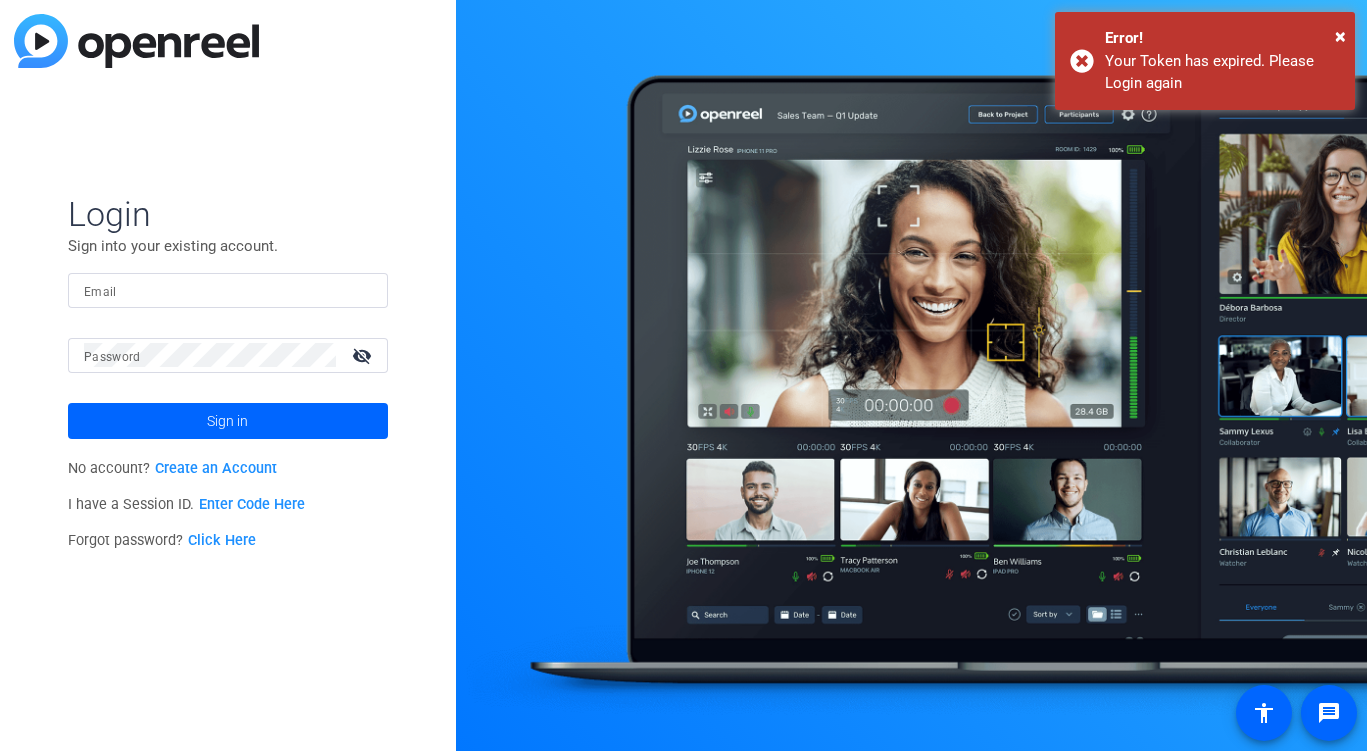 scroll, scrollTop: 0, scrollLeft: 0, axis: both 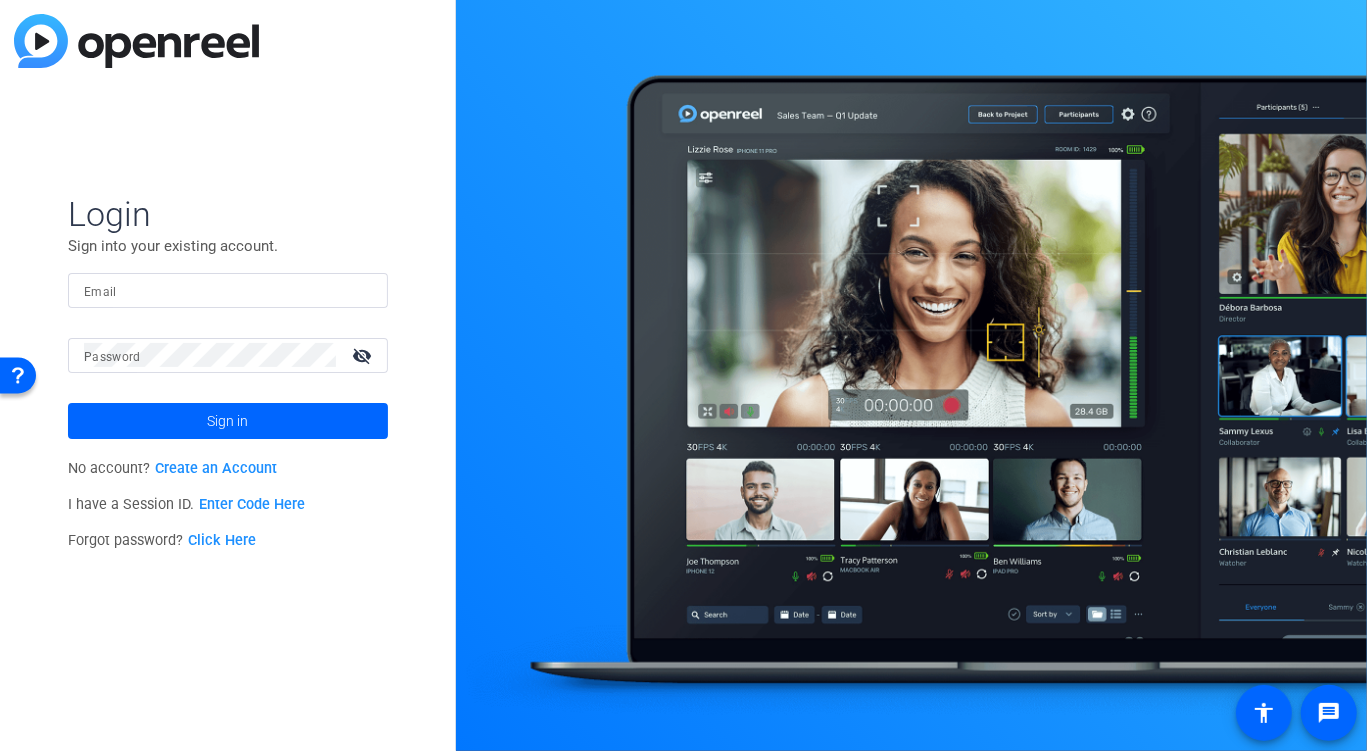 click on "Email" at bounding box center [228, 290] 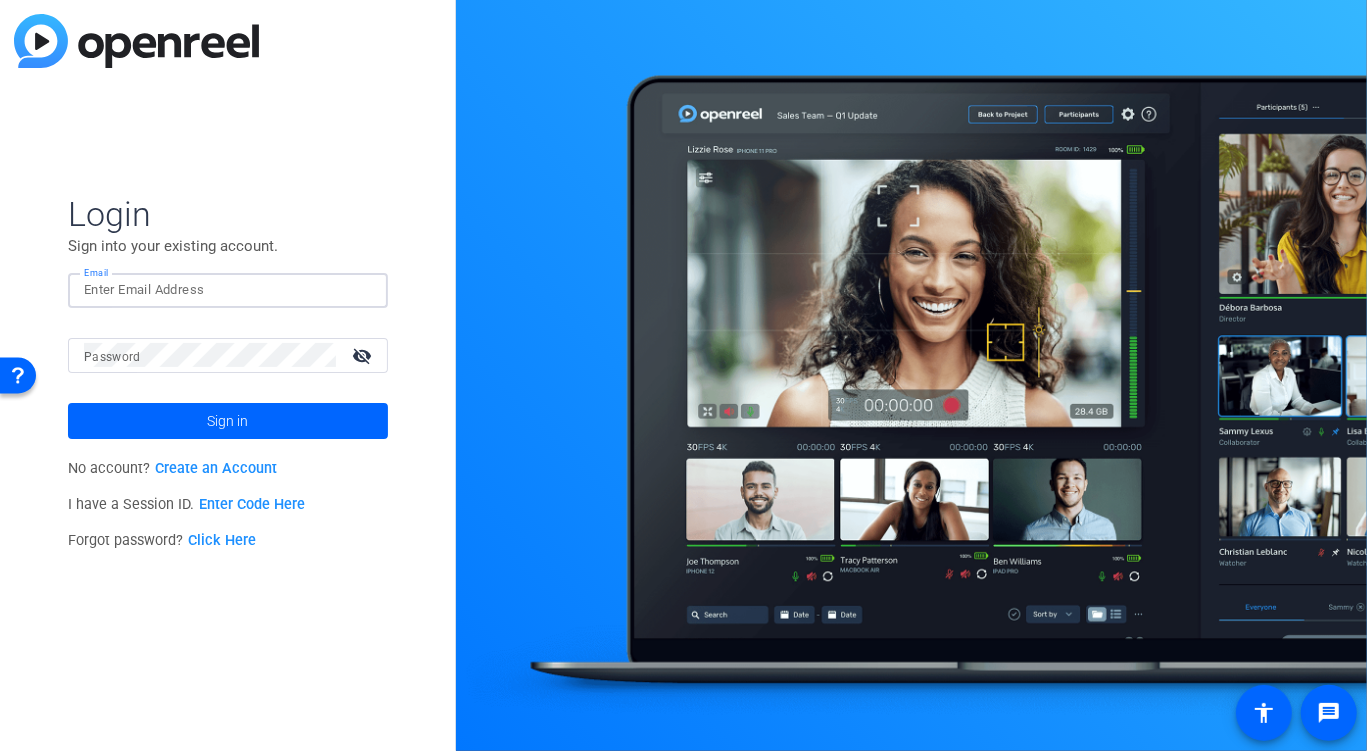 paste on "webmaster@arizonalawgroup.com" 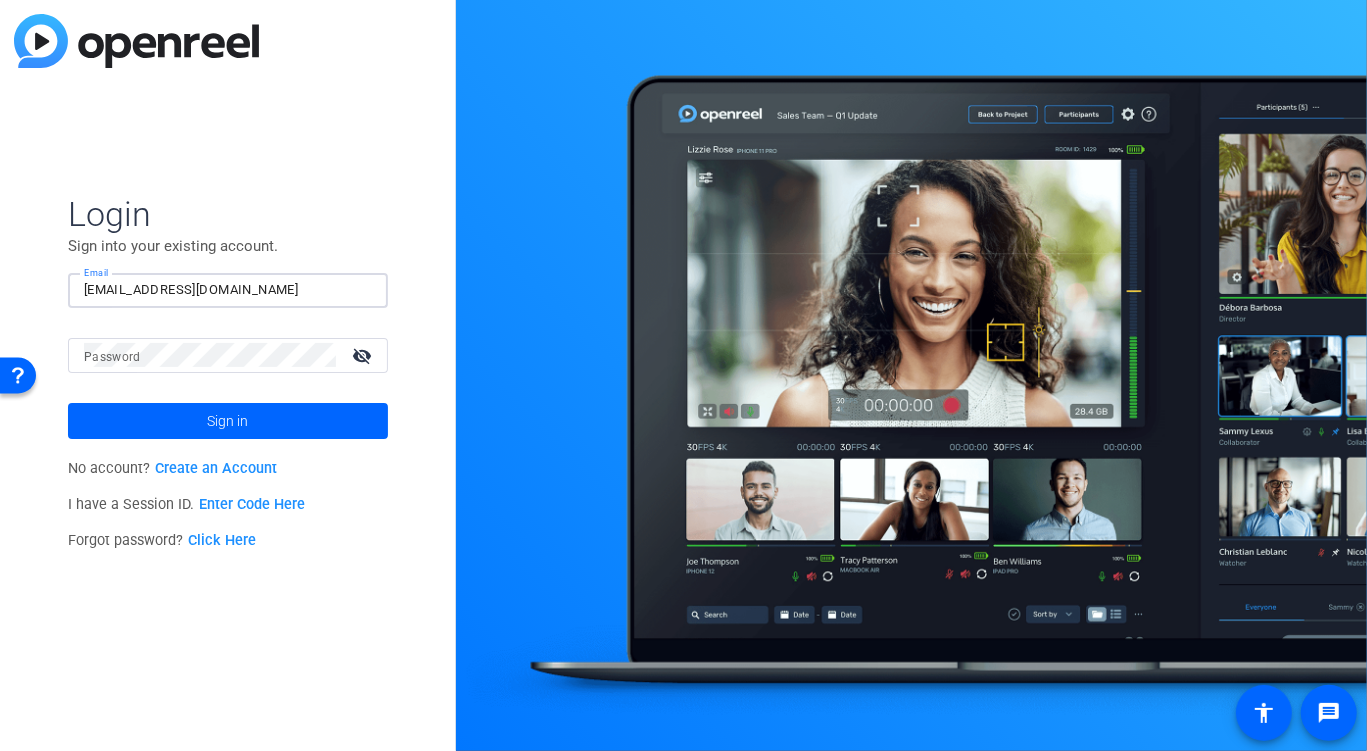 type on "webmaster@arizonalawgroup.com" 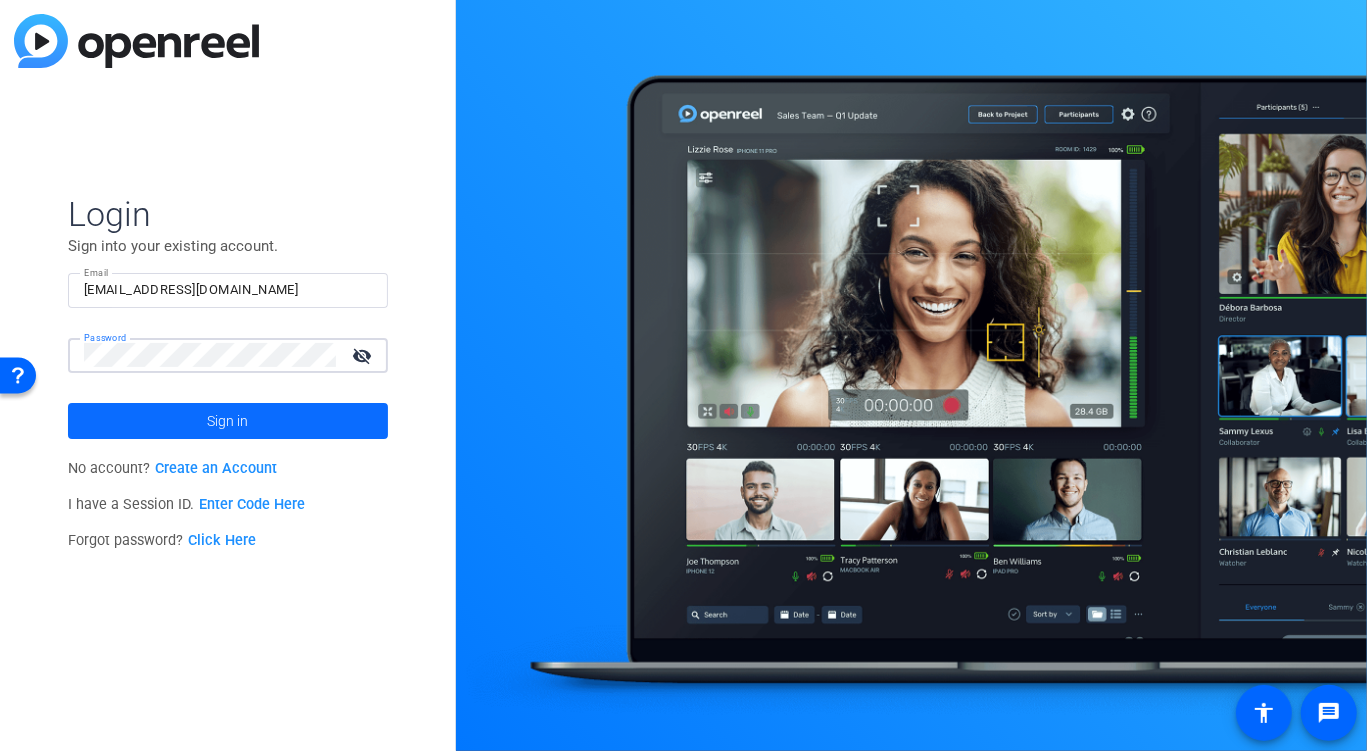 click 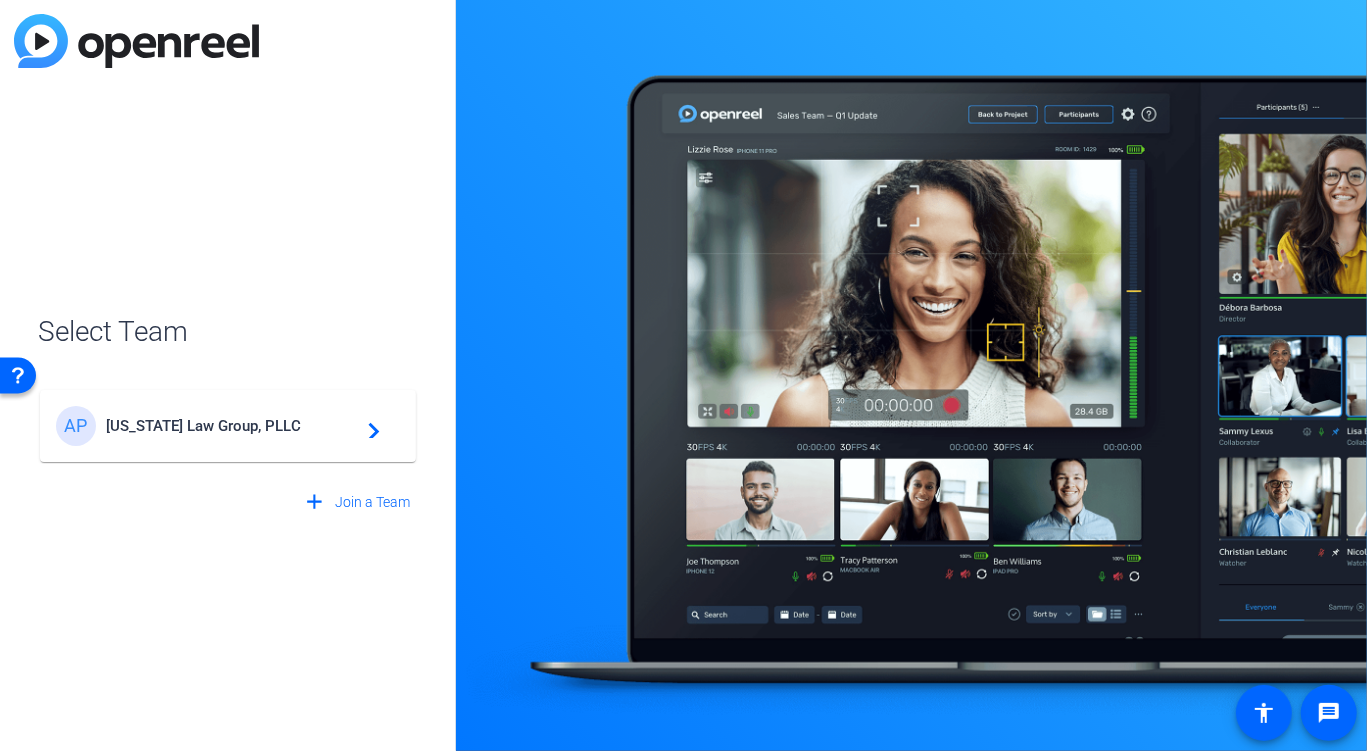 click on "Arizona Law Group, PLLC" 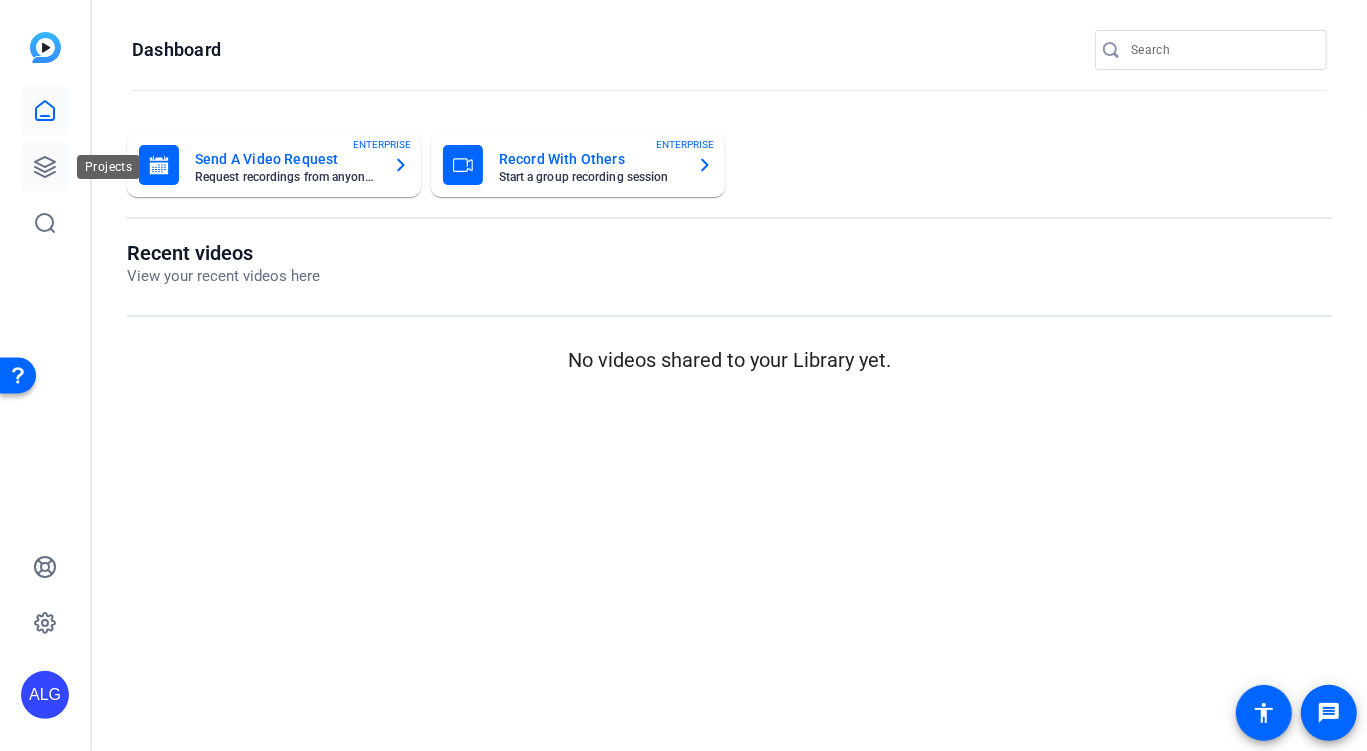 click 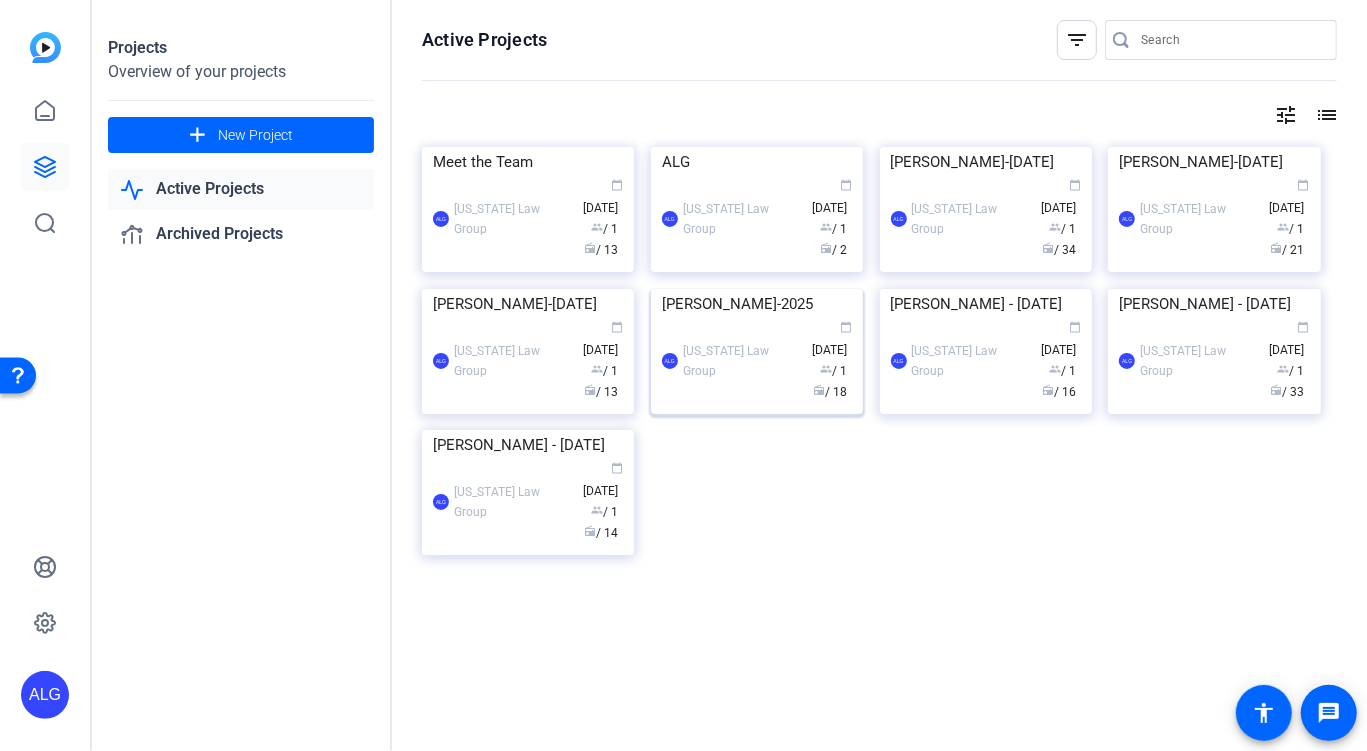 scroll, scrollTop: 58, scrollLeft: 0, axis: vertical 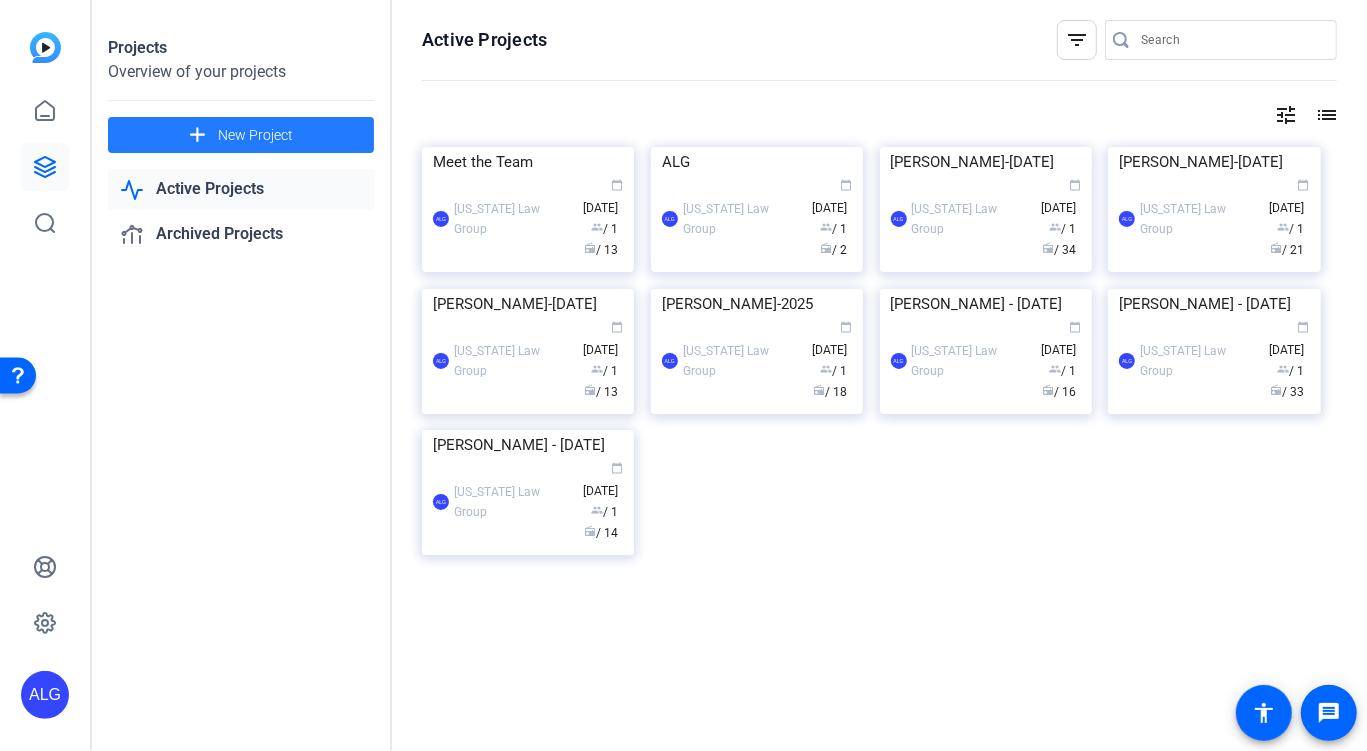 click on "New Project" 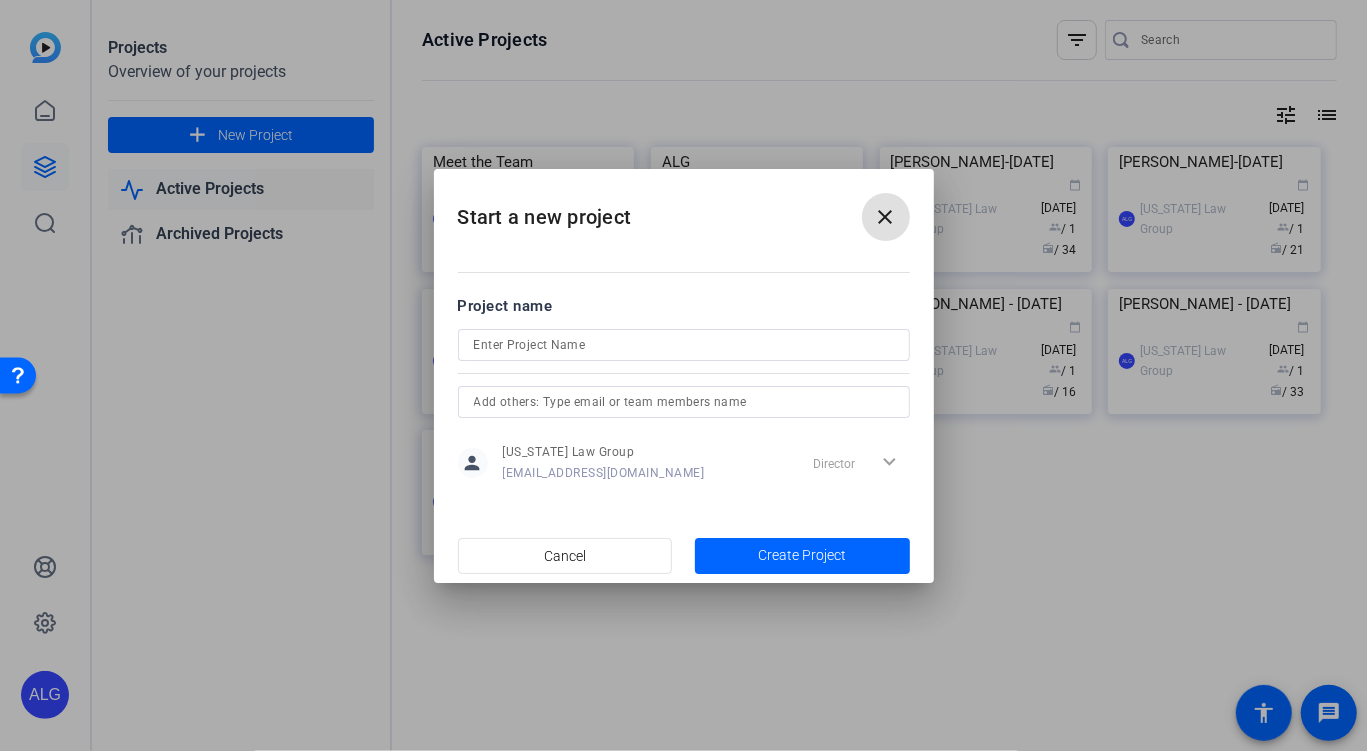 click at bounding box center (684, 345) 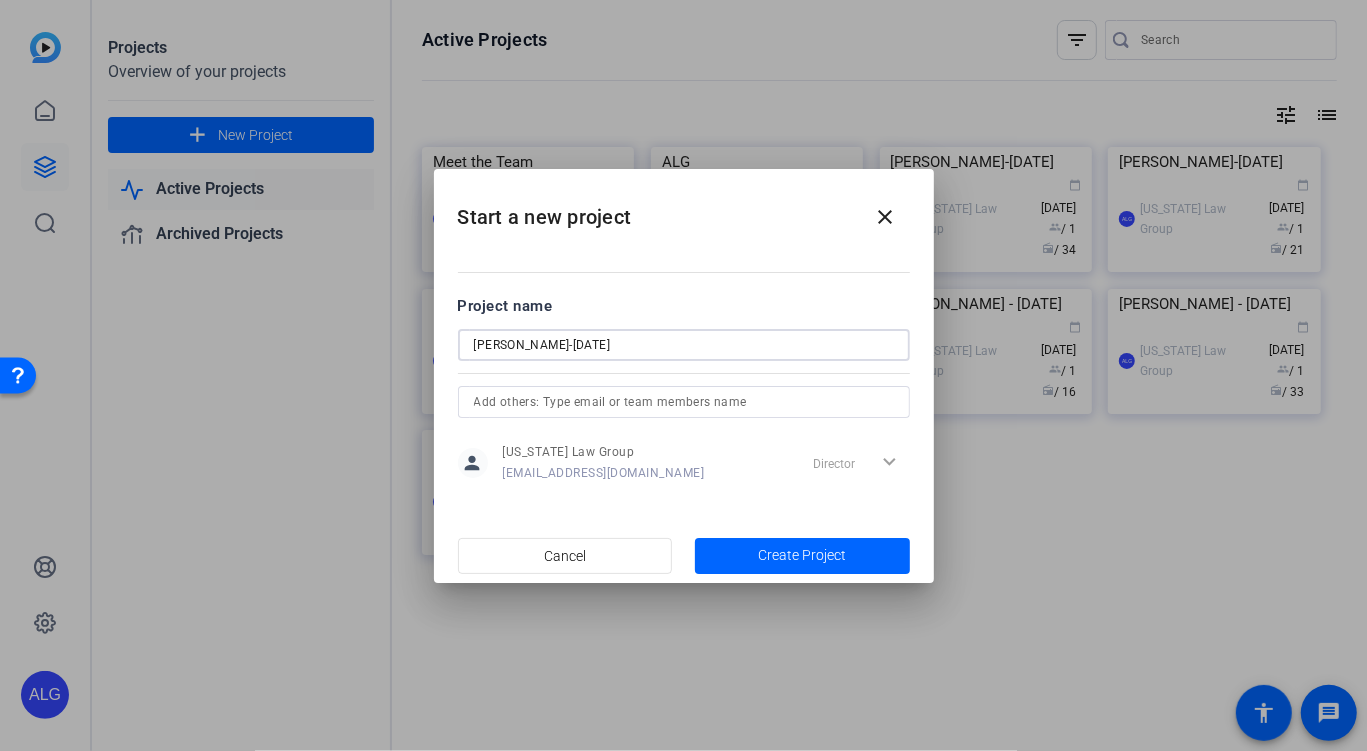 type on "[PERSON_NAME]-[DATE]" 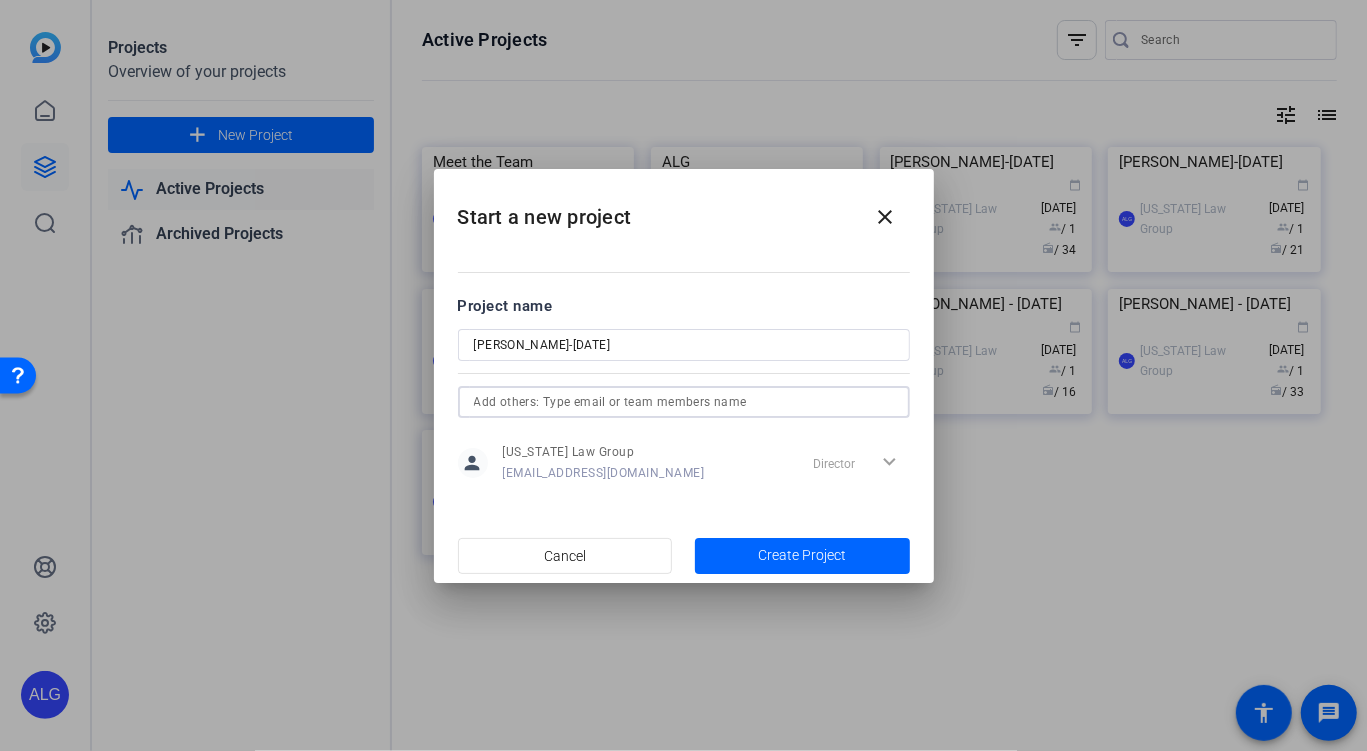 click at bounding box center (684, 402) 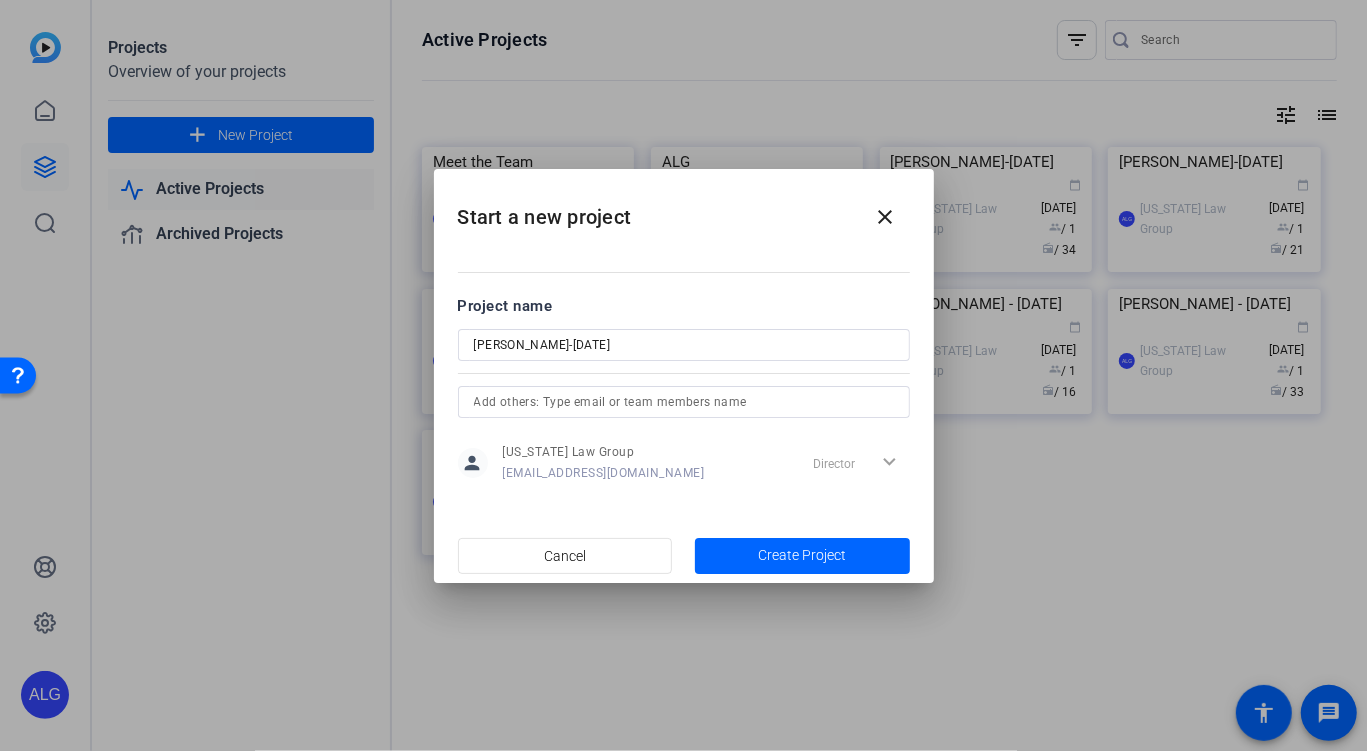 click on "Director expand_more" 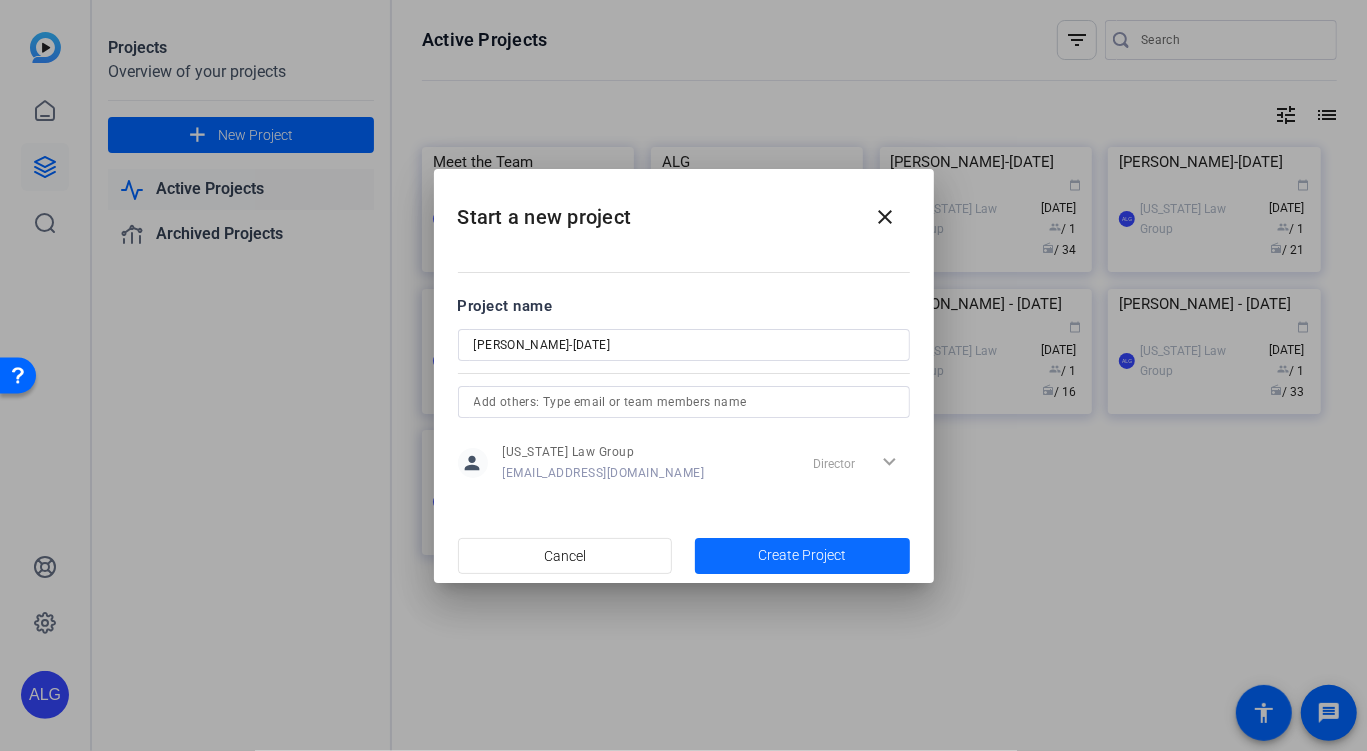 click on "Create Project" 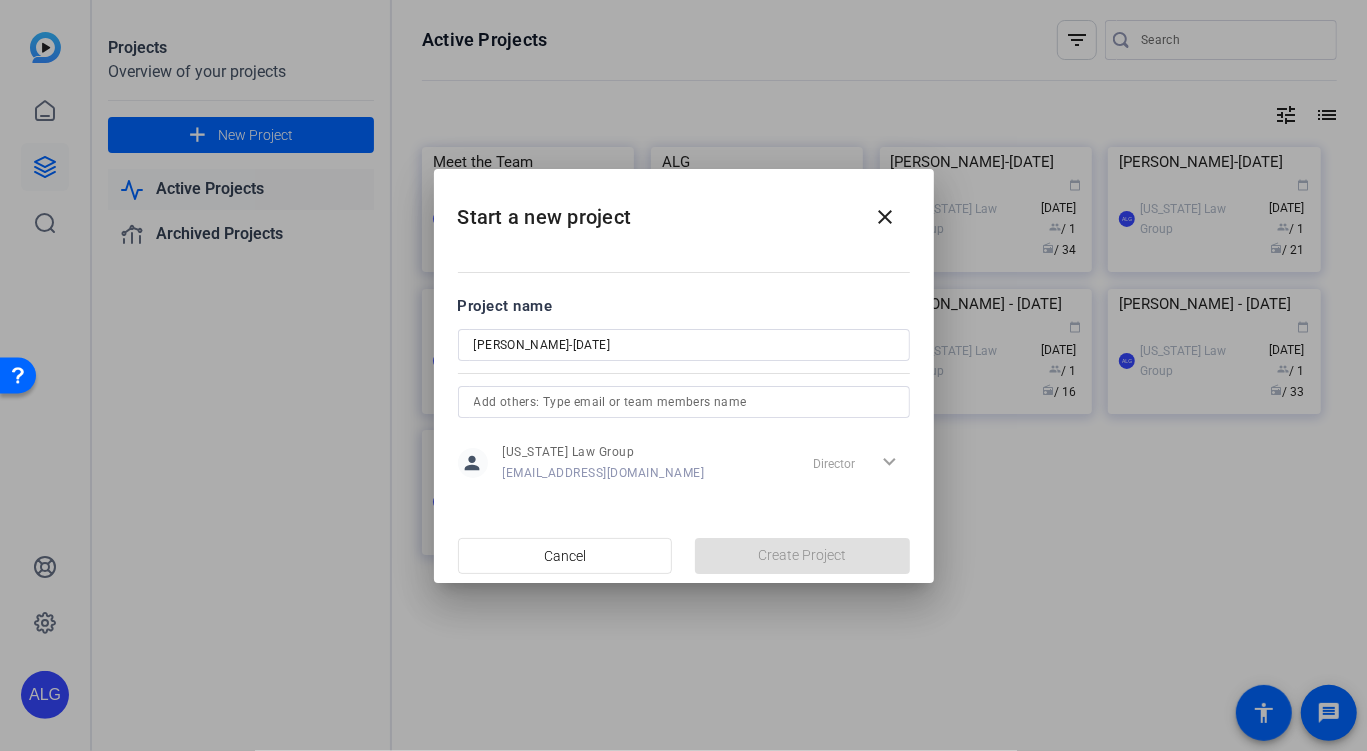 scroll, scrollTop: 0, scrollLeft: 0, axis: both 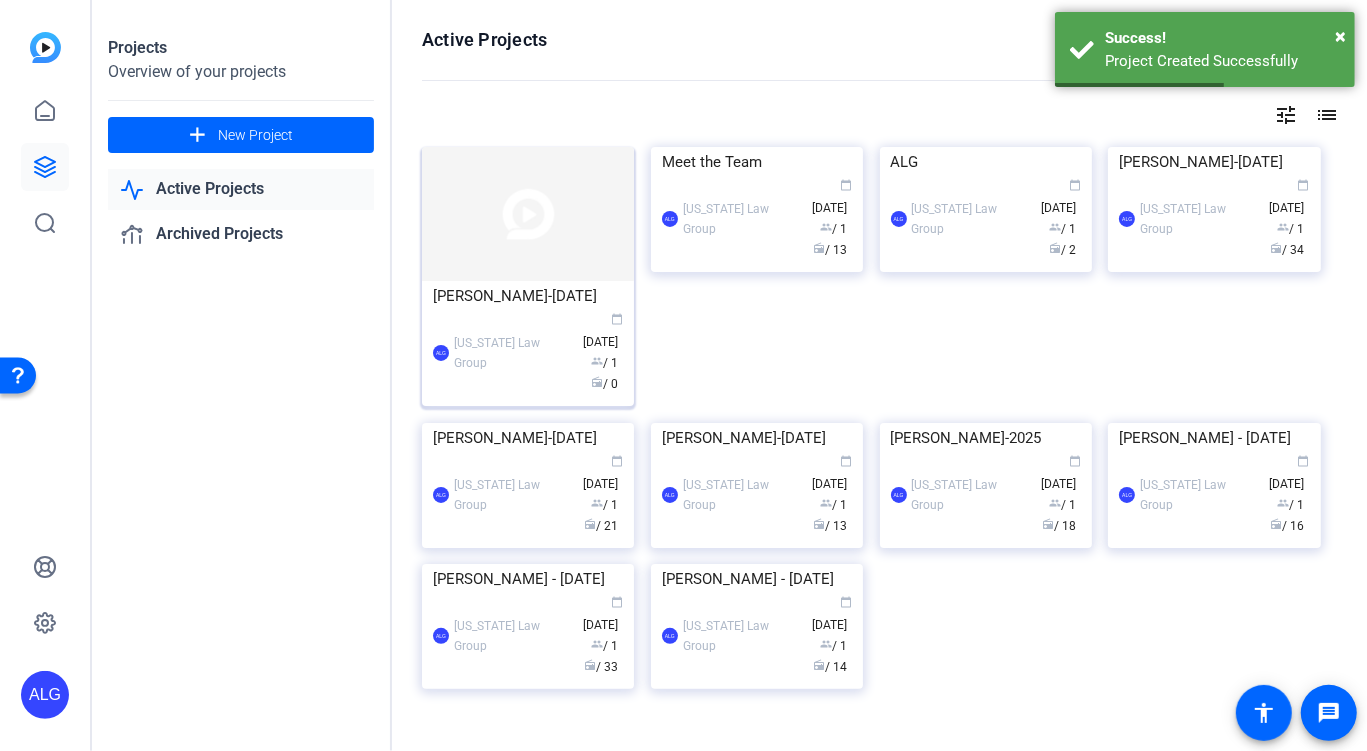 click on "[PERSON_NAME]-[DATE]" 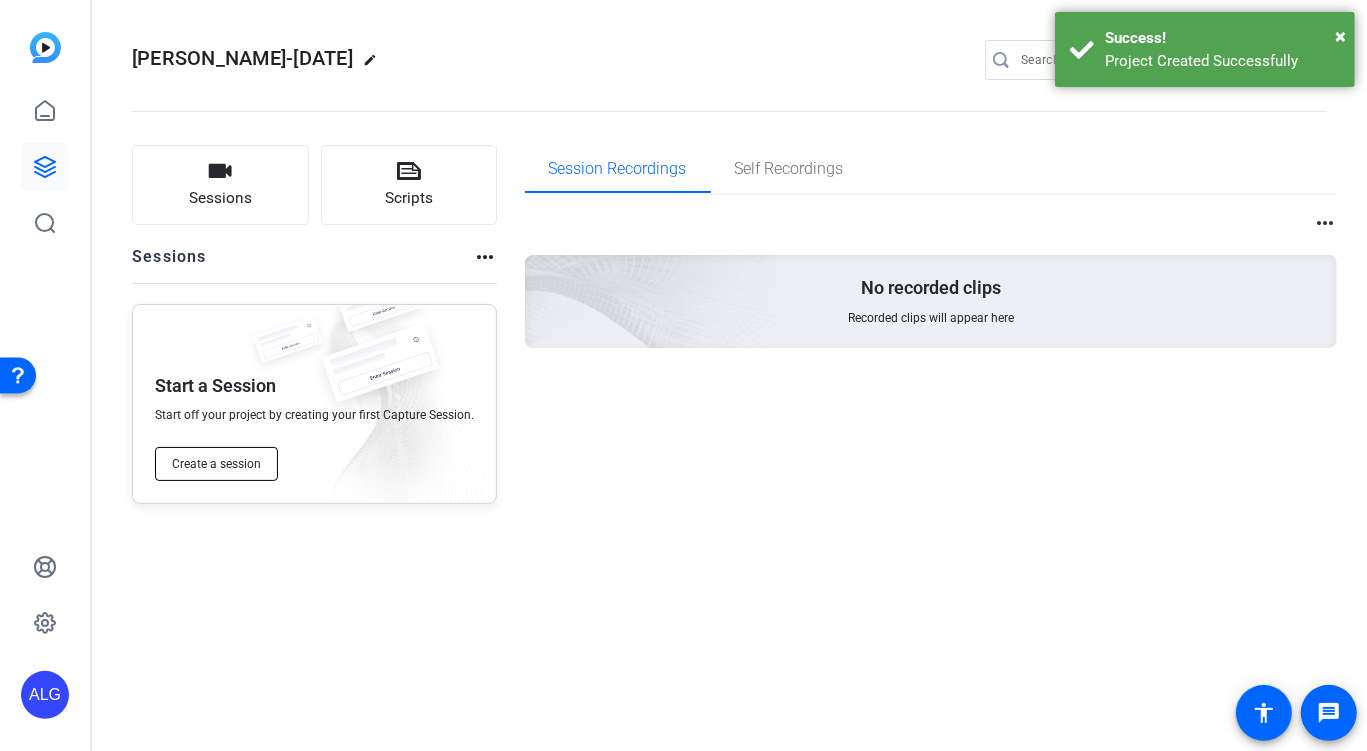 click on "Create a session" 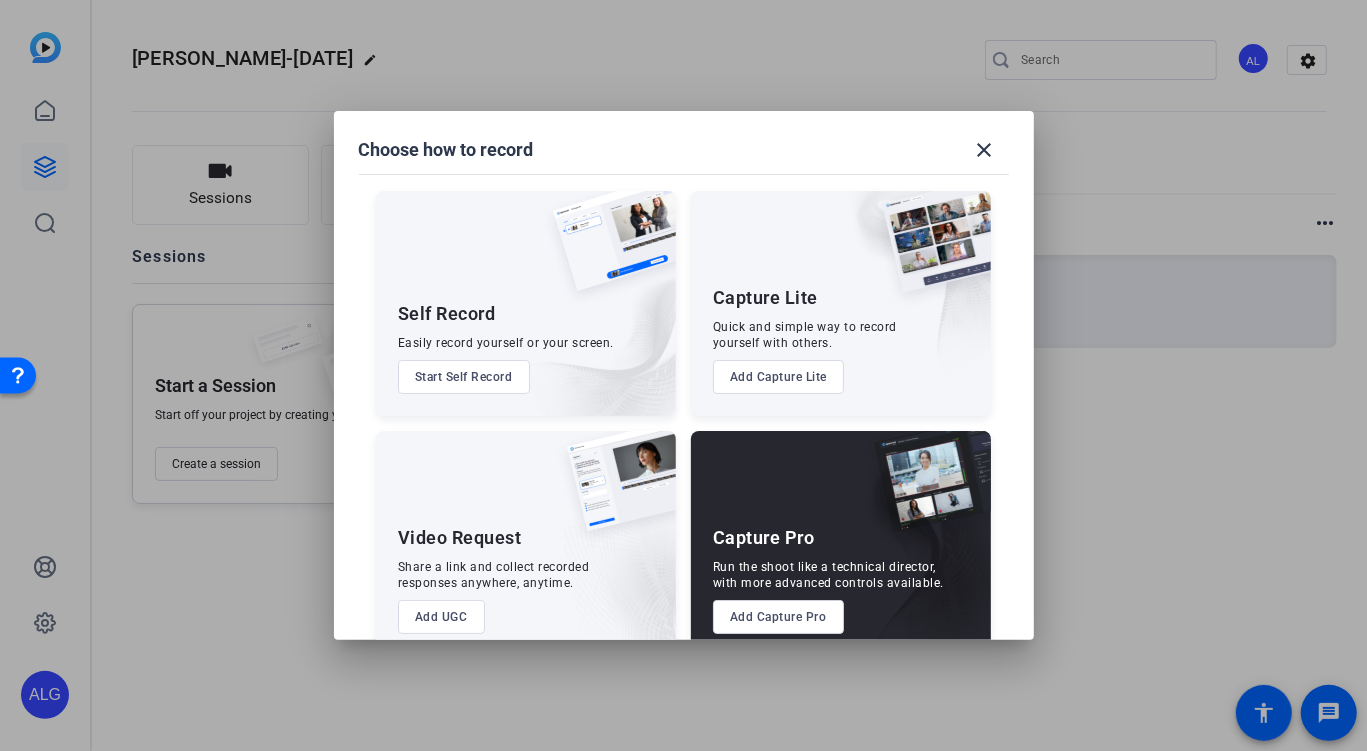 scroll, scrollTop: 36, scrollLeft: 0, axis: vertical 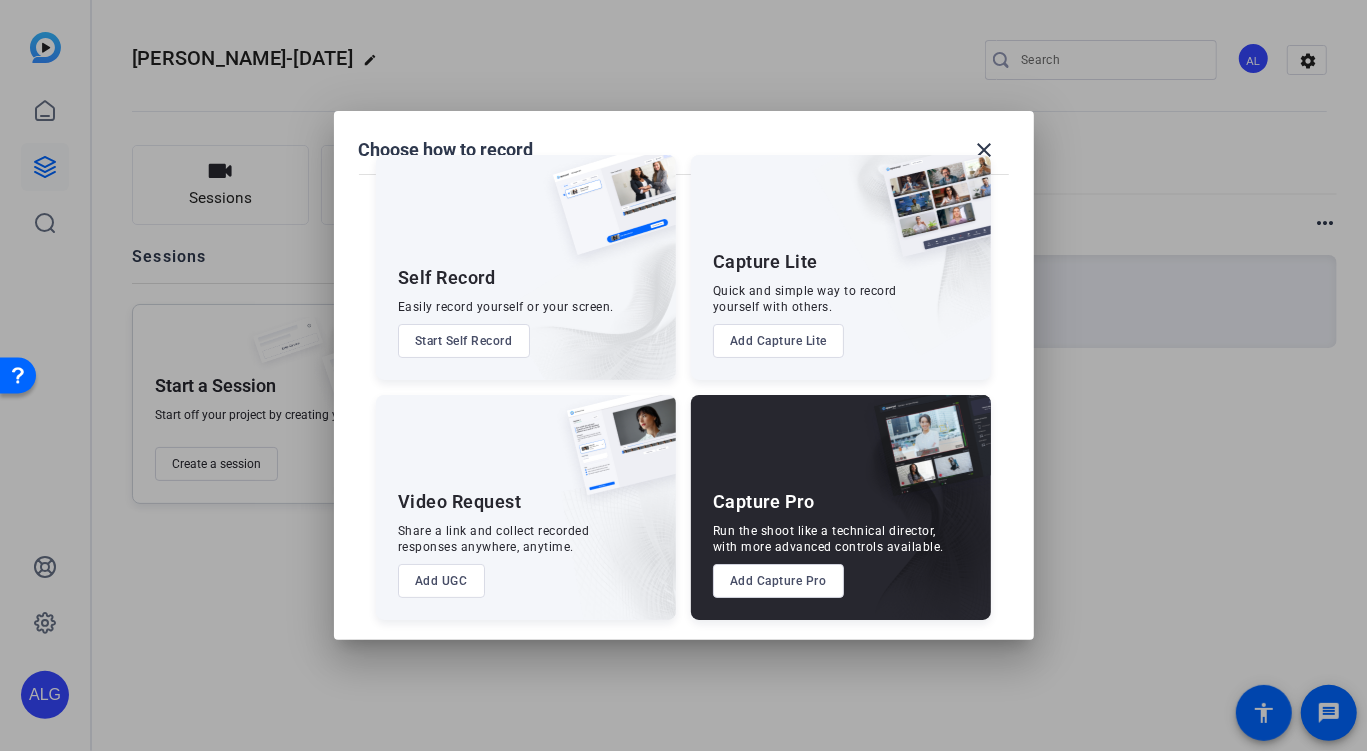 click on "Add Capture Pro" at bounding box center [778, 581] 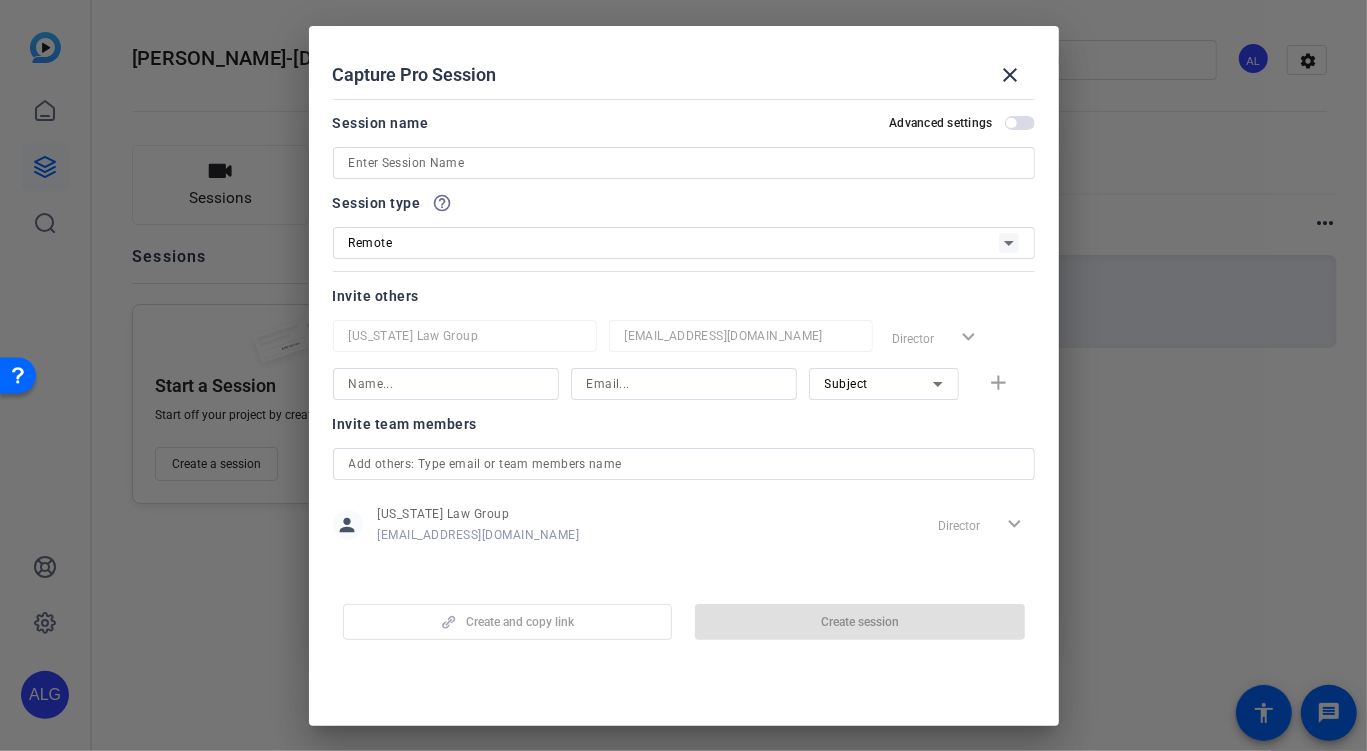 click at bounding box center (684, 163) 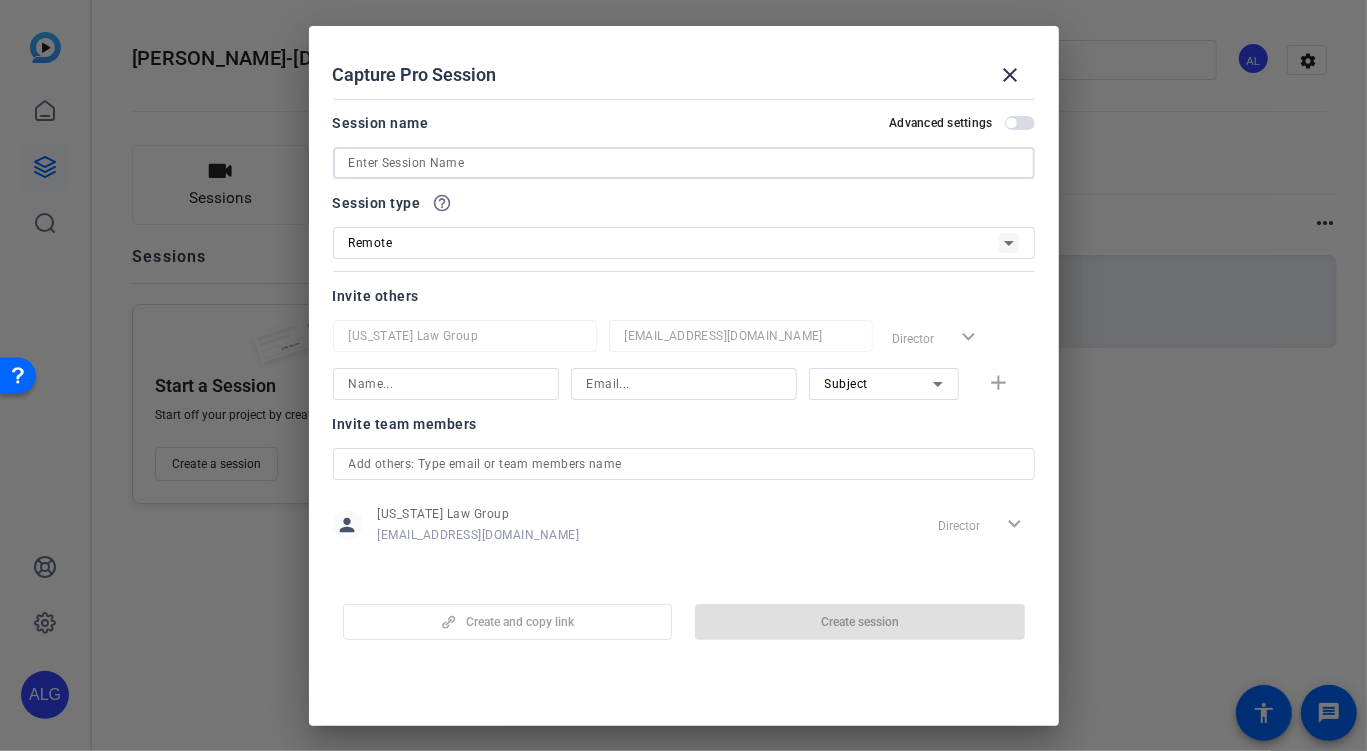 paste on "#7ArizonaLG24" 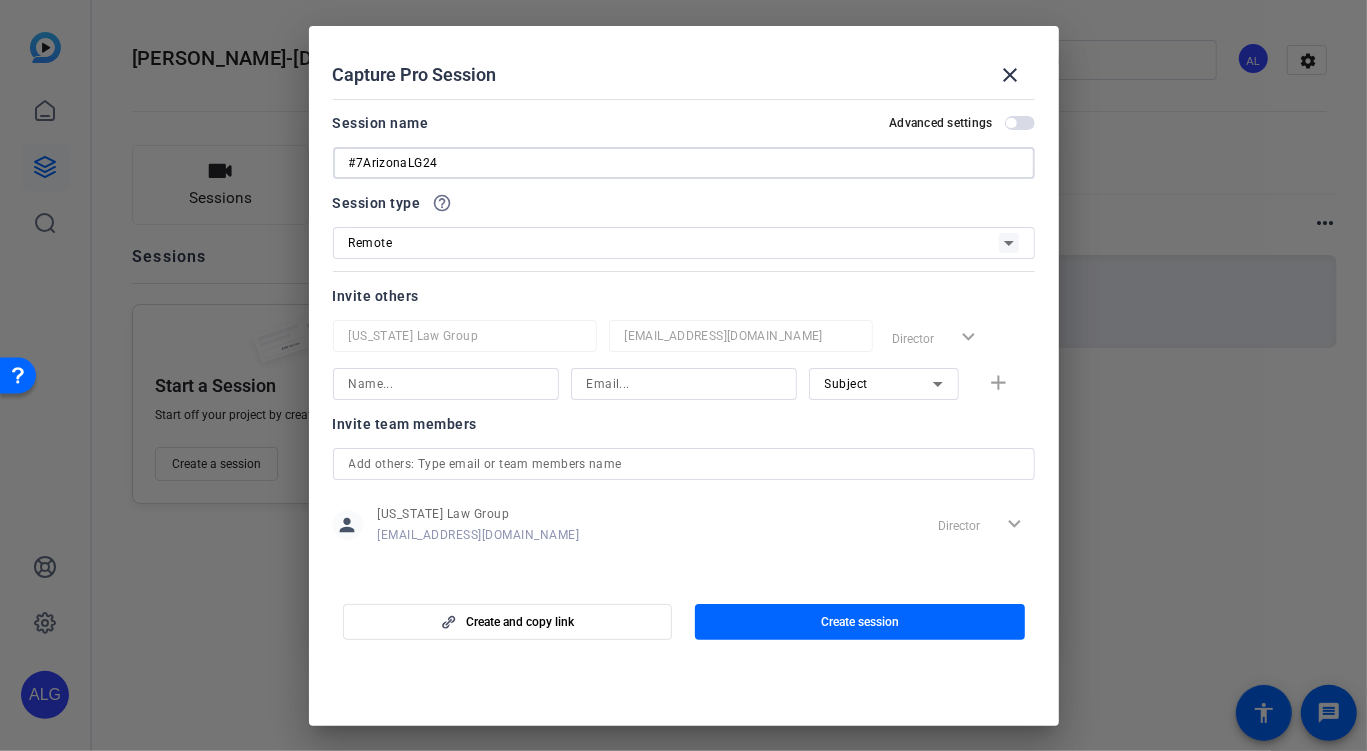 type on "J" 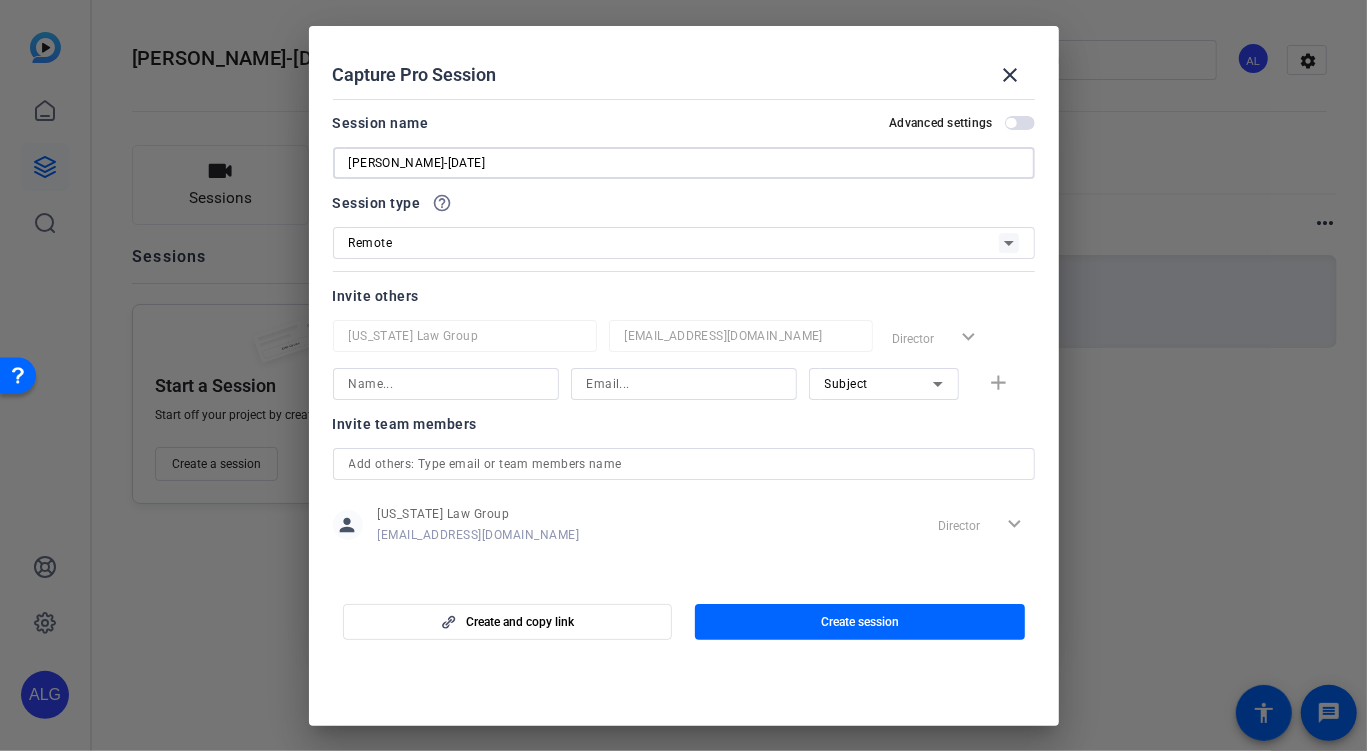 click on "Howard-March2025" at bounding box center [684, 163] 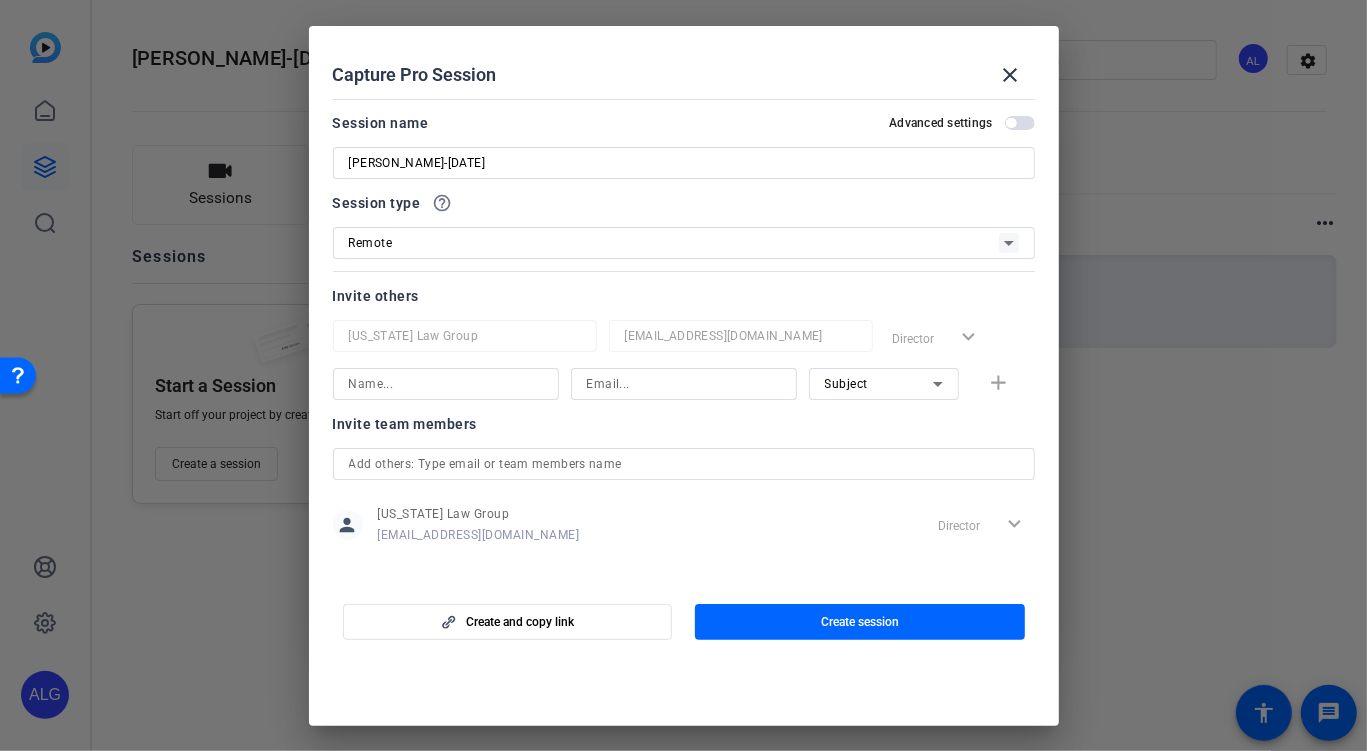 click at bounding box center [446, 384] 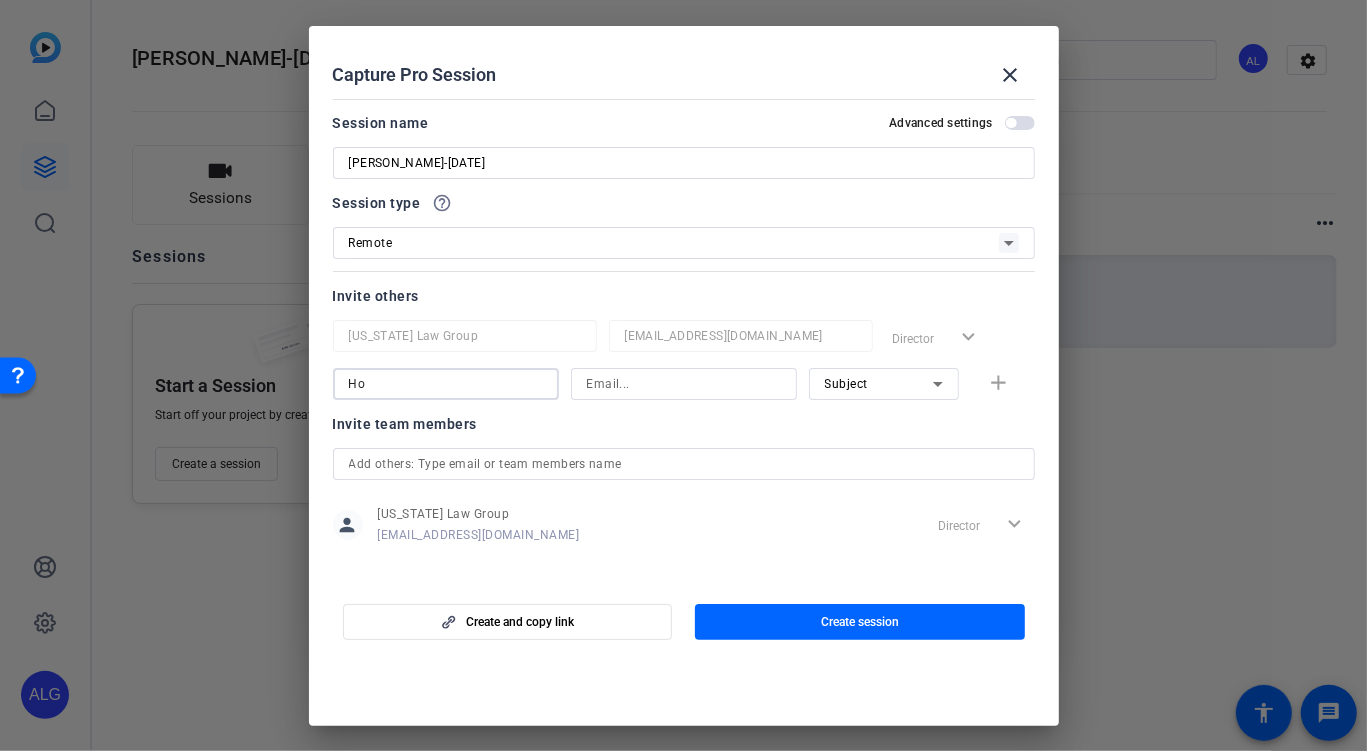 type on "Howard" 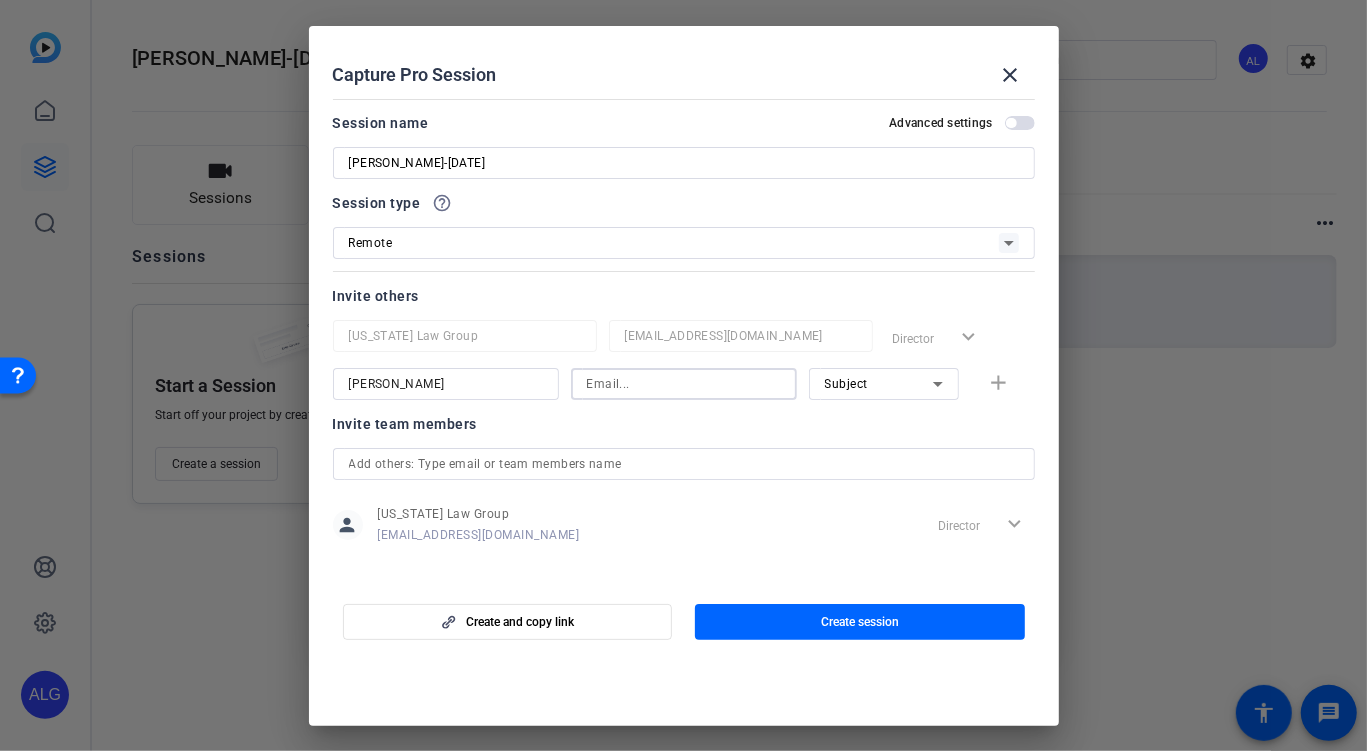 type on "w" 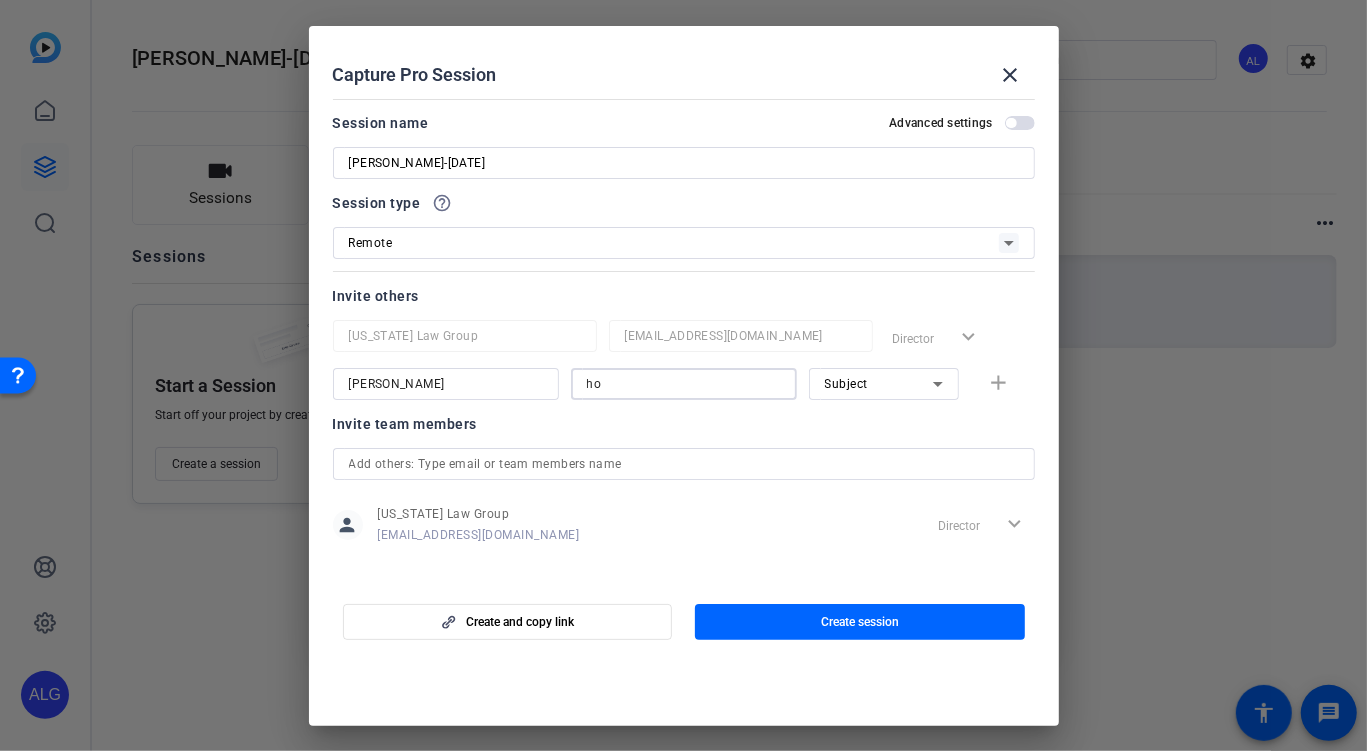 type on "howard@arizonalawgroup.com" 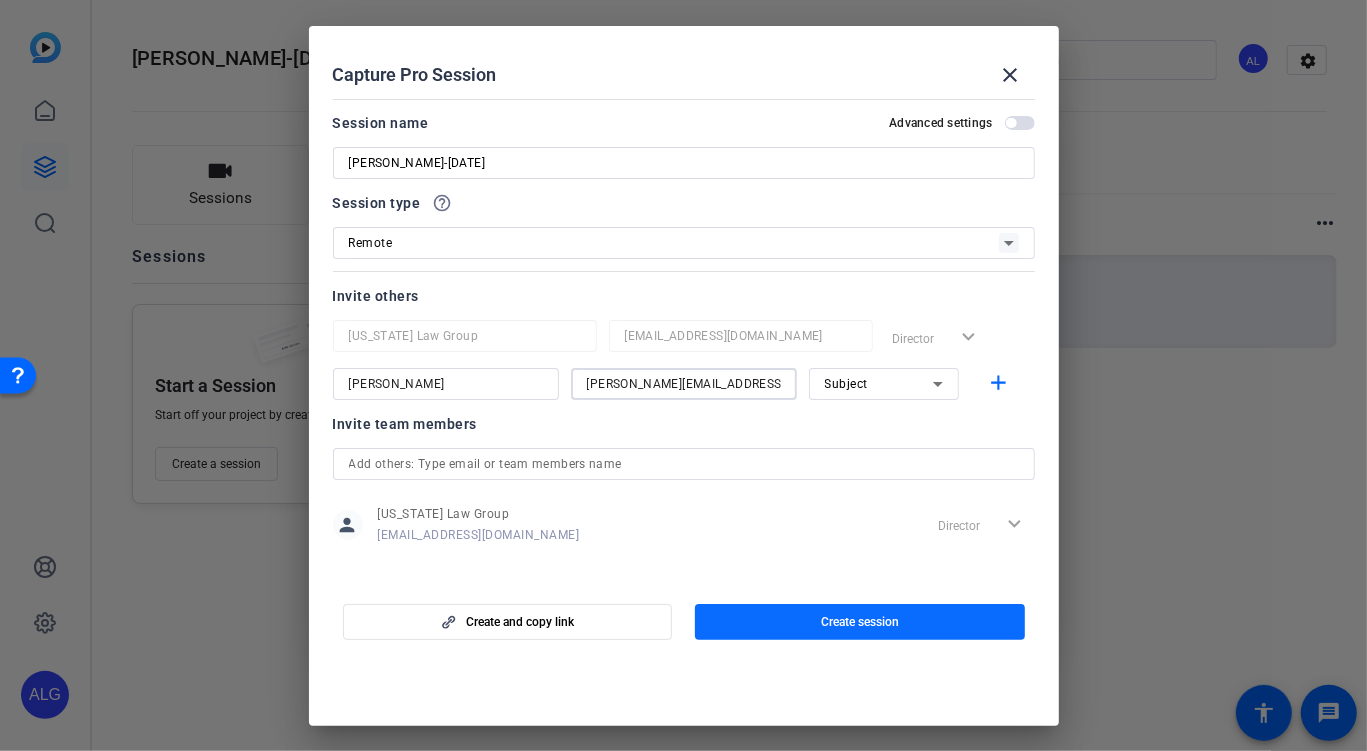 click 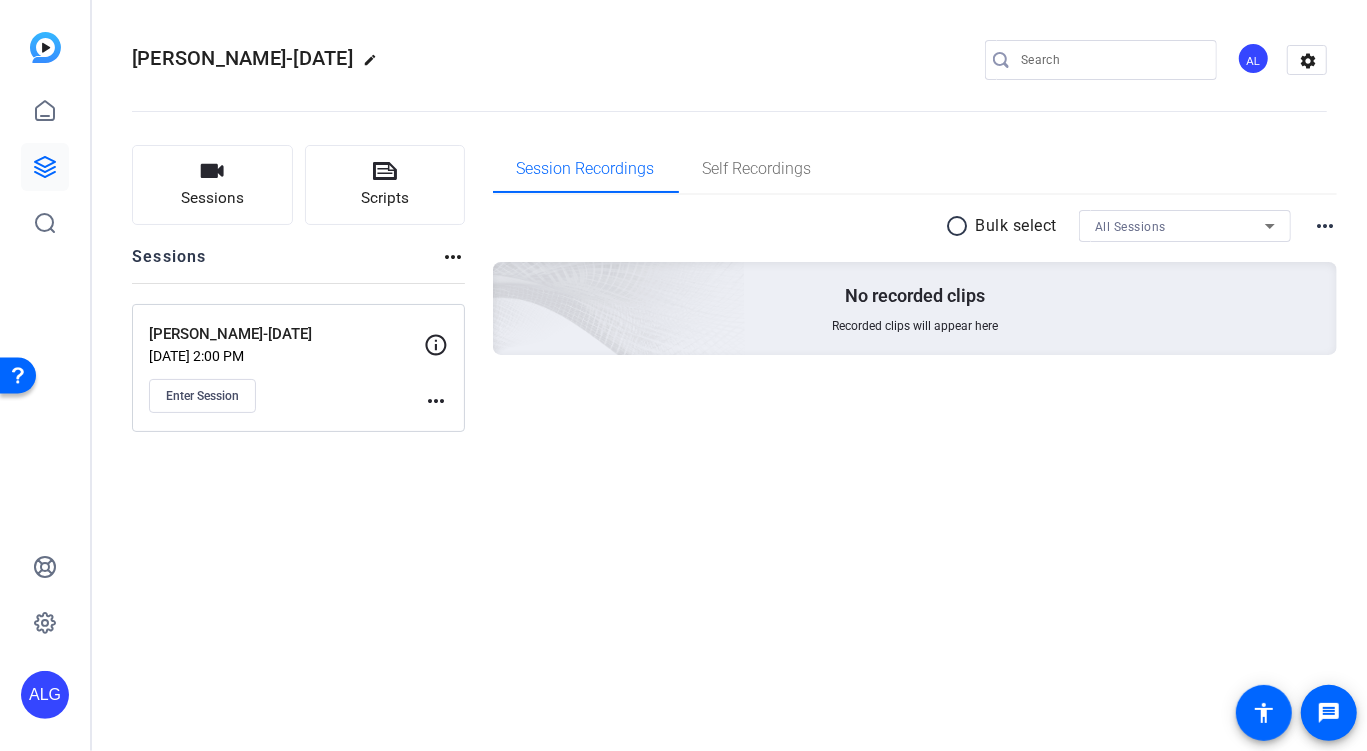 click on "more_horiz" 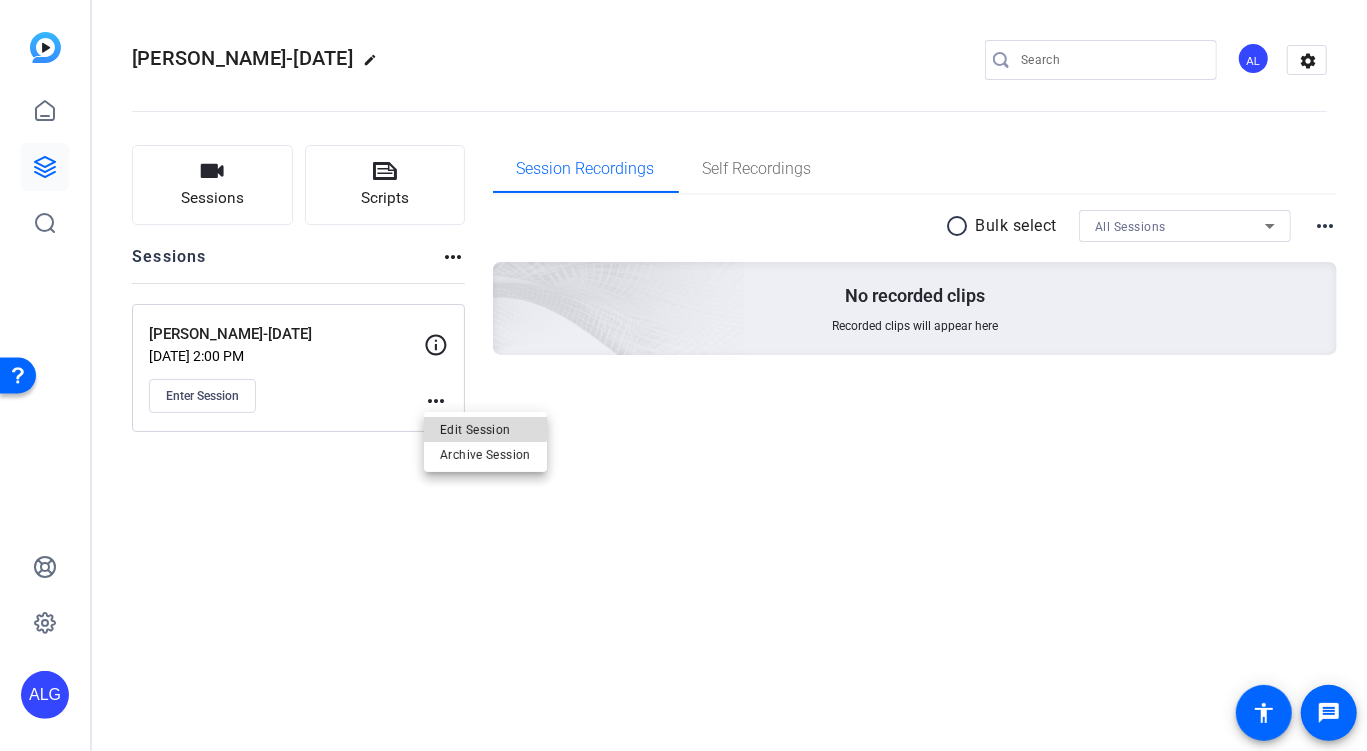 click on "Edit Session" at bounding box center [485, 430] 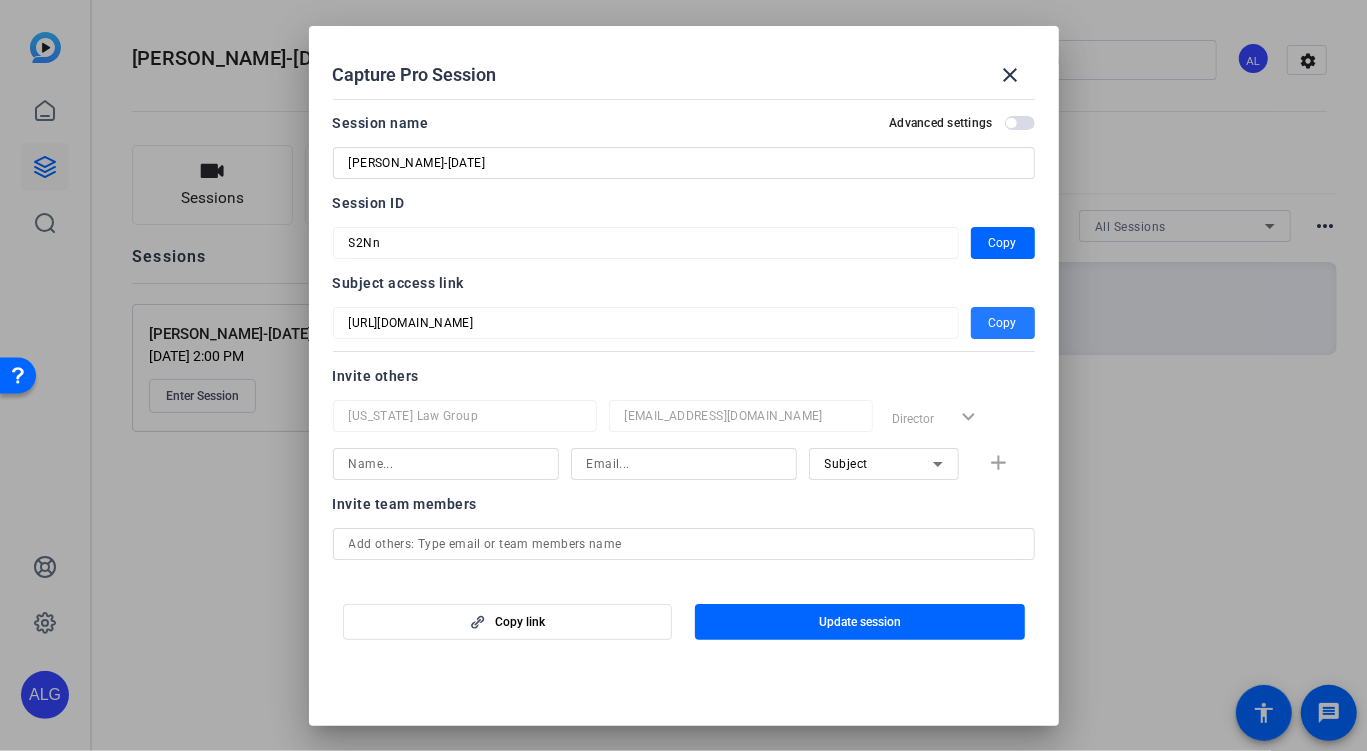click on "Copy" at bounding box center [1003, 323] 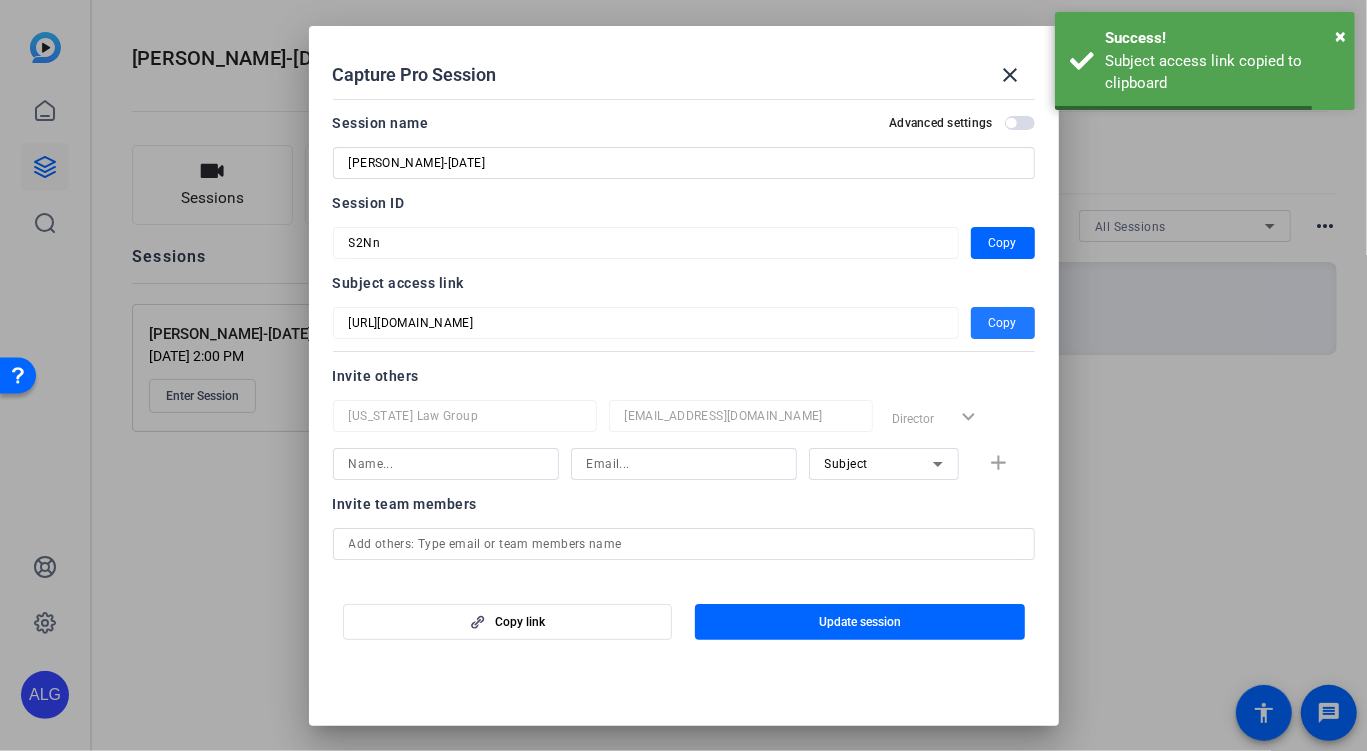 type 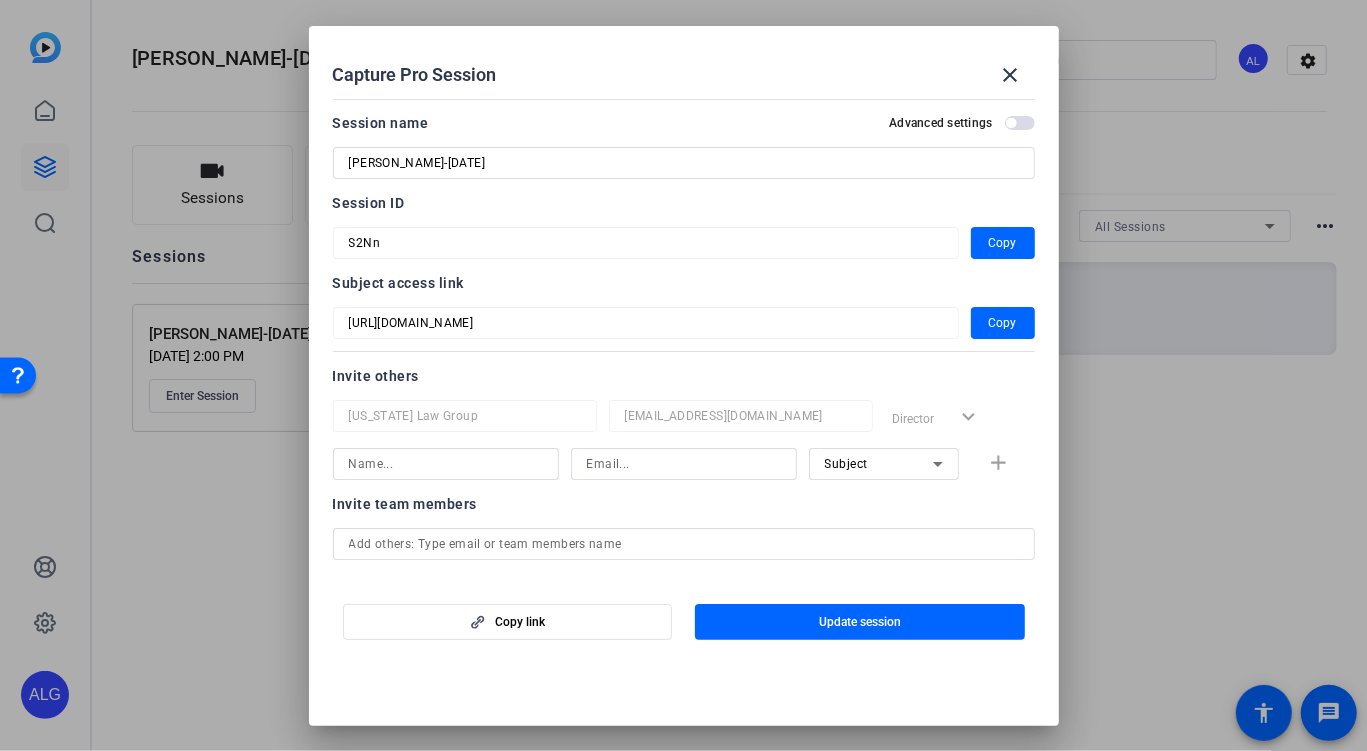 click at bounding box center [646, 270] 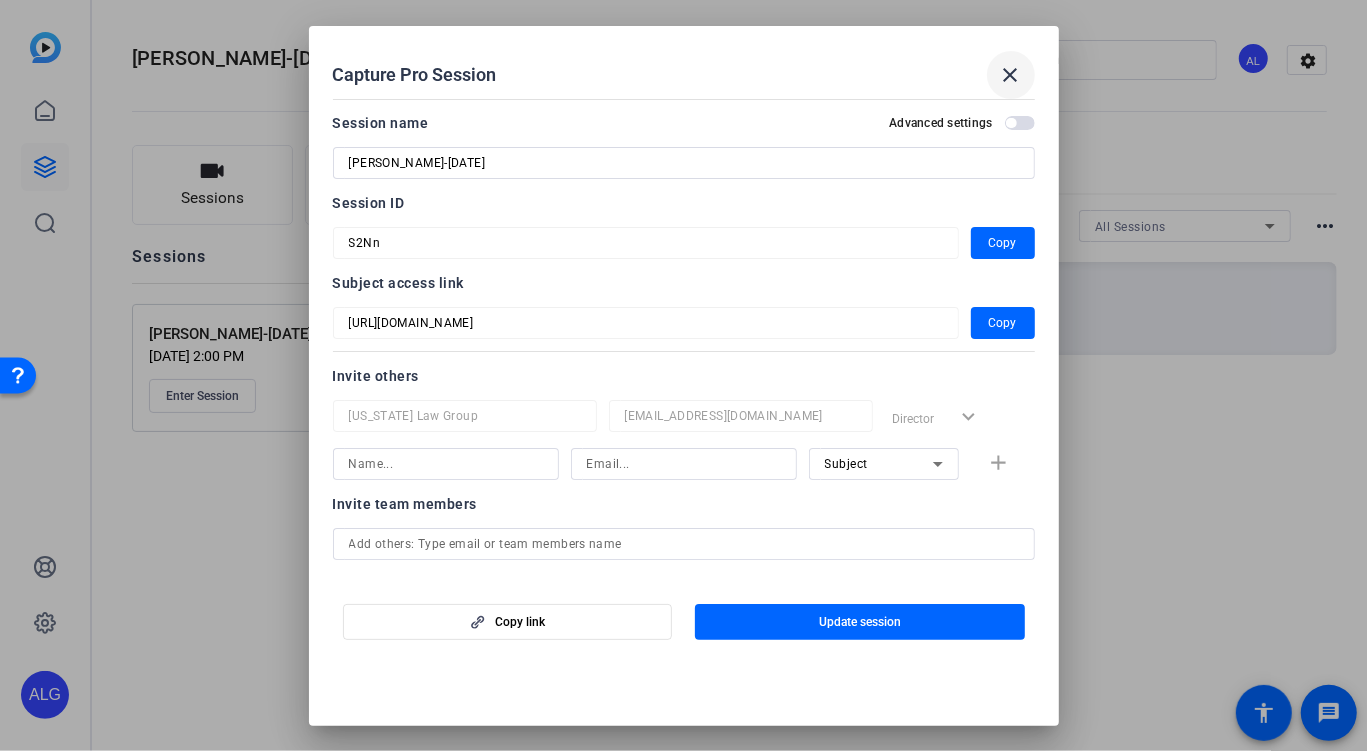 click on "close" at bounding box center [1011, 75] 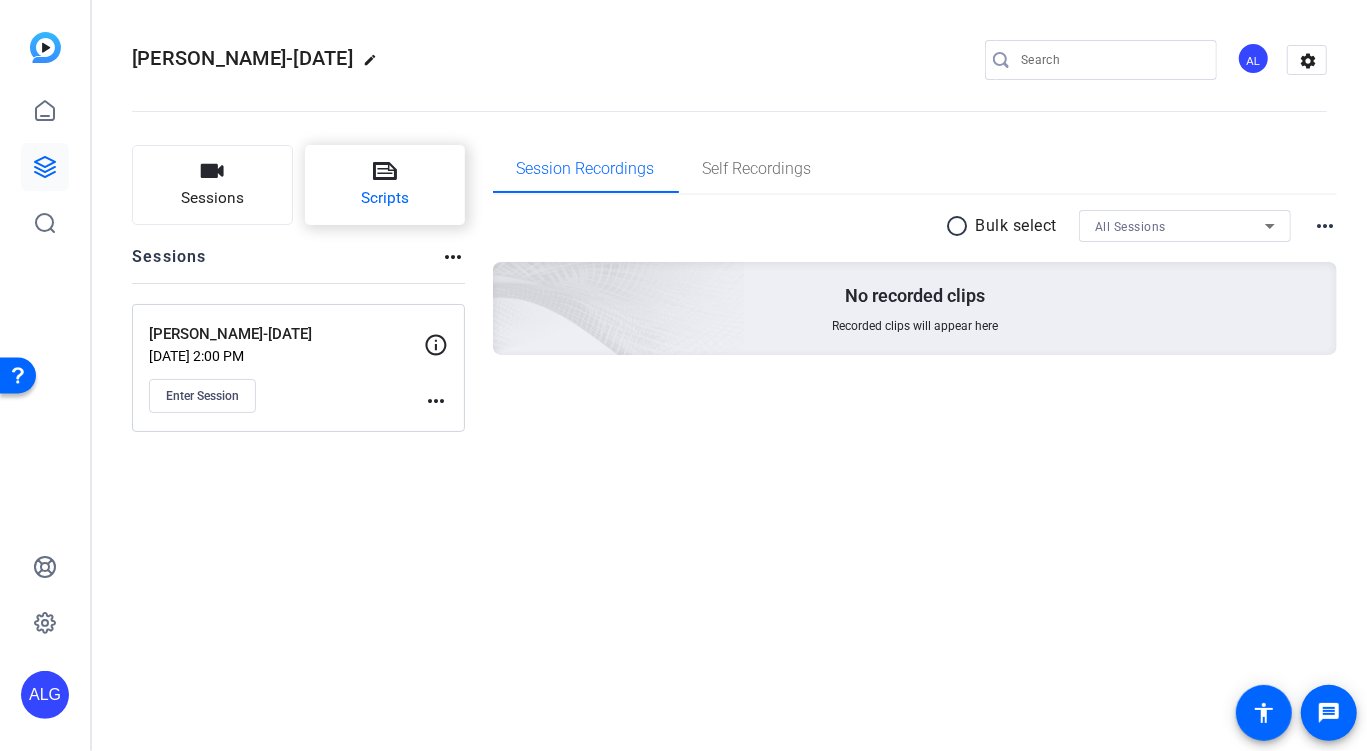 click on "Scripts" 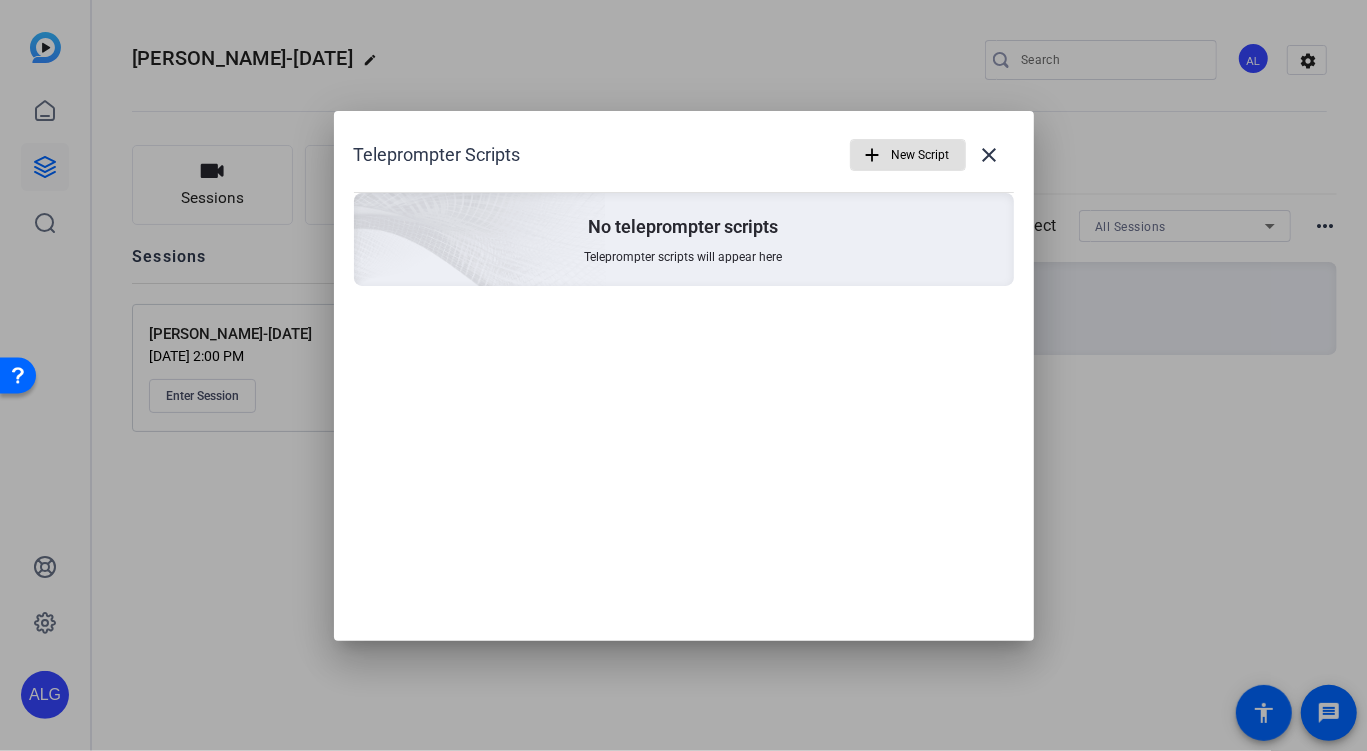 click on "add" at bounding box center (873, 155) 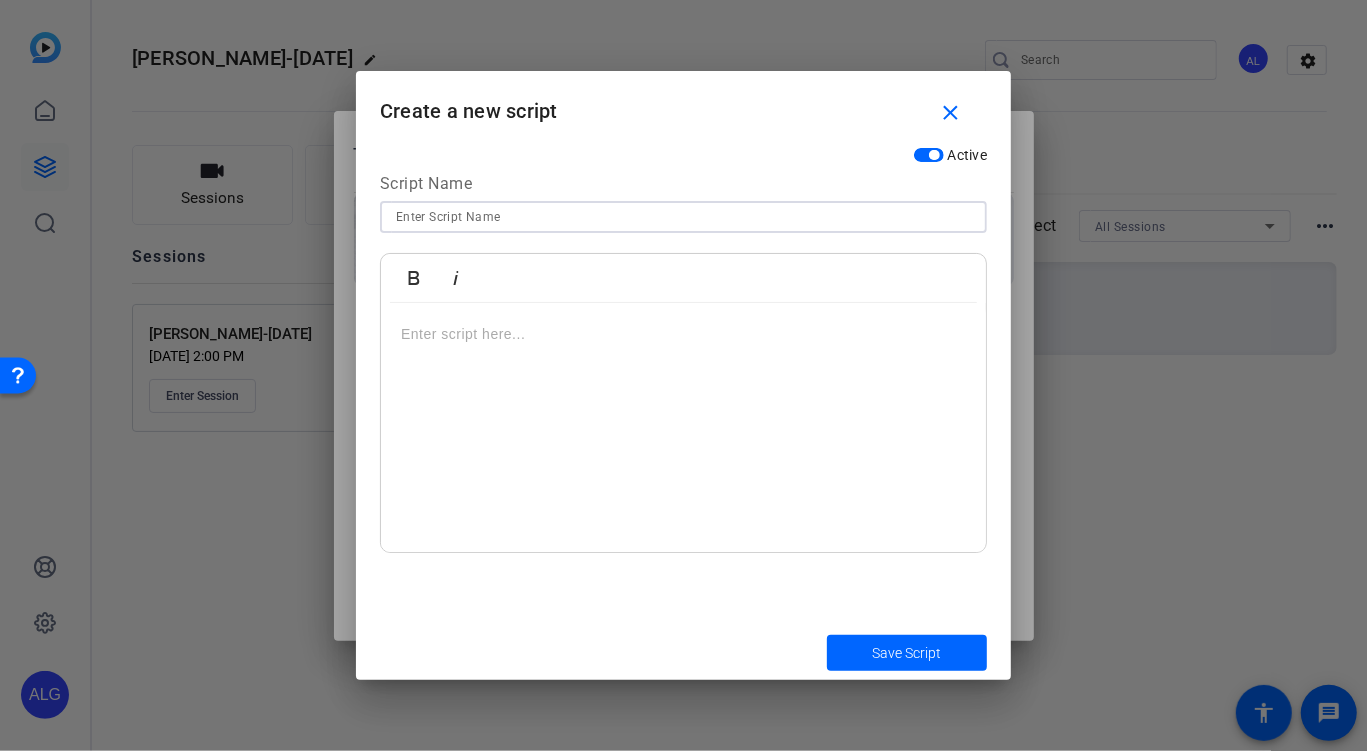 click at bounding box center [683, 217] 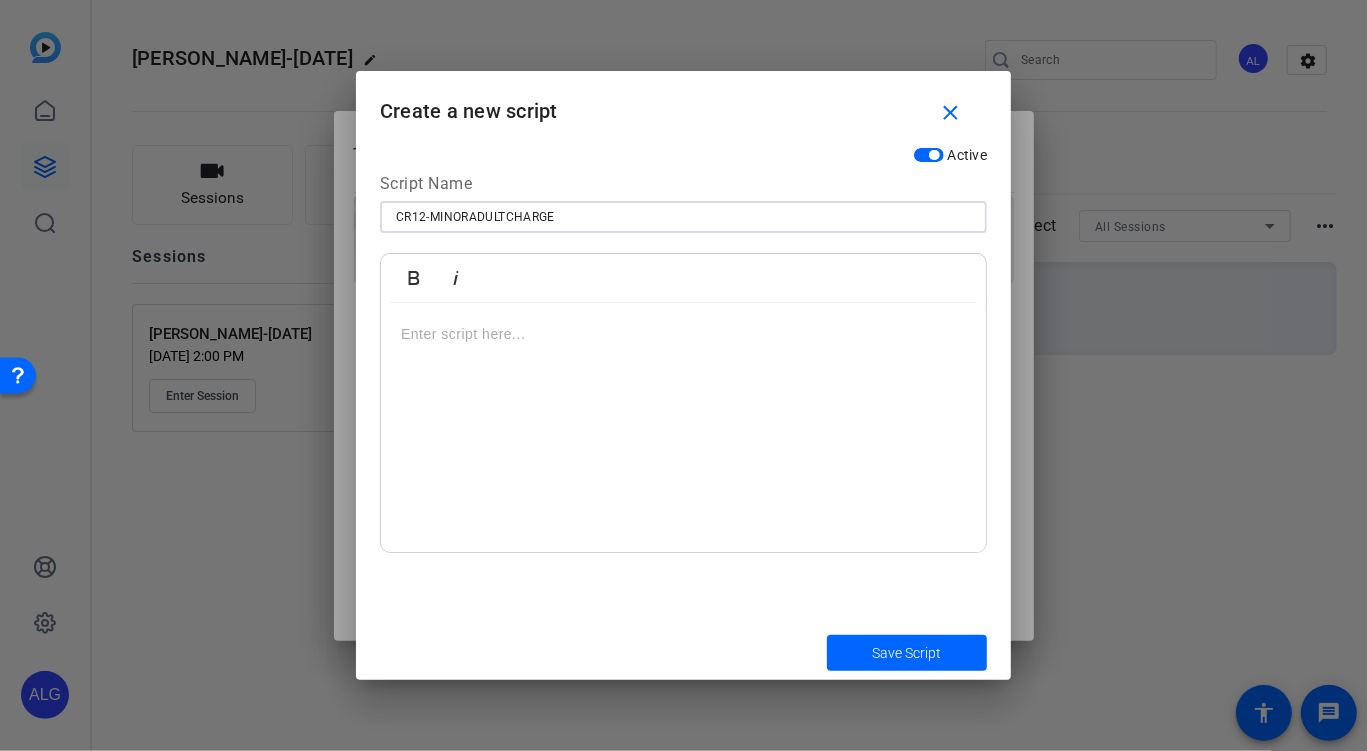 type on "CR12-MINORADULTCHARGE" 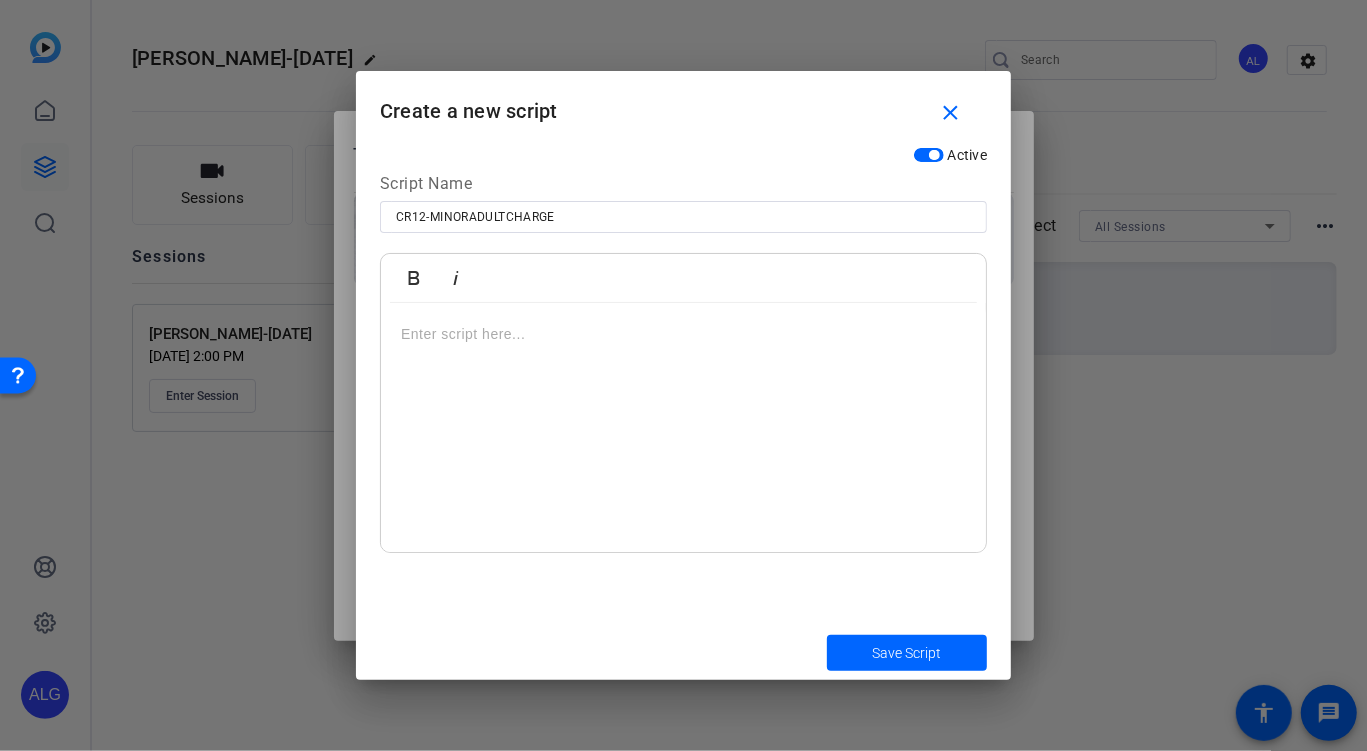 click at bounding box center [683, 428] 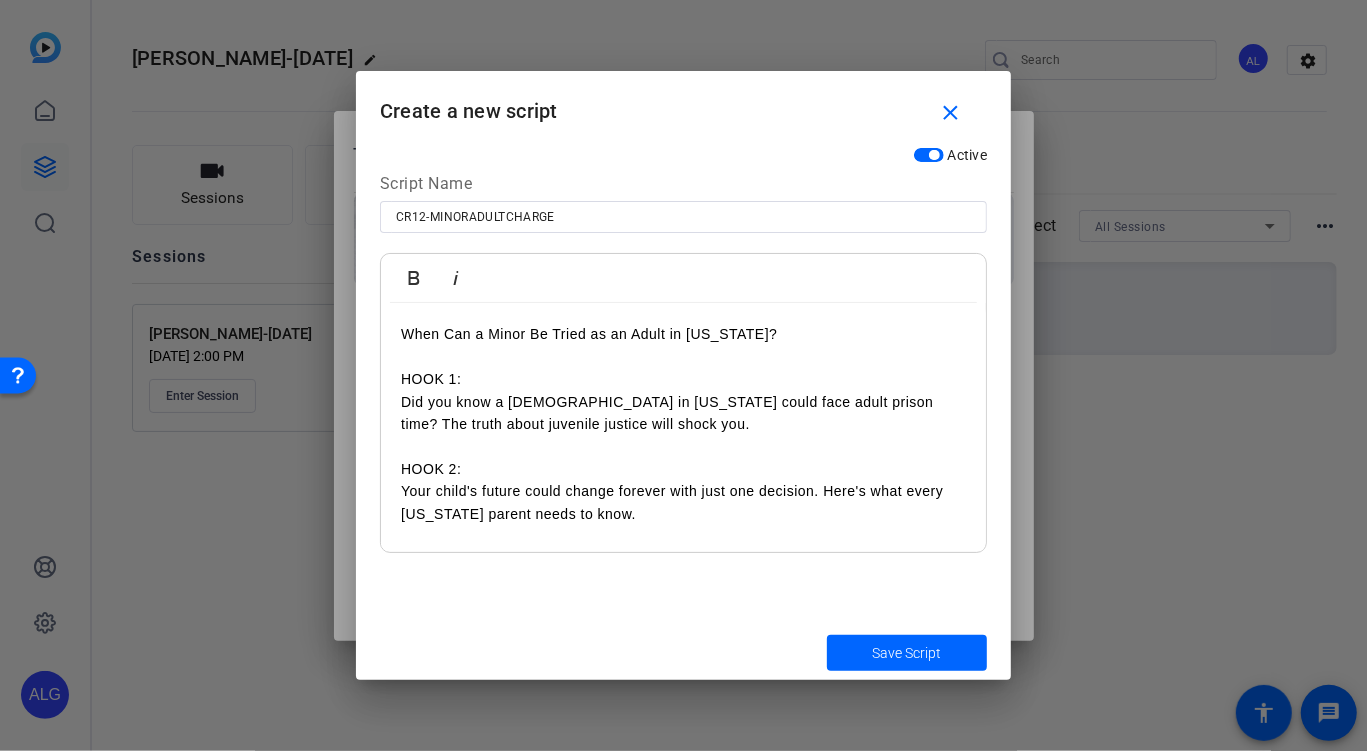 scroll, scrollTop: 640, scrollLeft: 0, axis: vertical 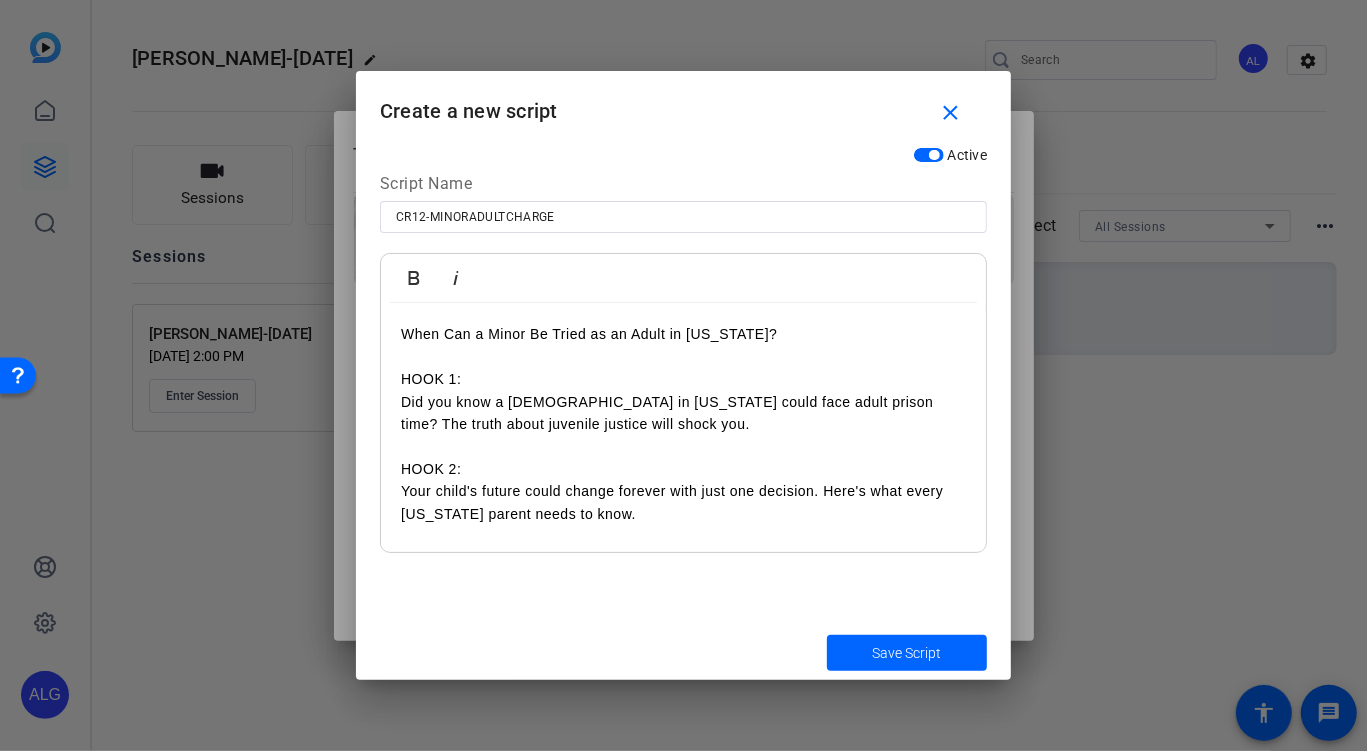 click on "HOOK 1:" at bounding box center (683, 379) 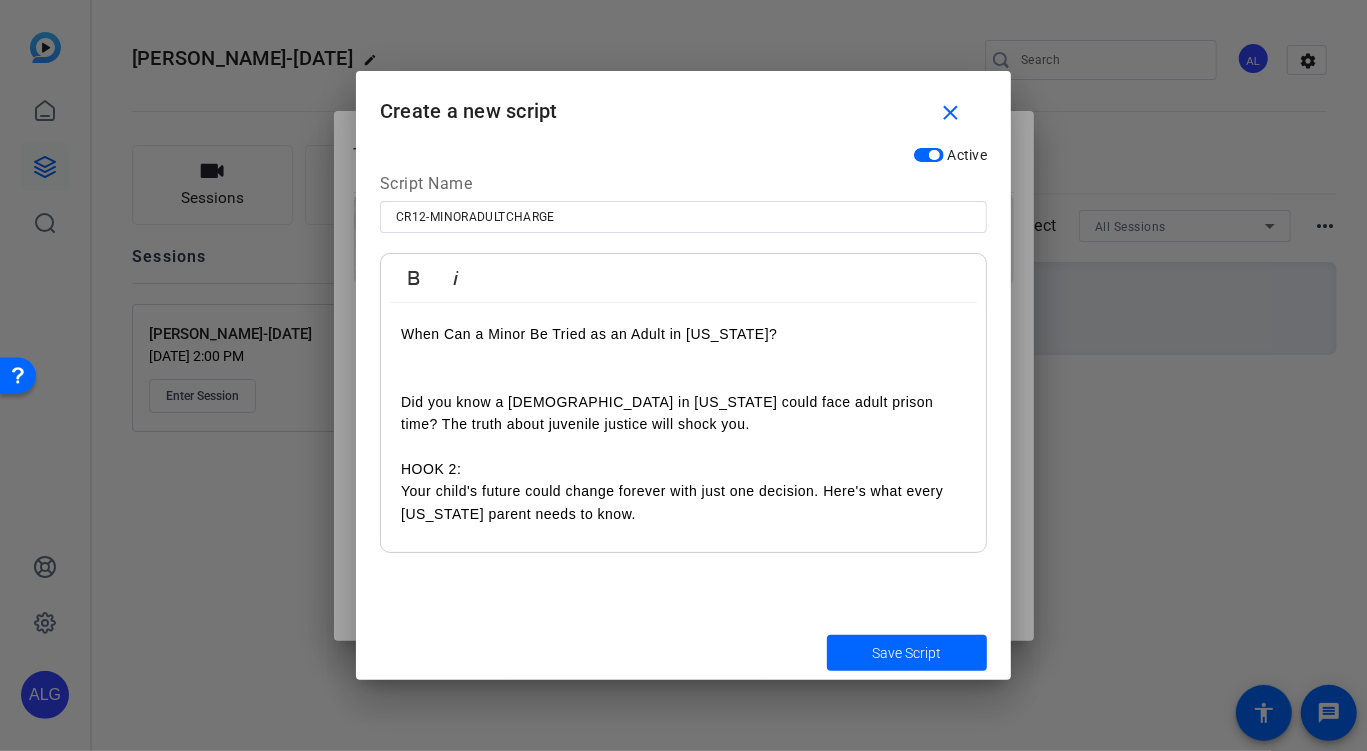 click on "HOOK 2:" at bounding box center [683, 469] 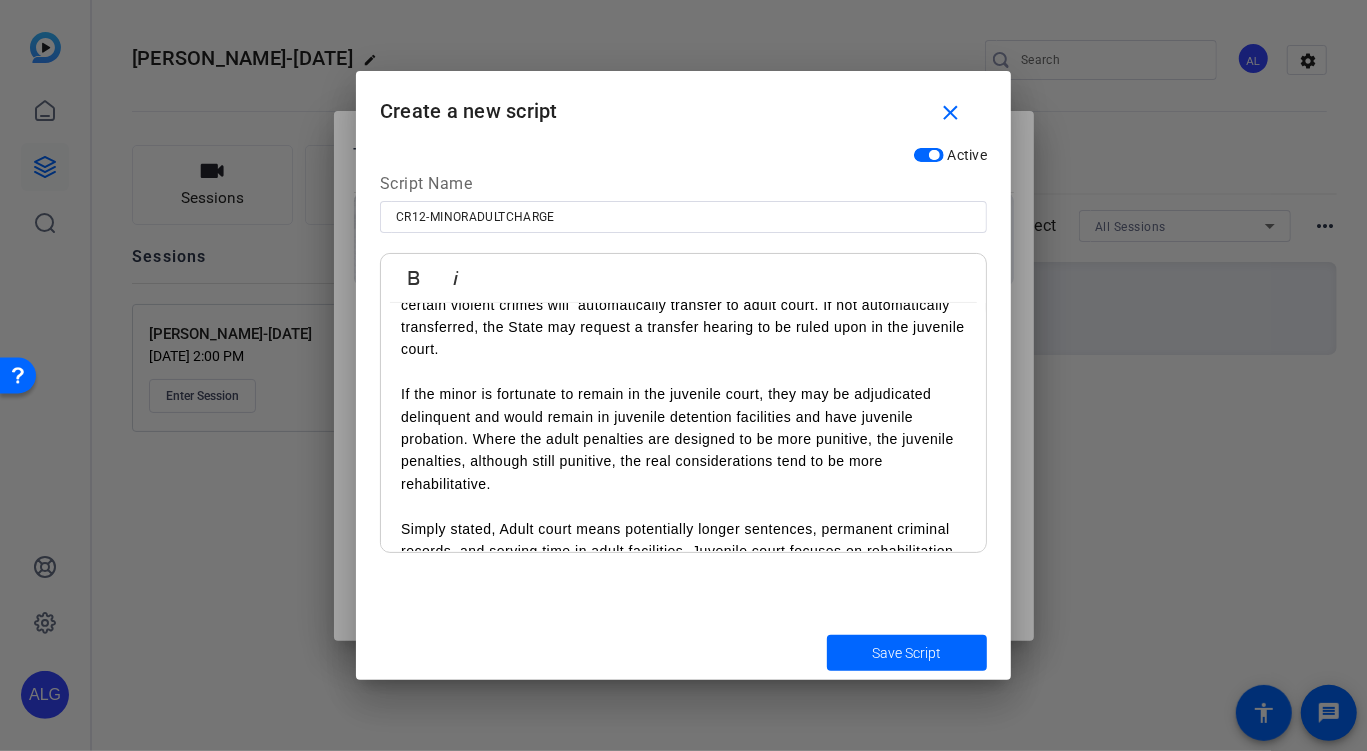 scroll, scrollTop: 640, scrollLeft: 0, axis: vertical 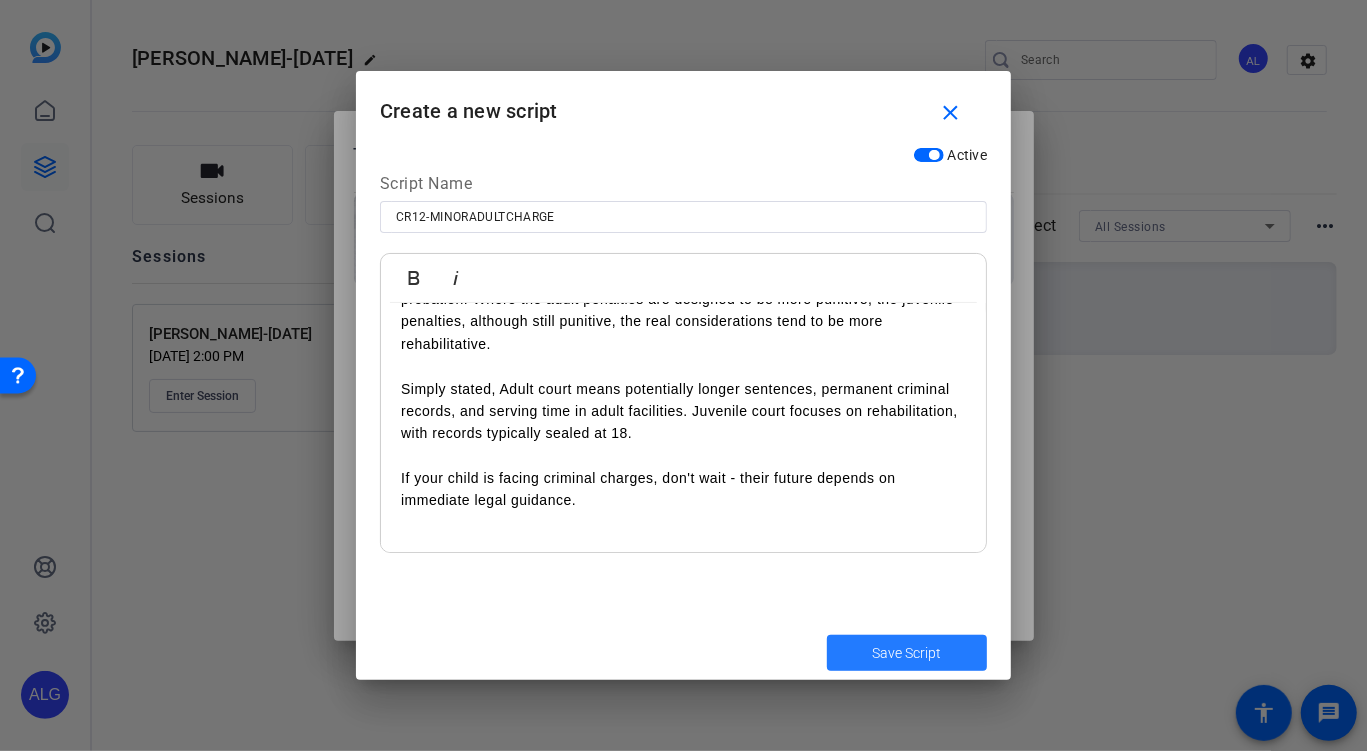 click at bounding box center [907, 653] 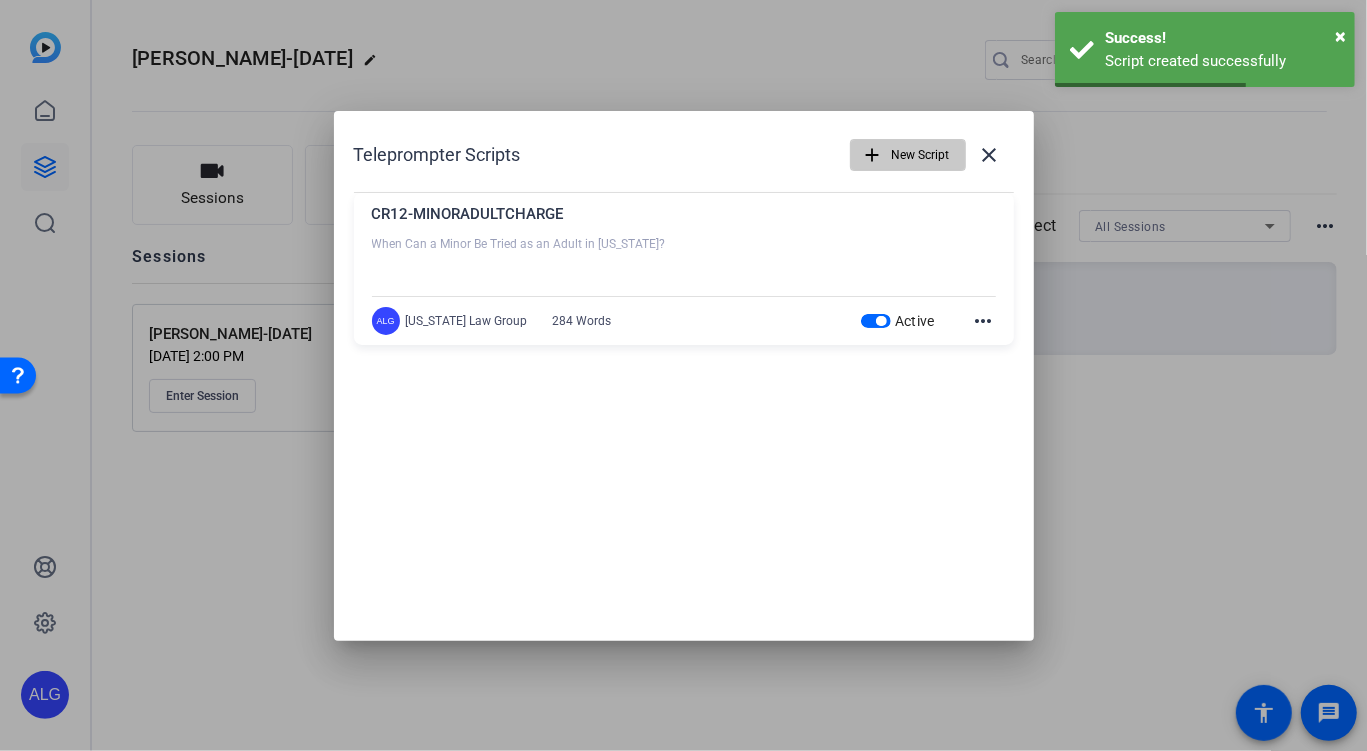 click on "add" at bounding box center (873, 155) 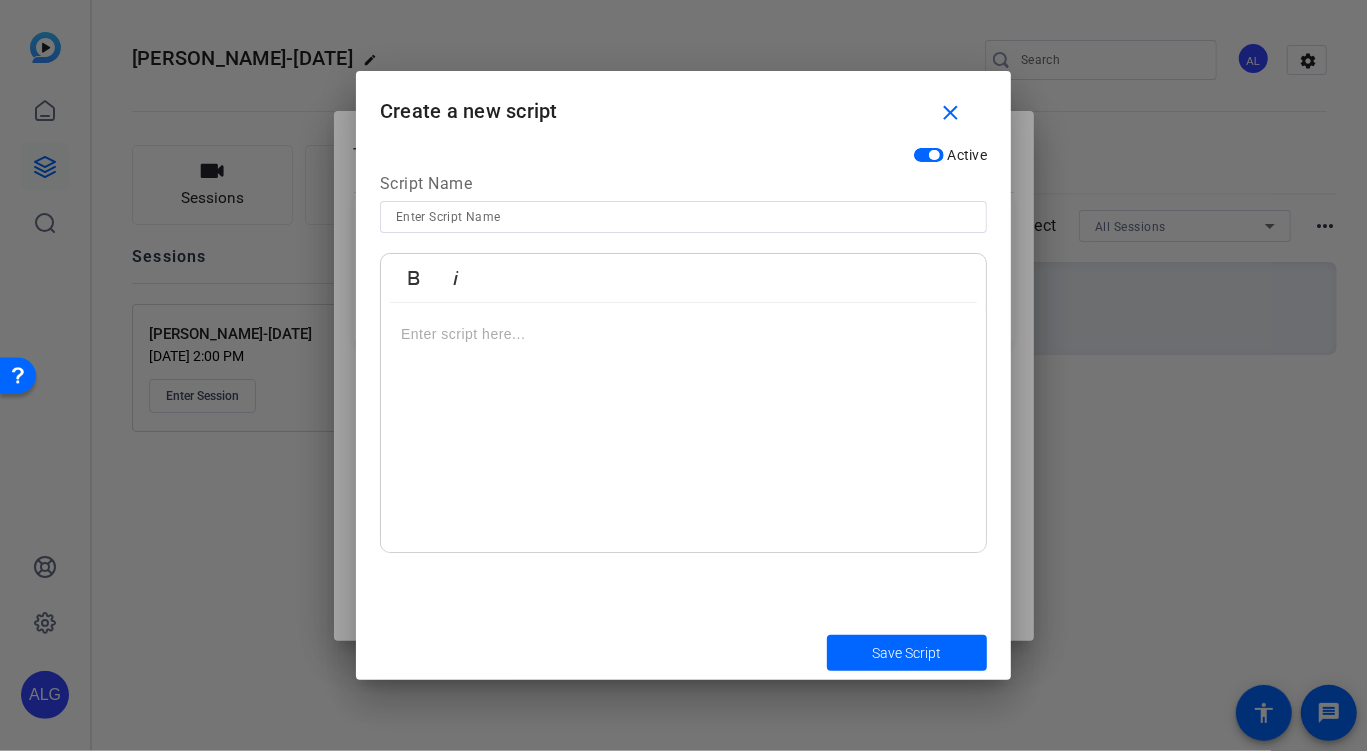click at bounding box center [683, 217] 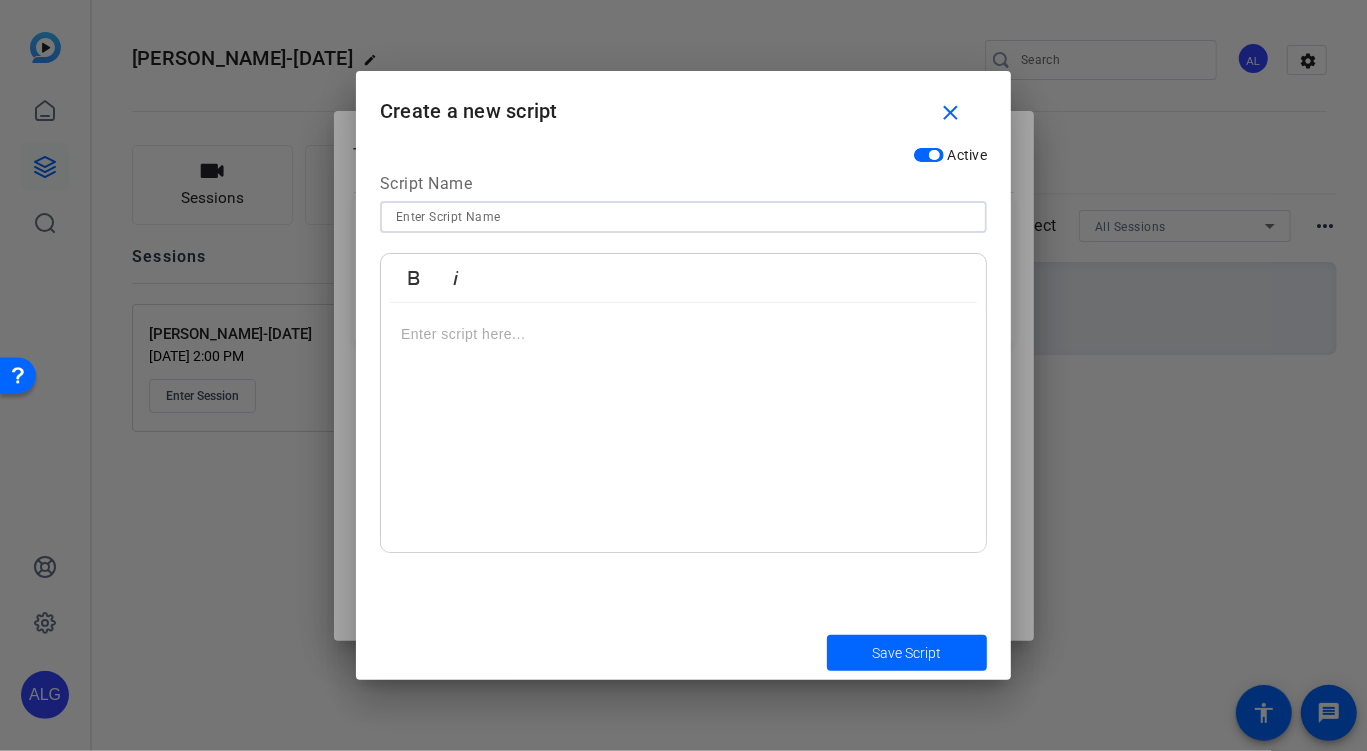paste on "CR14-SOCIALPOSTS" 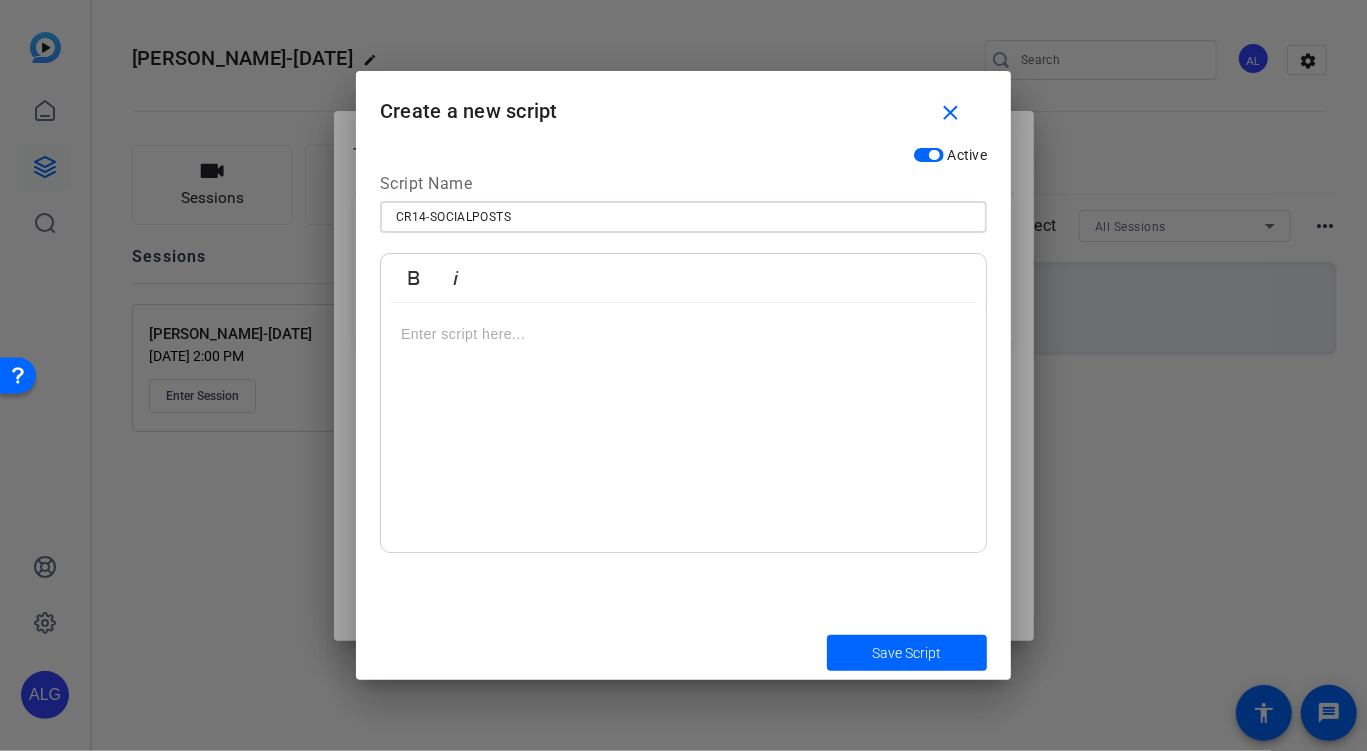 type on "CR14-SOCIALPOSTS" 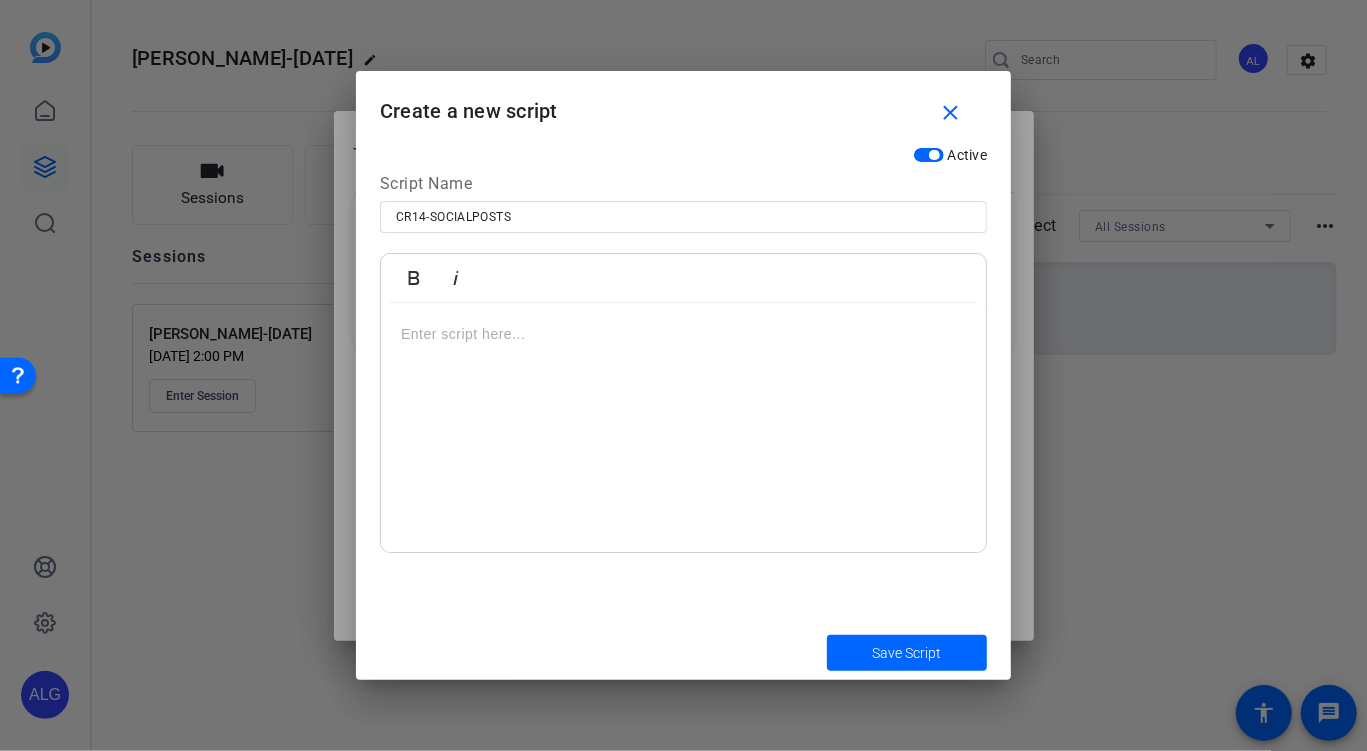 click at bounding box center (683, 334) 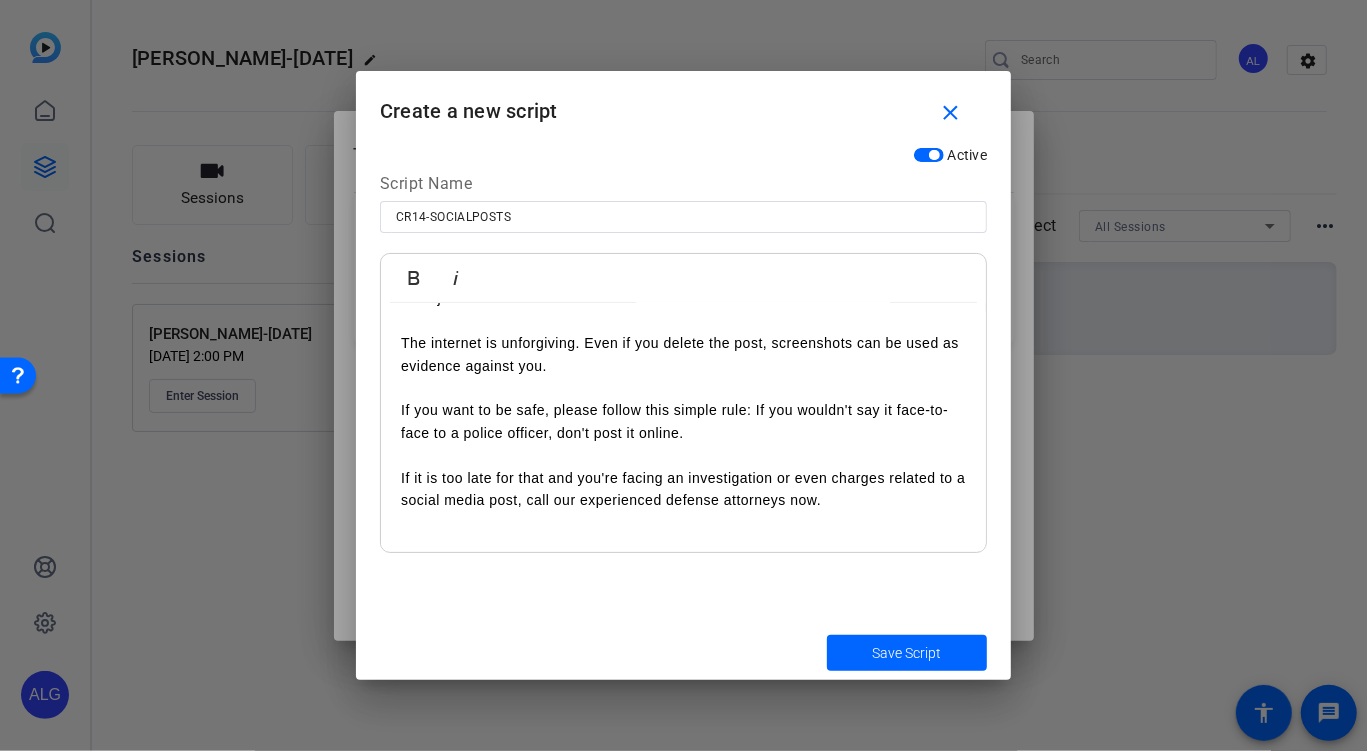 scroll, scrollTop: 24627, scrollLeft: 0, axis: vertical 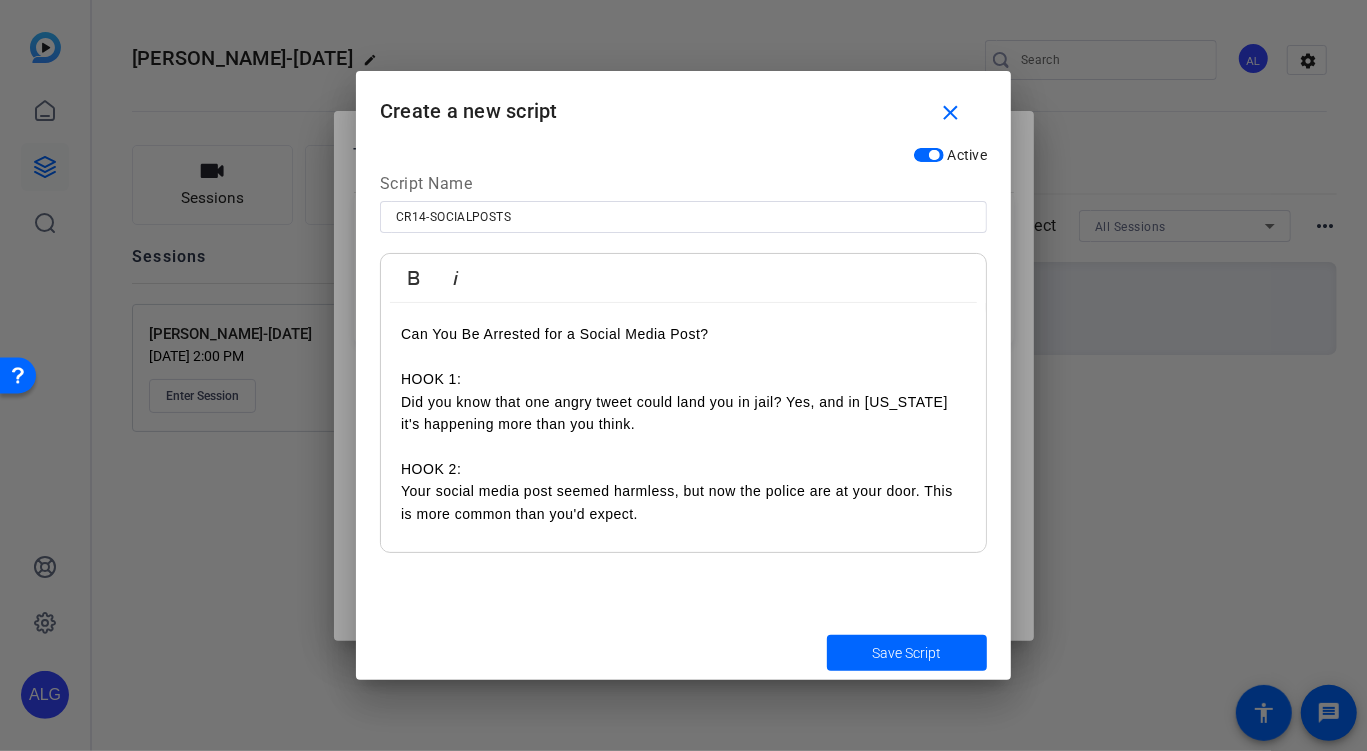 click on "HOOK 1:" at bounding box center (683, 379) 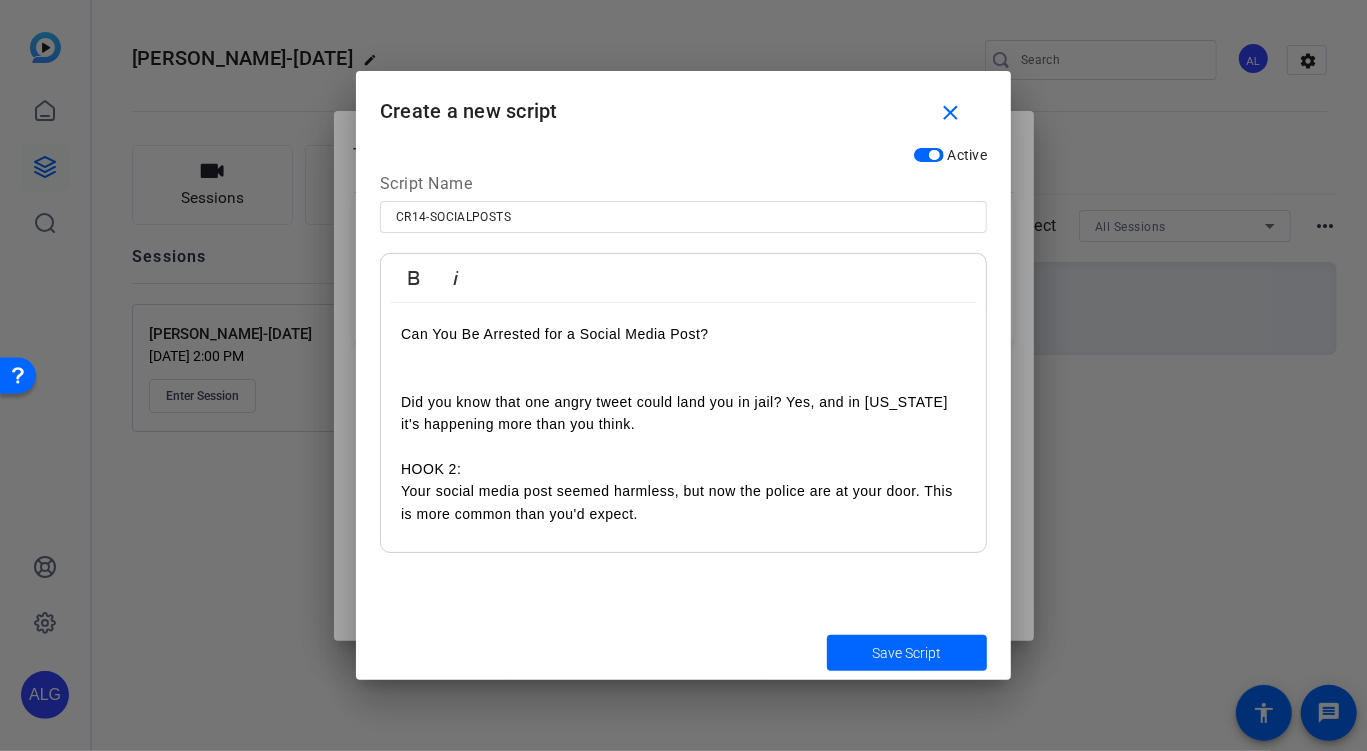 click on "HOOK 2:" at bounding box center (683, 469) 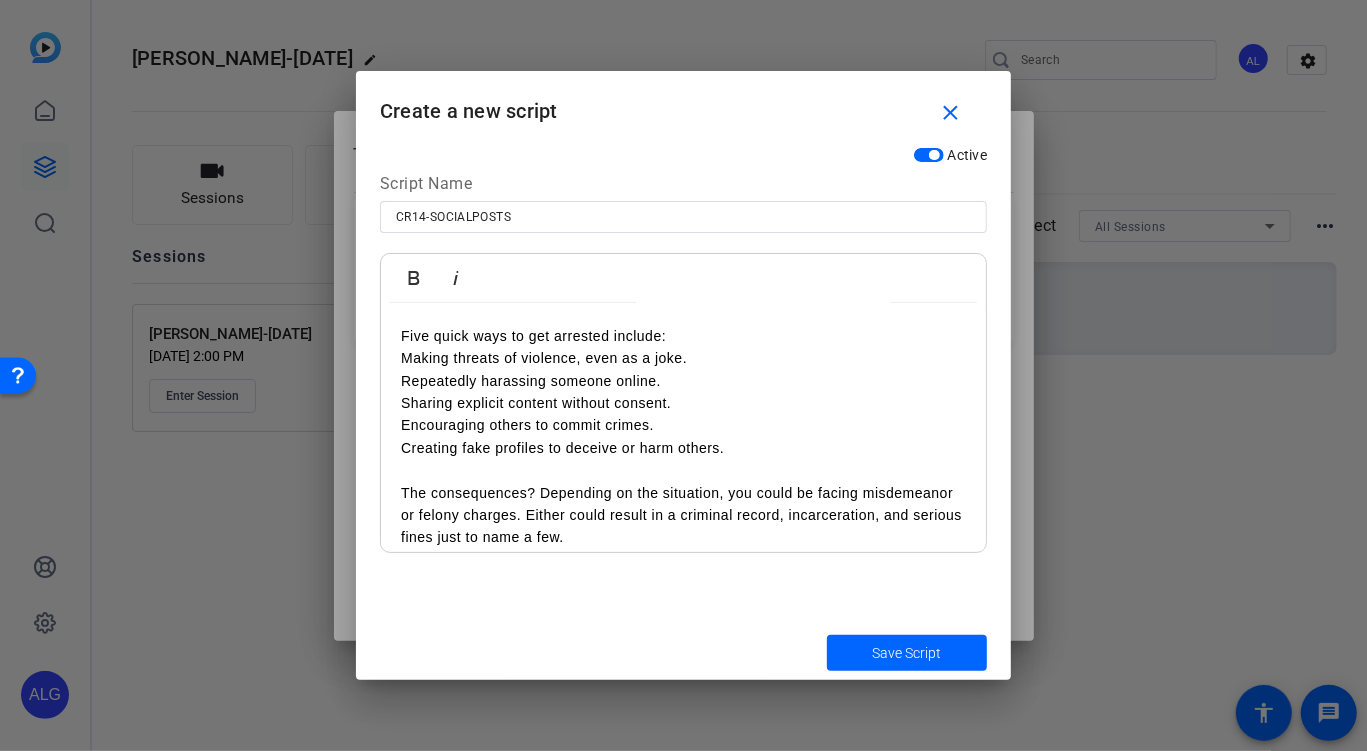 scroll, scrollTop: 302, scrollLeft: 0, axis: vertical 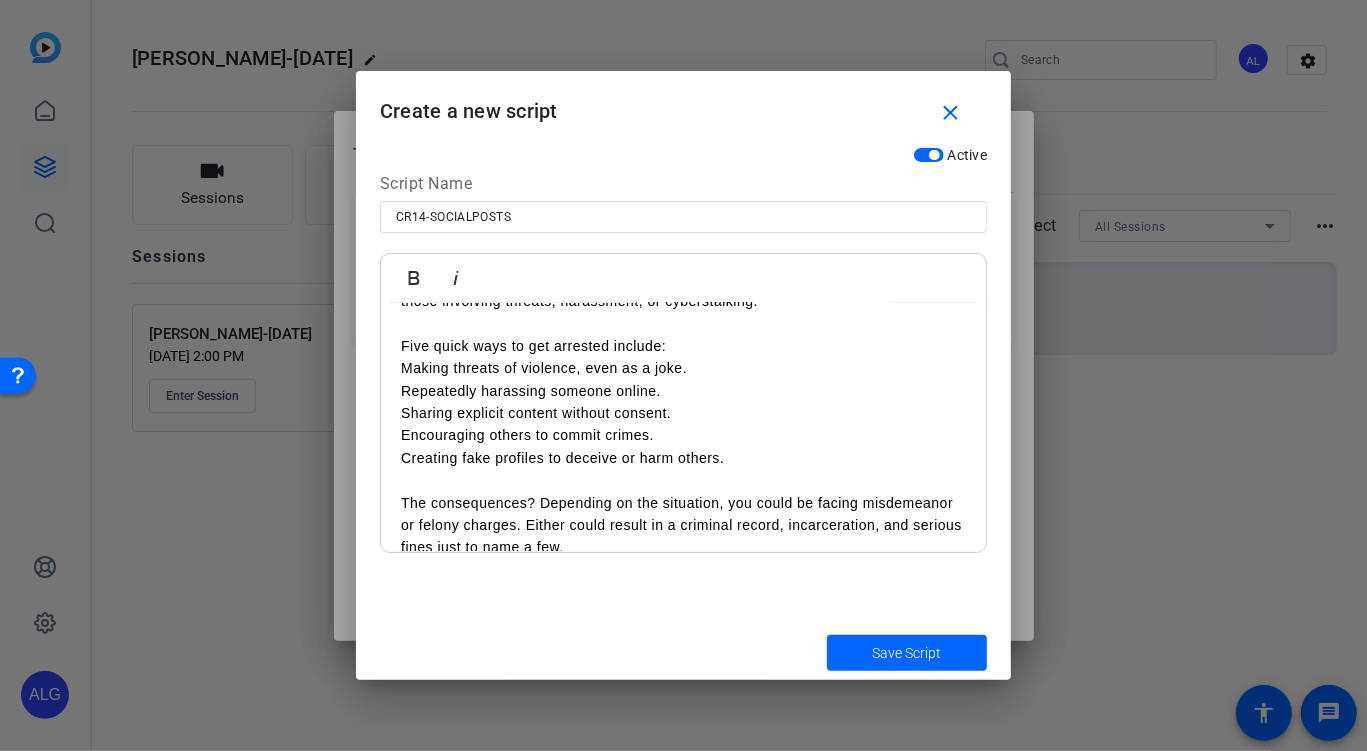 click on "Making threats of violence, even as a joke." at bounding box center (683, 368) 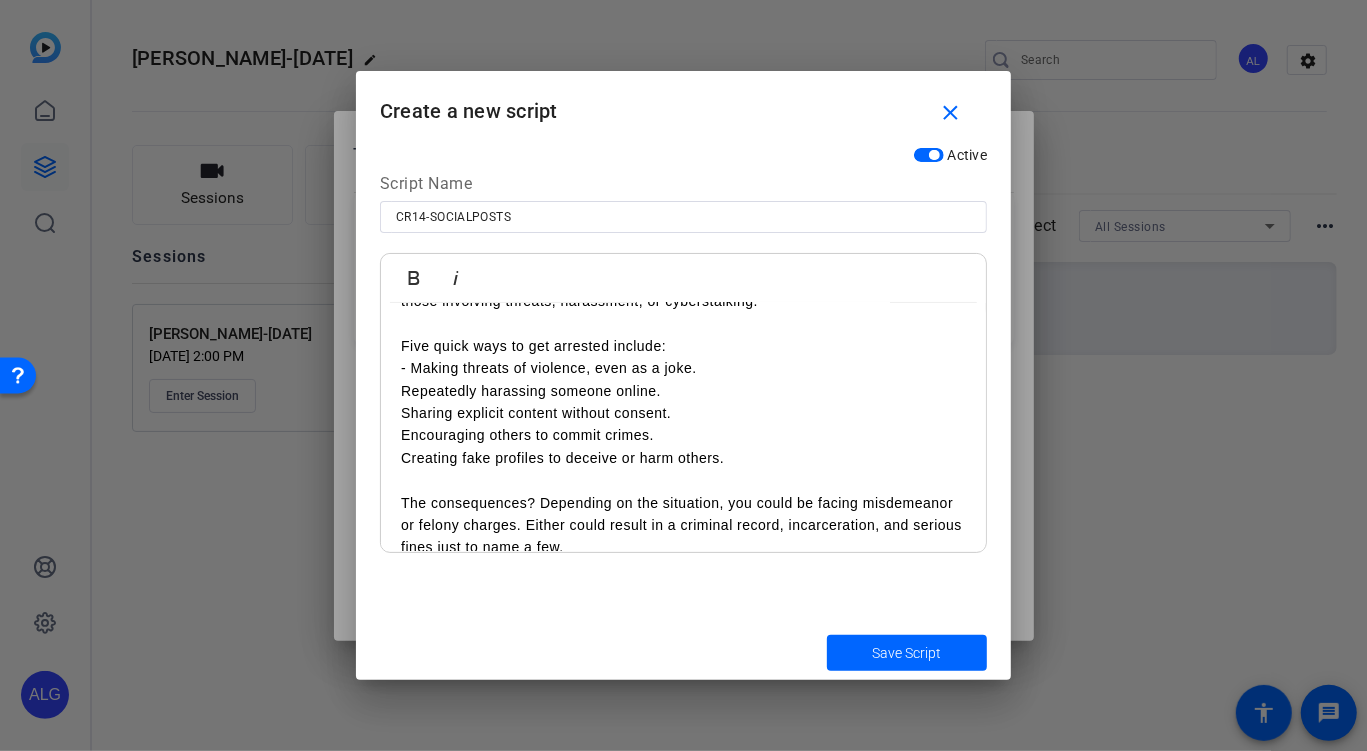 click on "Repeatedly harassing someone online." at bounding box center (683, 391) 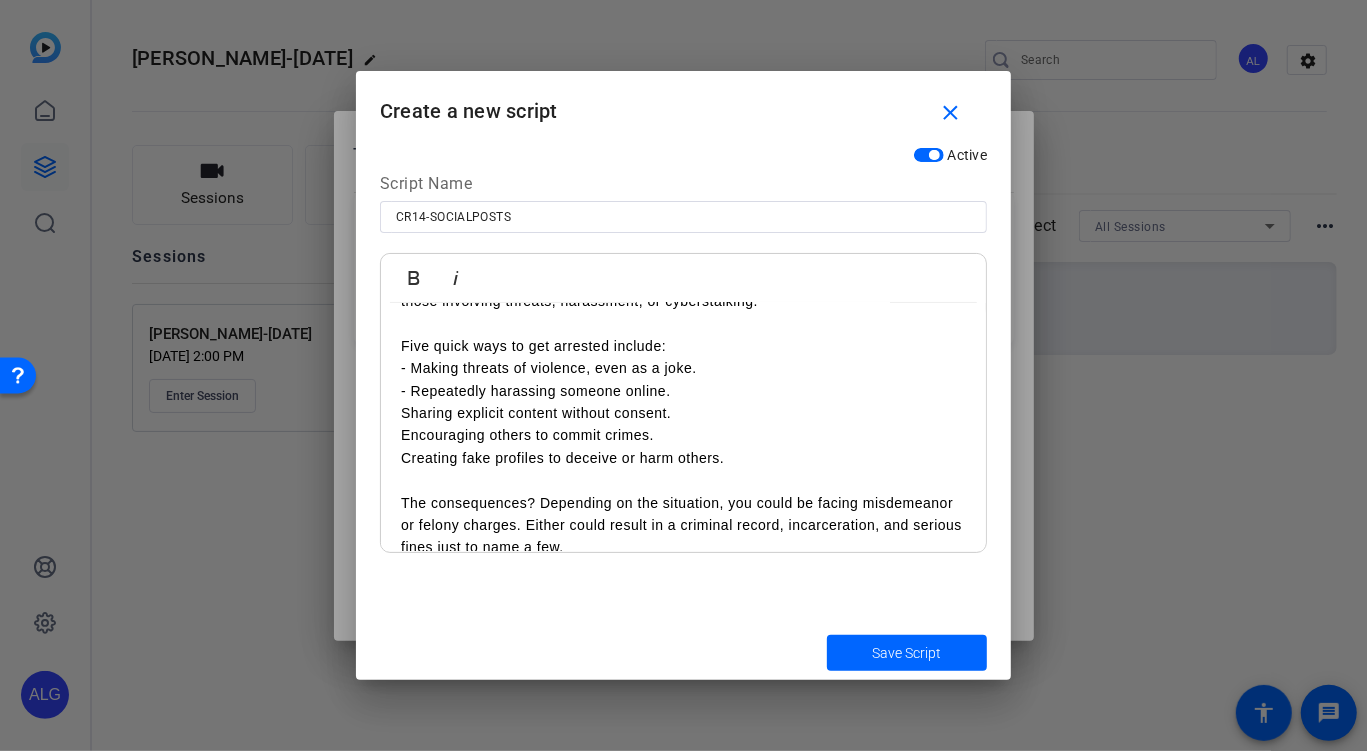 click on "Can You Be Arrested for a Social Media Post? Did you know that one angry tweet could land you in jail? Yes, and in Arizona it's happening more than you think. Your social media post seemed harmless, but now the police are at your door. This is more common than you'd expect. Many people believe they can post anything online without consequences. But in Arizona, certain social media posts can lead to criminal charges, especially those involving threats, harassment, or cyberstalking. Five quick ways to get arrested include: - Making threats of violence, even as a joke.  - Repeatedly harassing someone online.  Sharing explicit content without consent.  Encouraging others to commit crimes.  Creating fake profiles to deceive or harm others. The consequences? Depending on the situation, you could be facing misdemeanor or felony charges. Either could result in a criminal record, incarceration, and serious fines just to name a few." at bounding box center [683, 401] 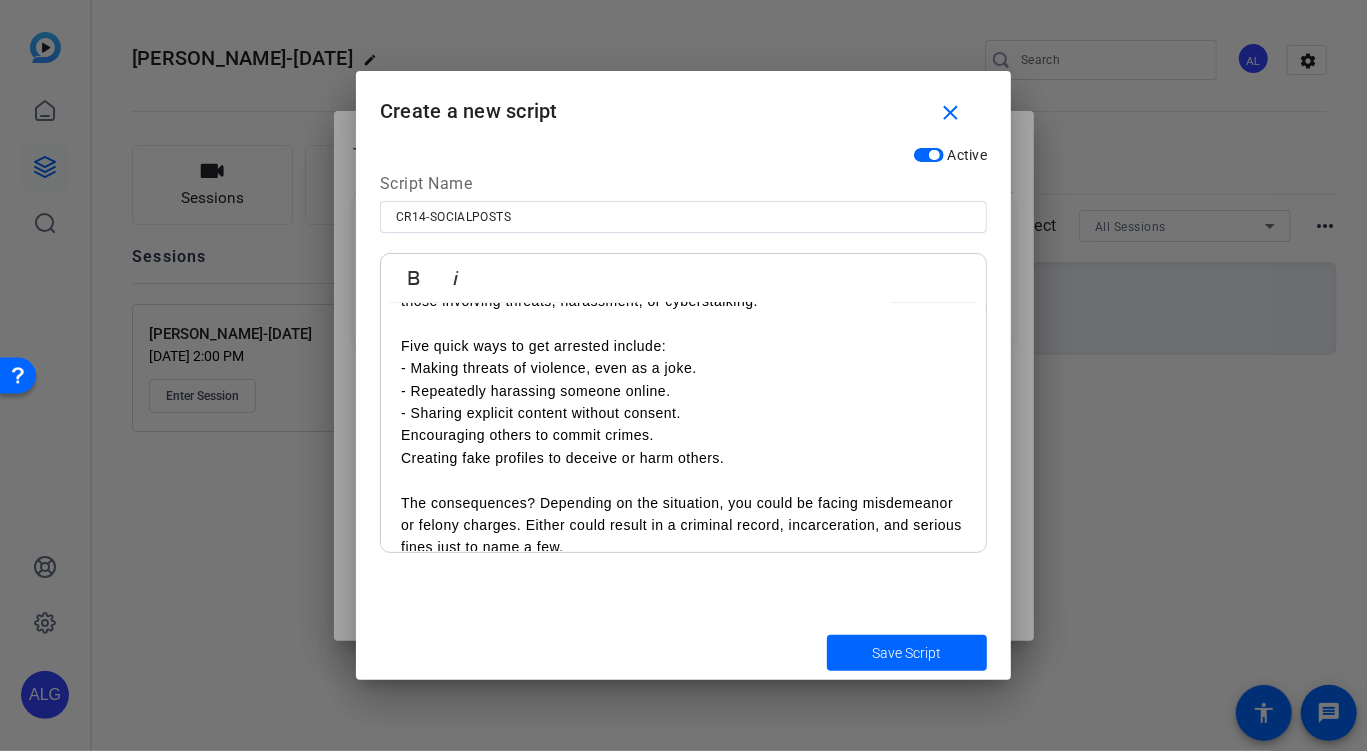 click on "Can You Be Arrested for a Social Media Post? Did you know that one angry tweet could land you in jail? Yes, and in Arizona it's happening more than you think. Your social media post seemed harmless, but now the police are at your door. This is more common than you'd expect. Many people believe they can post anything online without consequences. But in Arizona, certain social media posts can lead to criminal charges, especially those involving threats, harassment, or cyberstalking. Five quick ways to get arrested include: - Making threats of violence, even as a joke.  - Repeatedly harassing someone online.  - Sharing explicit content without consent.  Encouraging others to commit crimes.  Creating fake profiles to deceive or harm others. The consequences? Depending on the situation, you could be facing misdemeanor or felony charges. Either could result in a criminal record, incarceration, and serious fines just to name a few." at bounding box center (683, 401) 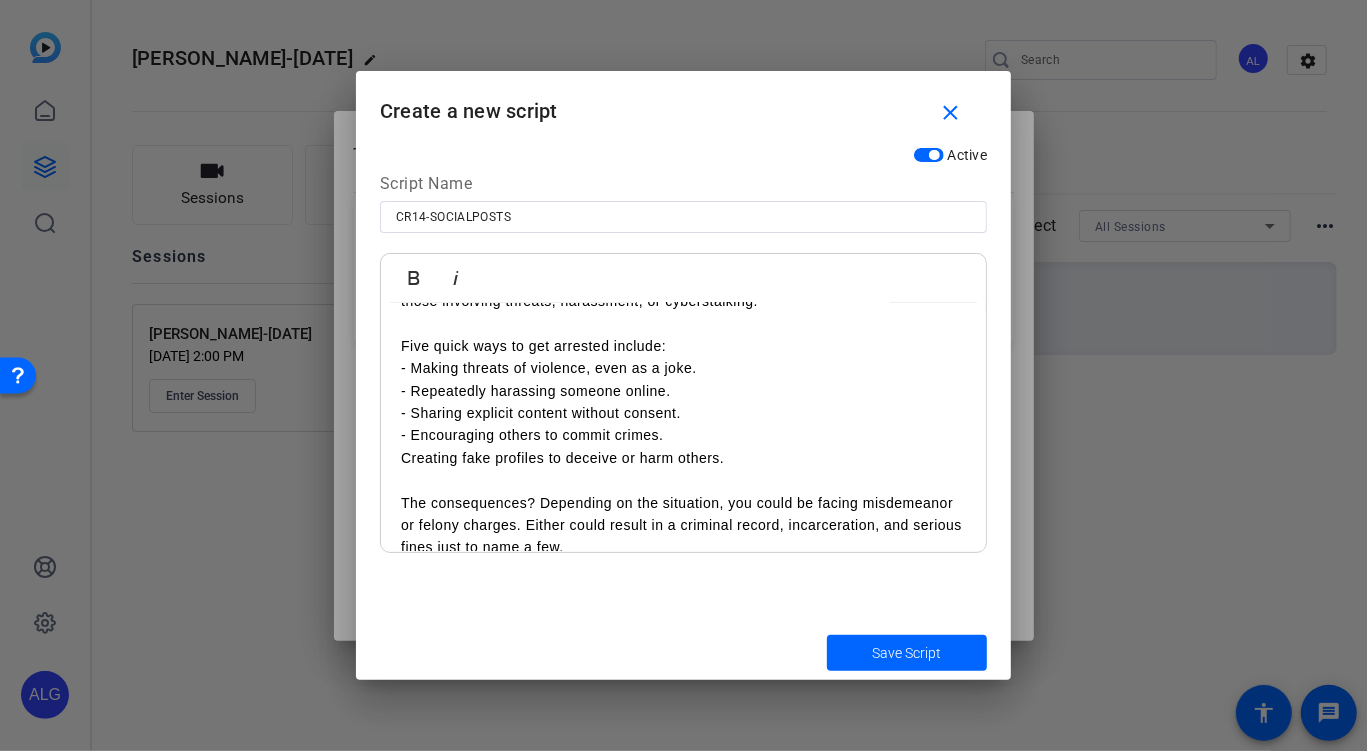 click on "Creating fake profiles to deceive or harm others." at bounding box center (683, 458) 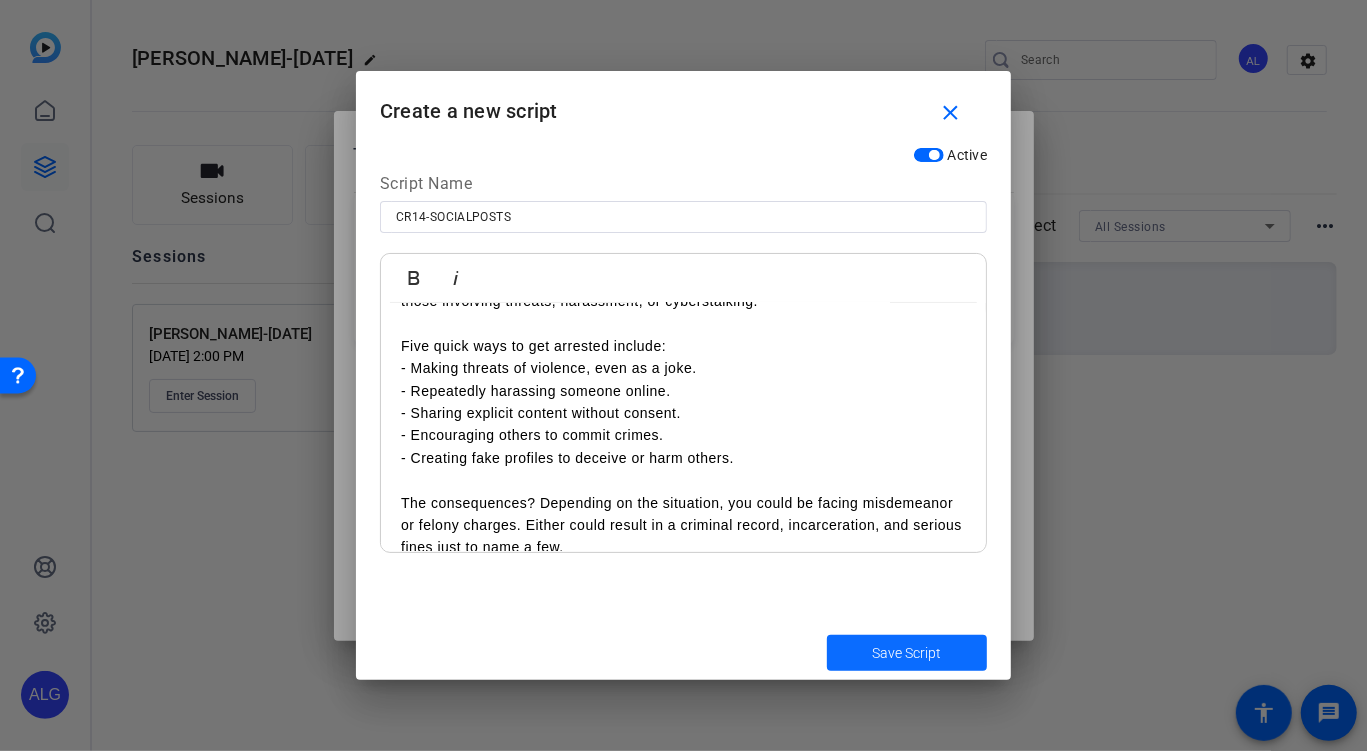 click at bounding box center (907, 653) 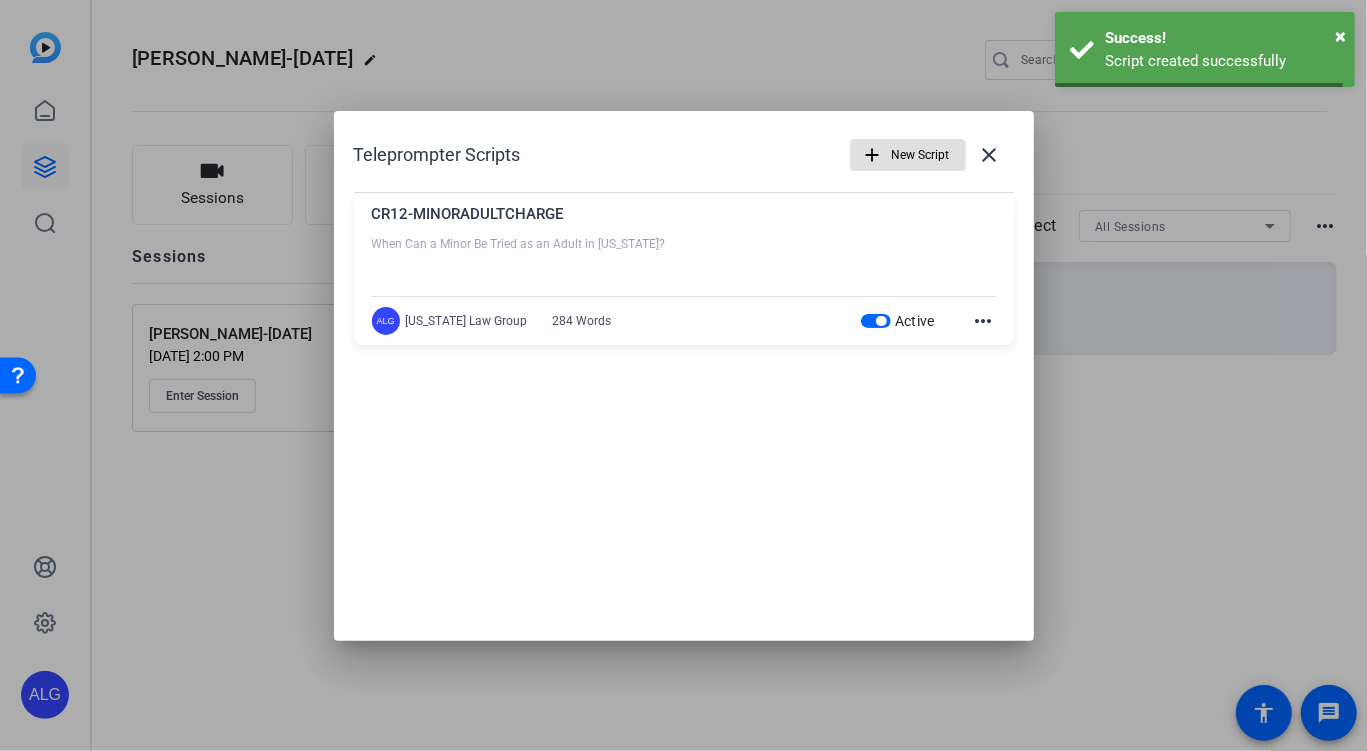 type 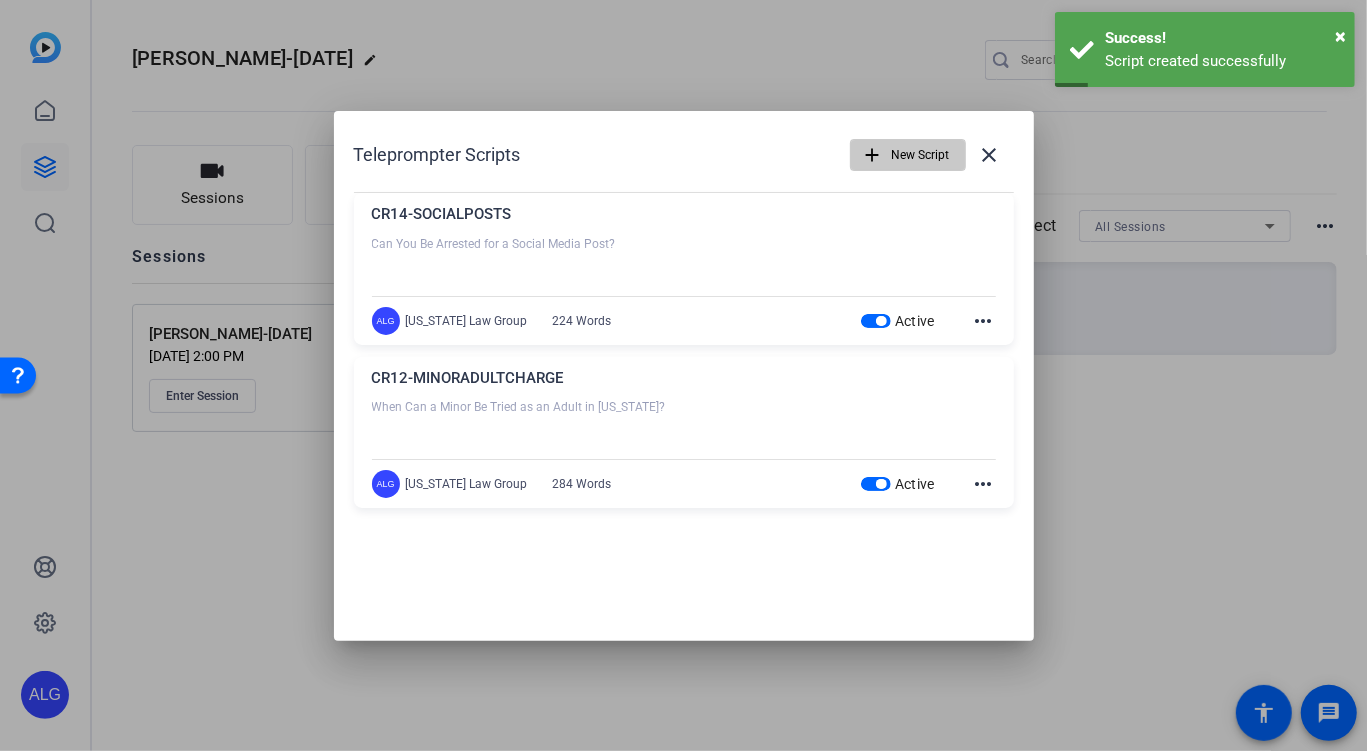 click on "New Script" at bounding box center [921, 155] 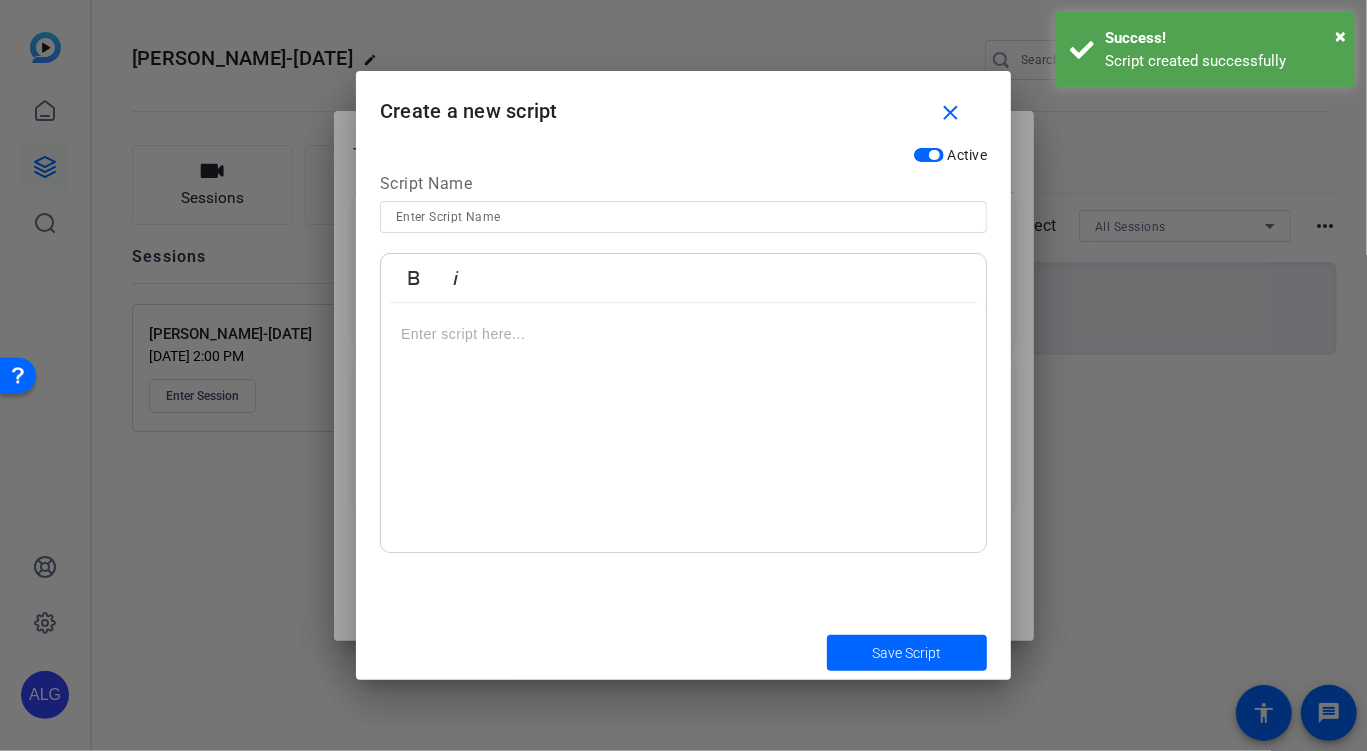 click at bounding box center [683, 217] 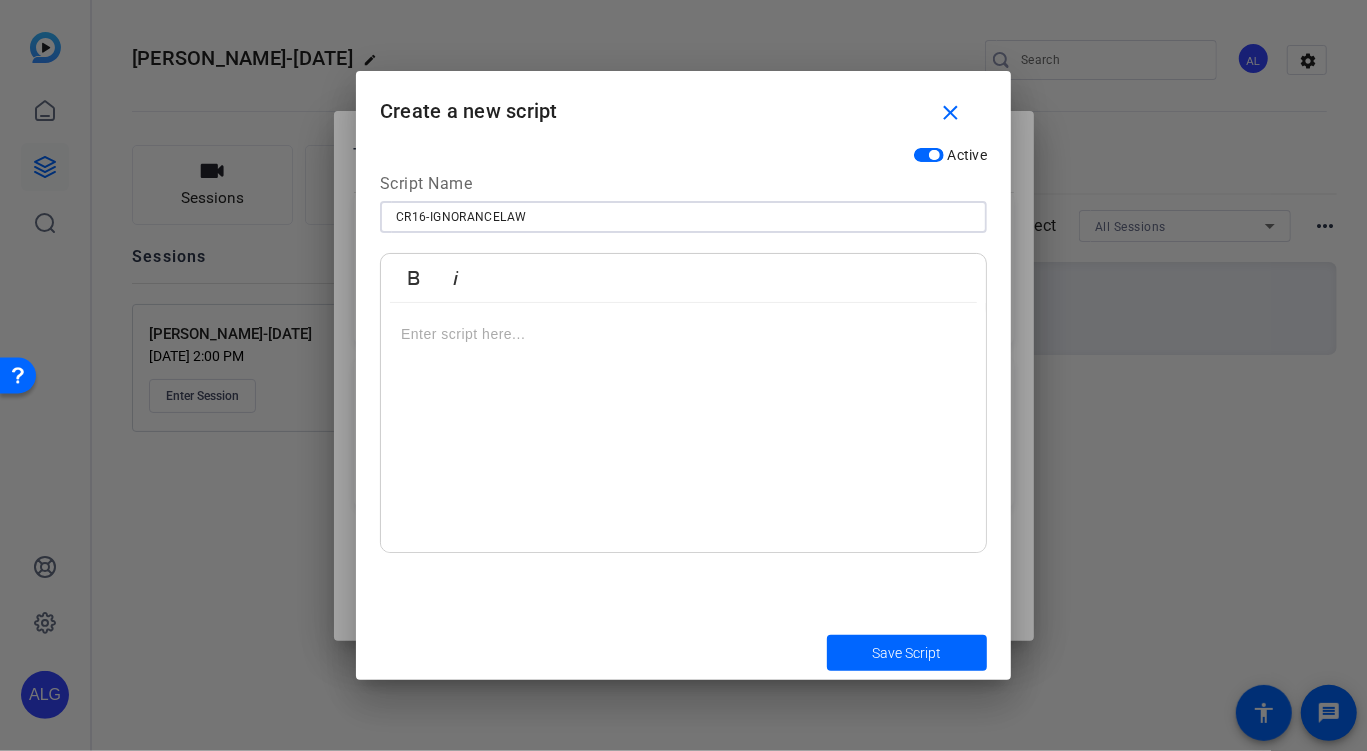 type on "CR16-IGNORANCELAW" 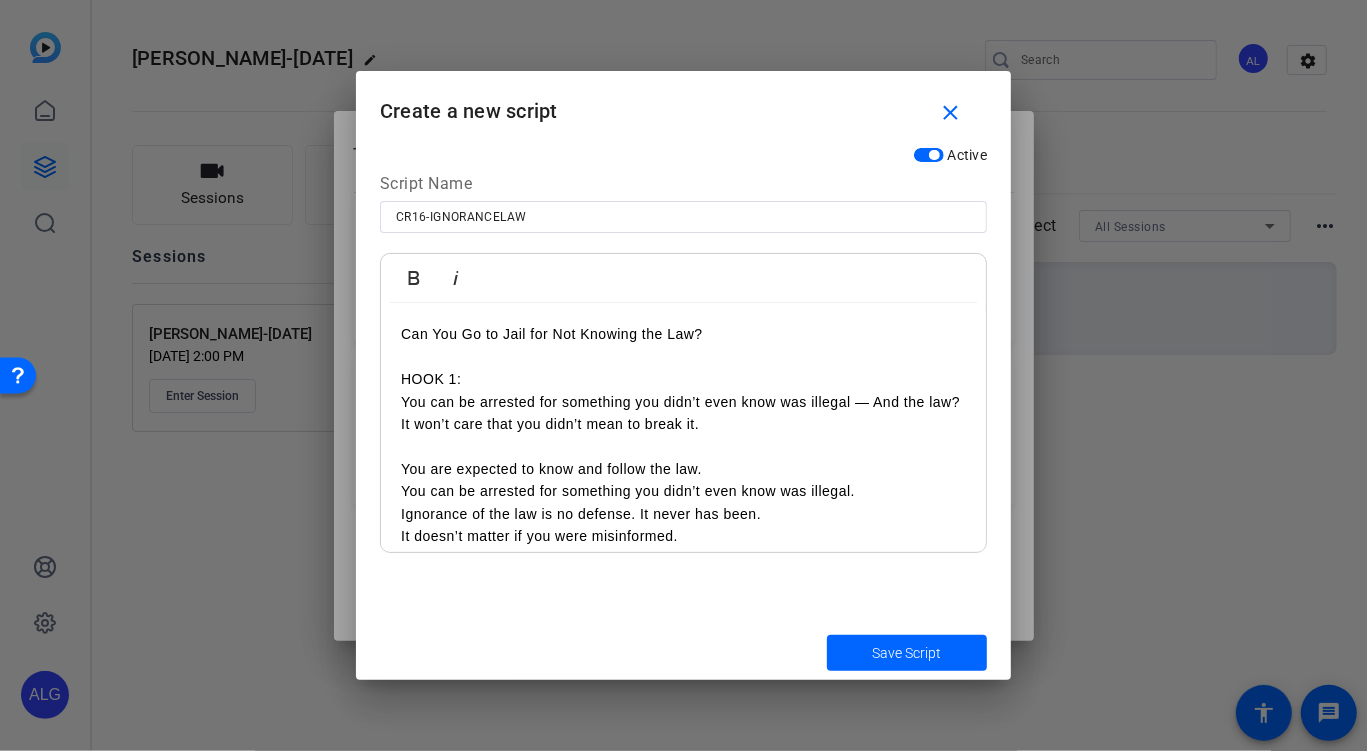 scroll, scrollTop: 461, scrollLeft: 0, axis: vertical 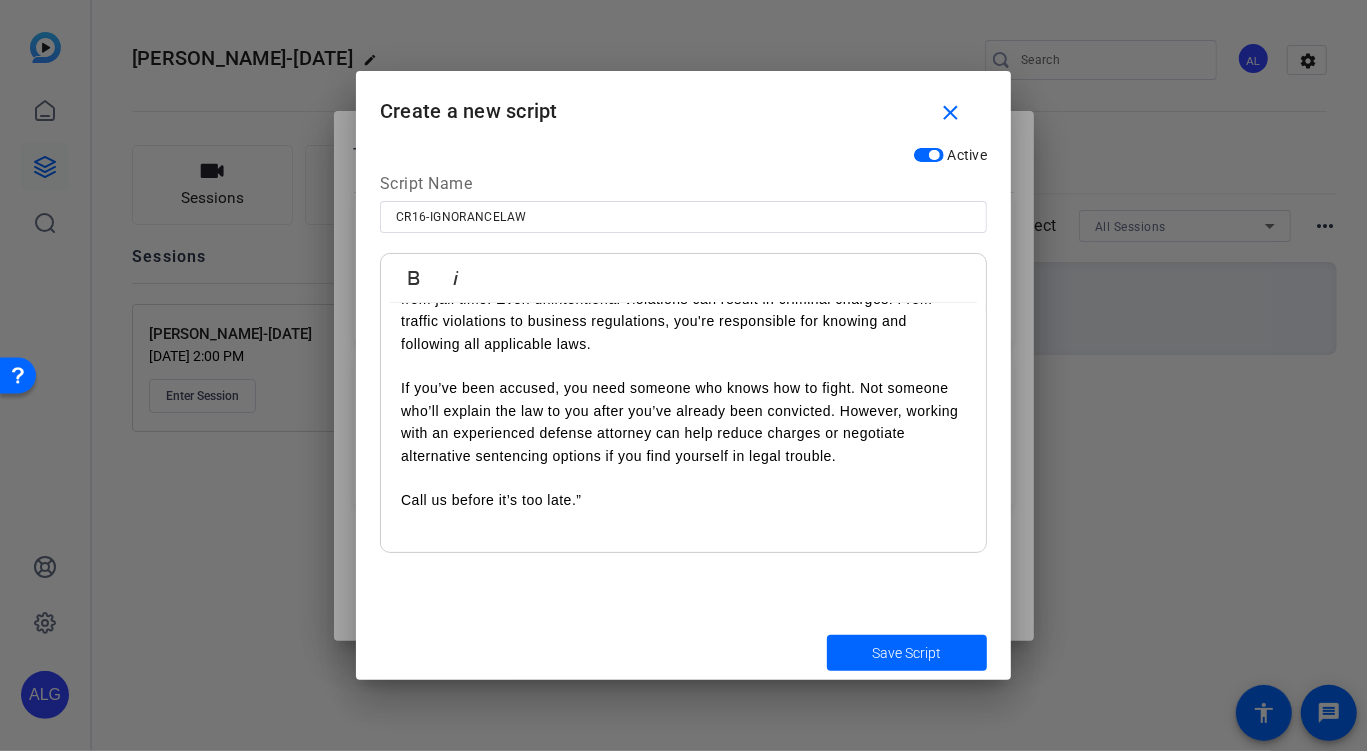 click on "Call us before it’s too late.”" at bounding box center (683, 500) 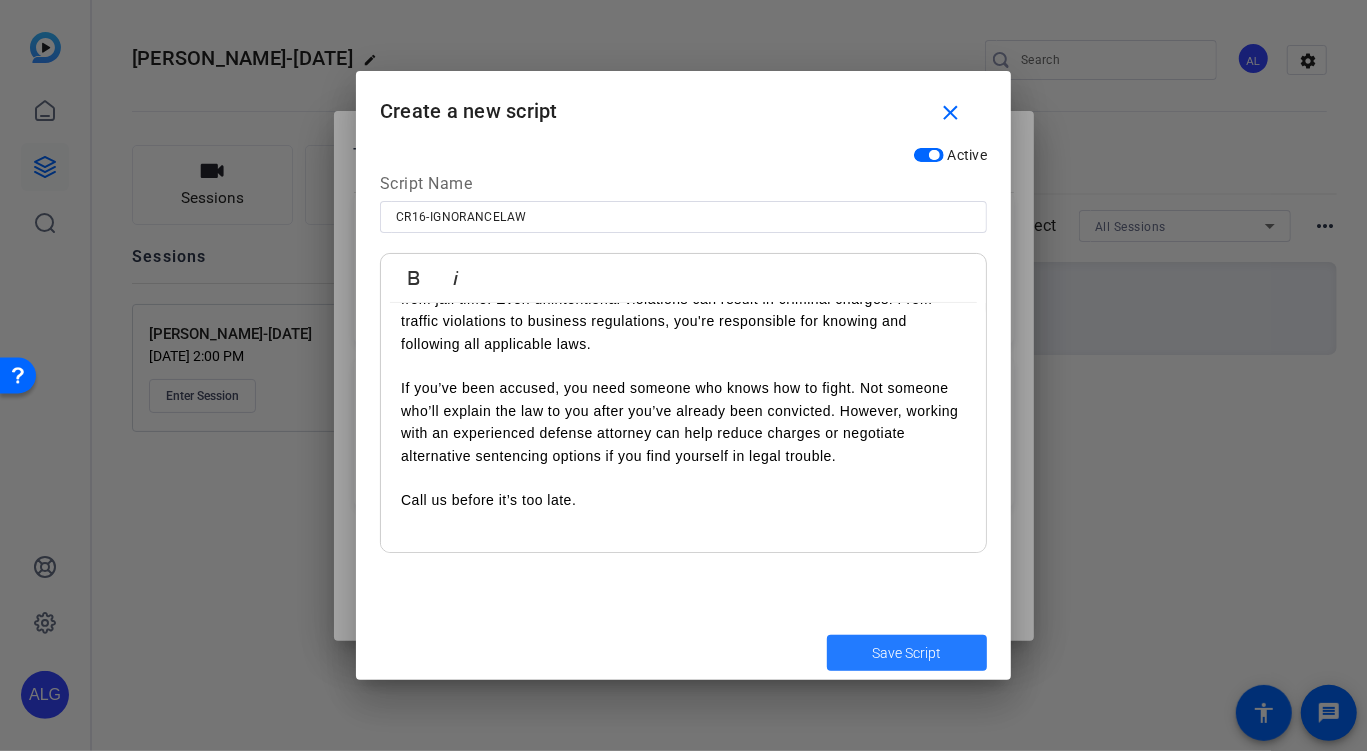 click at bounding box center [907, 653] 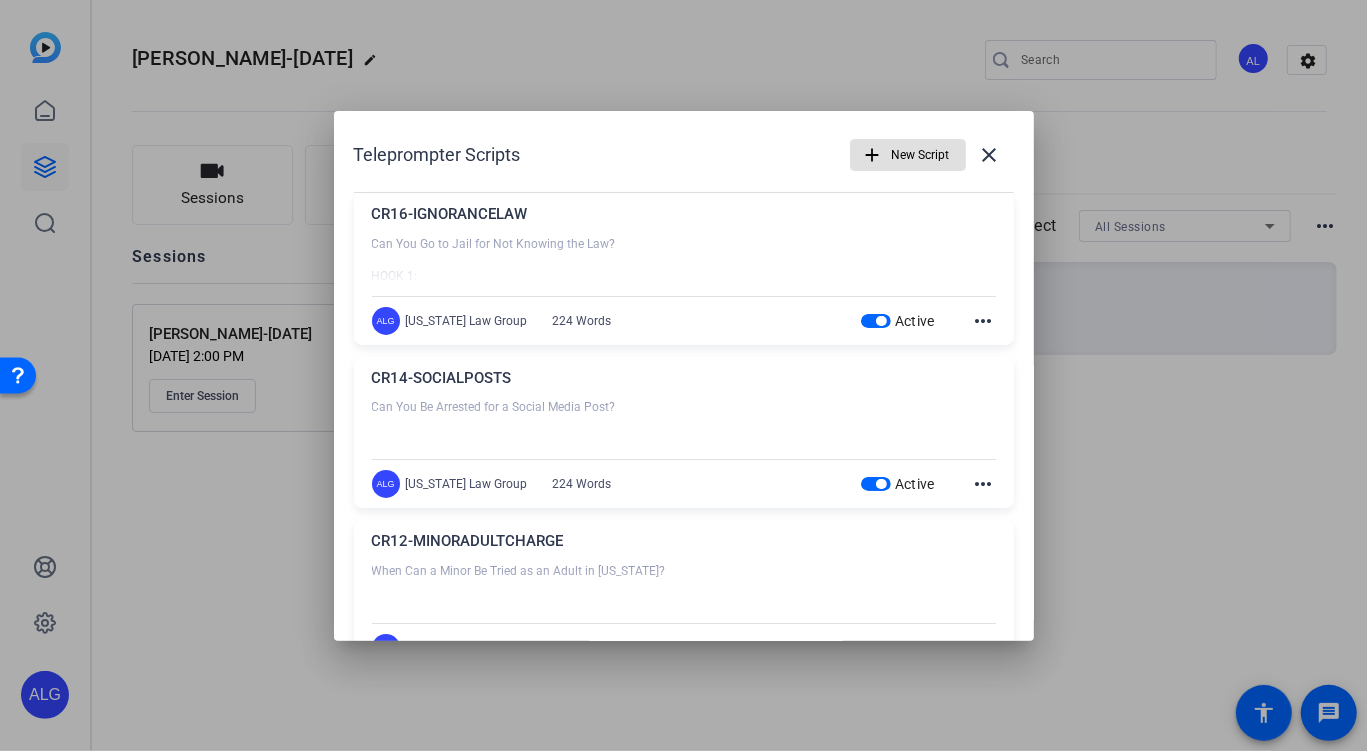 click on "New Script" at bounding box center [921, 155] 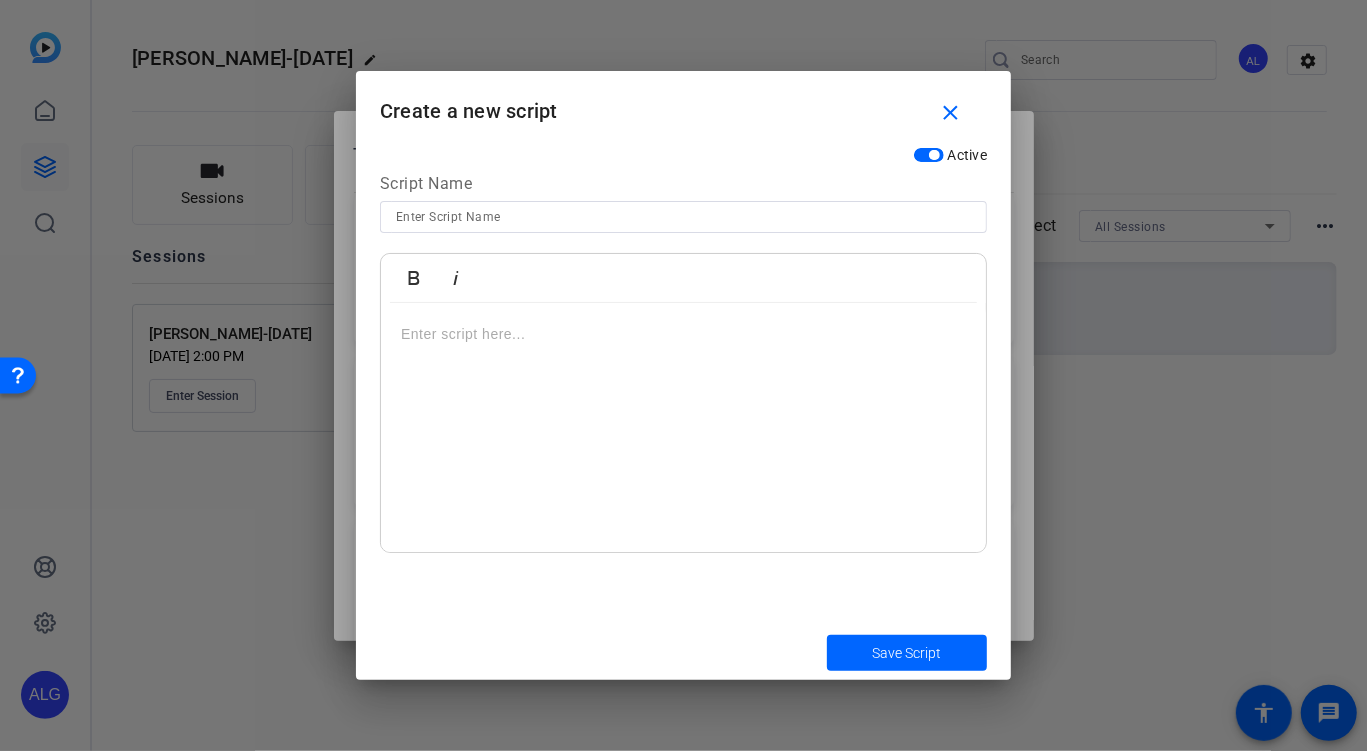 click at bounding box center [683, 217] 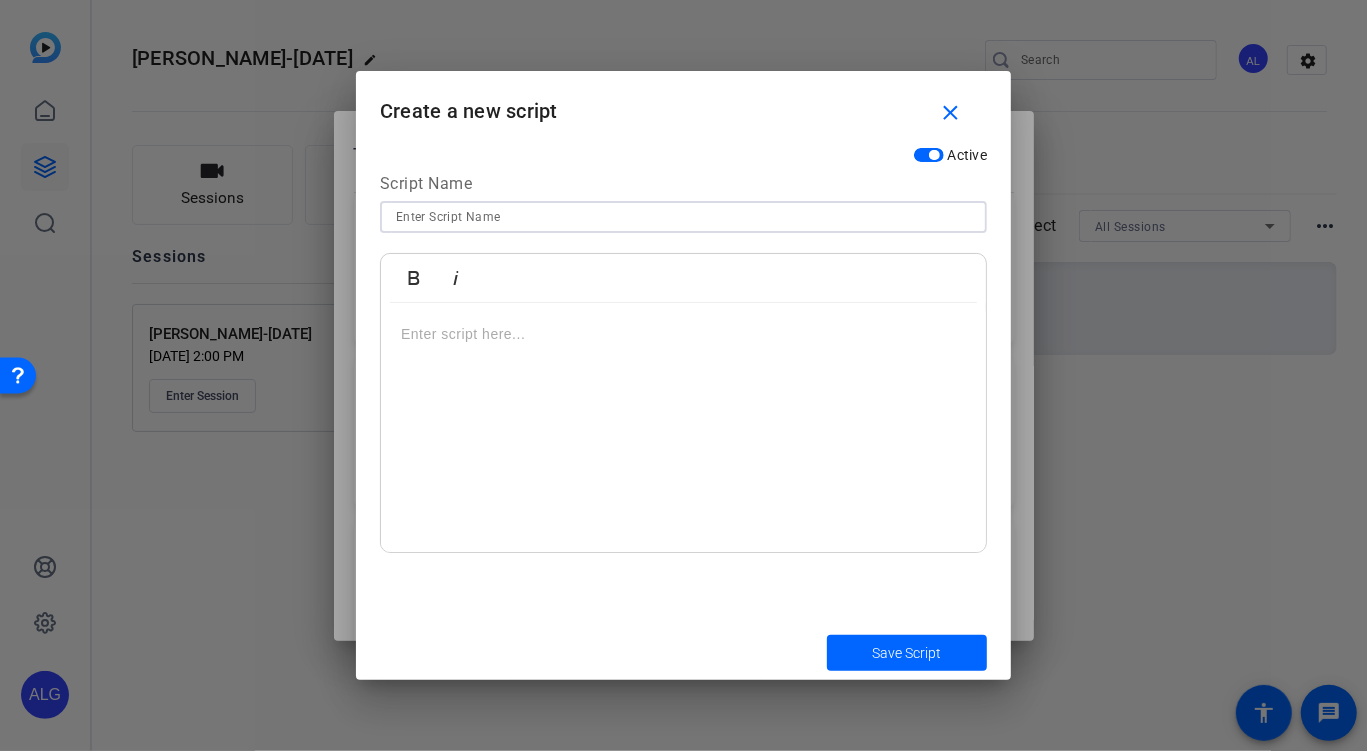 paste on "CR17-EVIDENCE" 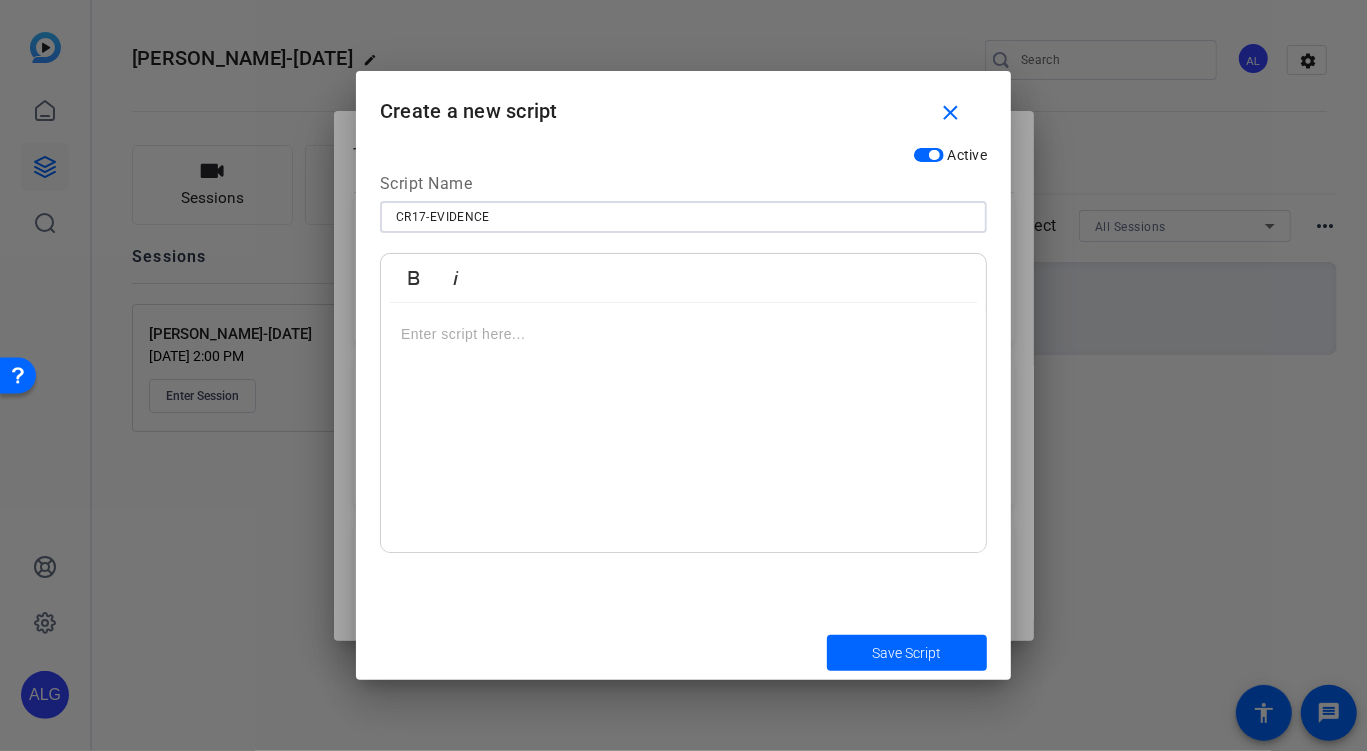 type on "CR17-EVIDENCE" 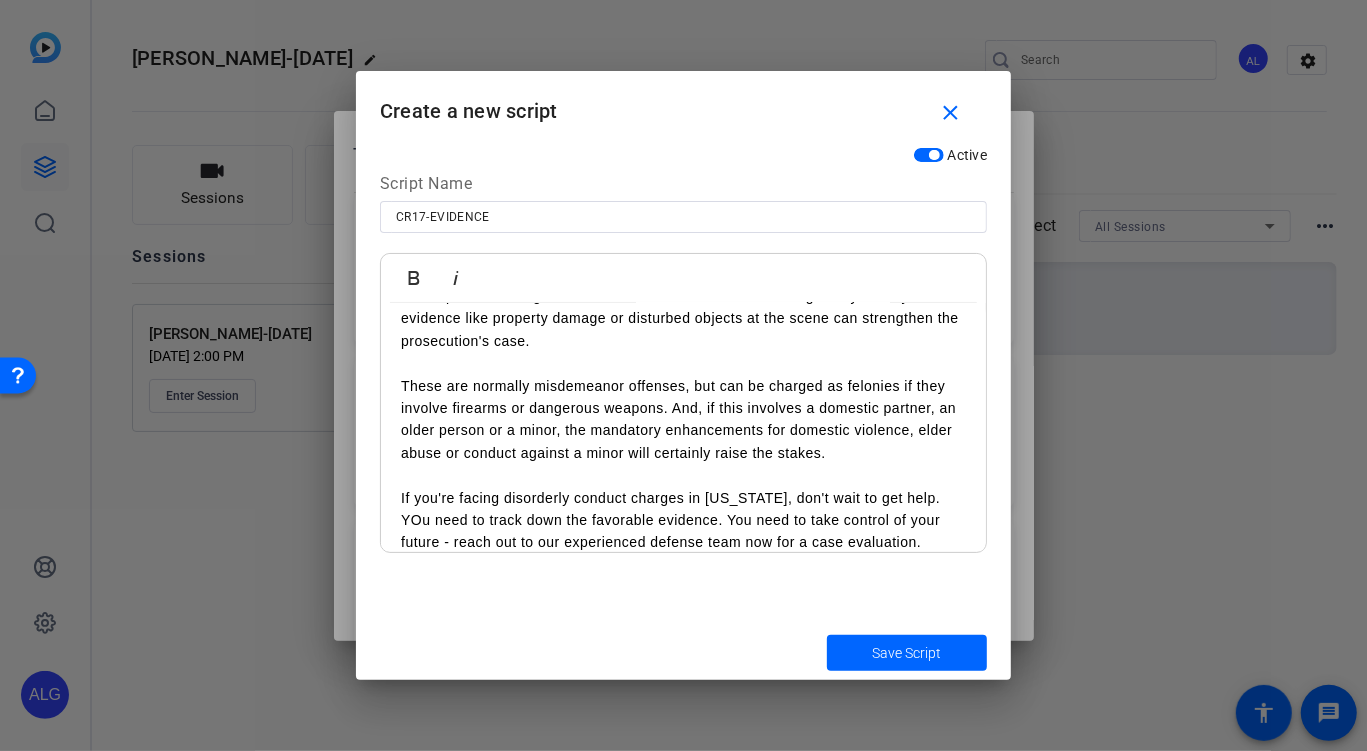 scroll, scrollTop: 0, scrollLeft: 0, axis: both 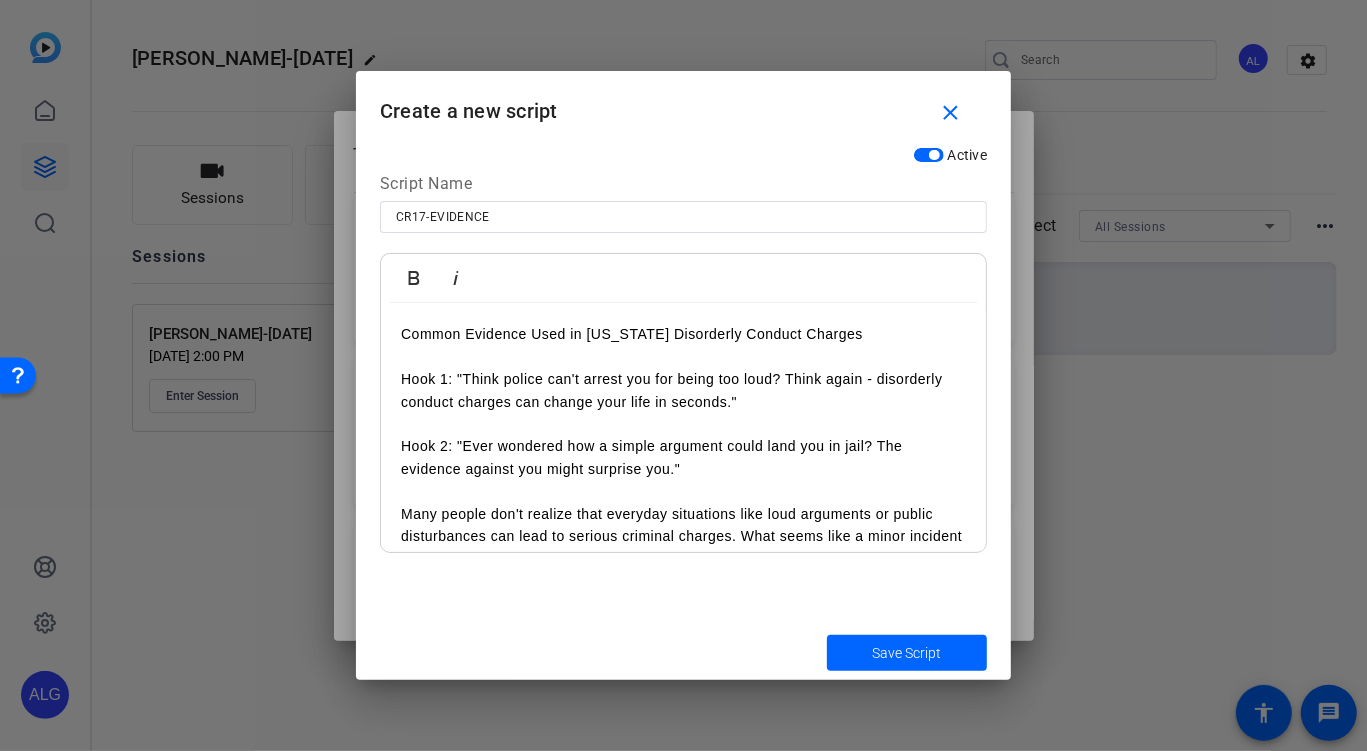 click on "Hook 1: "Think police can't arrest you for being too loud? Think again - disorderly conduct charges can change your life in seconds."" at bounding box center [683, 390] 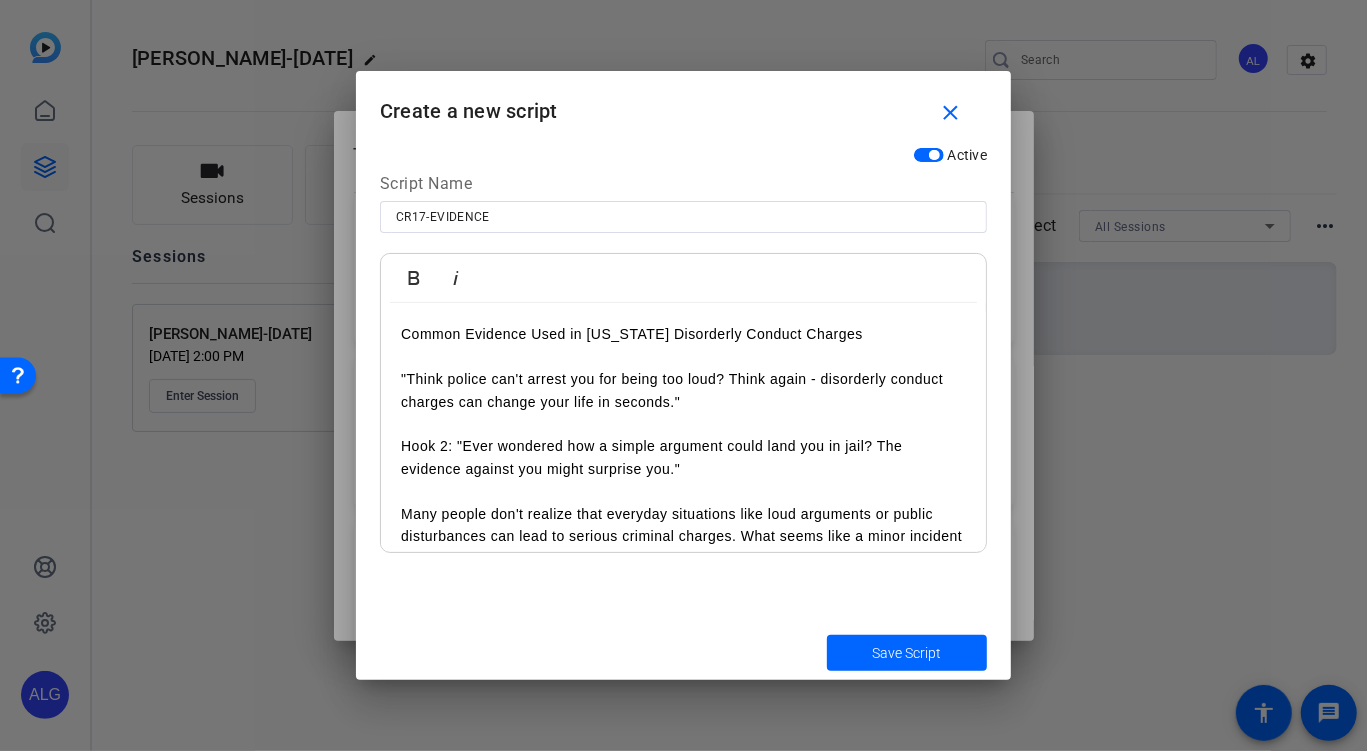 click on "Hook 2: "Ever wondered how a simple argument could land you in jail? The evidence against you might surprise you."" at bounding box center [683, 457] 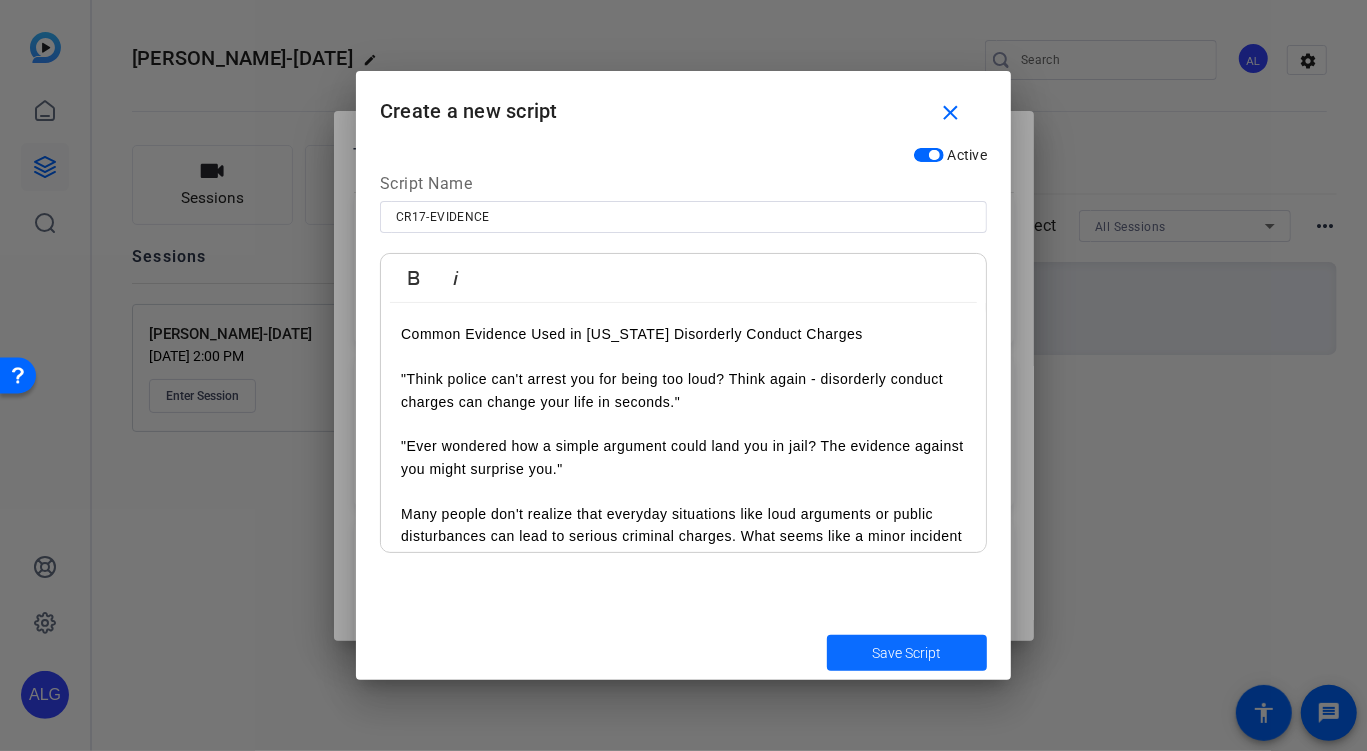 click on "Save Script" at bounding box center [907, 653] 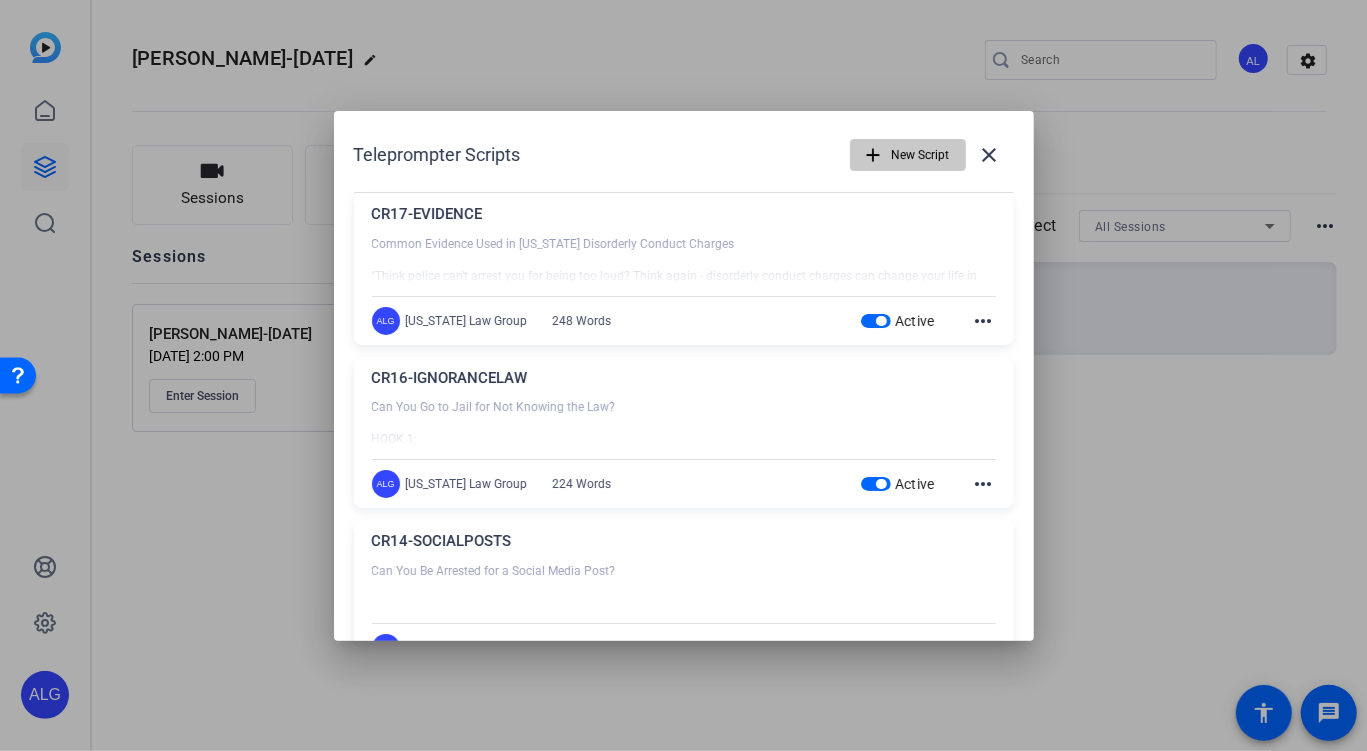 click on "add" at bounding box center (873, 155) 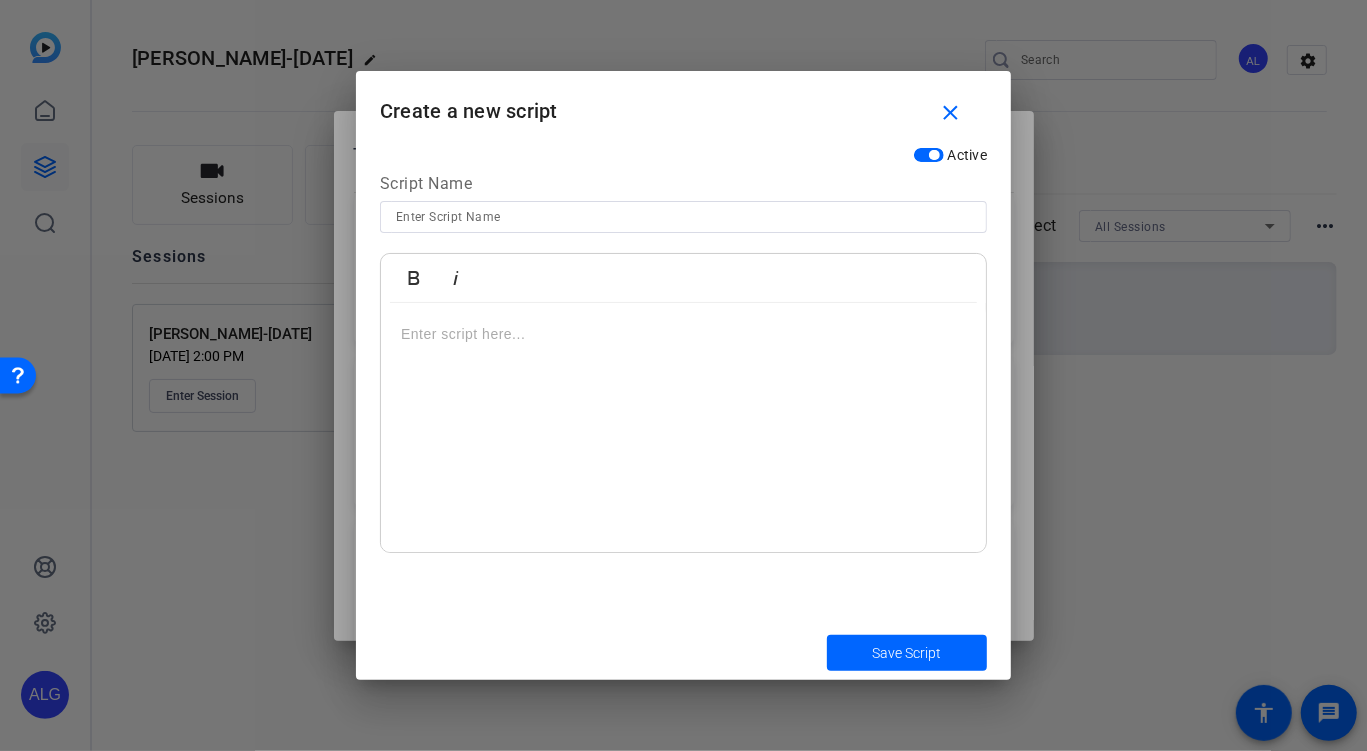 click at bounding box center (683, 217) 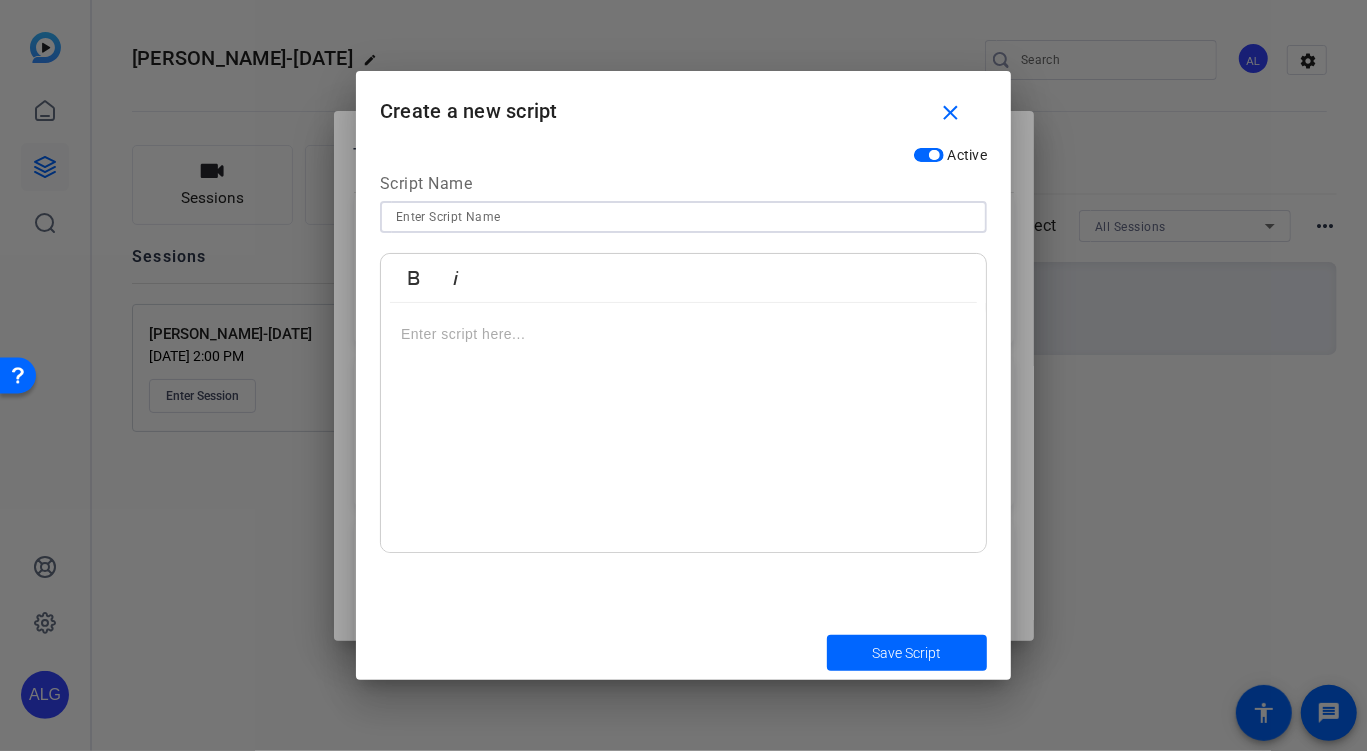 paste on "CR18-PEPPERSPRAY" 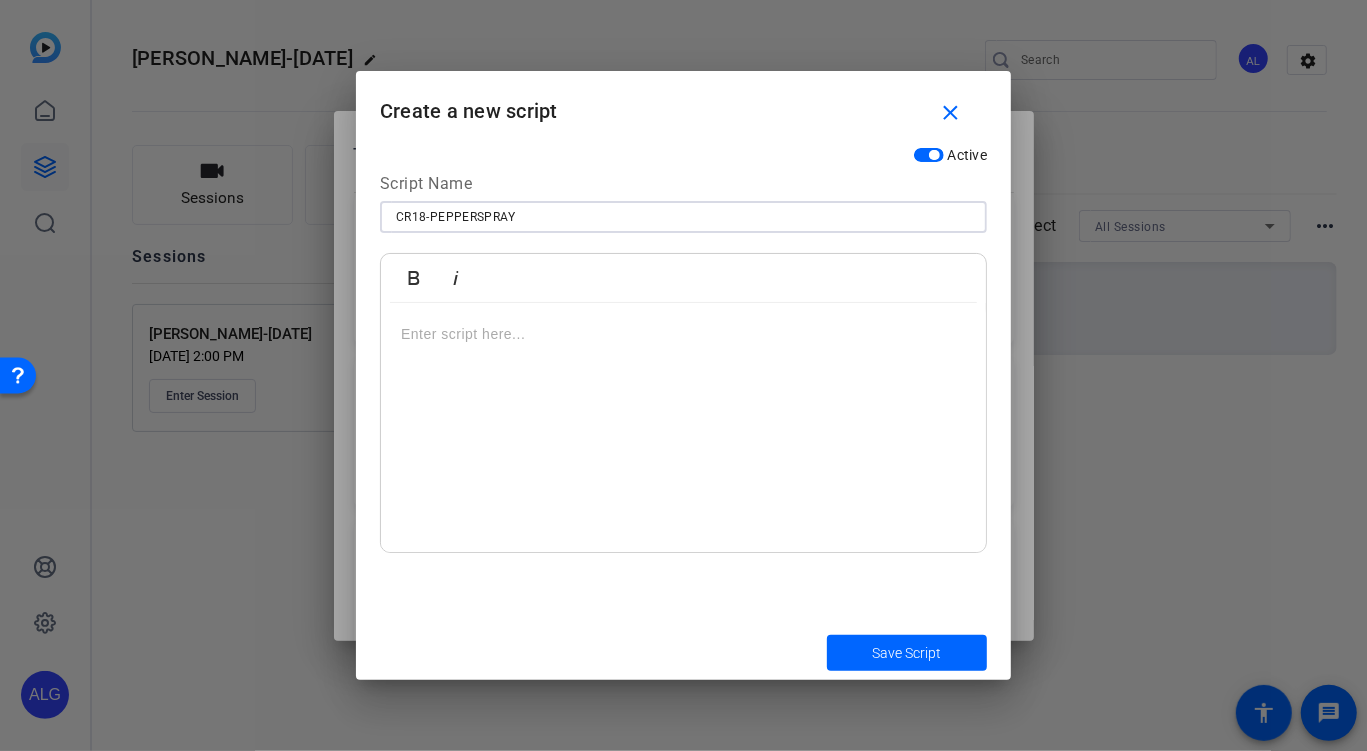 paste on "9-MINOR-DUI" 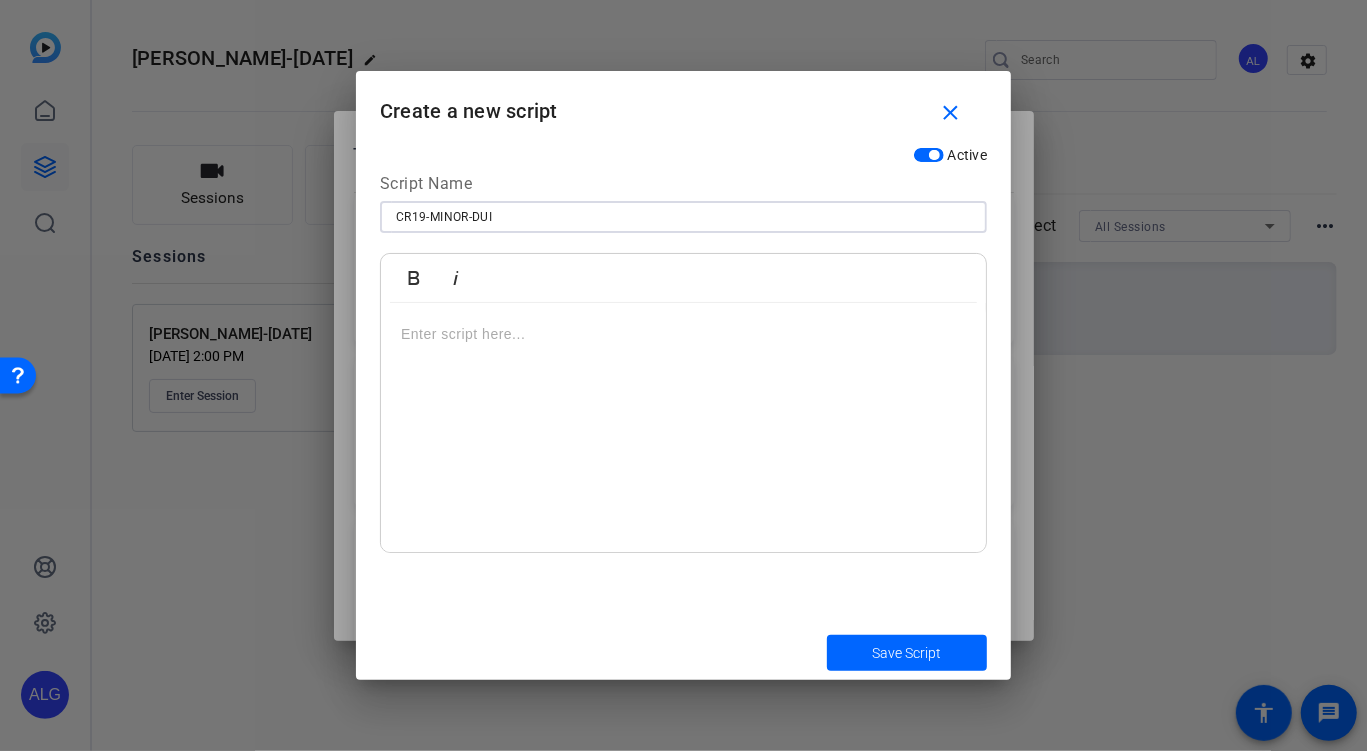 type on "CR19-MINOR-DUI" 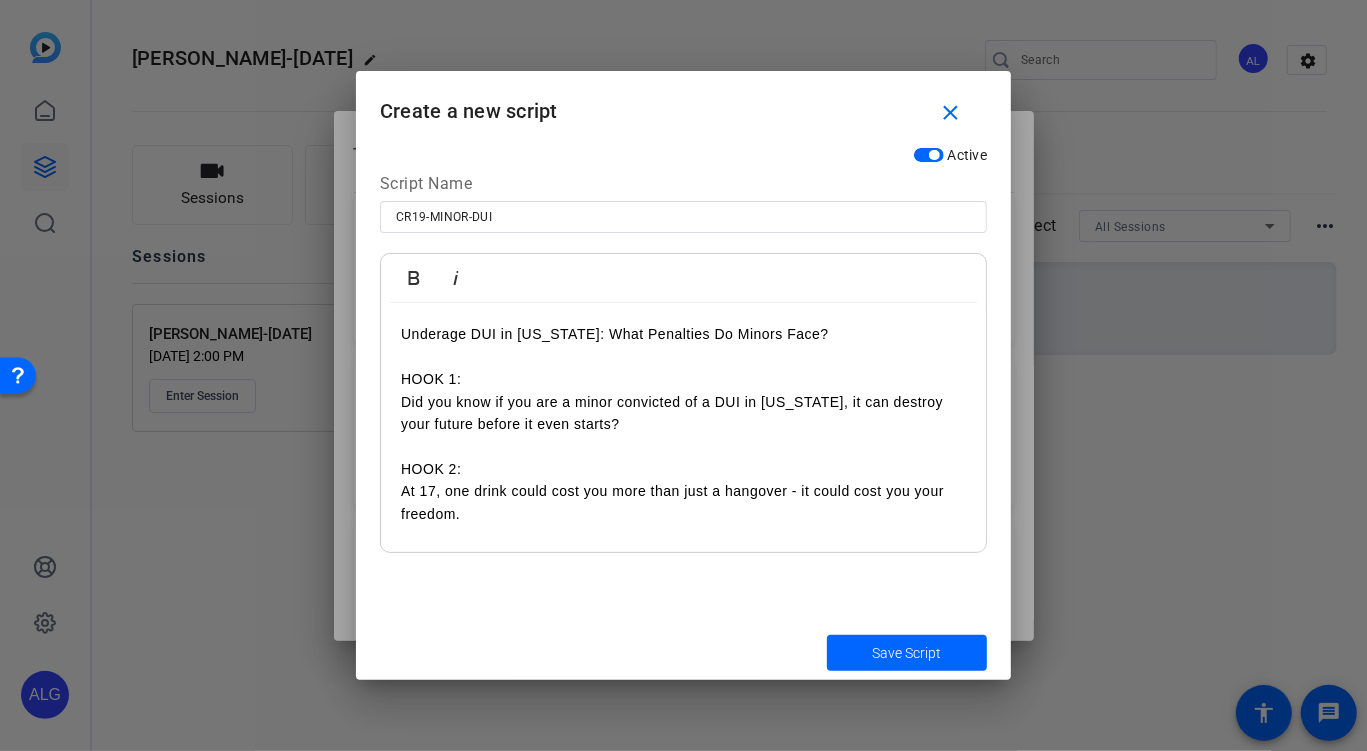 scroll, scrollTop: 573, scrollLeft: 0, axis: vertical 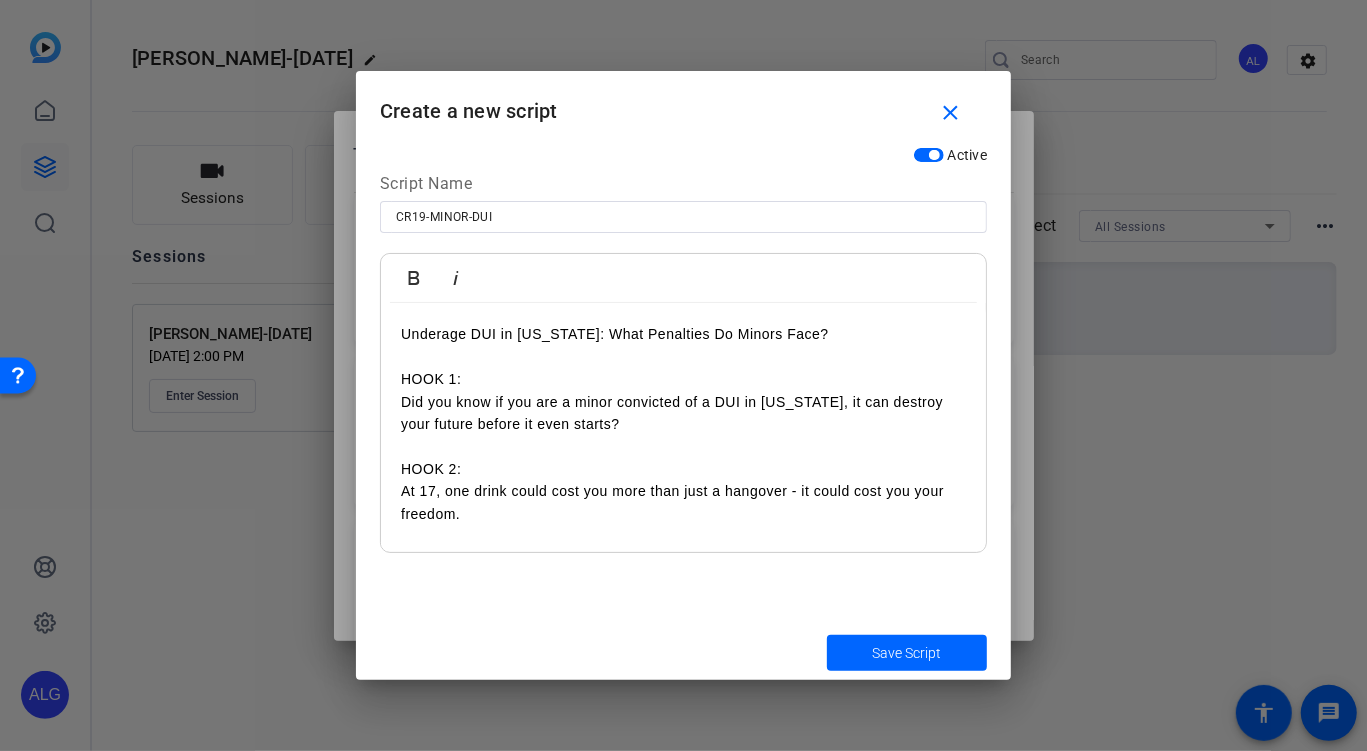 type 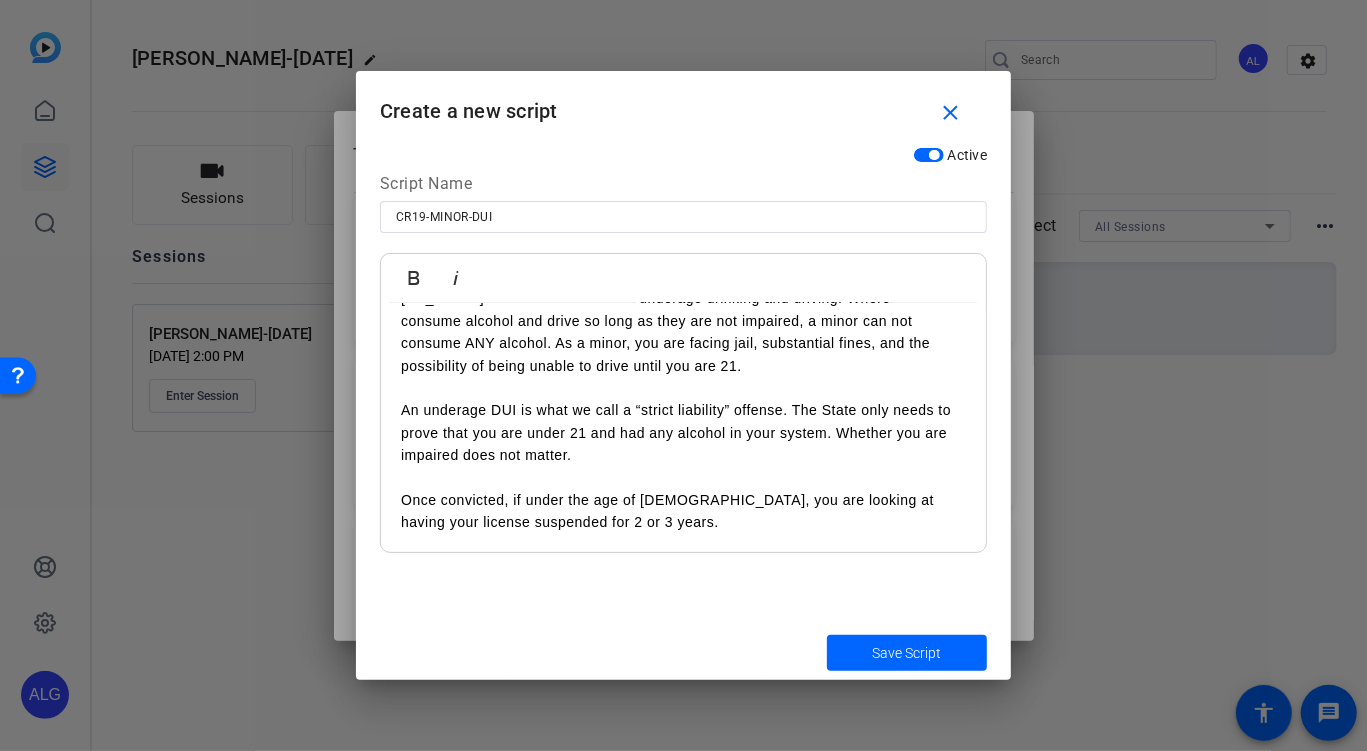 scroll, scrollTop: 0, scrollLeft: 0, axis: both 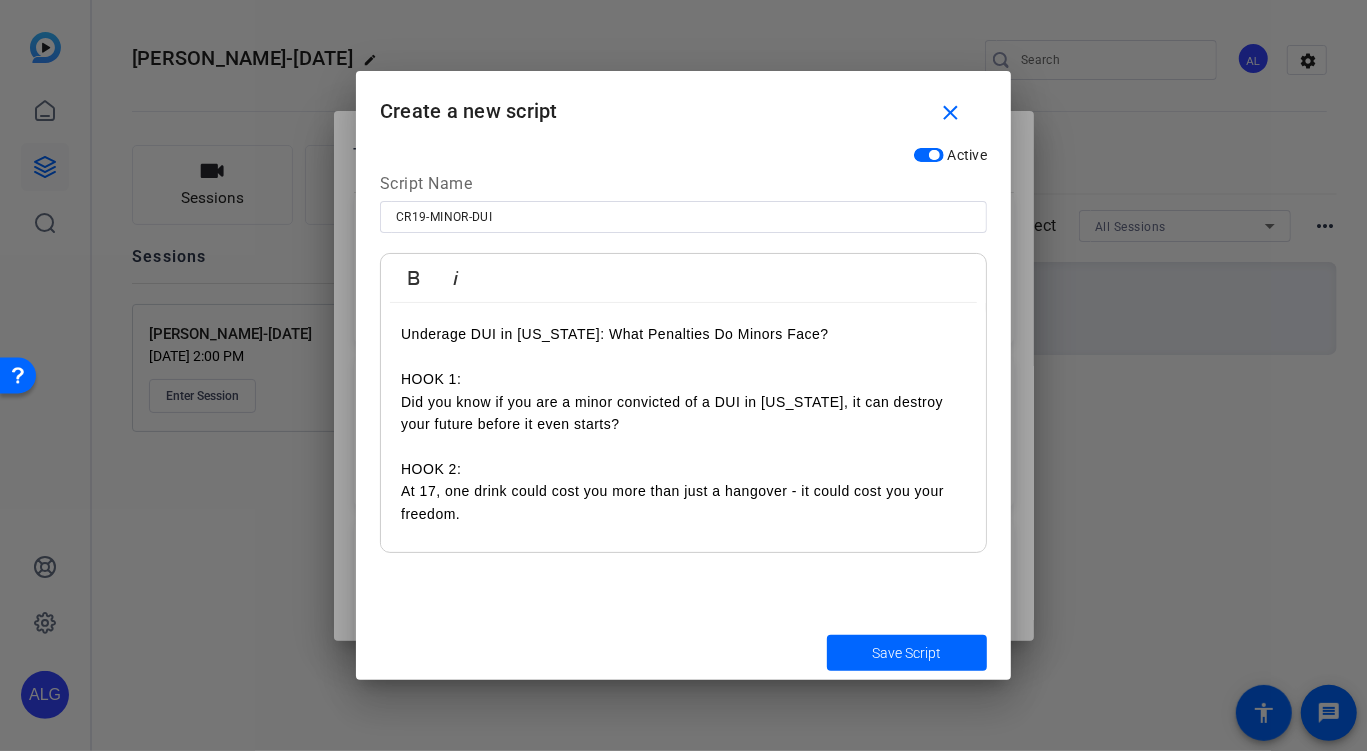click on "HOOK 1:" at bounding box center (683, 379) 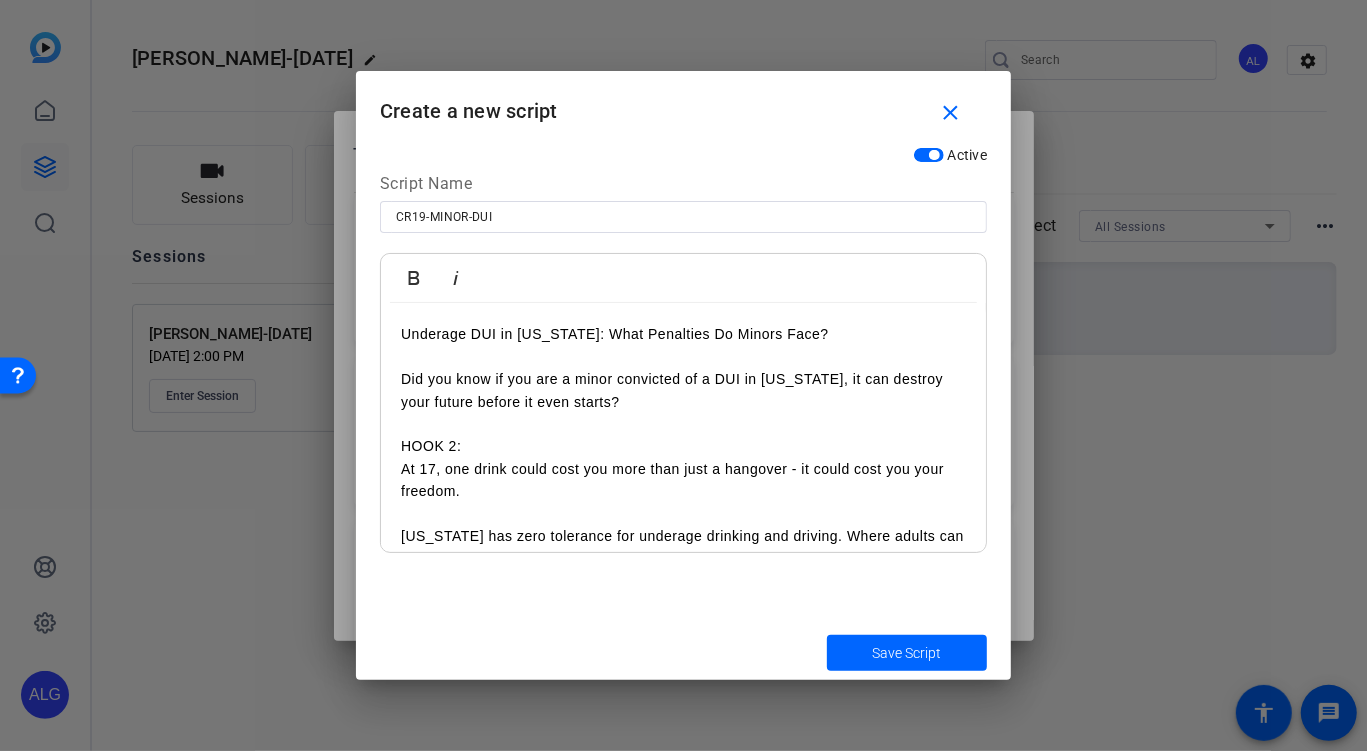 click on "HOOK 2:" at bounding box center (683, 446) 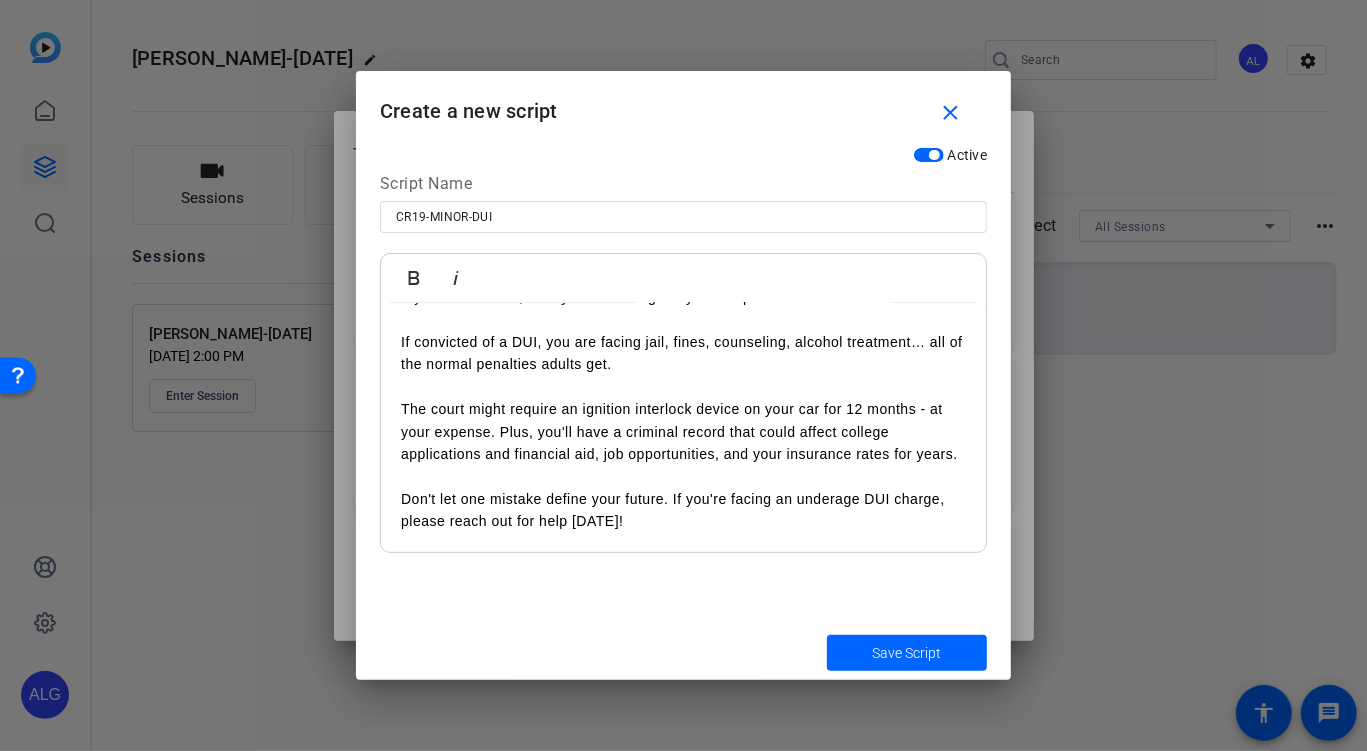 scroll, scrollTop: 529, scrollLeft: 0, axis: vertical 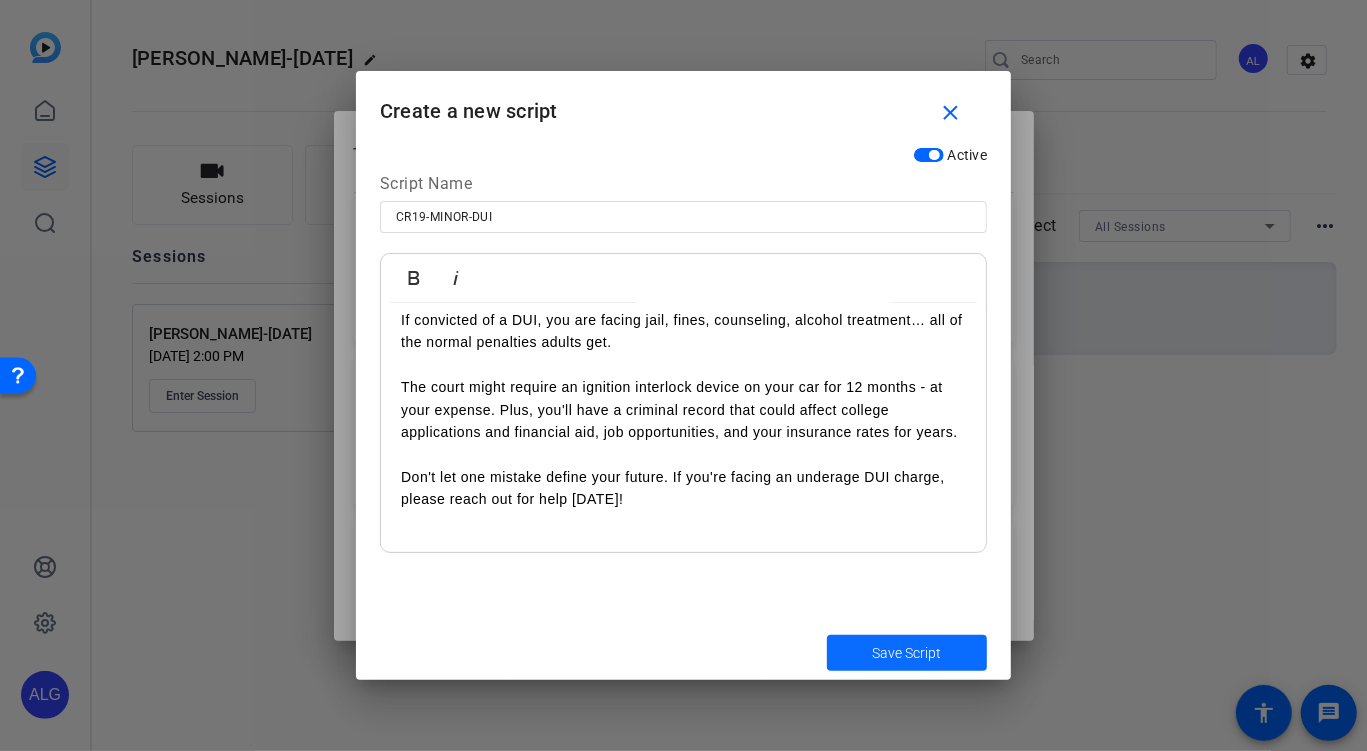 click on "Save Script" at bounding box center (907, 653) 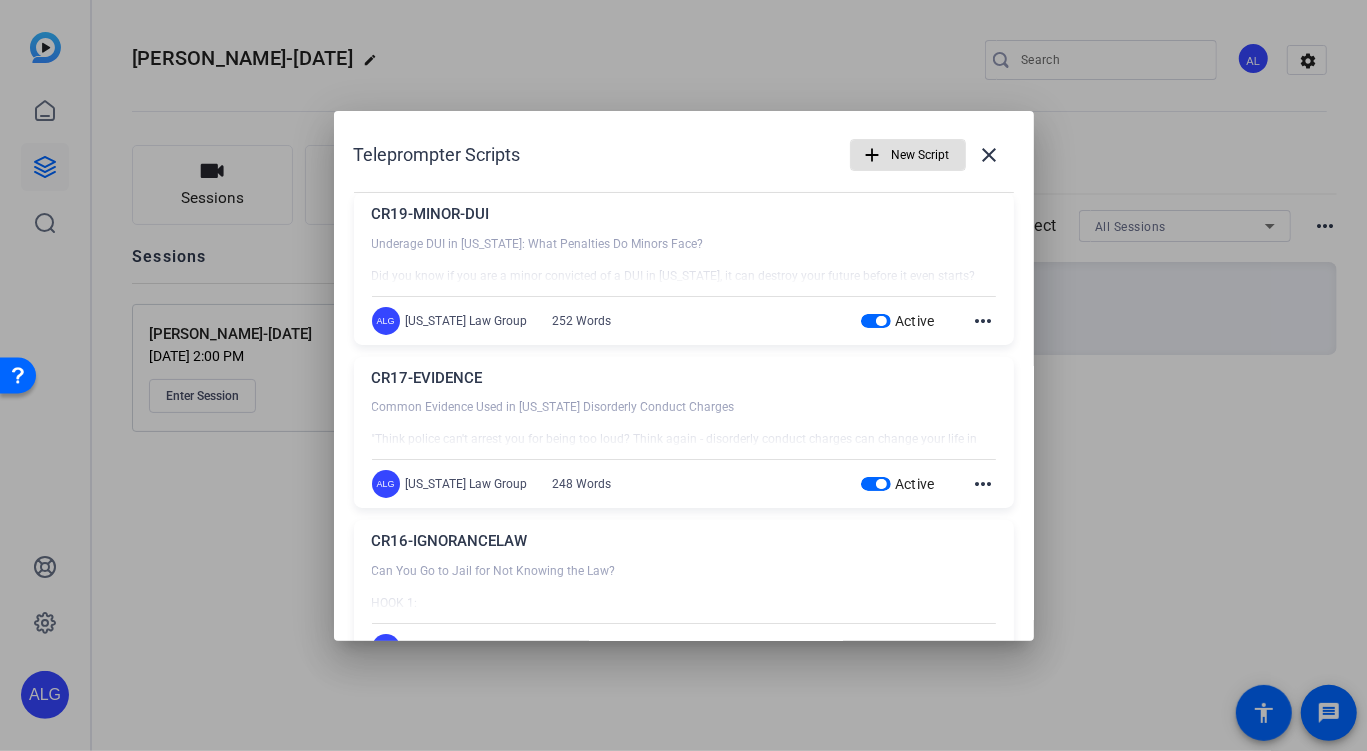 click on "add" at bounding box center (873, 155) 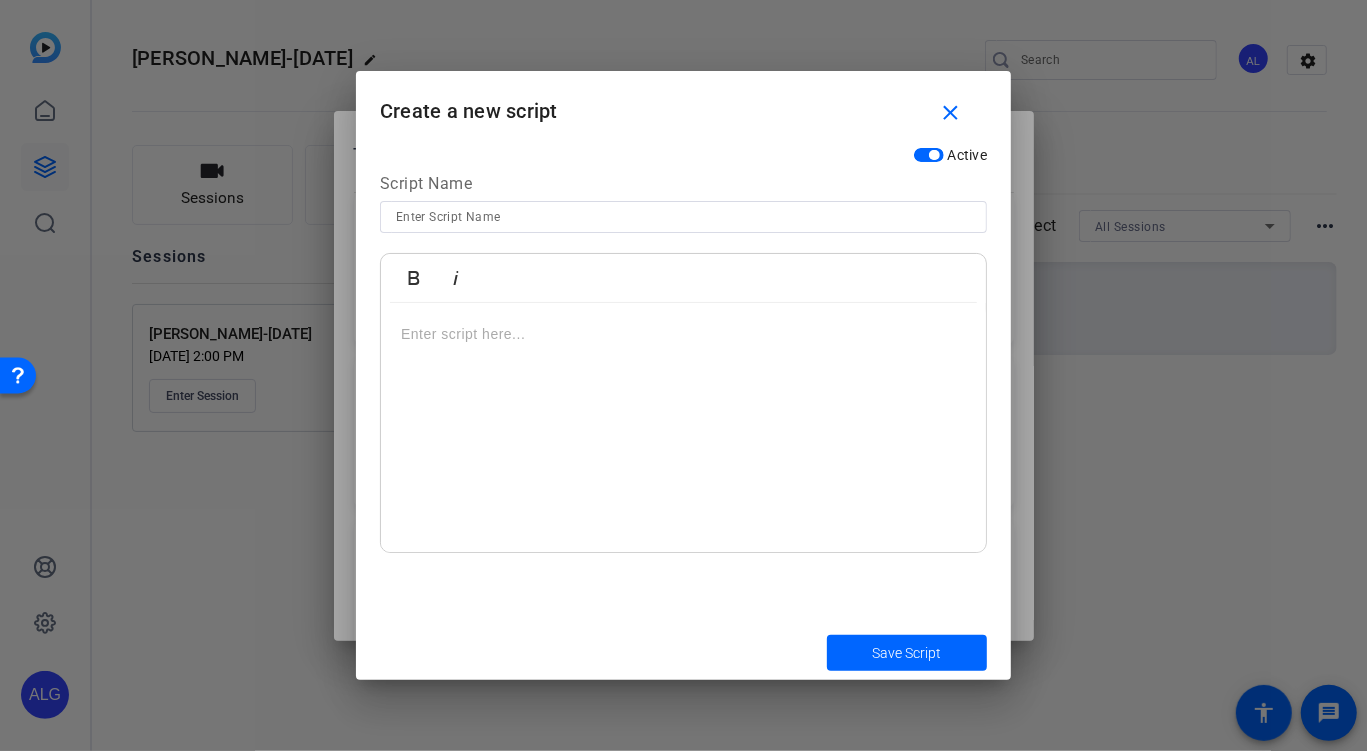 click at bounding box center (683, 217) 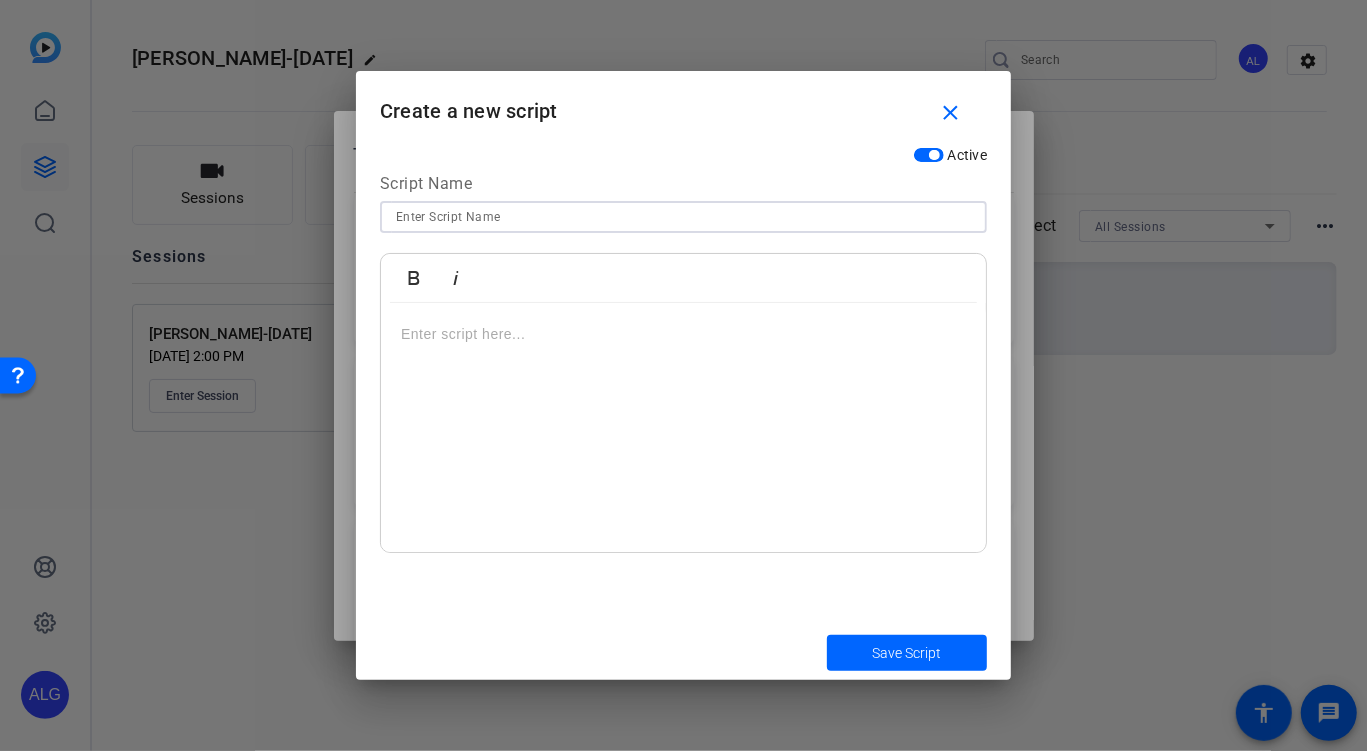 paste on "CR20-GUNRIGHTS" 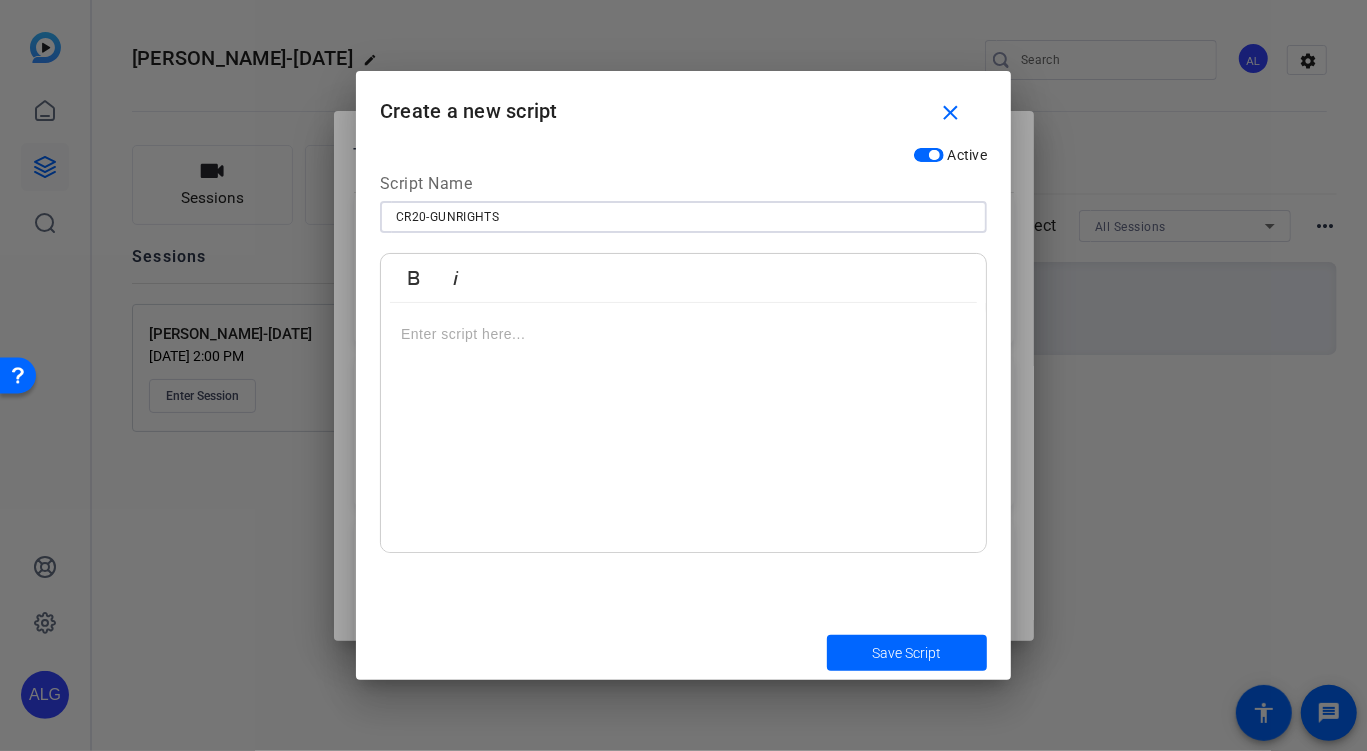 type on "CR20-GUNRIGHTS" 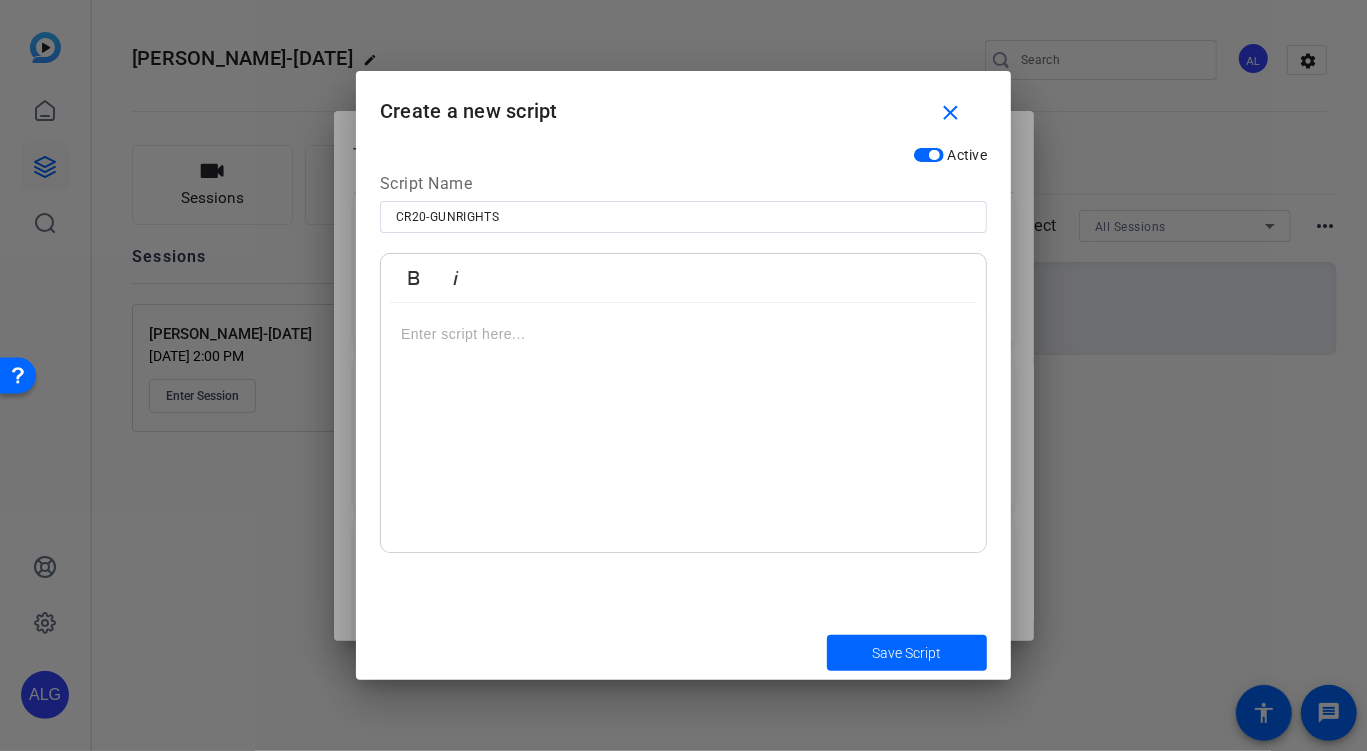 click at bounding box center (683, 428) 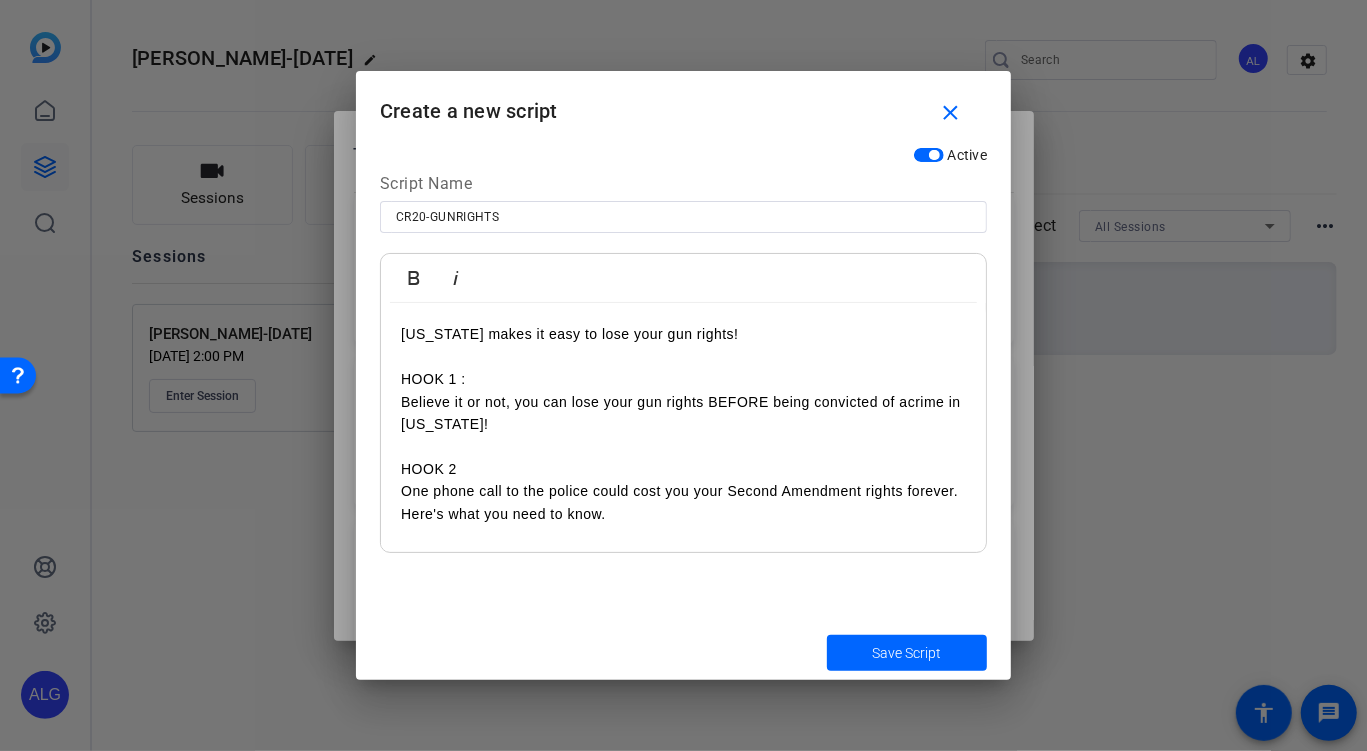 scroll, scrollTop: 752, scrollLeft: 0, axis: vertical 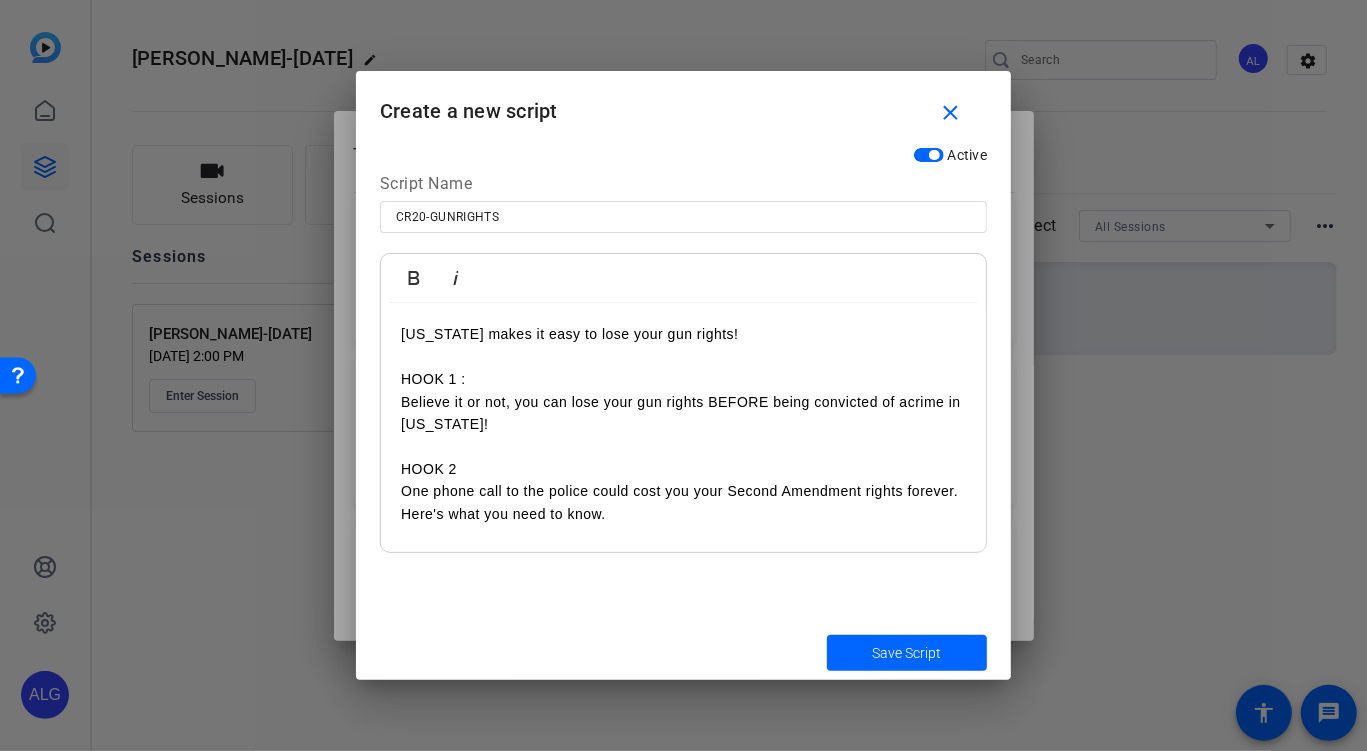 click on "HOOK 1 :" at bounding box center [683, 379] 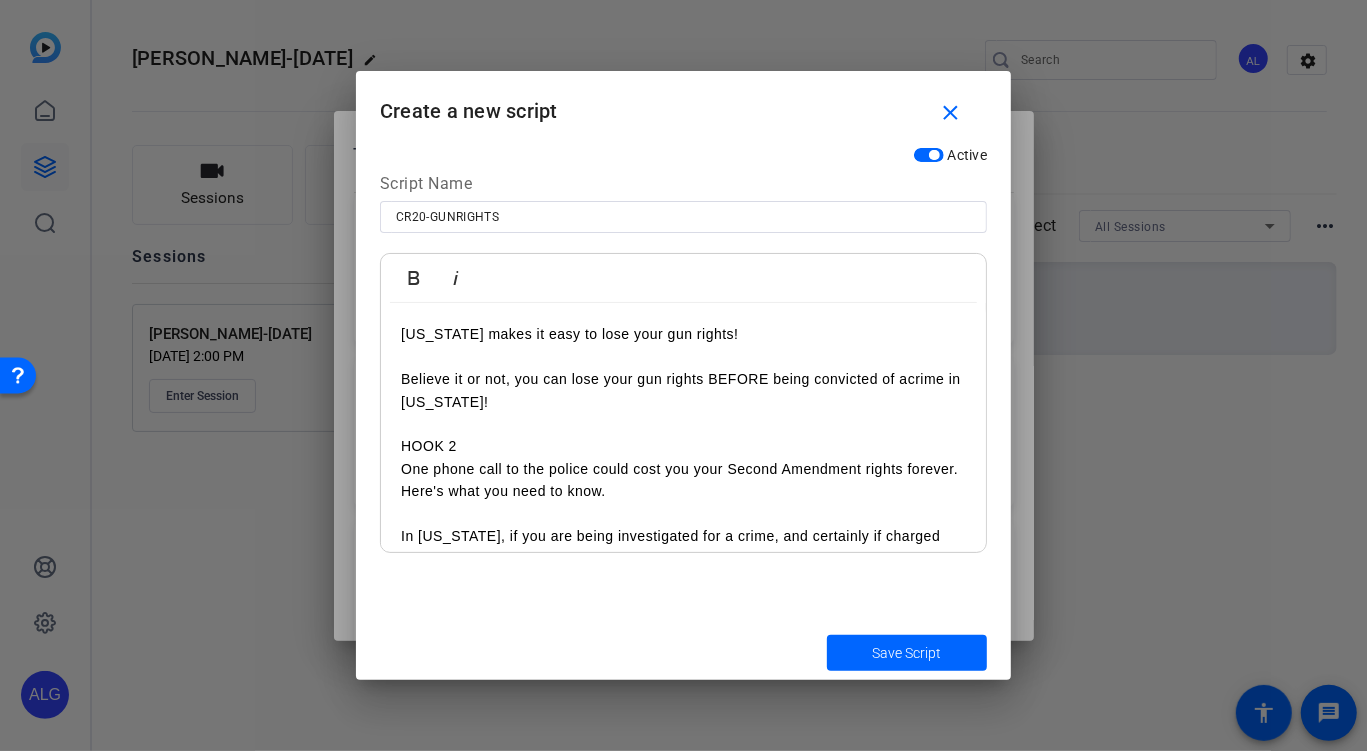 click on "HOOK 2" at bounding box center (683, 446) 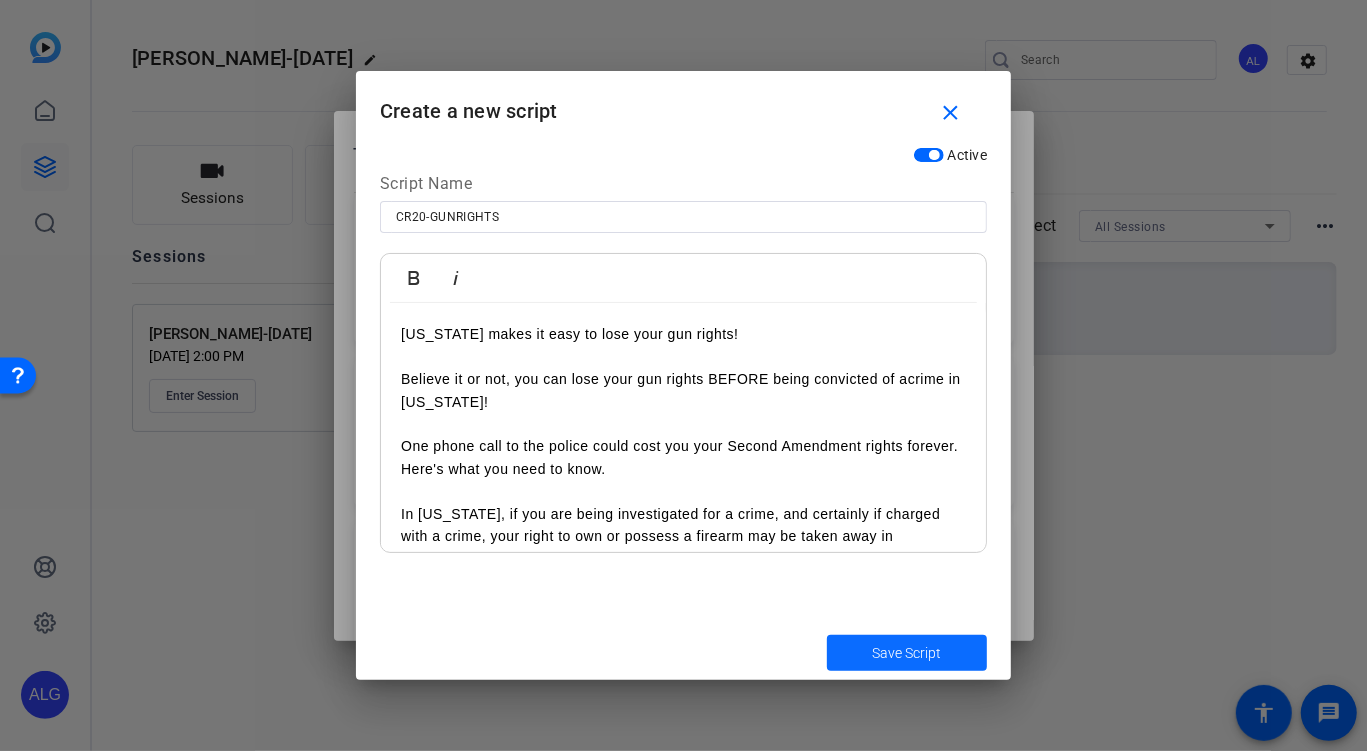 click at bounding box center (907, 653) 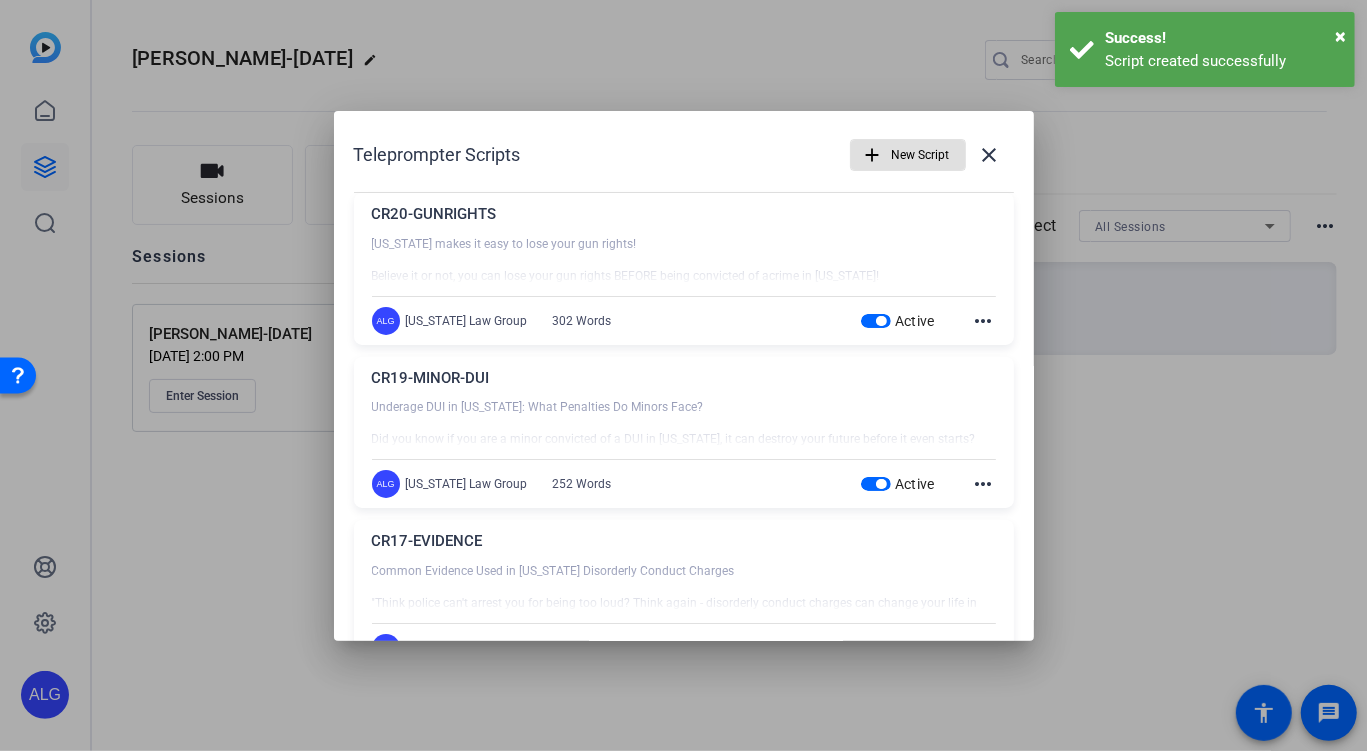 click on "add" at bounding box center (873, 155) 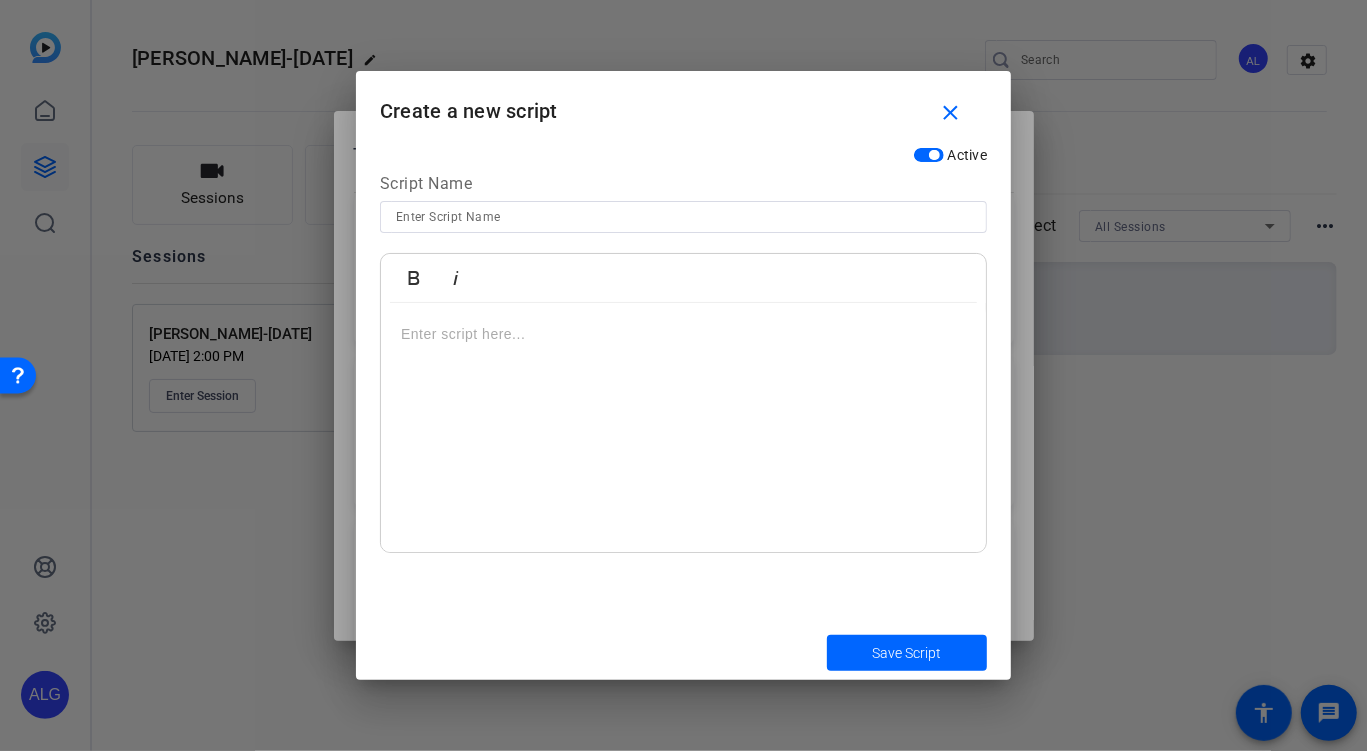 click at bounding box center (683, 217) 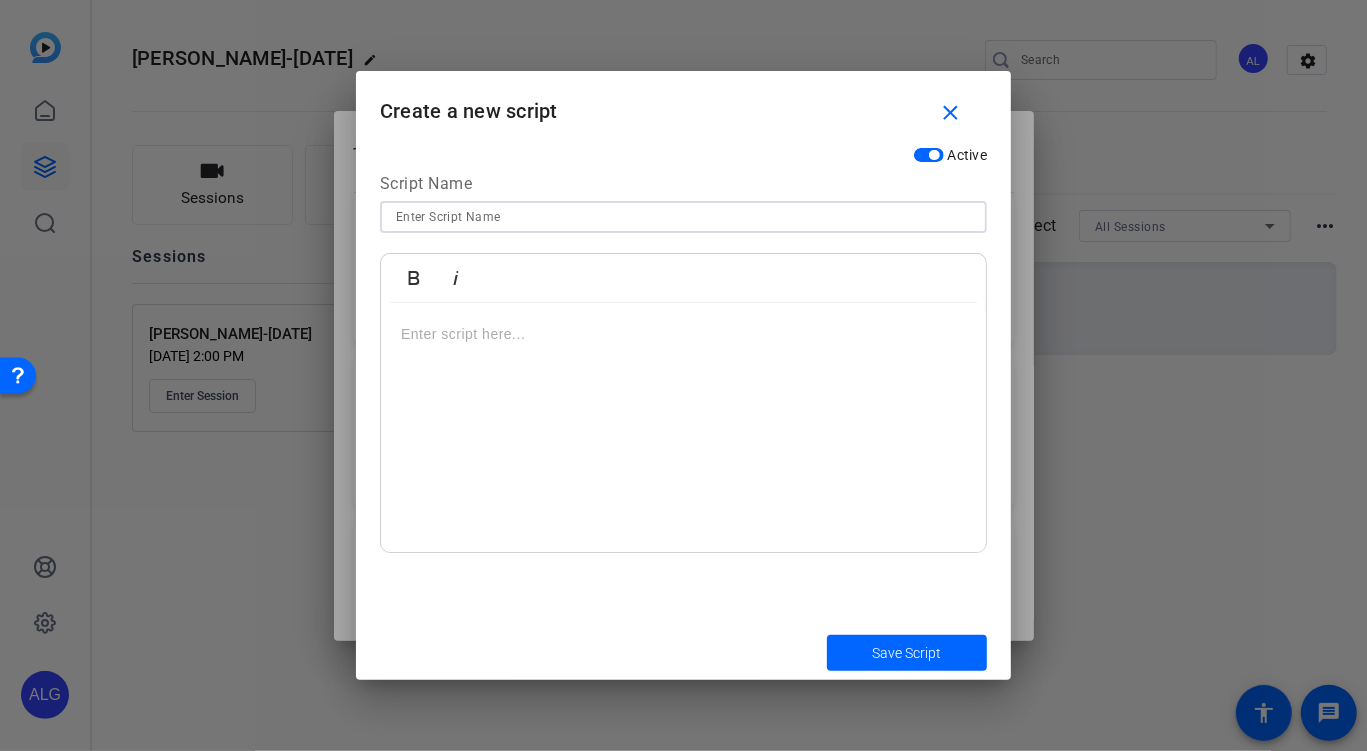 paste on "CR21-FAKEID" 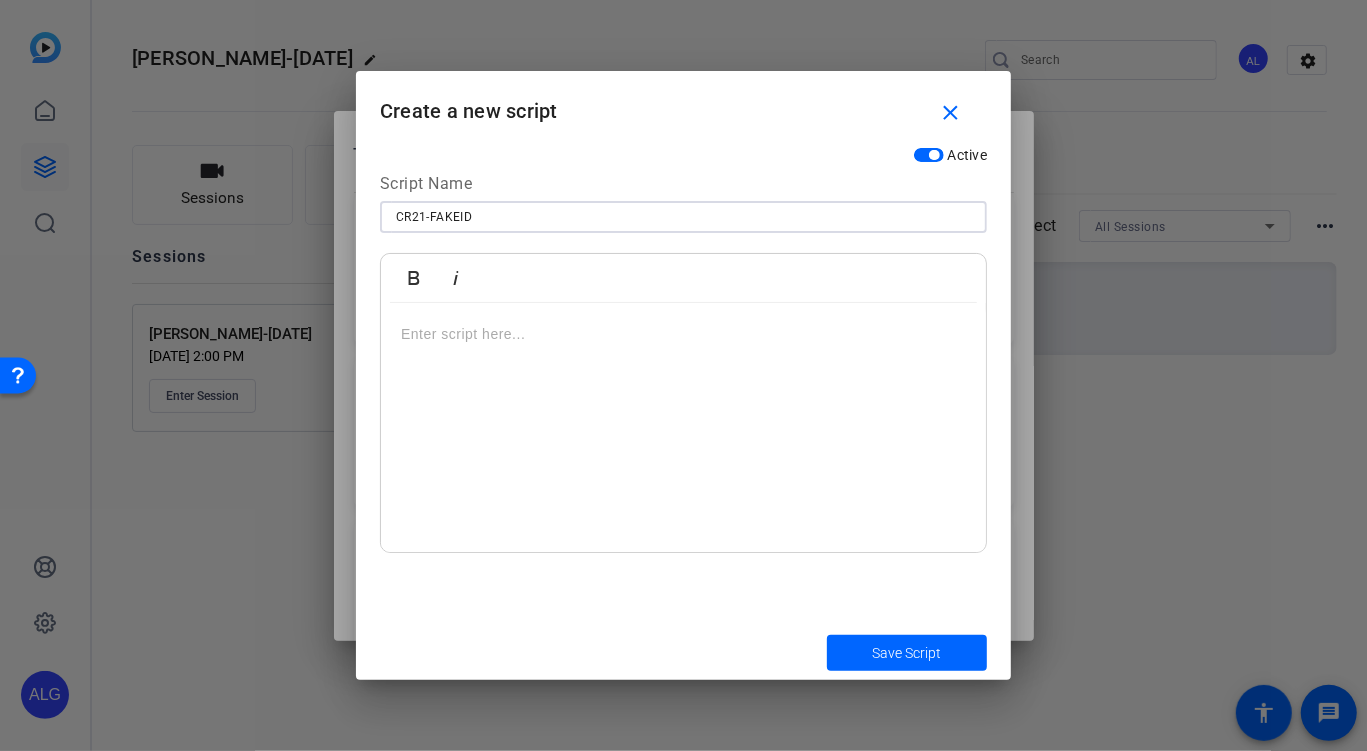 type on "CR21-FAKEID" 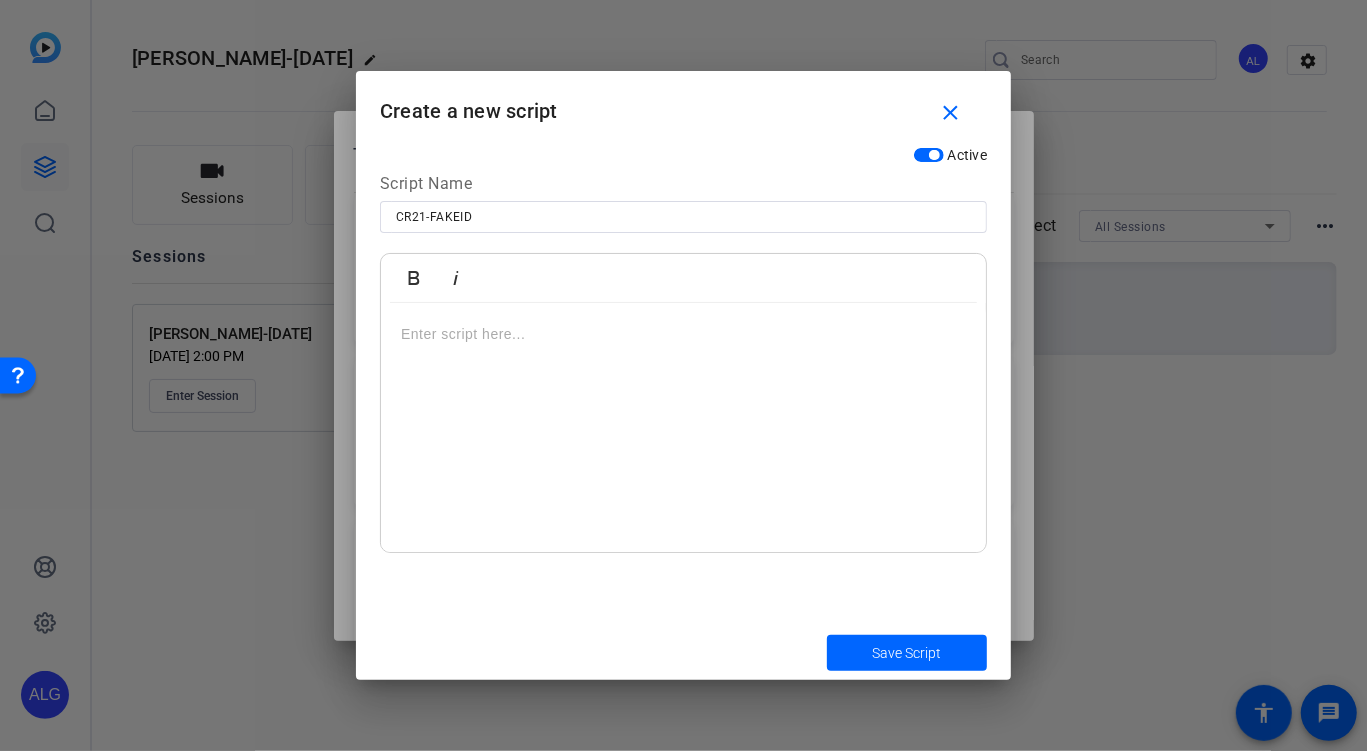 click at bounding box center (683, 428) 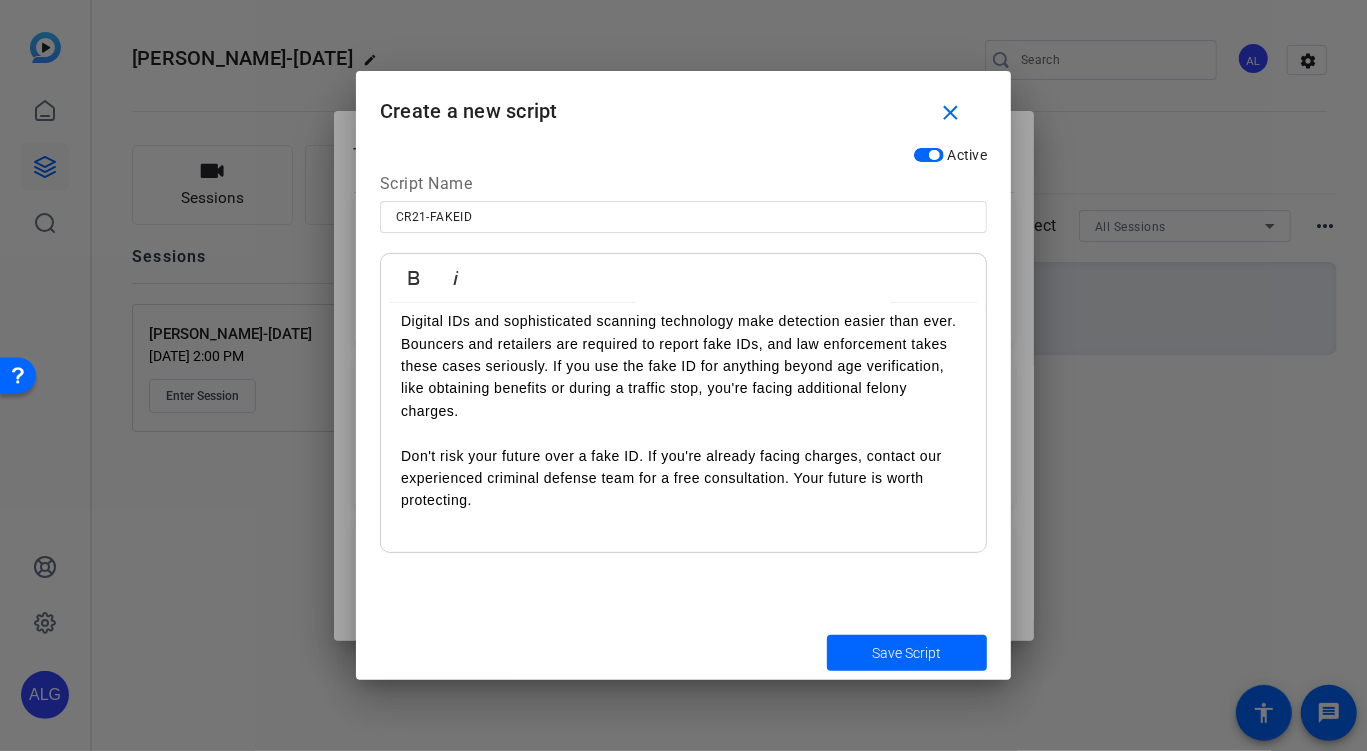 scroll, scrollTop: 30585, scrollLeft: 0, axis: vertical 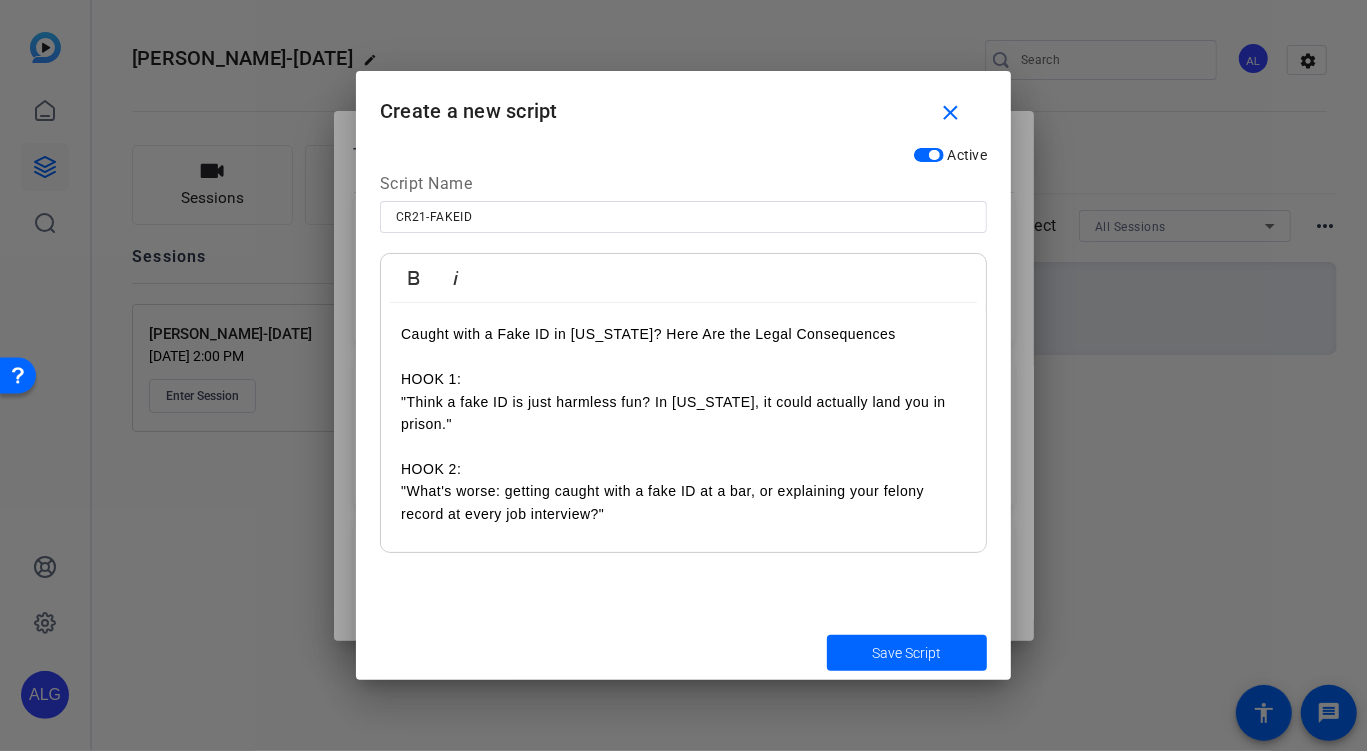 click on "HOOK 1:" at bounding box center [683, 379] 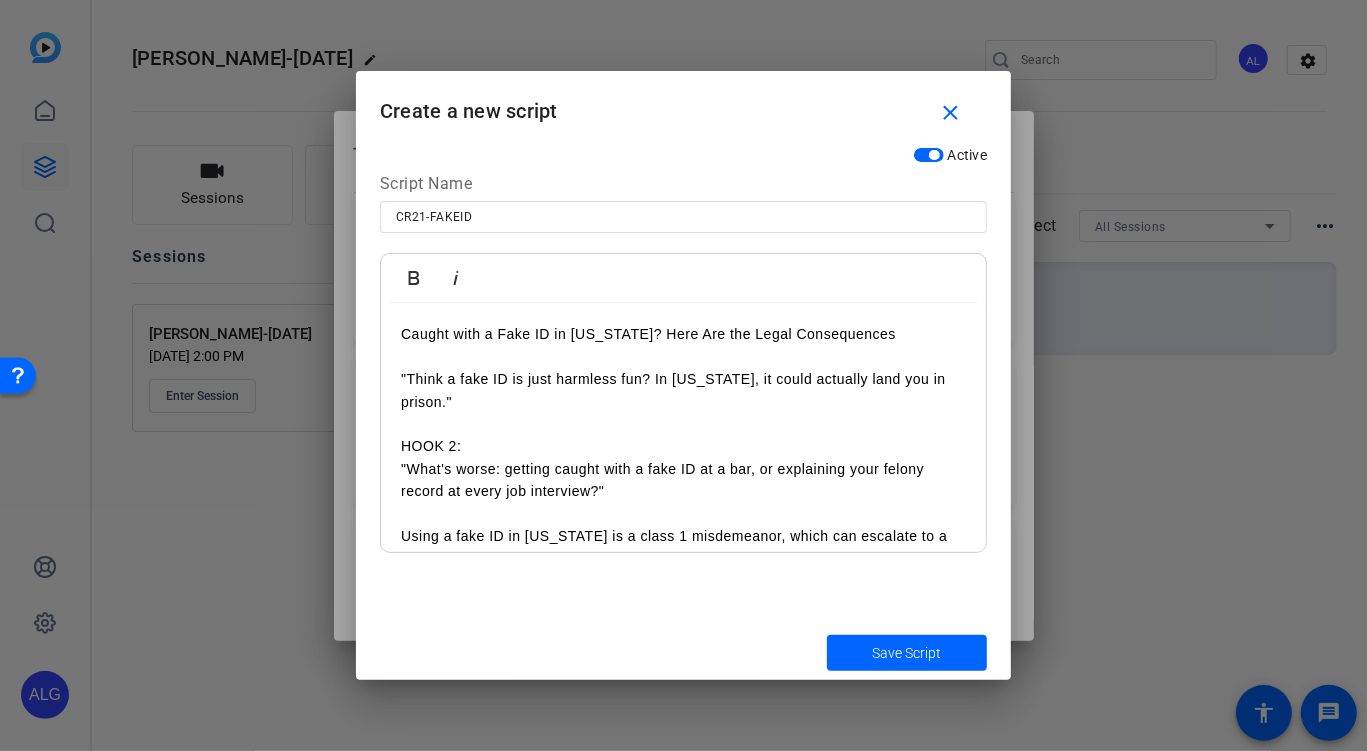 click on "HOOK 2:" at bounding box center (683, 446) 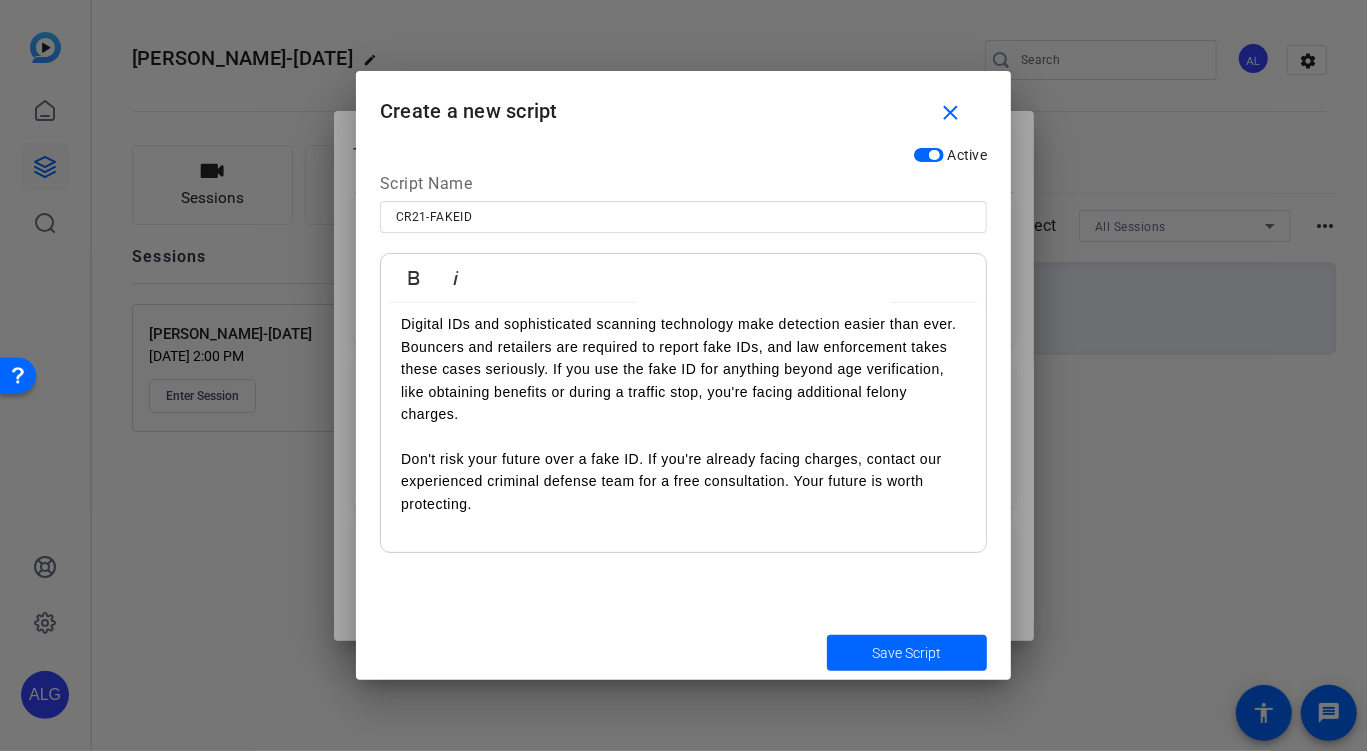 scroll, scrollTop: 529, scrollLeft: 0, axis: vertical 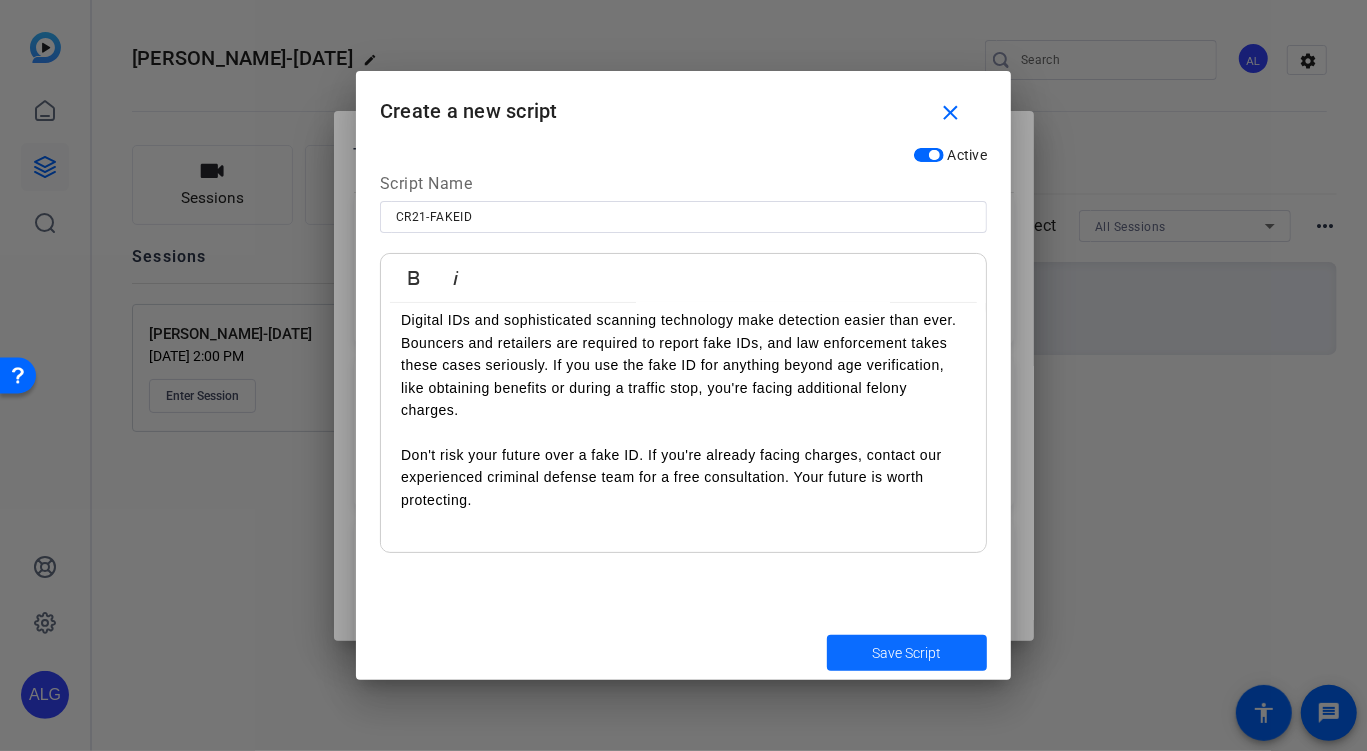click on "Save Script" at bounding box center [907, 653] 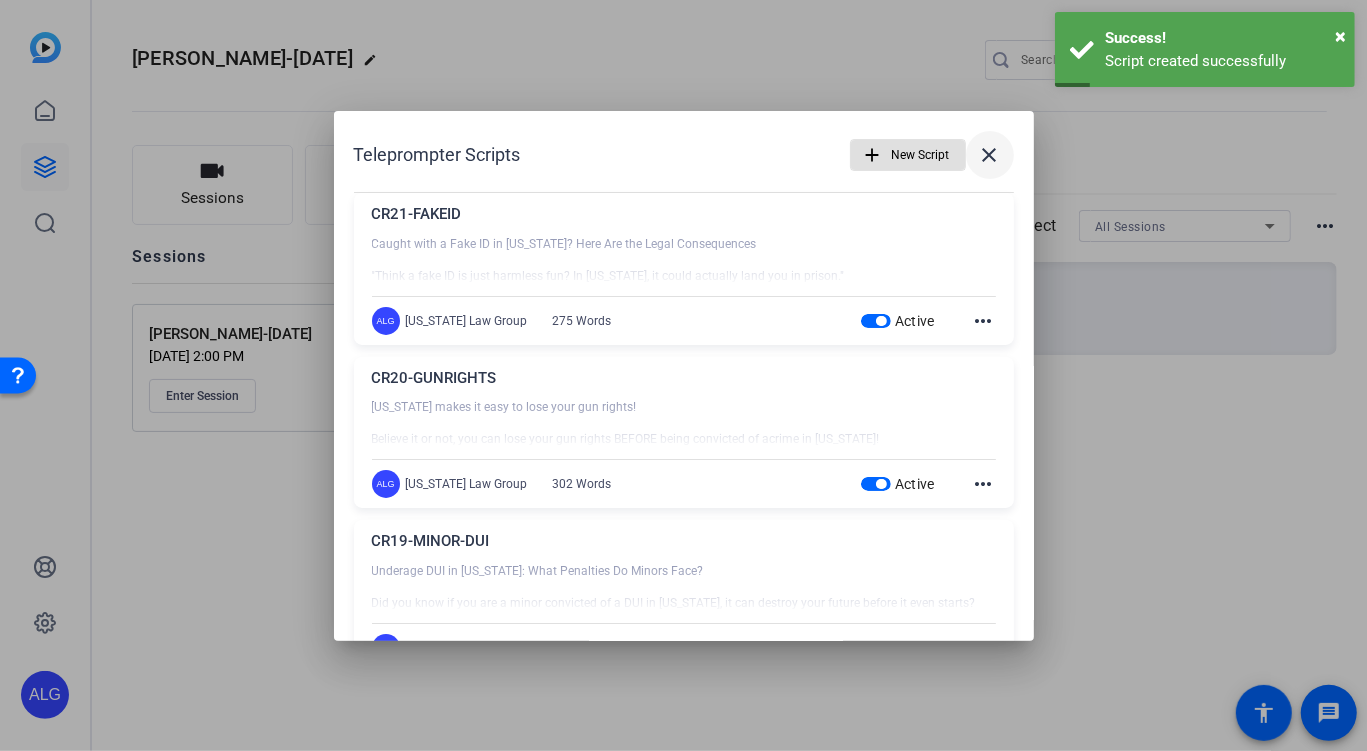 click at bounding box center (990, 155) 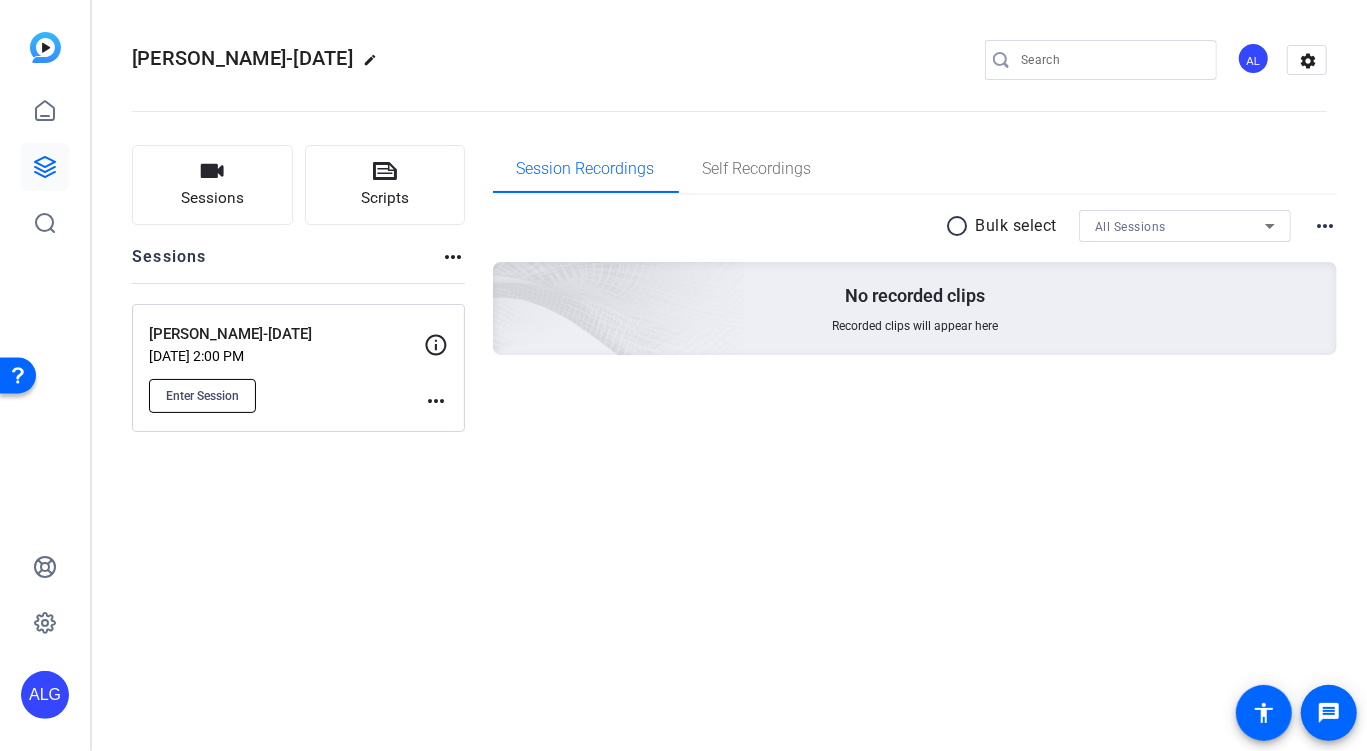 click on "Enter Session" 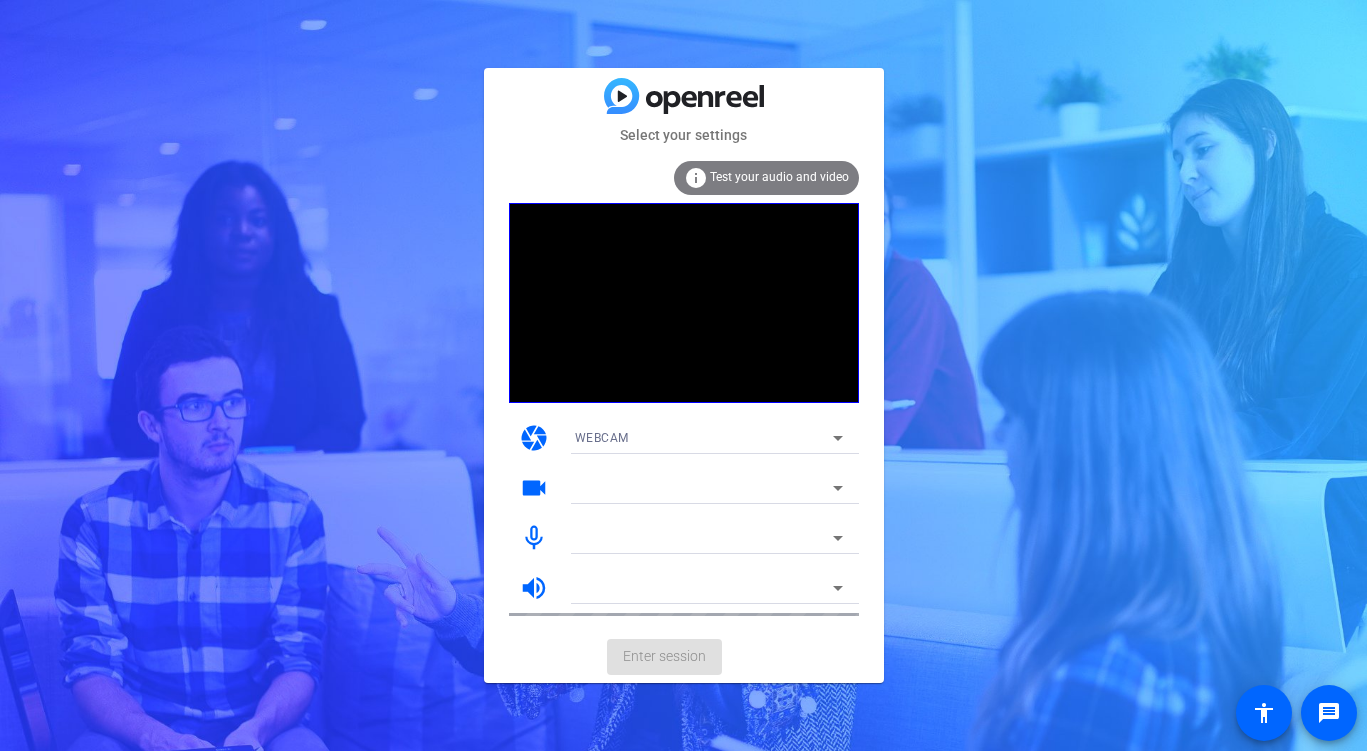 scroll, scrollTop: 0, scrollLeft: 0, axis: both 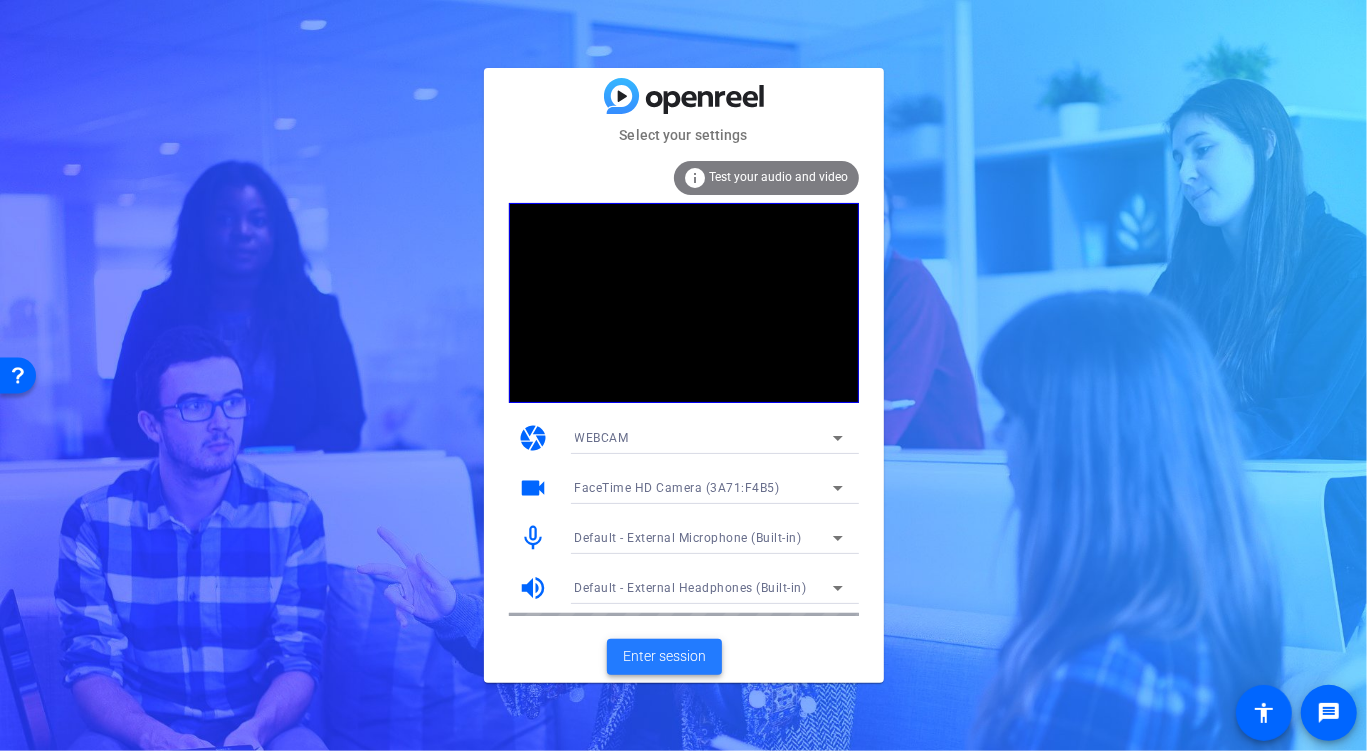 click on "Enter session" 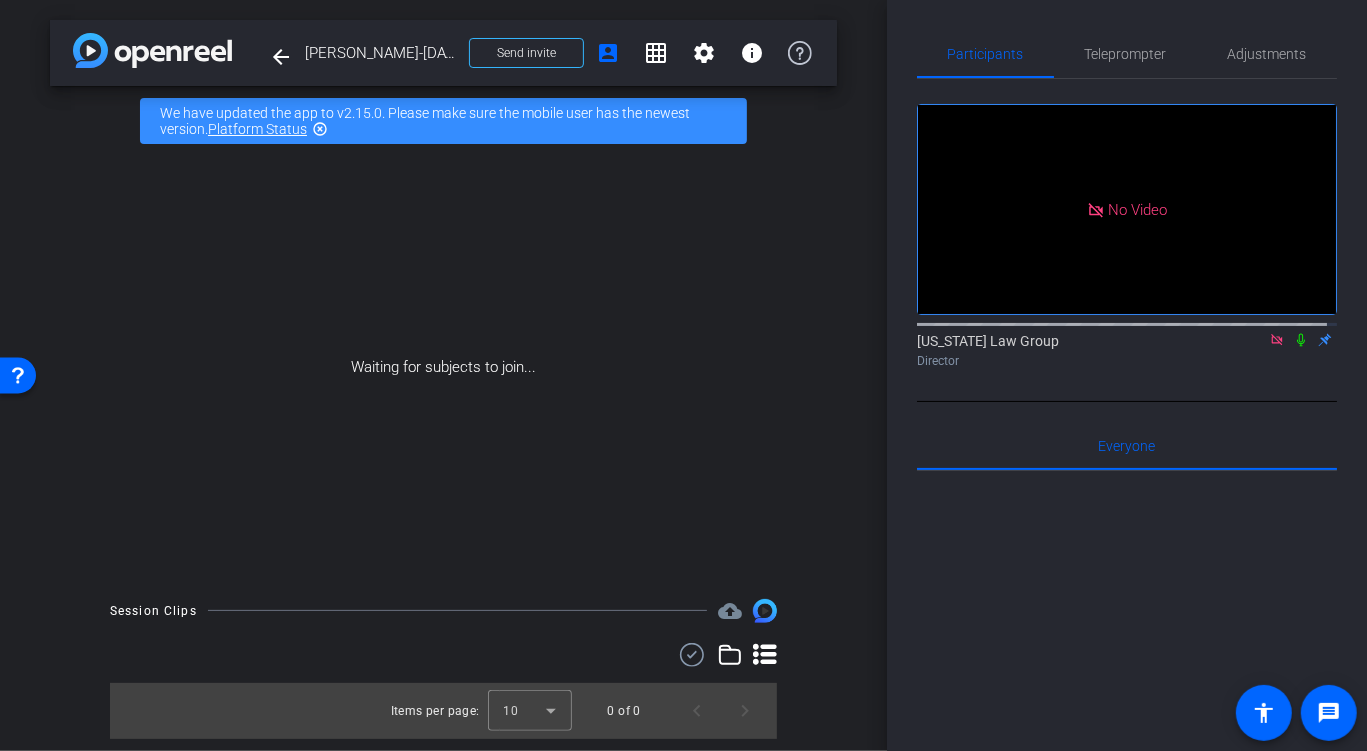 click 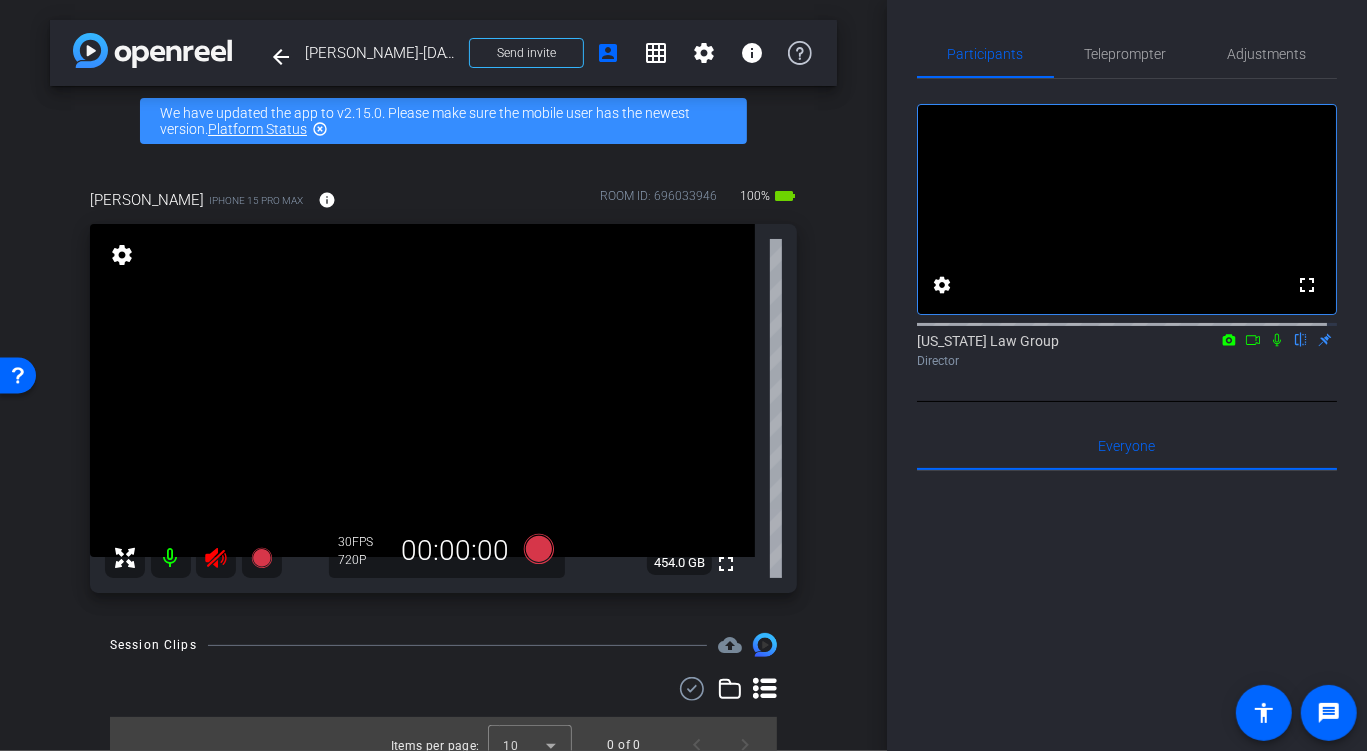 click at bounding box center [216, 558] 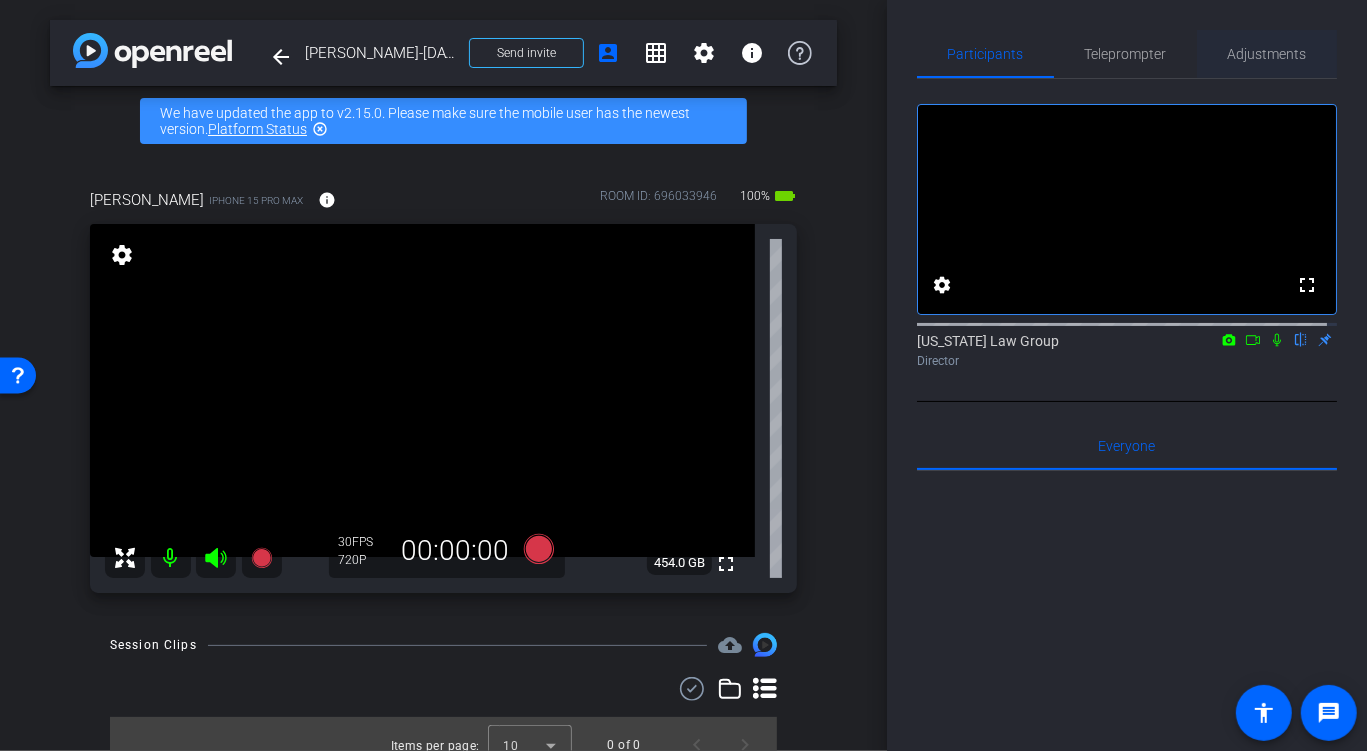 click on "Adjustments" at bounding box center [1267, 54] 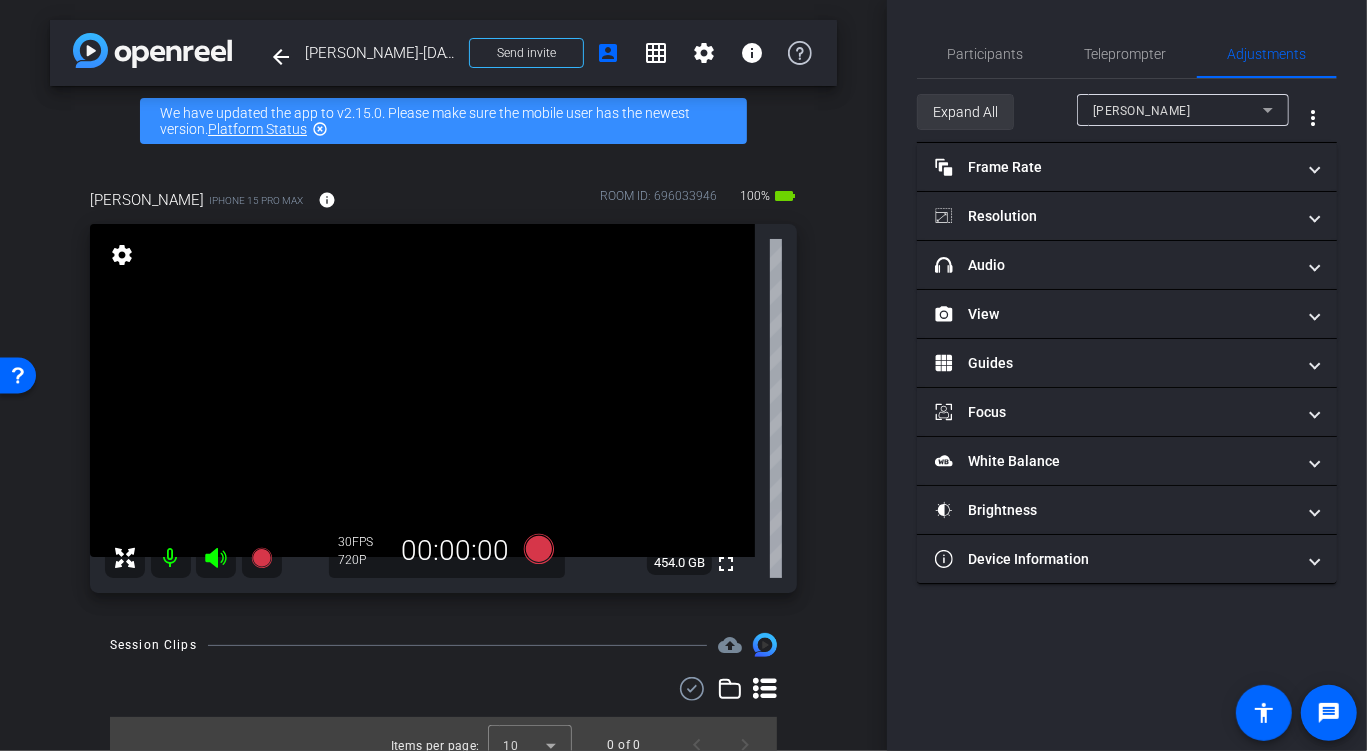 click on "Expand All" 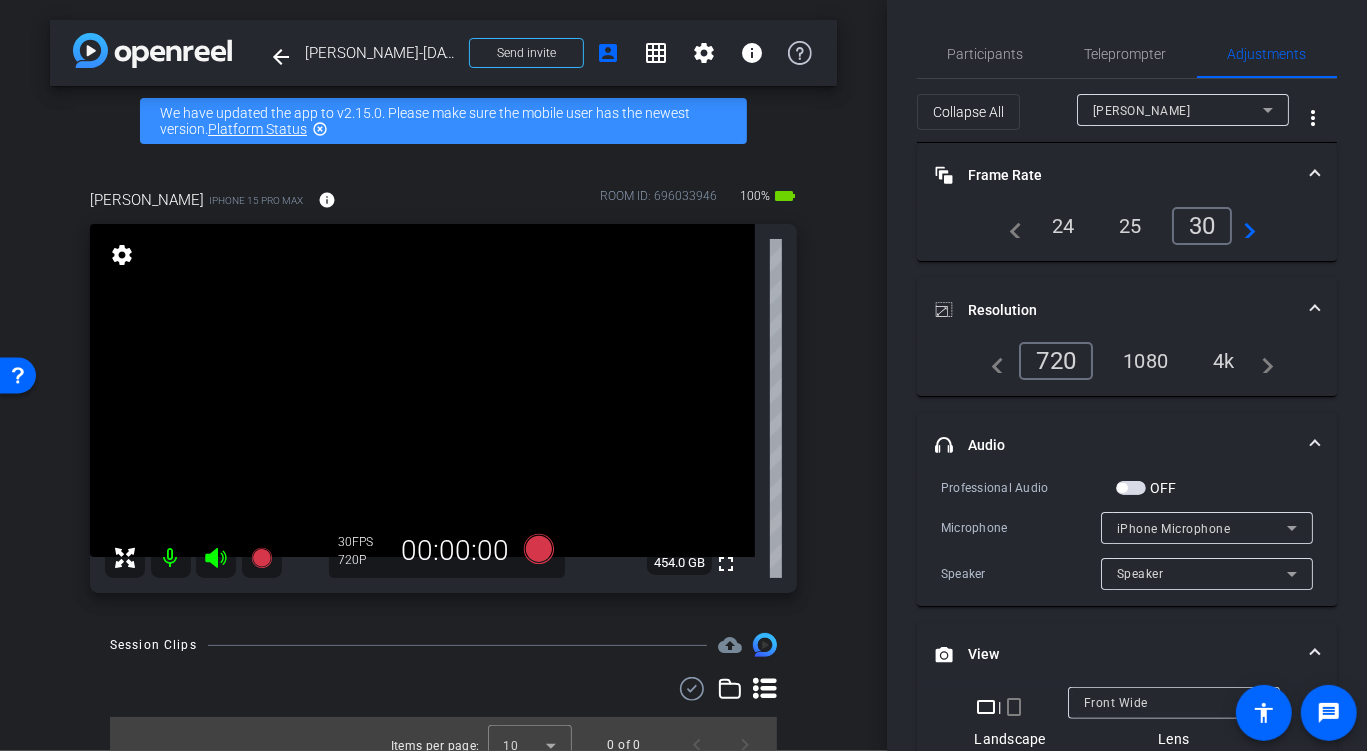 click on "navigate_next" at bounding box center [1244, 226] 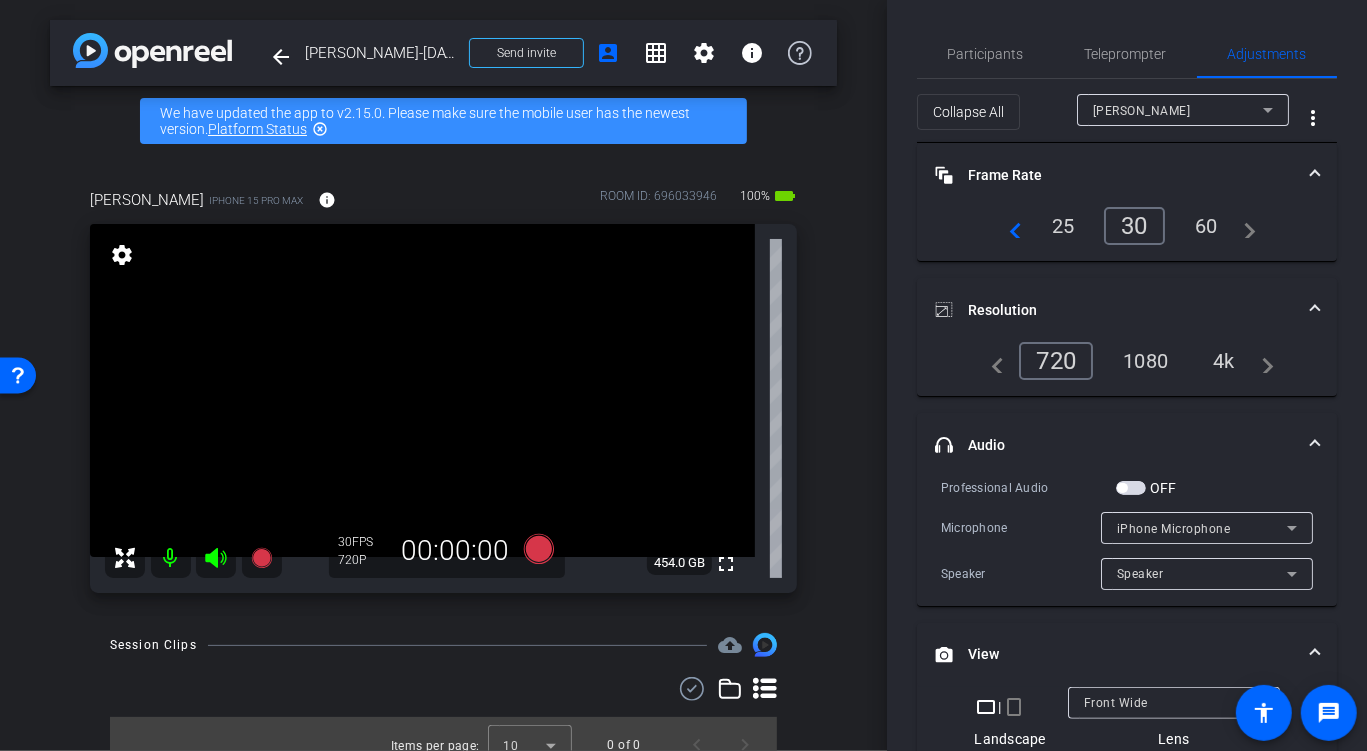 click on "60" at bounding box center [1206, 226] 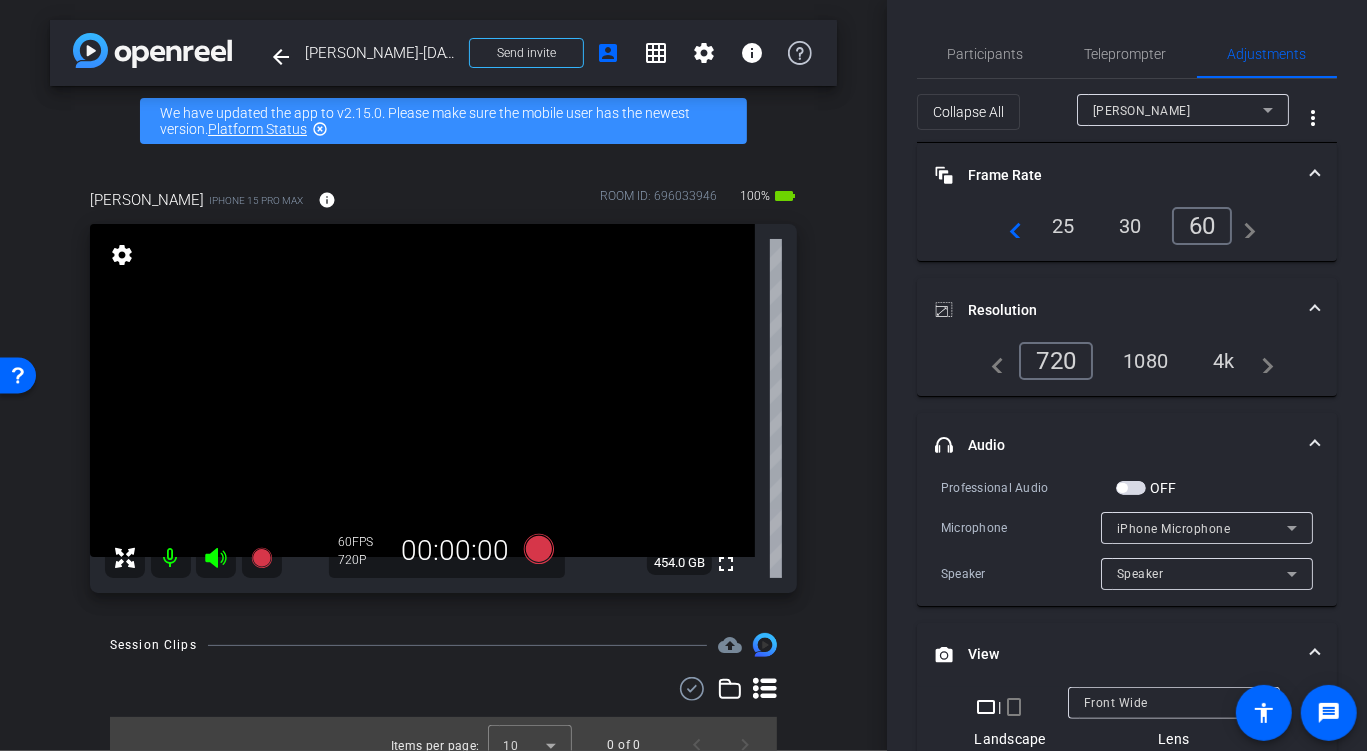 click on "4k" at bounding box center (1224, 361) 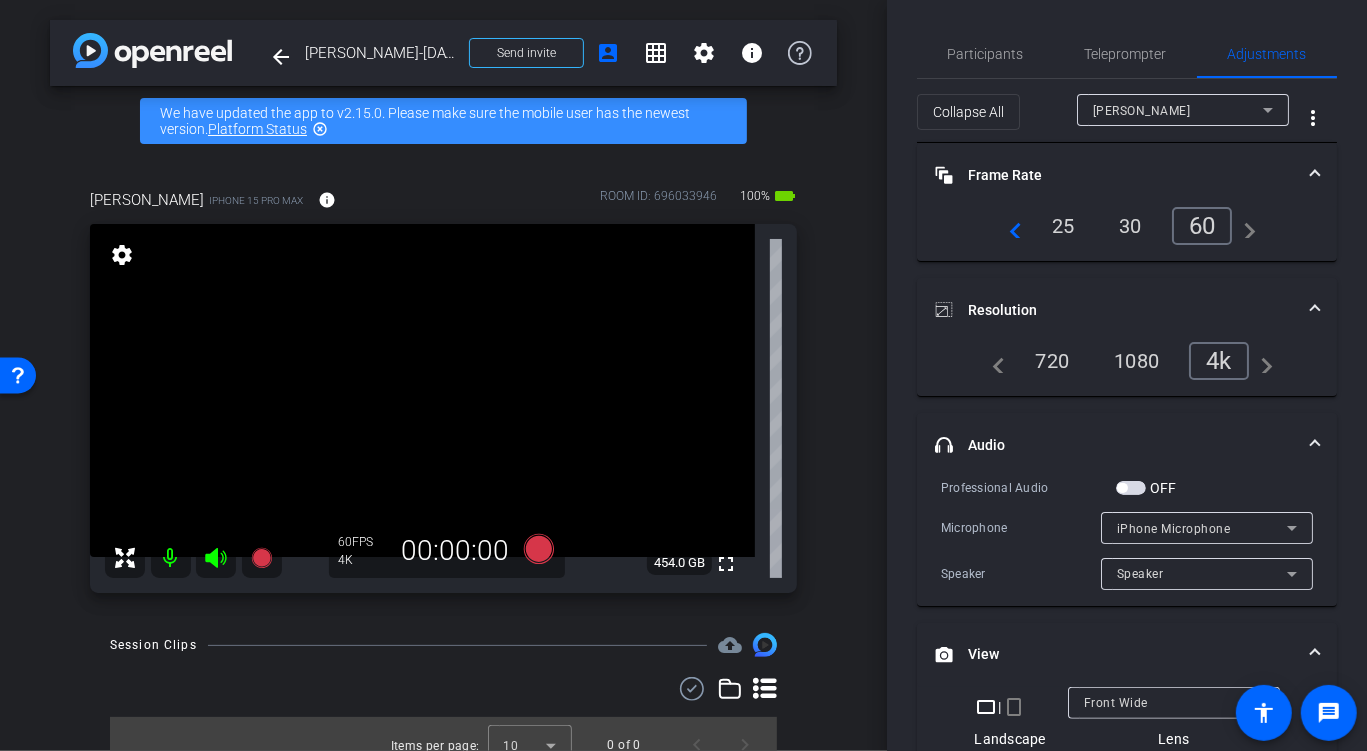 click on "30" at bounding box center (1130, 226) 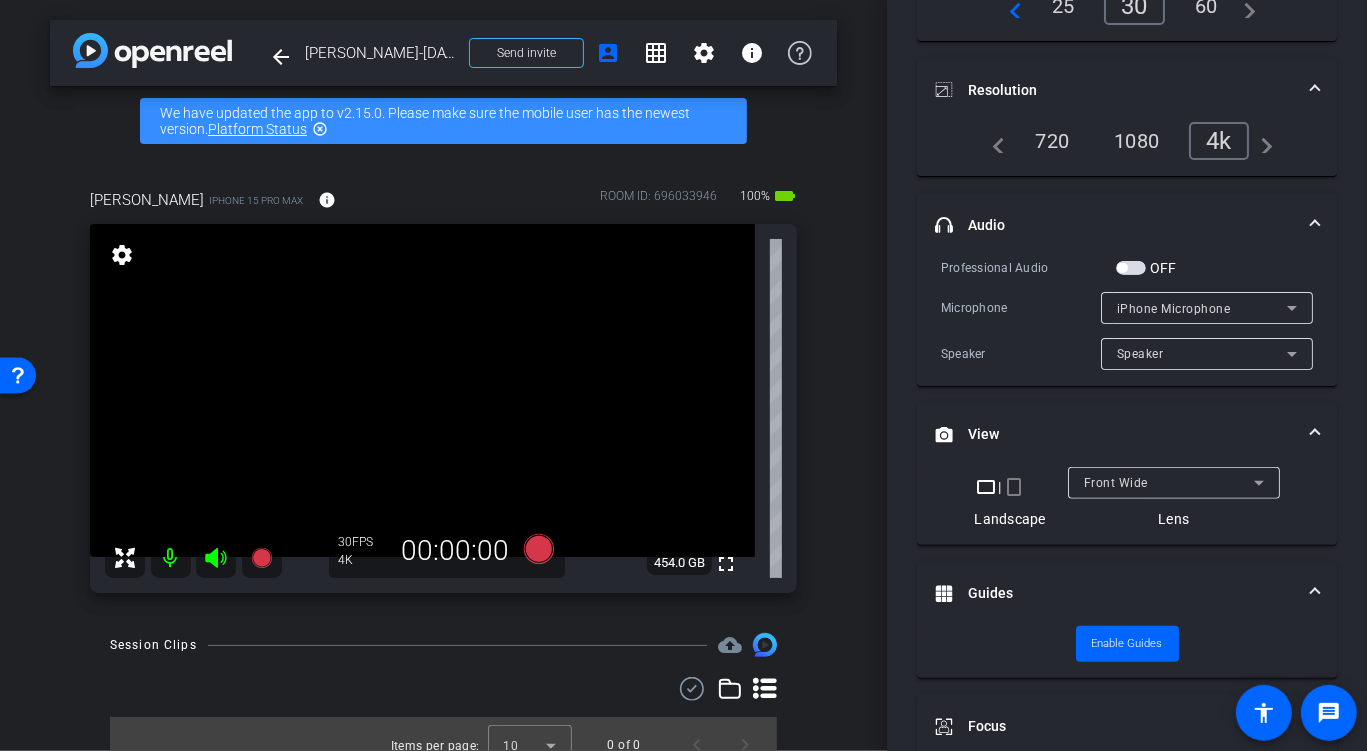 scroll, scrollTop: 286, scrollLeft: 0, axis: vertical 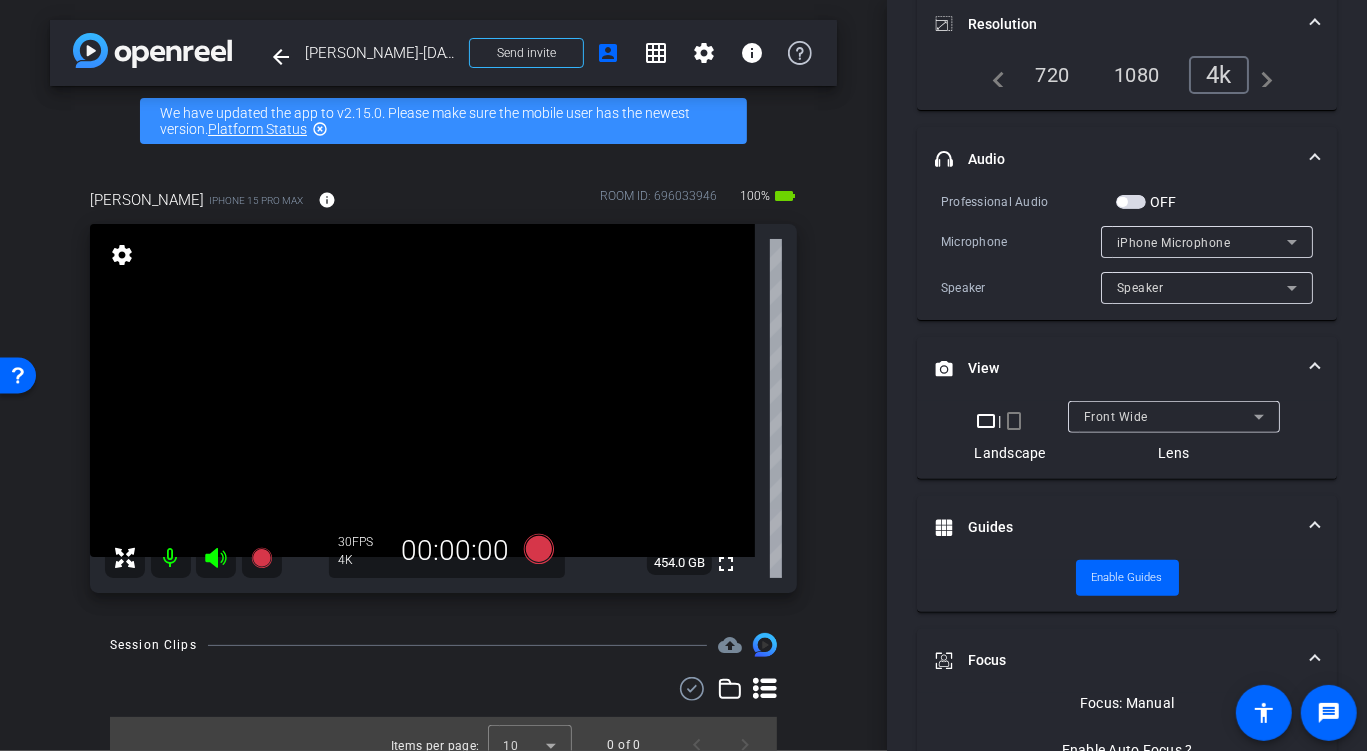 click on "crop_portrait" at bounding box center (1014, 421) 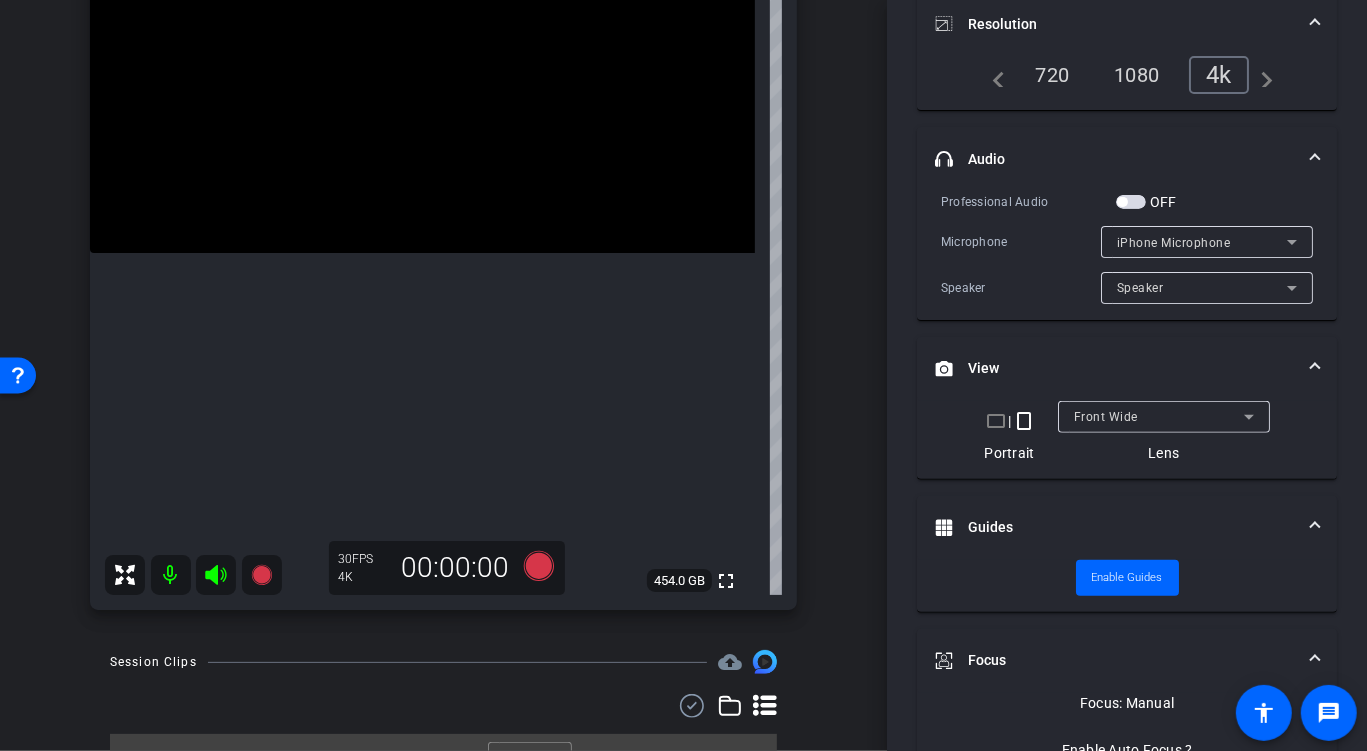 scroll, scrollTop: 300, scrollLeft: 0, axis: vertical 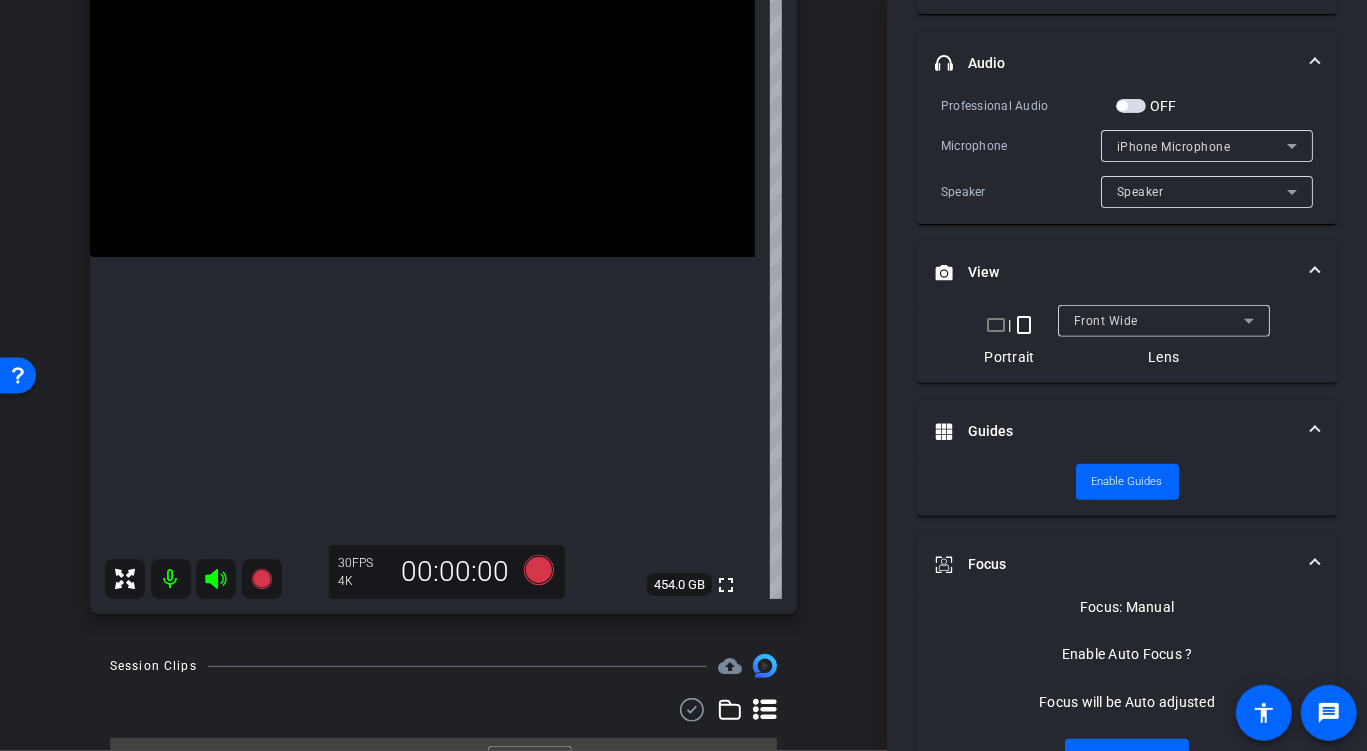 click at bounding box center [1131, 106] 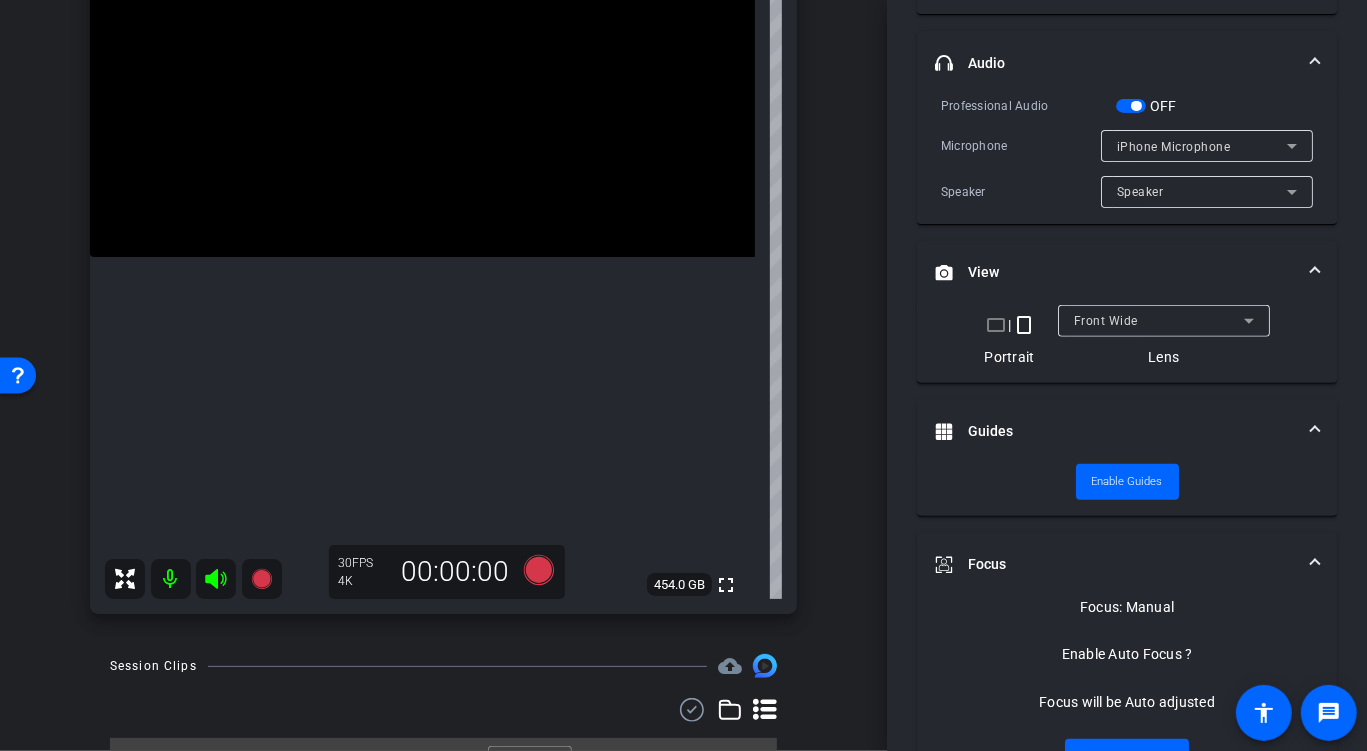 click on "iPhone Microphone" at bounding box center [1174, 147] 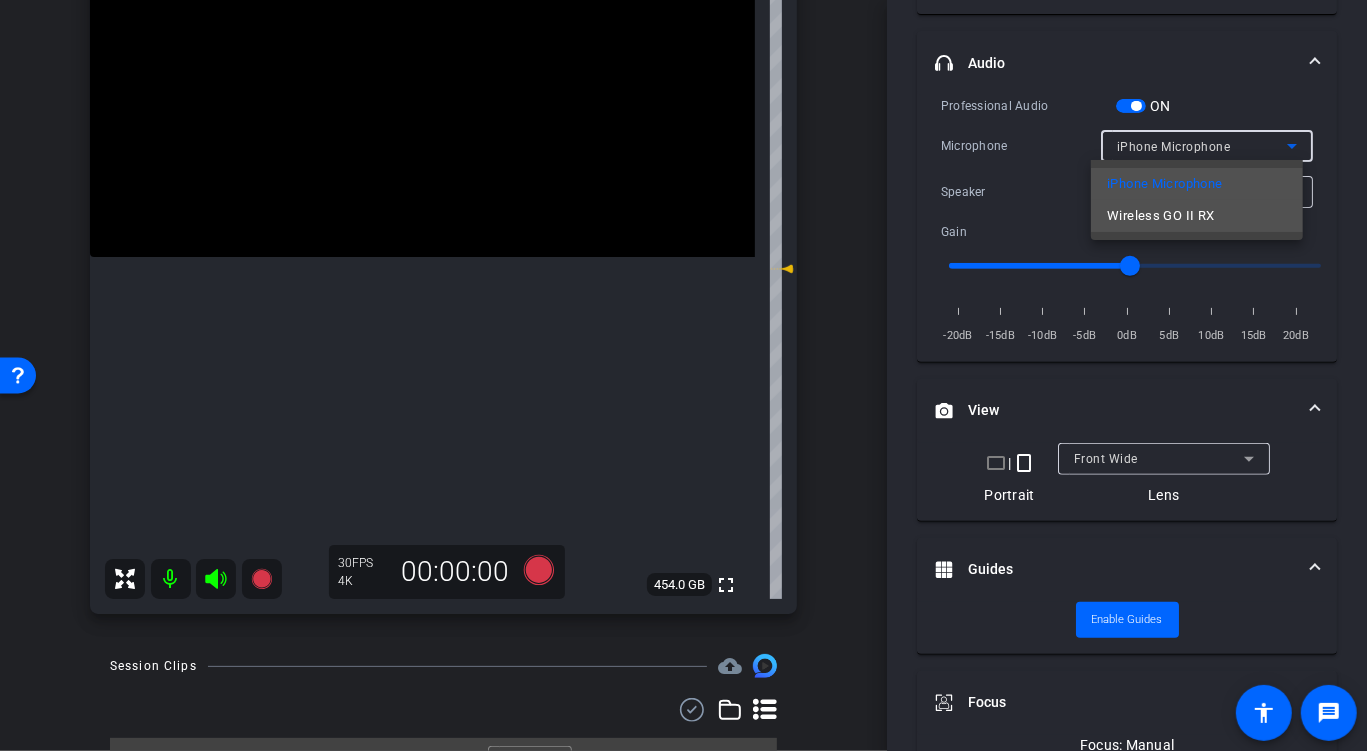 click on "Wireless GO II RX" at bounding box center [1160, 216] 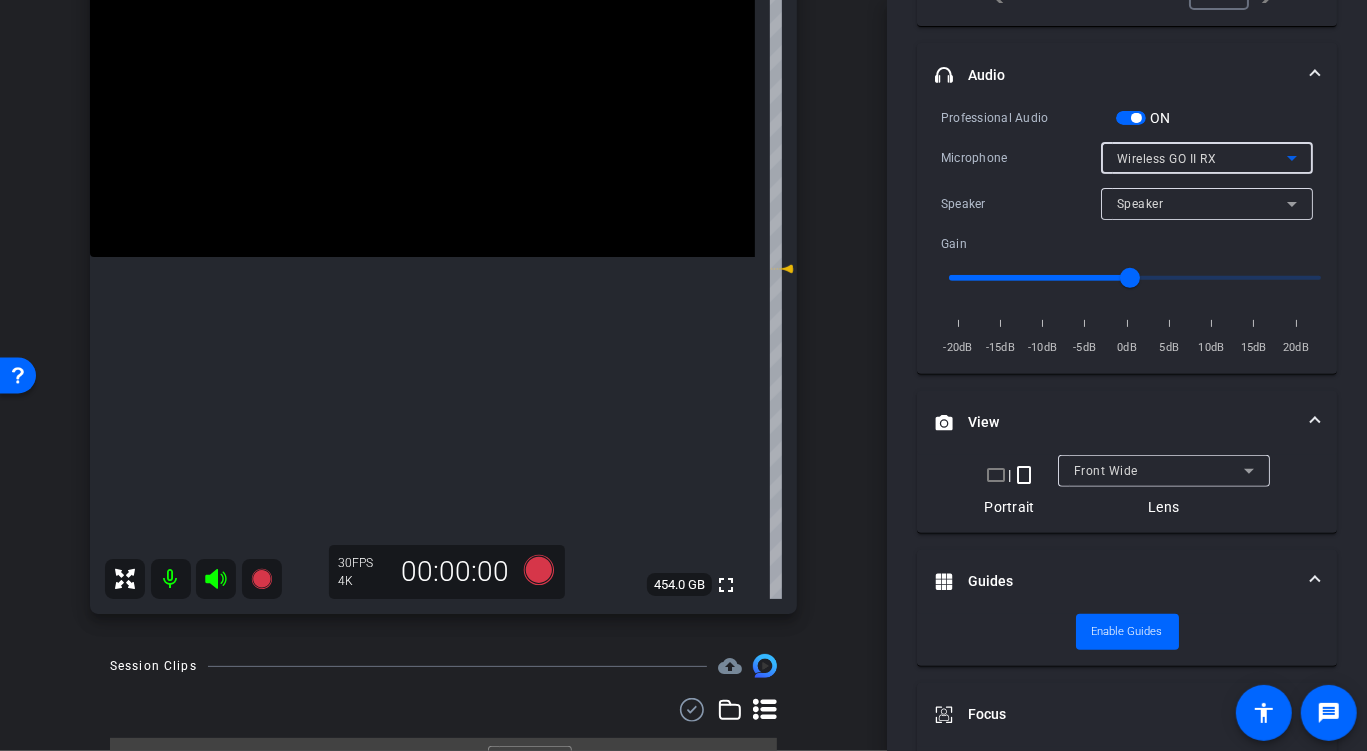 scroll, scrollTop: 3, scrollLeft: 0, axis: vertical 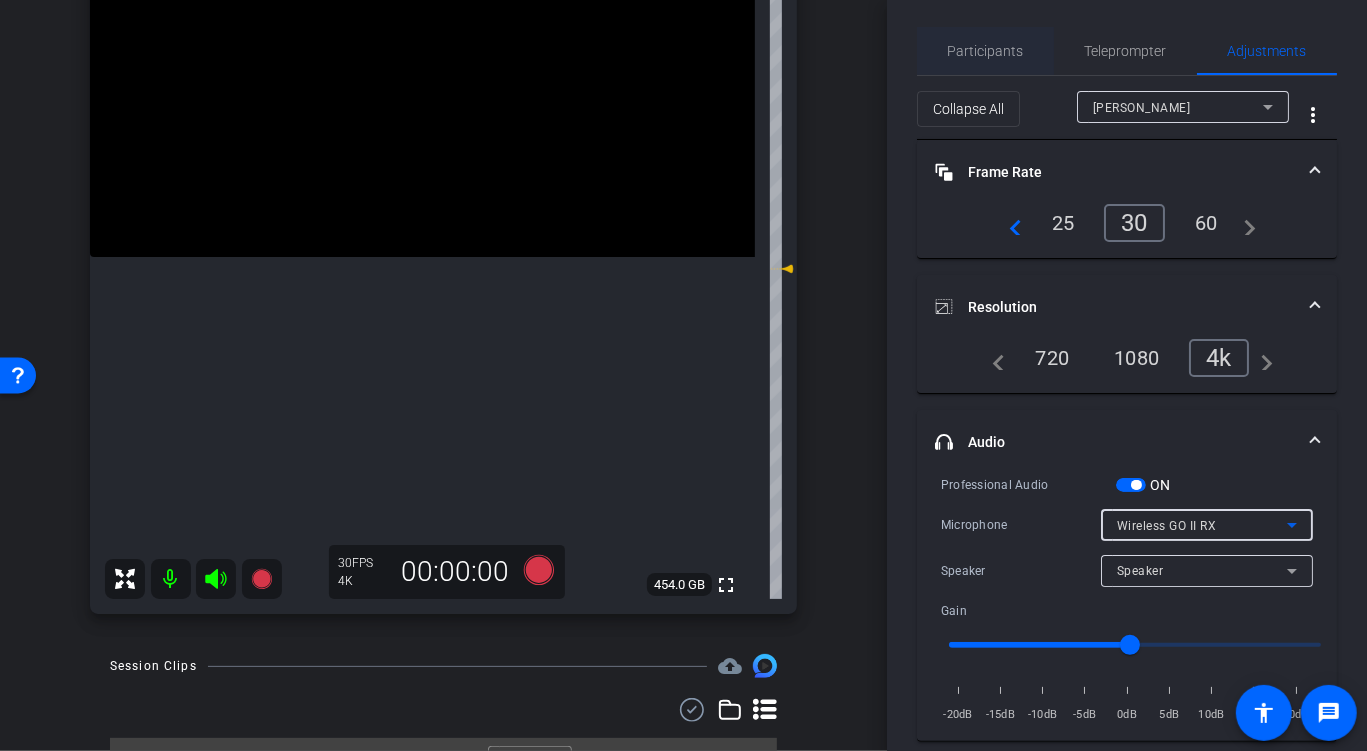click on "Participants" at bounding box center (986, 51) 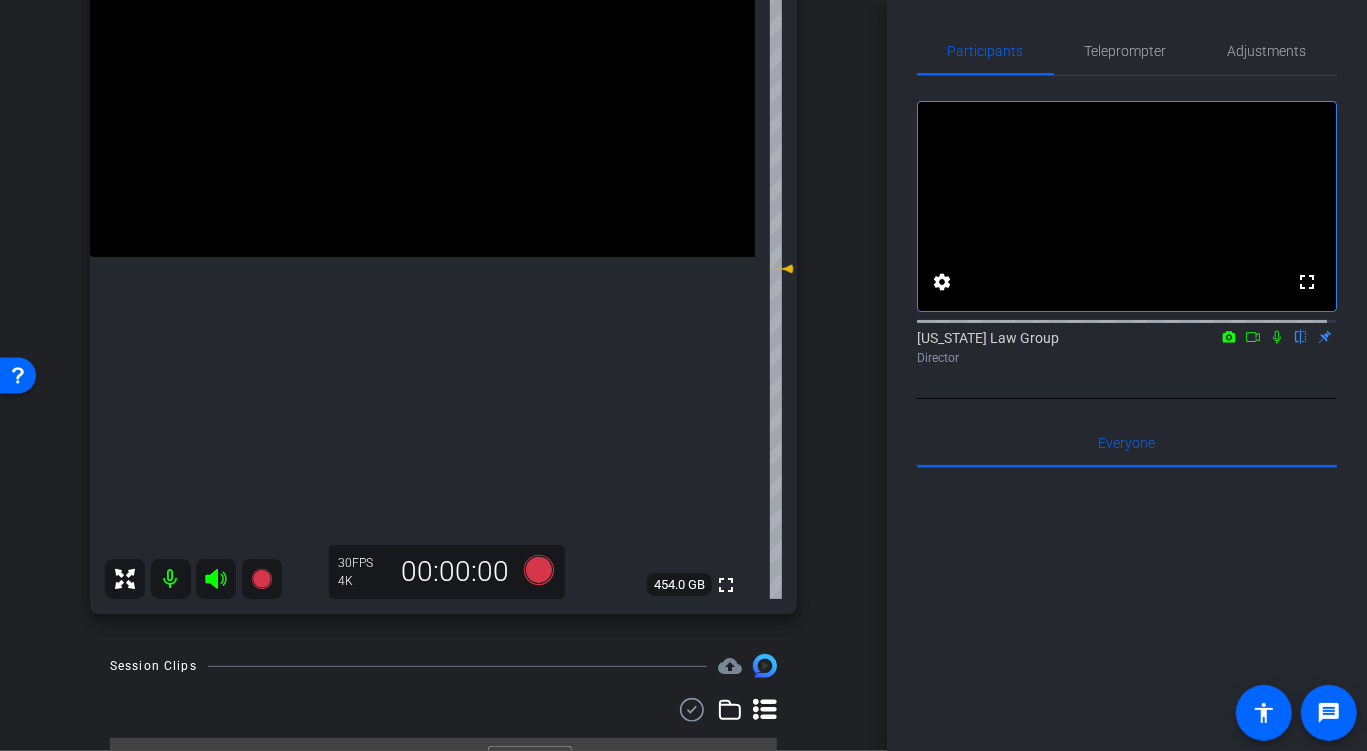 click 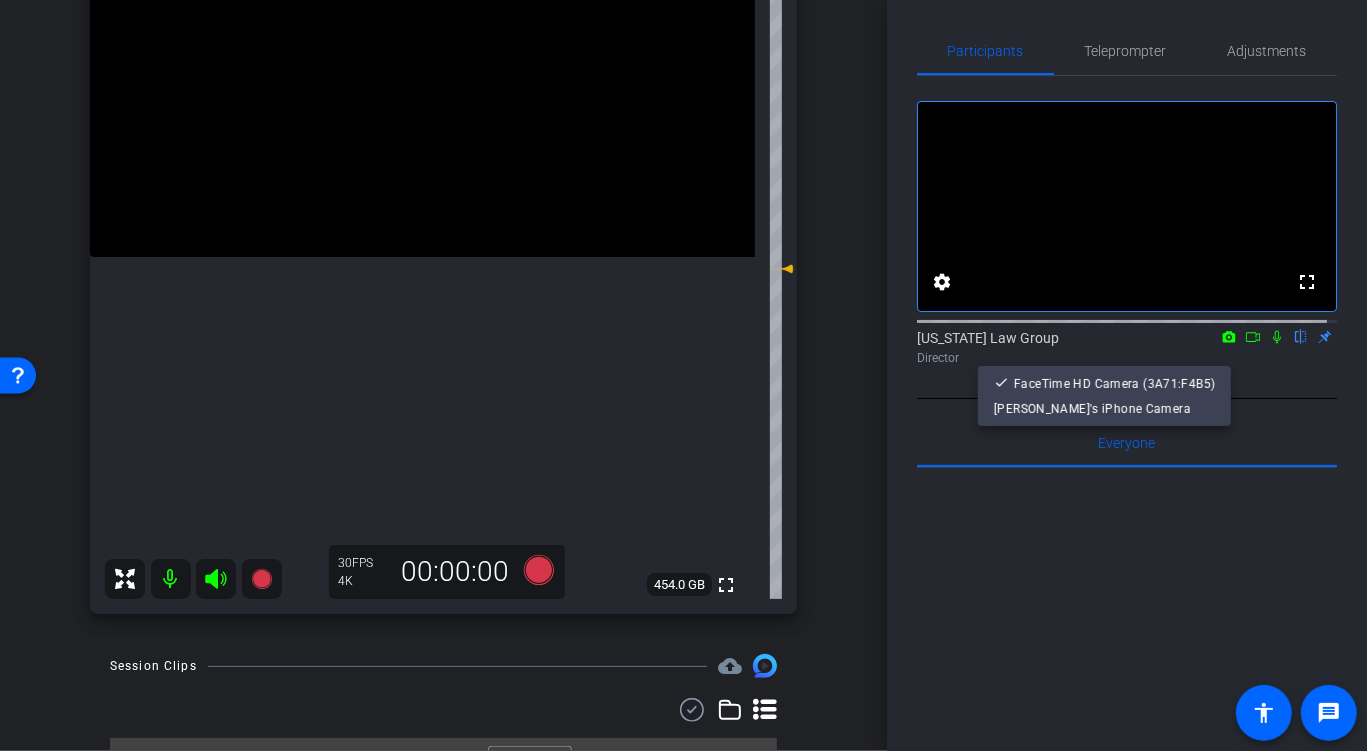 click at bounding box center (683, 375) 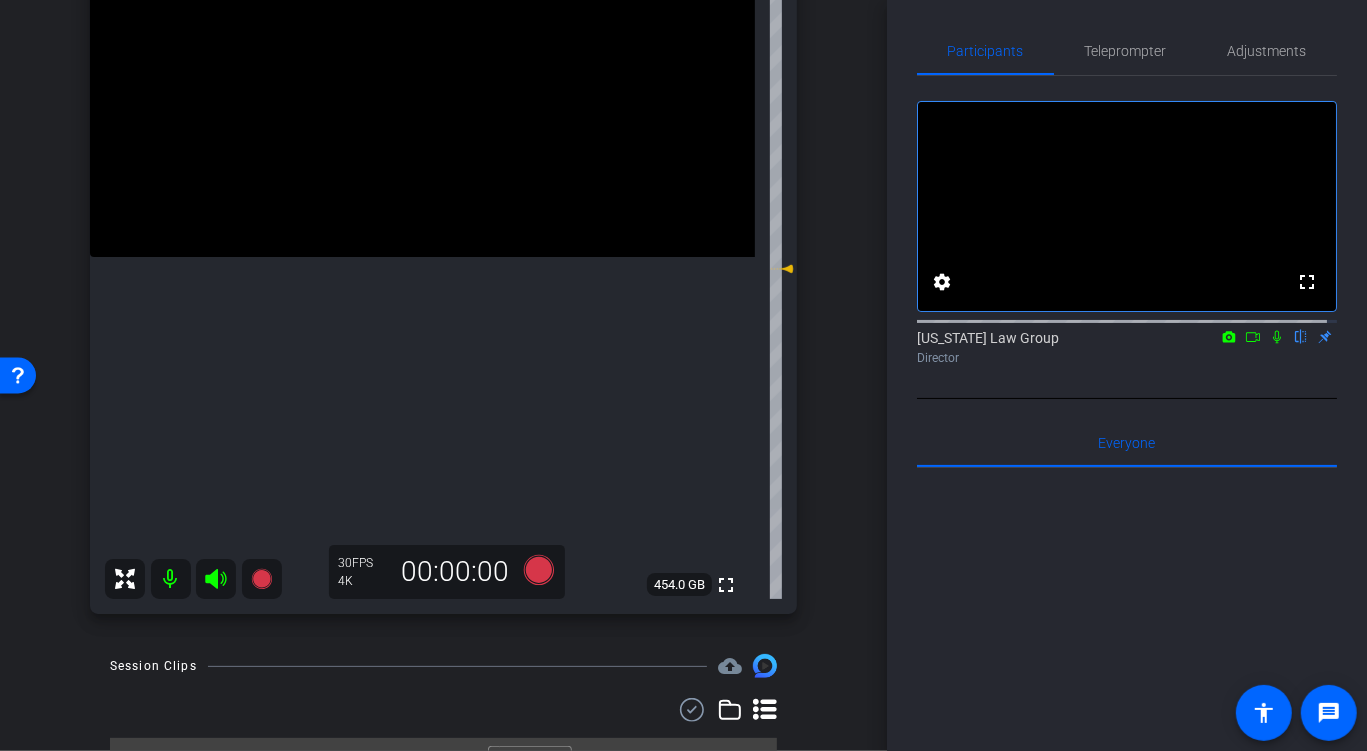 click 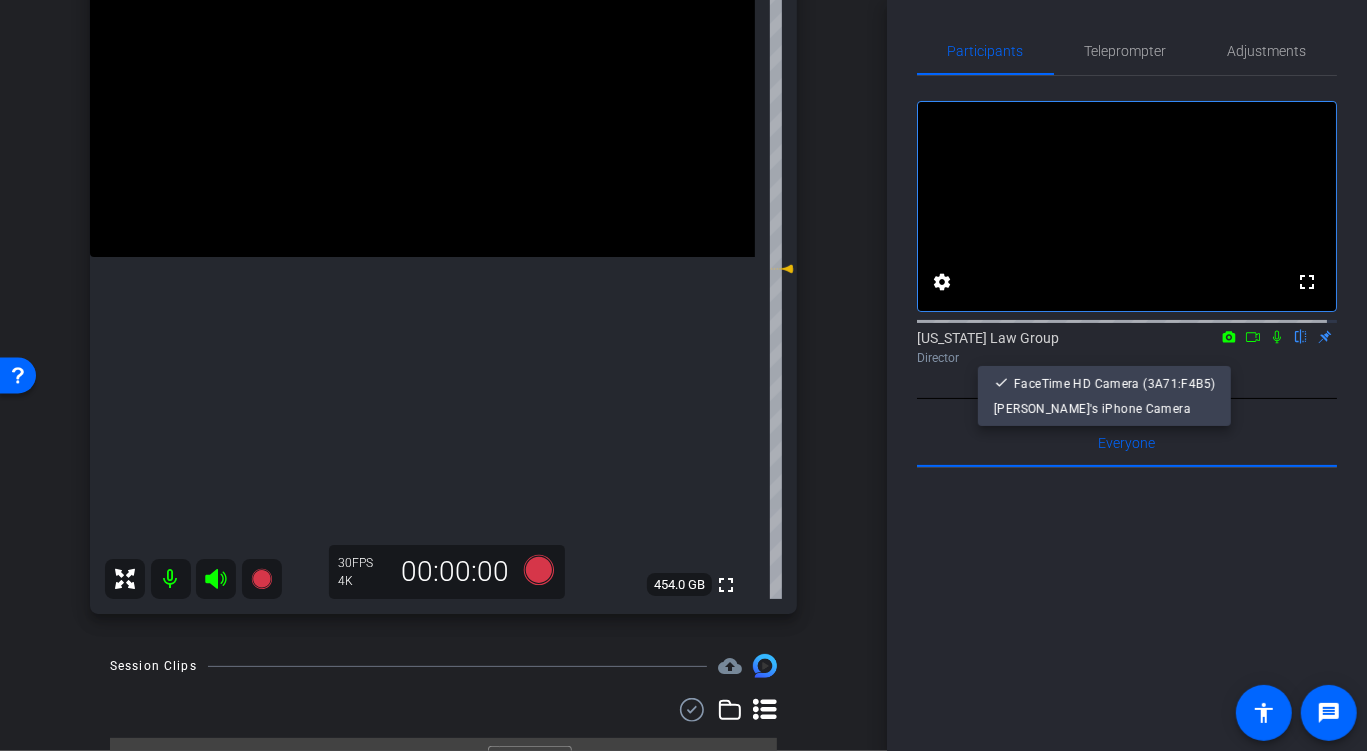click at bounding box center (683, 375) 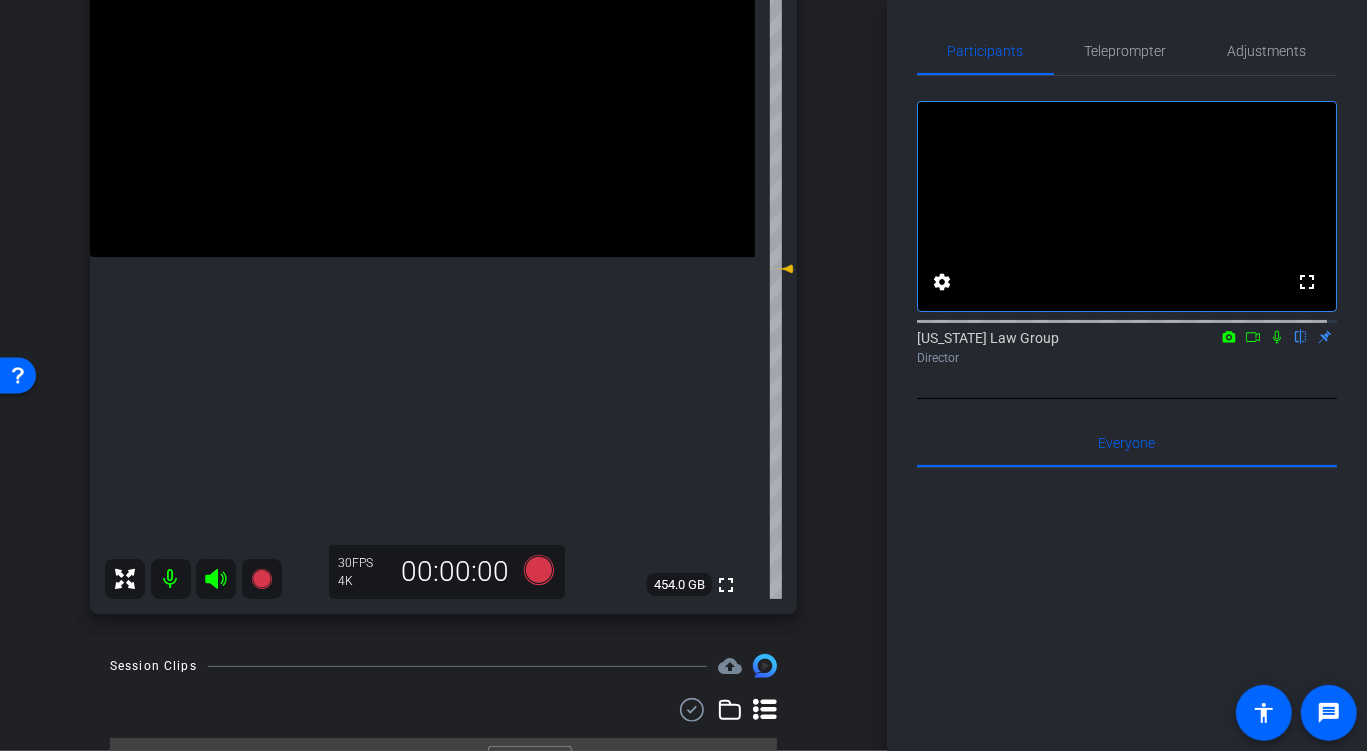 click 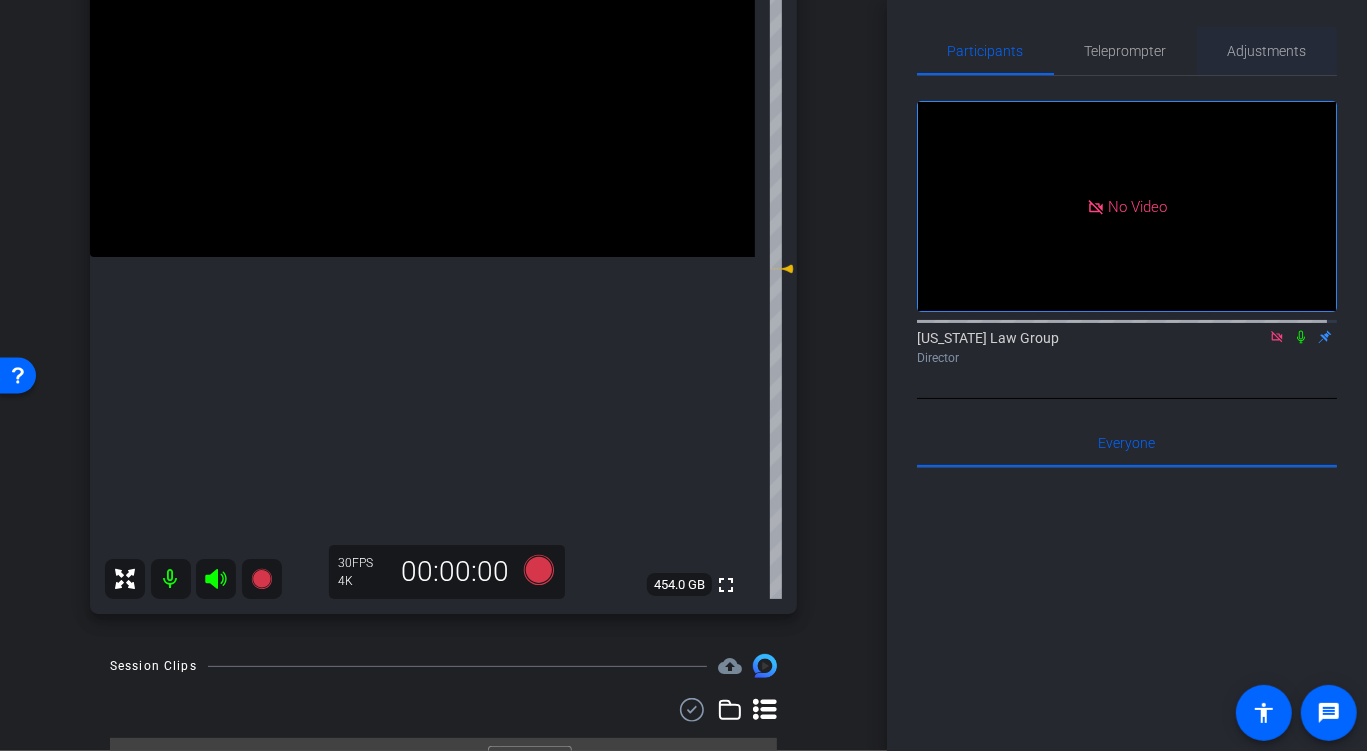 click on "Adjustments" at bounding box center [1267, 51] 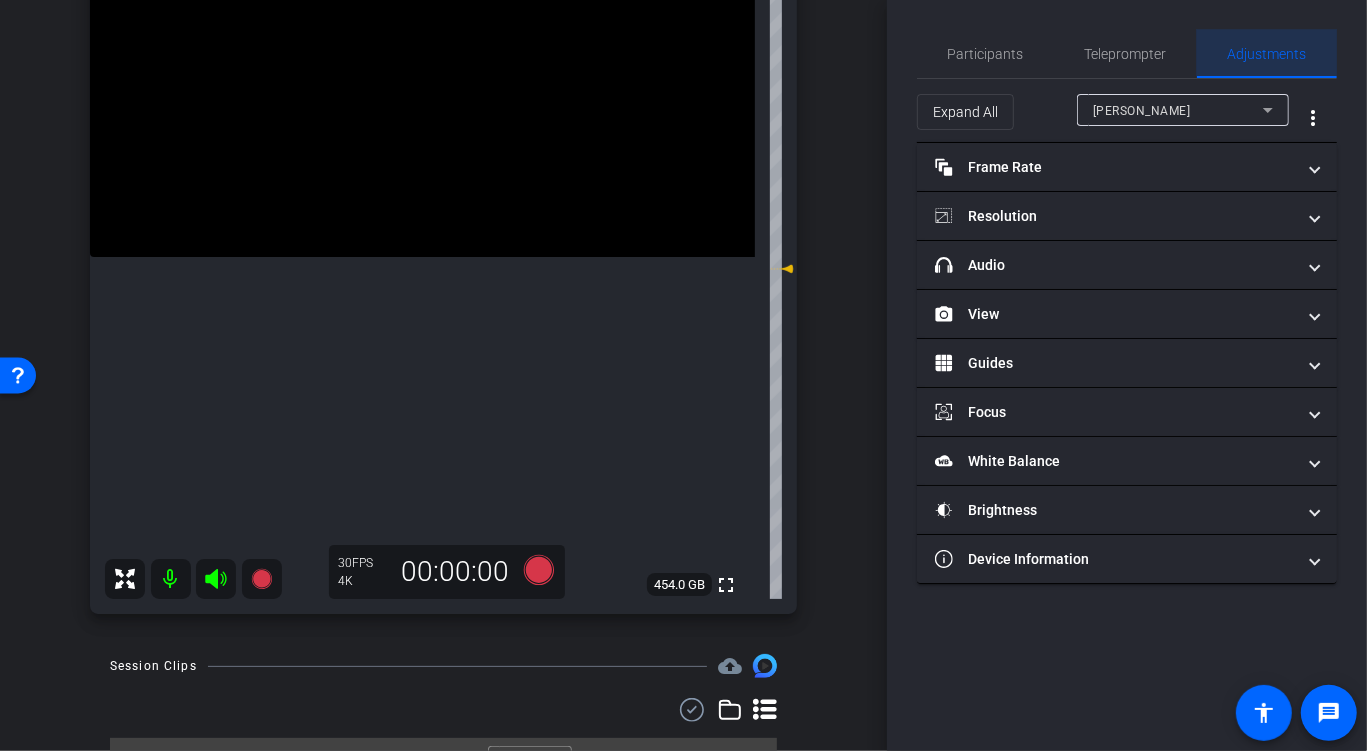 scroll, scrollTop: 0, scrollLeft: 0, axis: both 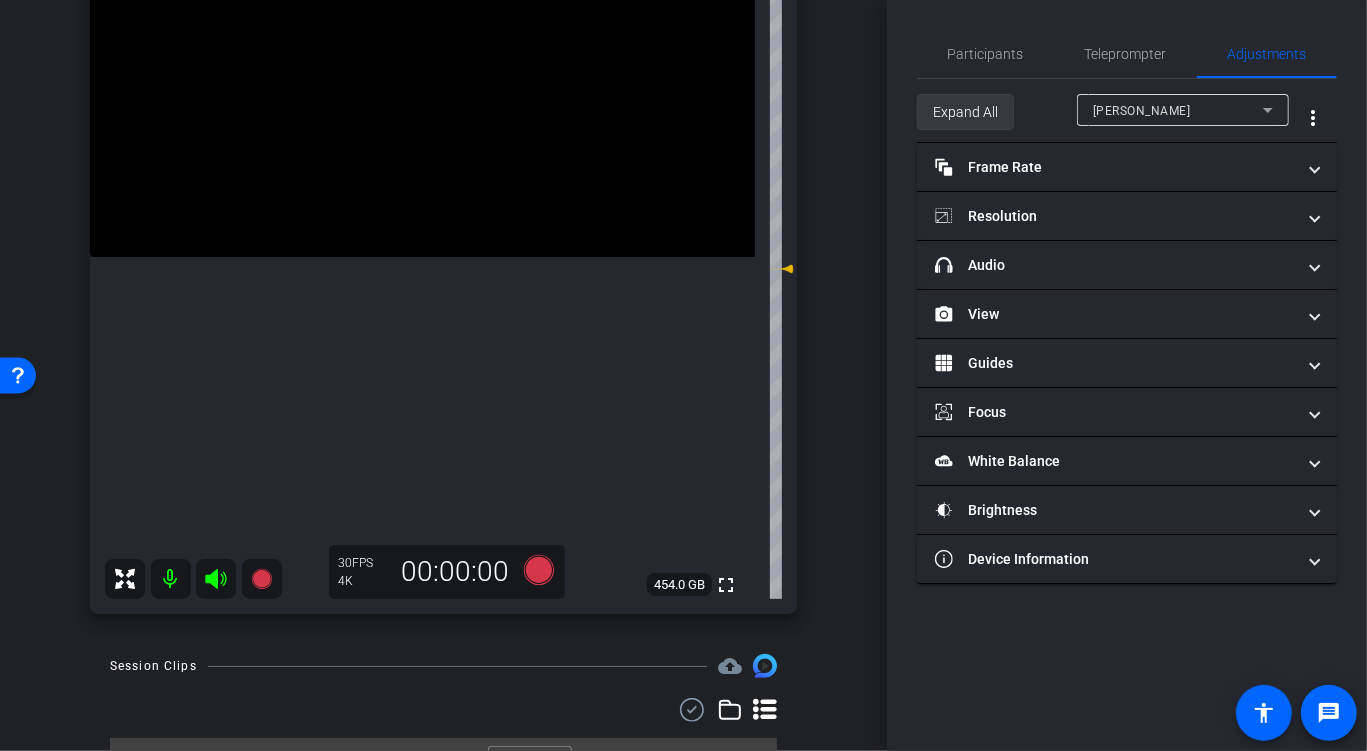 click 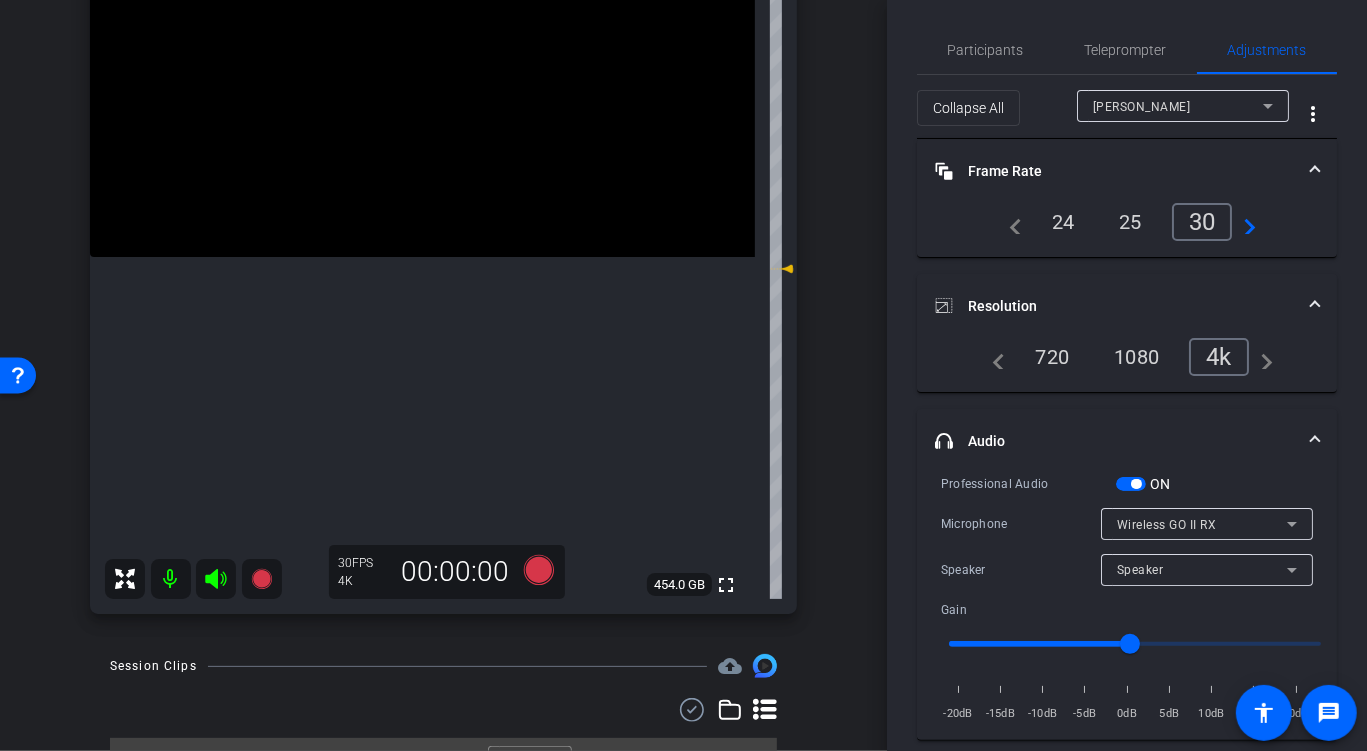 scroll, scrollTop: 0, scrollLeft: 0, axis: both 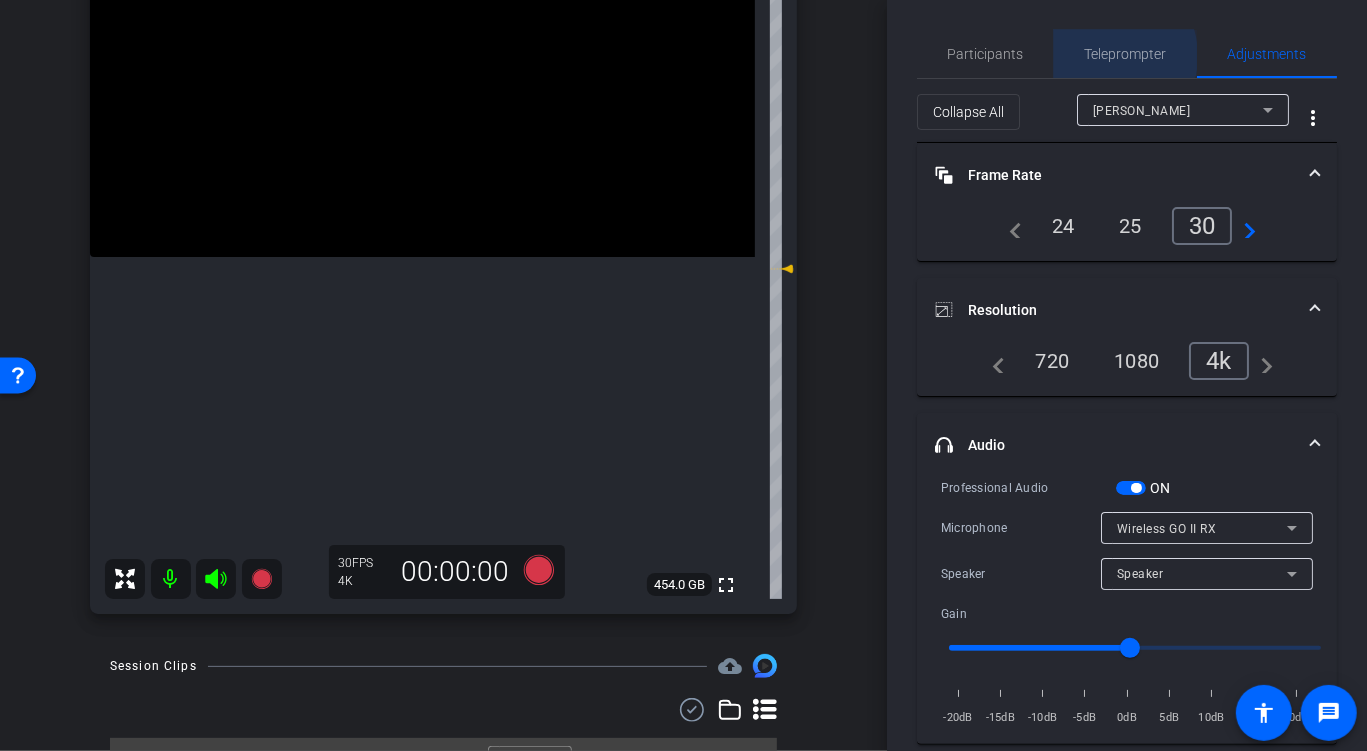 click on "Teleprompter" at bounding box center (1126, 54) 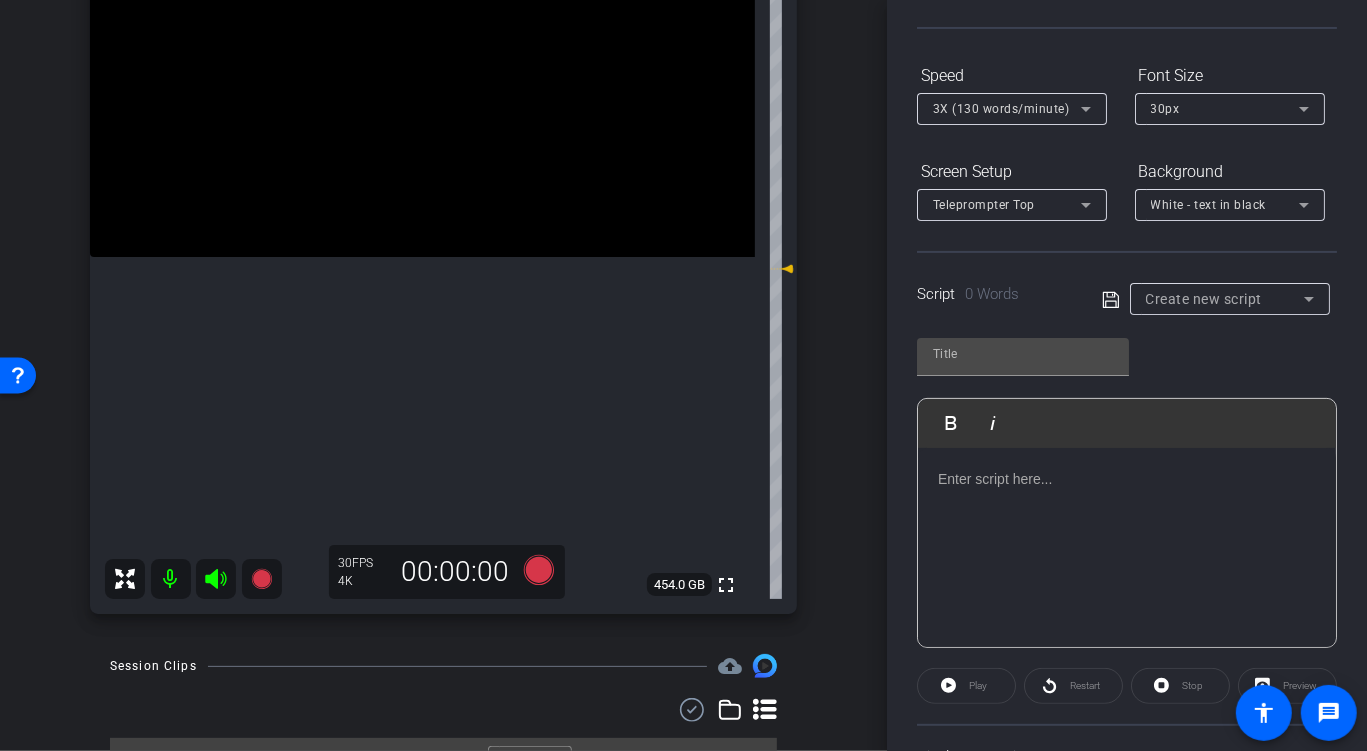 scroll, scrollTop: 340, scrollLeft: 0, axis: vertical 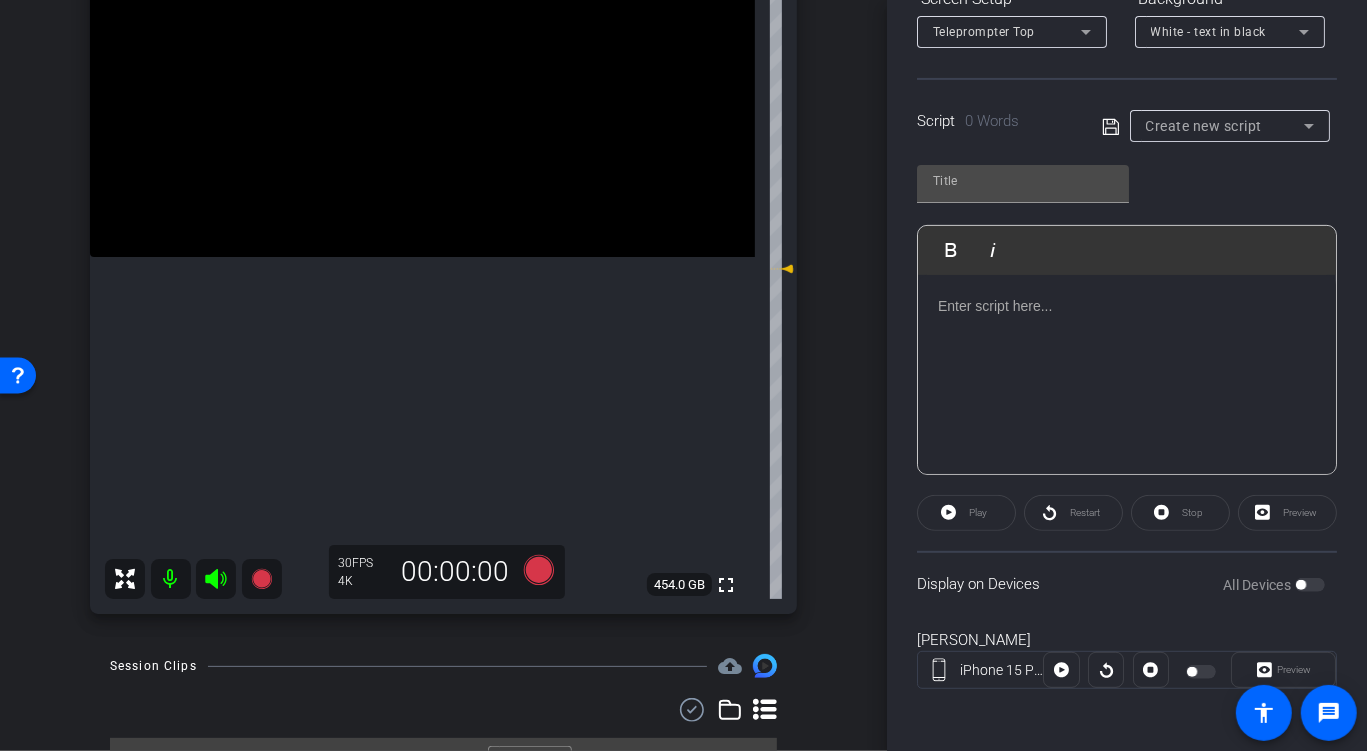 click on "All Devices" at bounding box center (1274, 585) 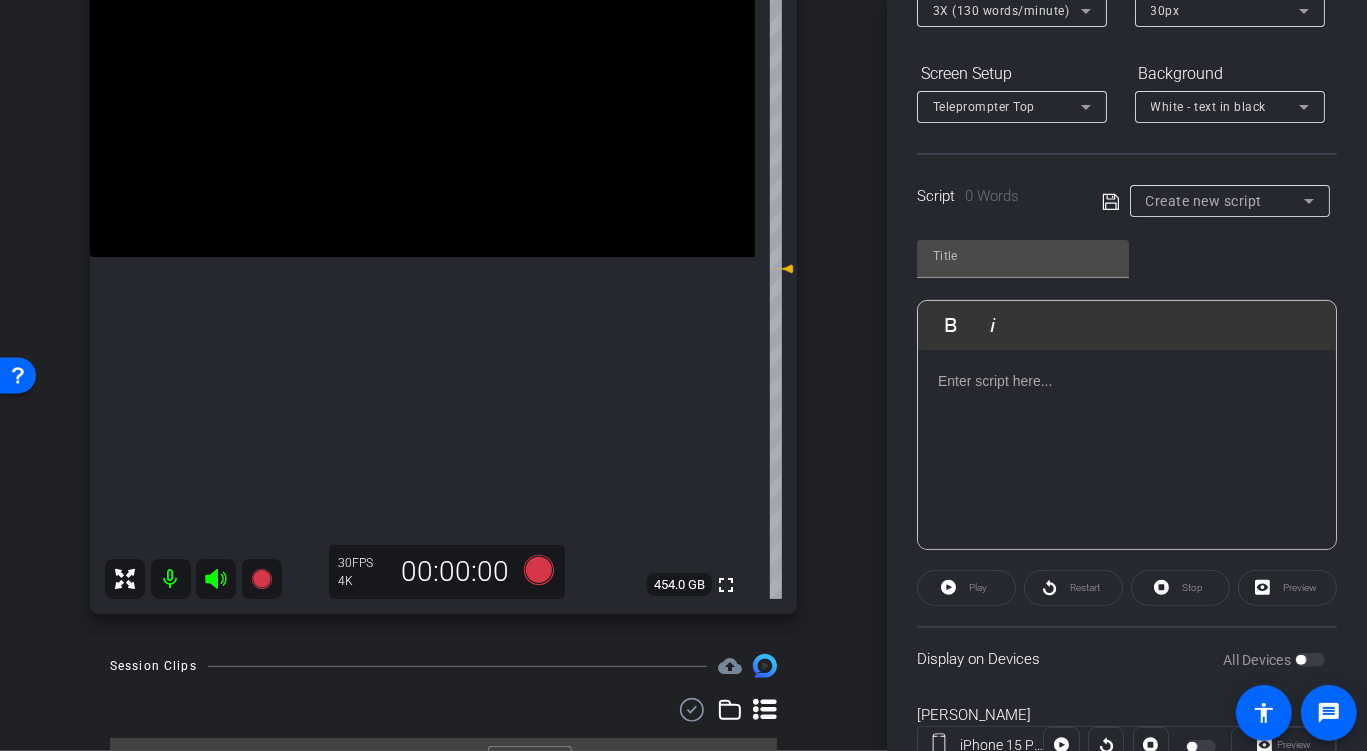 scroll, scrollTop: 126, scrollLeft: 0, axis: vertical 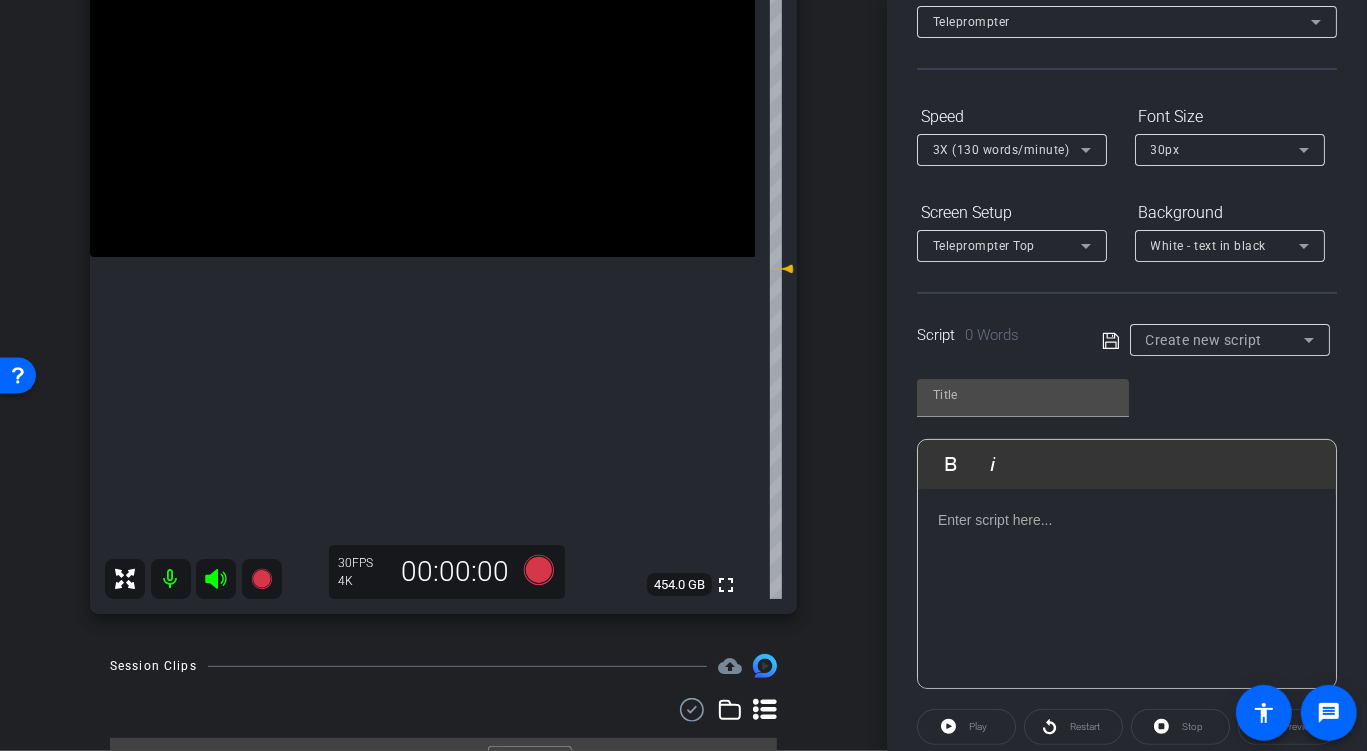 click on "30px" at bounding box center (1225, 149) 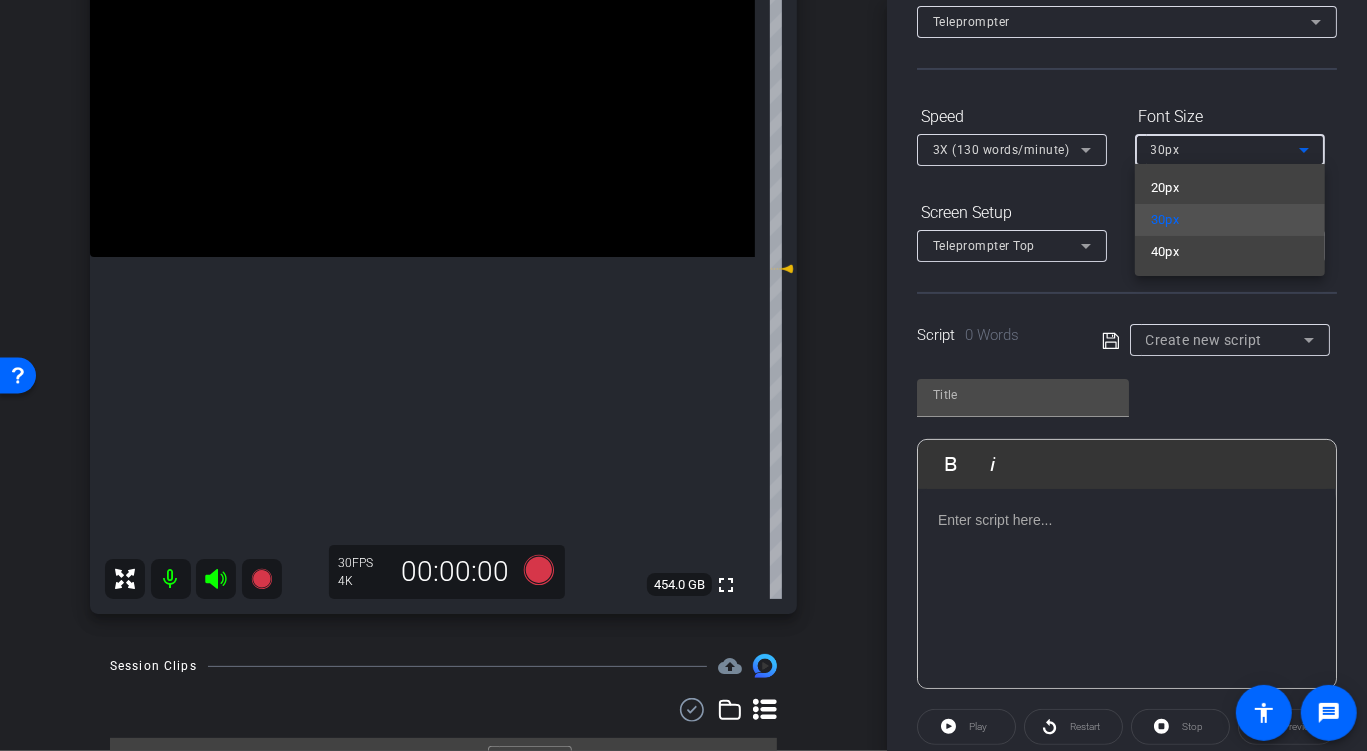 click at bounding box center [683, 375] 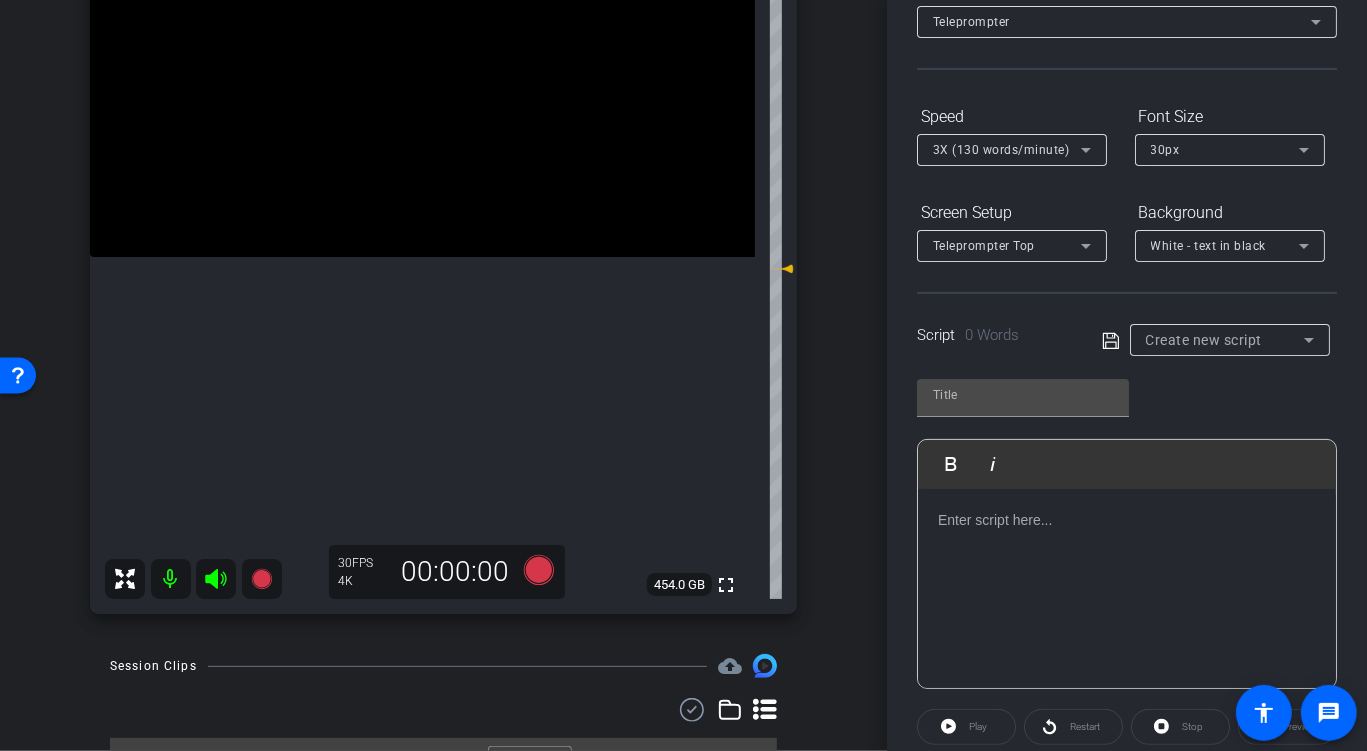scroll, scrollTop: 340, scrollLeft: 0, axis: vertical 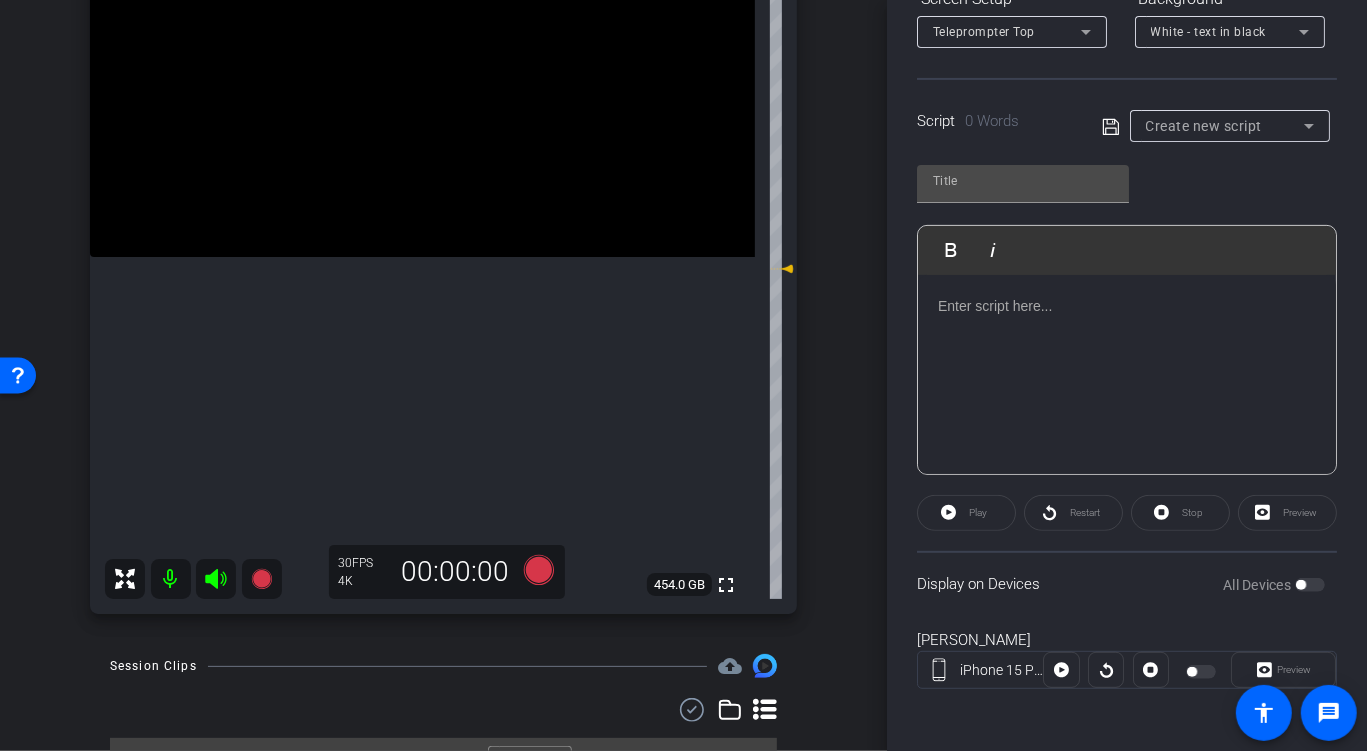 click on "Create new script" at bounding box center [1204, 126] 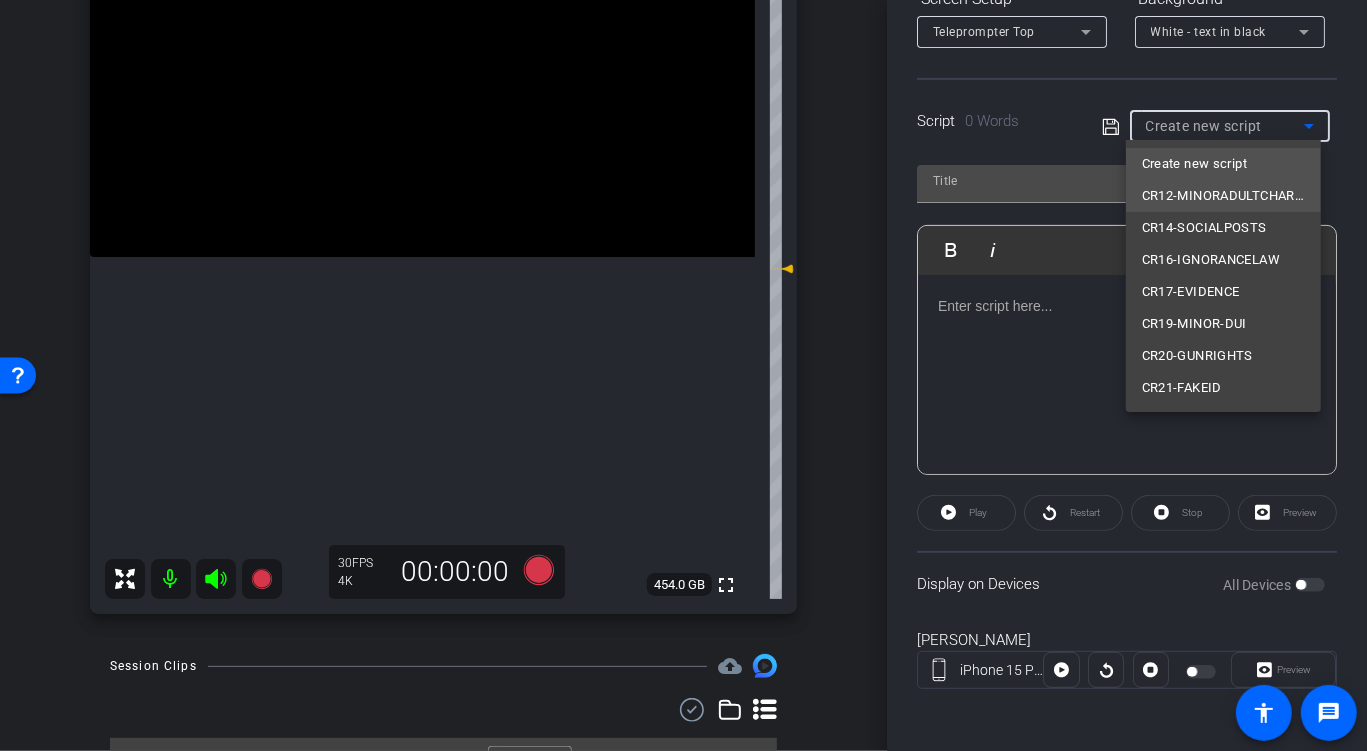 click on "CR12-MINORADULTCHARGE" at bounding box center (1223, 196) 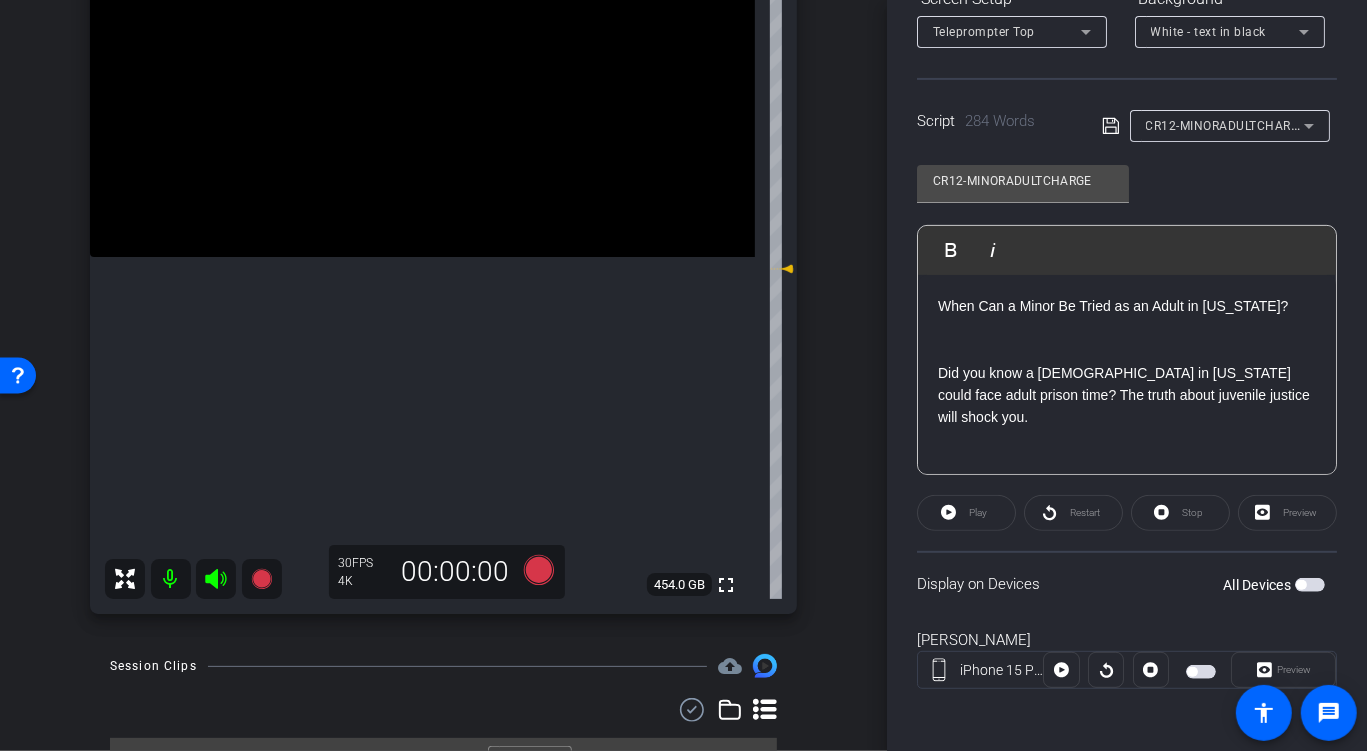 click at bounding box center [1301, 585] 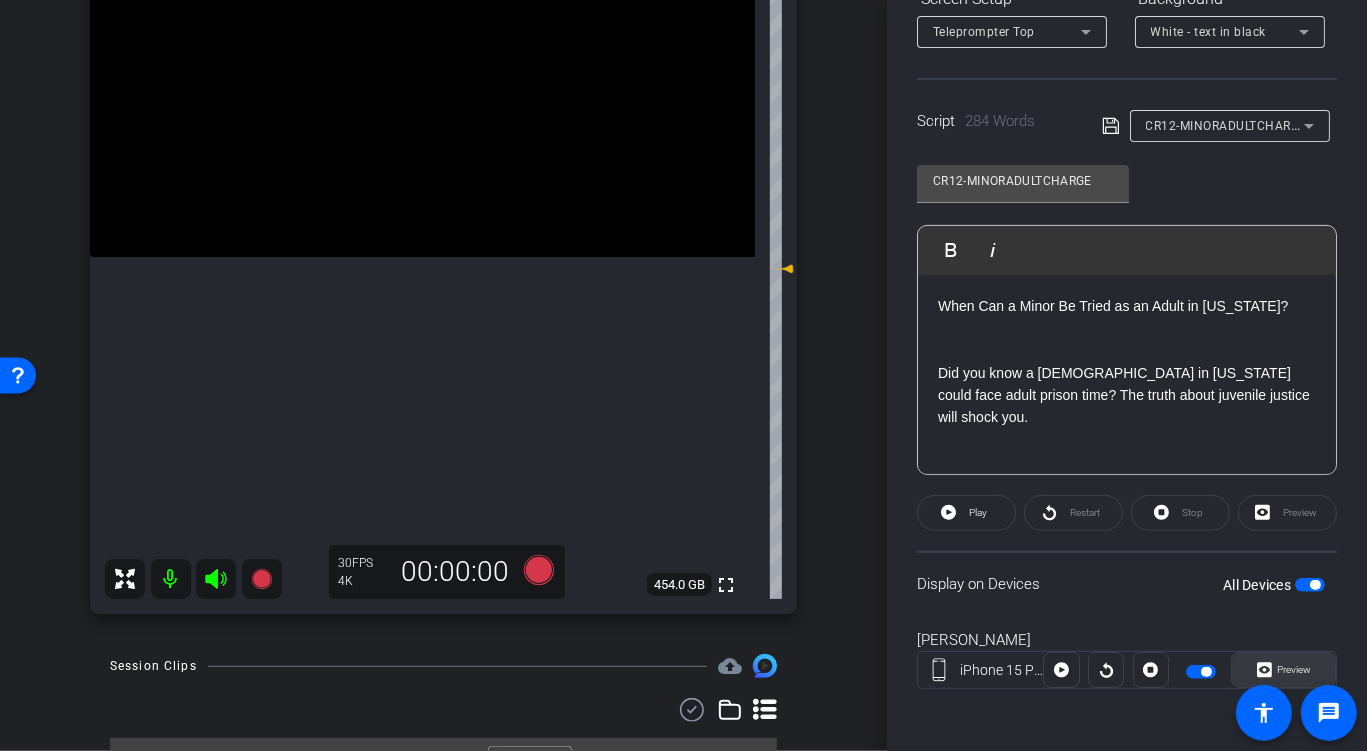 click on "Preview" 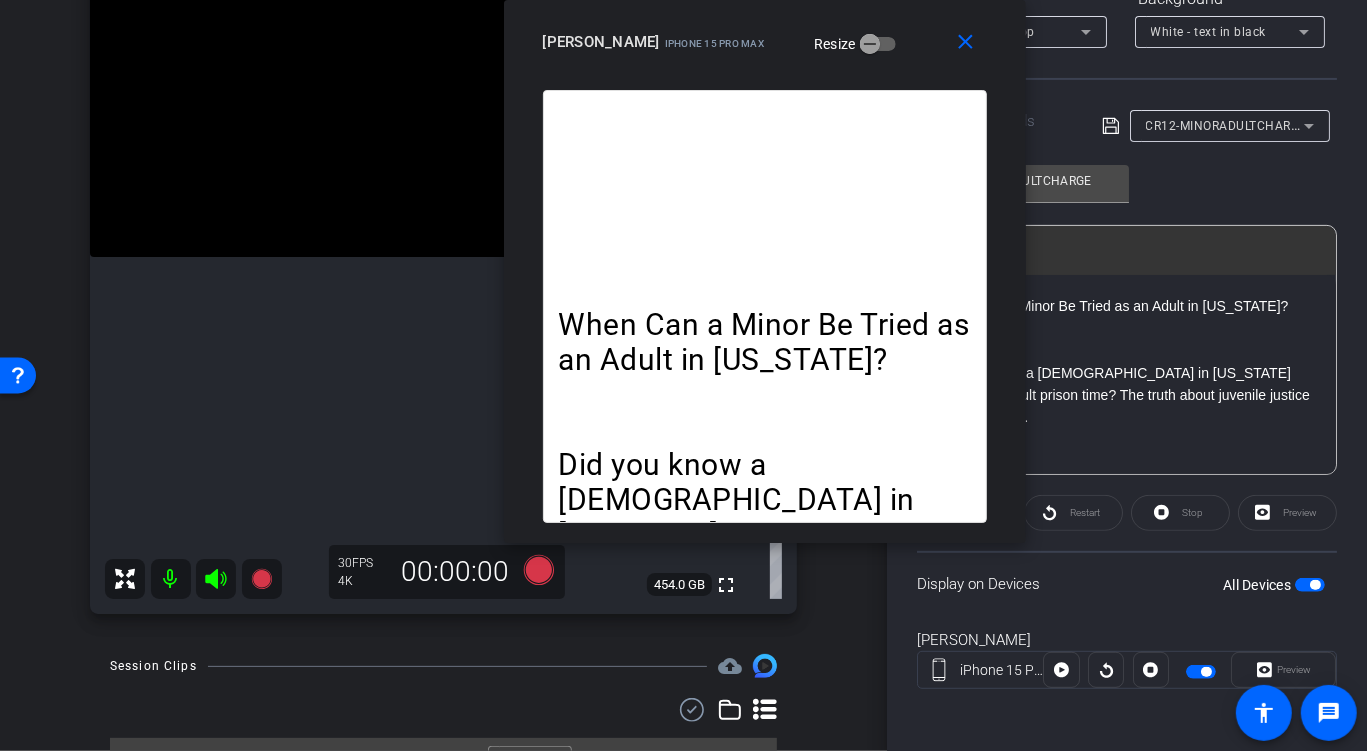 drag, startPoint x: 770, startPoint y: 168, endPoint x: 851, endPoint y: 46, distance: 146.44112 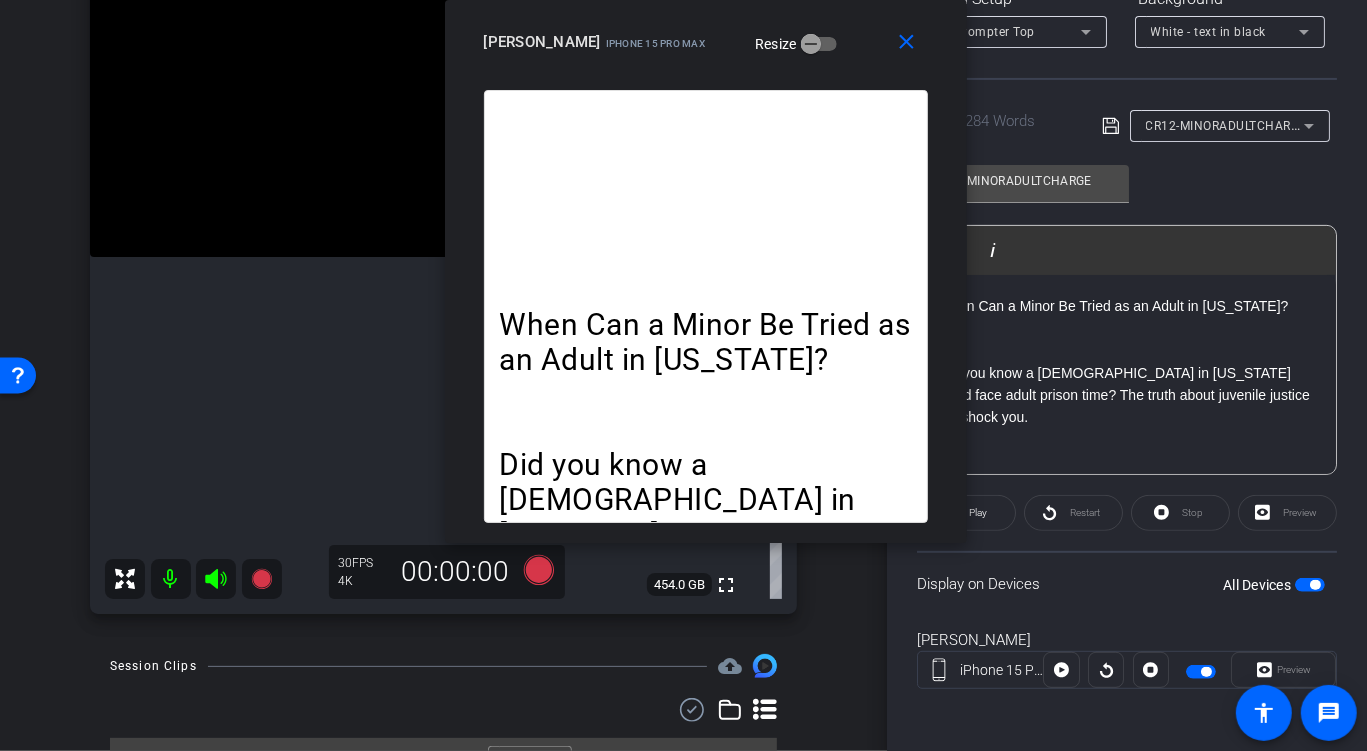 drag, startPoint x: 888, startPoint y: 40, endPoint x: 830, endPoint y: -20, distance: 83.450584 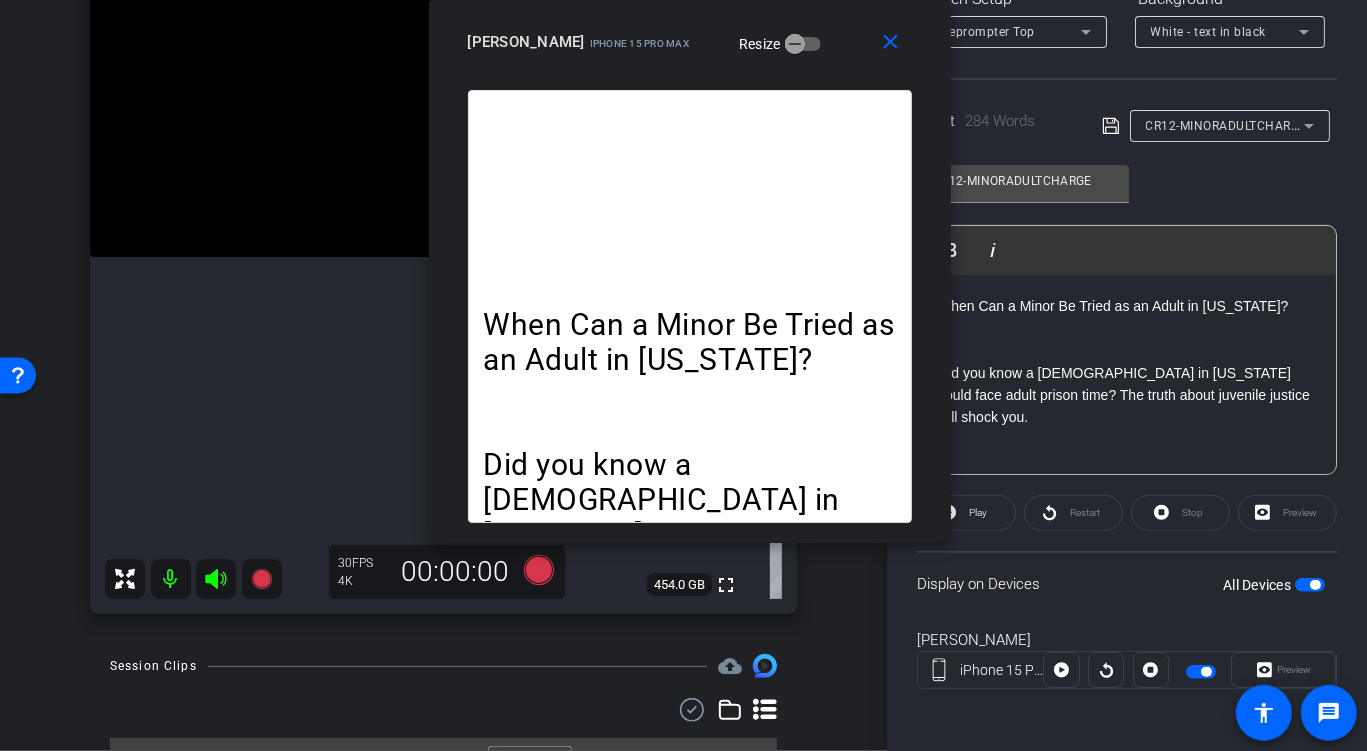 click on "[PERSON_NAME] iPhone 15 Pro Max Resize" at bounding box center [697, 42] 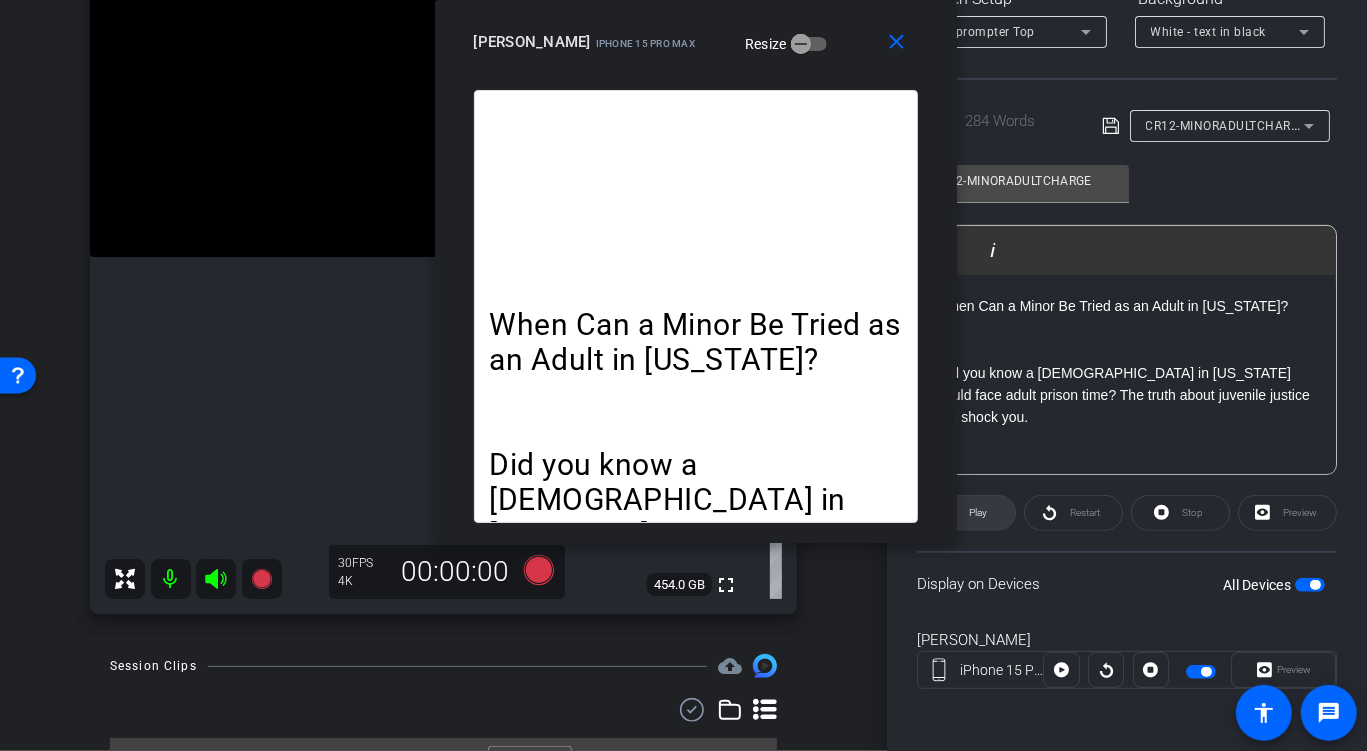 click on "Play" 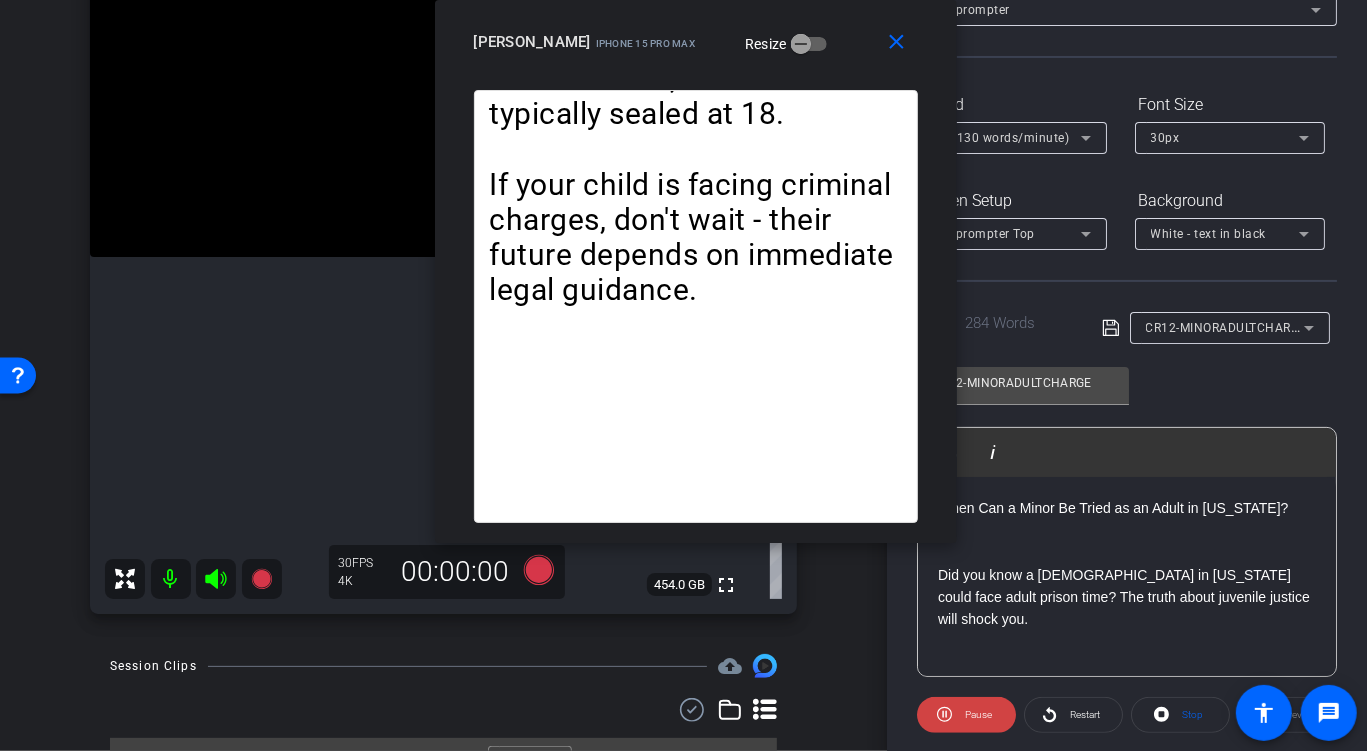 scroll, scrollTop: 141, scrollLeft: 0, axis: vertical 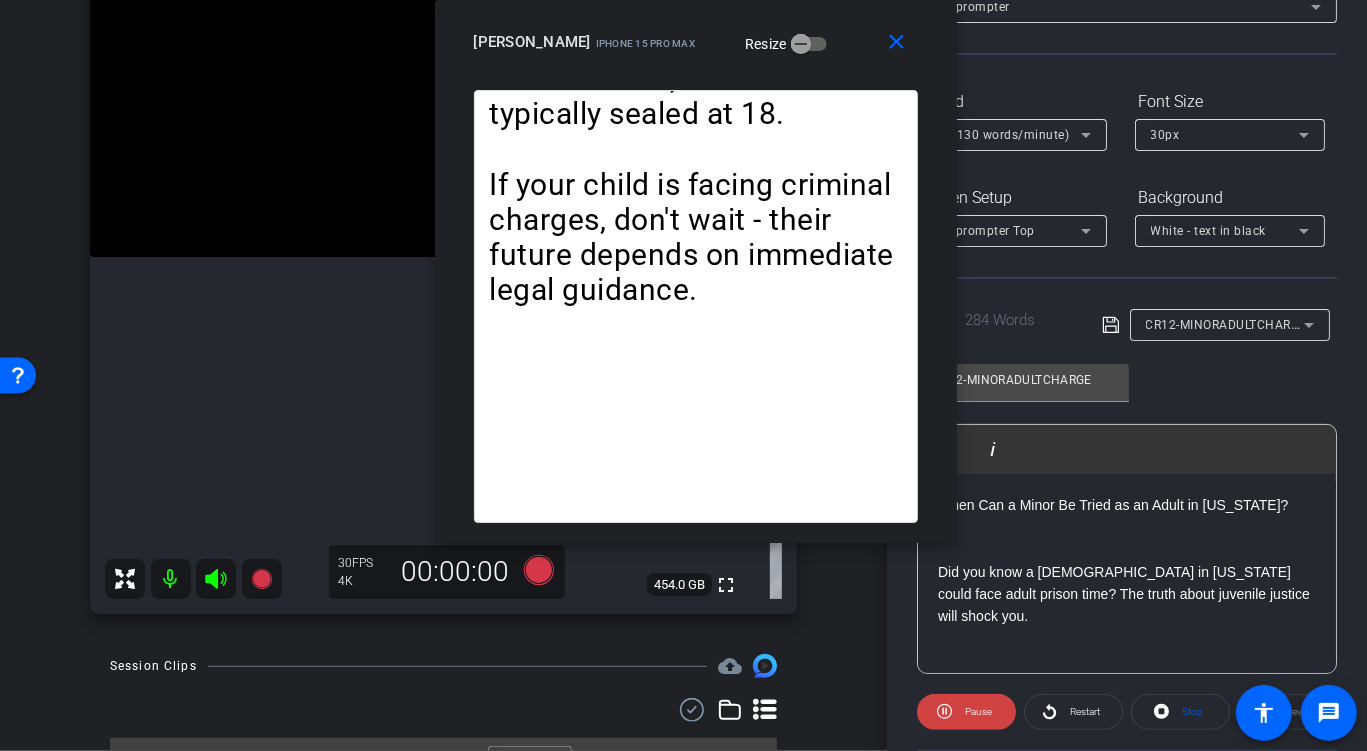 click 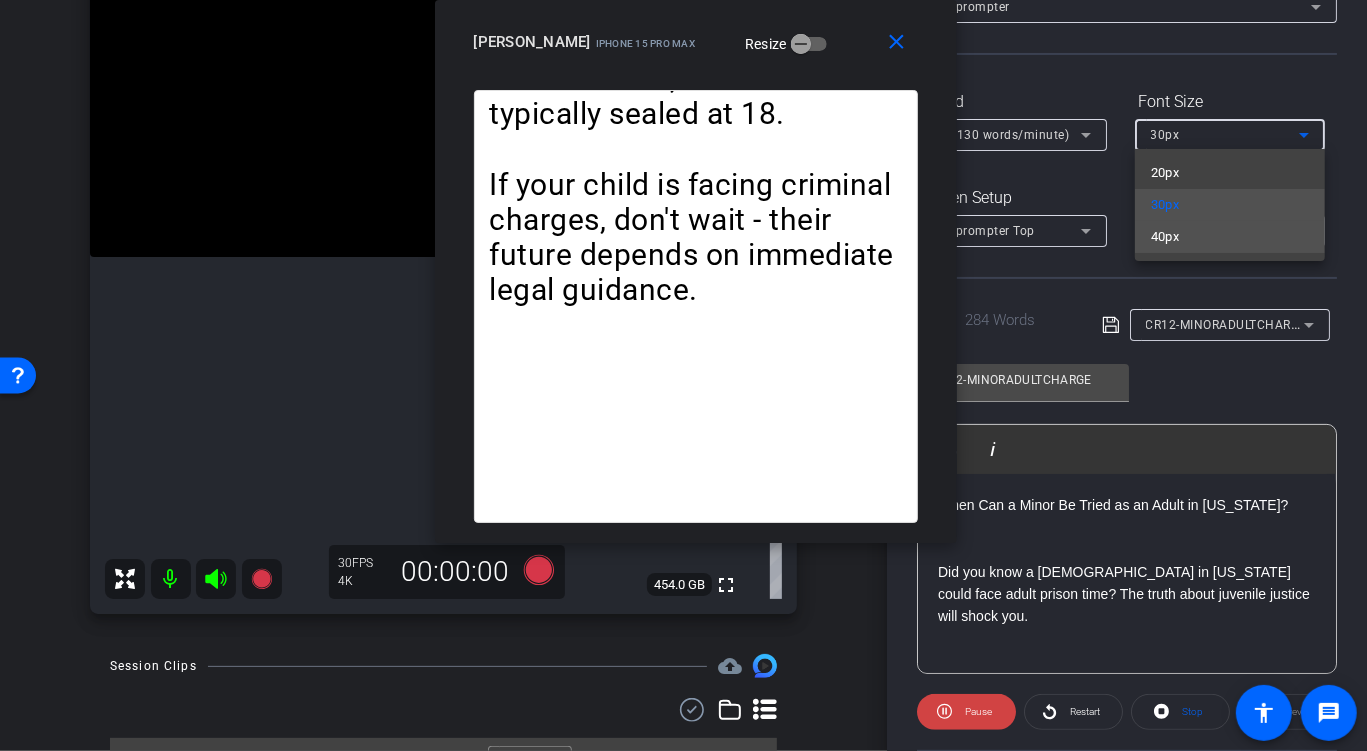 click on "40px" at bounding box center [1230, 237] 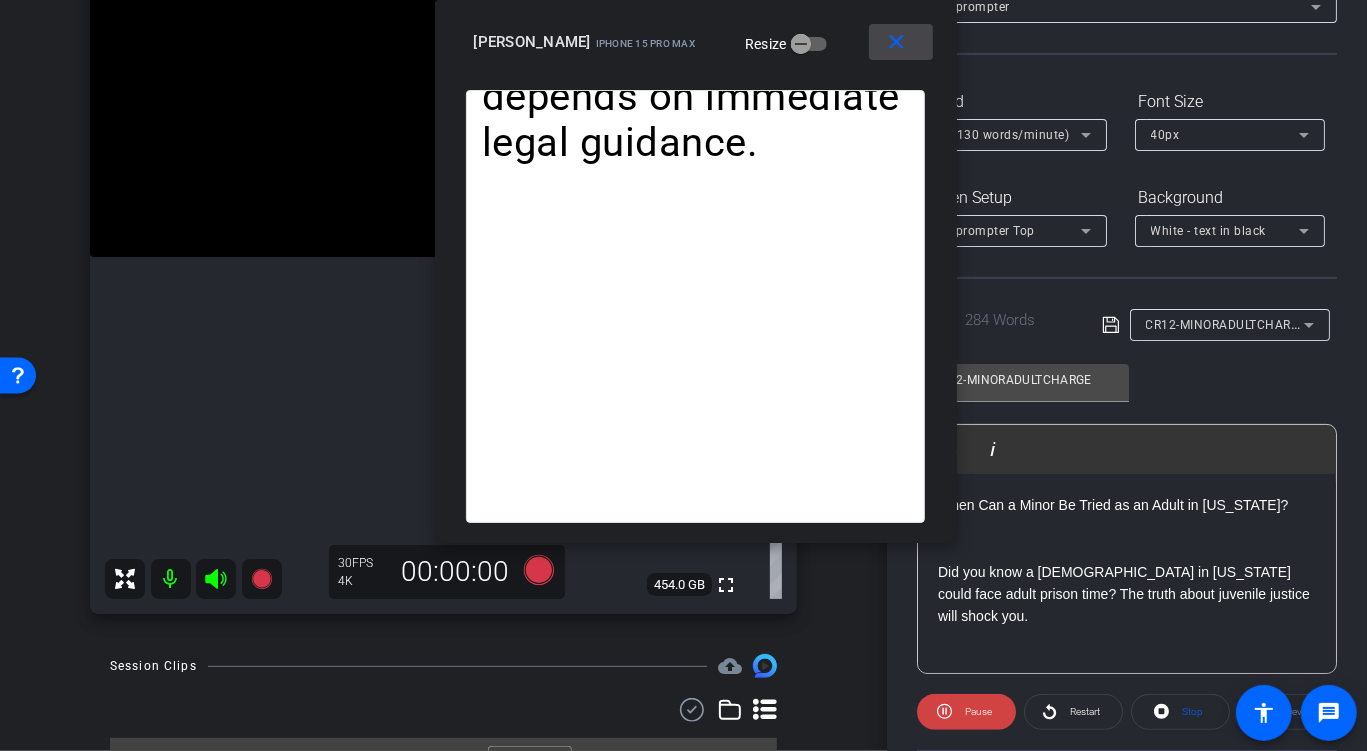 click on "close" at bounding box center (896, 42) 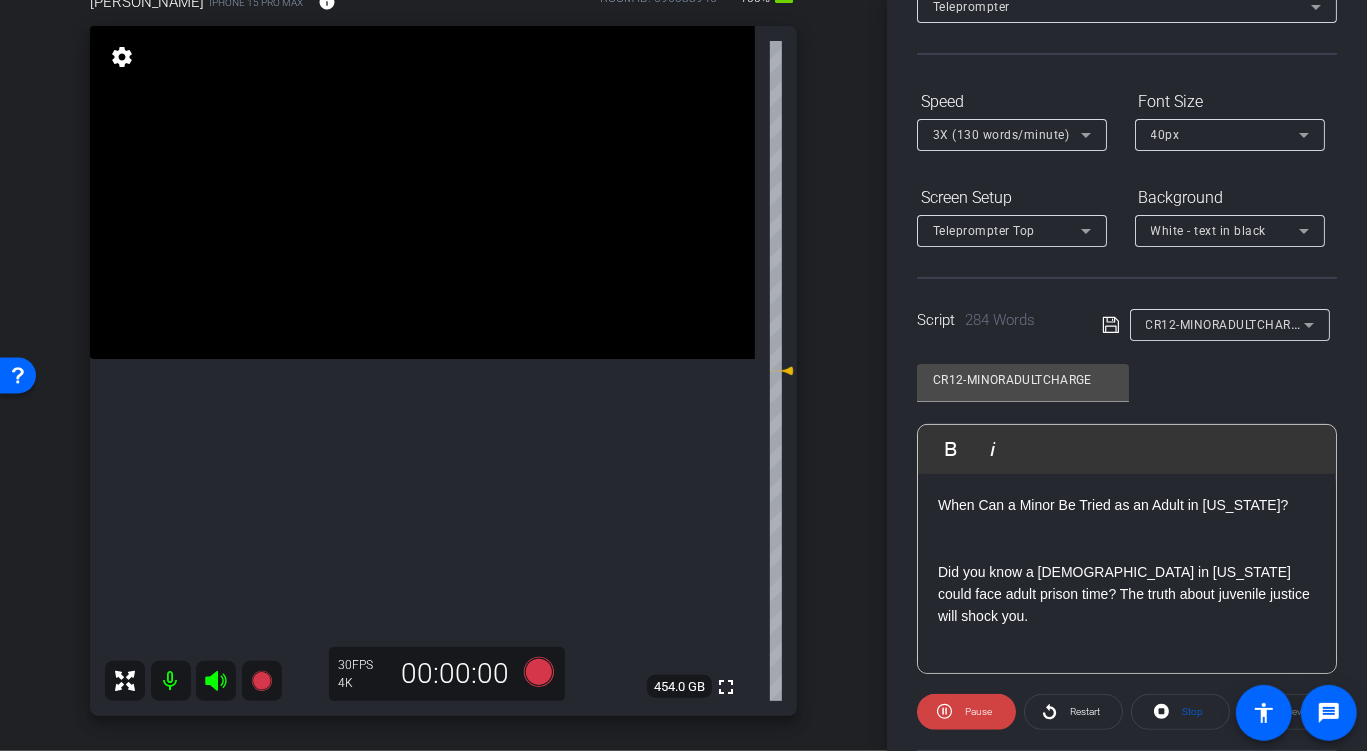 scroll, scrollTop: 201, scrollLeft: 0, axis: vertical 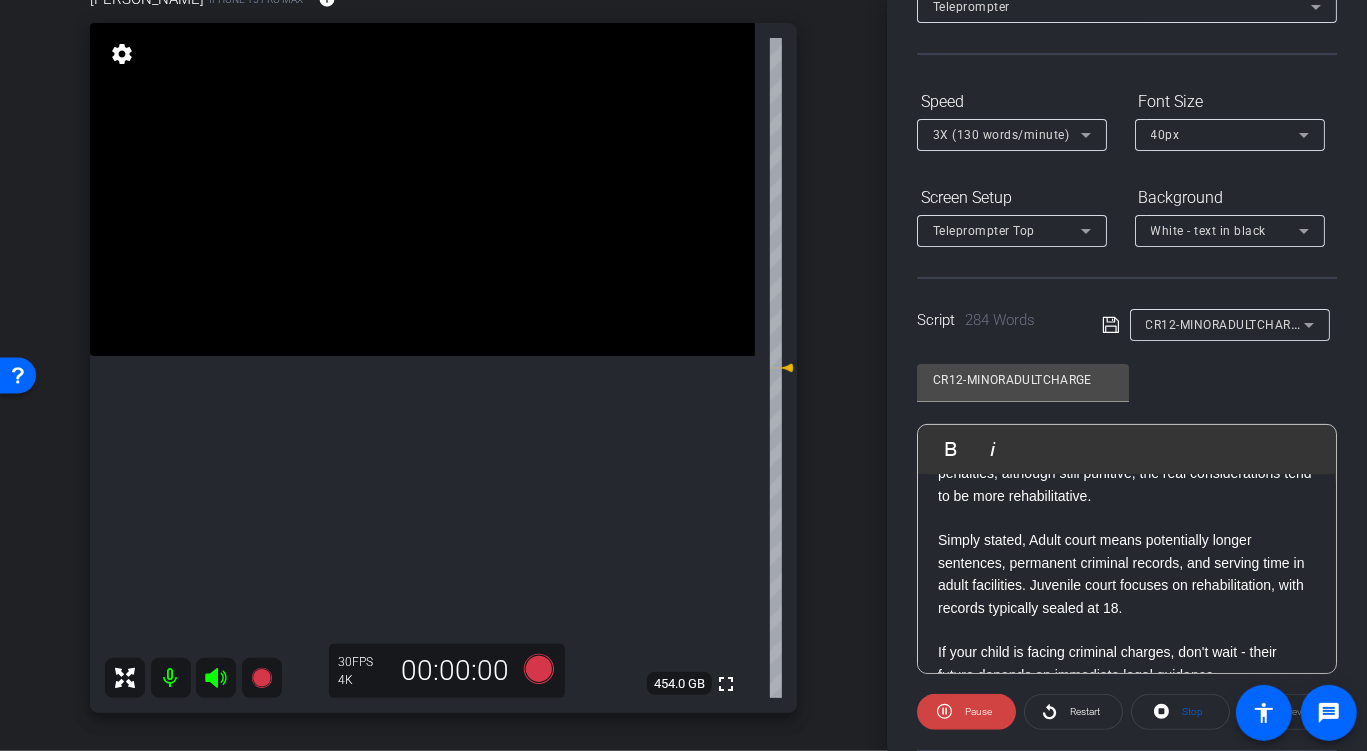 click on "howard iPhone 15 Pro Max info ROOM ID: 696033946 100% battery_std fullscreen settings  454.0 GB
30 FPS  4K   00:00:00" at bounding box center [443, 344] 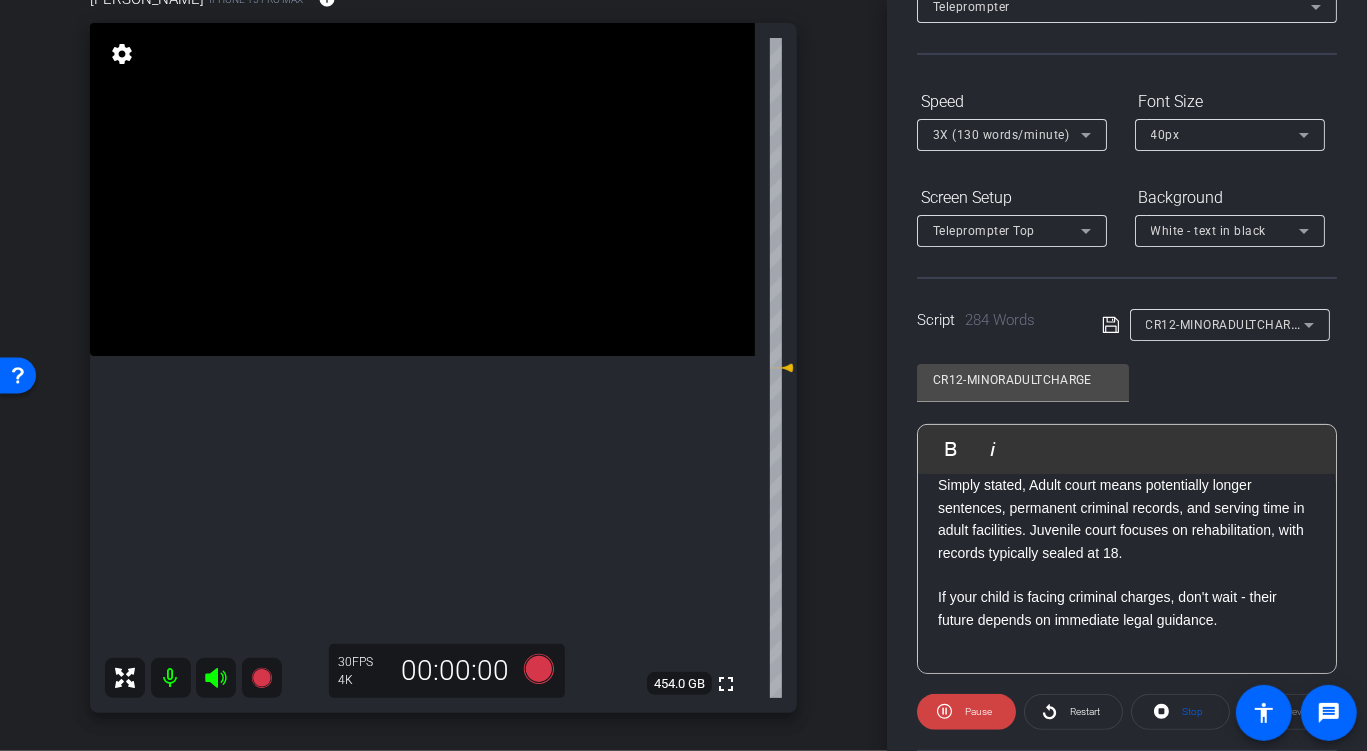 scroll, scrollTop: 892, scrollLeft: 0, axis: vertical 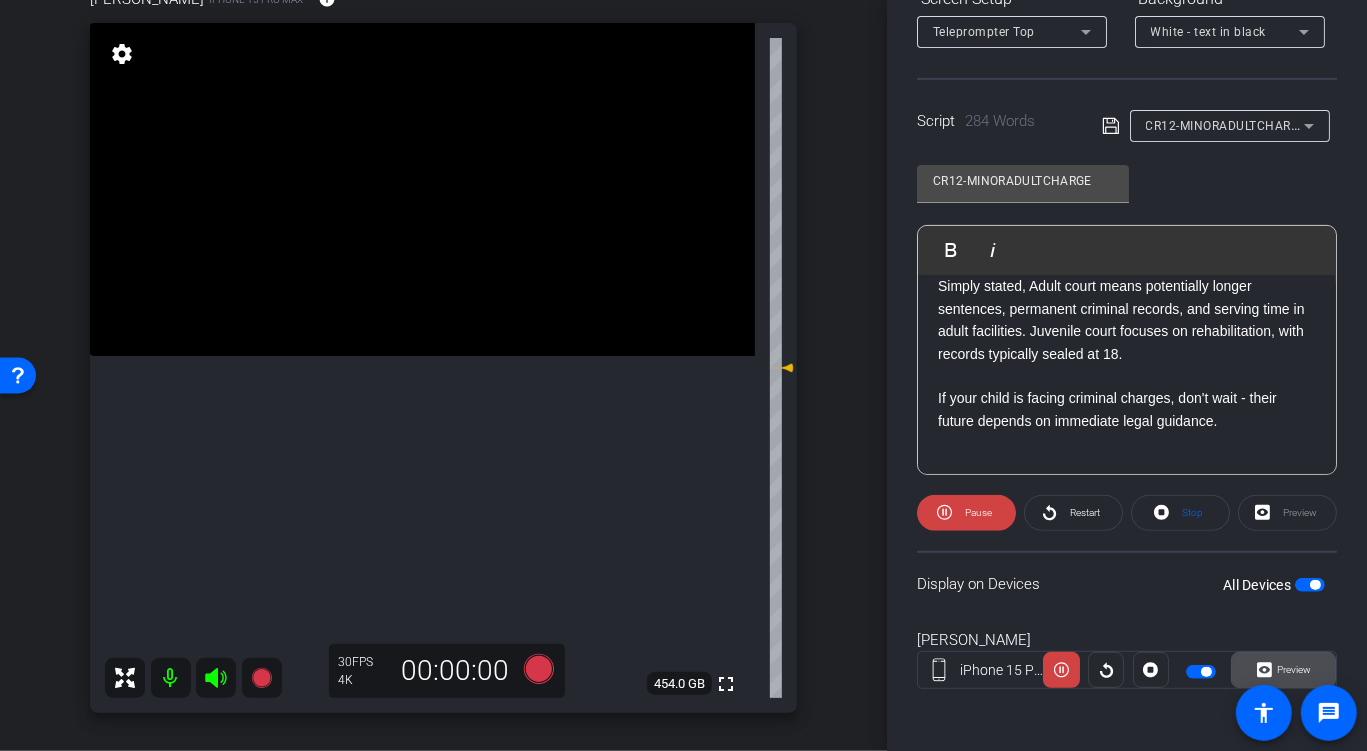 click on "Preview" 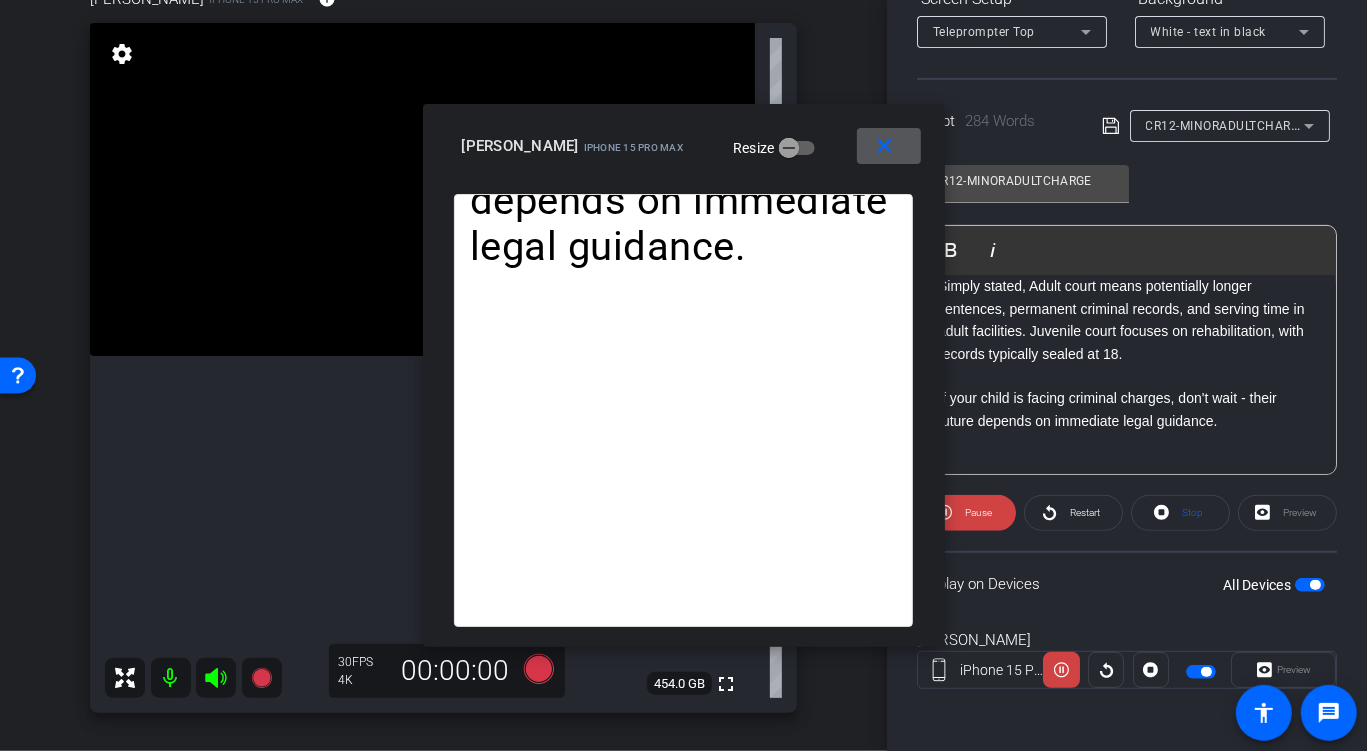 scroll, scrollTop: 337, scrollLeft: 0, axis: vertical 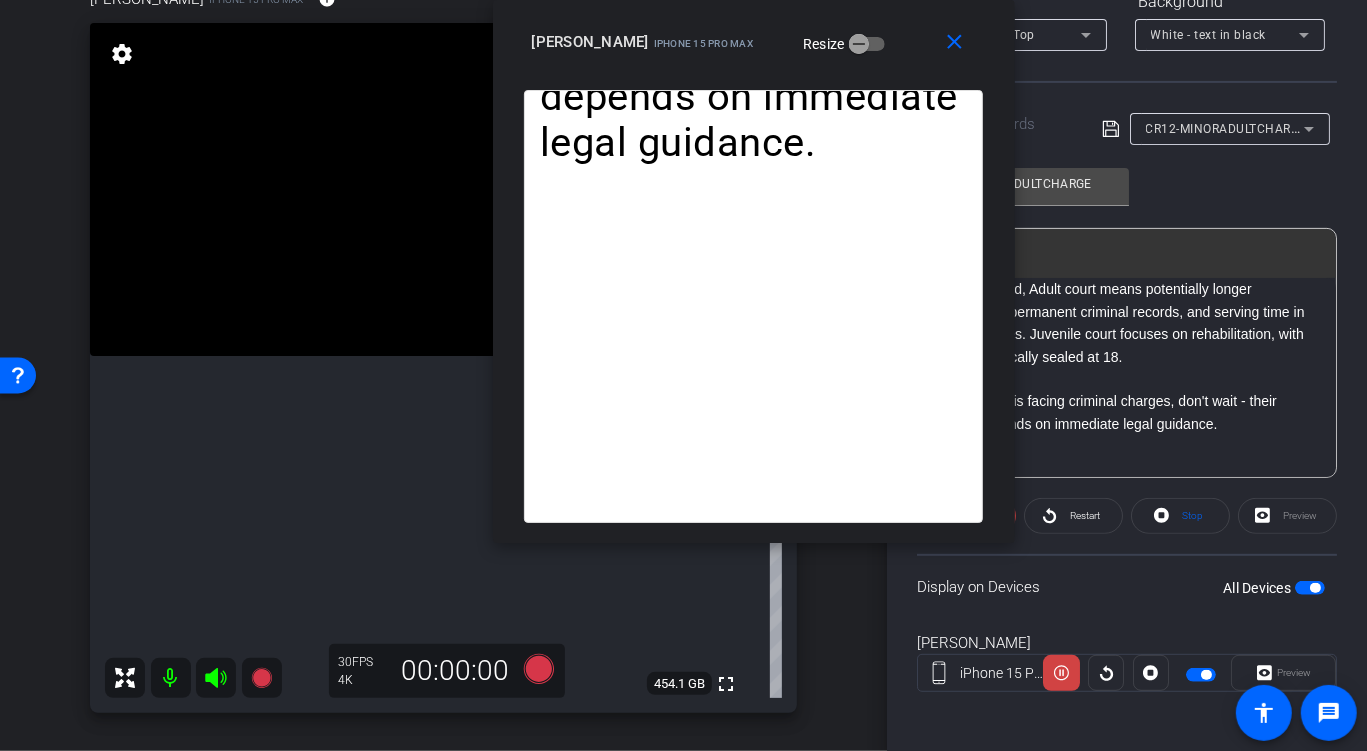 drag, startPoint x: 827, startPoint y: 148, endPoint x: 886, endPoint y: 7, distance: 152.84633 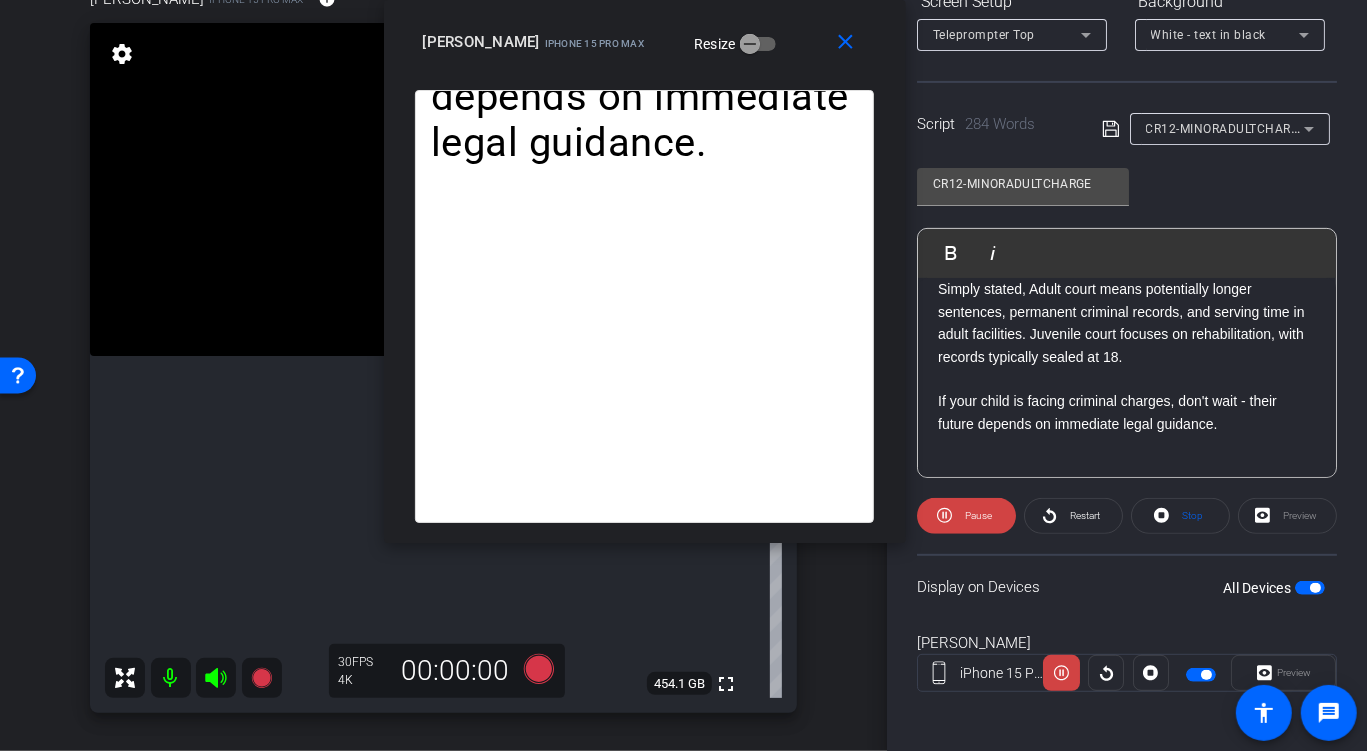 drag, startPoint x: 819, startPoint y: 39, endPoint x: 780, endPoint y: 32, distance: 39.623226 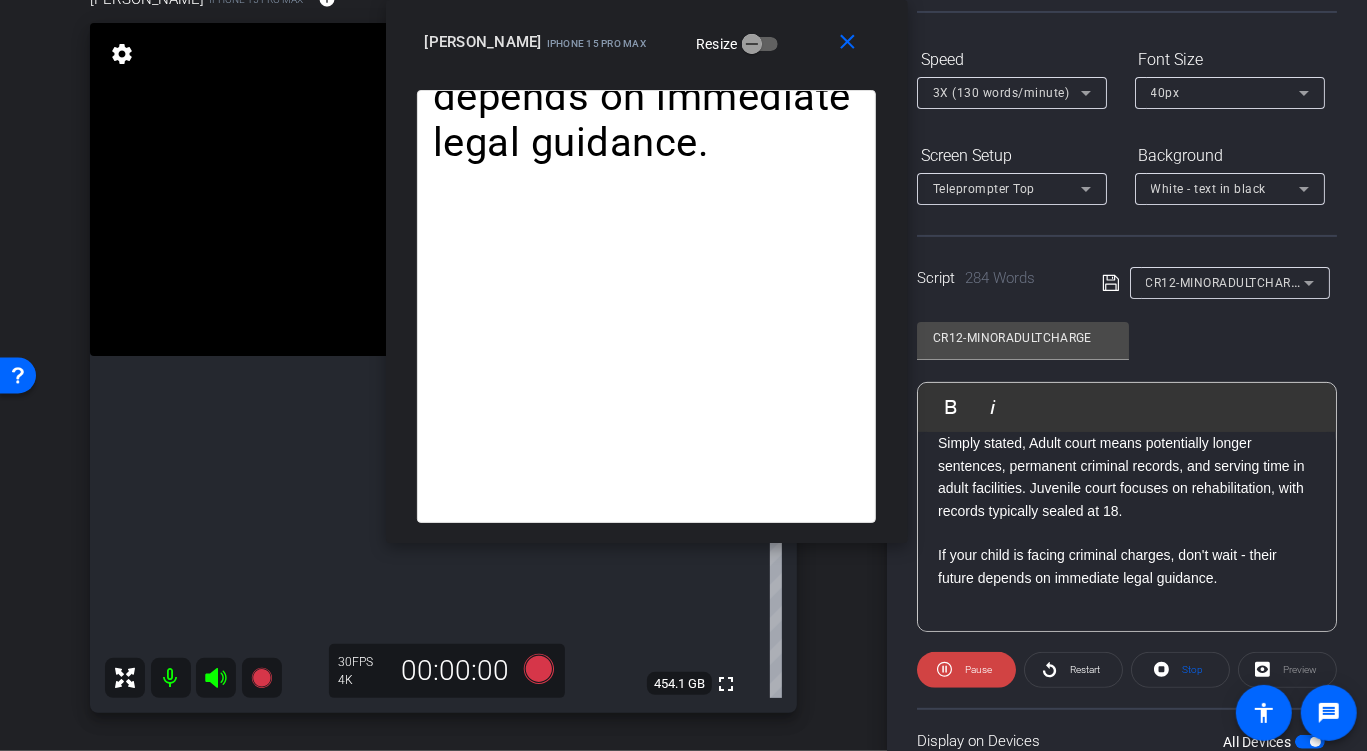 scroll, scrollTop: 163, scrollLeft: 0, axis: vertical 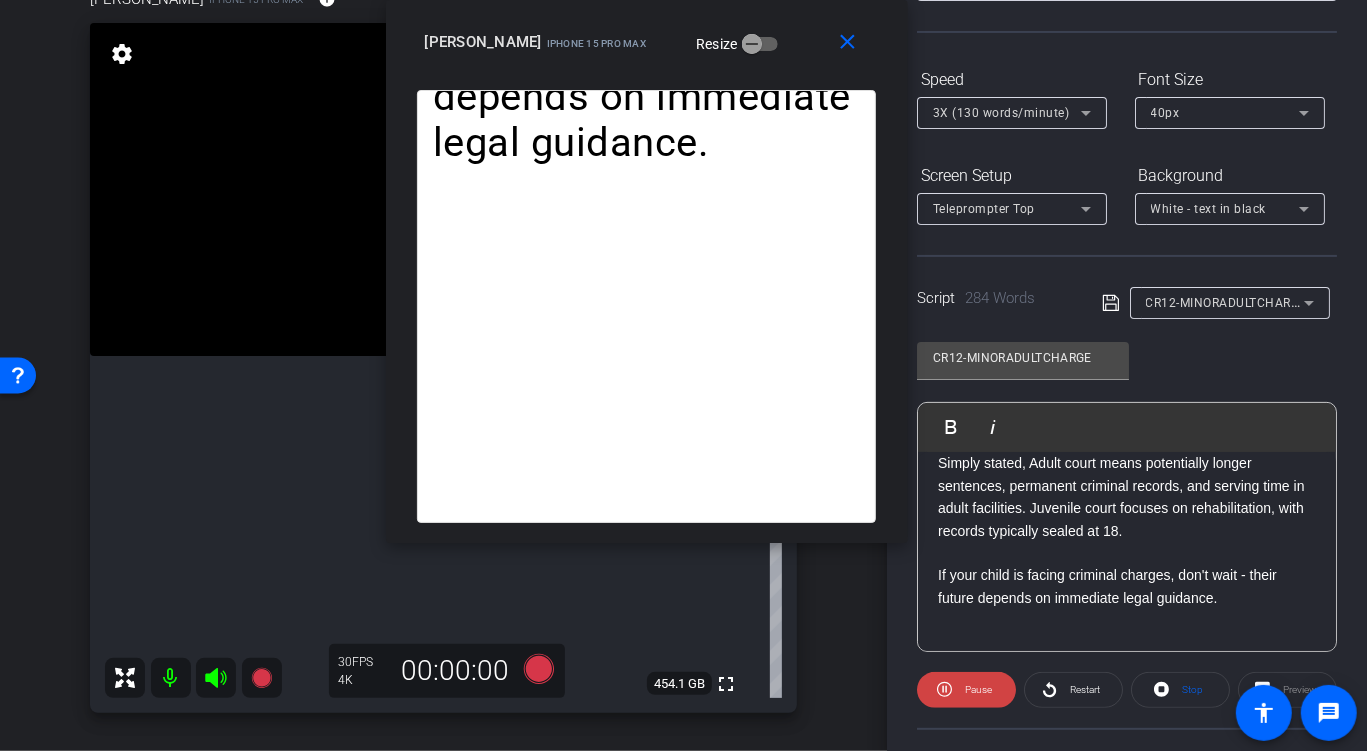 click on "3X (130 words/minute)" at bounding box center [1001, 113] 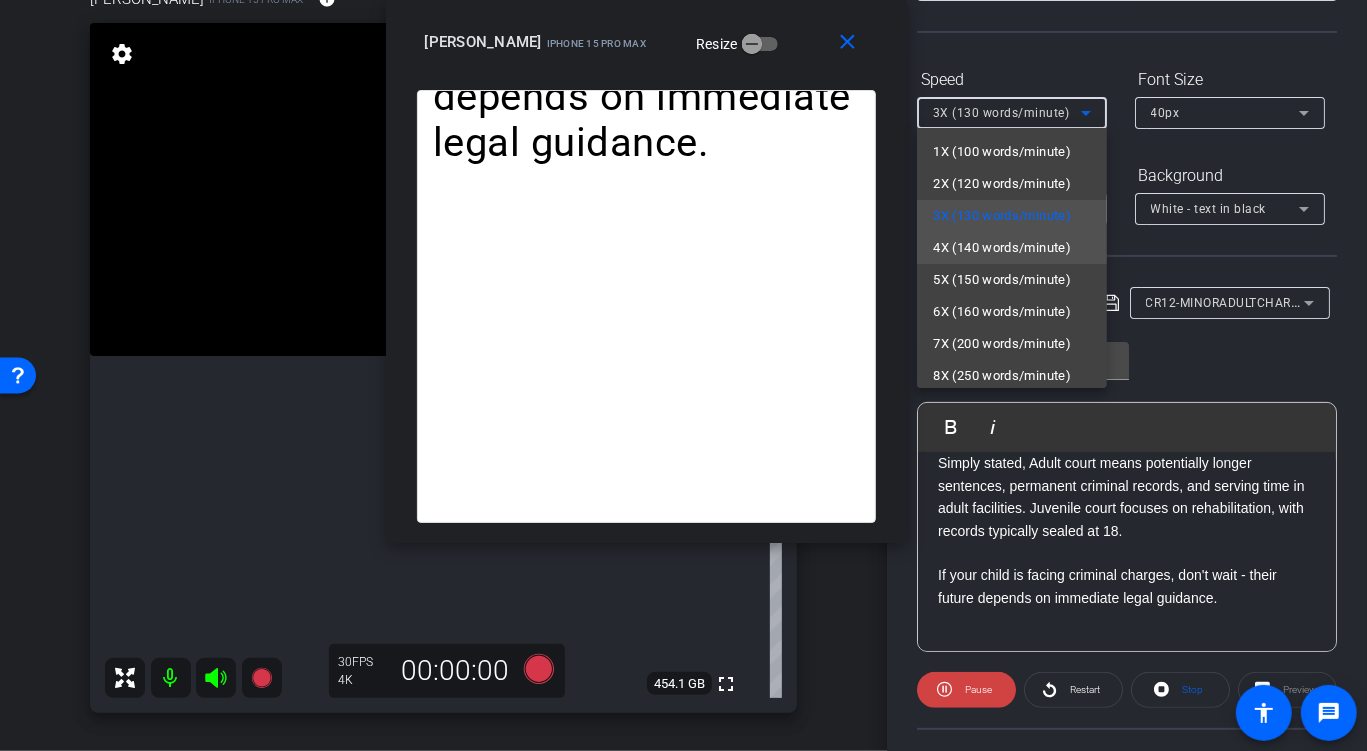 click on "4X (140 words/minute)" at bounding box center [1002, 248] 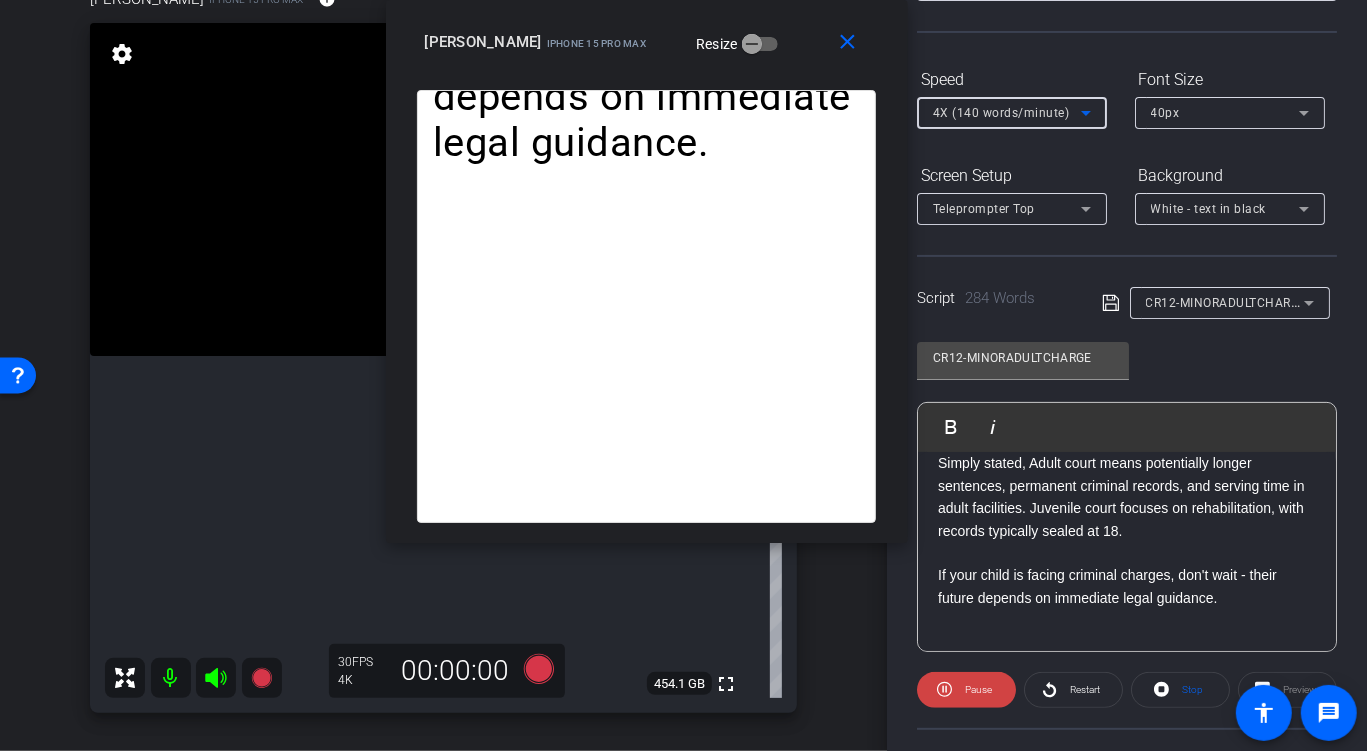 click on "4X (140 words/minute)" at bounding box center (1001, 113) 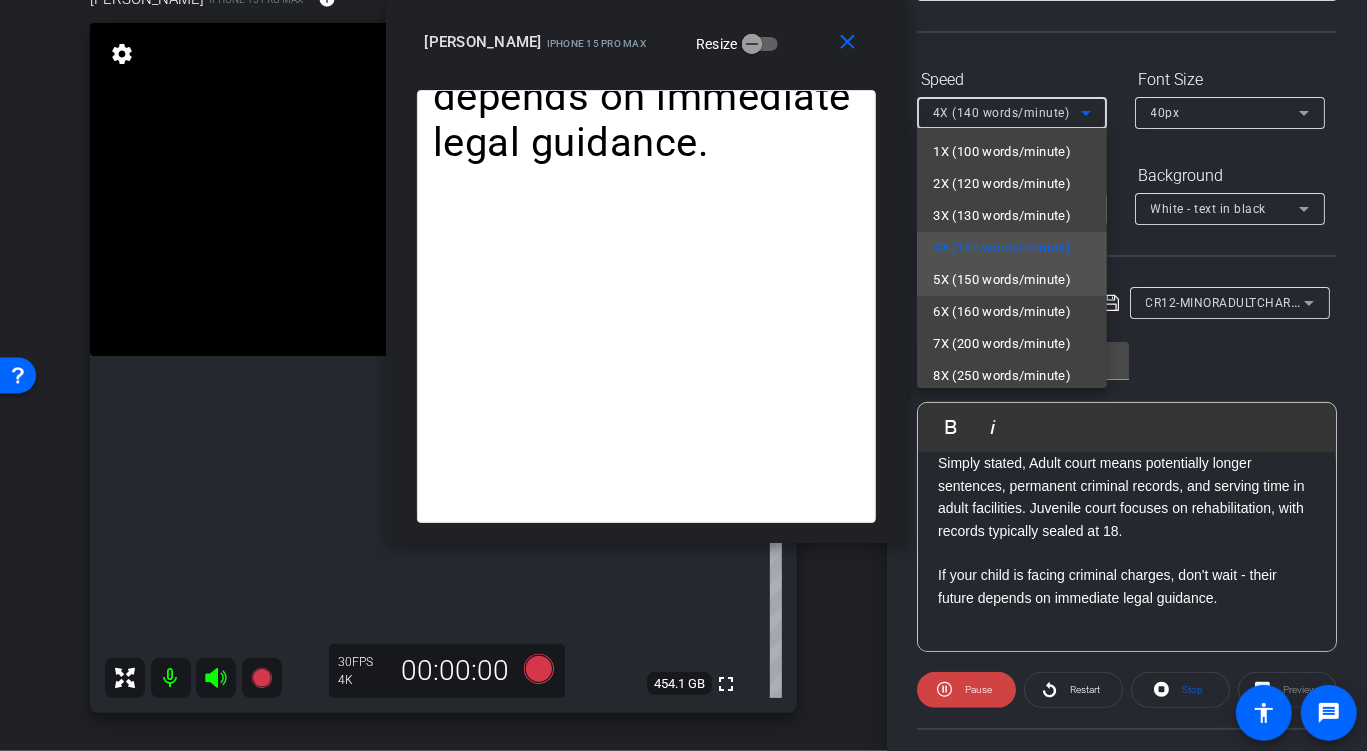 click on "5X (150 words/minute)" at bounding box center (1002, 280) 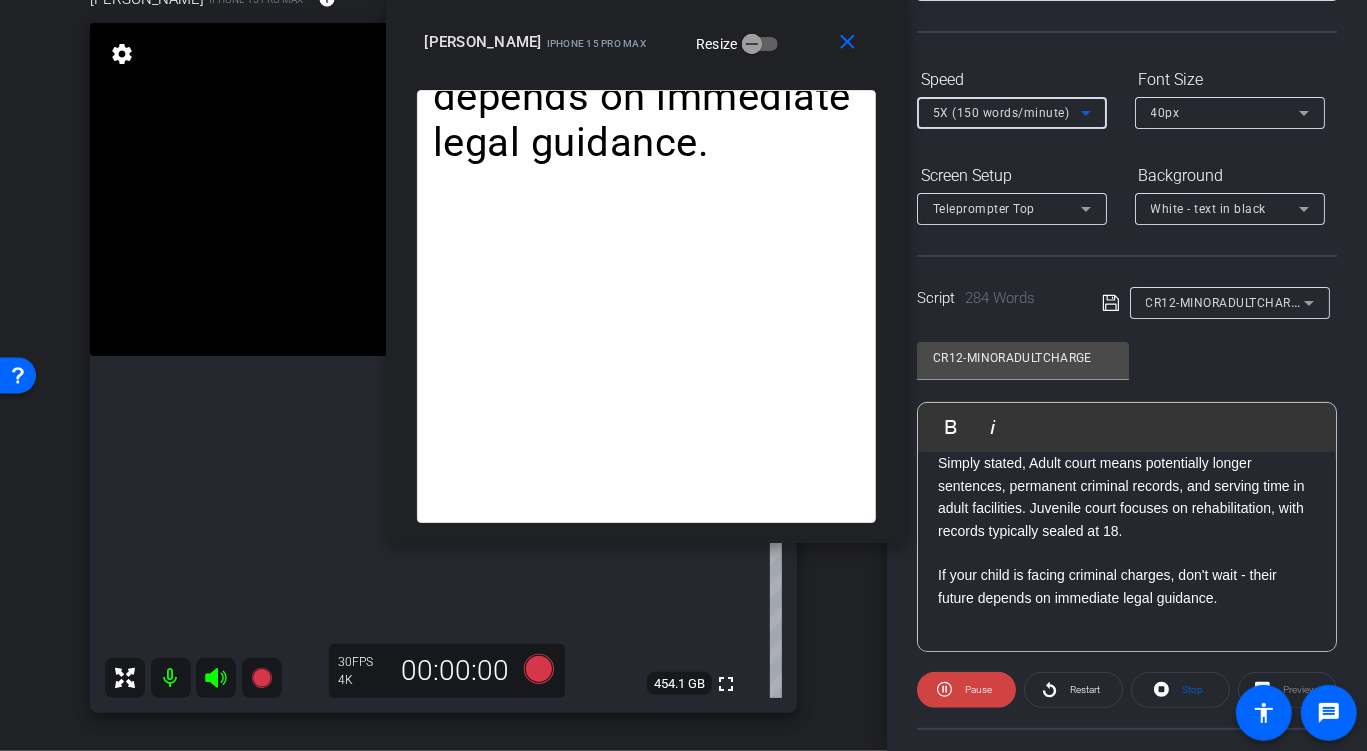 click on "5X (150 words/minute)" at bounding box center [1001, 113] 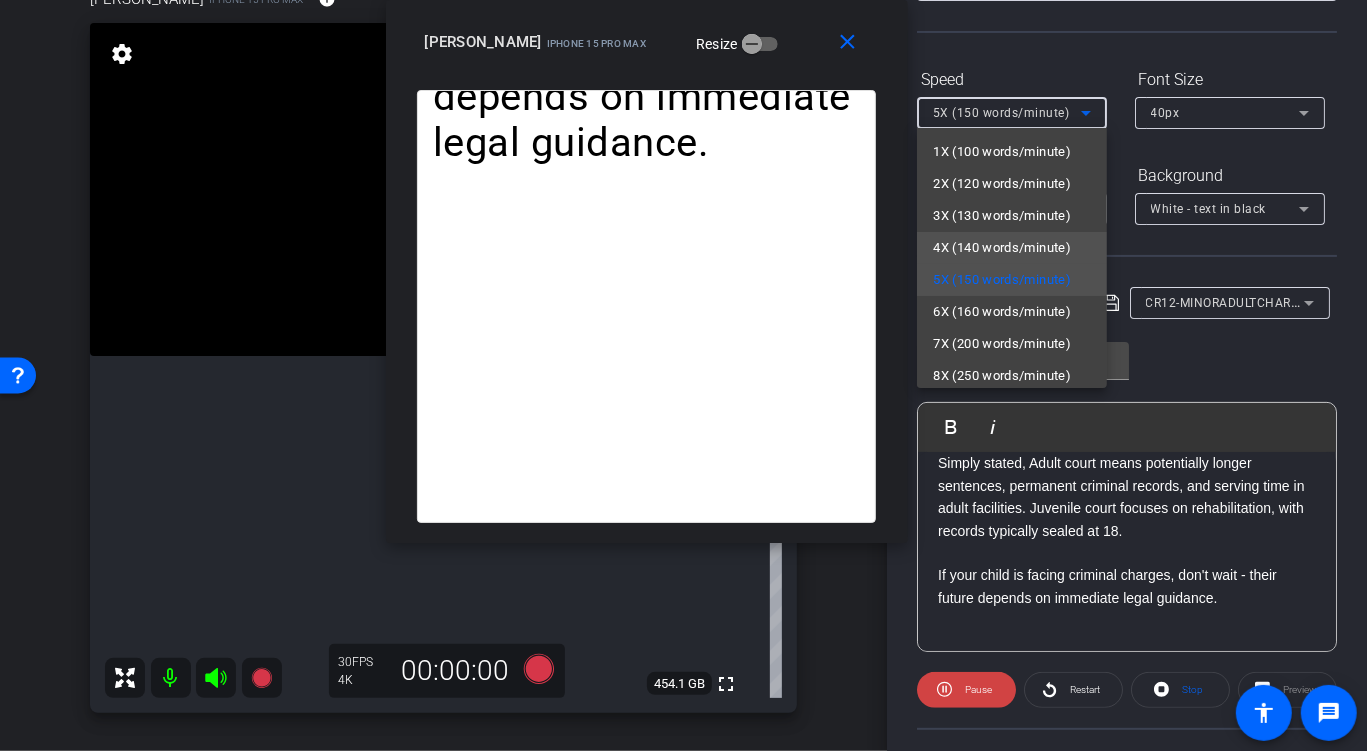 click on "4X (140 words/minute)" at bounding box center (1002, 248) 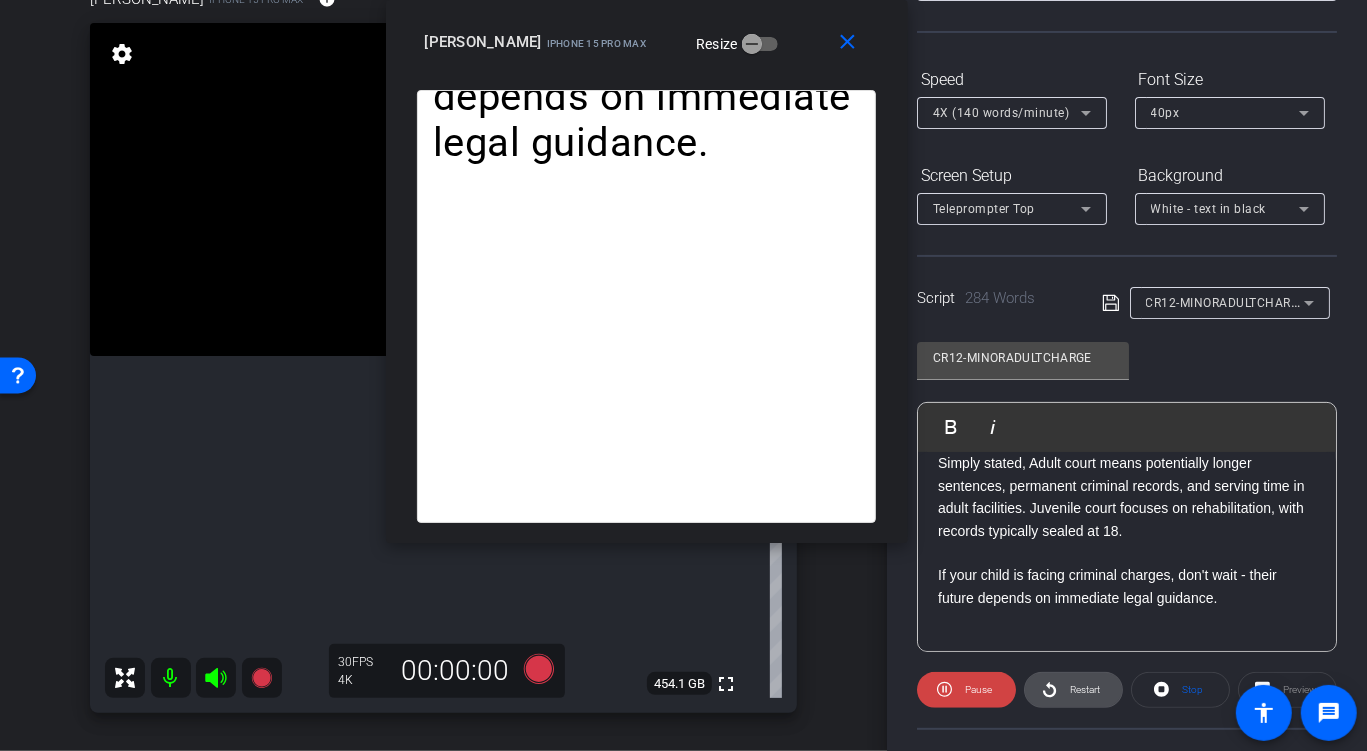 click 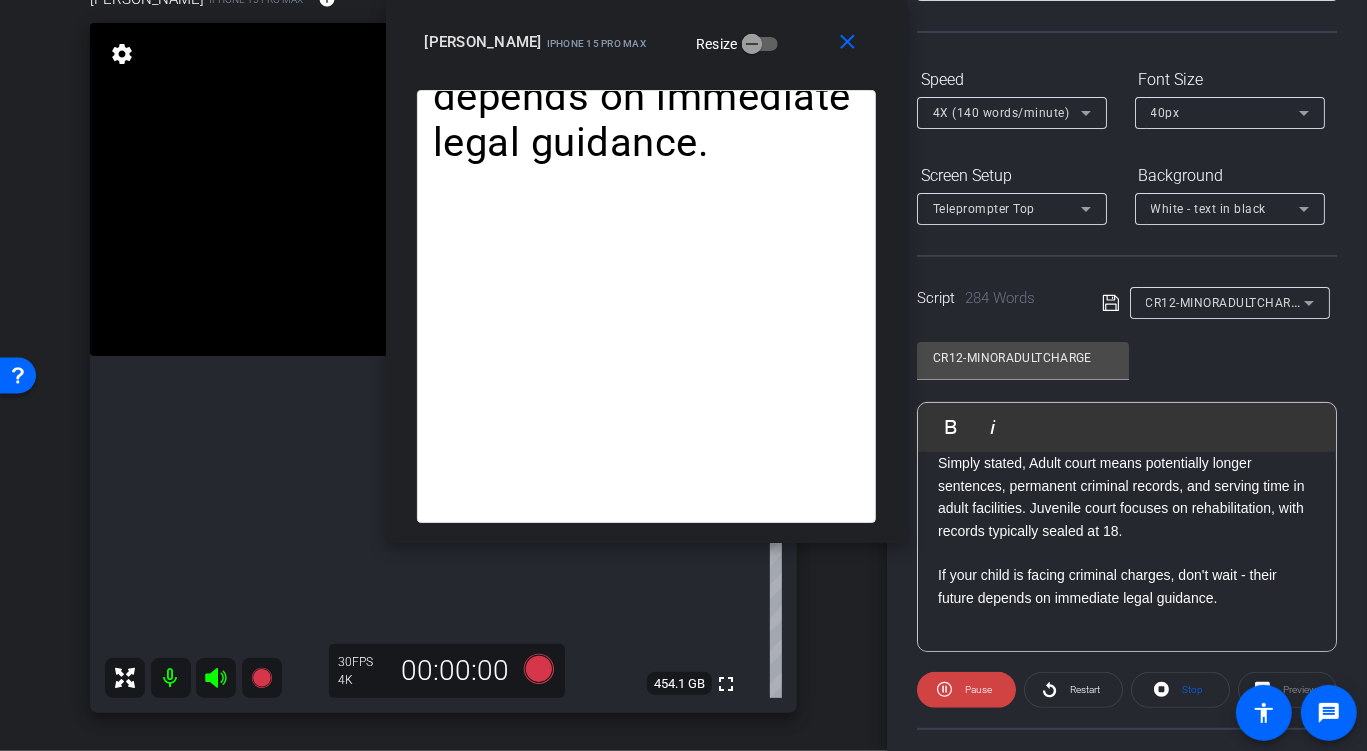 click on "4X (140 words/minute)" at bounding box center [1001, 113] 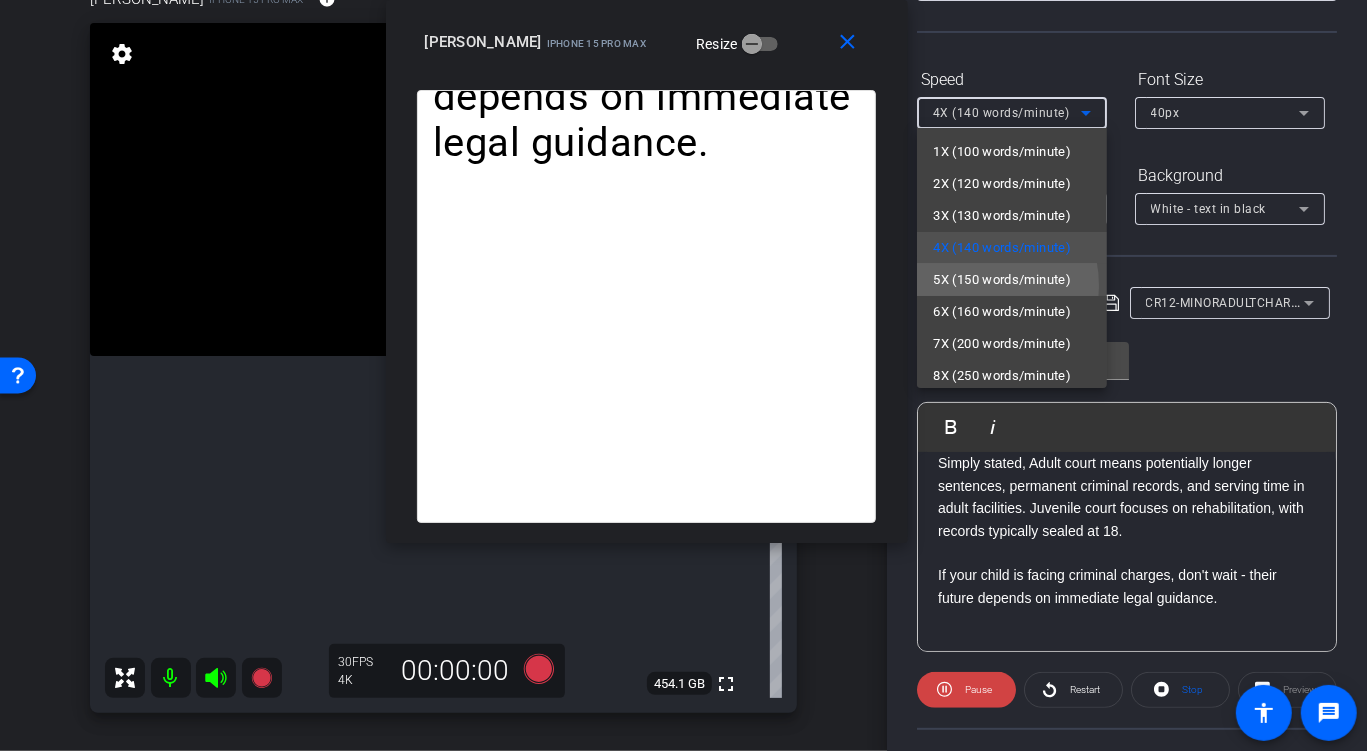 click on "5X (150 words/minute)" at bounding box center (1002, 280) 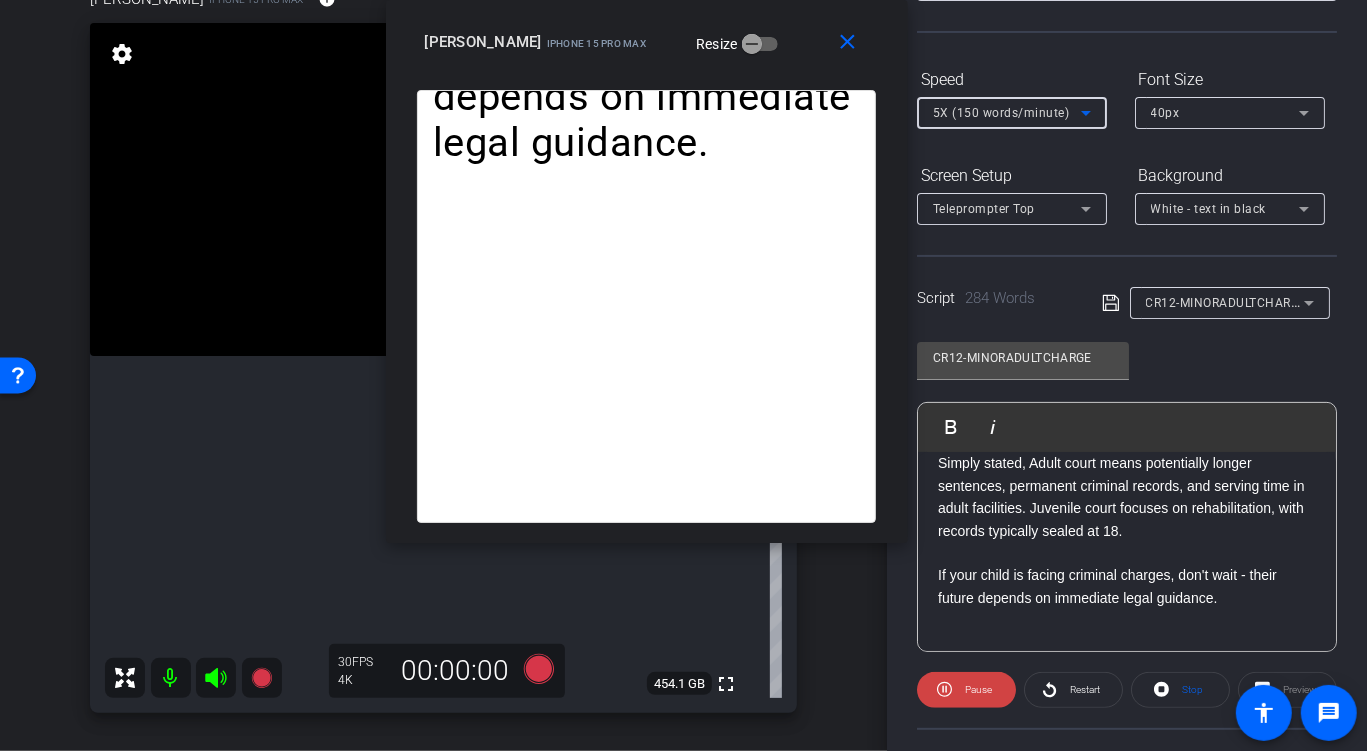 click on "5X (150 words/minute)" at bounding box center [1007, 112] 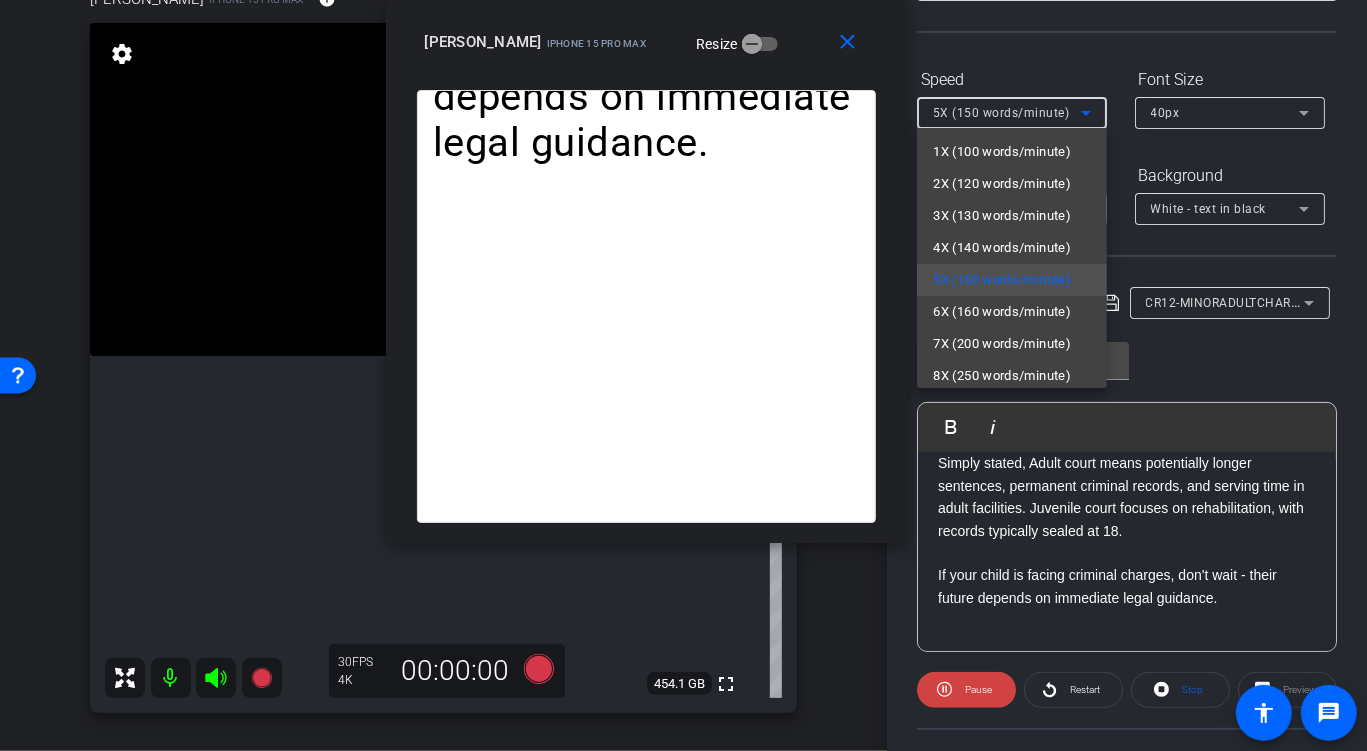 click at bounding box center [683, 375] 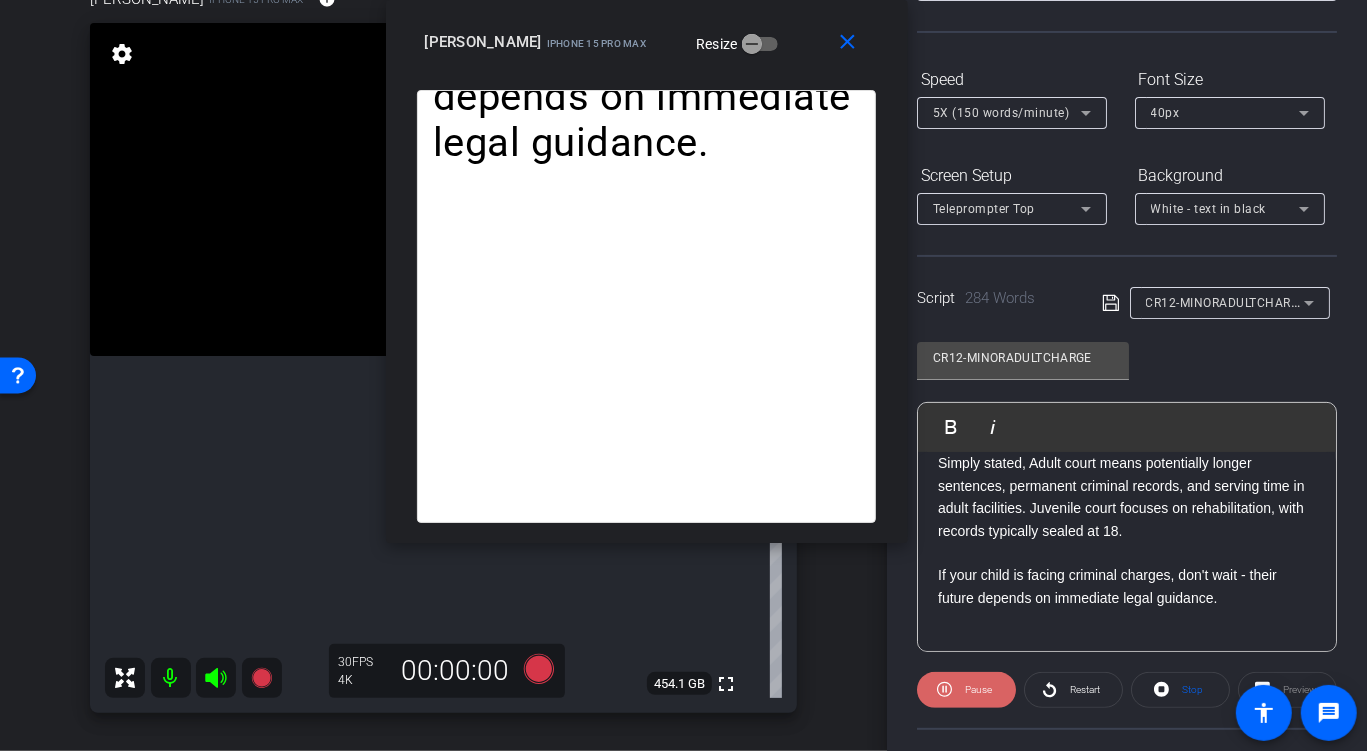 click on "Pause" 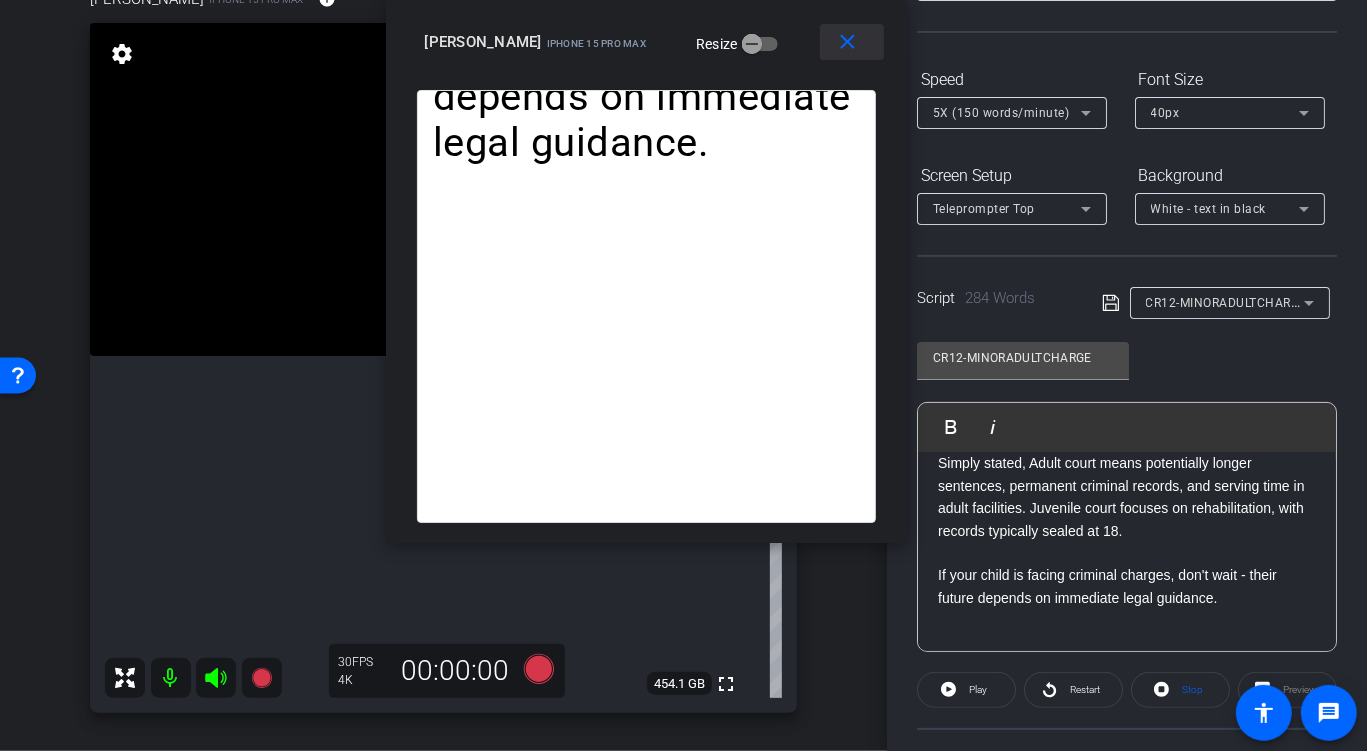 click on "close" at bounding box center [847, 42] 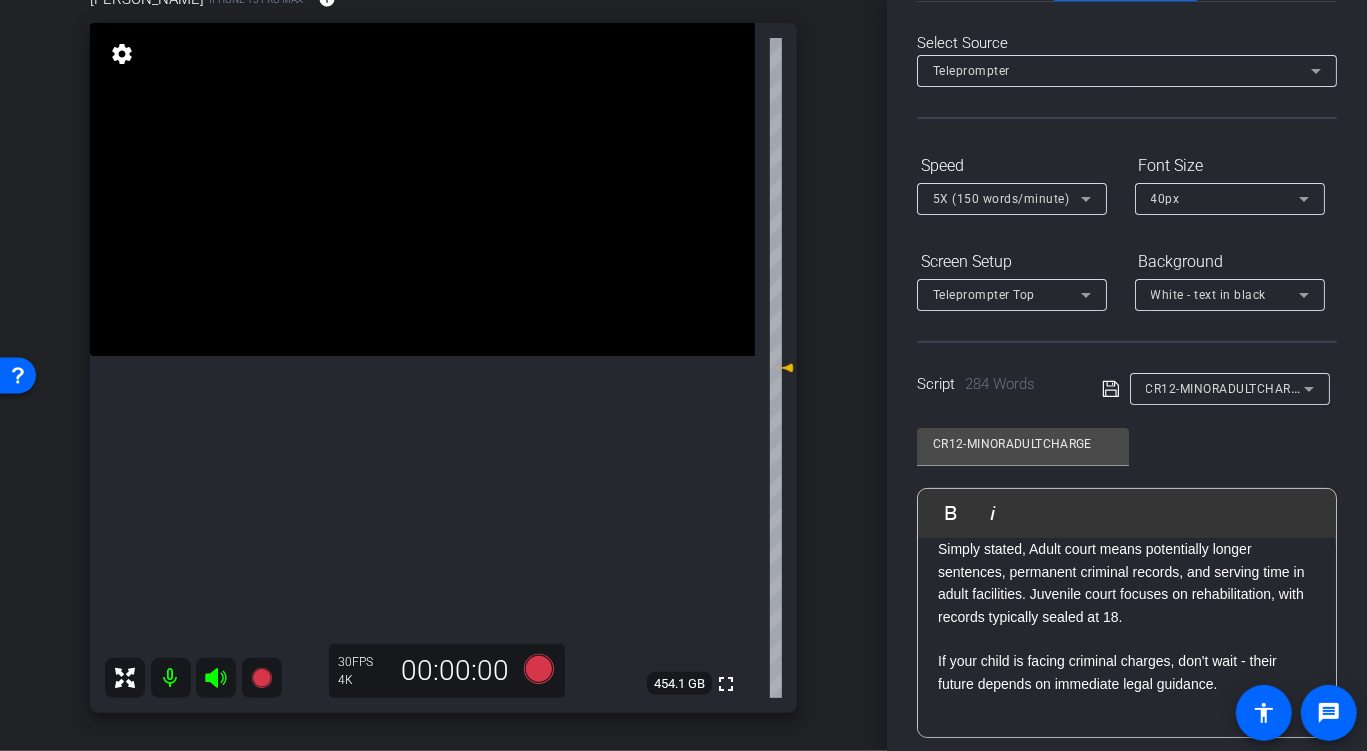 scroll, scrollTop: 0, scrollLeft: 0, axis: both 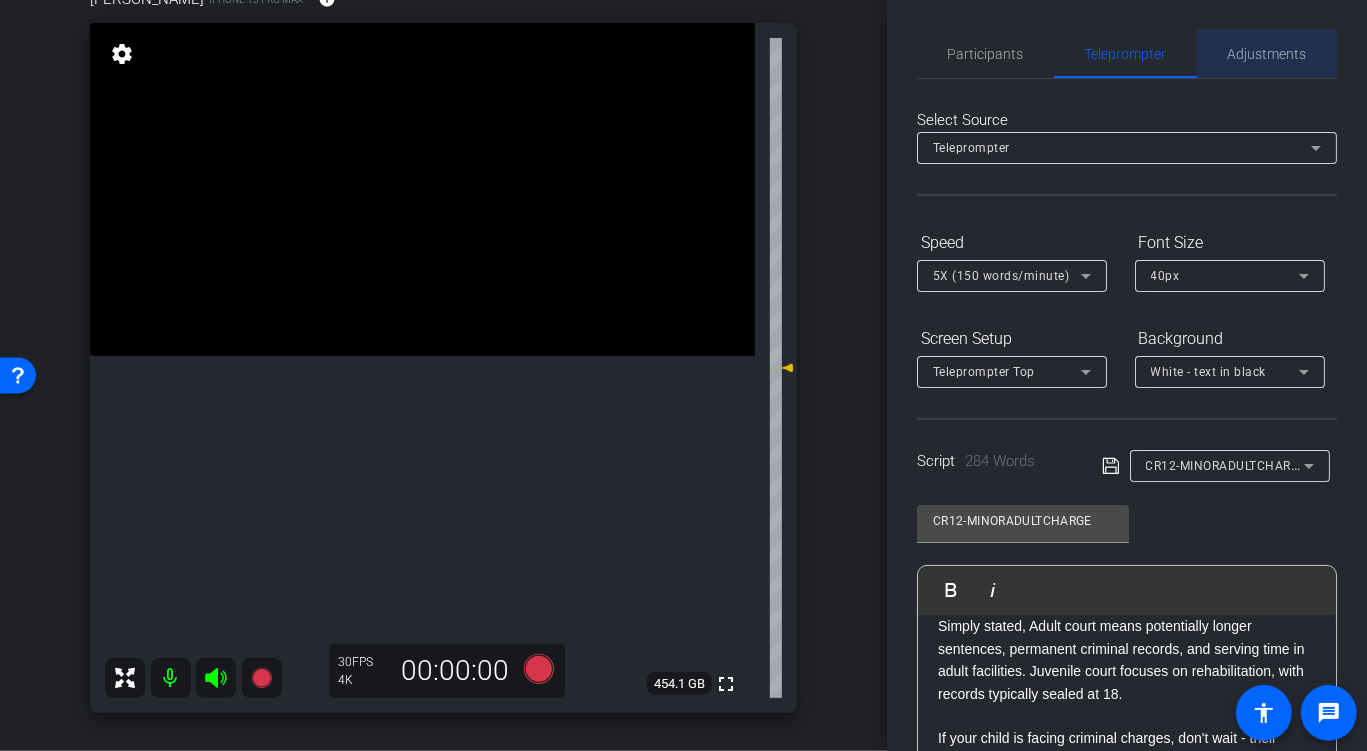 click on "Adjustments" at bounding box center (1267, 54) 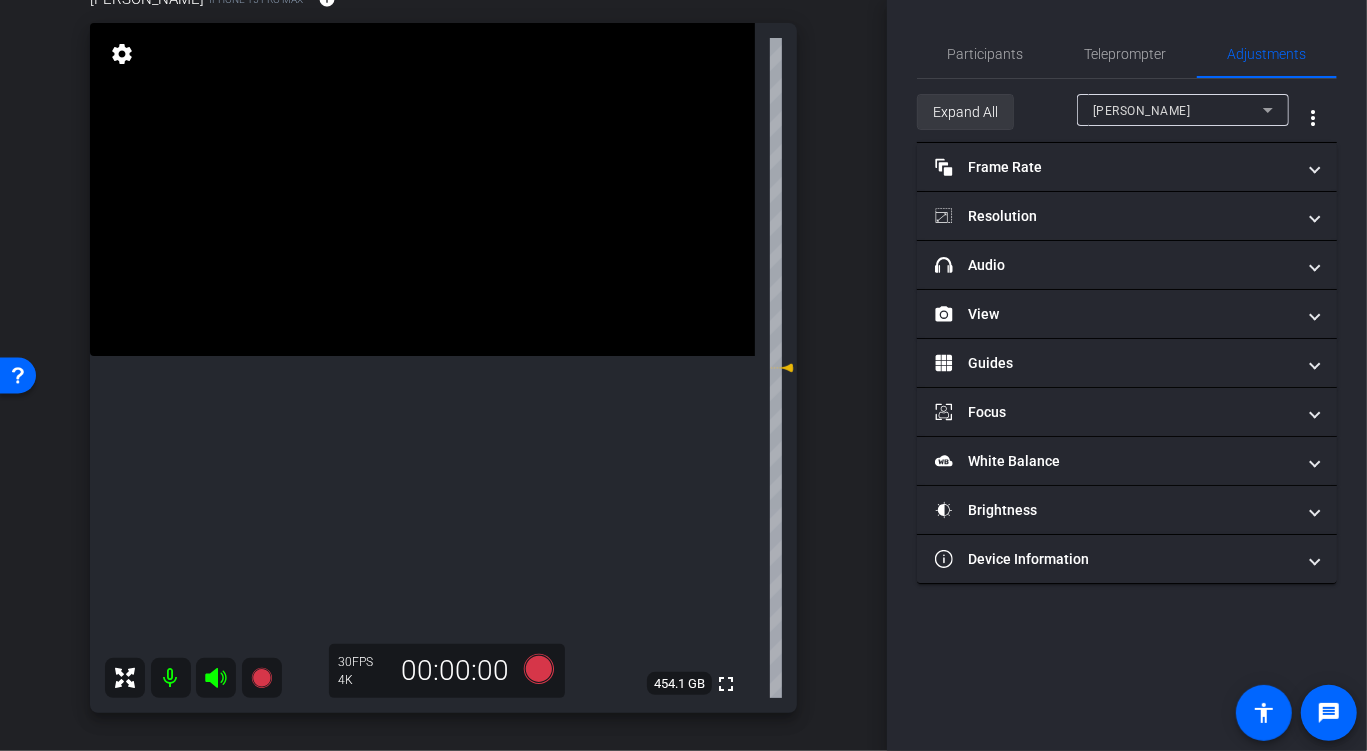 click on "Expand All" 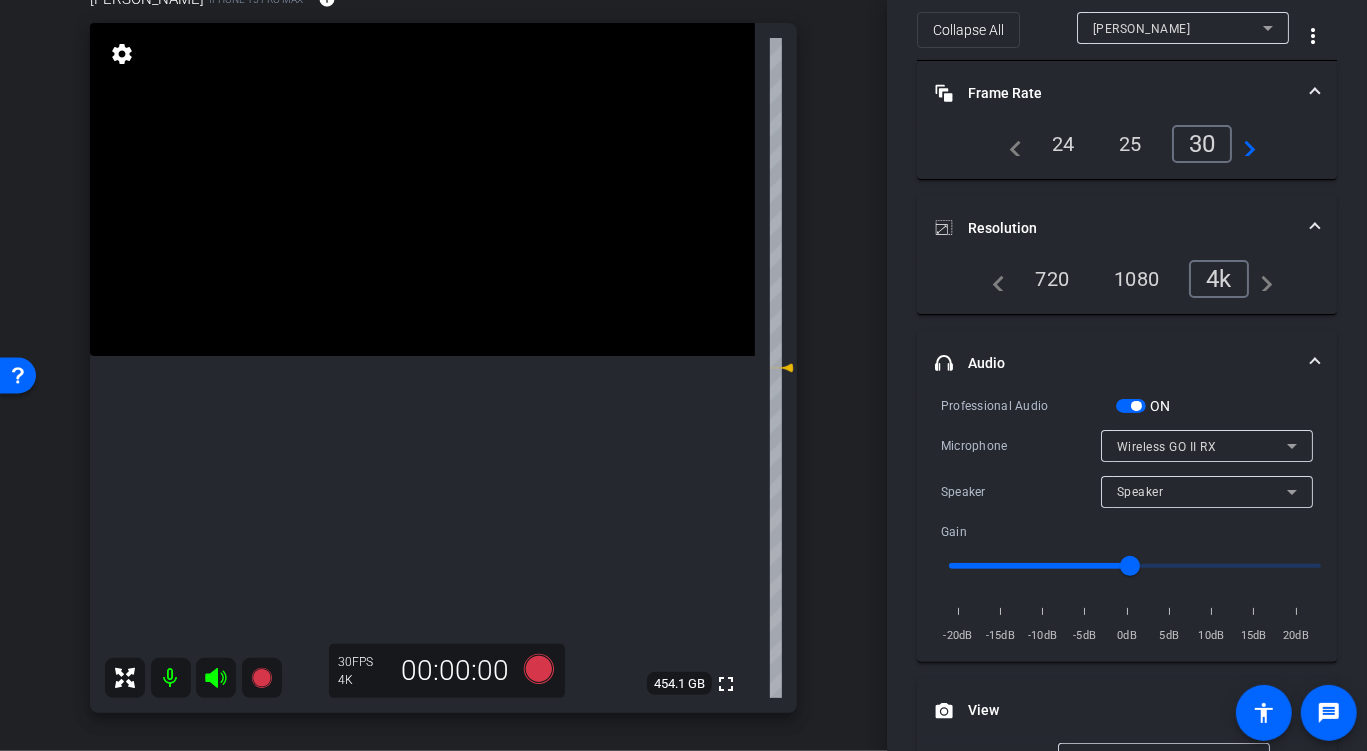 scroll, scrollTop: 0, scrollLeft: 0, axis: both 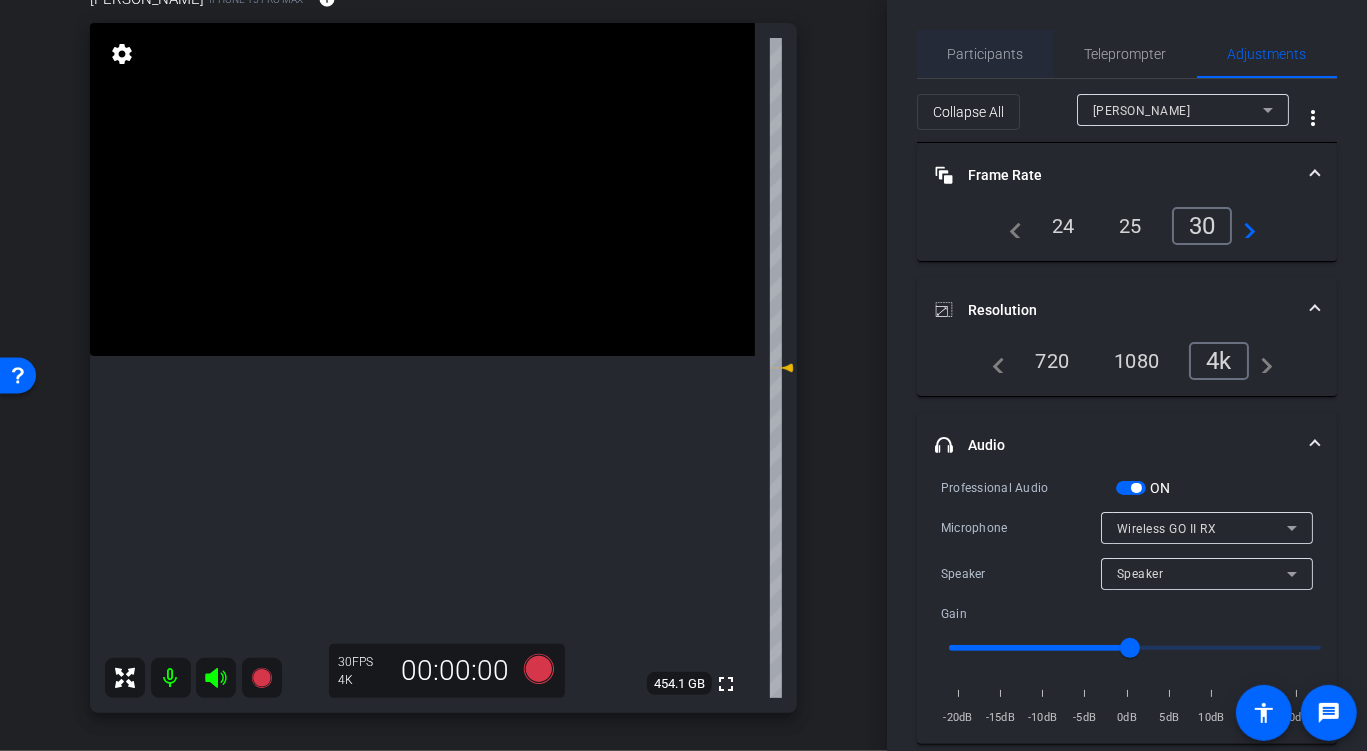 click on "Participants" at bounding box center (986, 54) 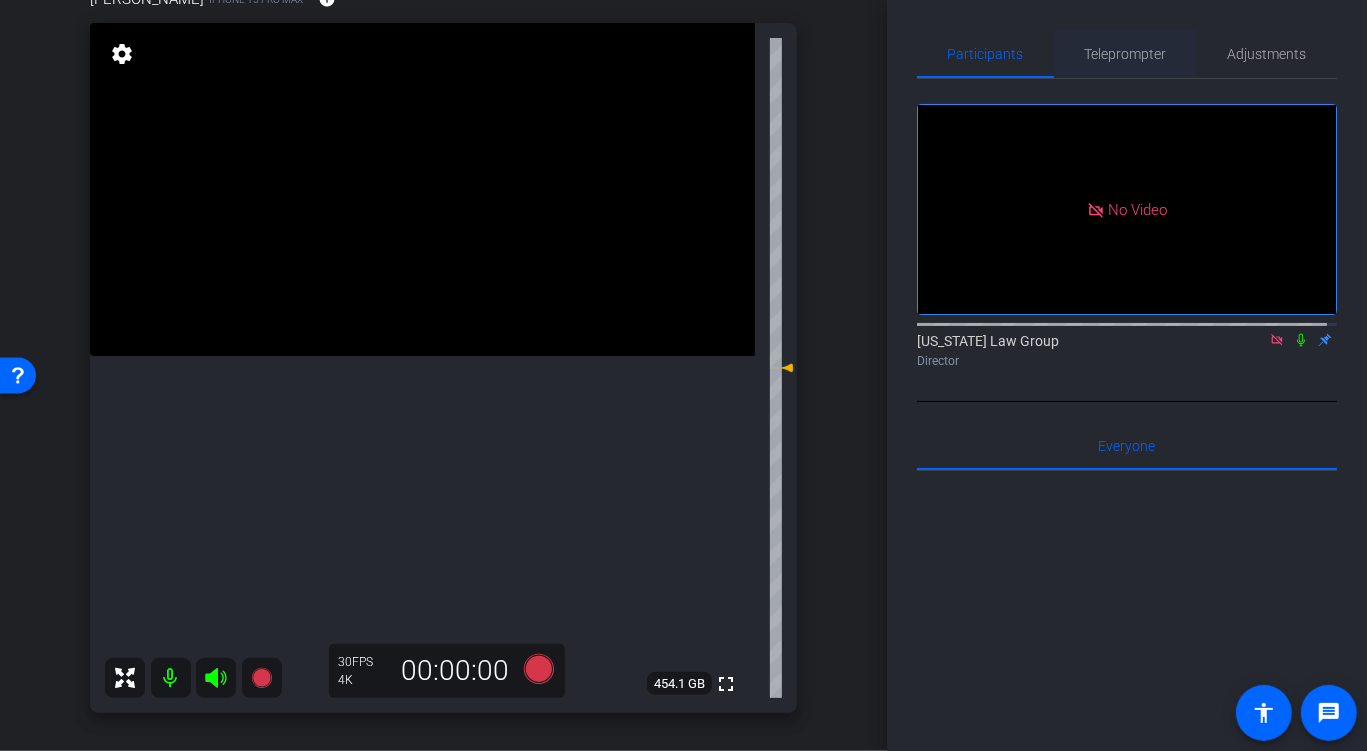 click on "Teleprompter" at bounding box center [1126, 54] 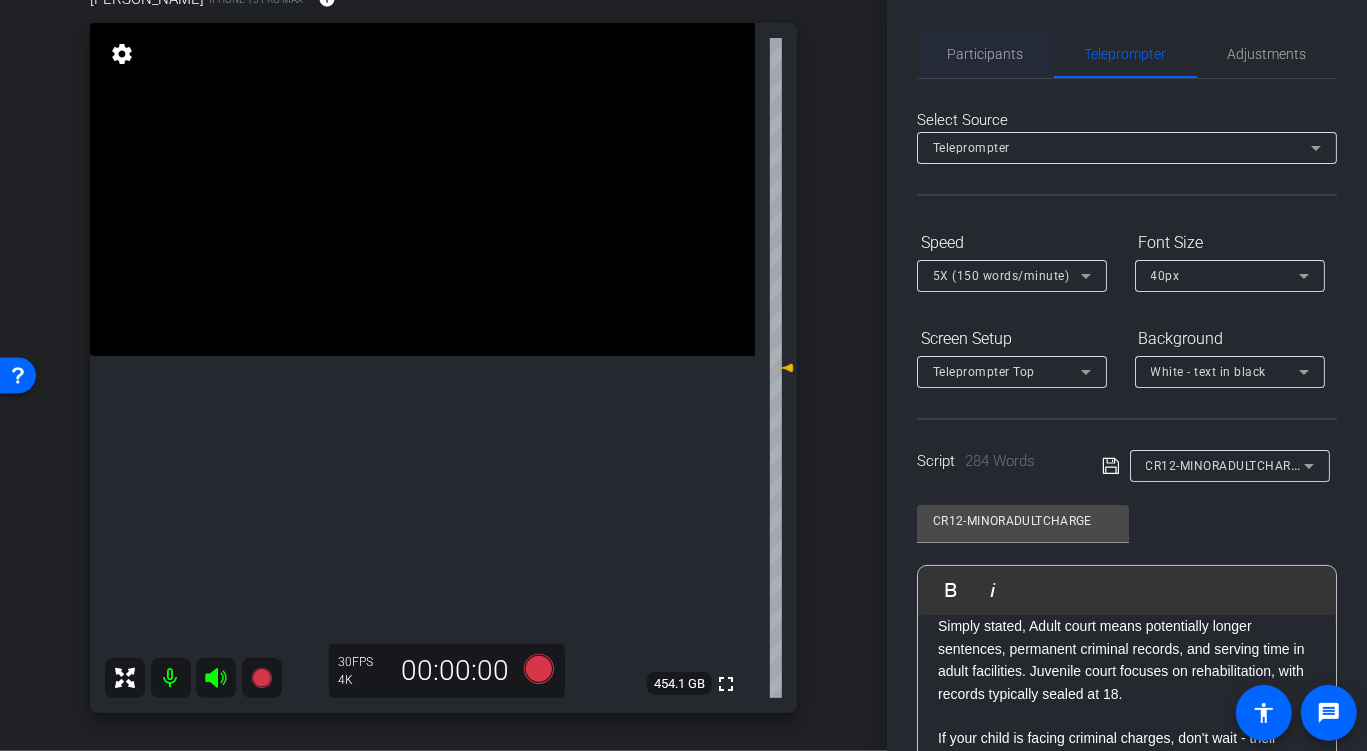 click on "Participants" at bounding box center [986, 54] 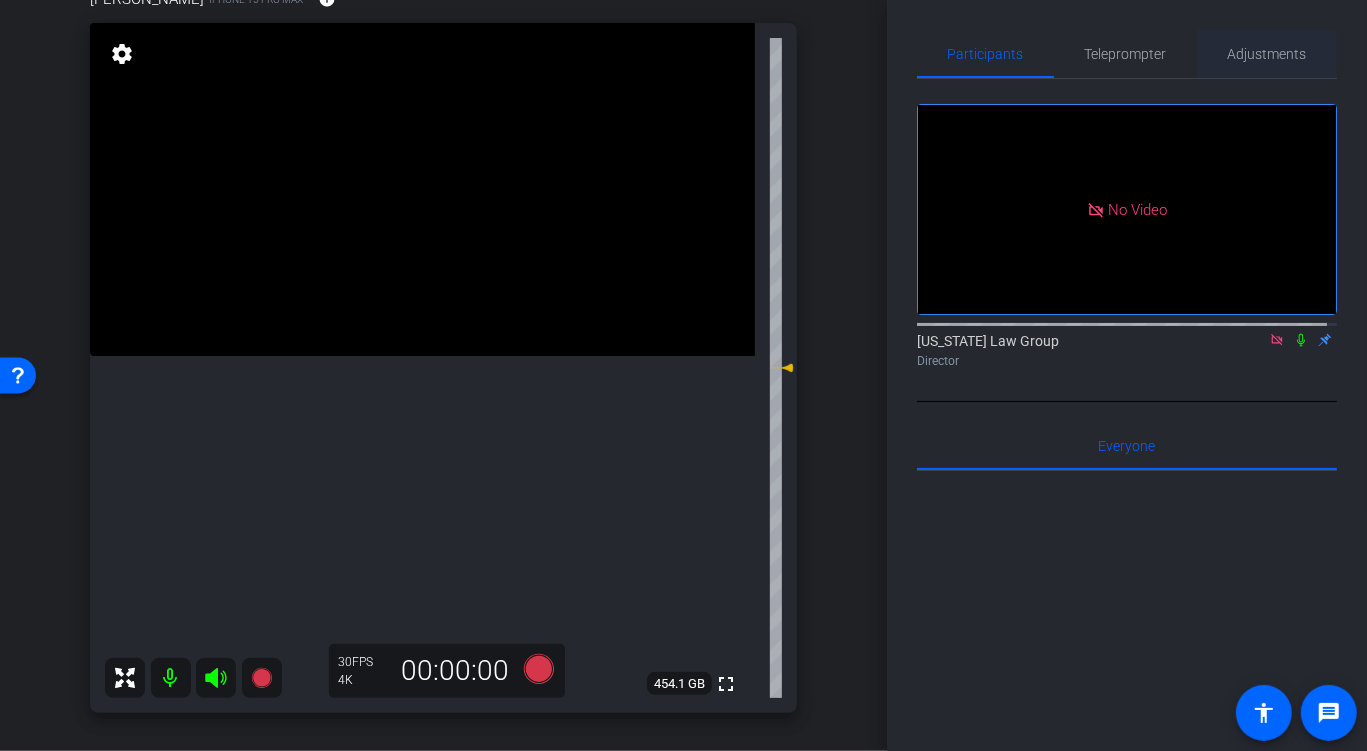 click on "Adjustments" at bounding box center [1267, 54] 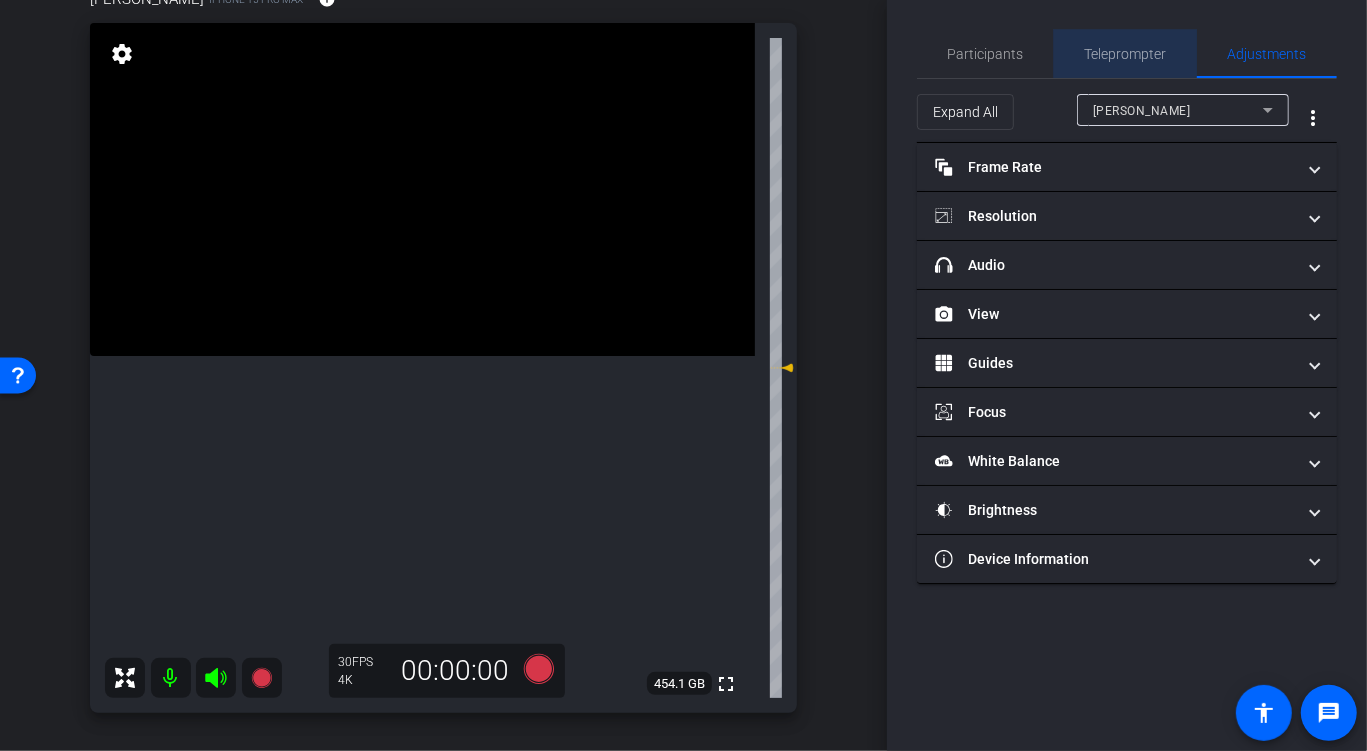 click on "Teleprompter" at bounding box center (1126, 54) 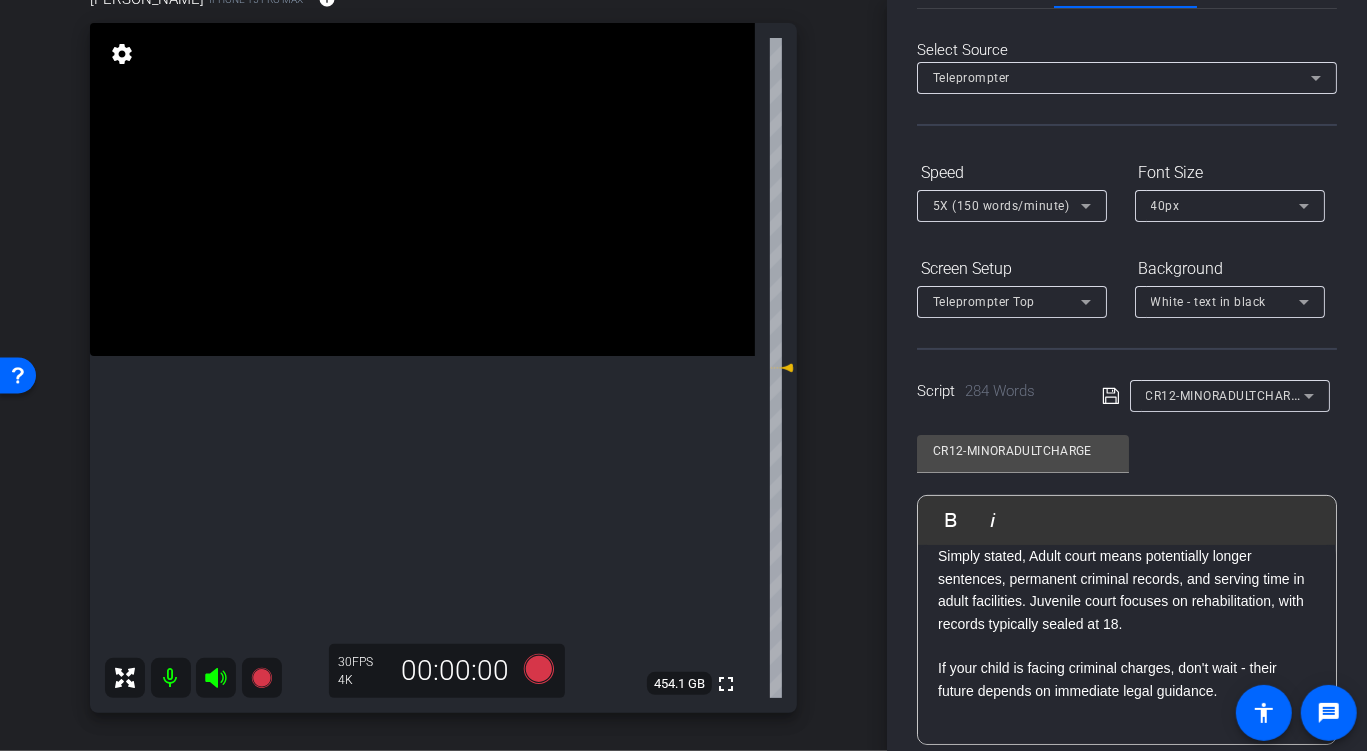 scroll, scrollTop: 340, scrollLeft: 0, axis: vertical 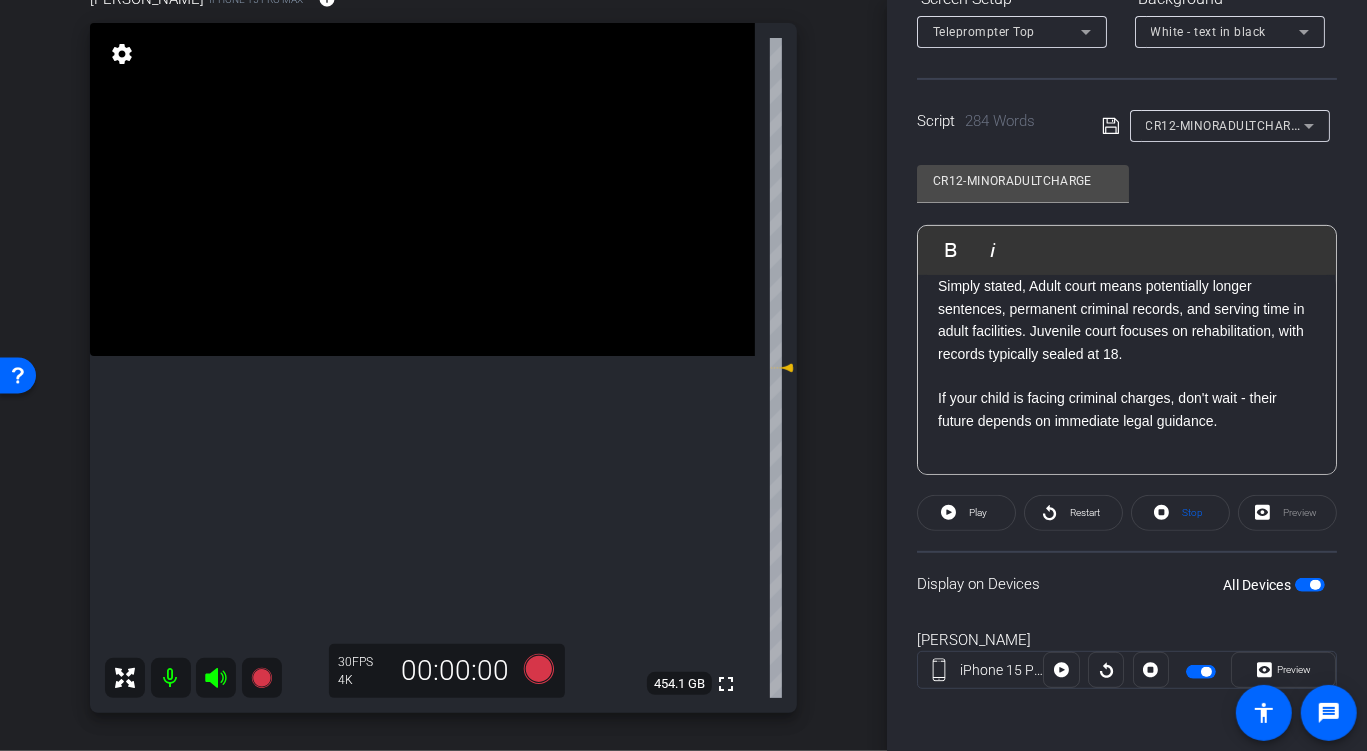 click on "Display on Devices  All Devices" 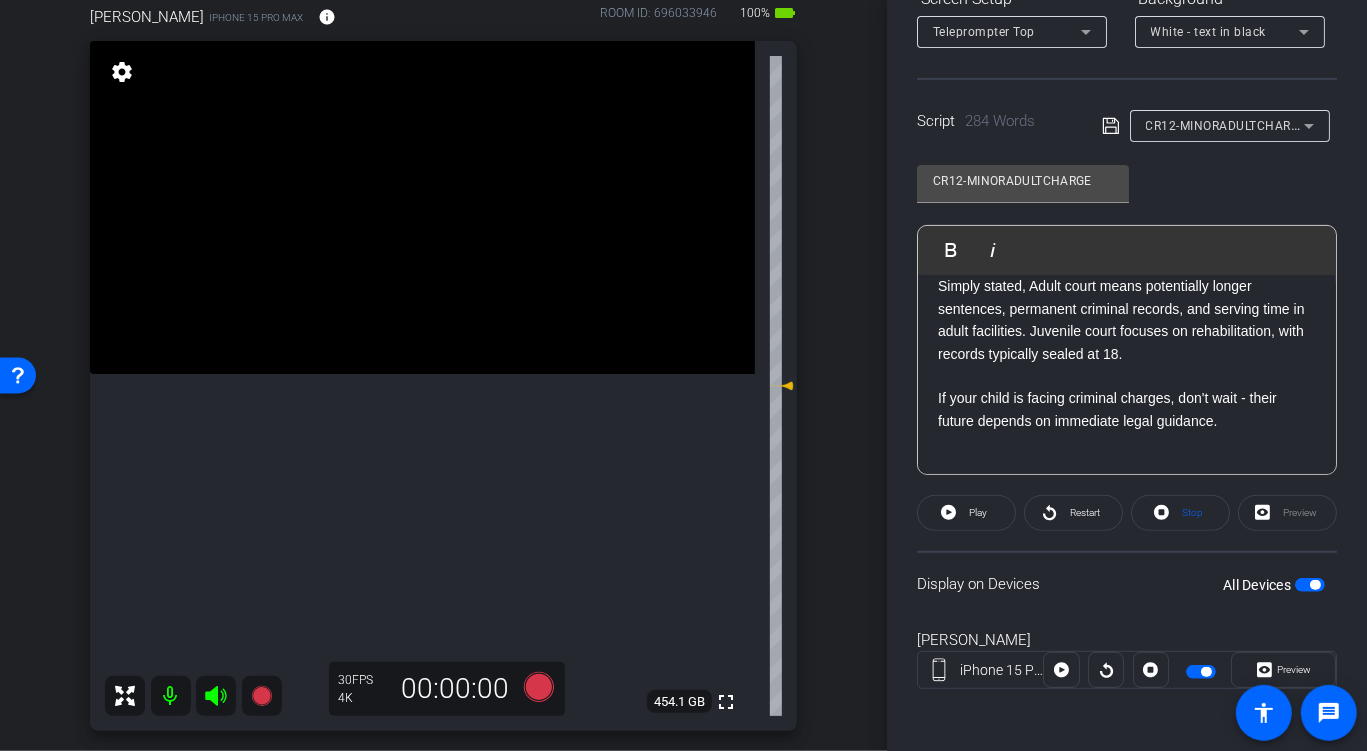 scroll, scrollTop: 175, scrollLeft: 0, axis: vertical 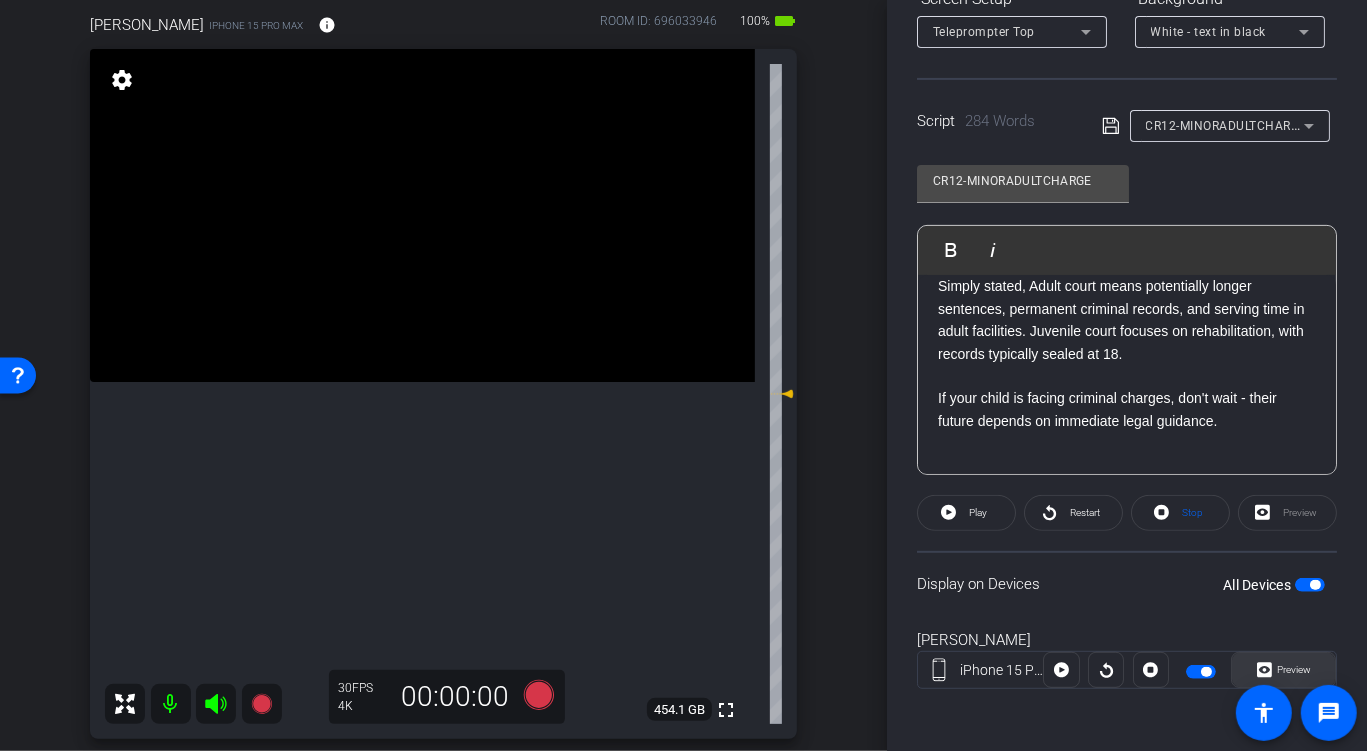 click on "Preview" 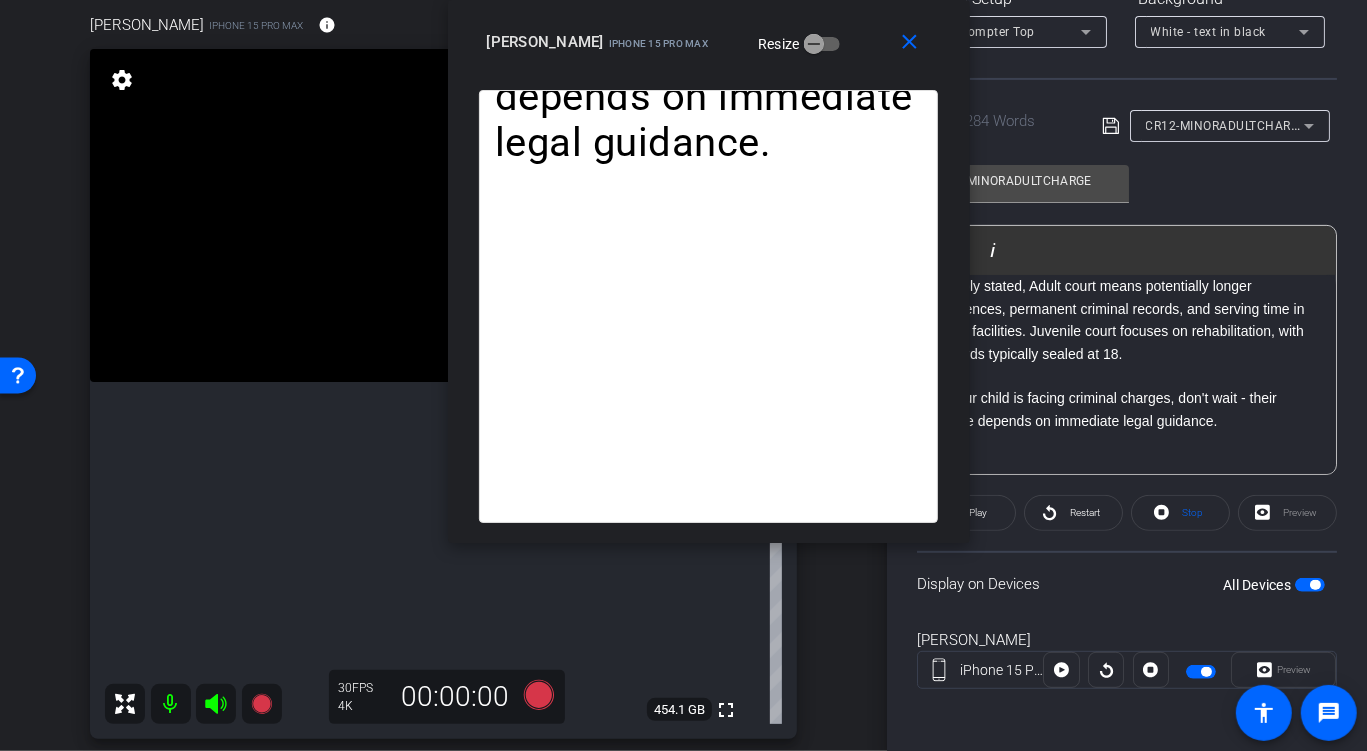 drag, startPoint x: 770, startPoint y: 174, endPoint x: 795, endPoint y: 56, distance: 120.61923 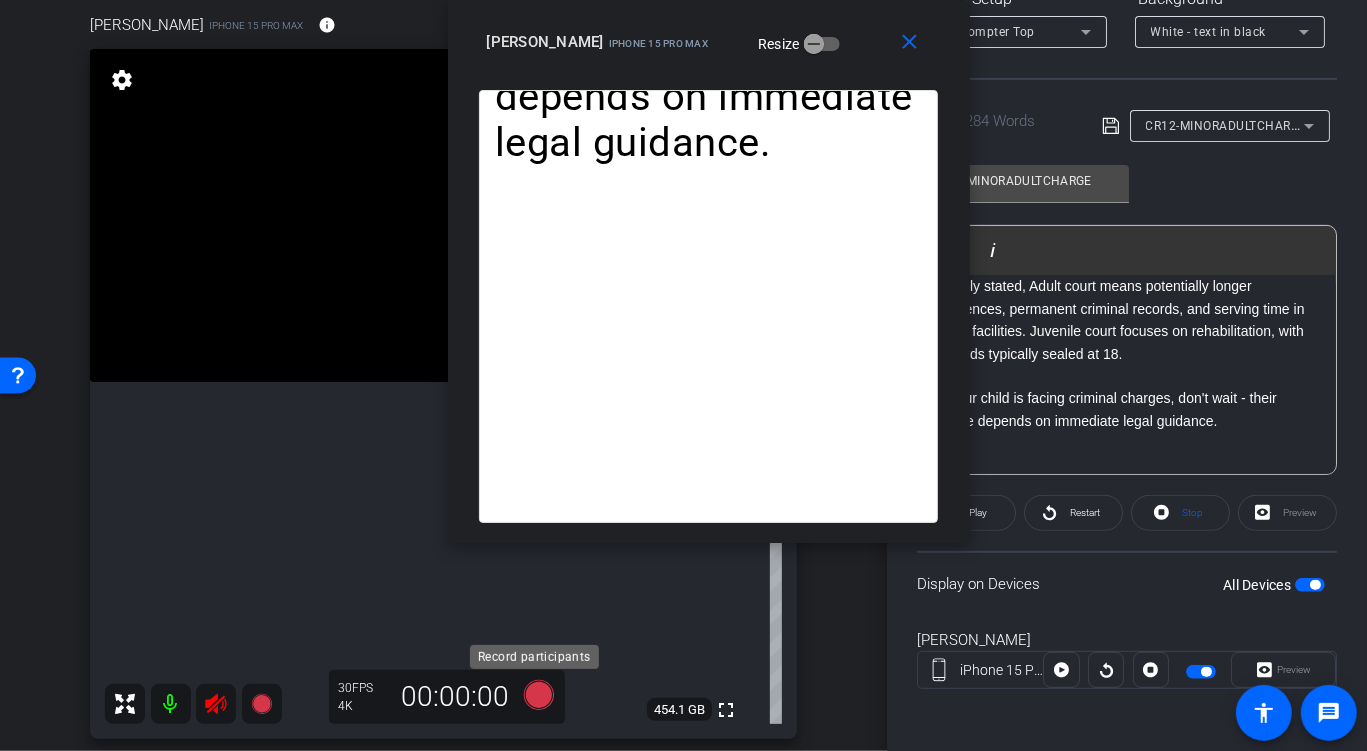 click 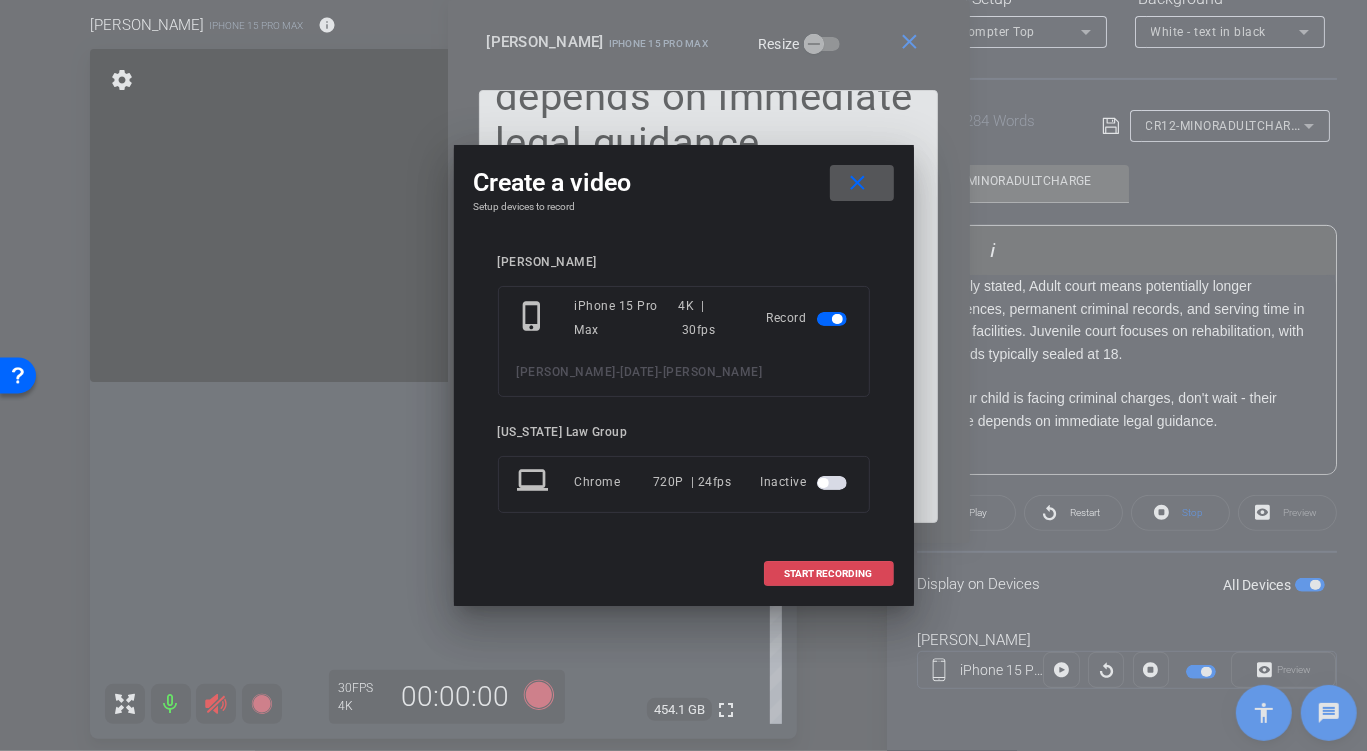 click at bounding box center (829, 574) 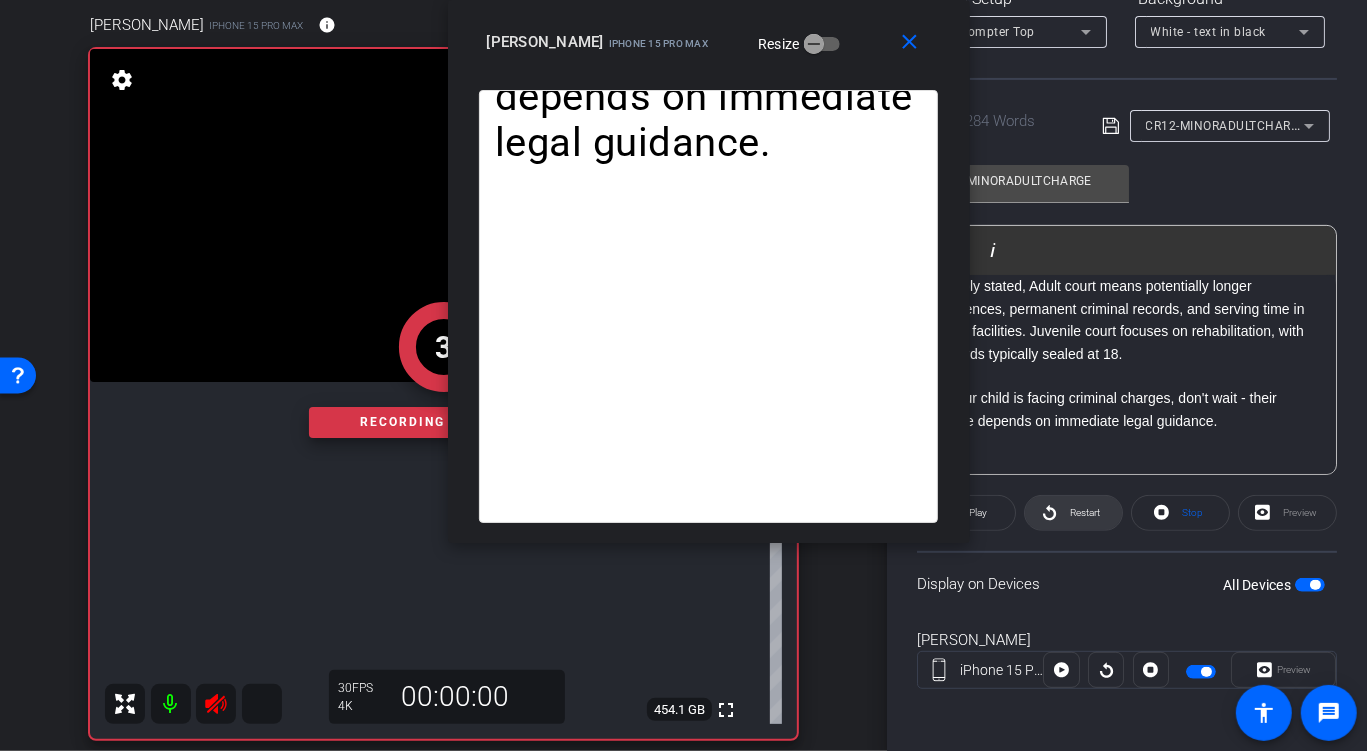 click on "Restart" 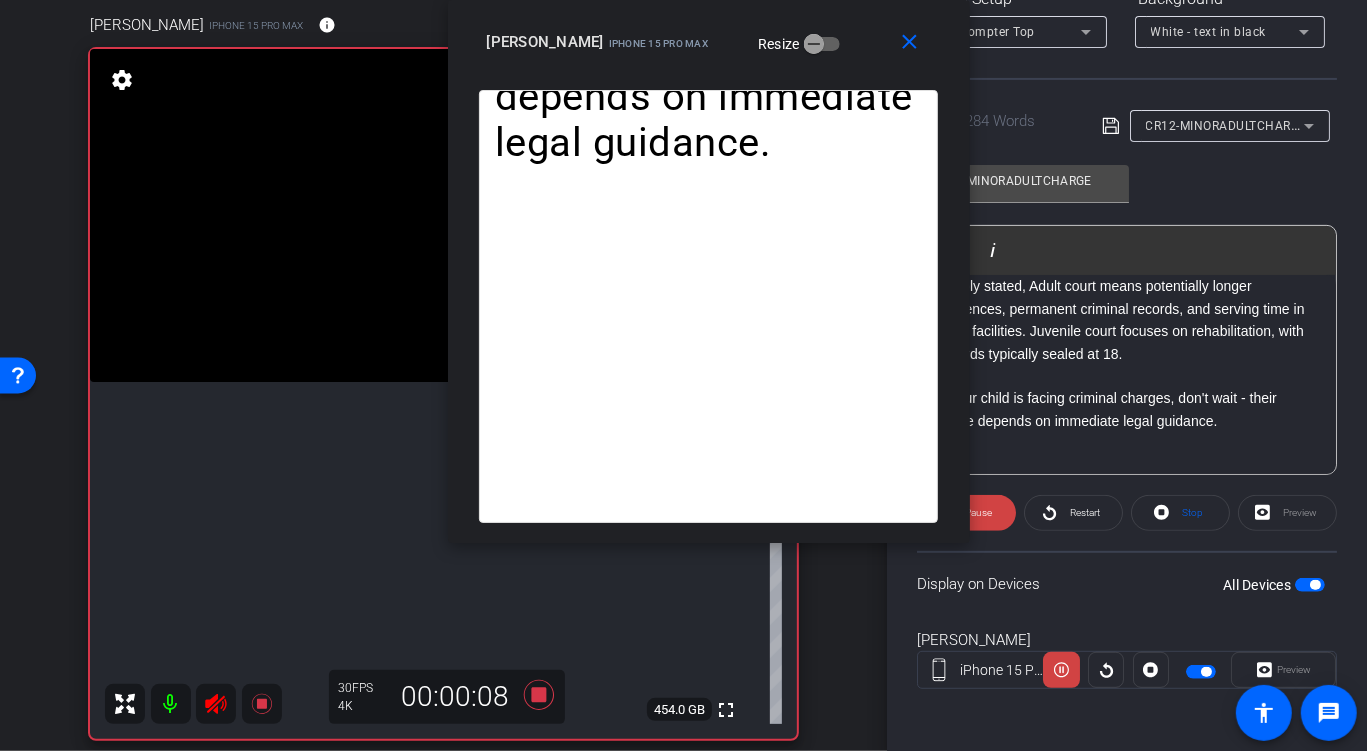click on "Preview" 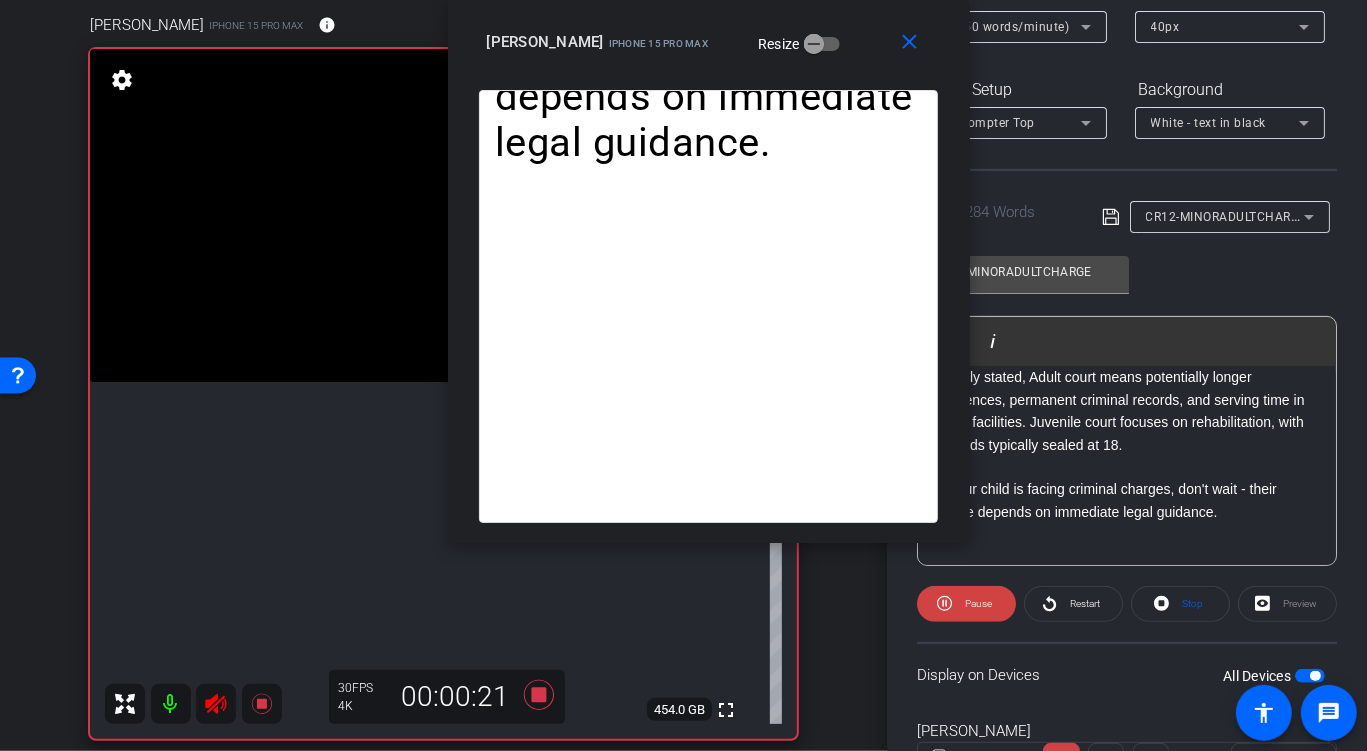 scroll, scrollTop: 0, scrollLeft: 0, axis: both 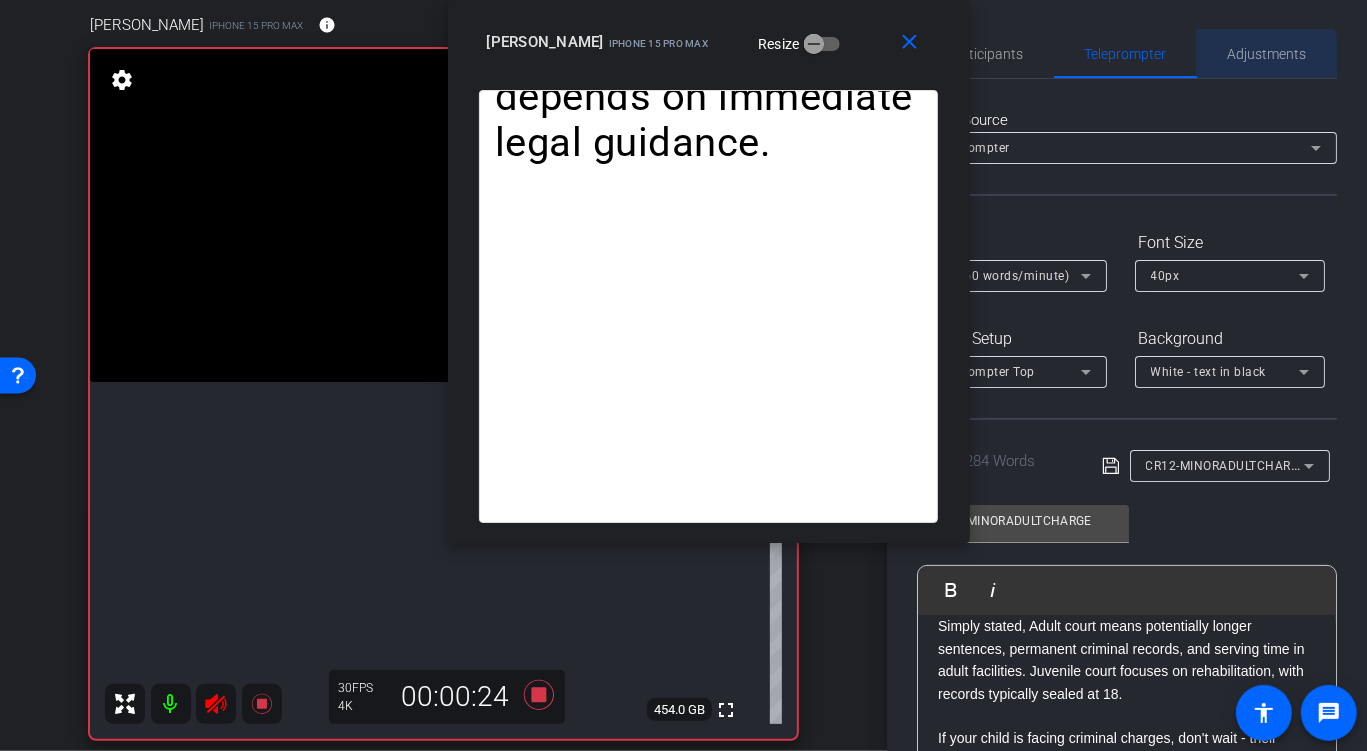 click on "Adjustments" at bounding box center (1267, 54) 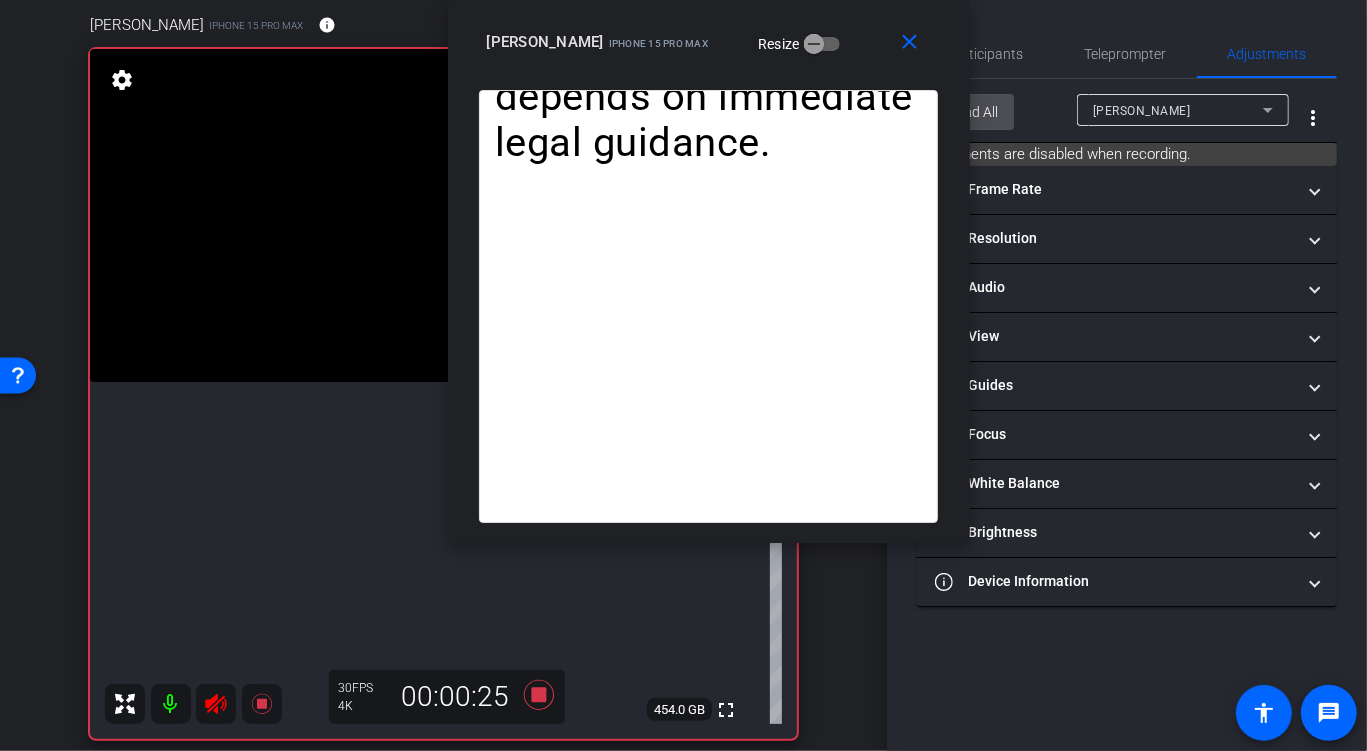 click 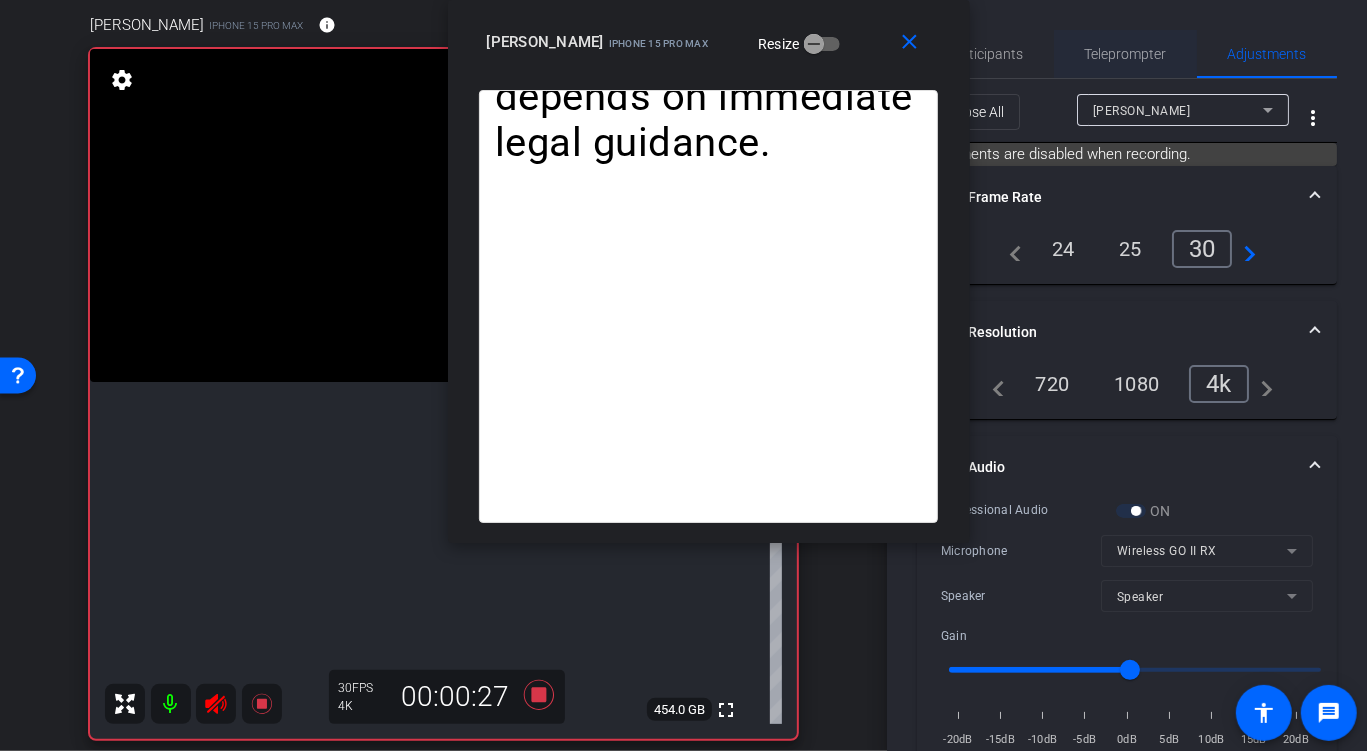 click on "Teleprompter" at bounding box center (1126, 54) 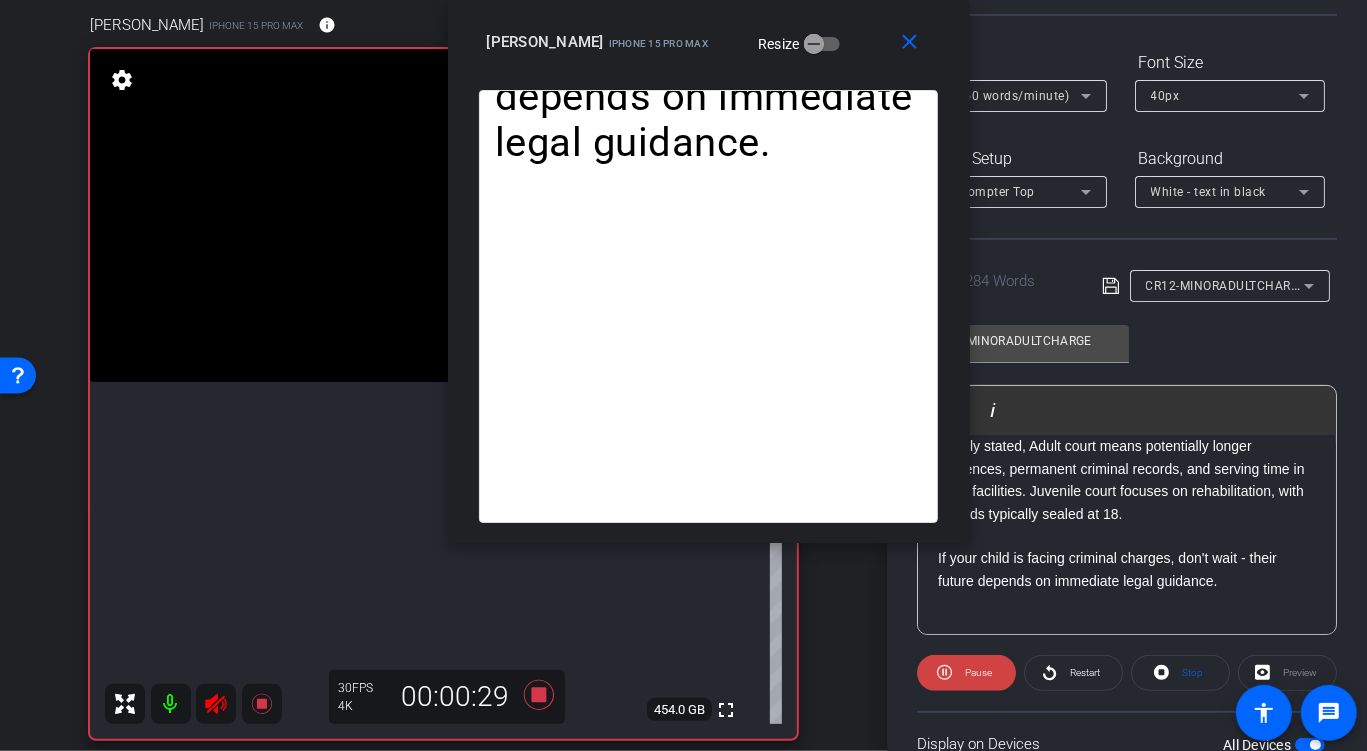 scroll, scrollTop: 340, scrollLeft: 0, axis: vertical 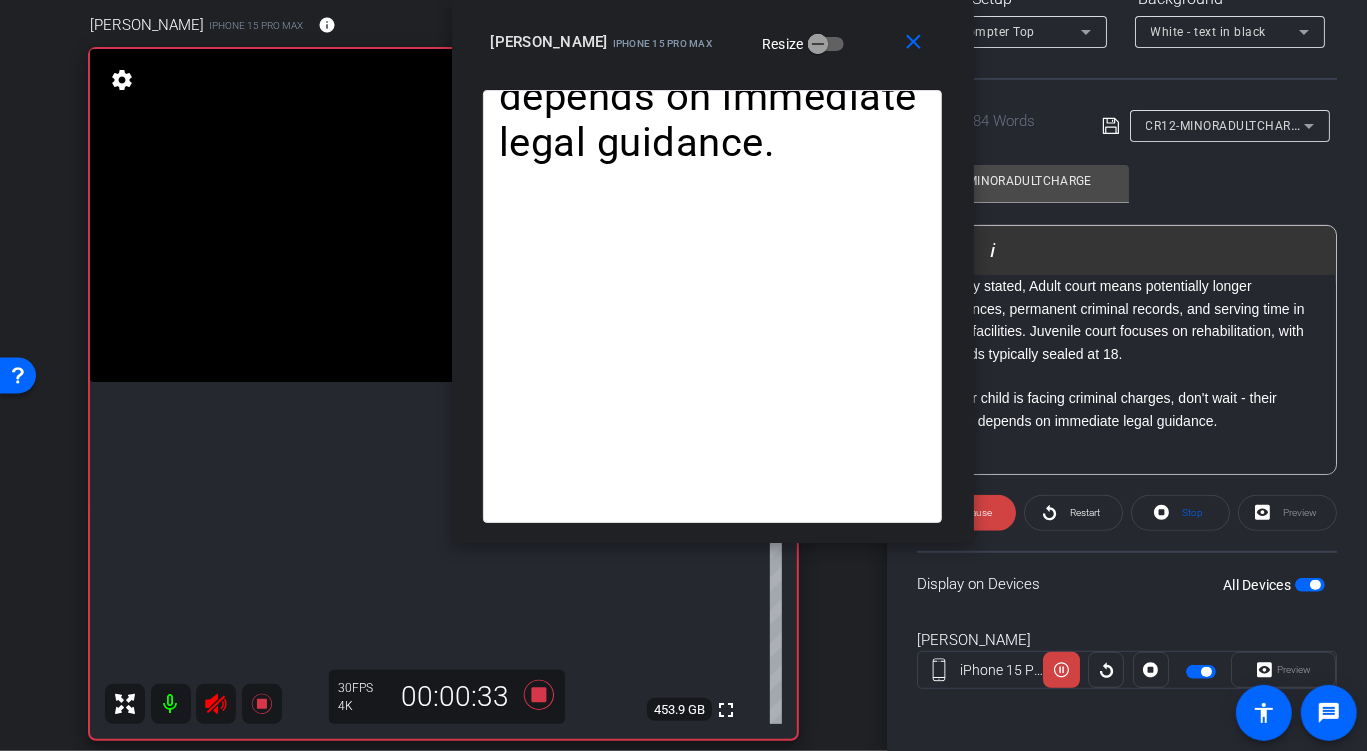 drag, startPoint x: 796, startPoint y: 51, endPoint x: 800, endPoint y: 30, distance: 21.377558 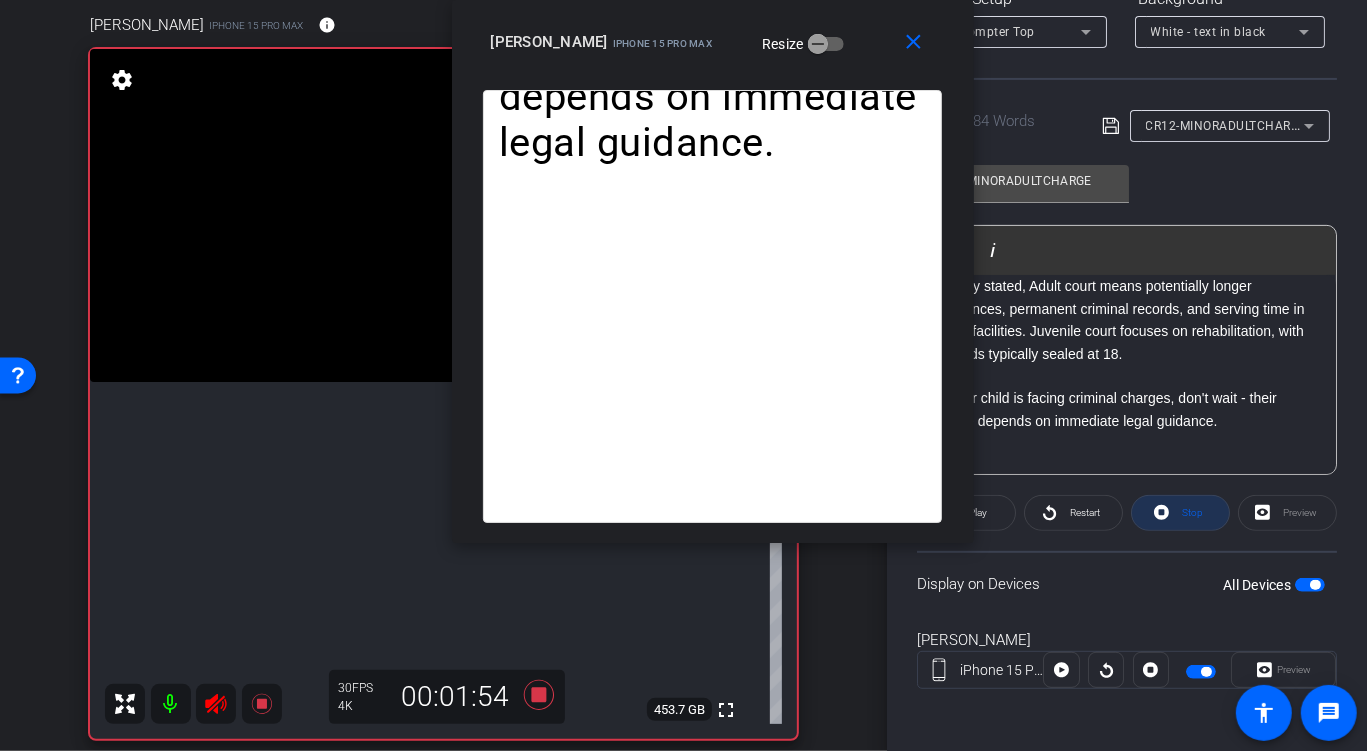 click 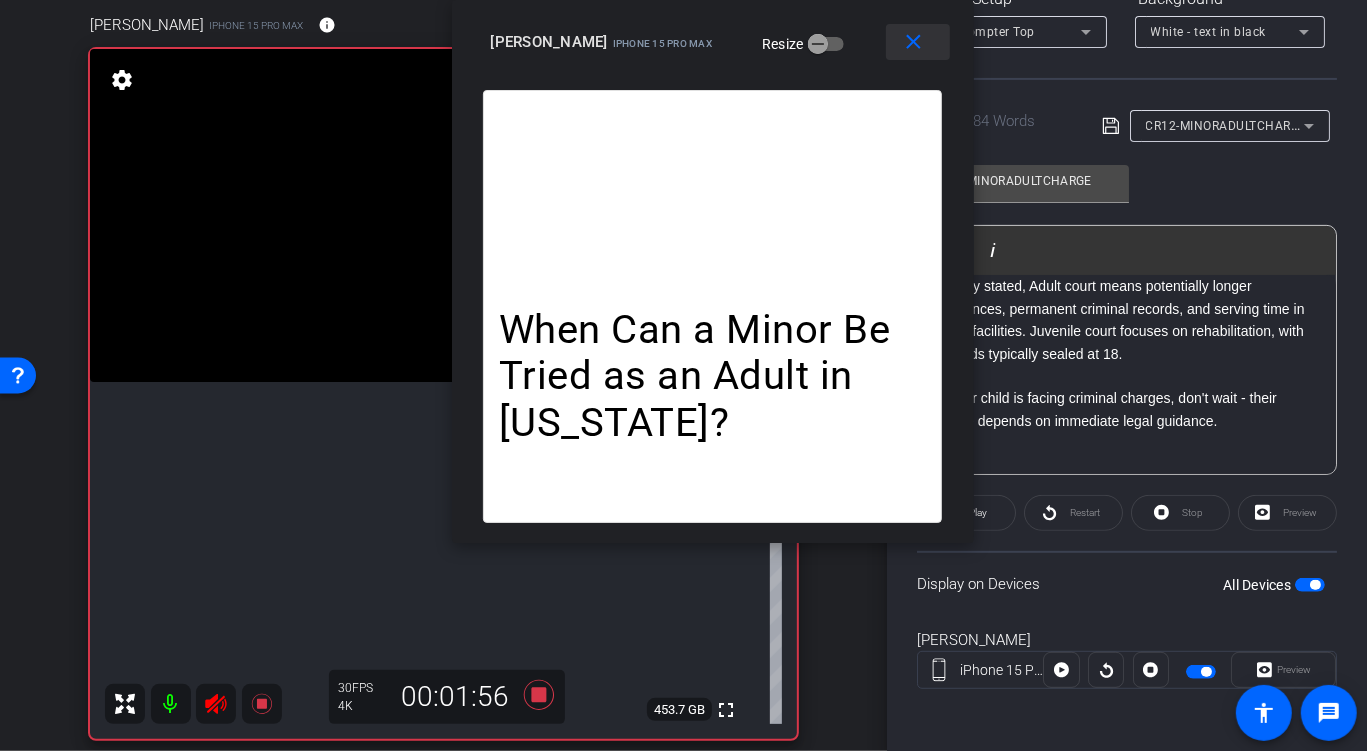 click on "close" at bounding box center (913, 42) 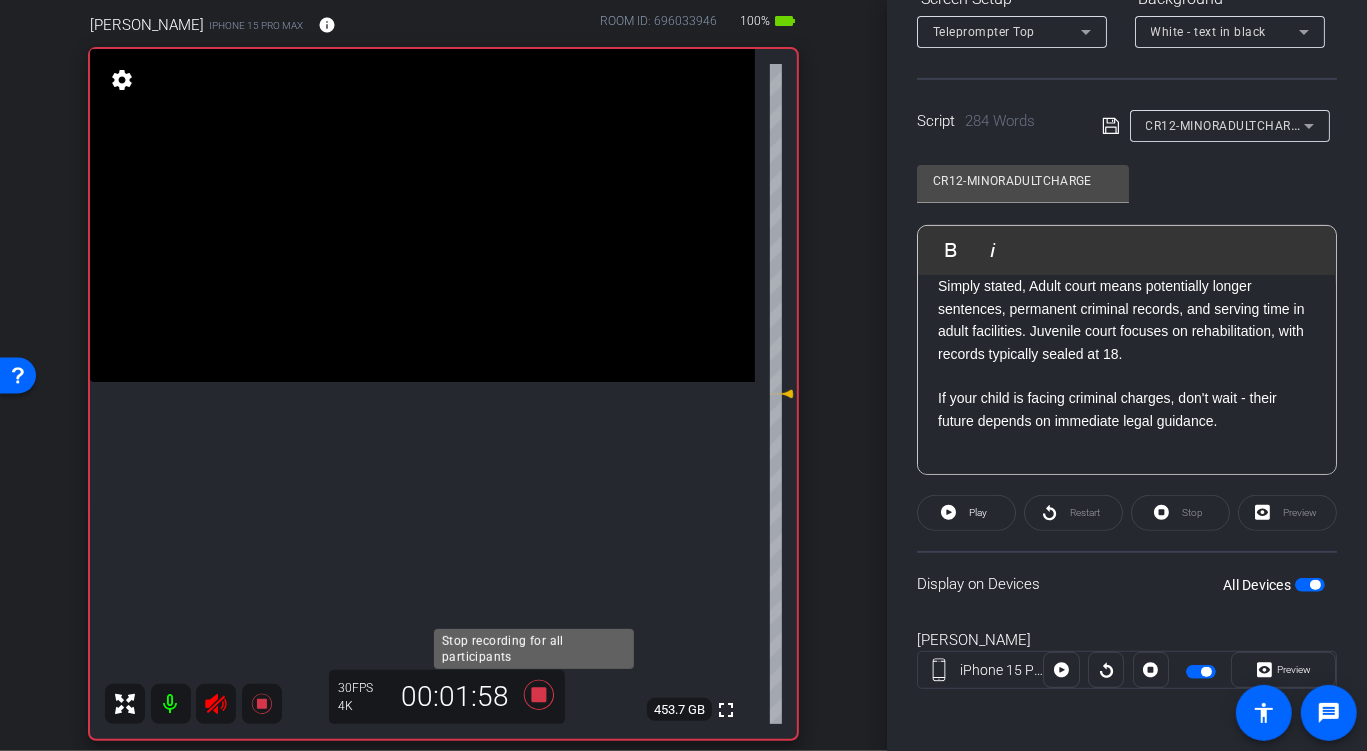 click 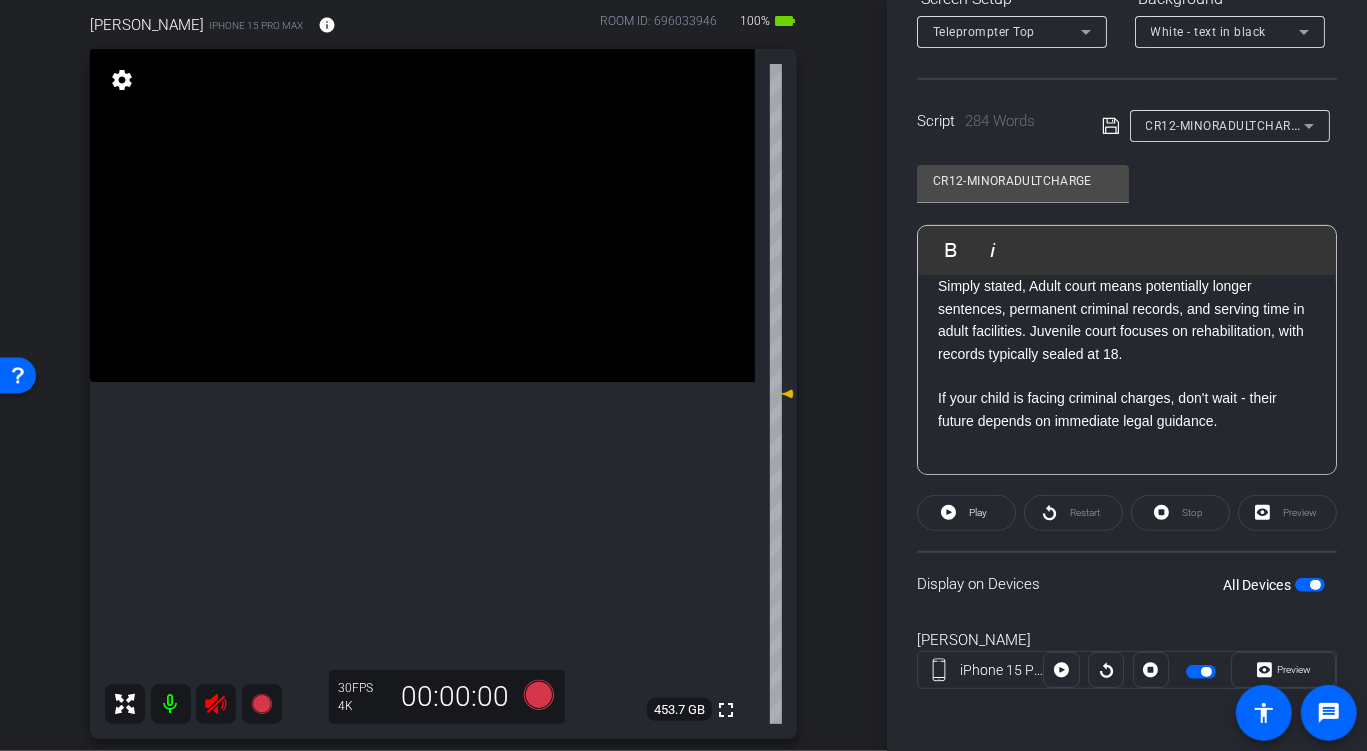 click 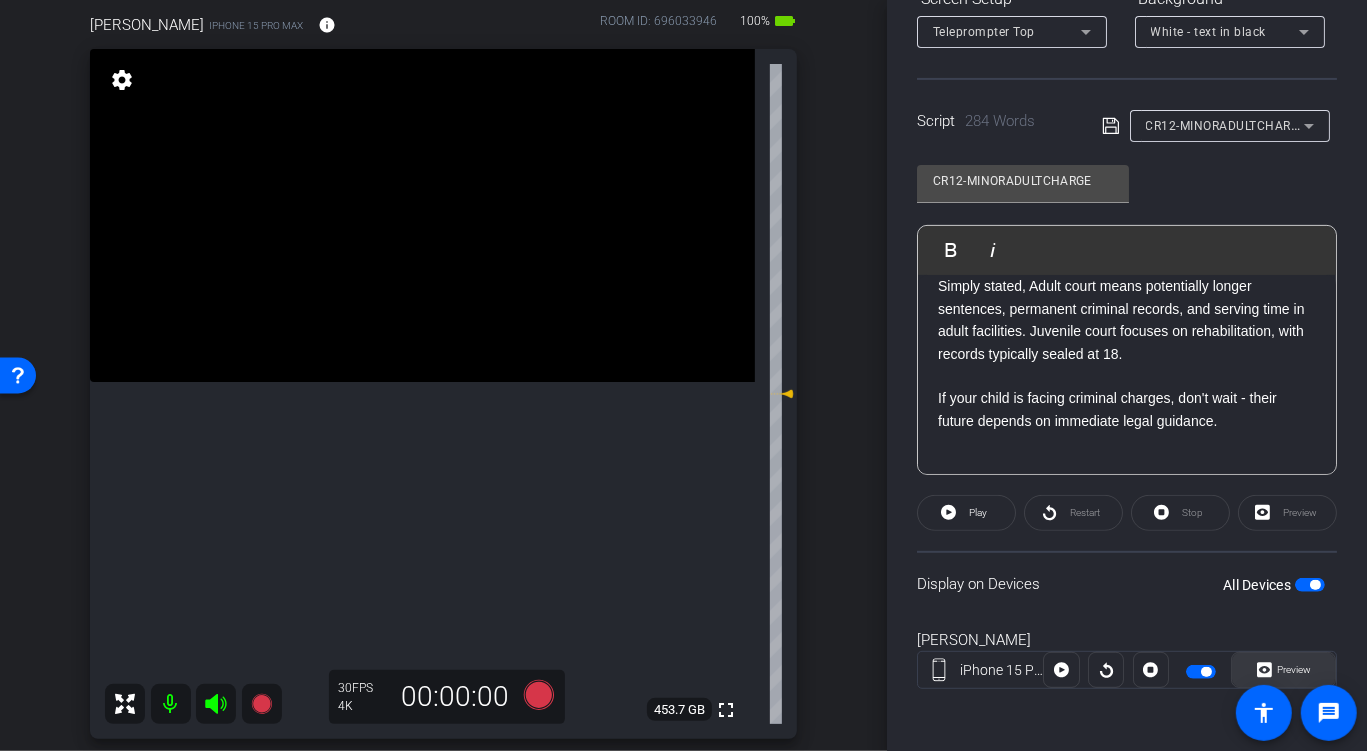 click on "Preview" 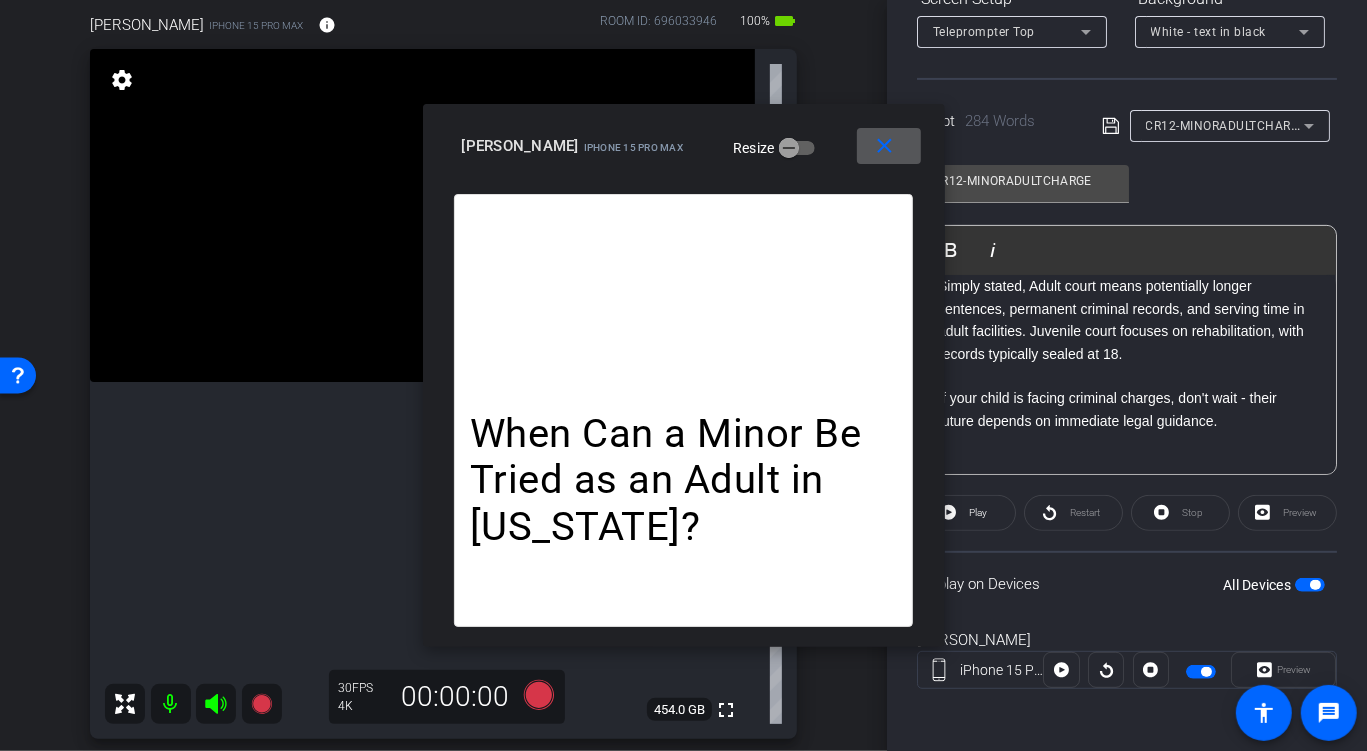 click 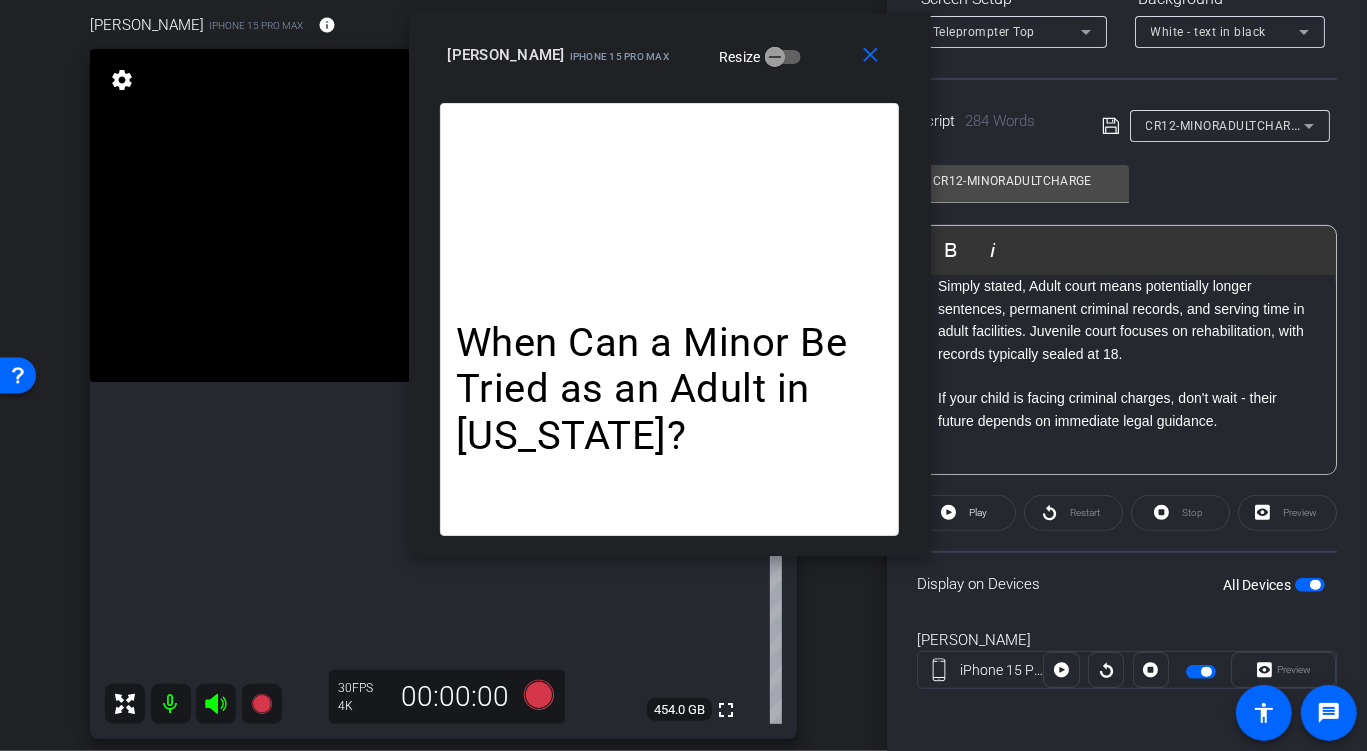 drag, startPoint x: 785, startPoint y: 90, endPoint x: 785, endPoint y: 9, distance: 81 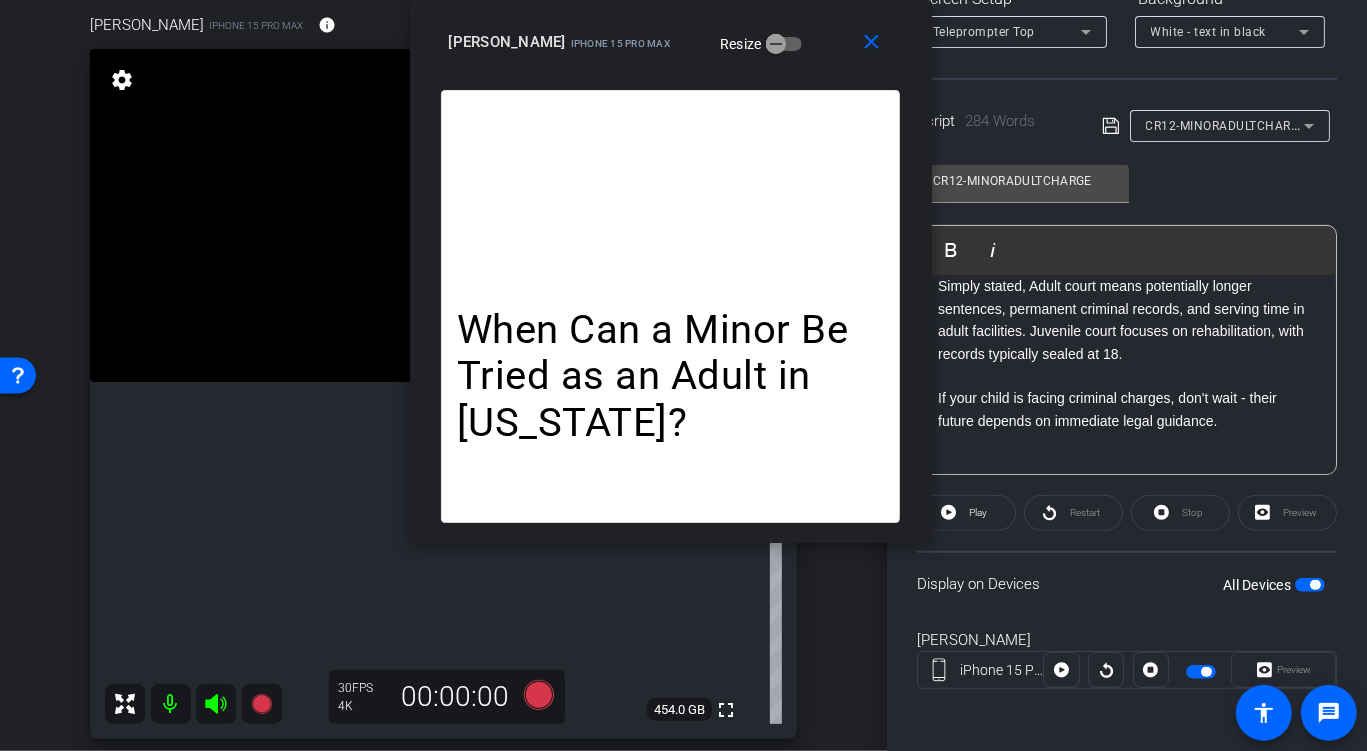 click 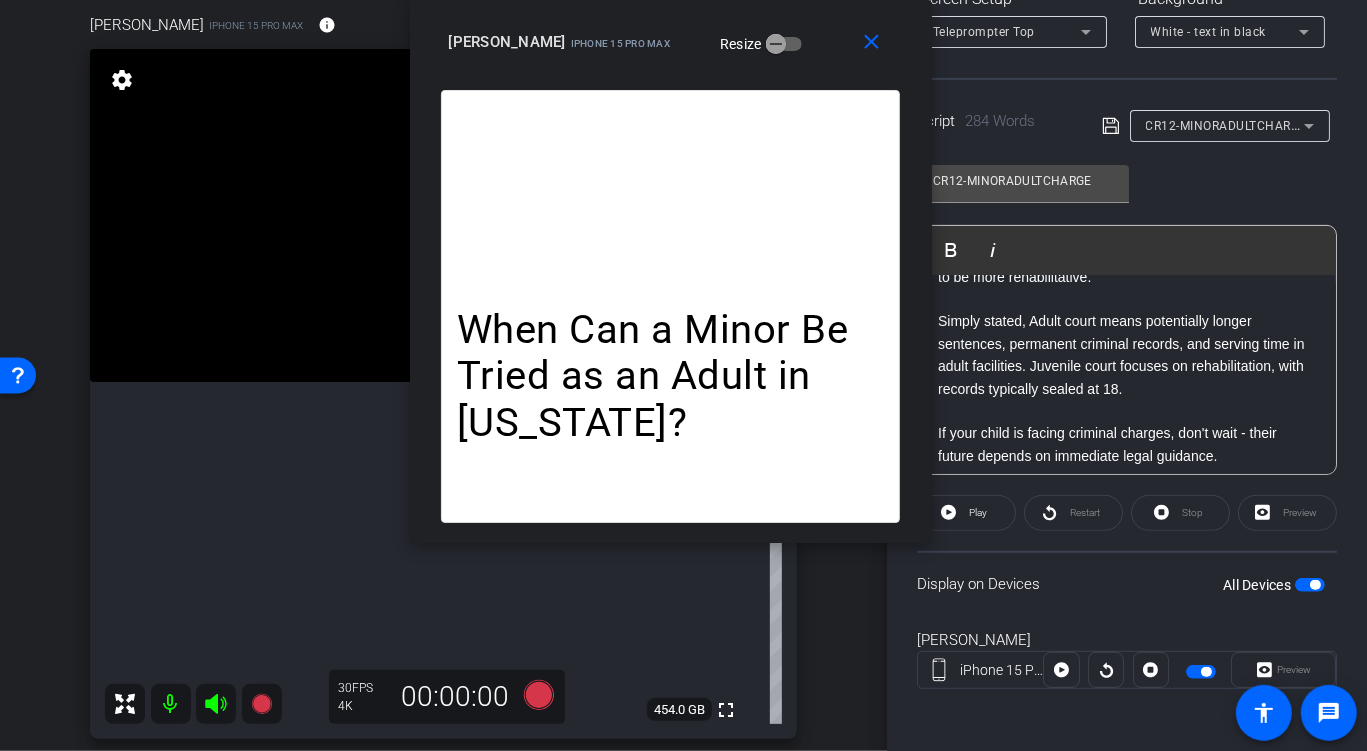 scroll, scrollTop: 828, scrollLeft: 0, axis: vertical 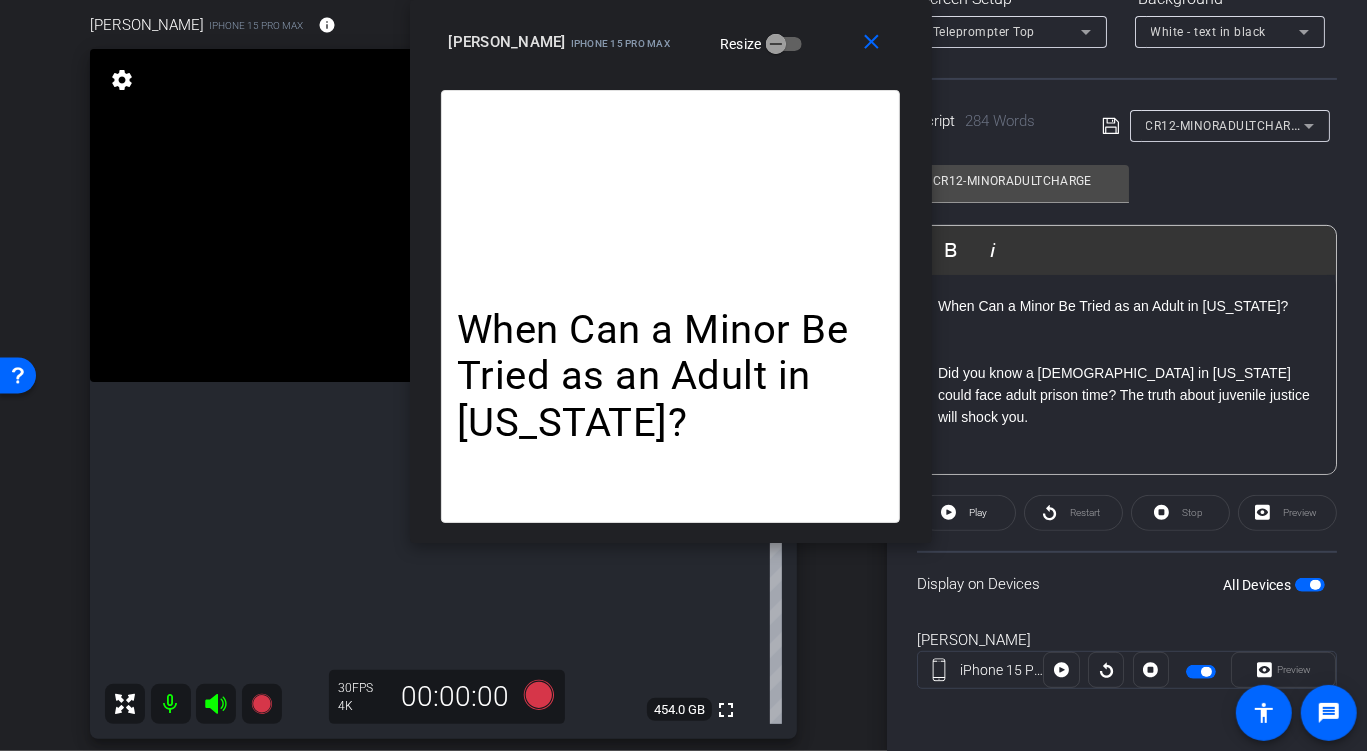 drag, startPoint x: 1262, startPoint y: 309, endPoint x: 878, endPoint y: 199, distance: 399.4446 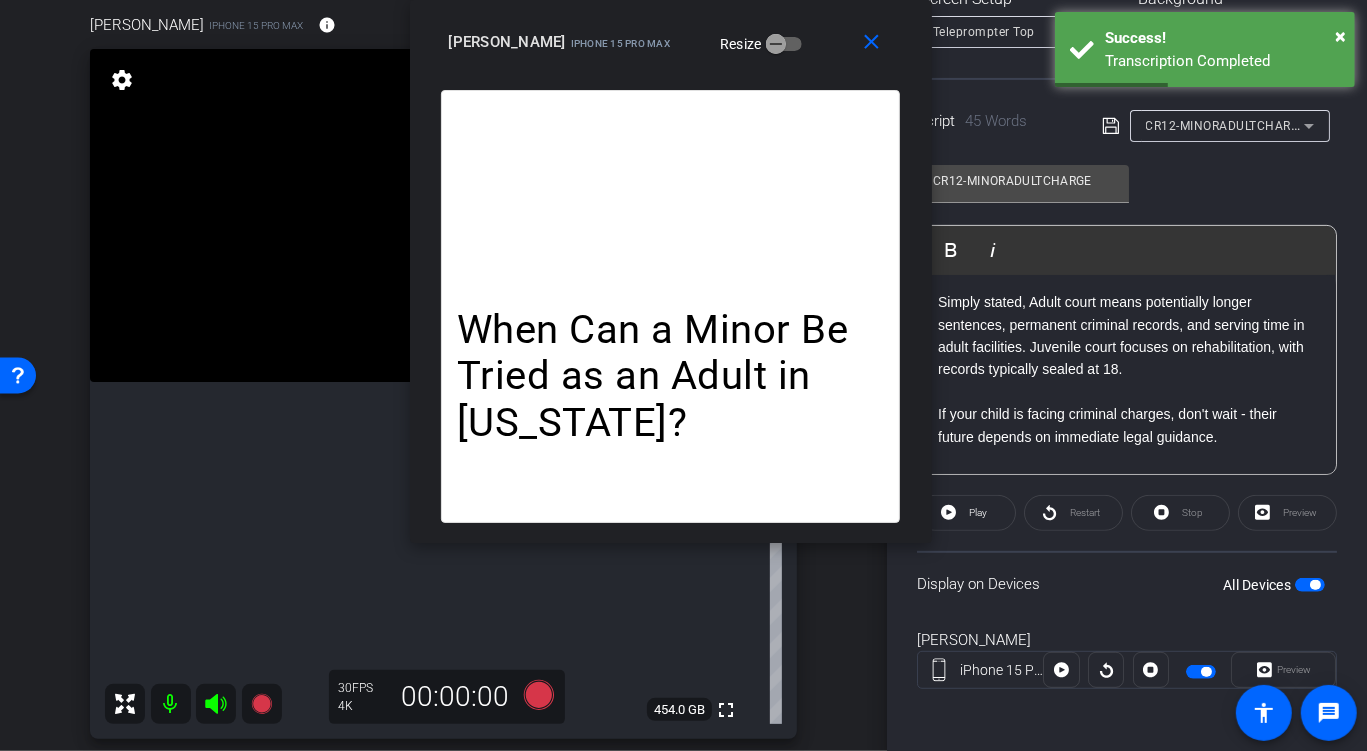 scroll, scrollTop: 40, scrollLeft: 0, axis: vertical 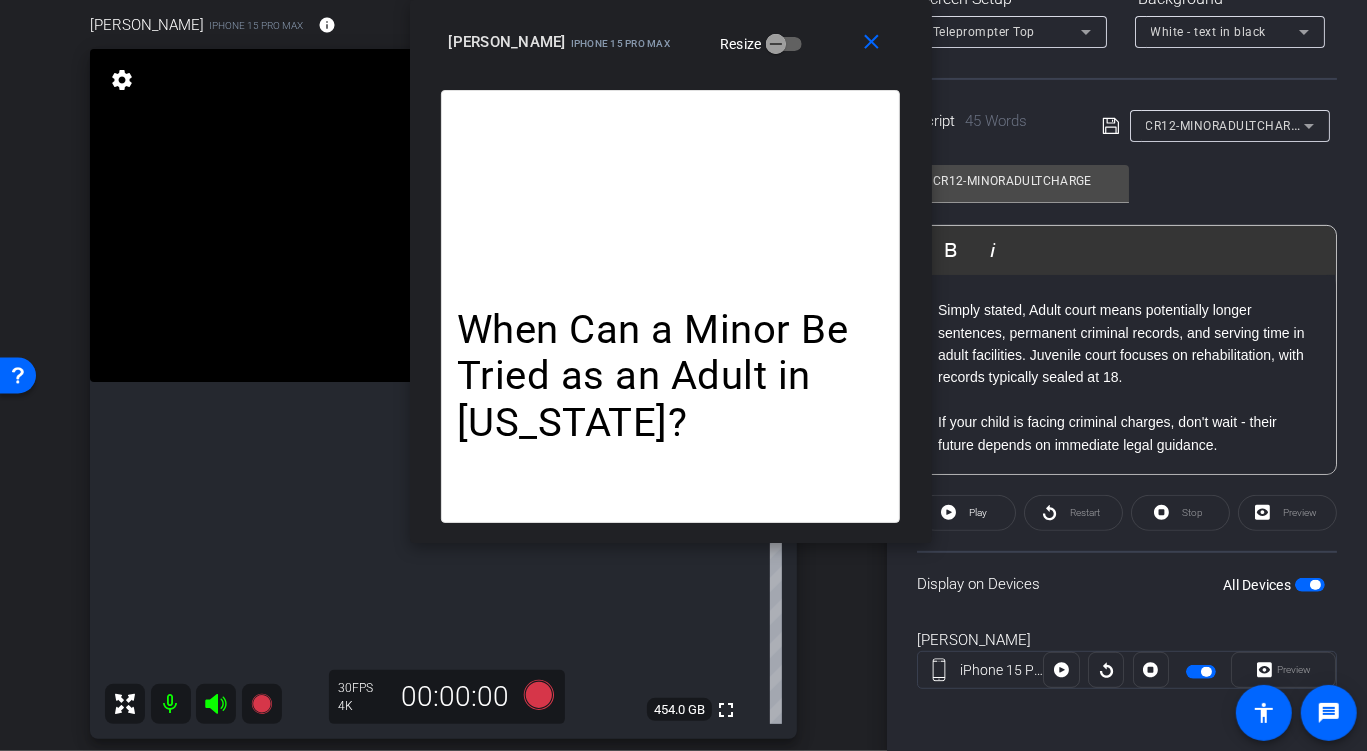 click on "Simply stated, Adult court means potentially longer sentences, permanent criminal records, and serving time in adult facilities. Juvenile court focuses on rehabilitation, with records typically sealed at 18." 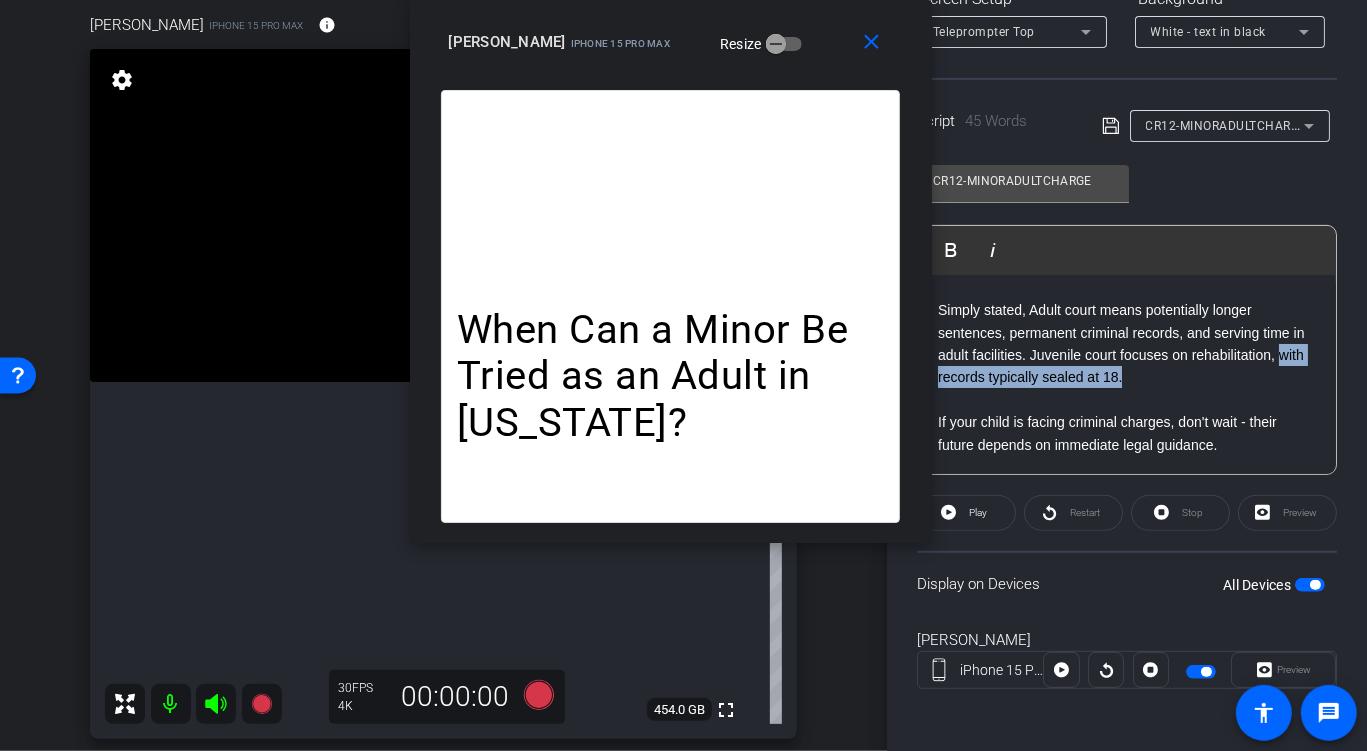 scroll, scrollTop: 36, scrollLeft: 0, axis: vertical 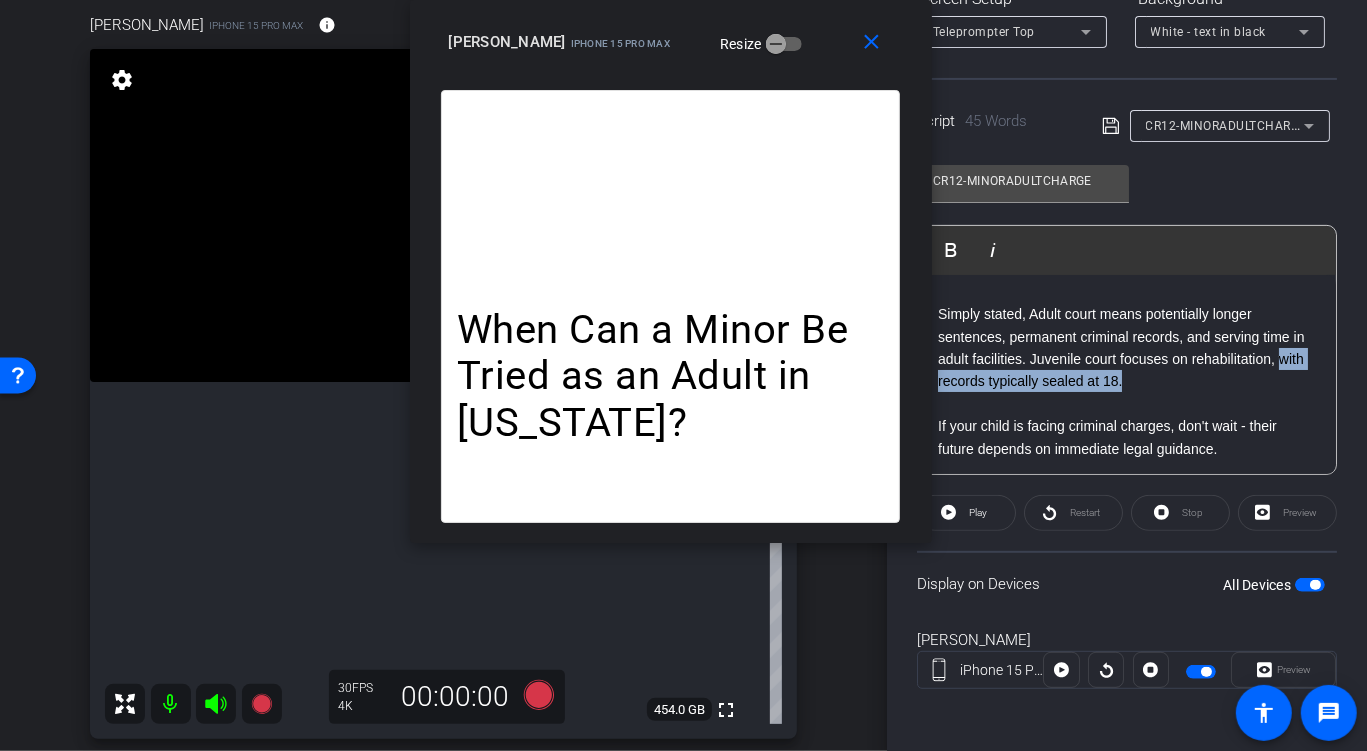 drag, startPoint x: 1177, startPoint y: 379, endPoint x: 923, endPoint y: 283, distance: 271.53638 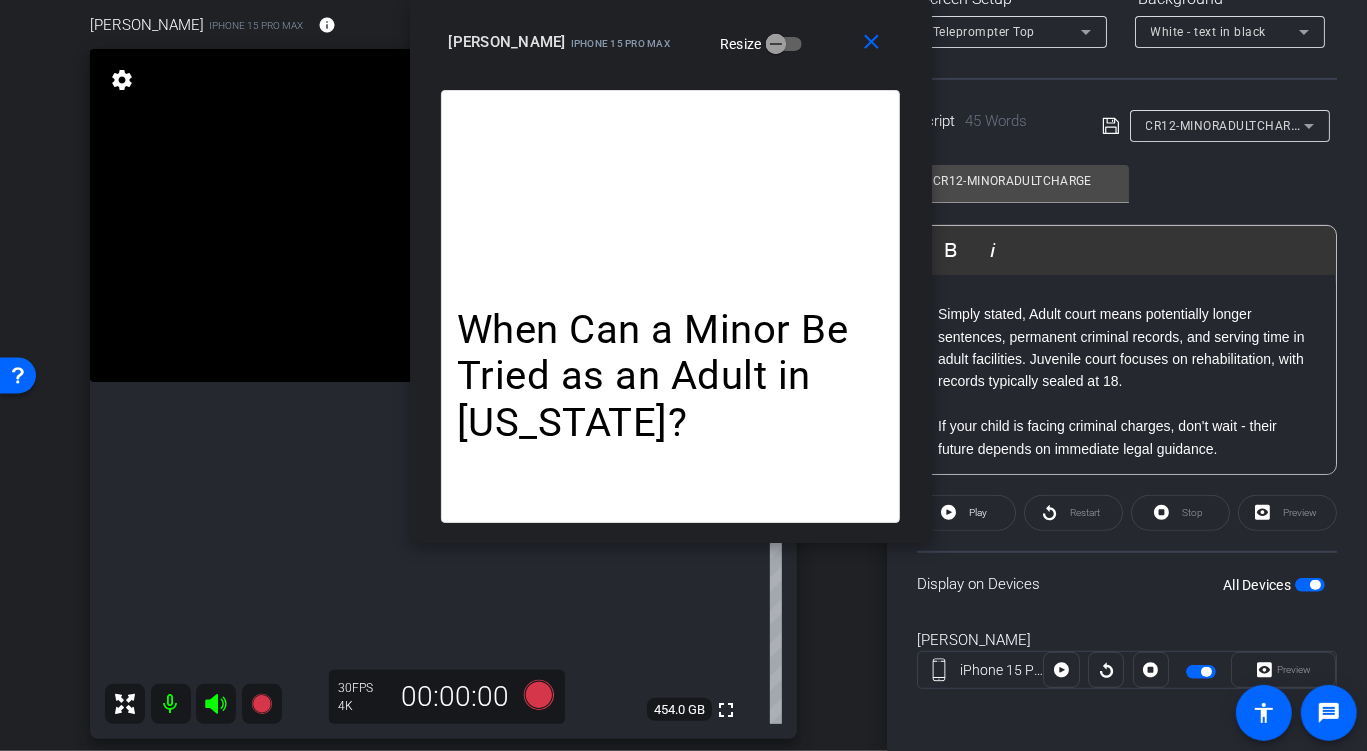 click on "Simply stated, Adult court means potentially longer sentences, permanent criminal records, and serving time in adult facilities. Juvenile court focuses on rehabilitation, with records typically sealed at 18." 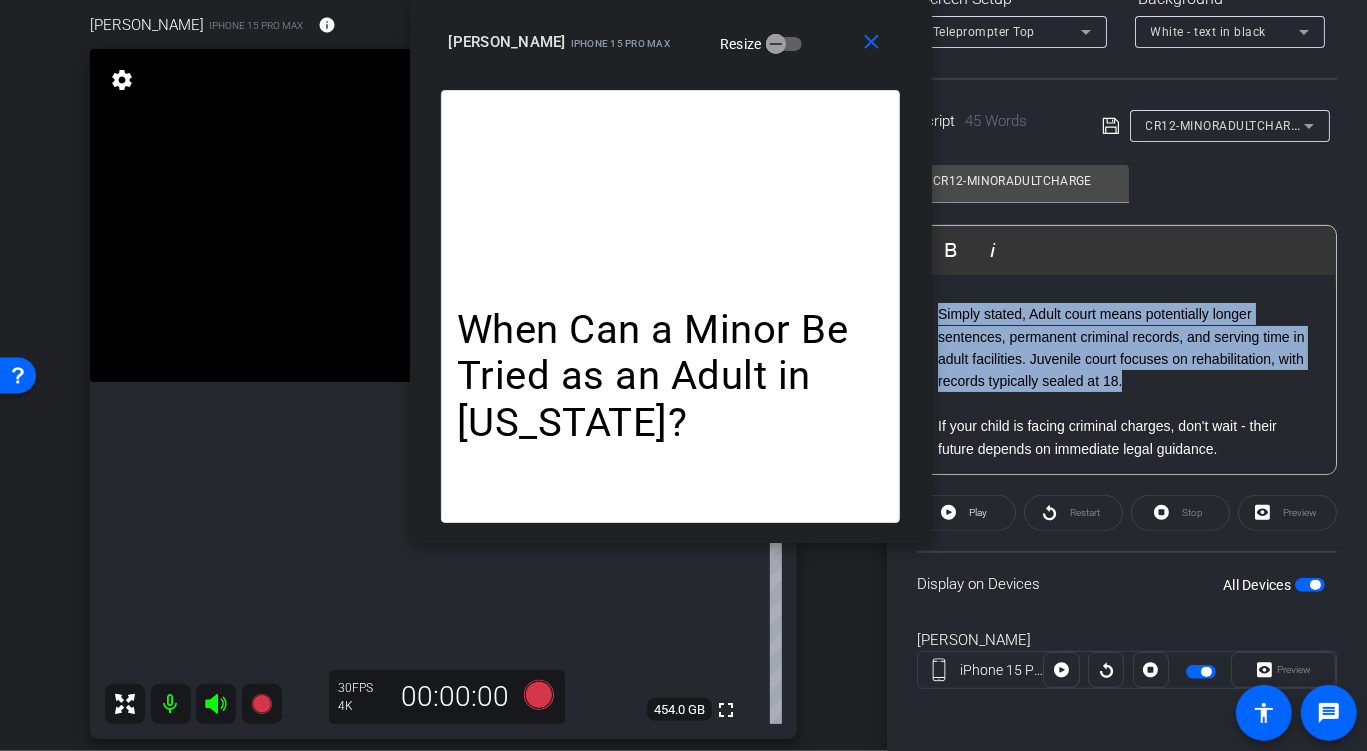 drag, startPoint x: 940, startPoint y: 311, endPoint x: 1189, endPoint y: 379, distance: 258.1182 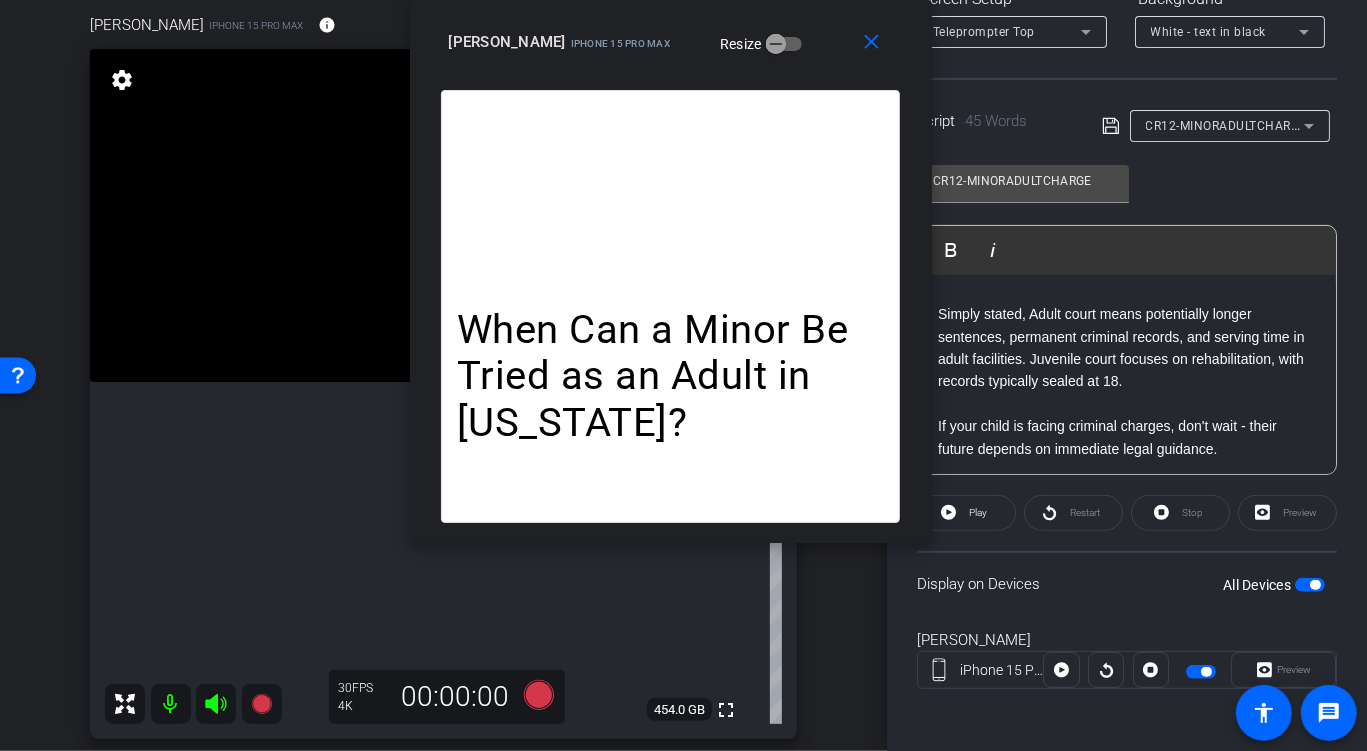 scroll, scrollTop: 0, scrollLeft: 0, axis: both 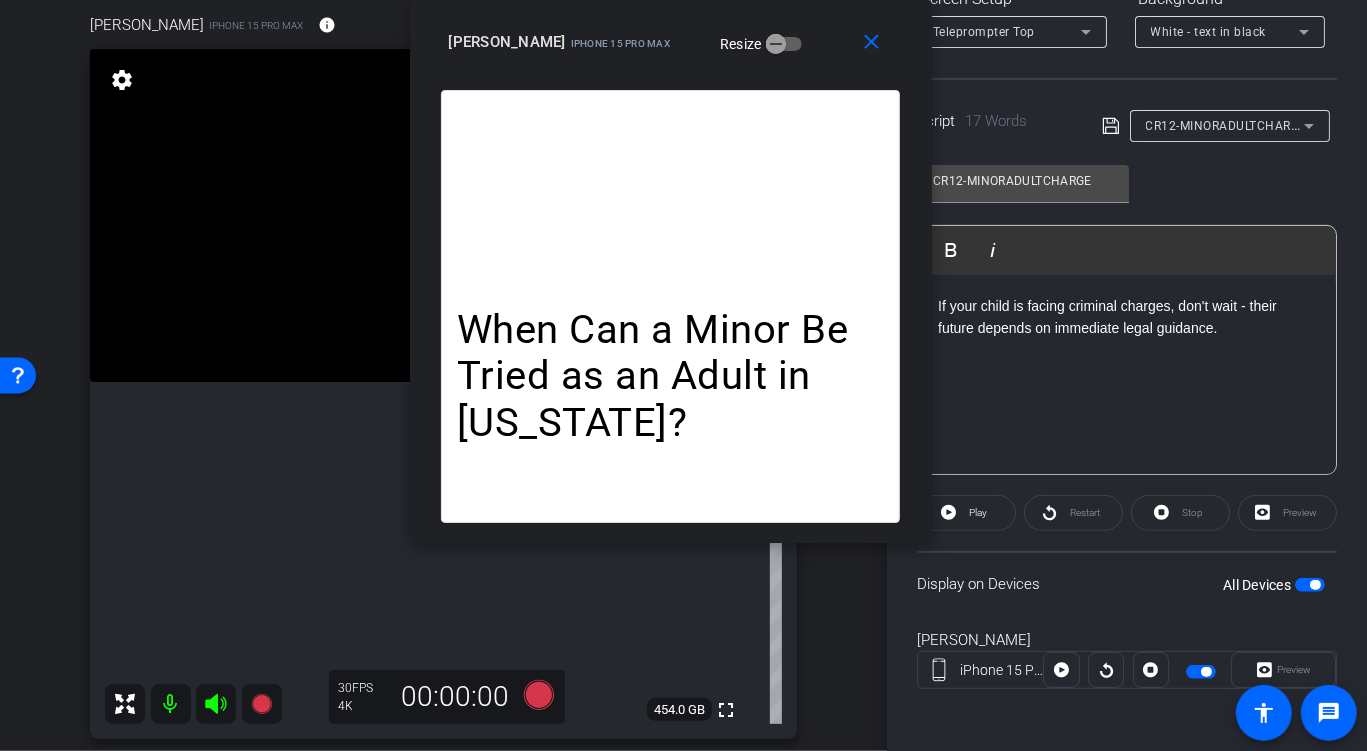 click on "If your child is facing criminal charges, don't wait - their future depends on immediate legal guidance." 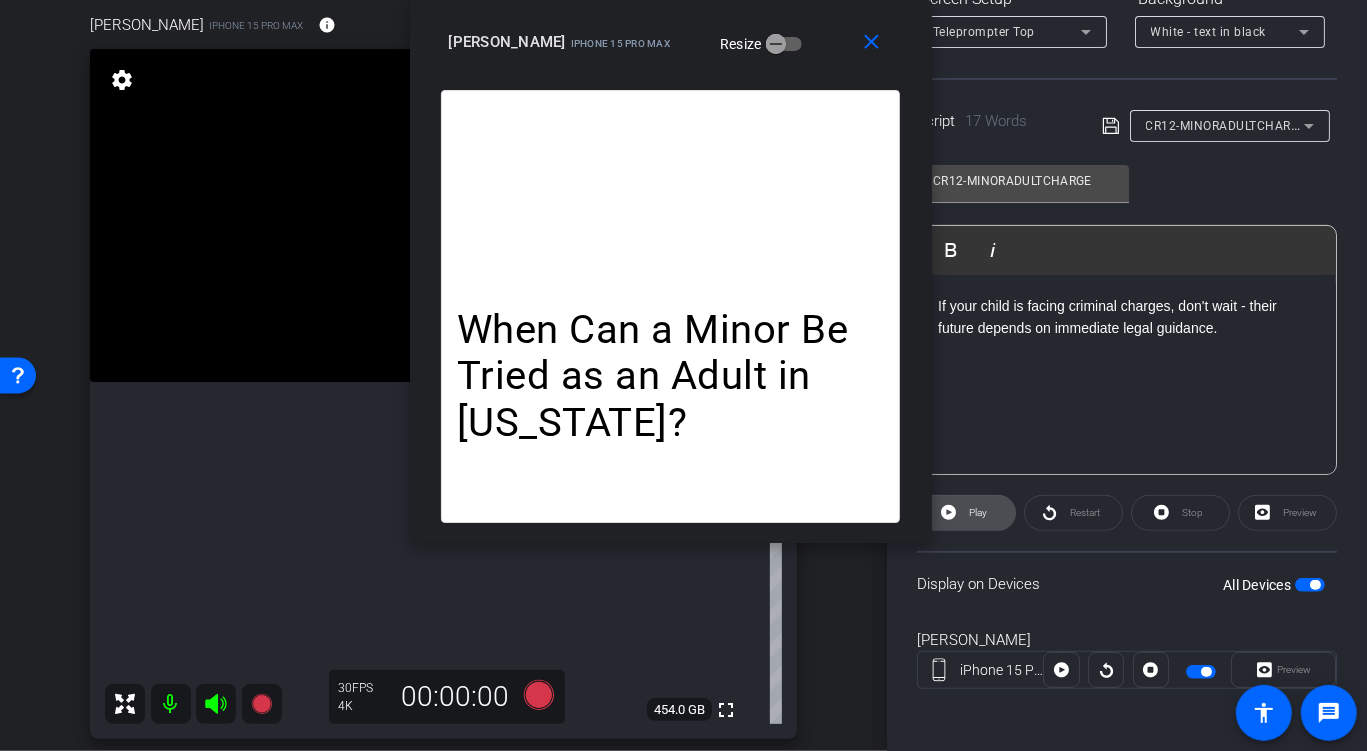 click on "Play" 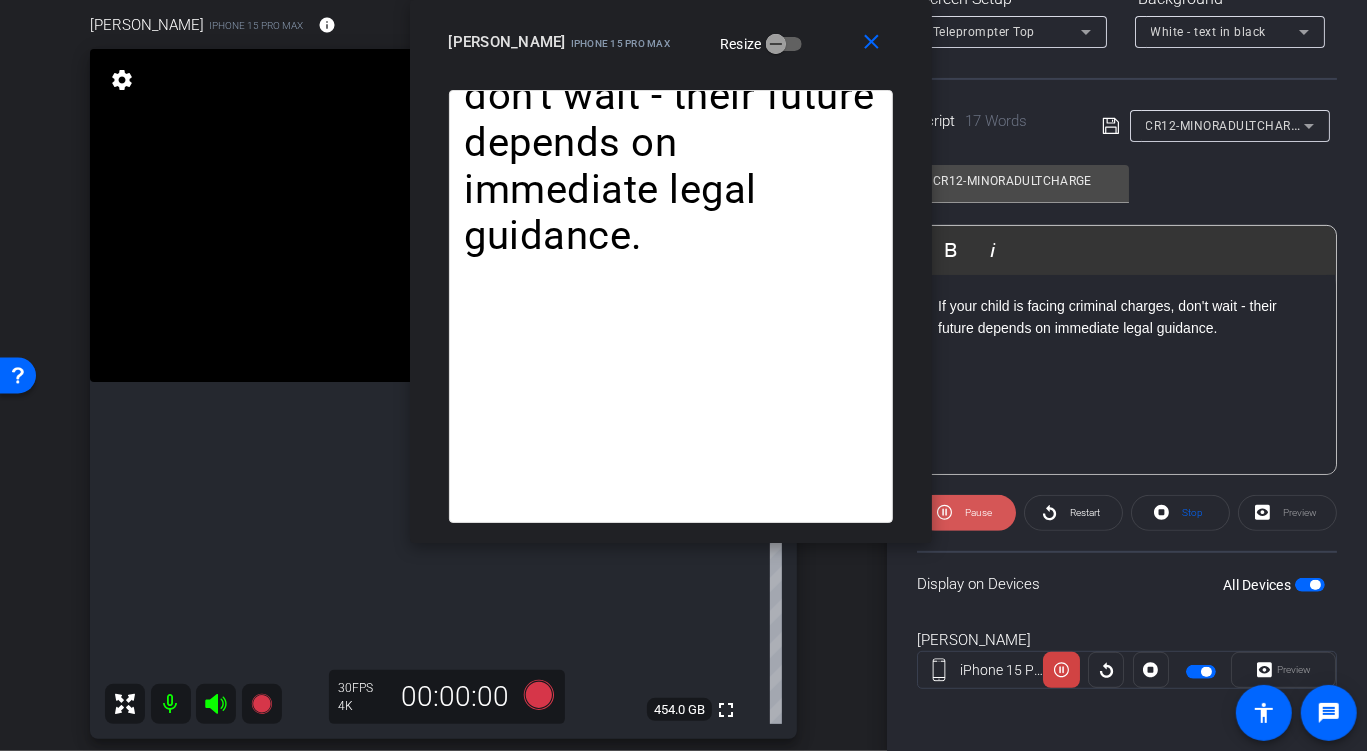click on "Pause" 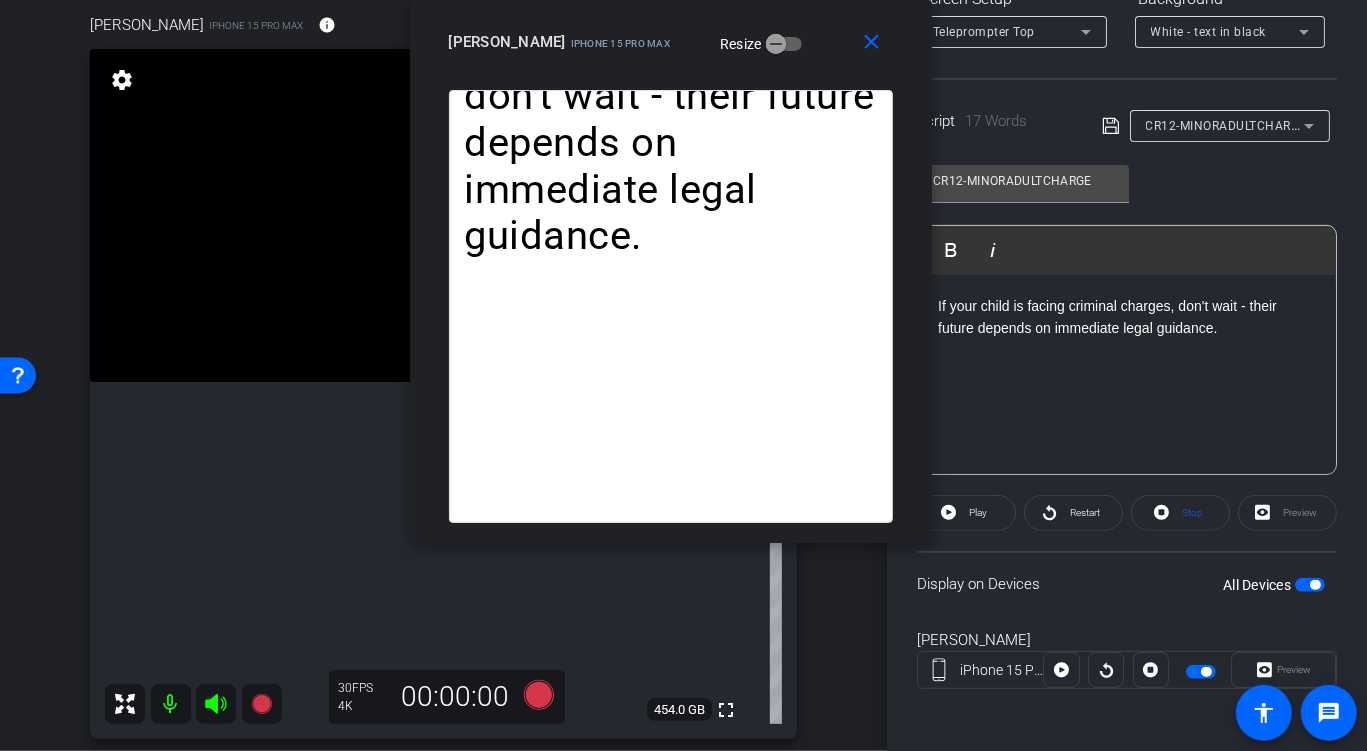 click 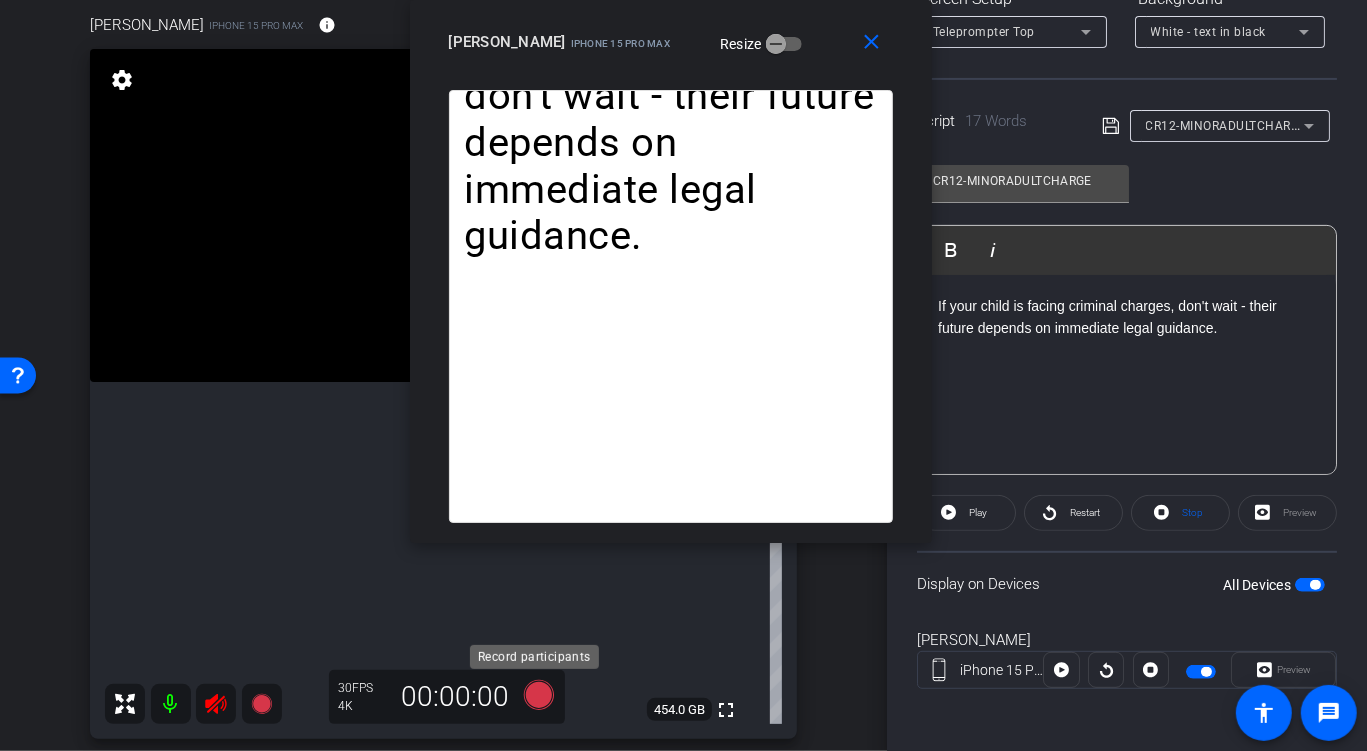 click 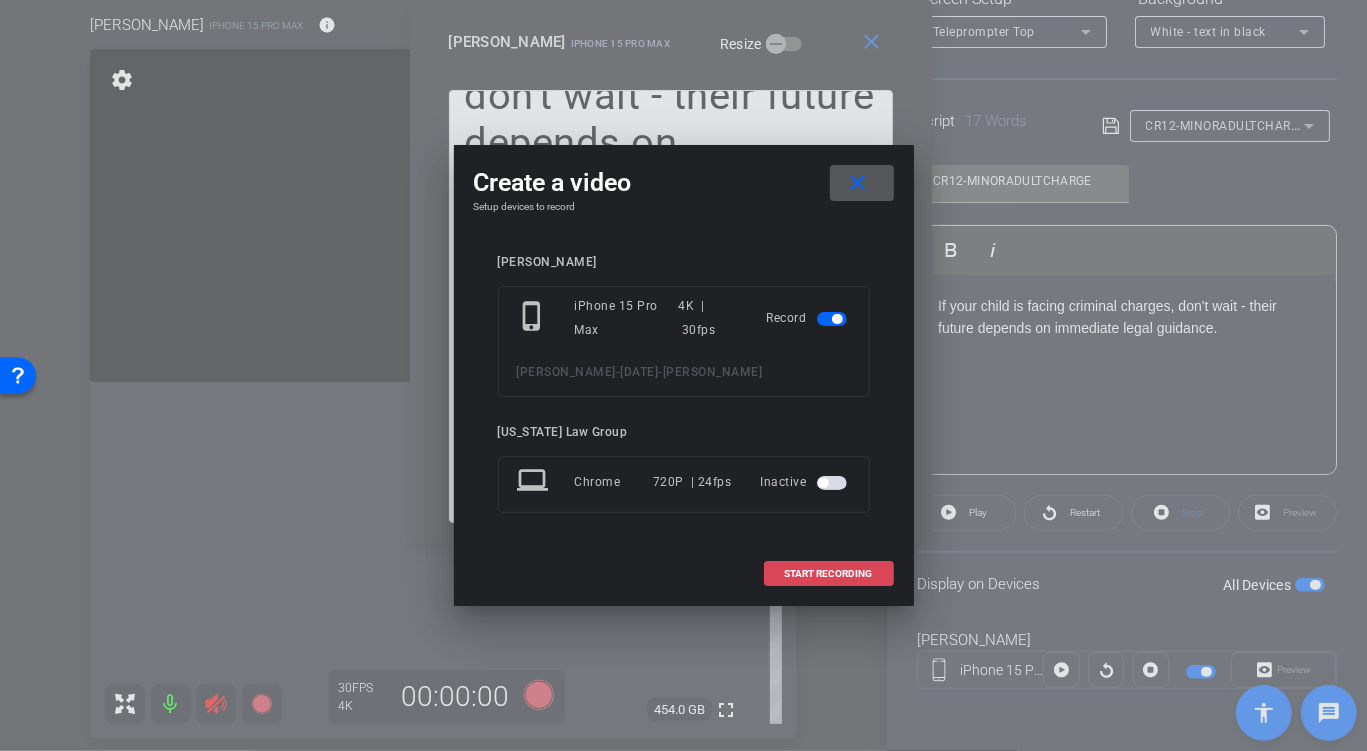 click at bounding box center (829, 574) 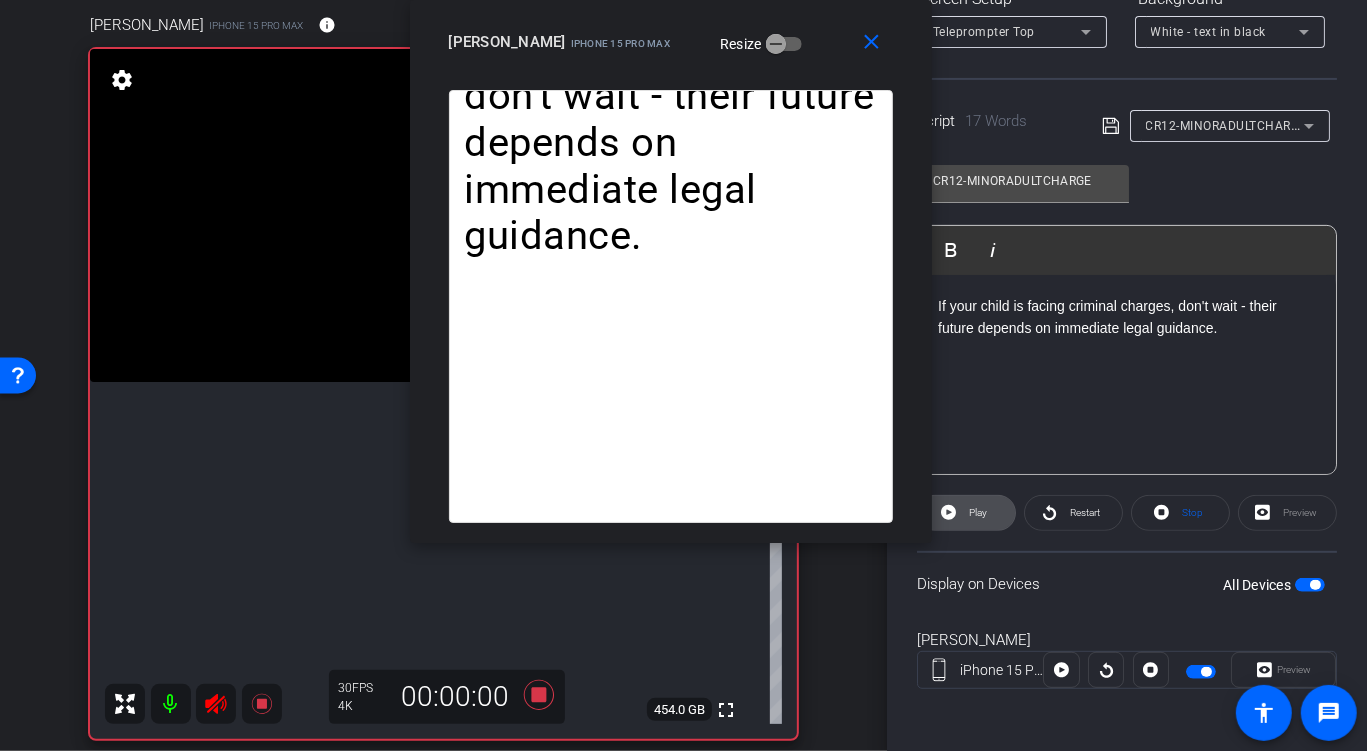click 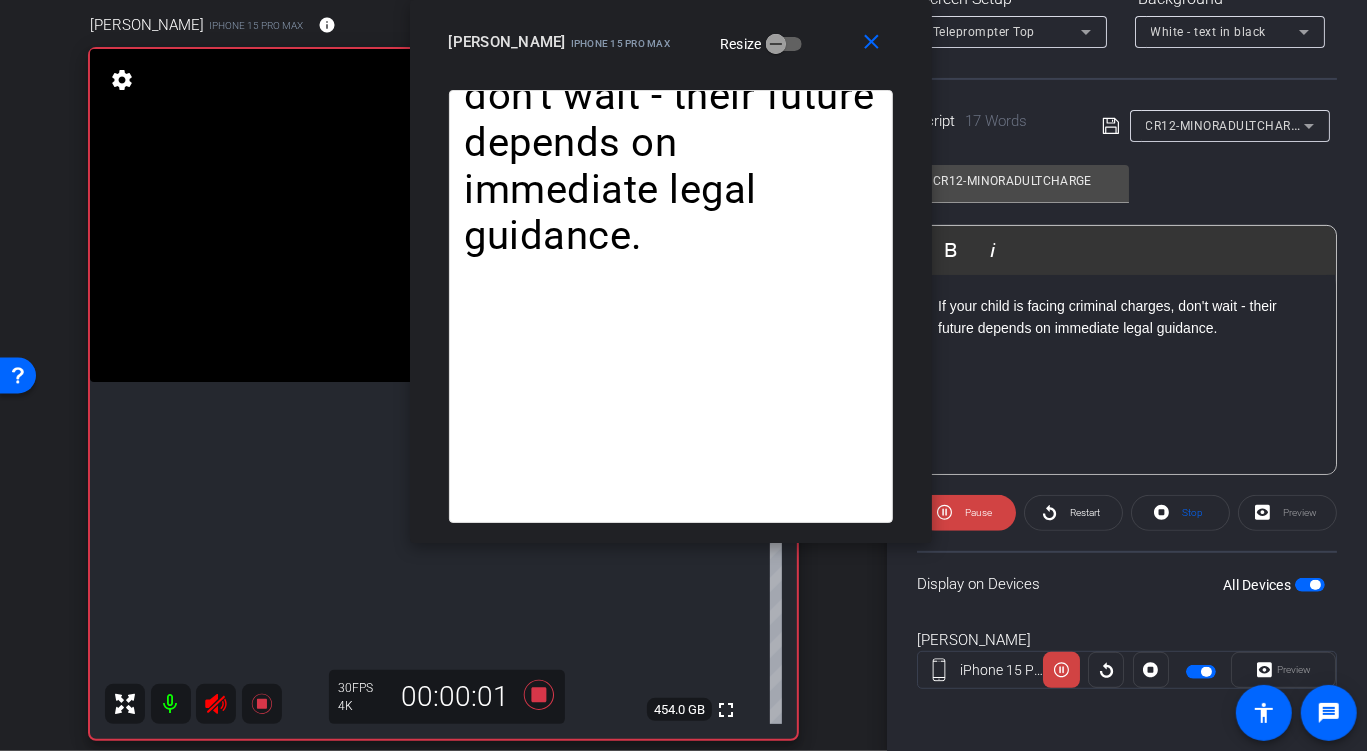 click on "Pause" 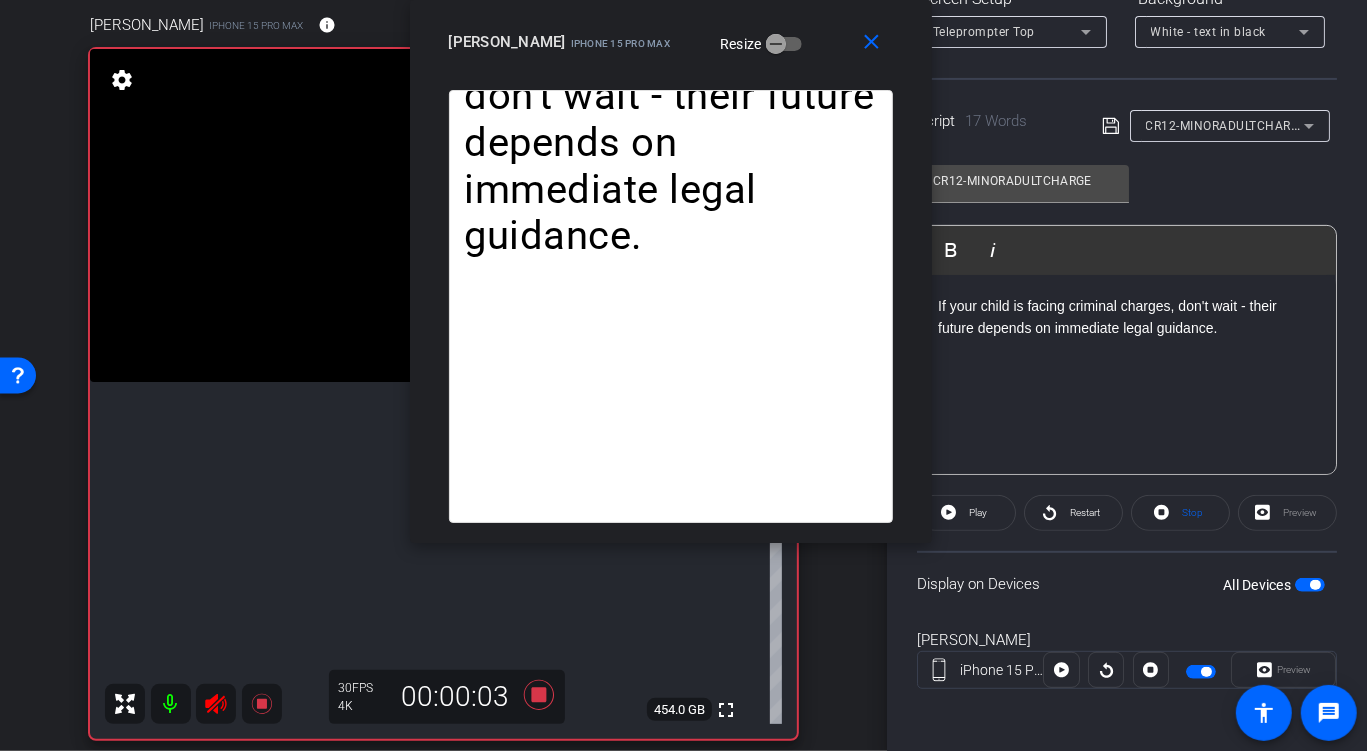 click 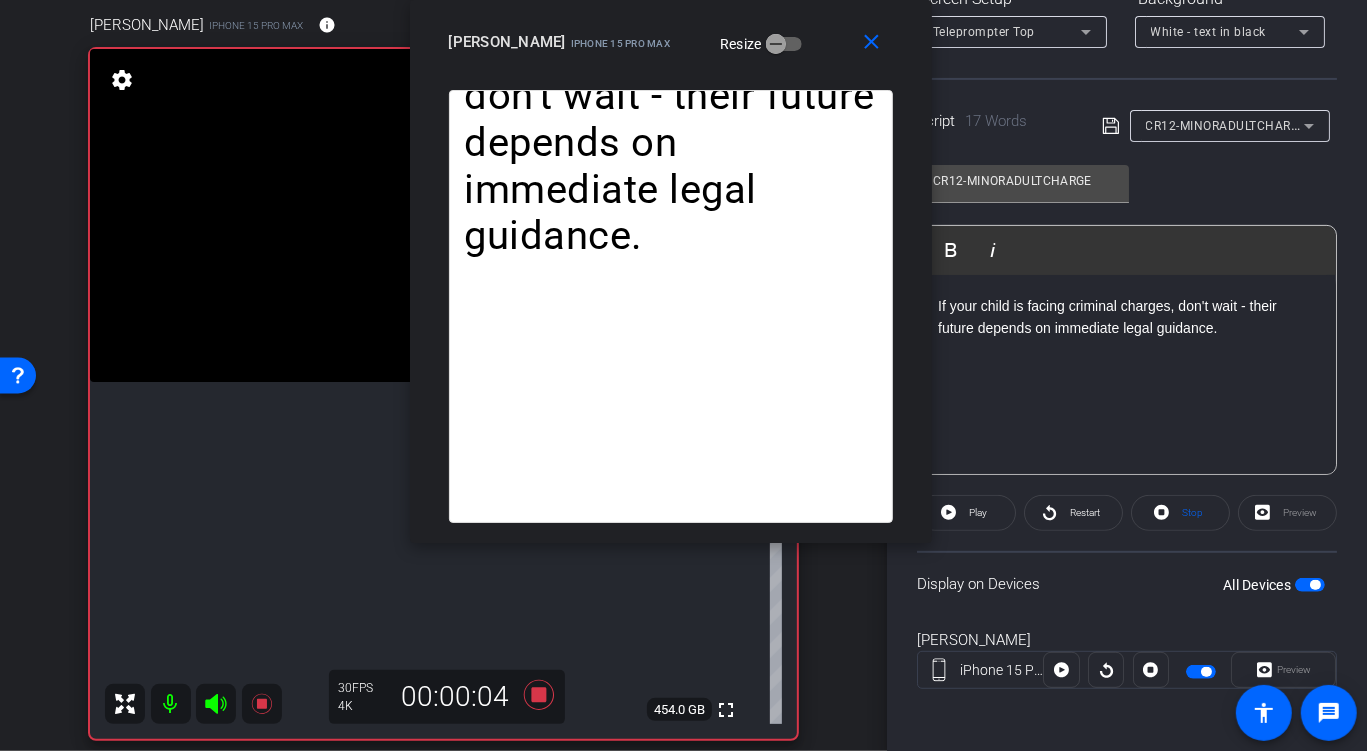 click 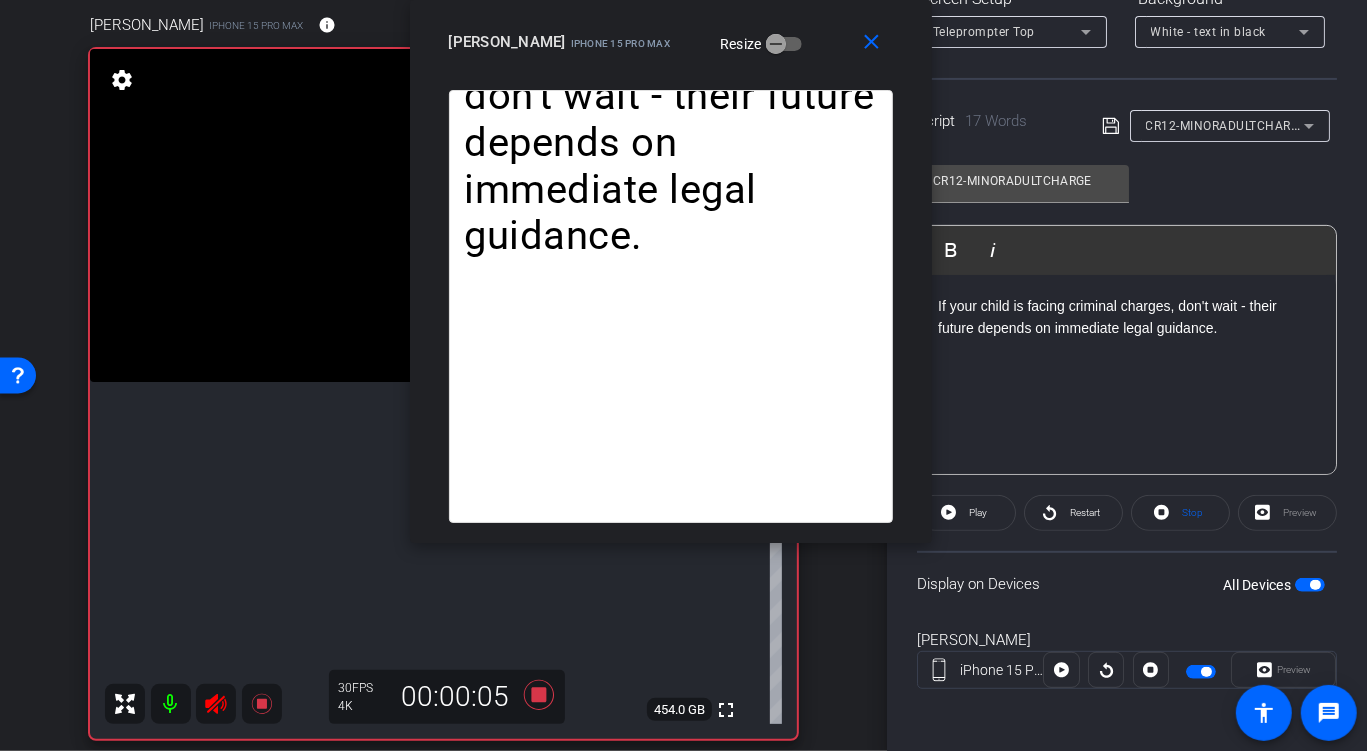 click 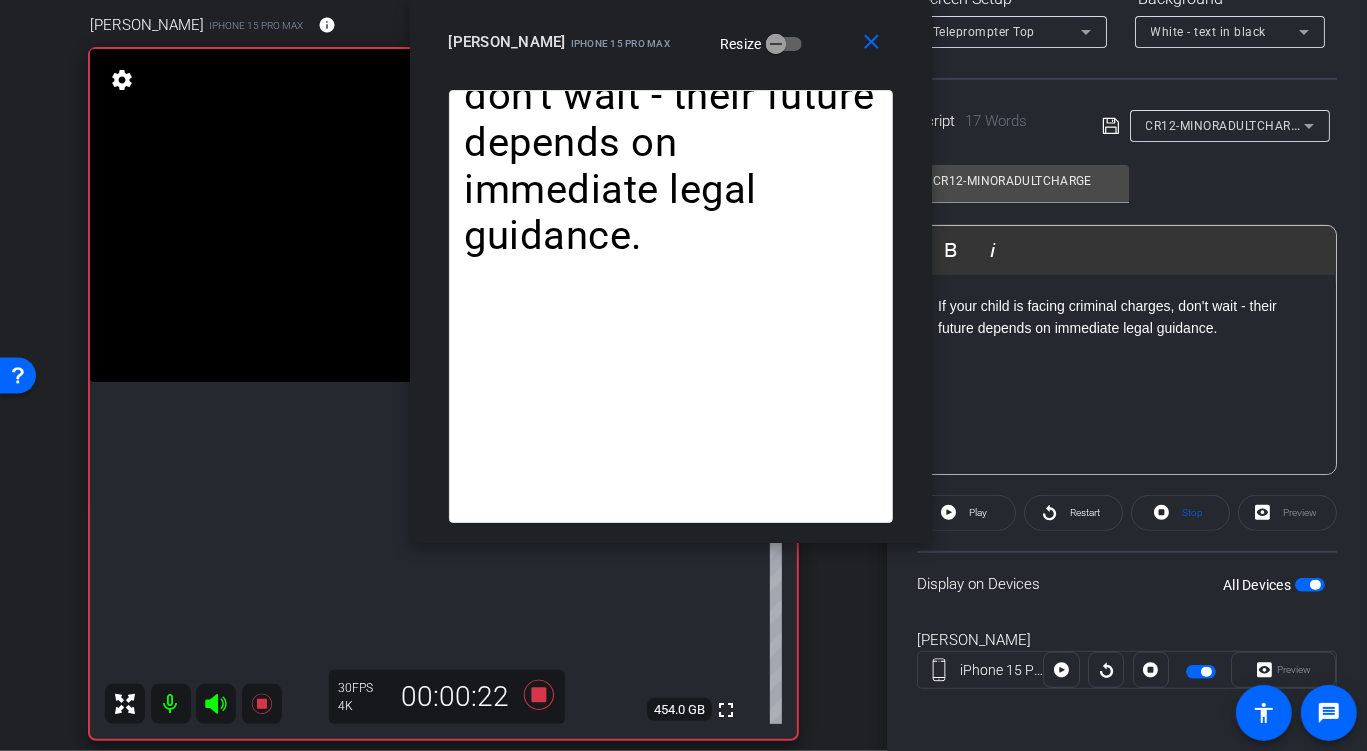 click 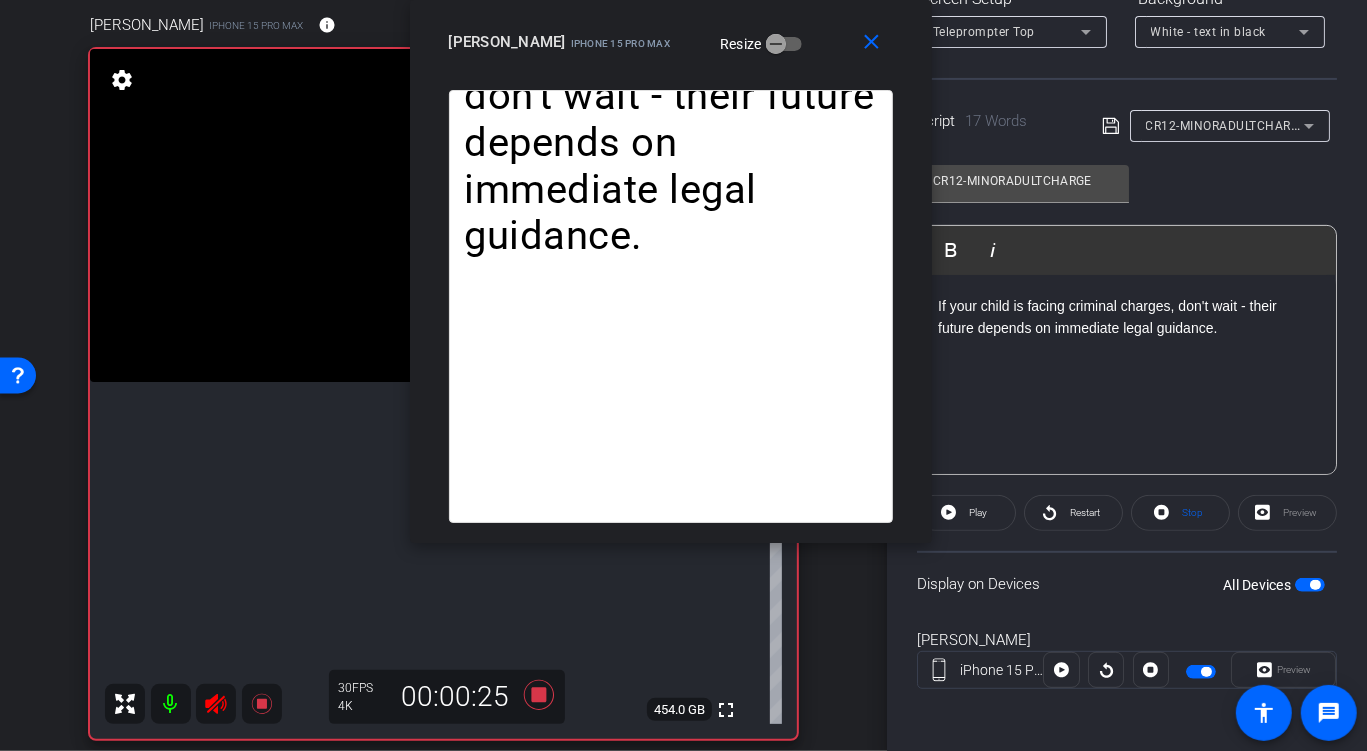 click 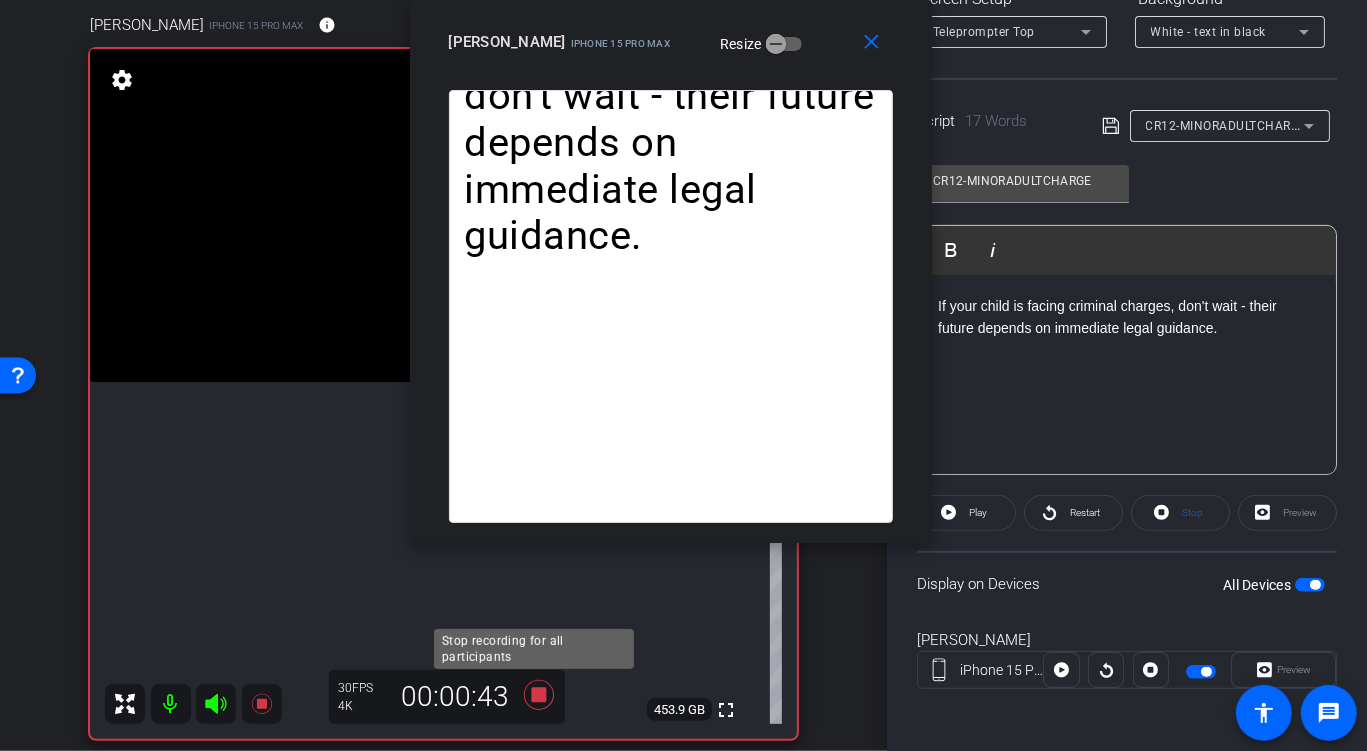 click 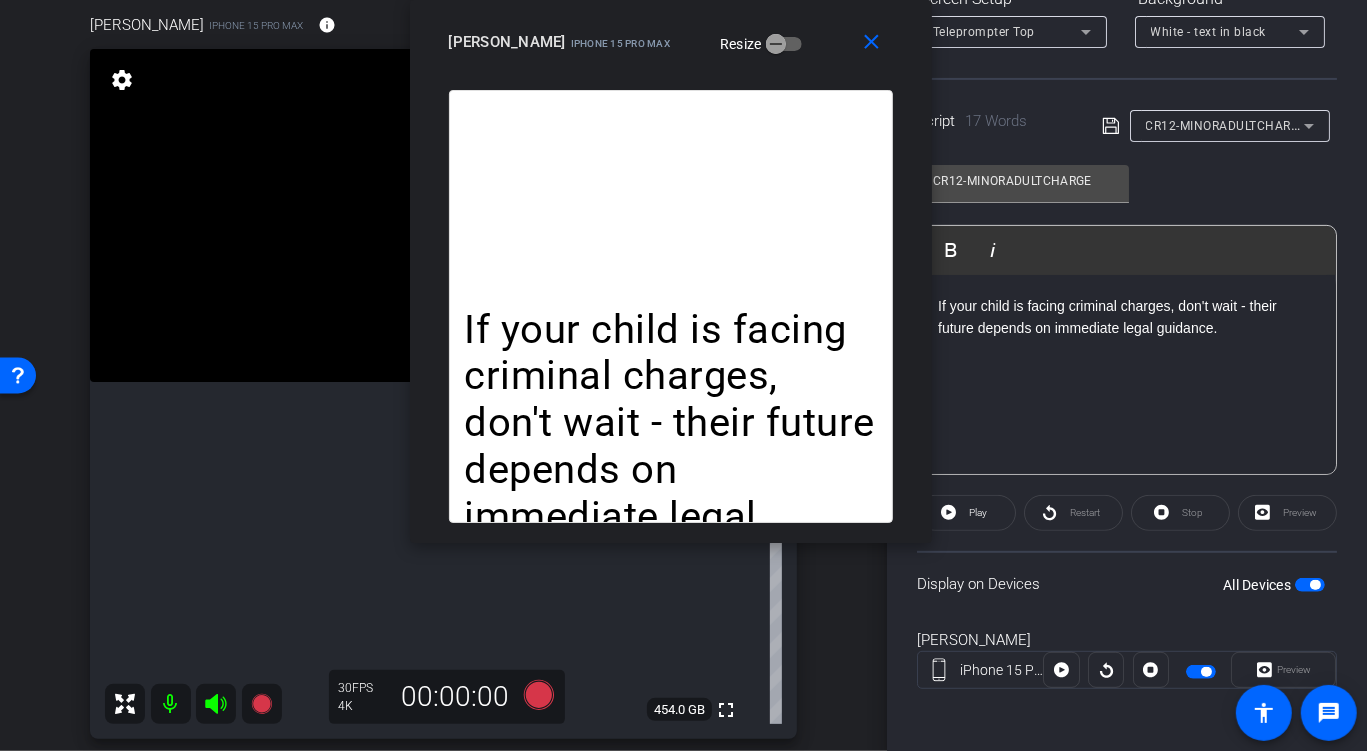 click on "If your child is facing criminal charges, don't wait - their future depends on immediate legal guidance." 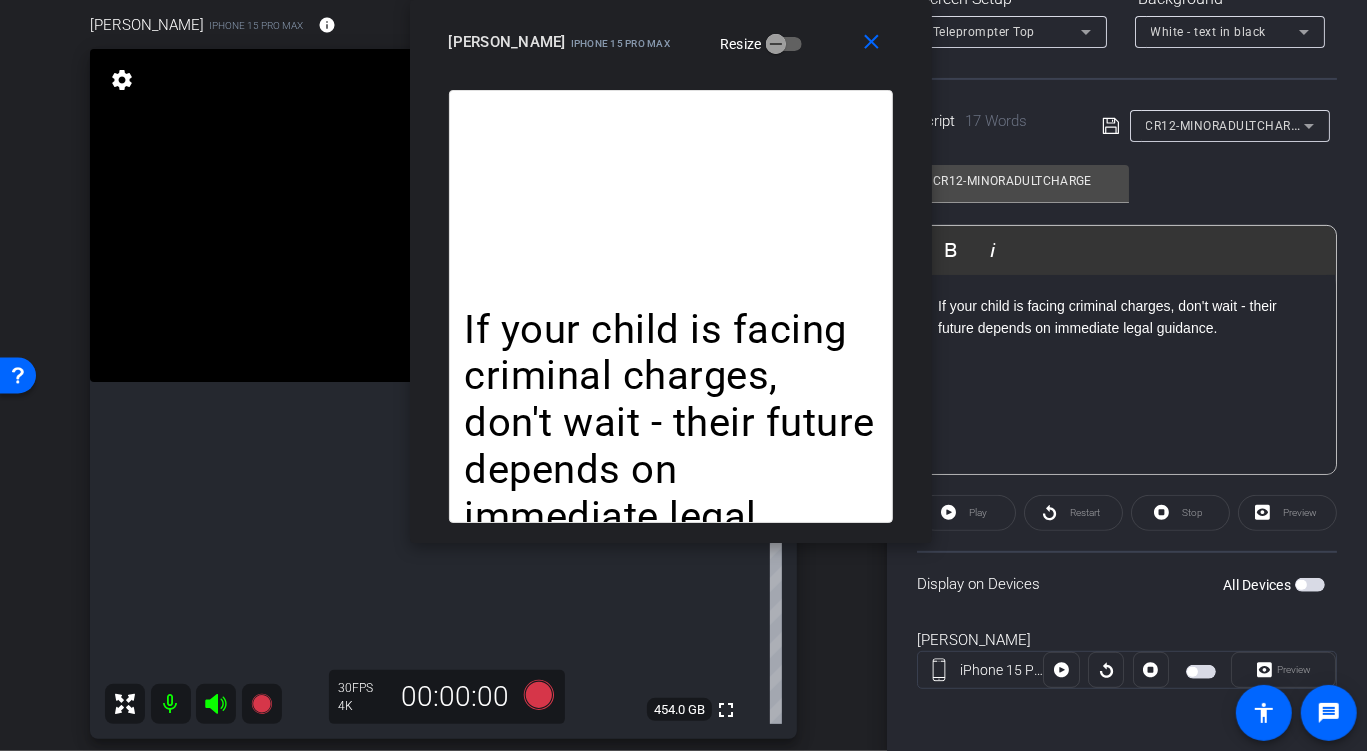 click at bounding box center [1310, 585] 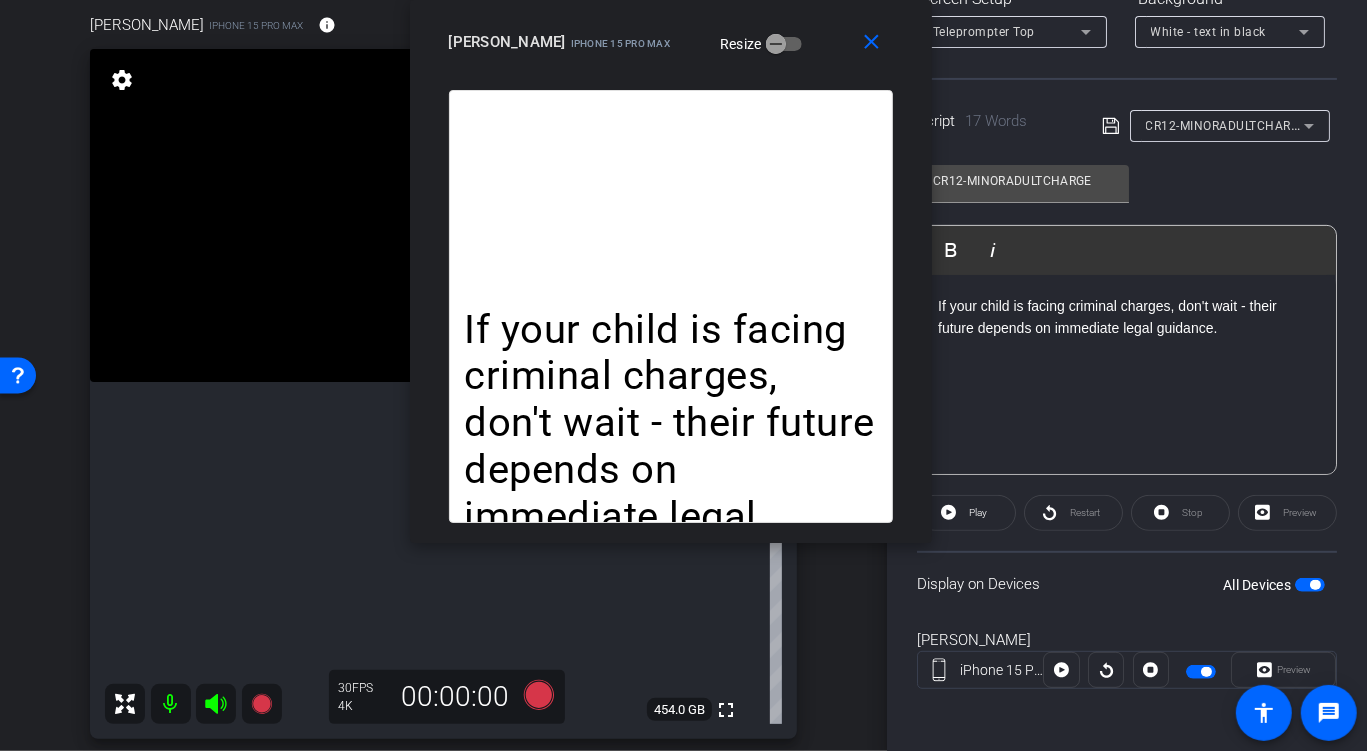 click 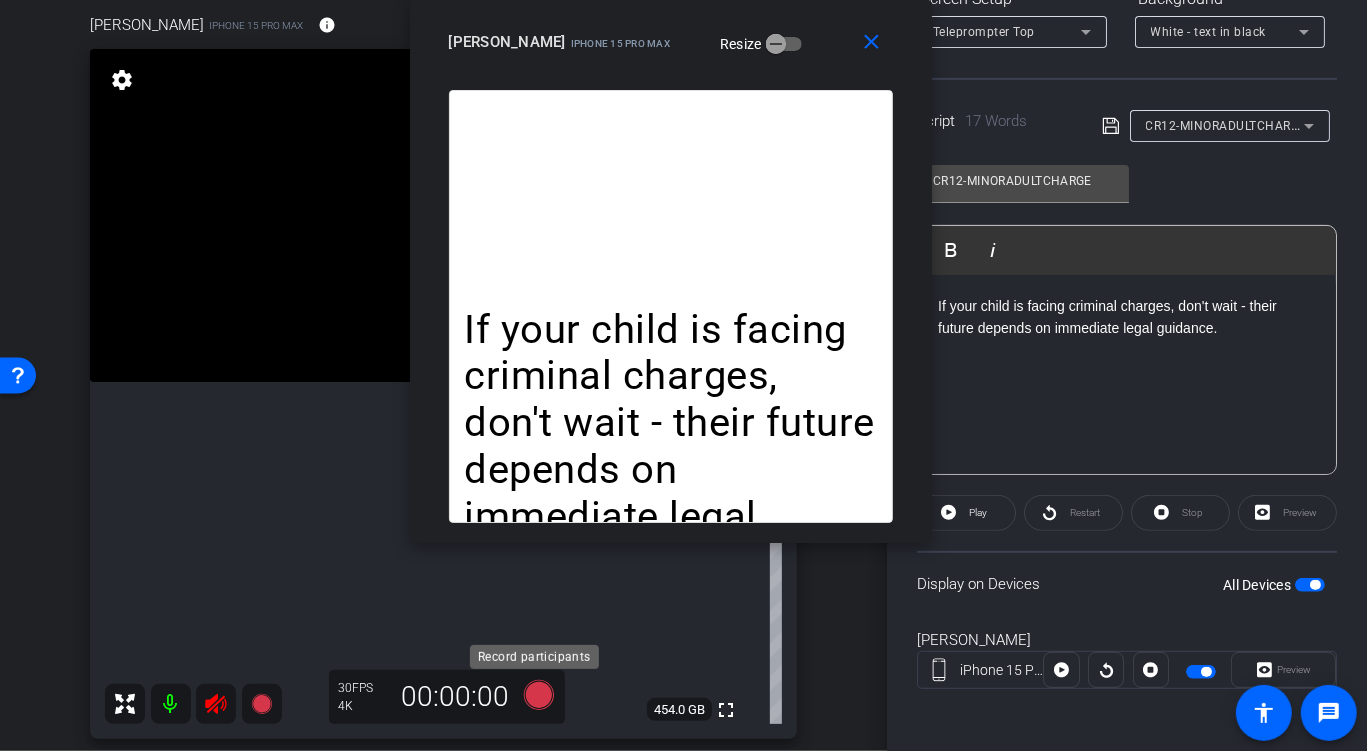 click 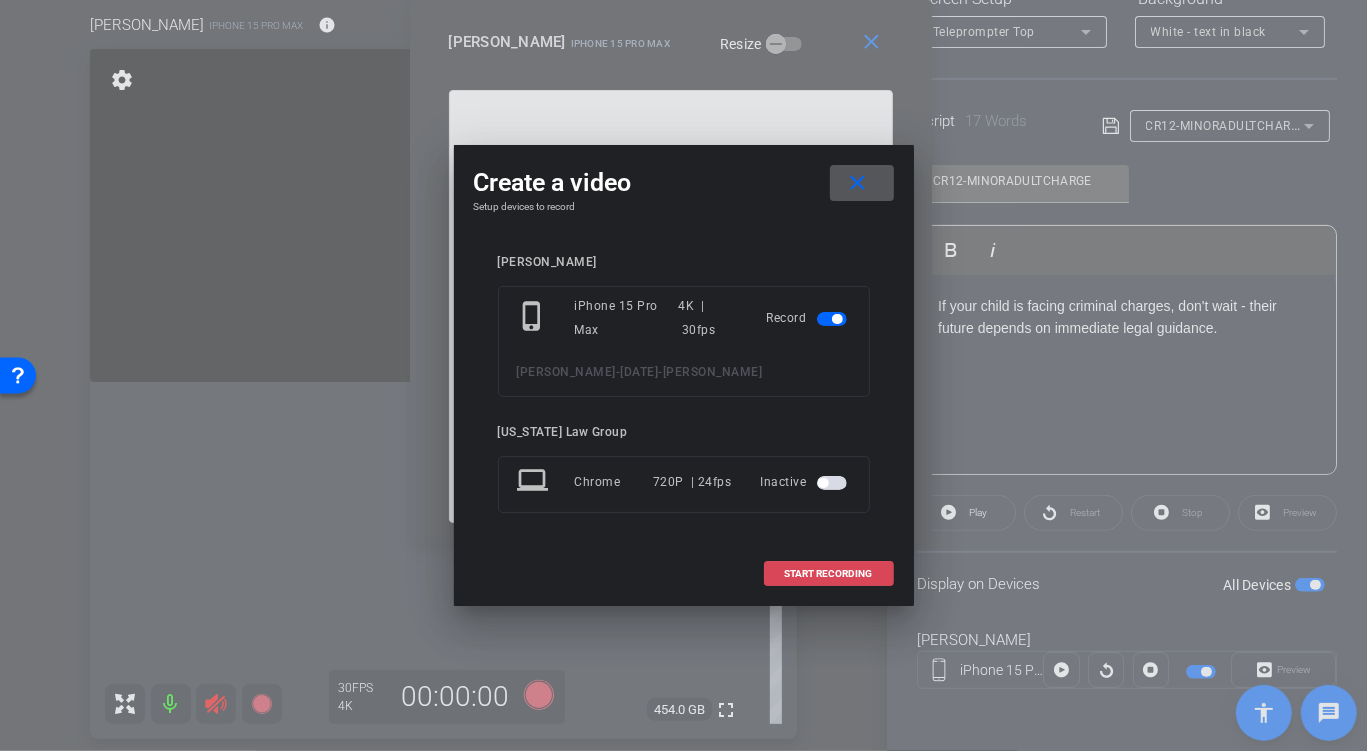 click at bounding box center [829, 574] 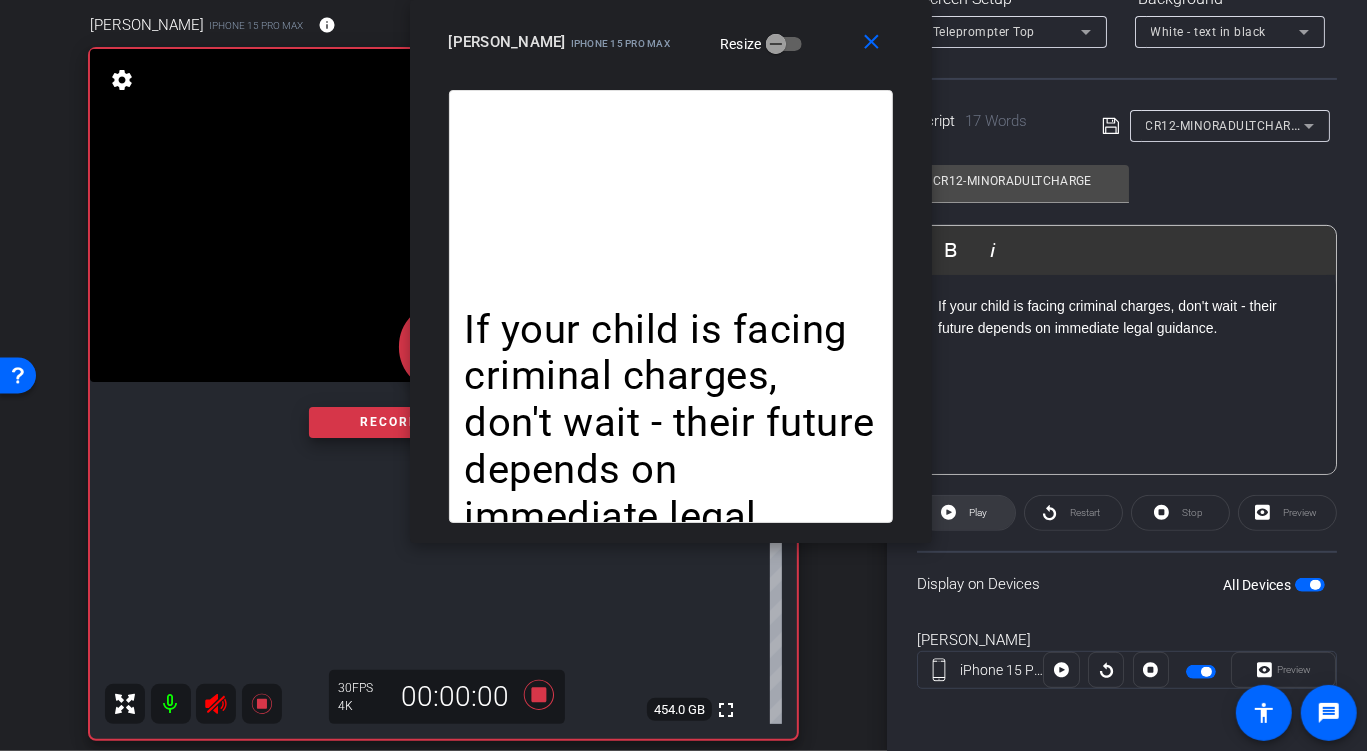 click 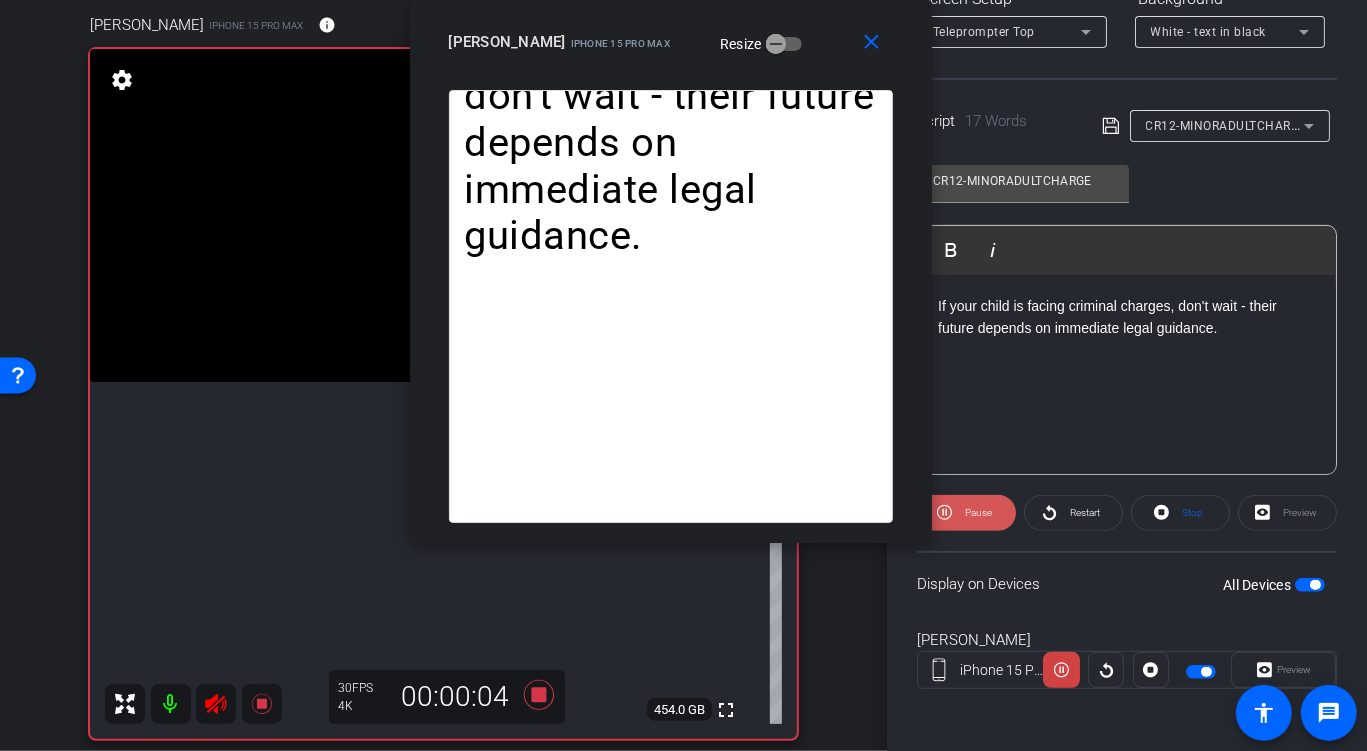 click 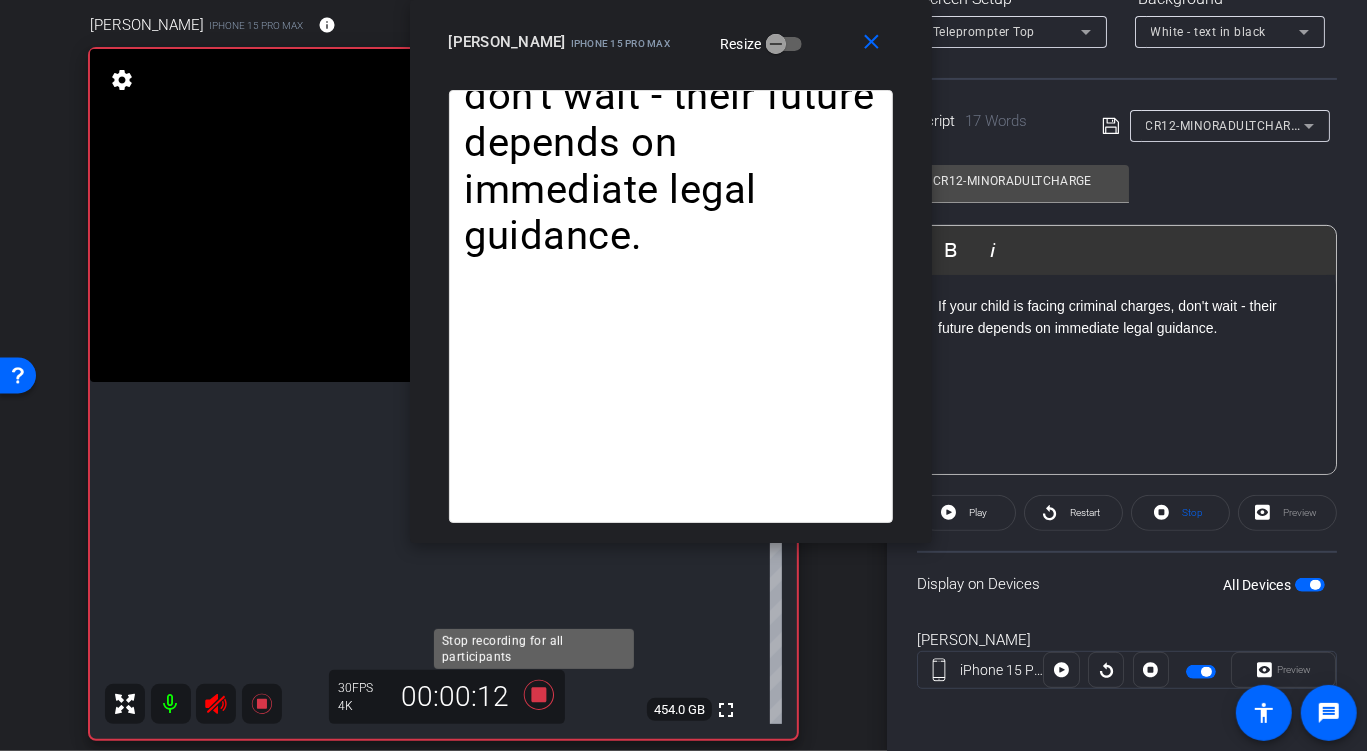 click 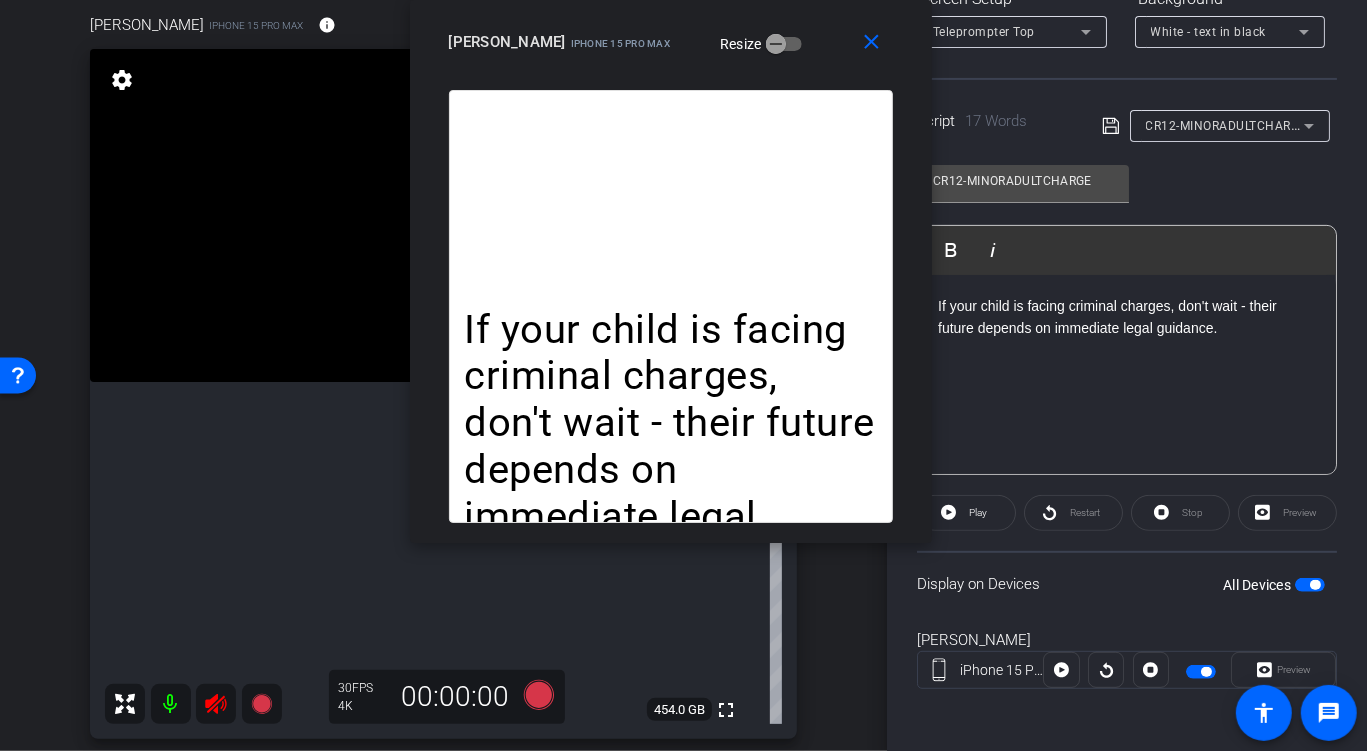 click 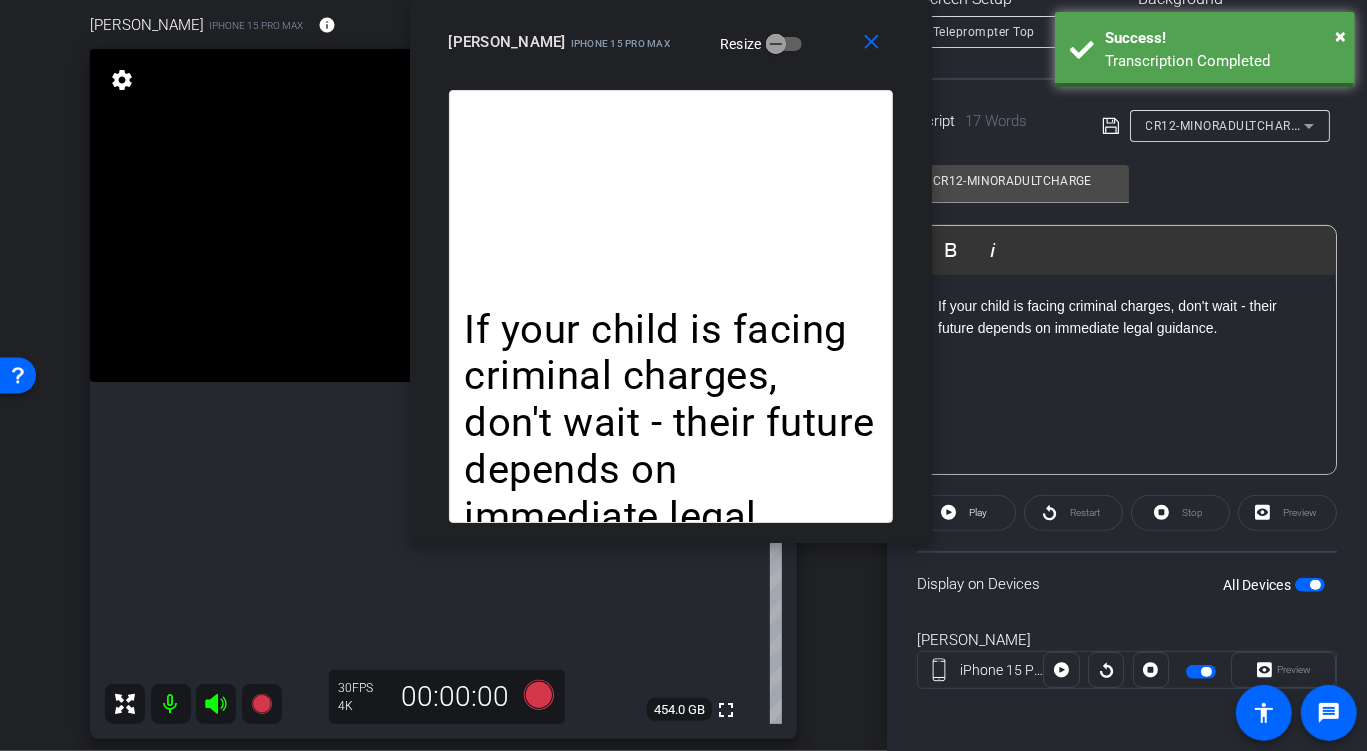 click 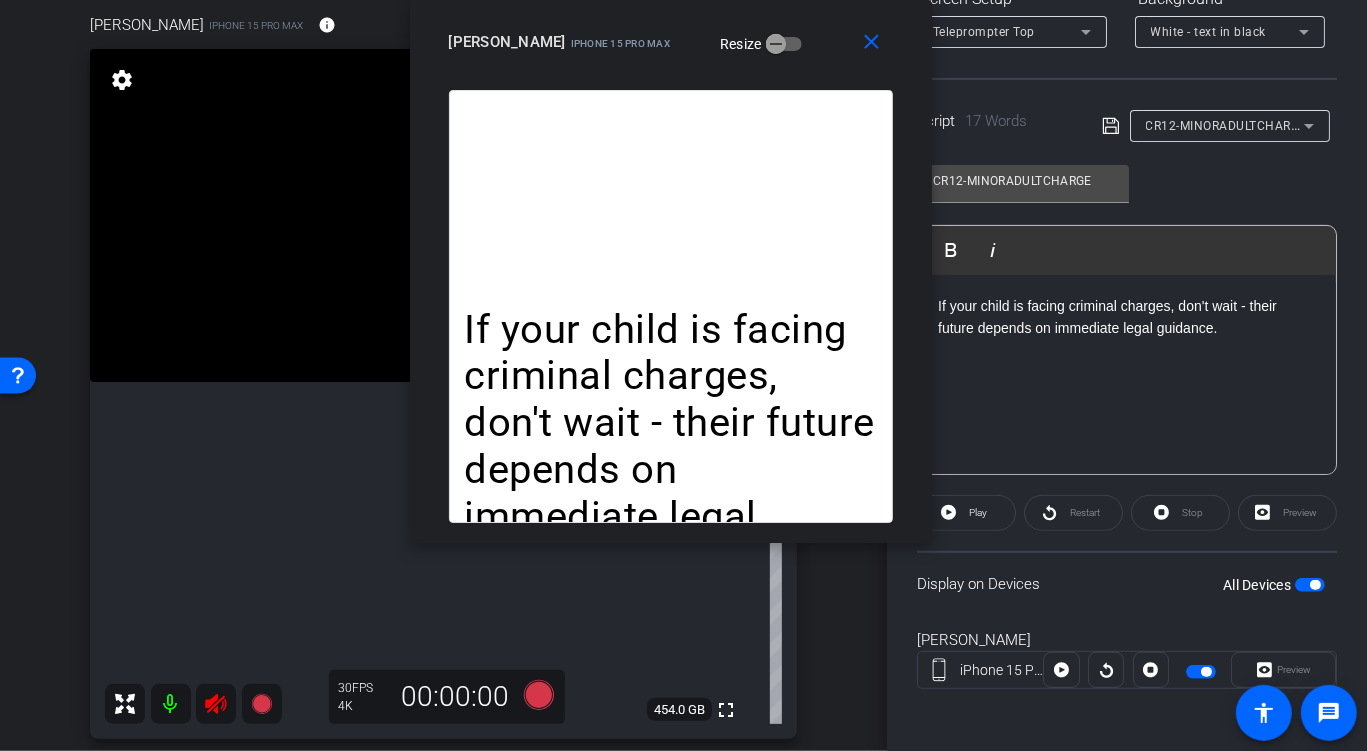 click 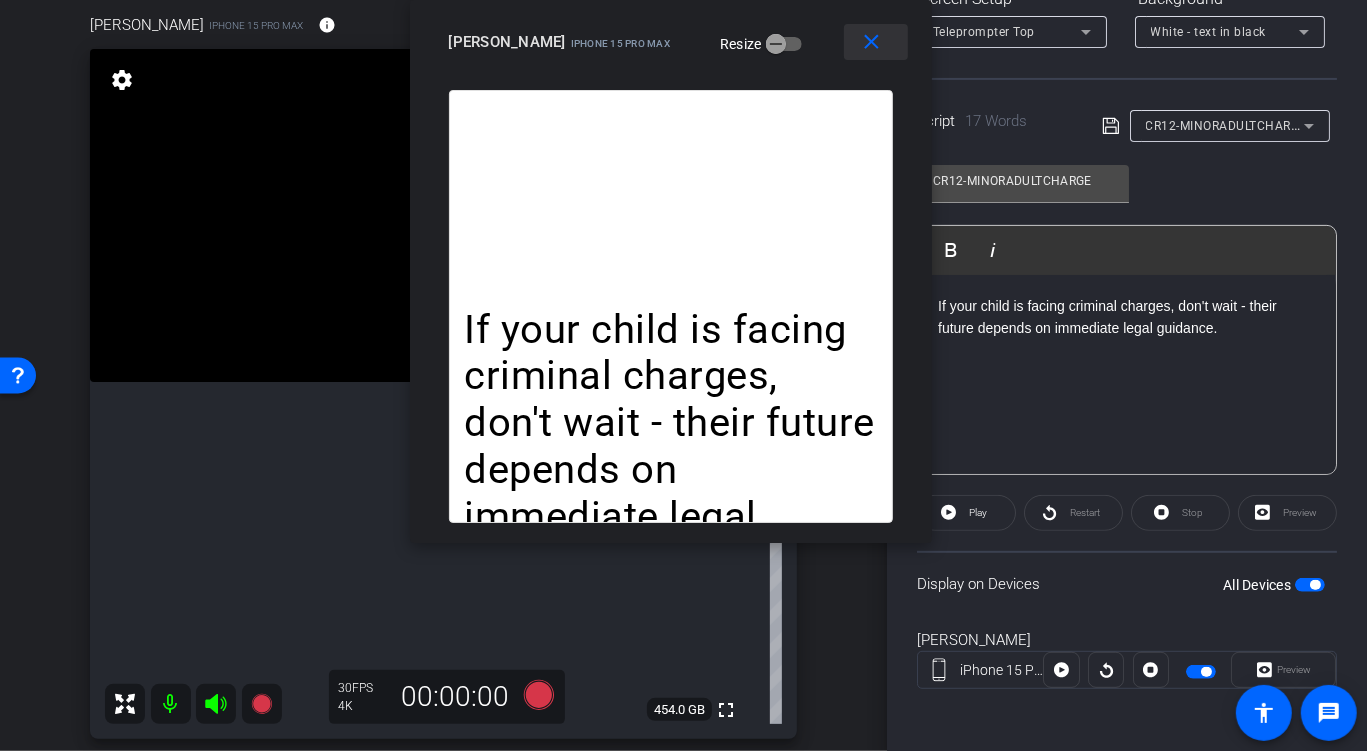click on "close" at bounding box center [871, 42] 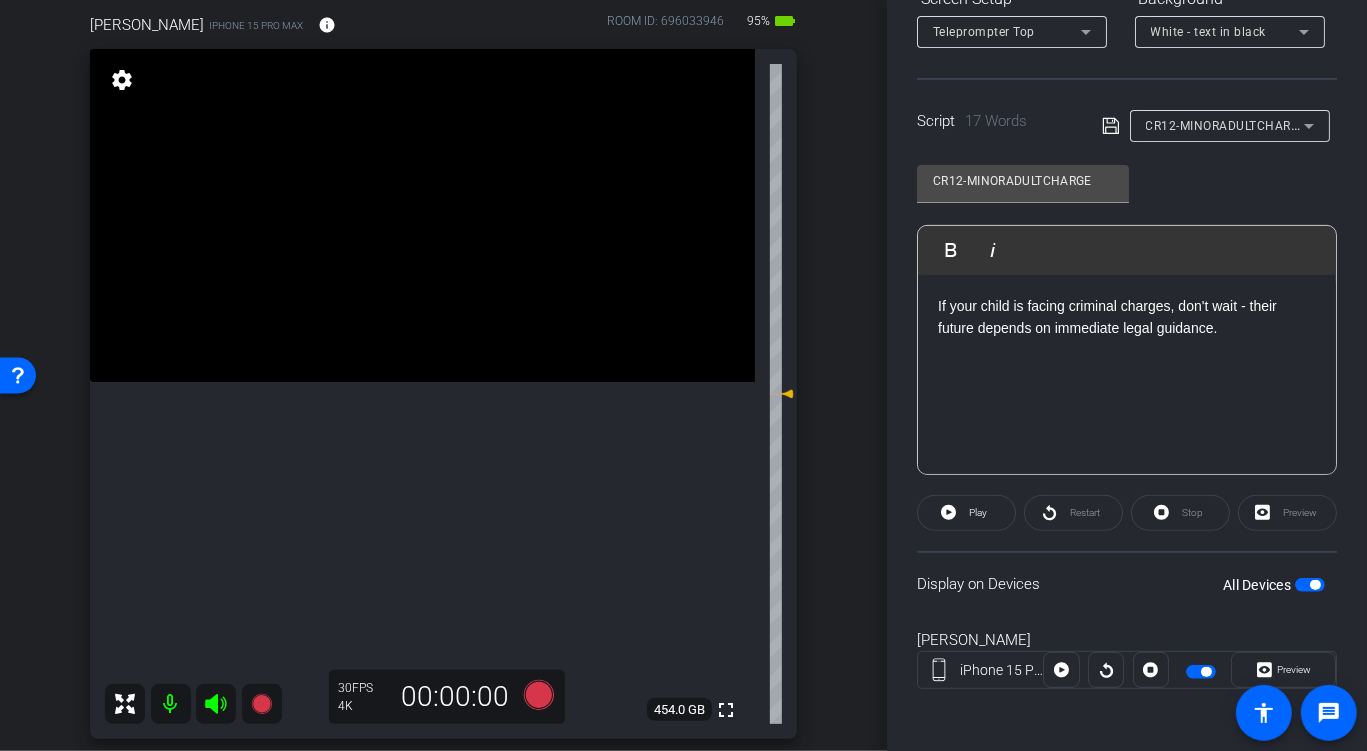 click 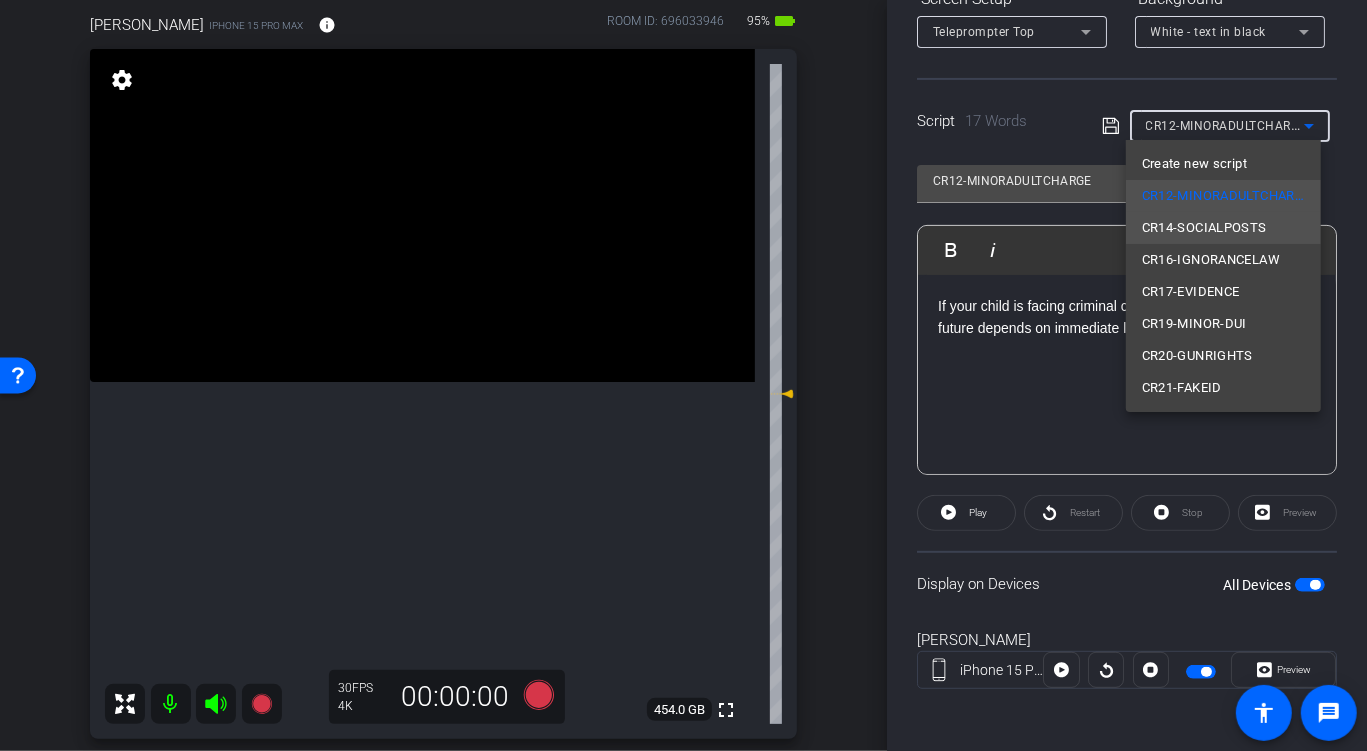 click on "CR14-SOCIALPOSTS" at bounding box center (1204, 228) 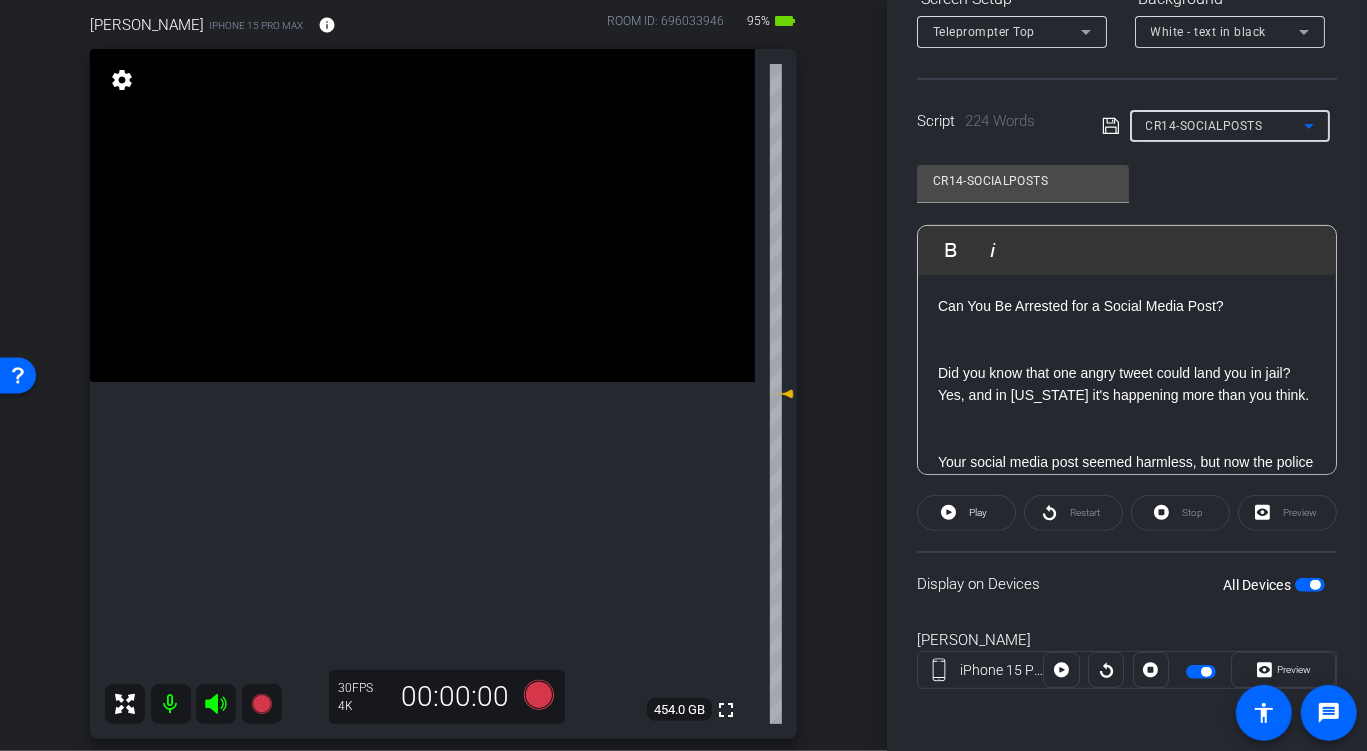 click at bounding box center (1201, 672) 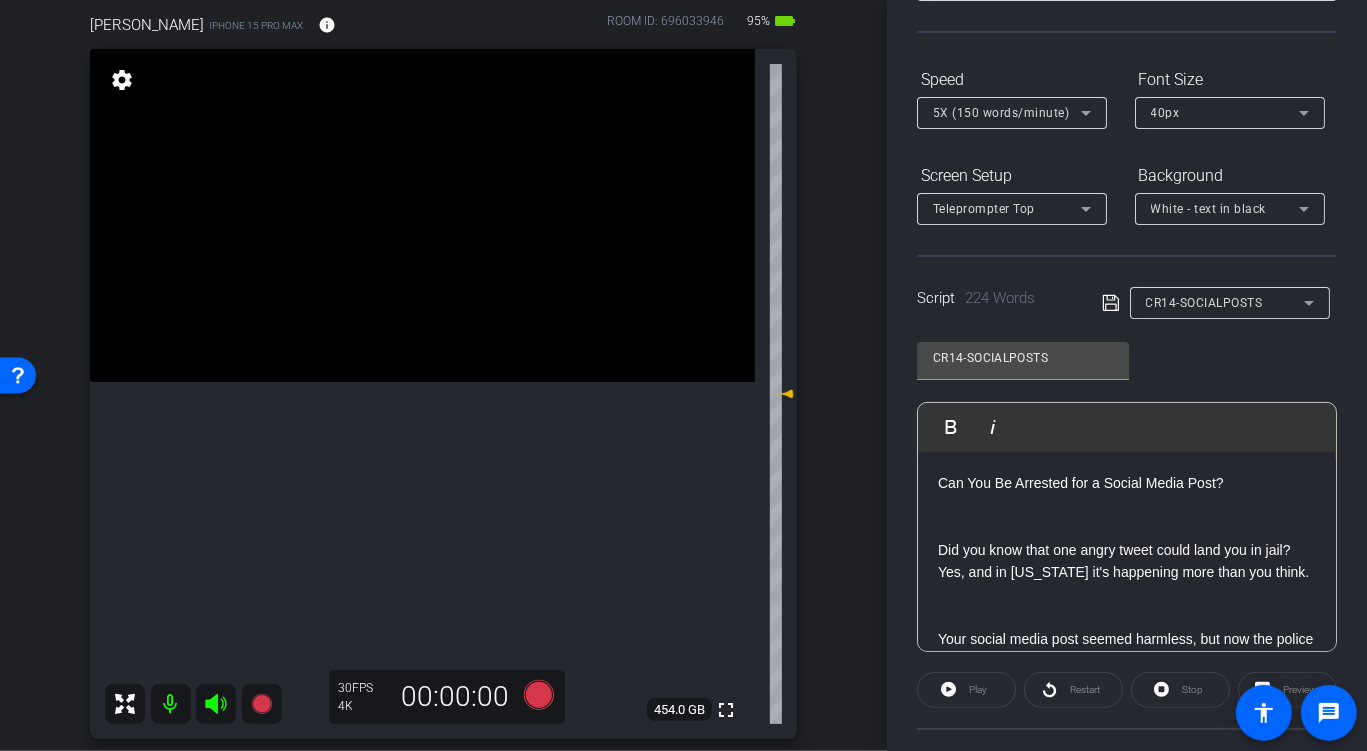 scroll, scrollTop: 340, scrollLeft: 0, axis: vertical 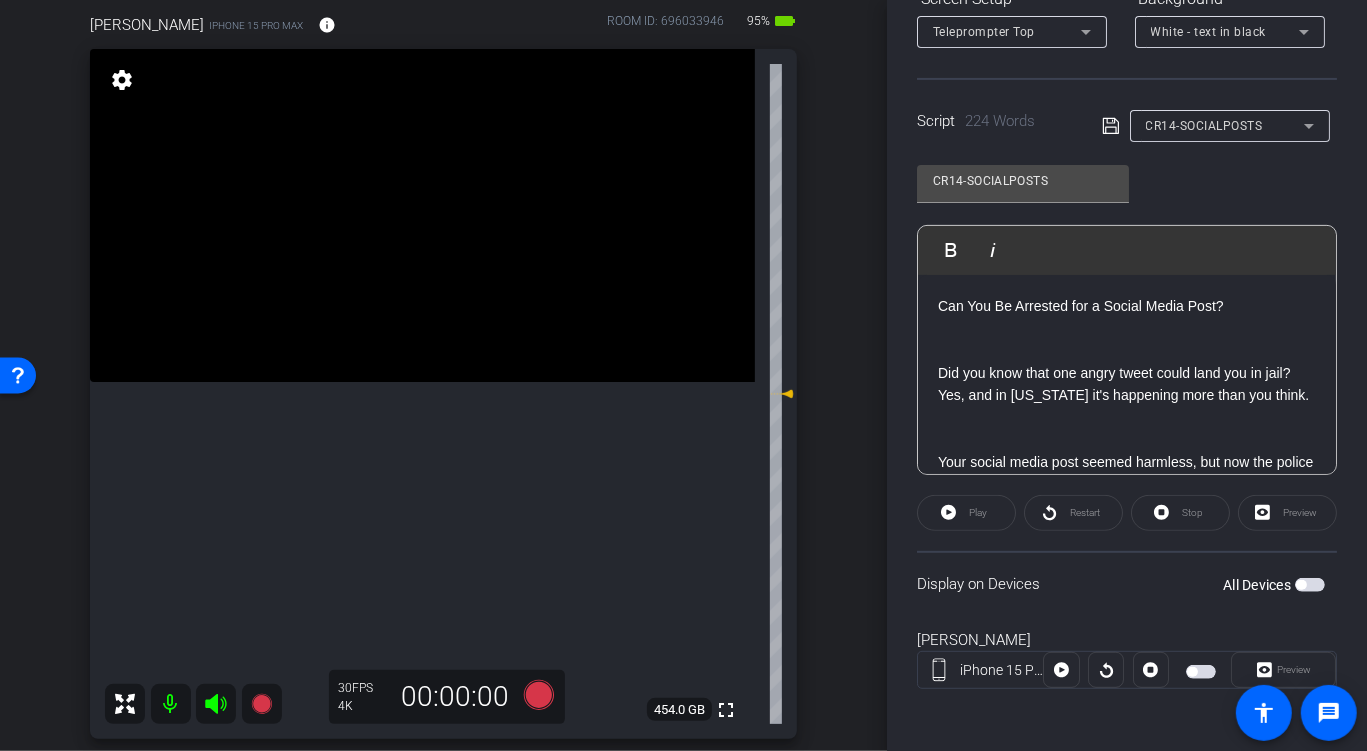click at bounding box center (1310, 585) 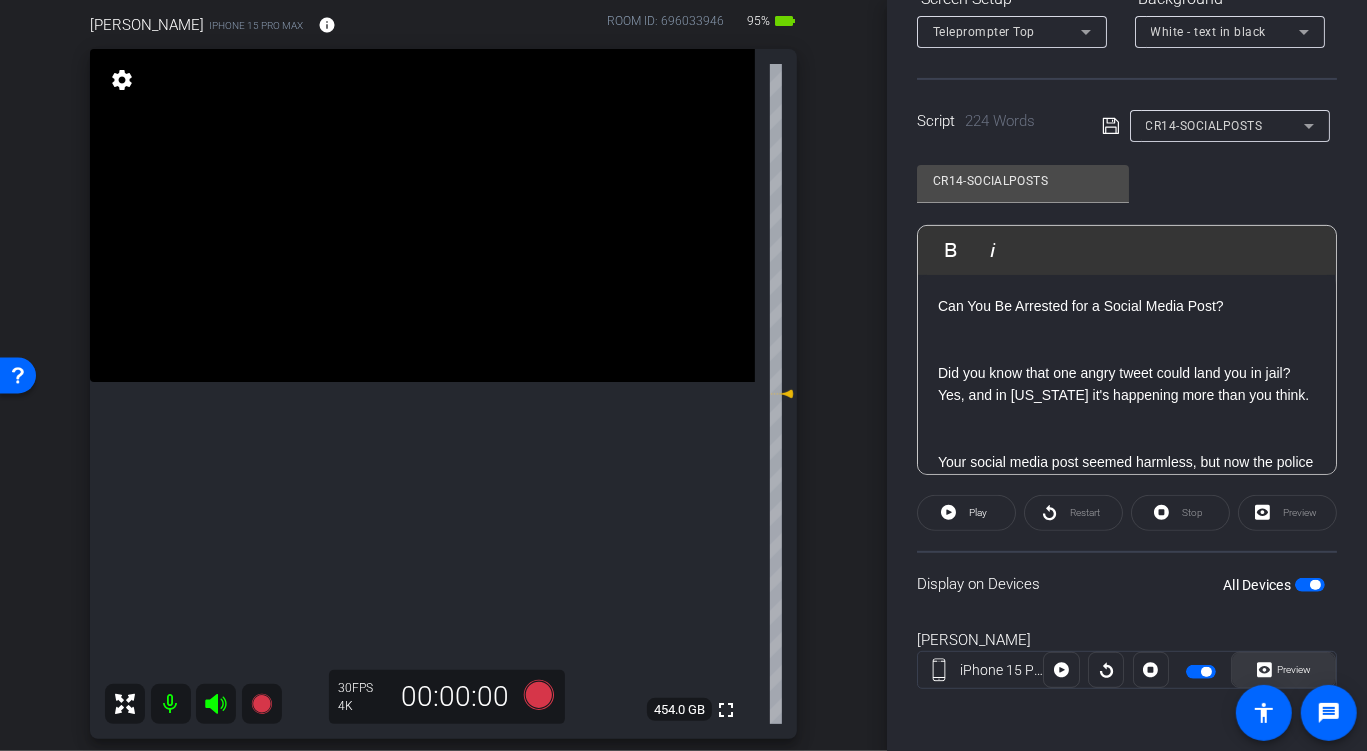 click on "Preview" 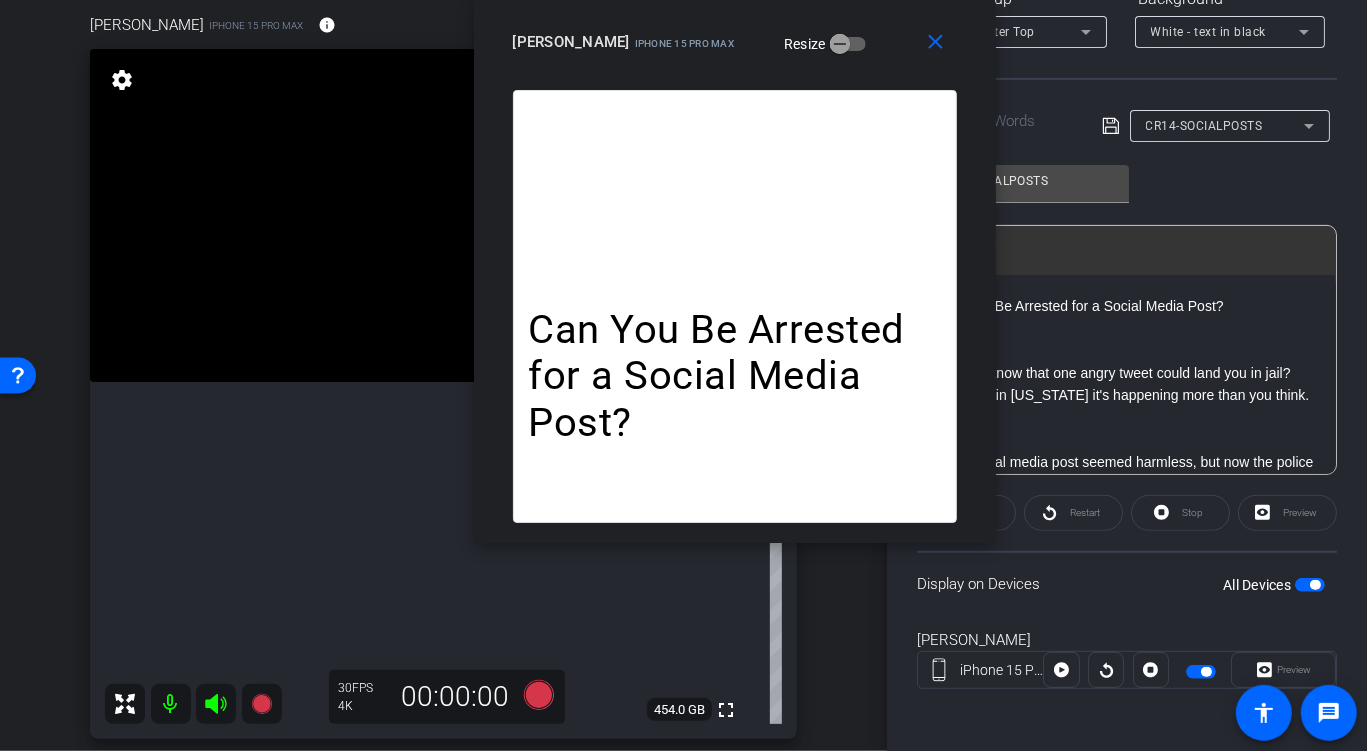 drag, startPoint x: 769, startPoint y: 162, endPoint x: 820, endPoint y: 14, distance: 156.54073 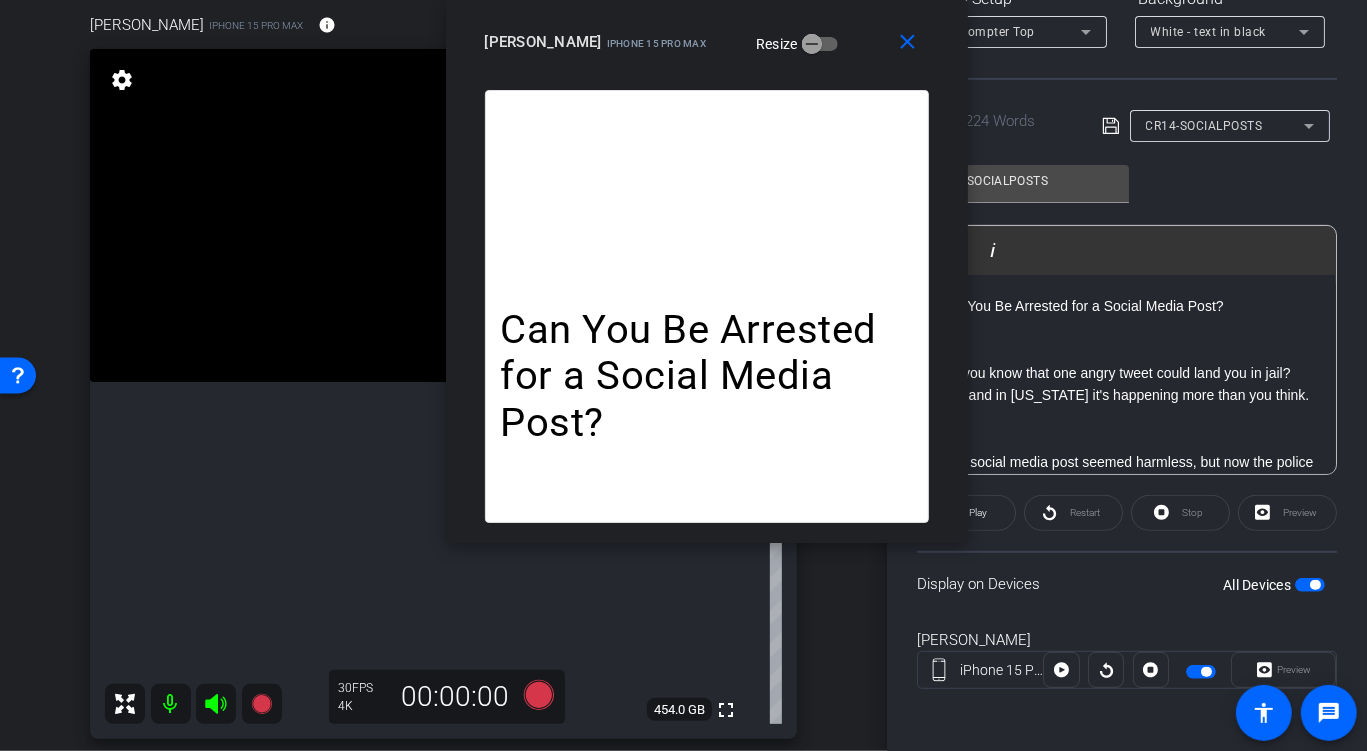 drag, startPoint x: 835, startPoint y: 45, endPoint x: 809, endPoint y: 22, distance: 34.713108 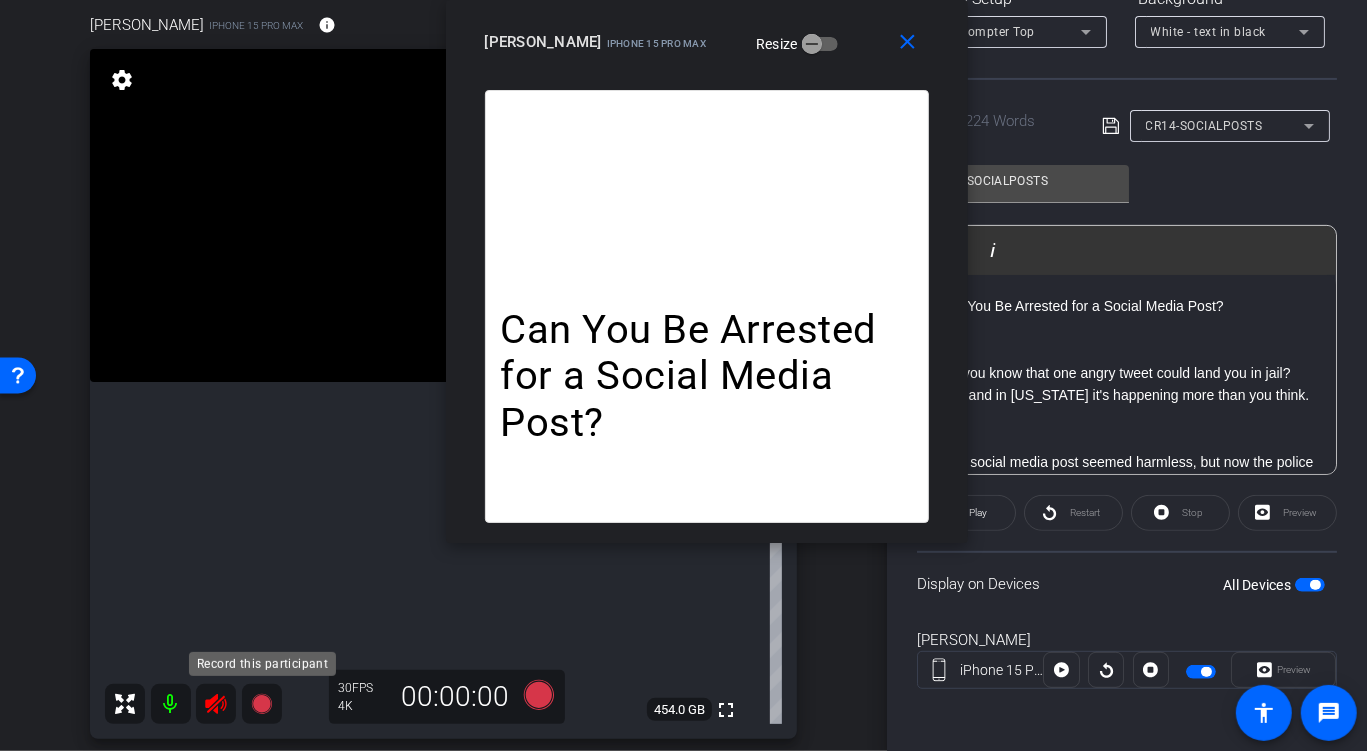 click 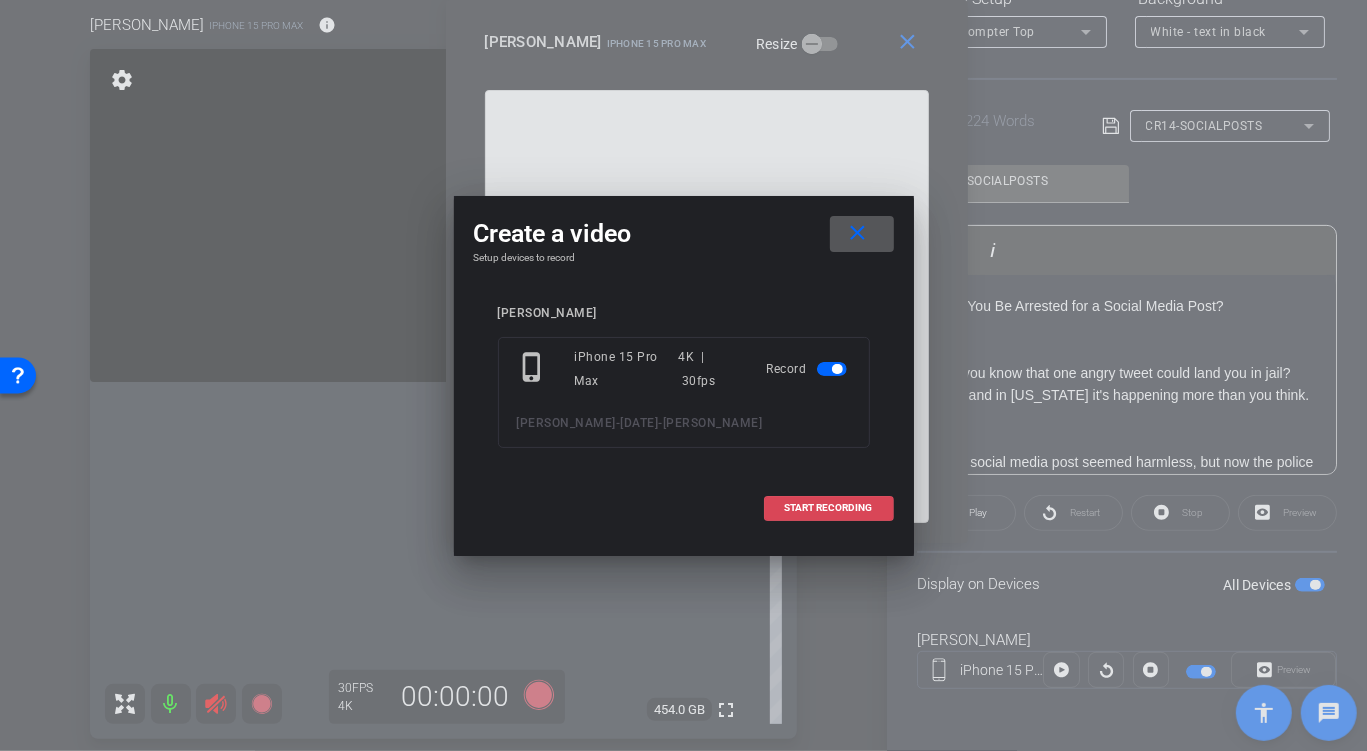 click at bounding box center [829, 508] 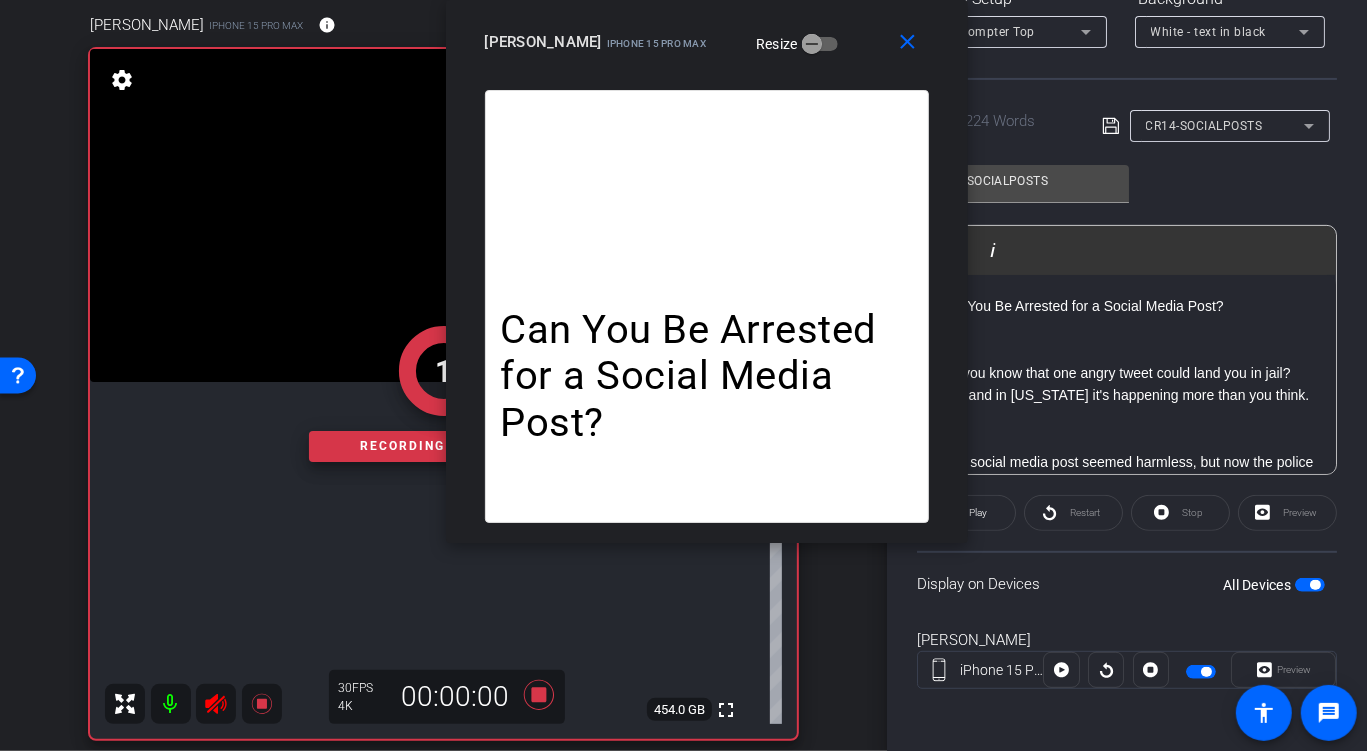 click on "Restart" 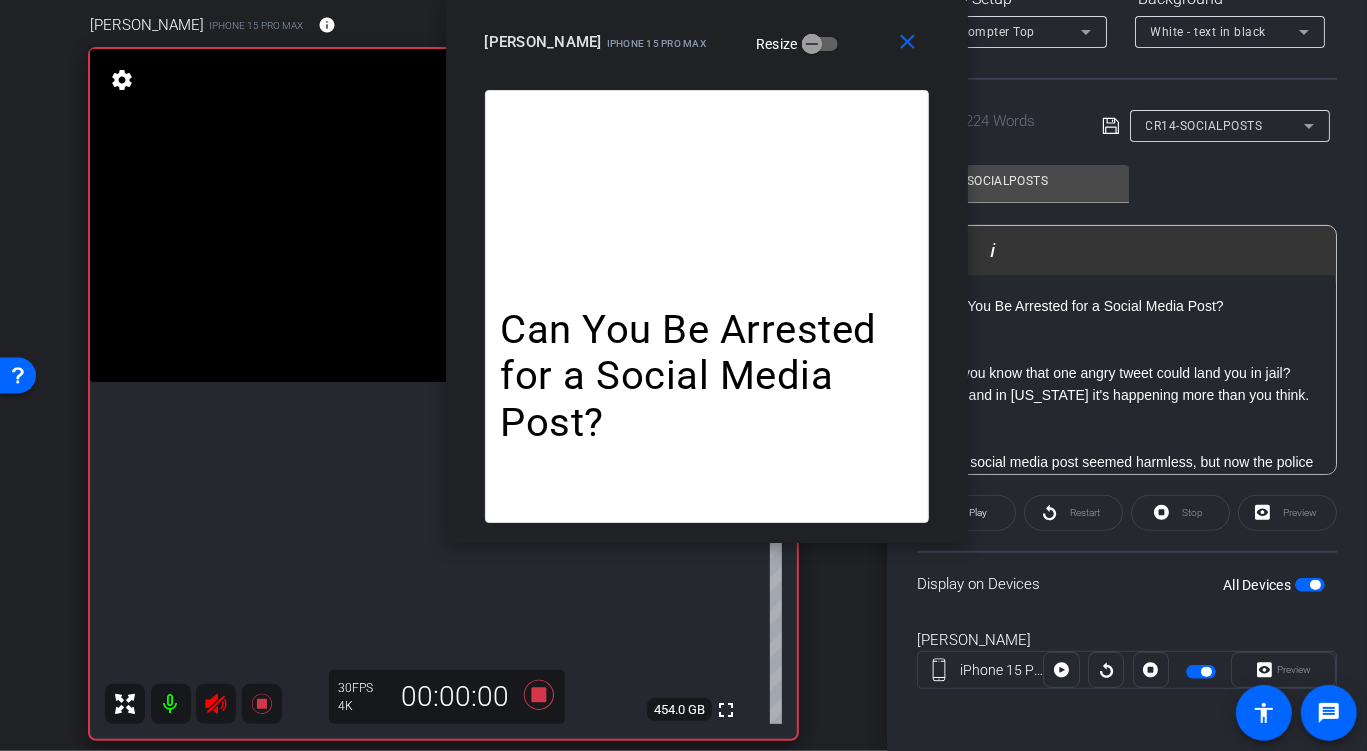 click on "Restart" 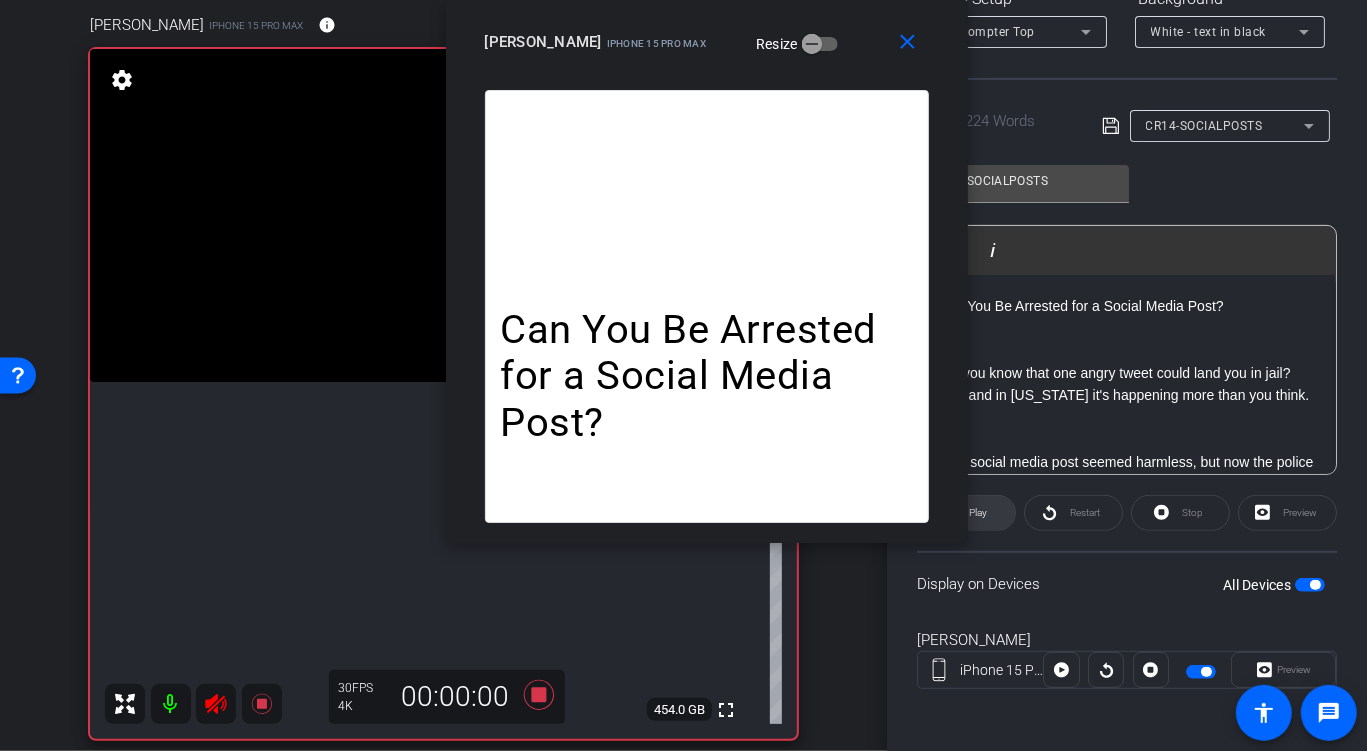 click on "Play" 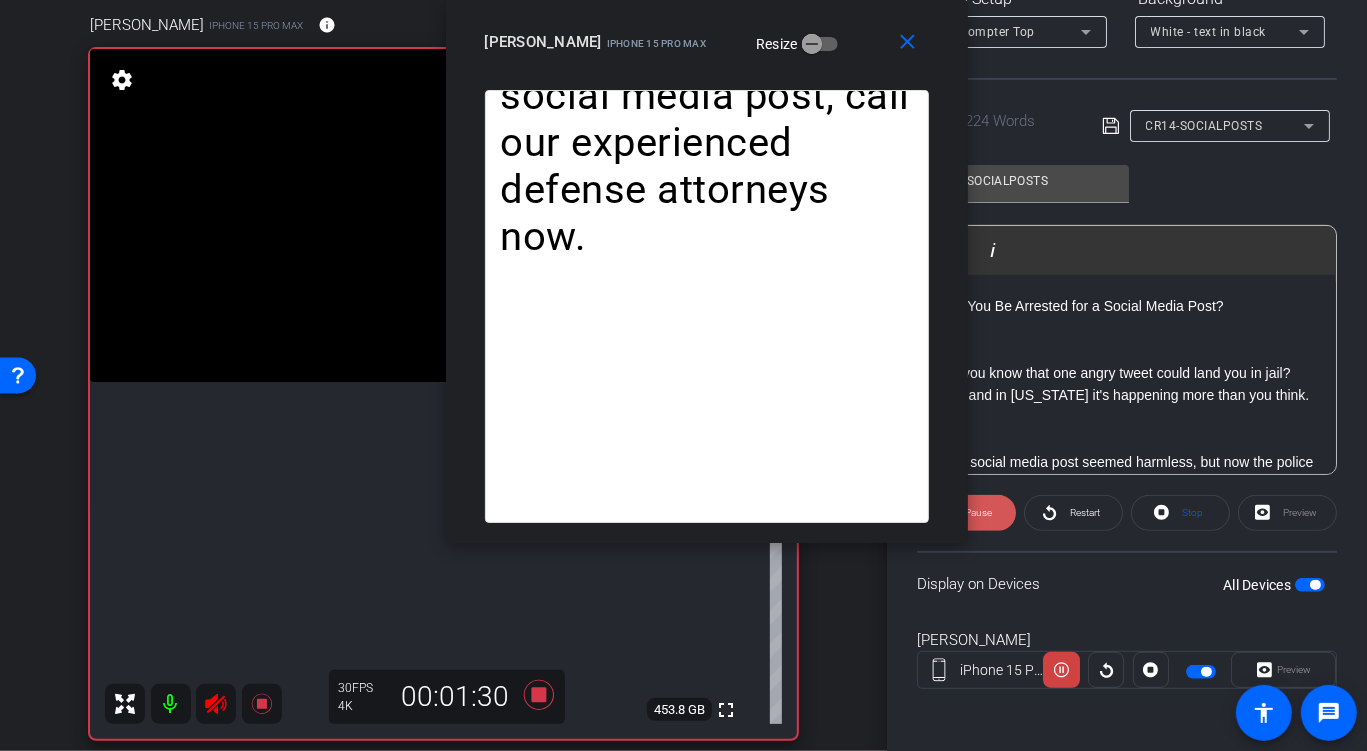 click on "Pause" 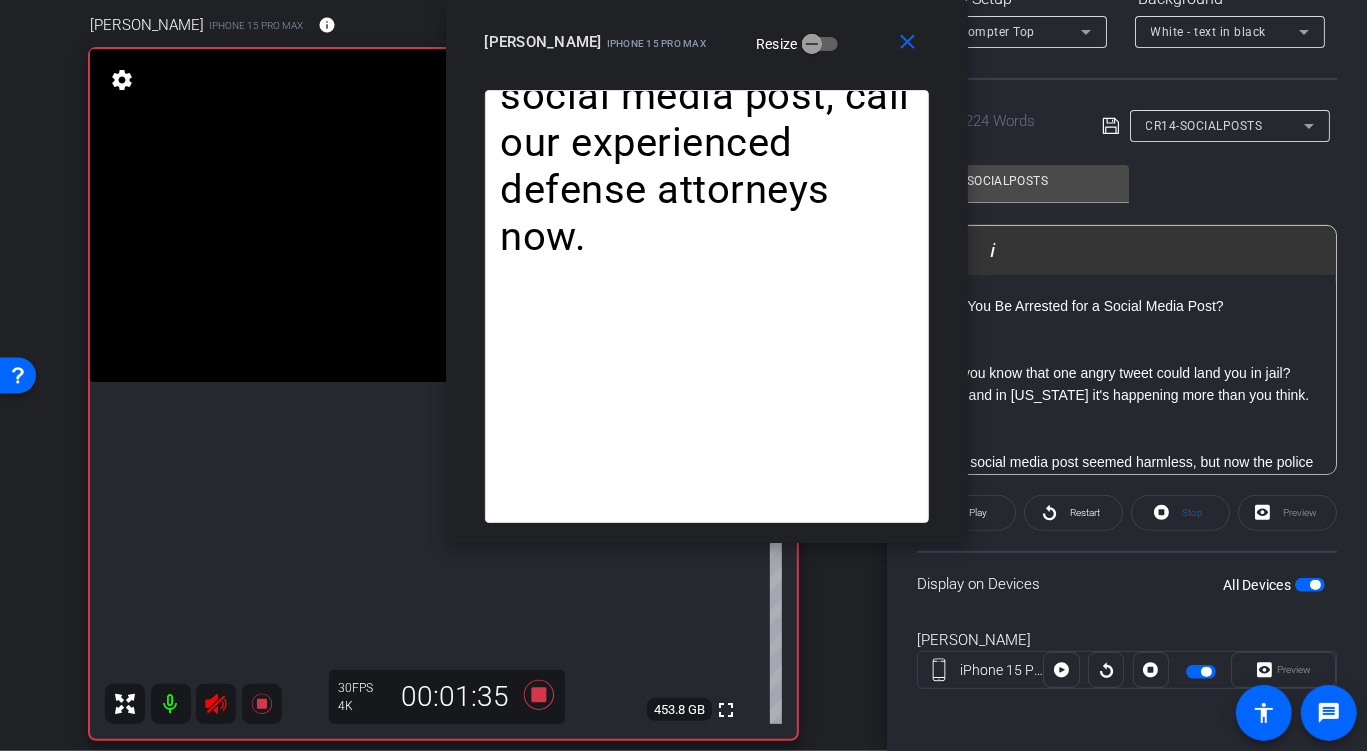click 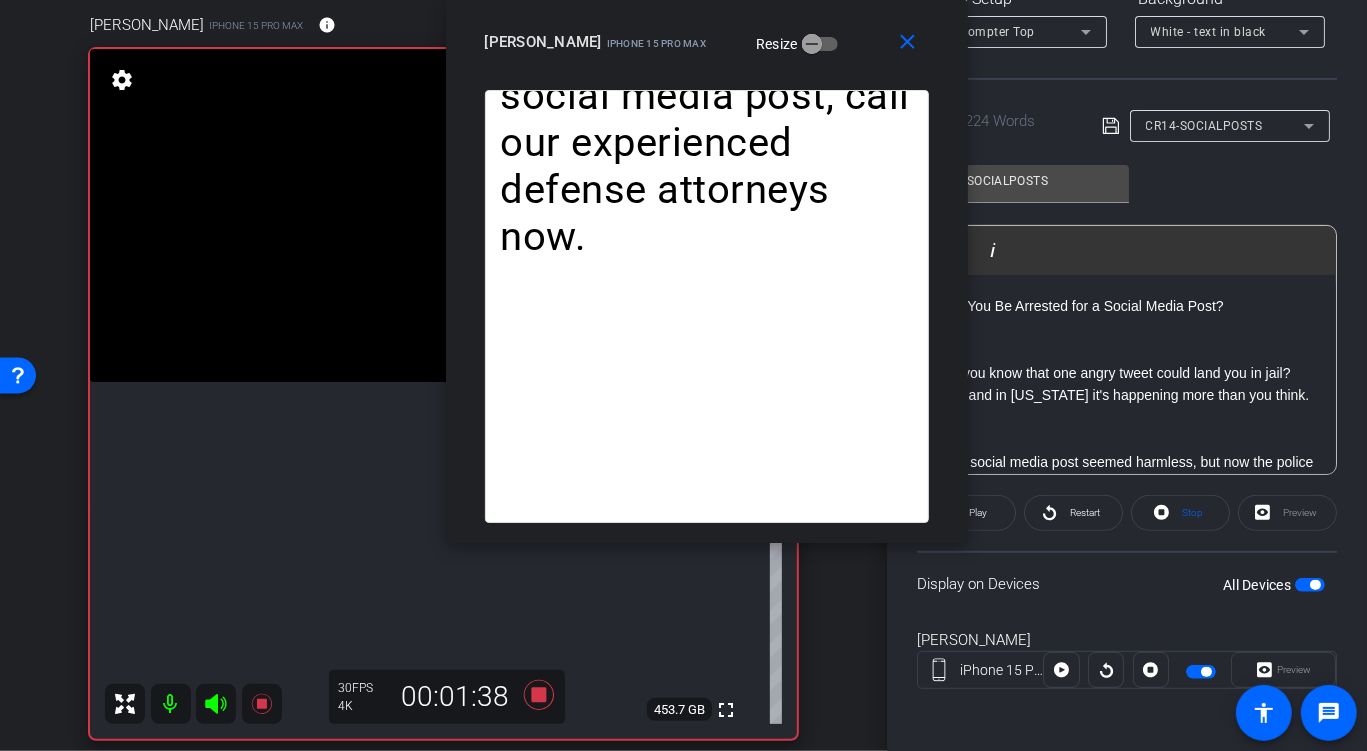 click on "Did you know that one angry tweet could land you in jail? Yes, and in Arizona it's happening more than you think." 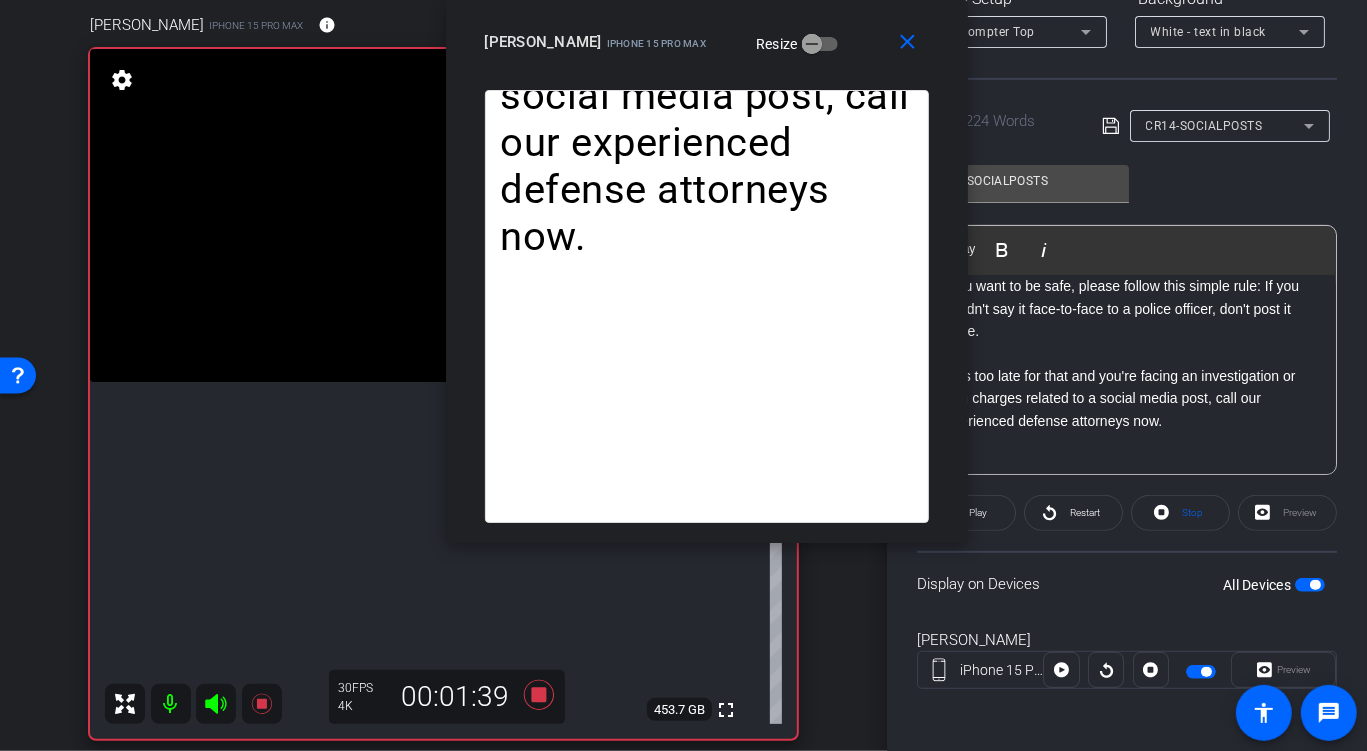 scroll, scrollTop: 713, scrollLeft: 0, axis: vertical 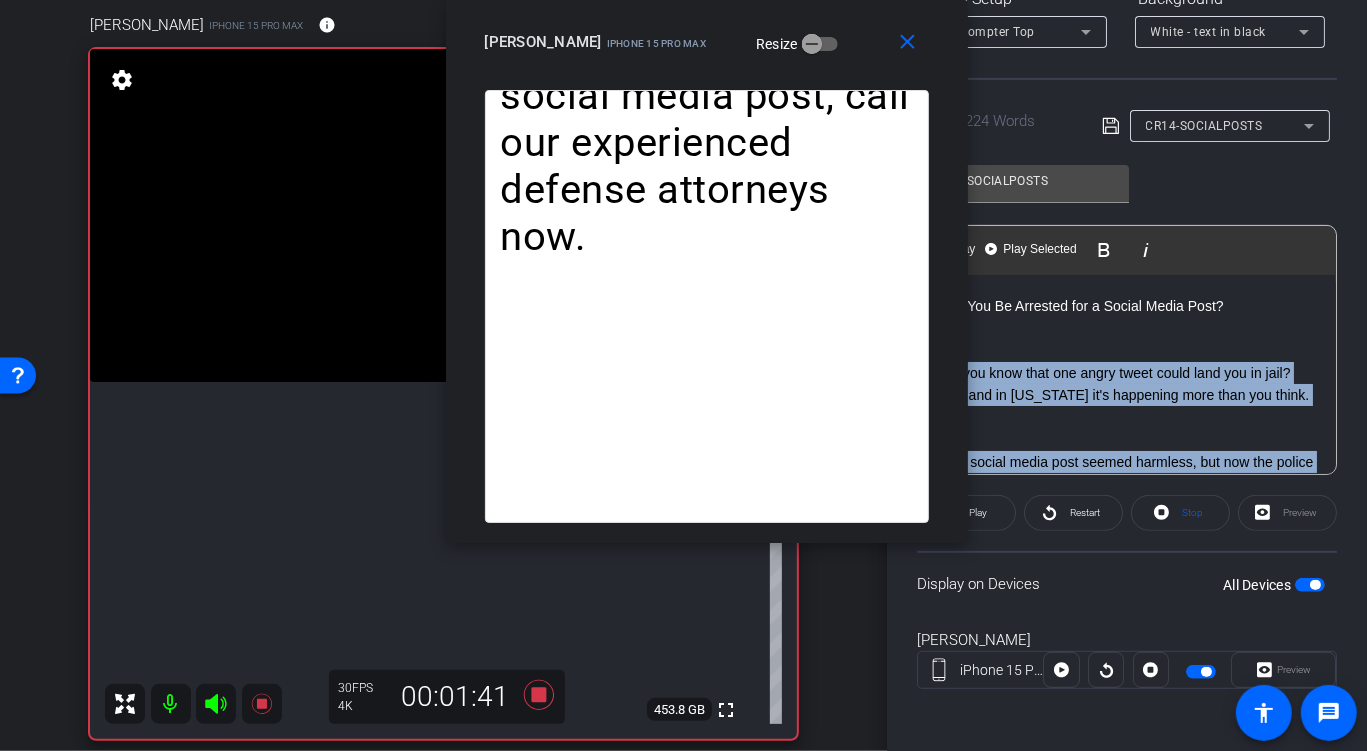 drag, startPoint x: 1033, startPoint y: 338, endPoint x: 960, endPoint y: 243, distance: 119.80818 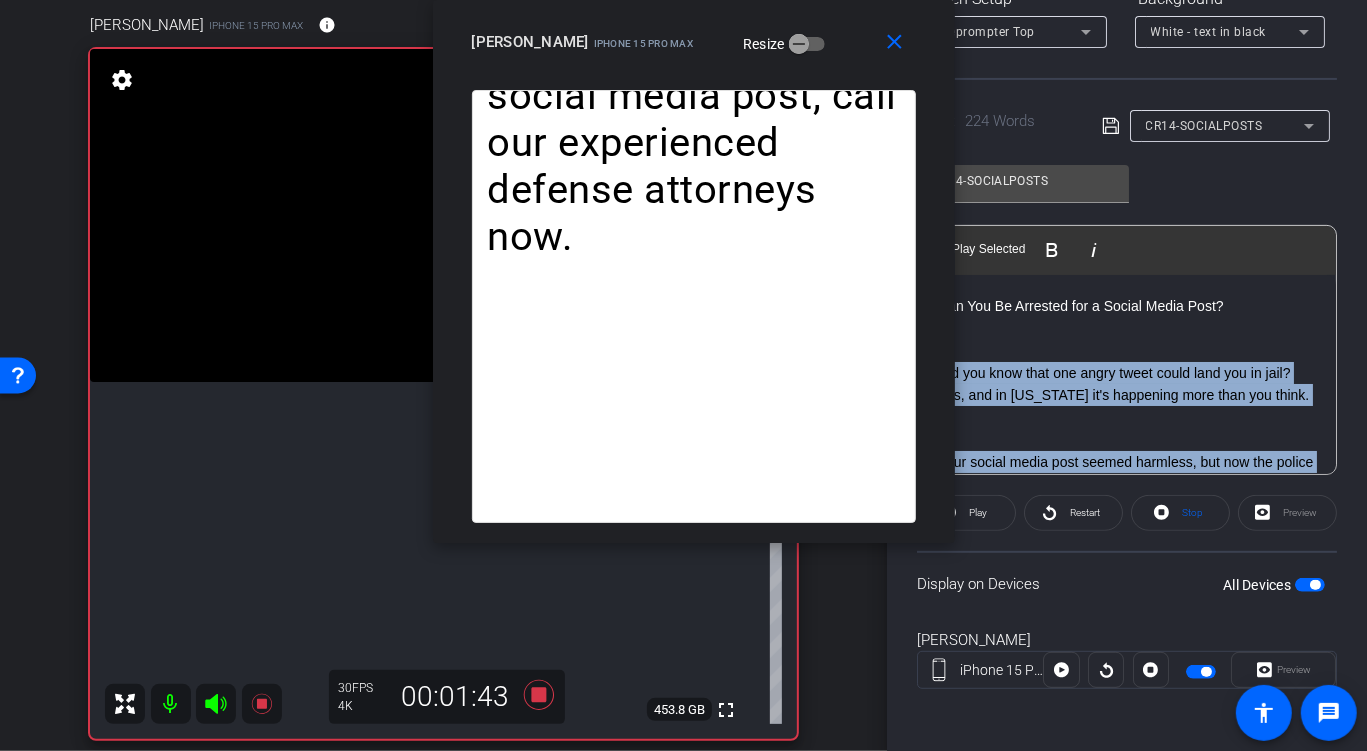 drag, startPoint x: 821, startPoint y: 80, endPoint x: 776, endPoint y: 79, distance: 45.01111 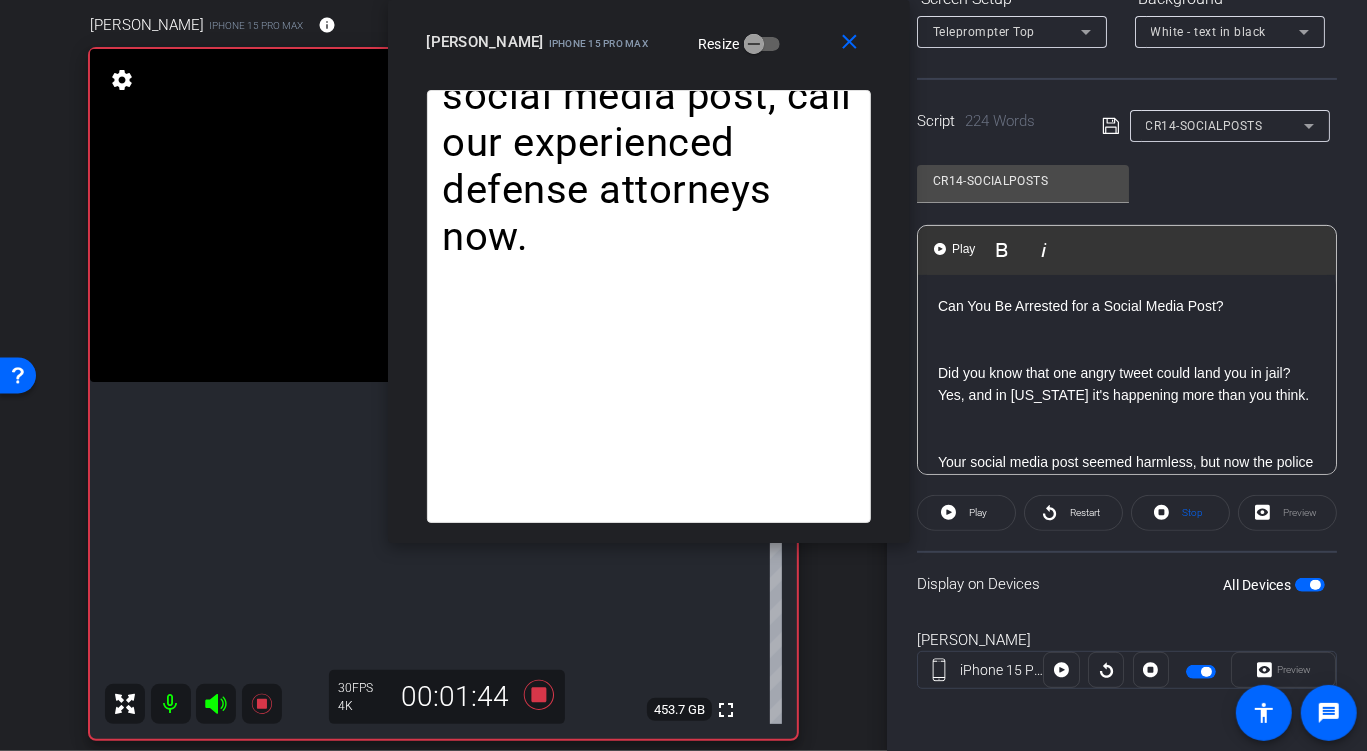 click on "Can You Be Arrested for a Social Media Post?" at bounding box center [1127, 306] 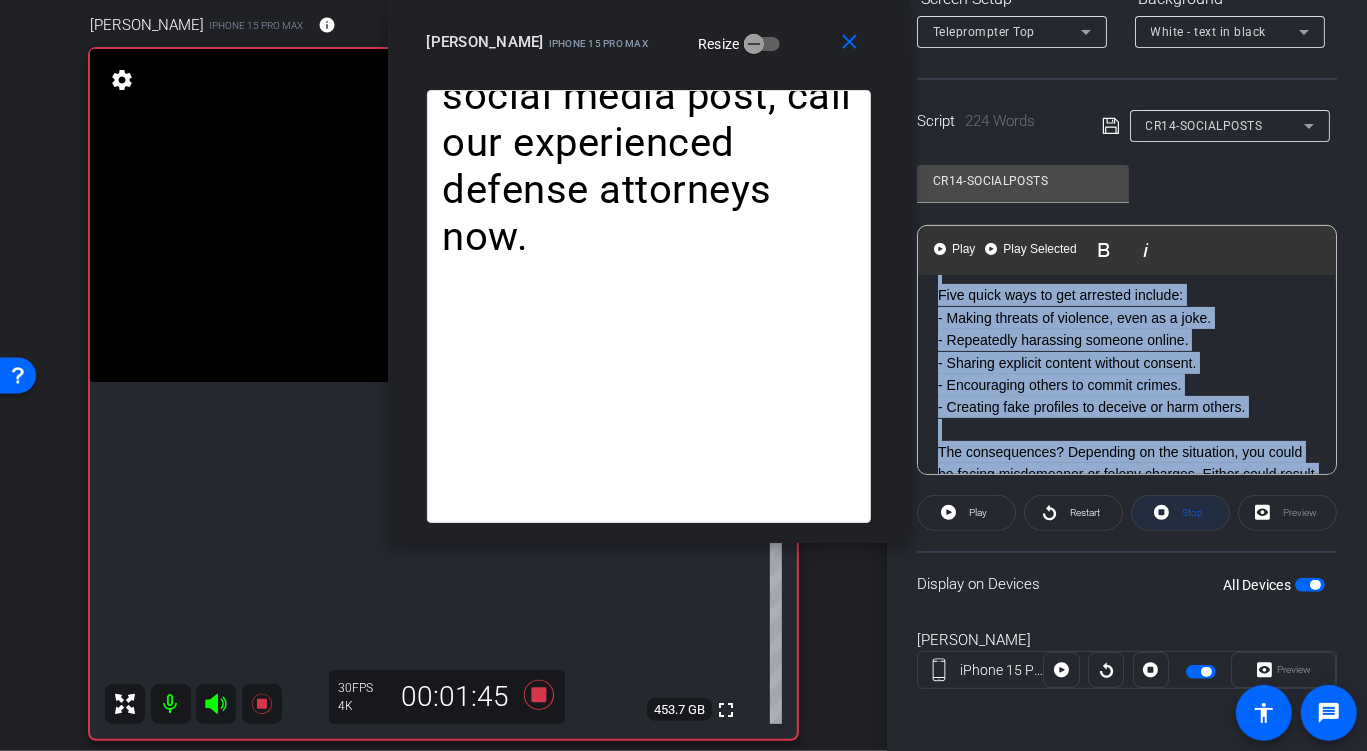 scroll, scrollTop: 713, scrollLeft: 0, axis: vertical 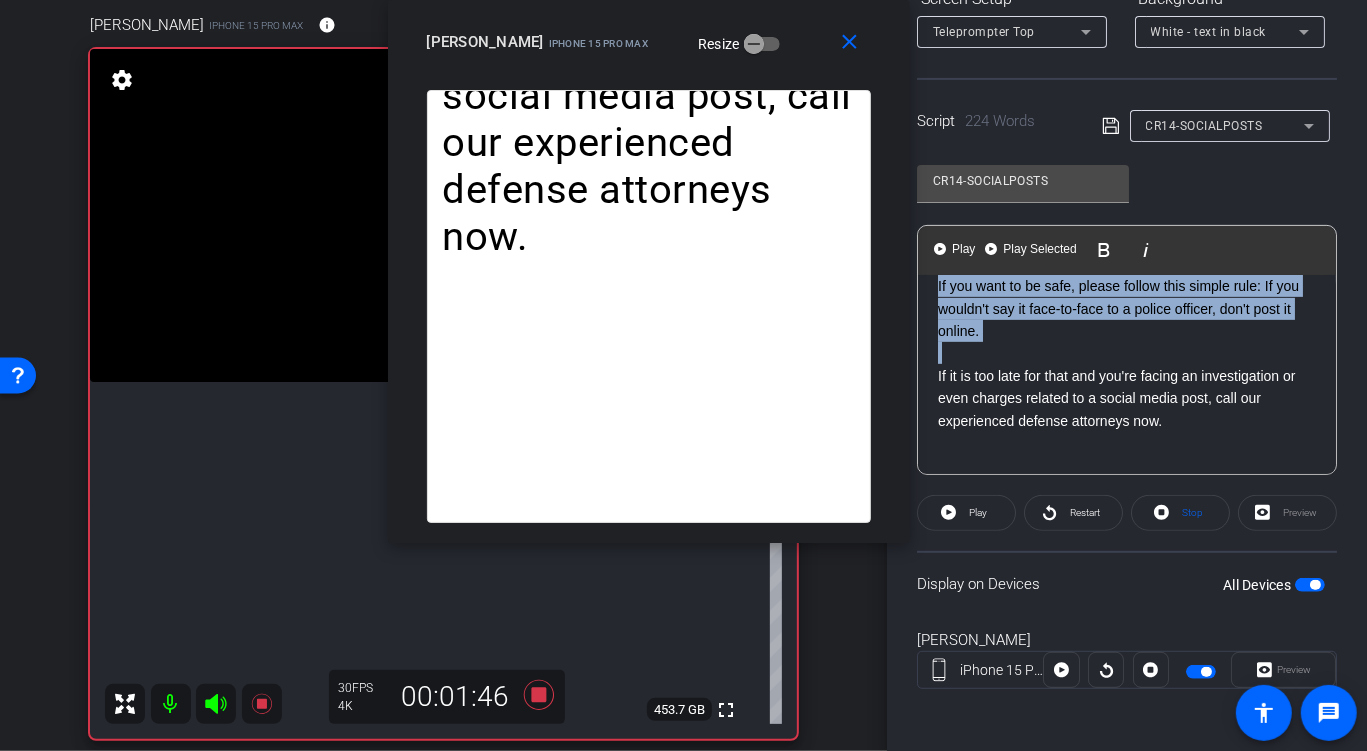 drag, startPoint x: 939, startPoint y: 309, endPoint x: 1139, endPoint y: 358, distance: 205.91502 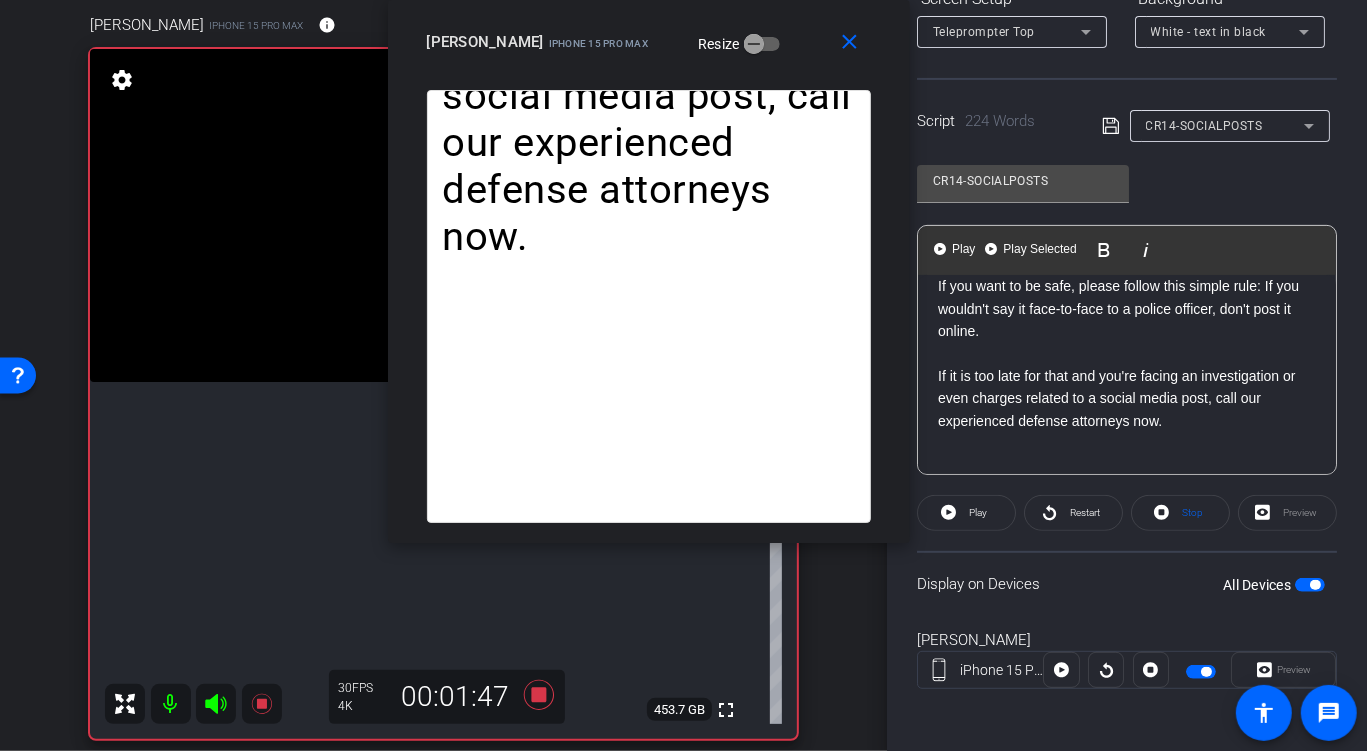 scroll, scrollTop: 0, scrollLeft: 0, axis: both 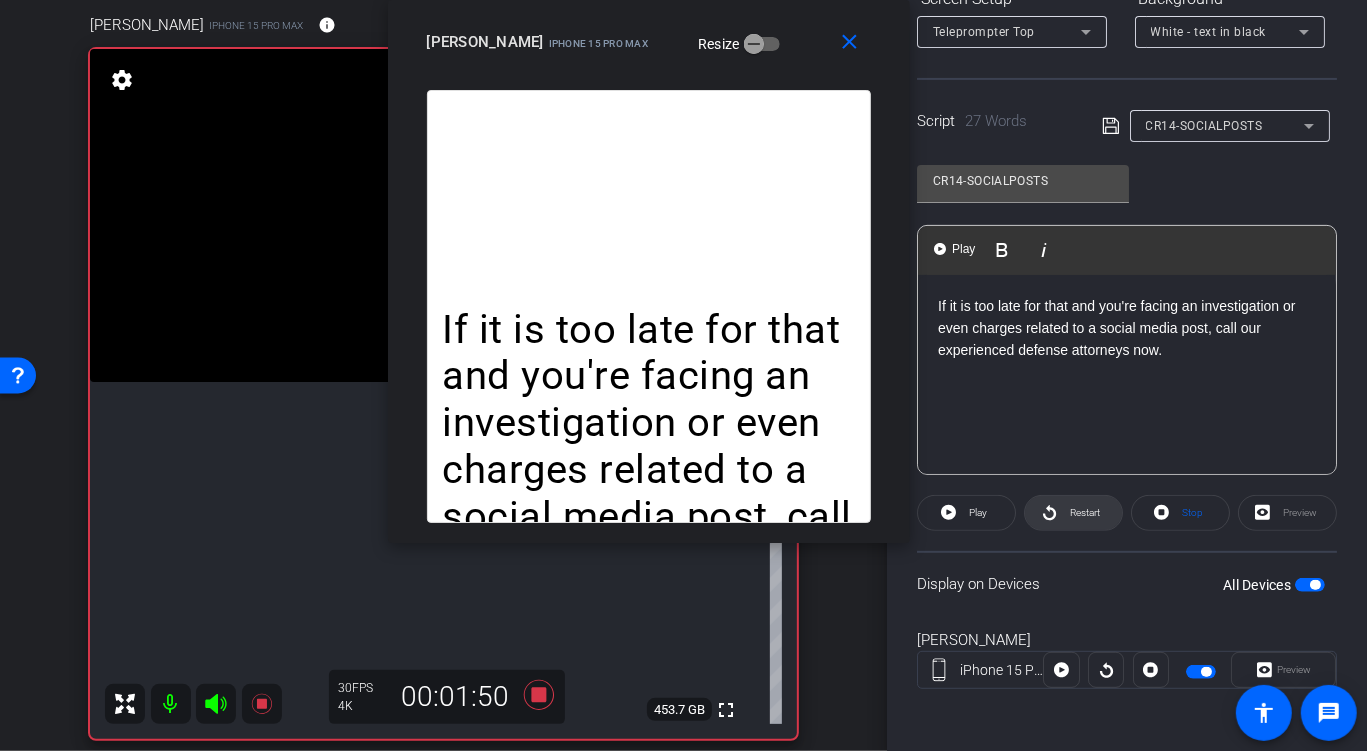 click on "Restart" 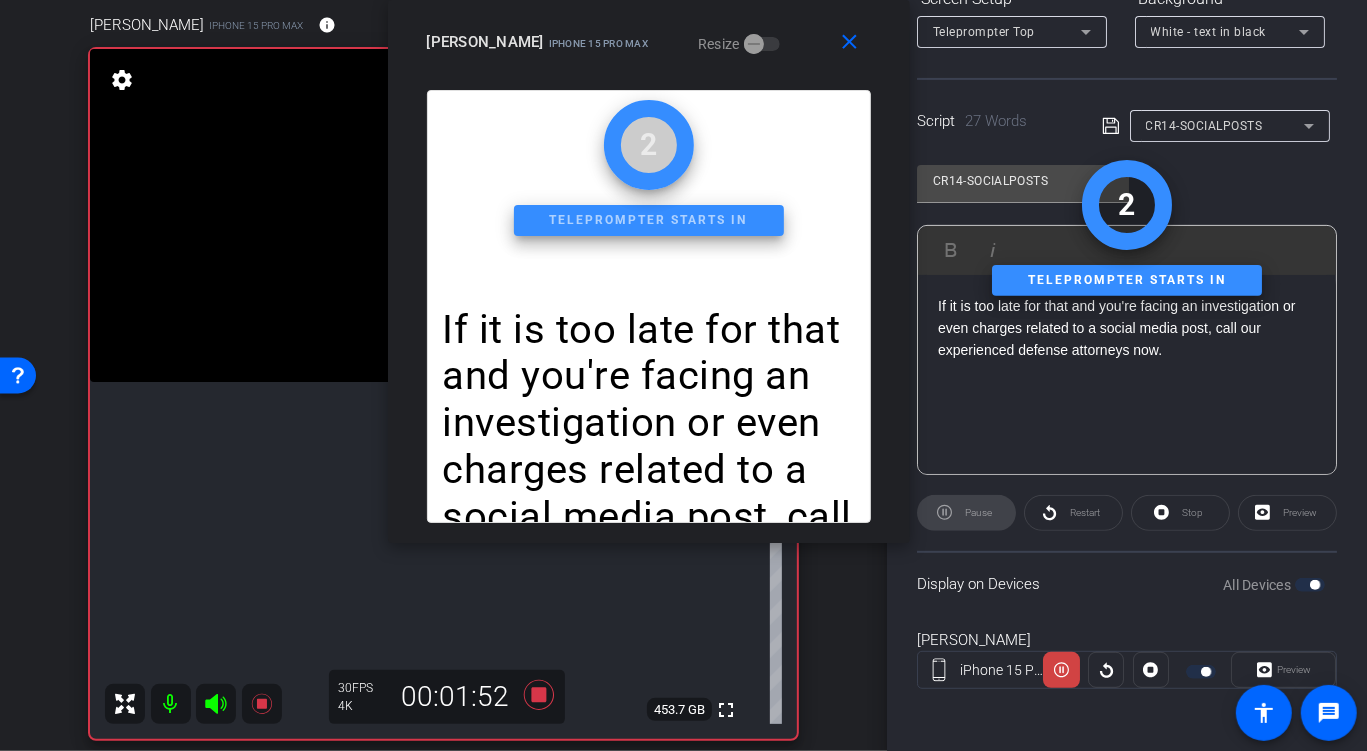 click 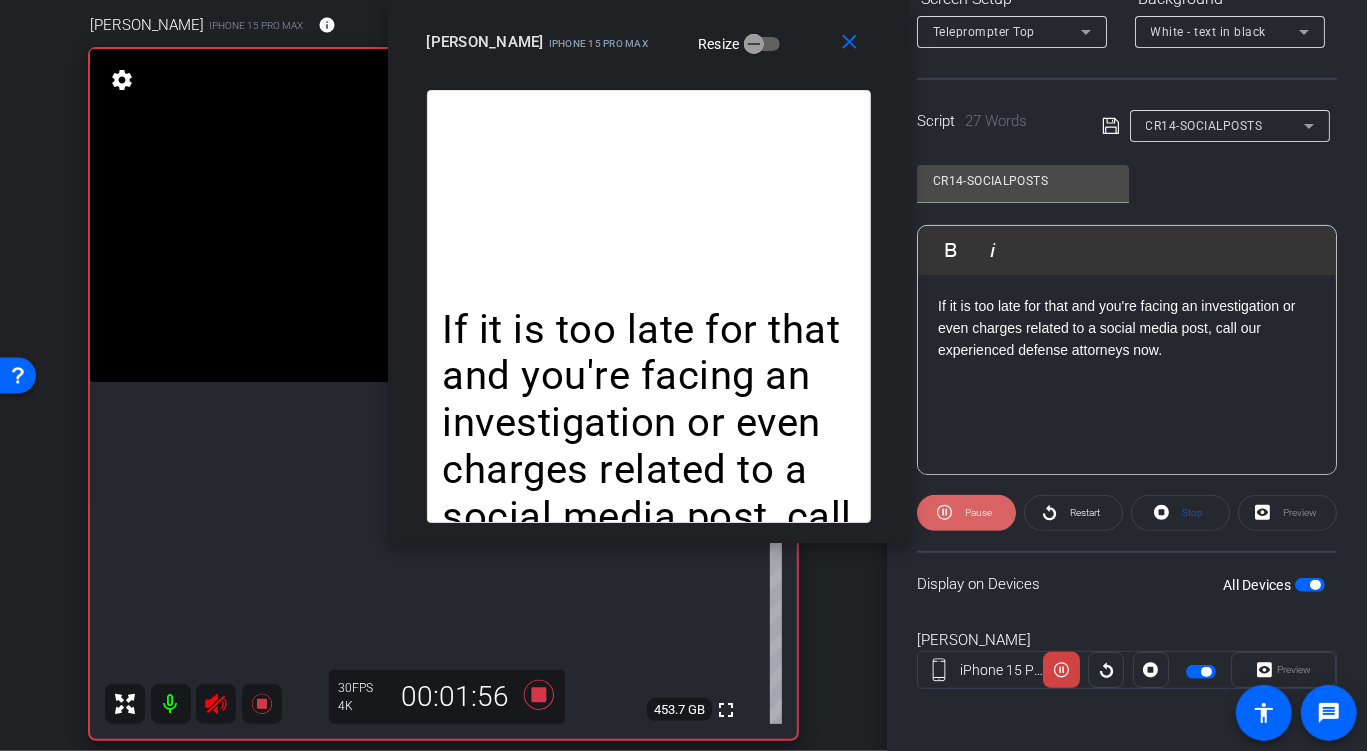 click 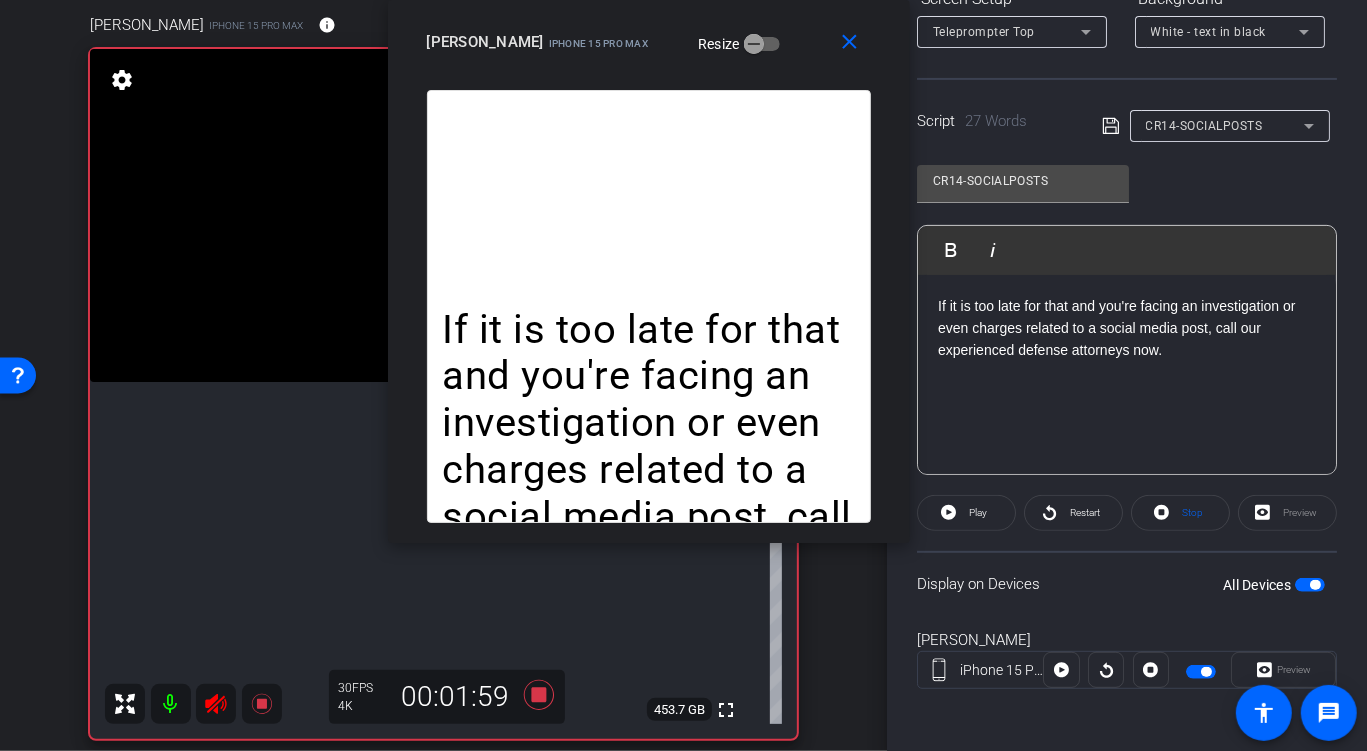 click 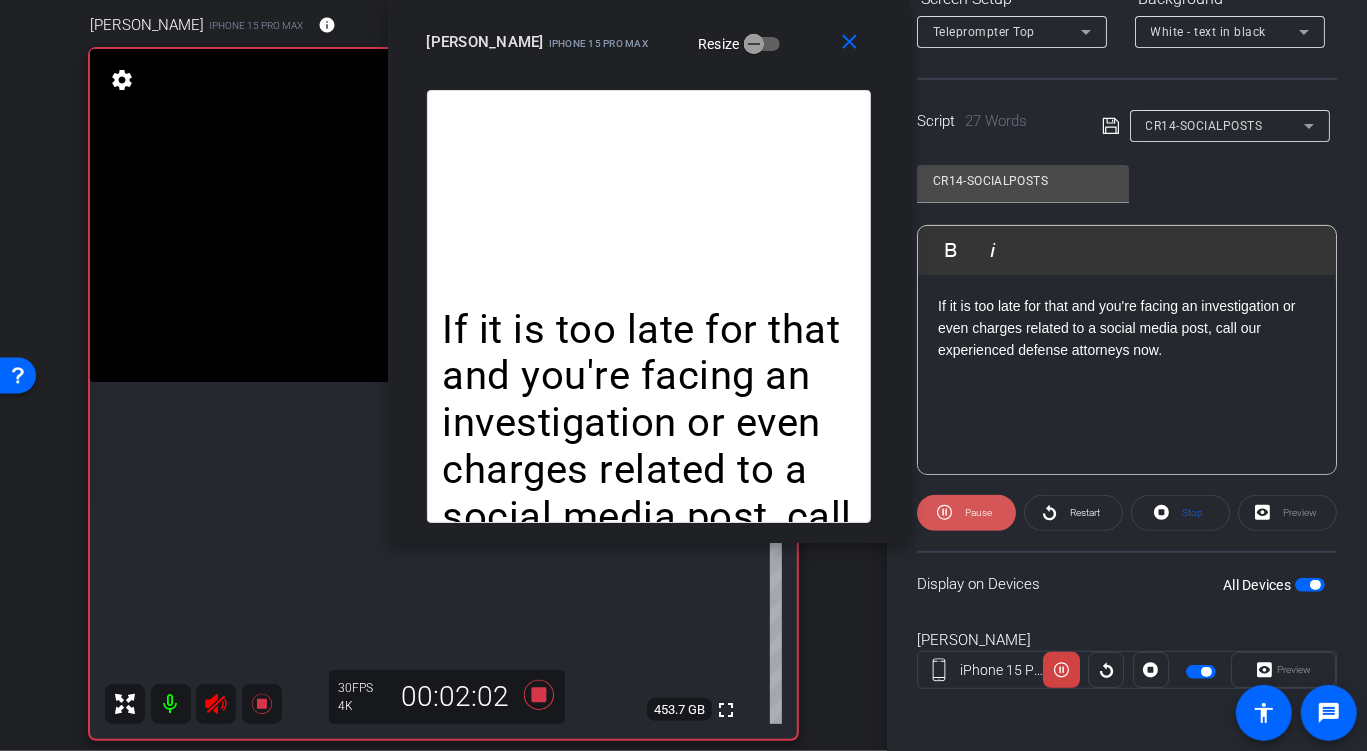 click 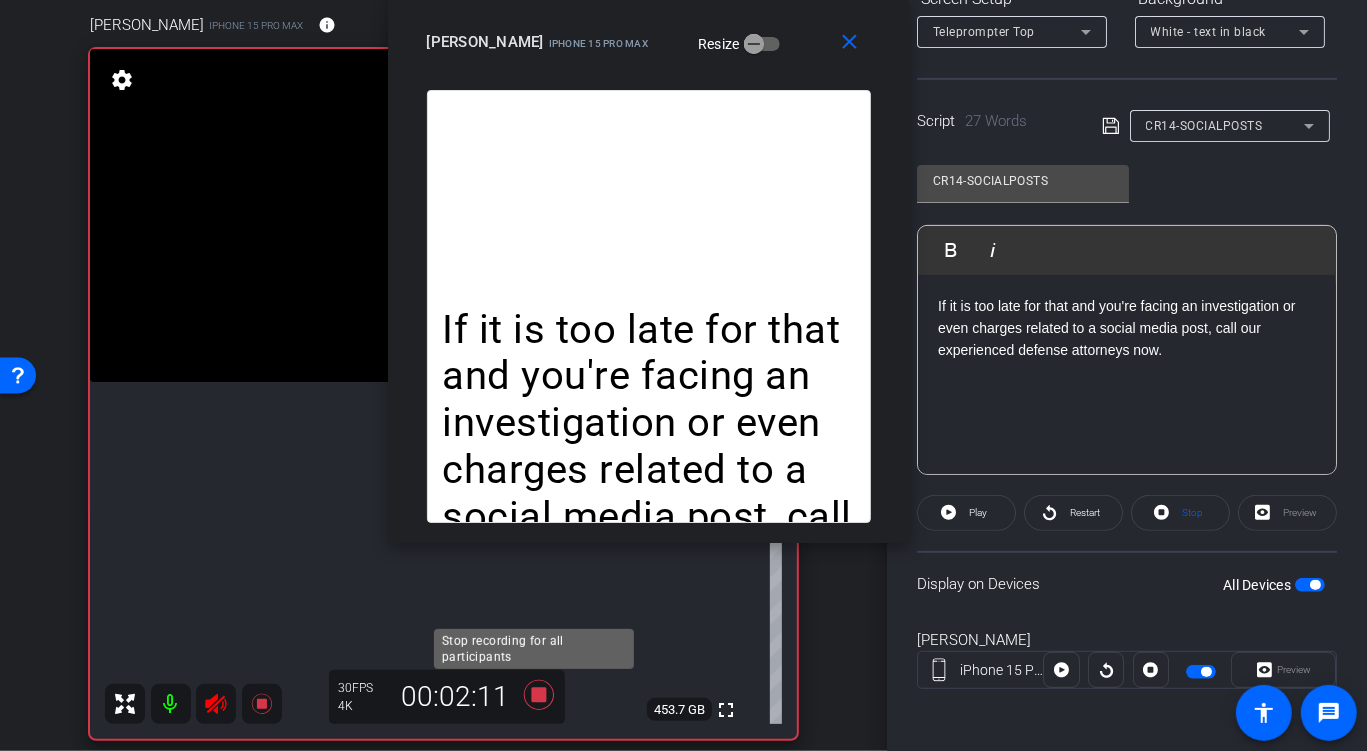 click 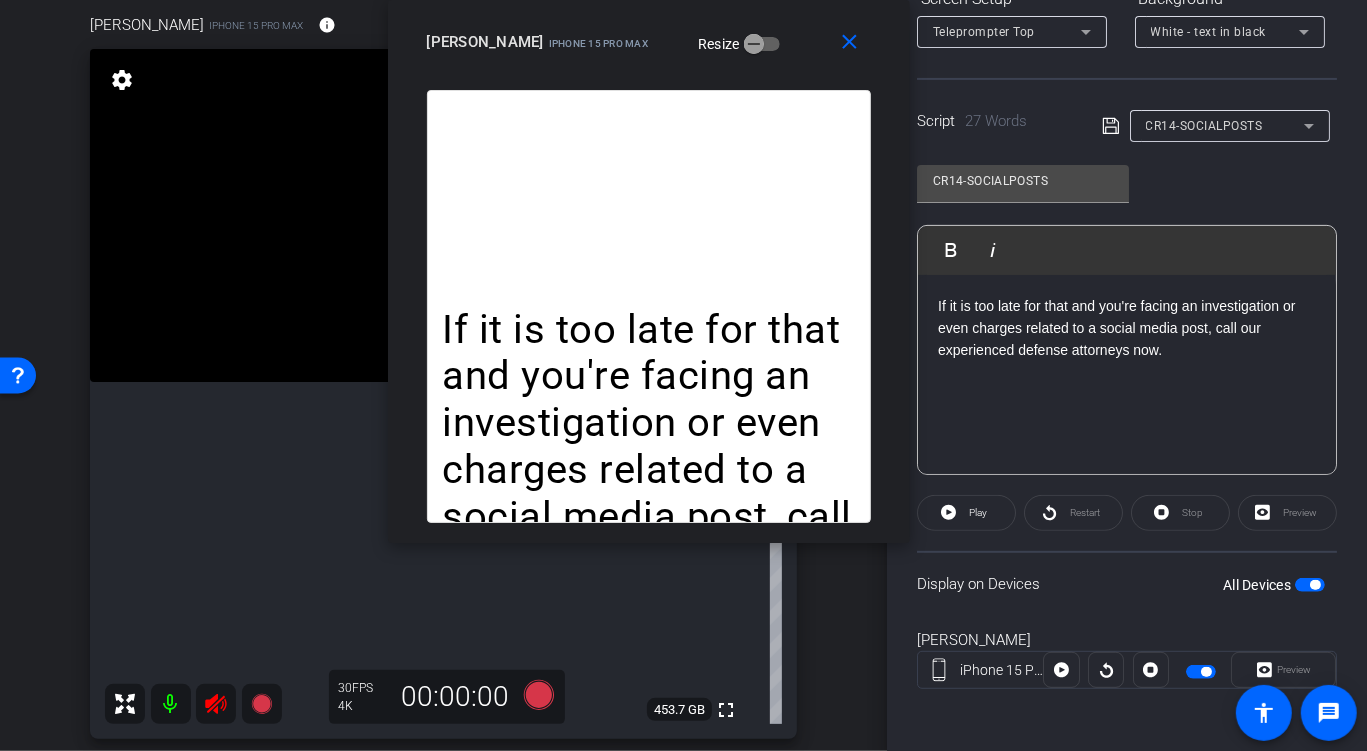 click 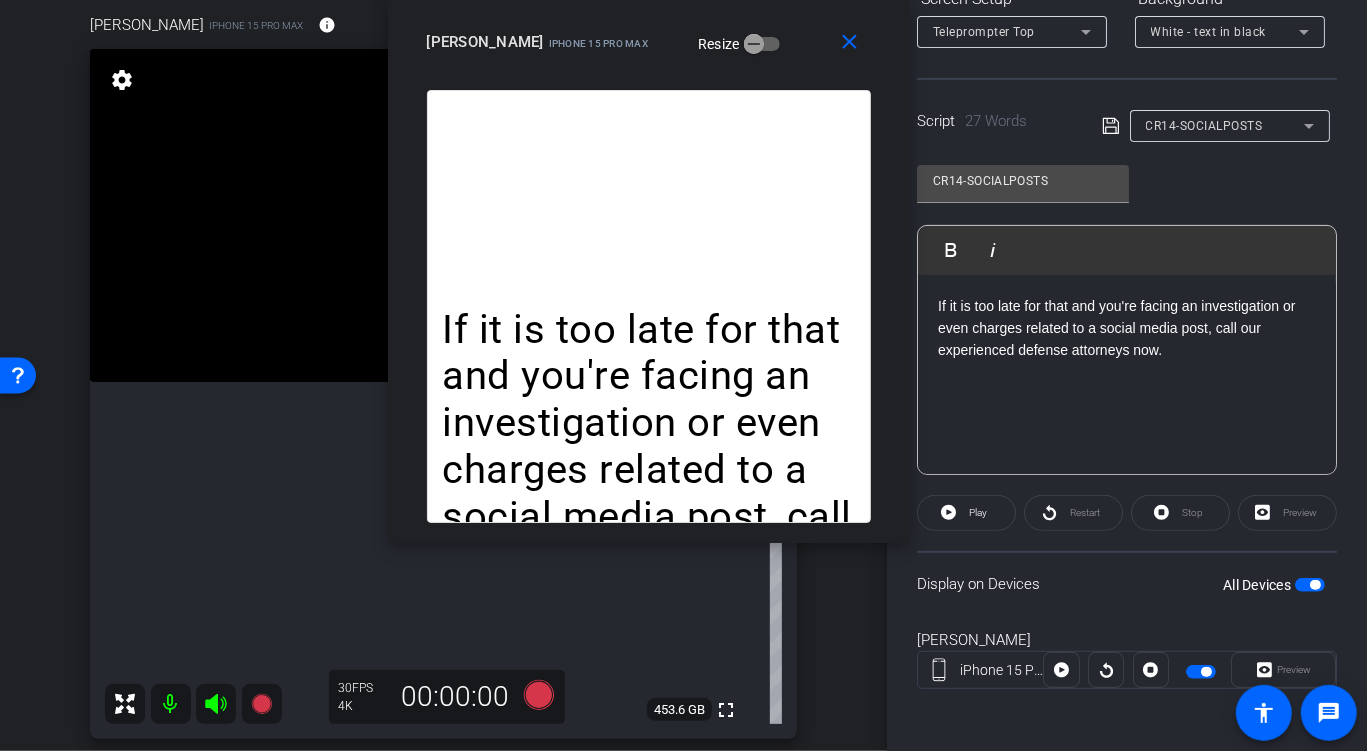click on "CR14-SOCIALPOSTS" at bounding box center (1204, 126) 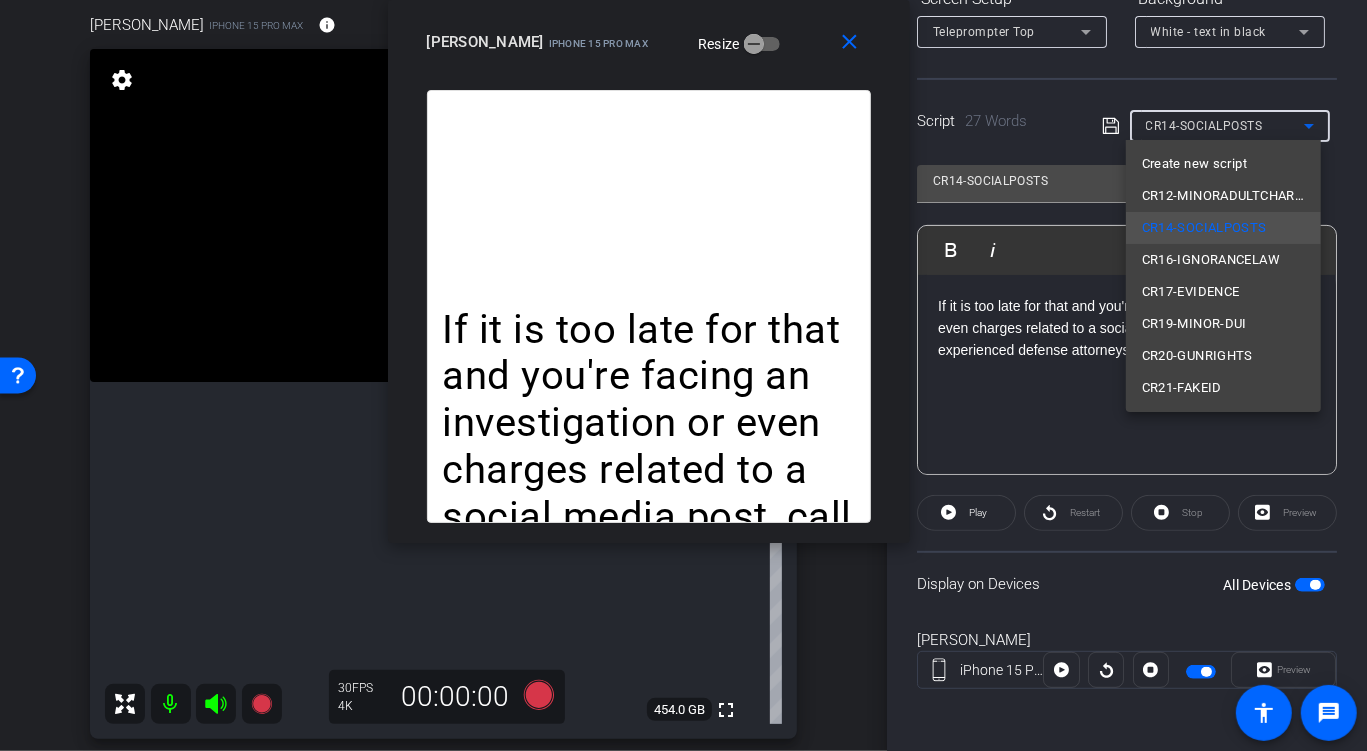 click at bounding box center [683, 375] 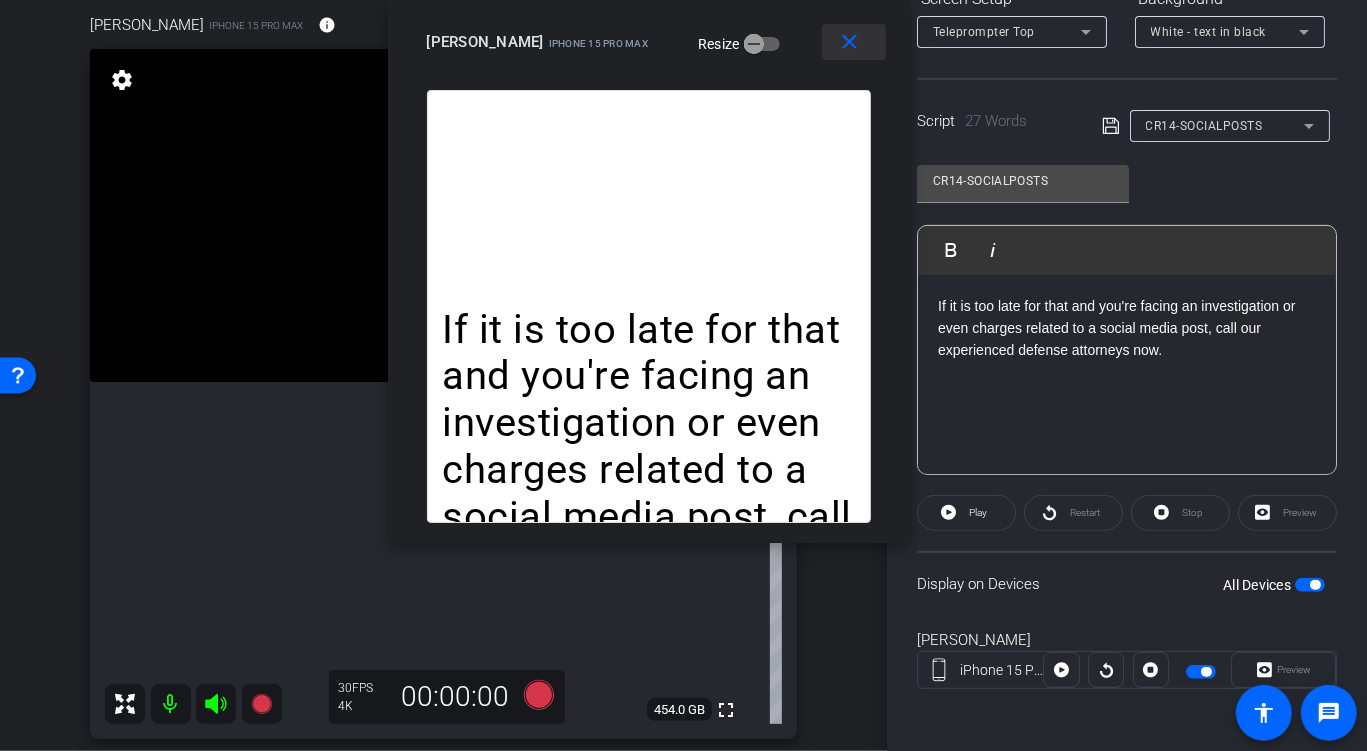 click on "close" at bounding box center [849, 42] 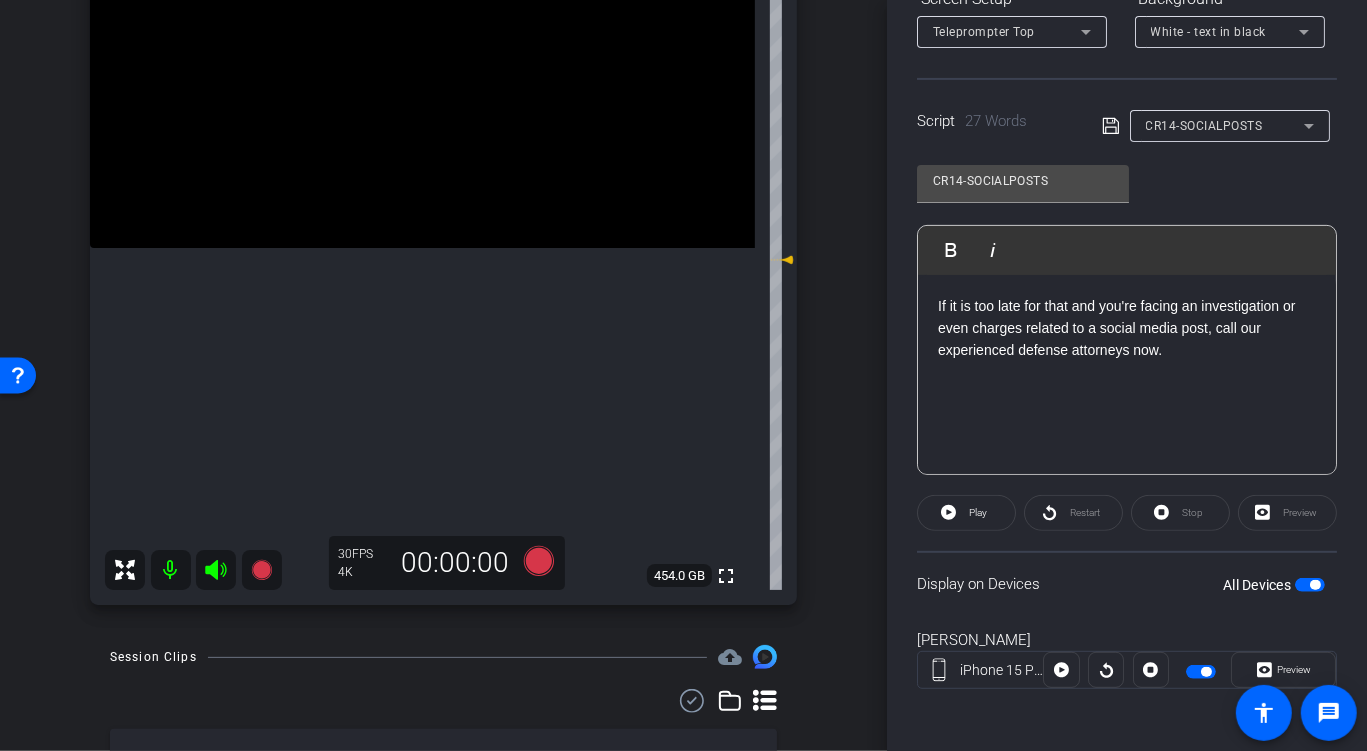 scroll, scrollTop: 226, scrollLeft: 0, axis: vertical 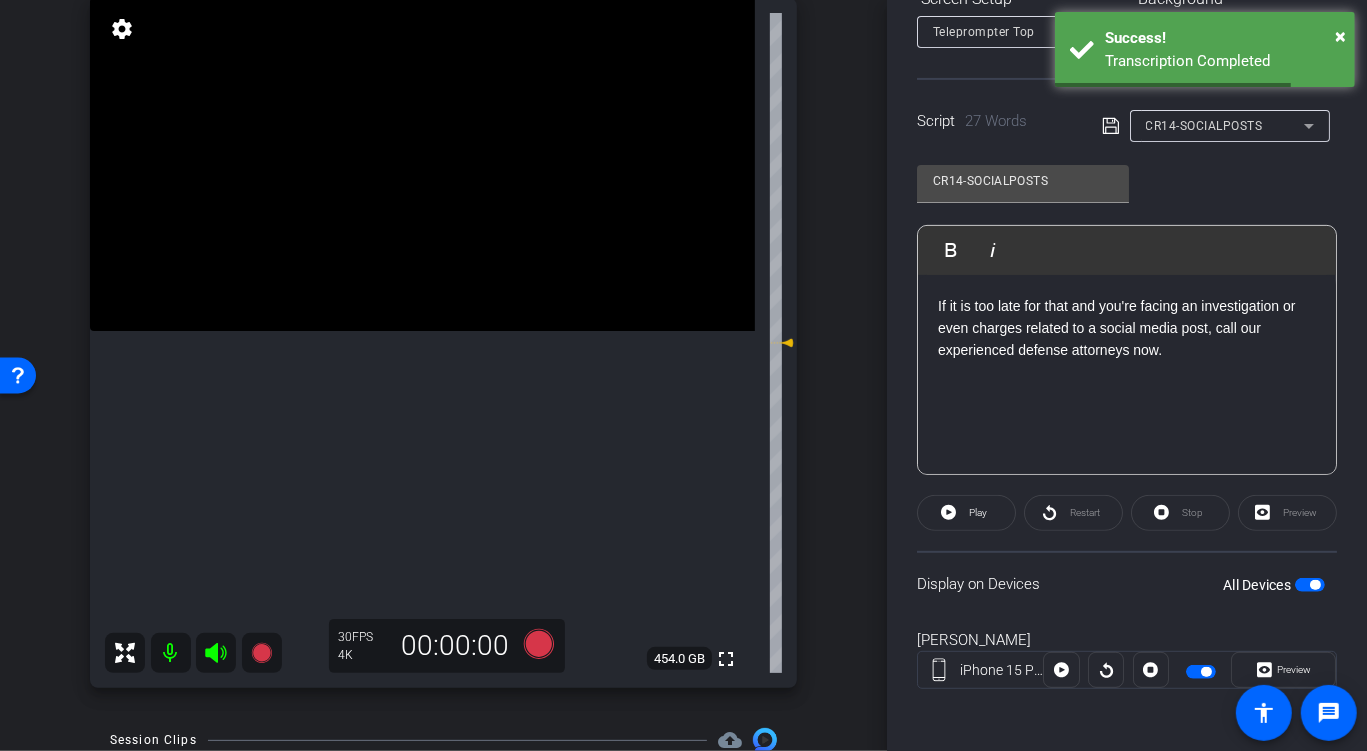 click on "howard iPhone 15 Pro Max info ROOM ID: 696033946 95% battery_std fullscreen settings  454.0 GB
30 FPS  4K   00:00:00" at bounding box center (443, 319) 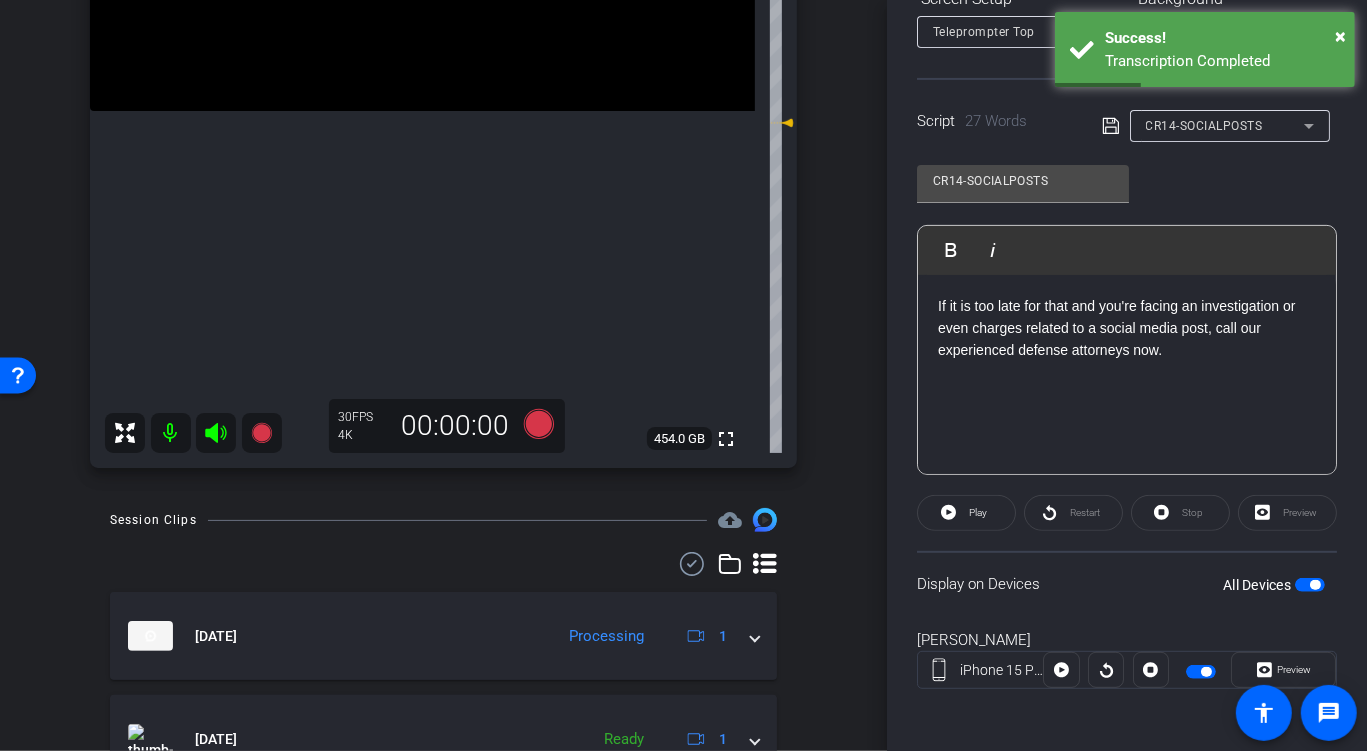 scroll, scrollTop: 755, scrollLeft: 0, axis: vertical 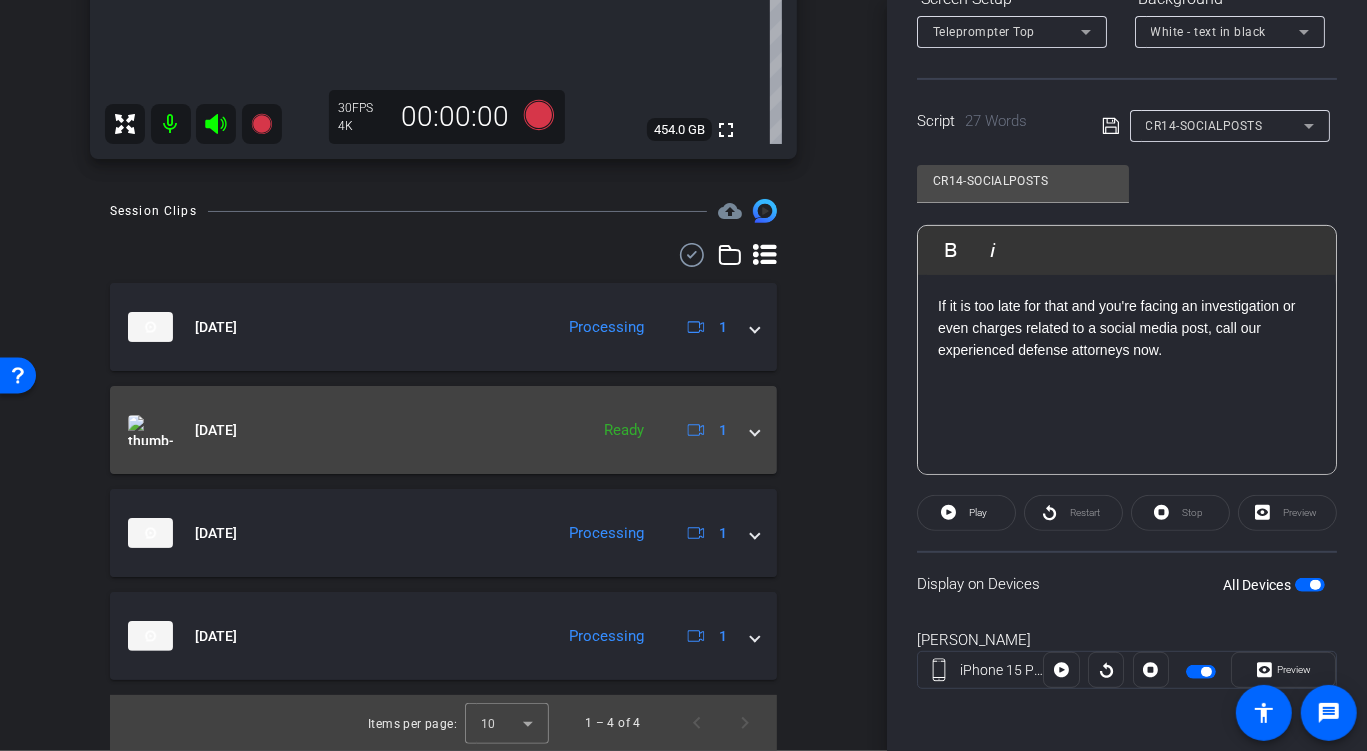click on "Jul 16, 2025   Ready
1" at bounding box center [443, 430] 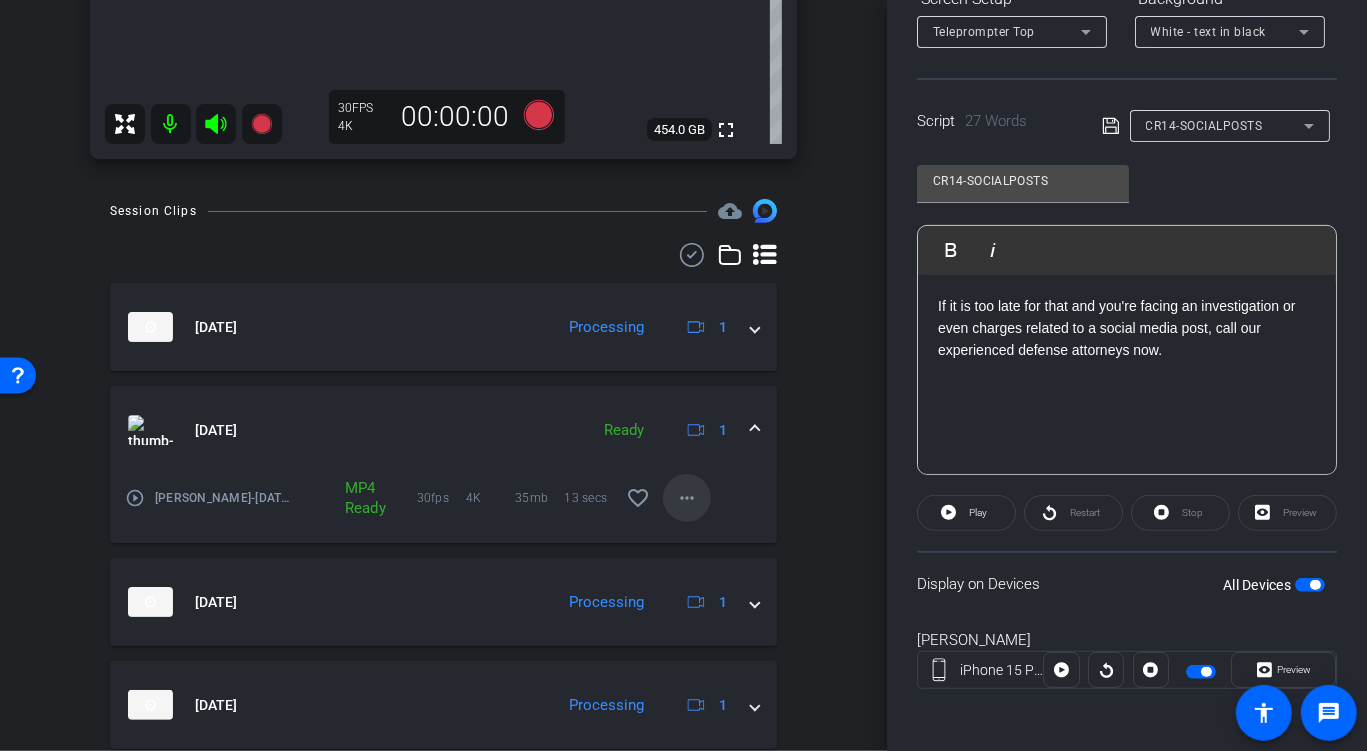click on "more_horiz" at bounding box center [687, 498] 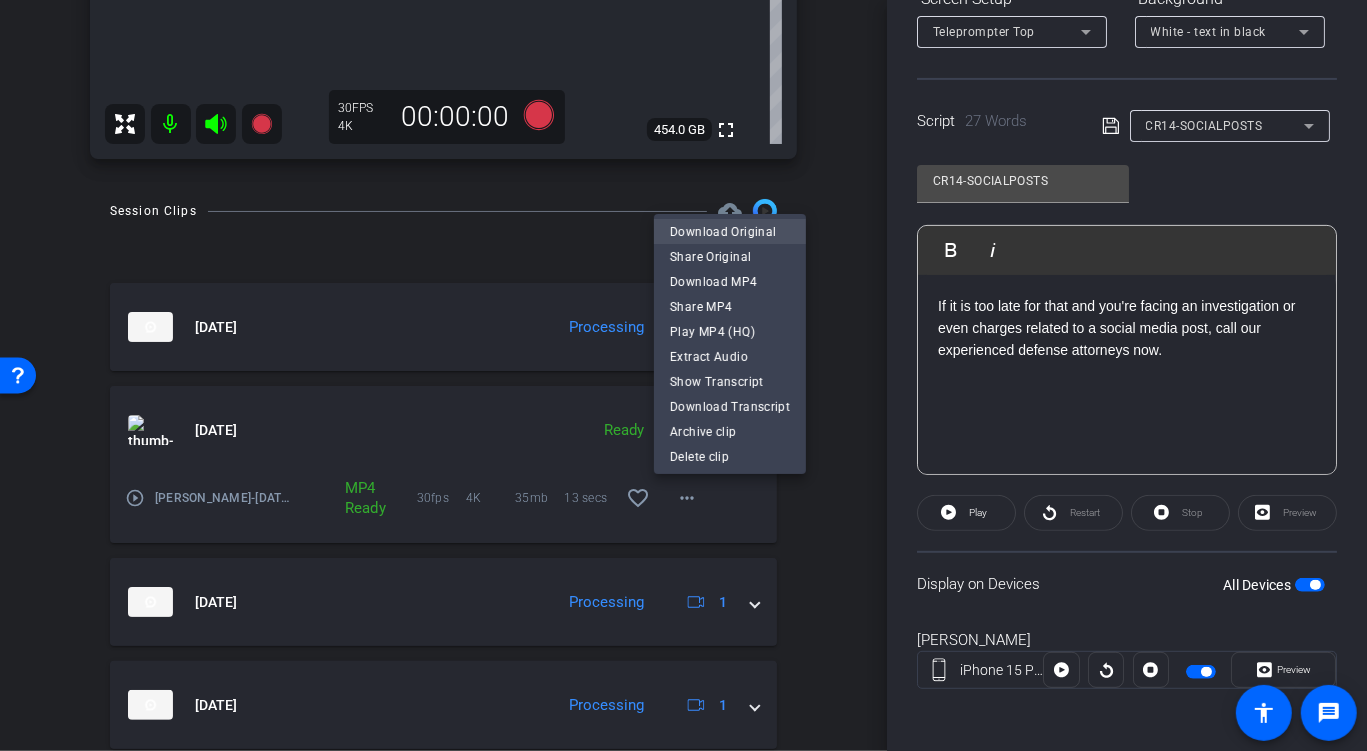 click on "Download Original" at bounding box center (730, 231) 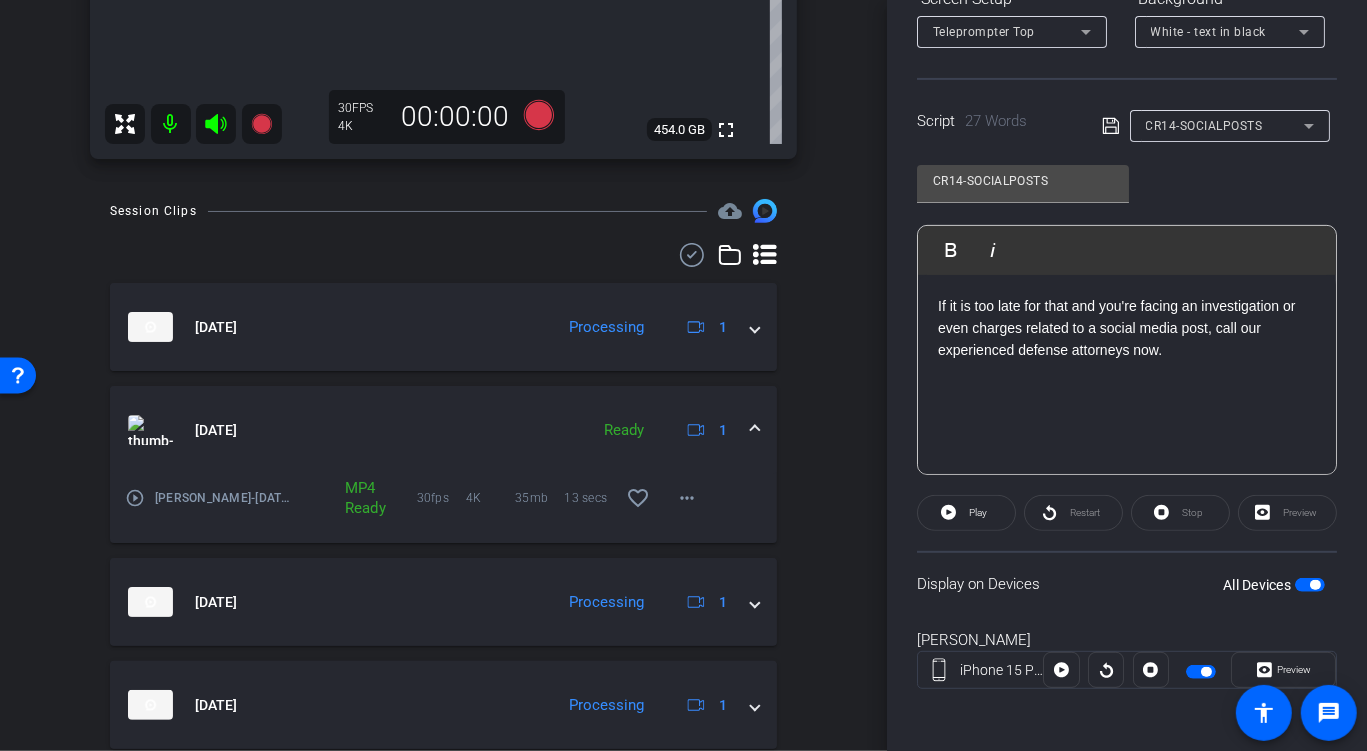 click on "Session Clips   cloud_upload
Jul 16, 2025   Processing
1   Jul 16, 2025   Ready
1 play_circle_outline  Howard-July2025-howard-2025-07-16-14-30-03-366-0   MP4 Ready  30fps 4K 35mb 13 secs favorite_border more_horiz   Jul 16, 2025   Processing
1   Jul 16, 2025   Processing
1  Items per page:  10  1 – 4 of 4" at bounding box center (443, 509) 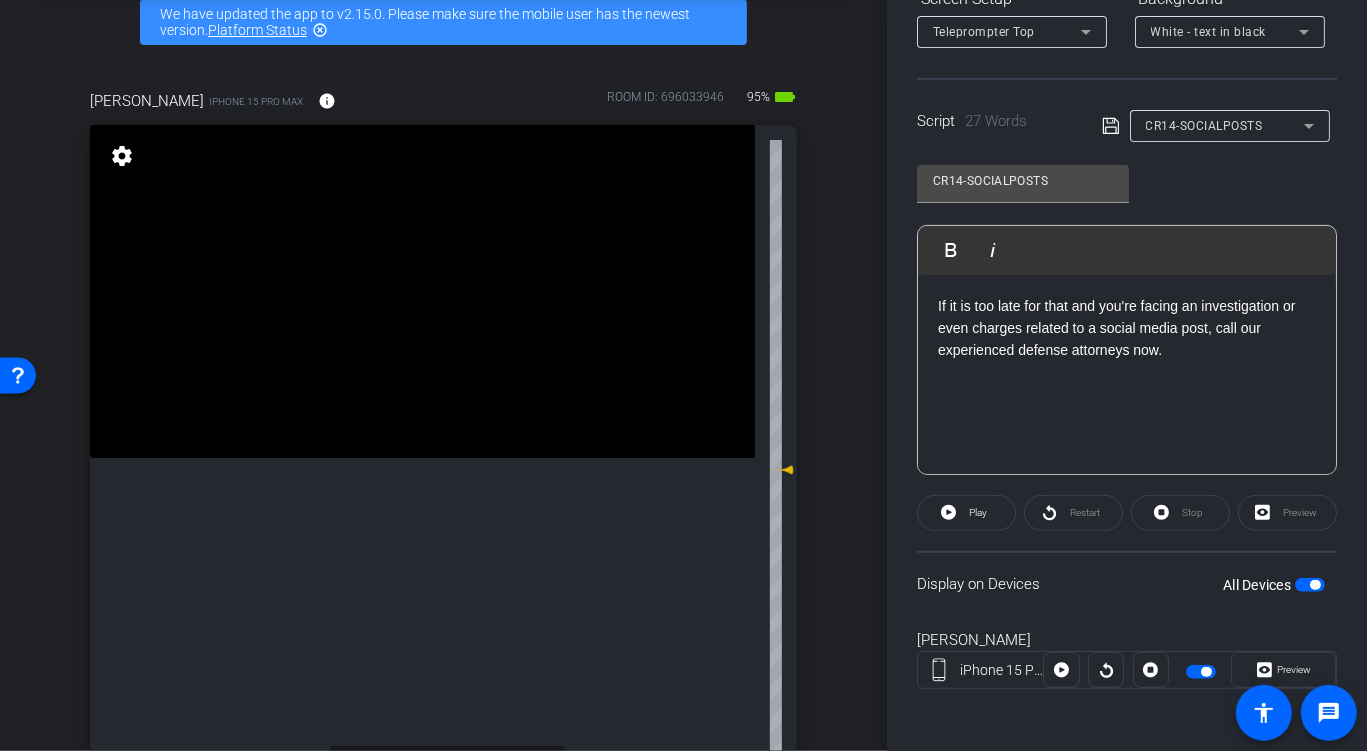 scroll, scrollTop: 122, scrollLeft: 0, axis: vertical 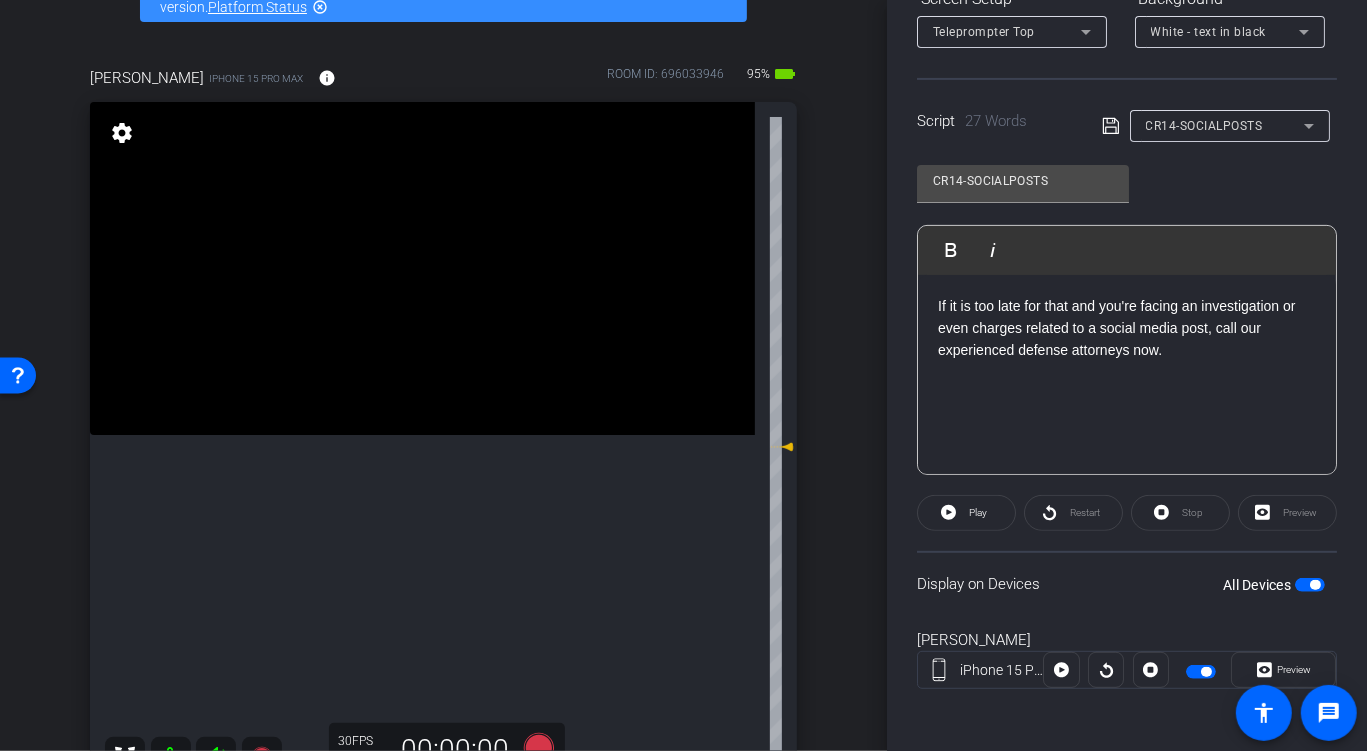 click on "CR14-SOCIALPOSTS" at bounding box center (1225, 125) 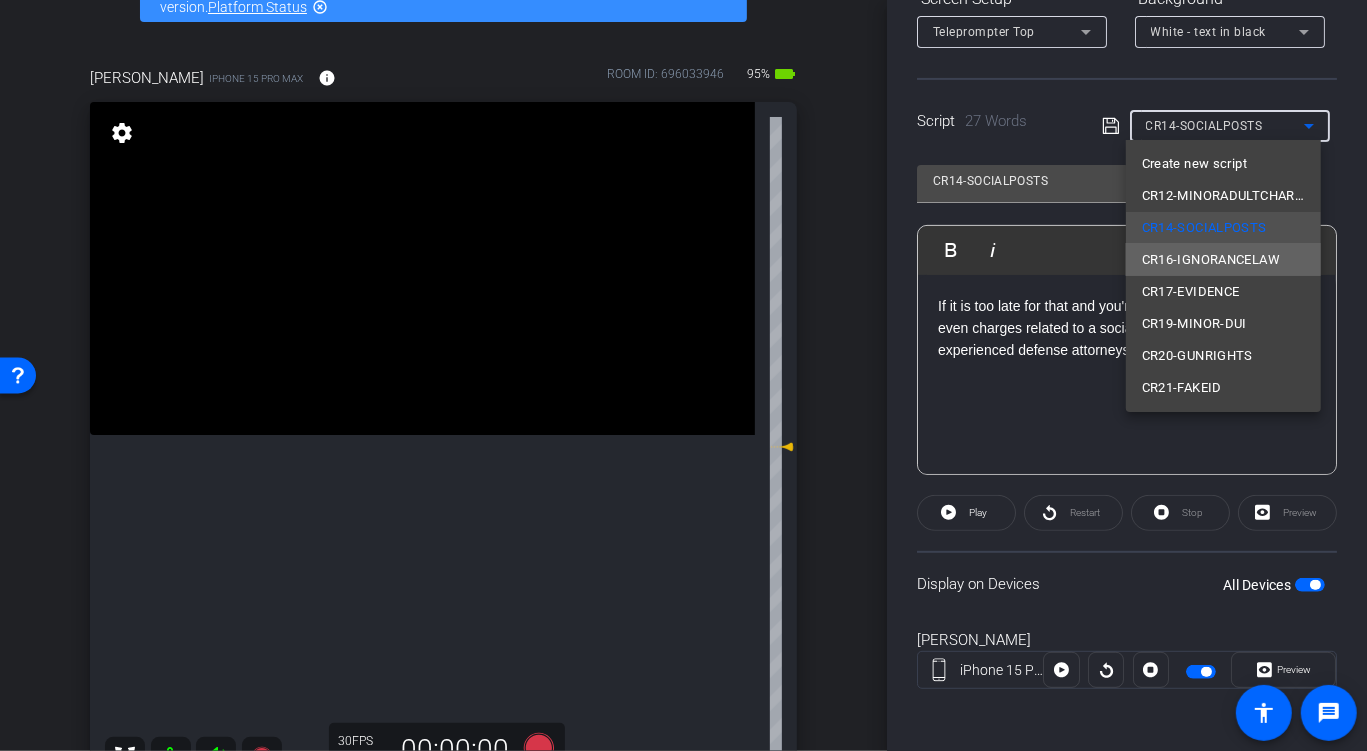 click on "CR16-IGNORANCELAW" at bounding box center (1211, 260) 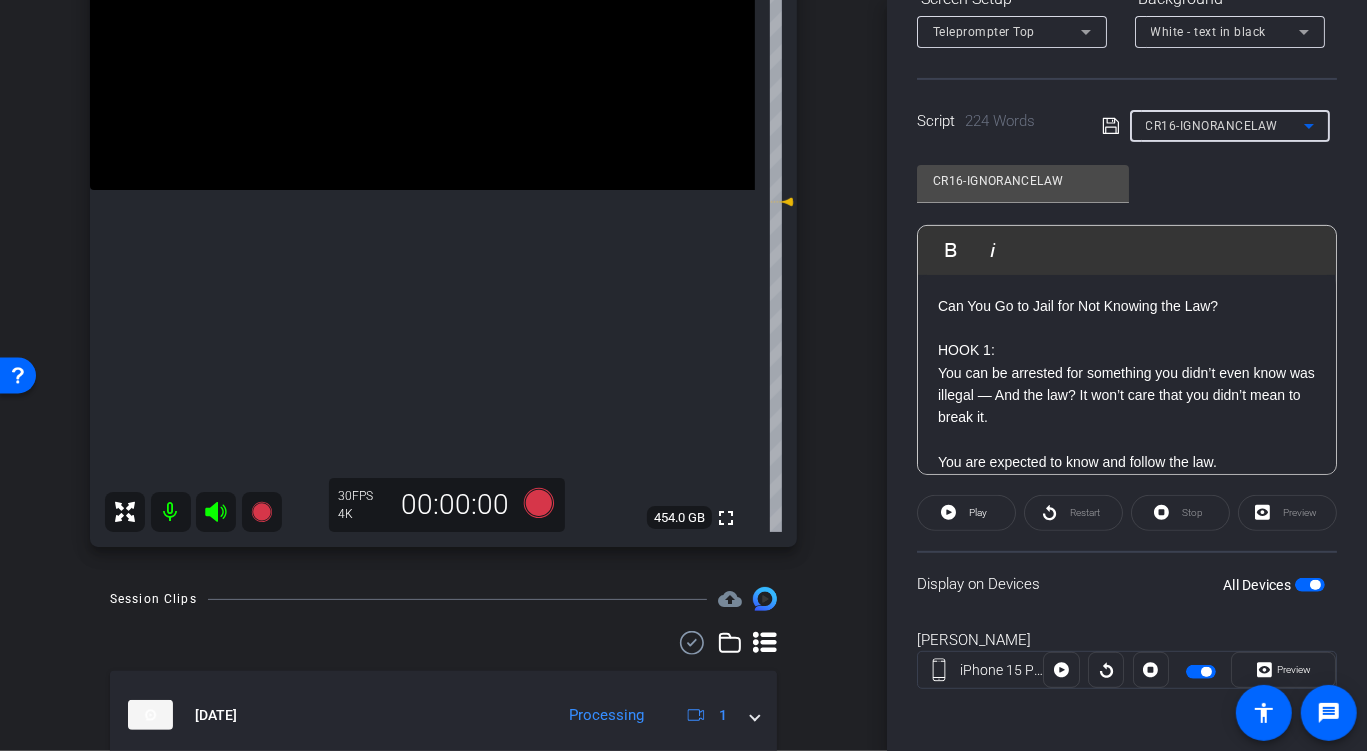 scroll, scrollTop: 408, scrollLeft: 0, axis: vertical 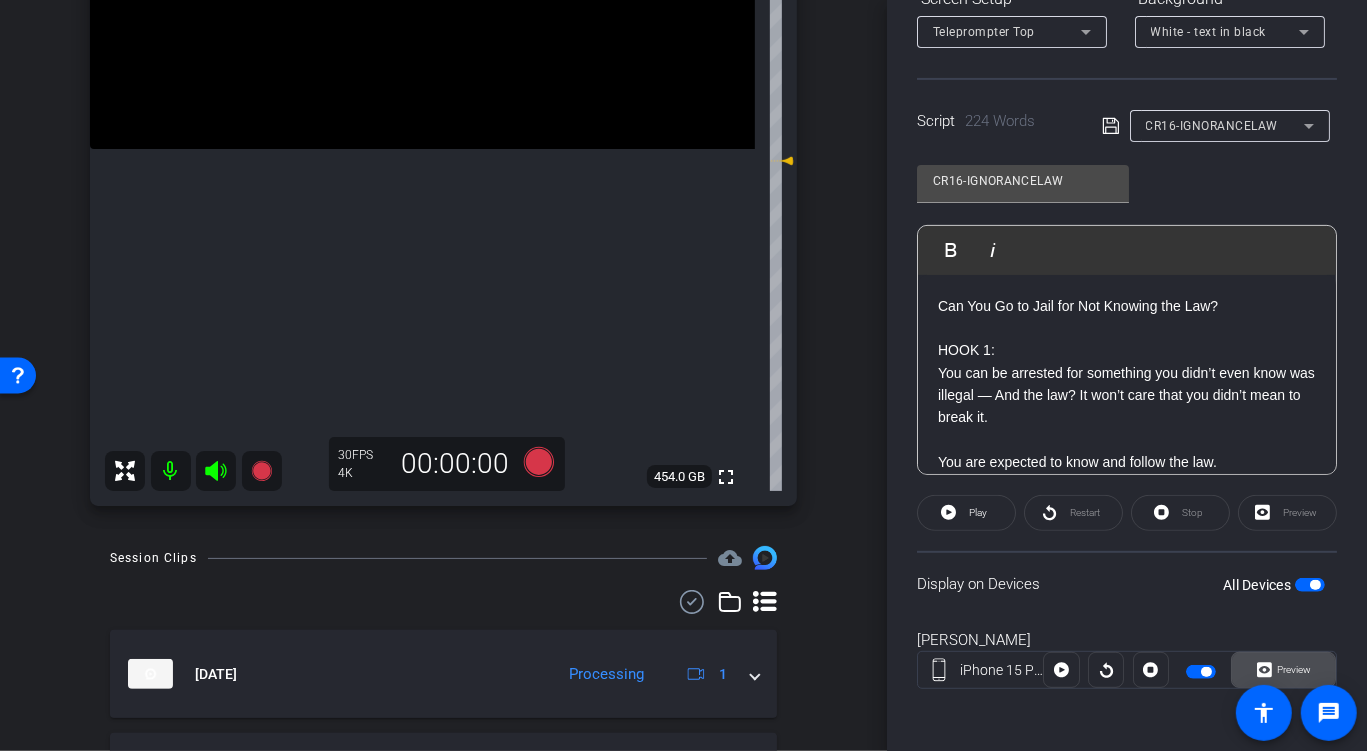 click on "Preview" 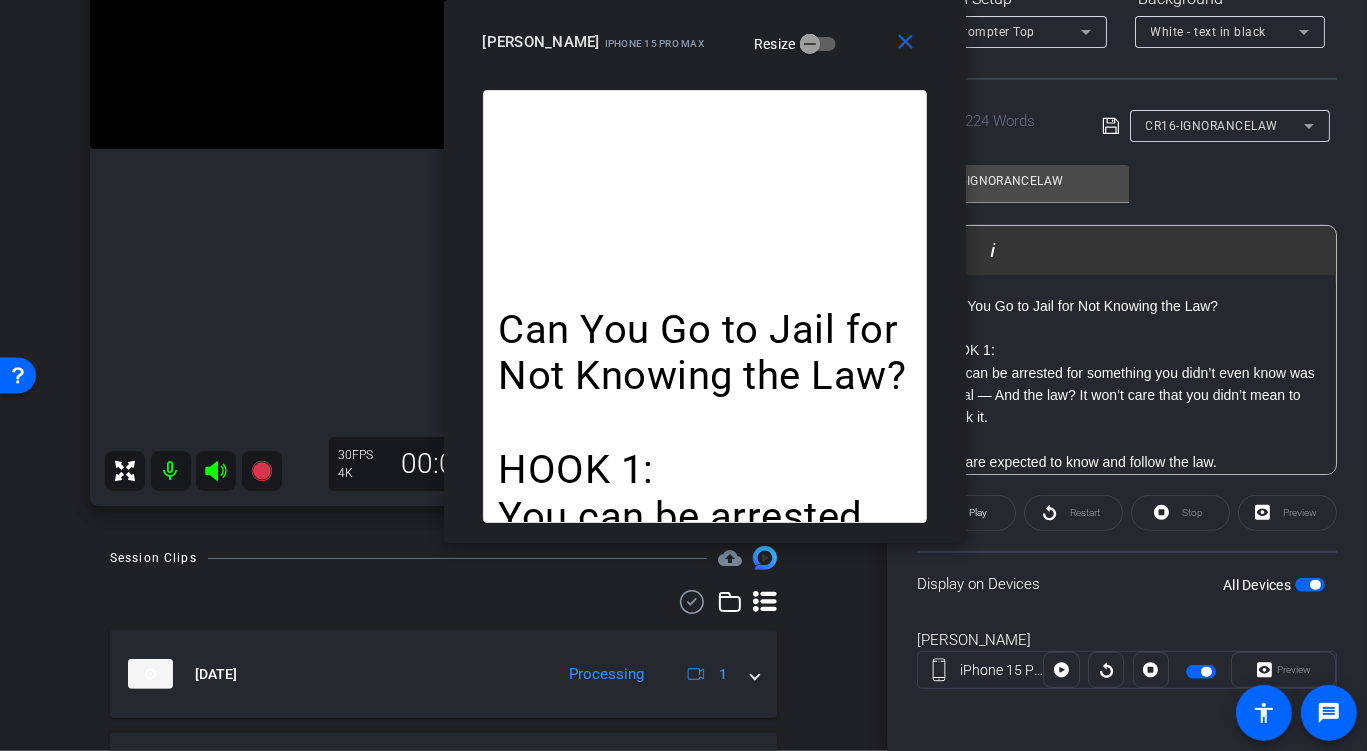 drag, startPoint x: 773, startPoint y: 180, endPoint x: 779, endPoint y: 37, distance: 143.12582 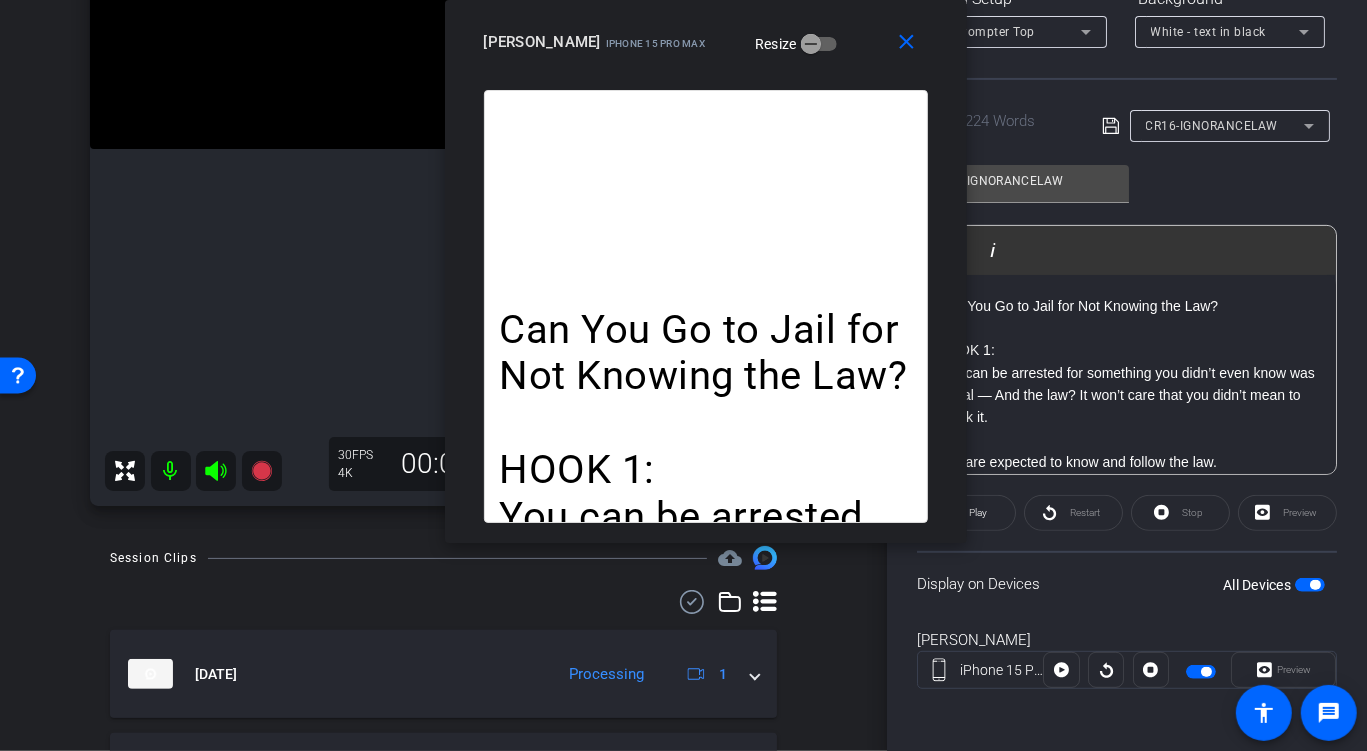 click 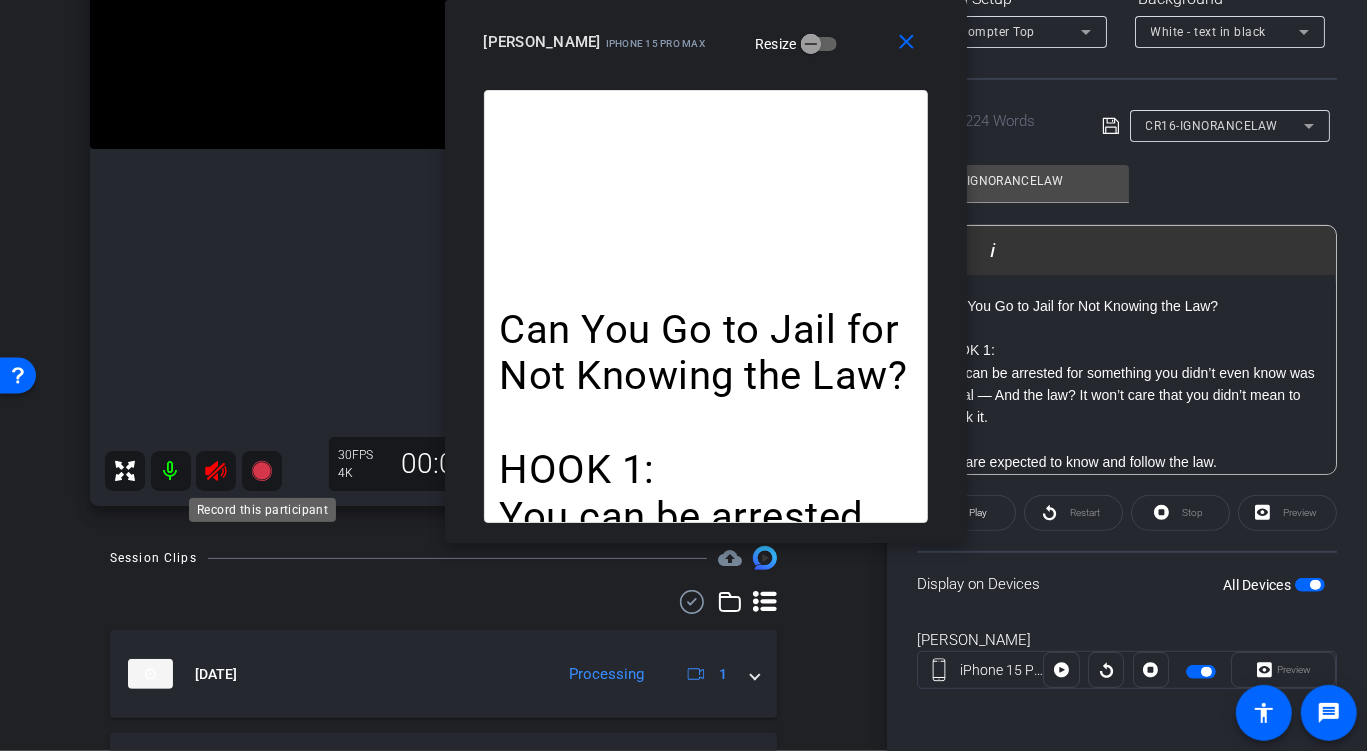 click 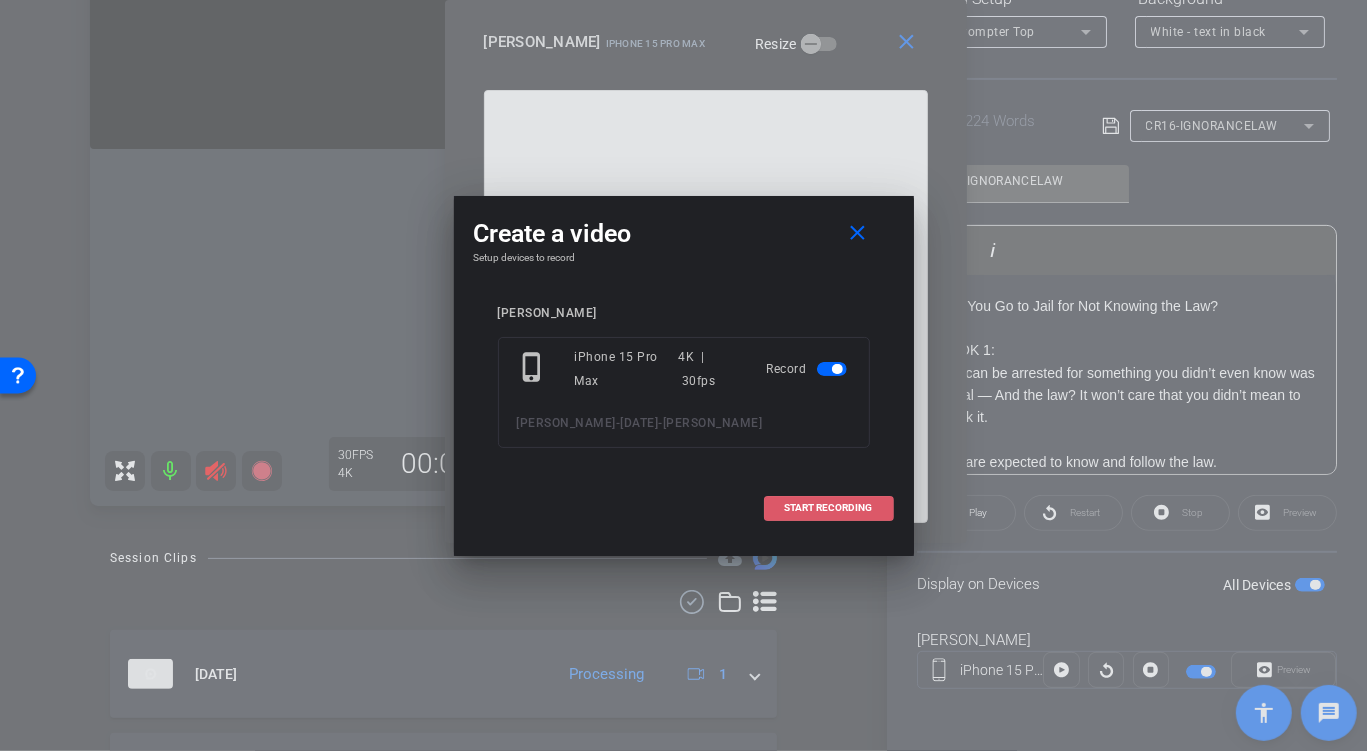 click on "START RECORDING" at bounding box center (829, 508) 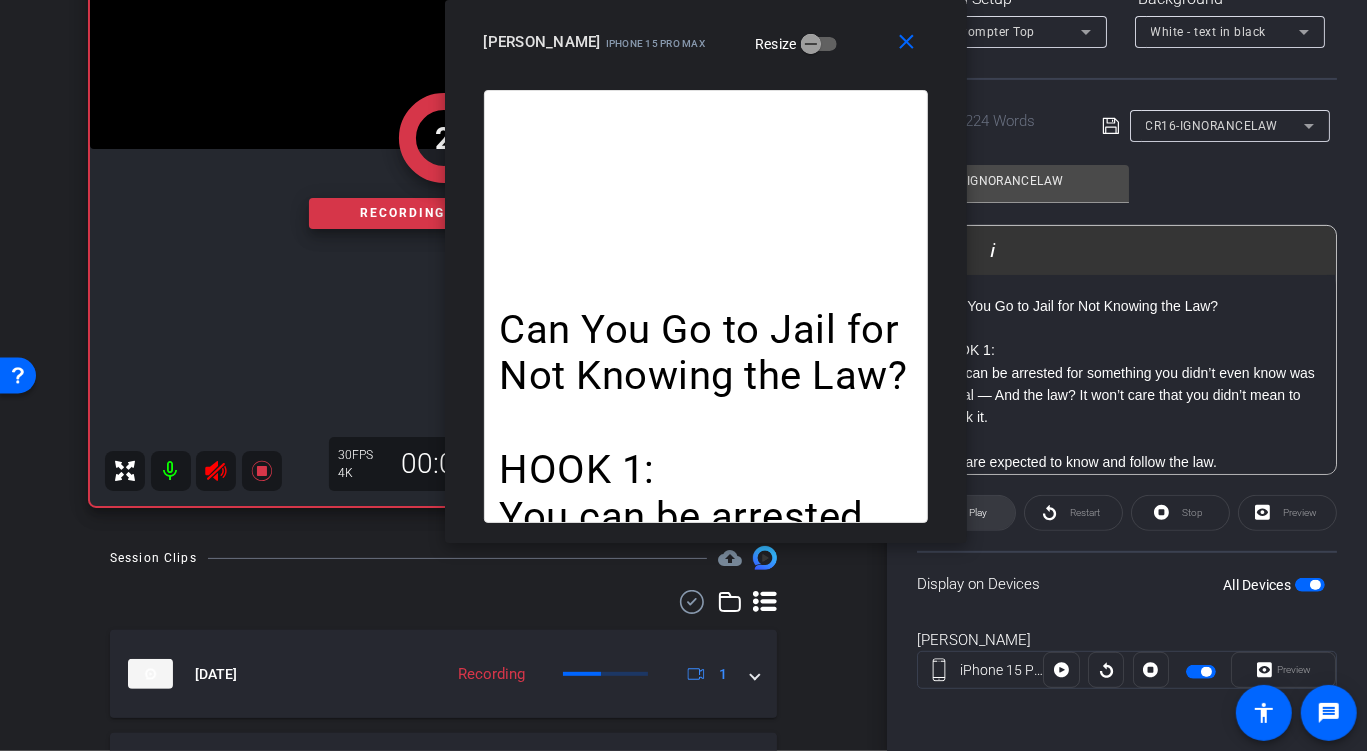 click 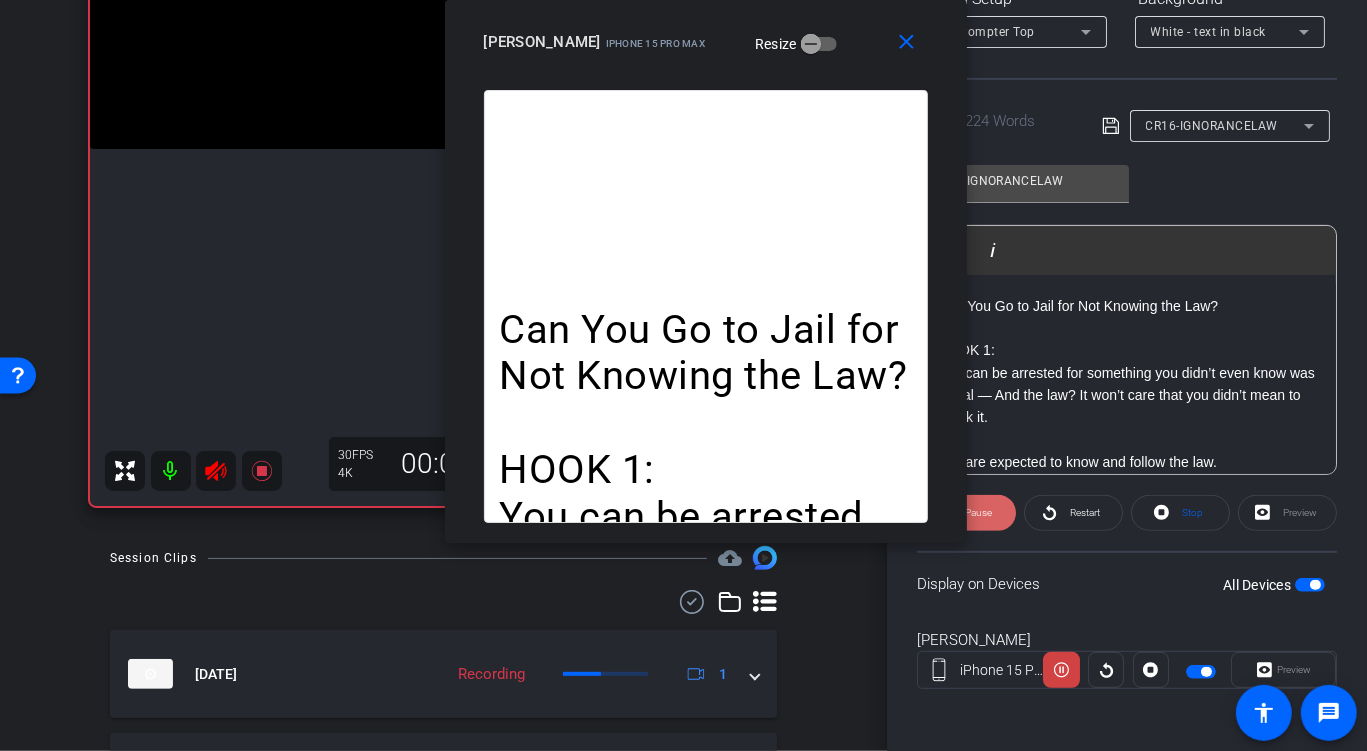 click 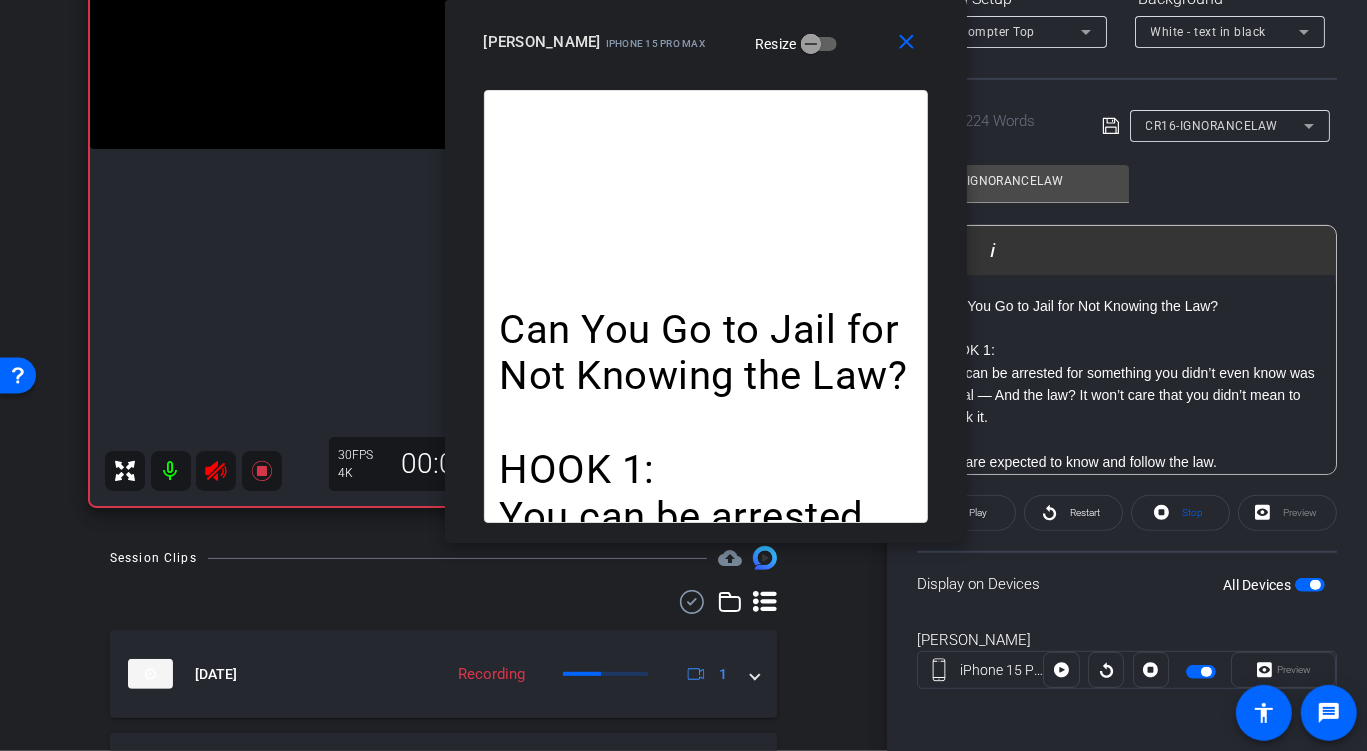 click 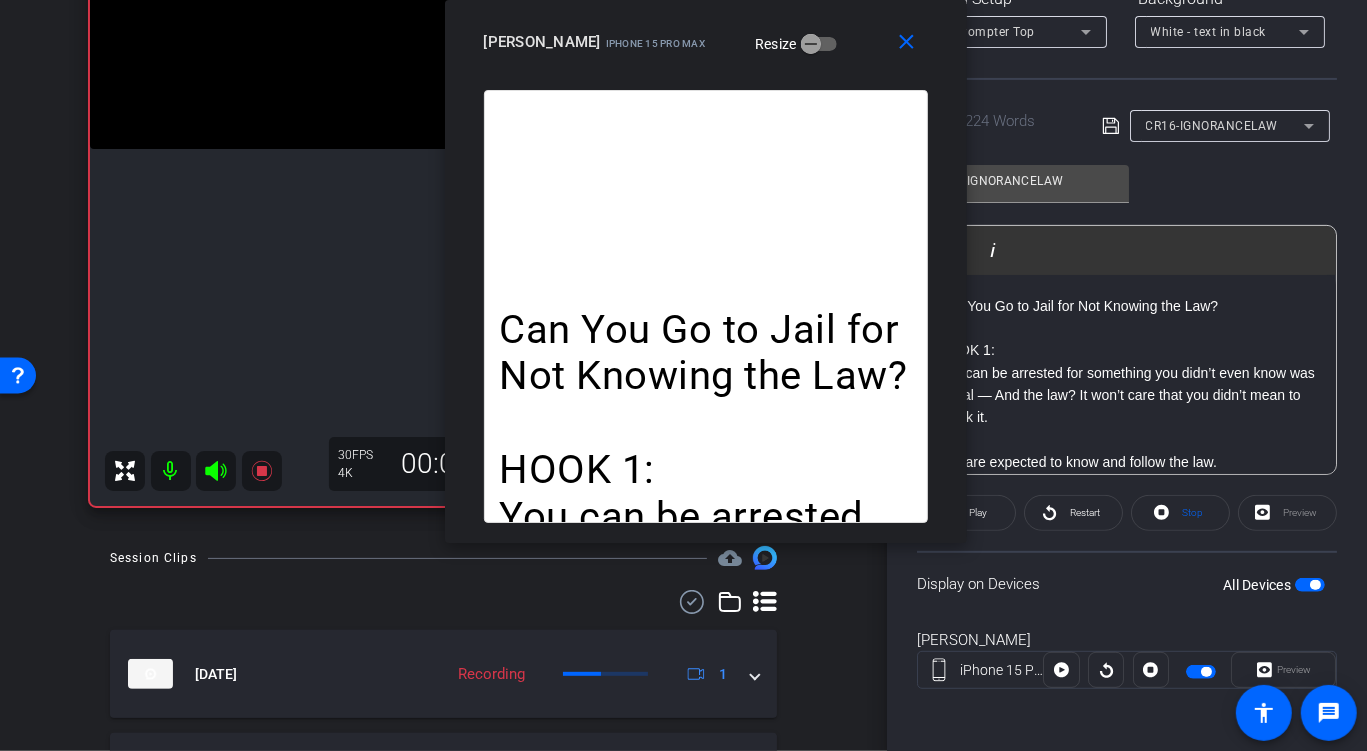 click 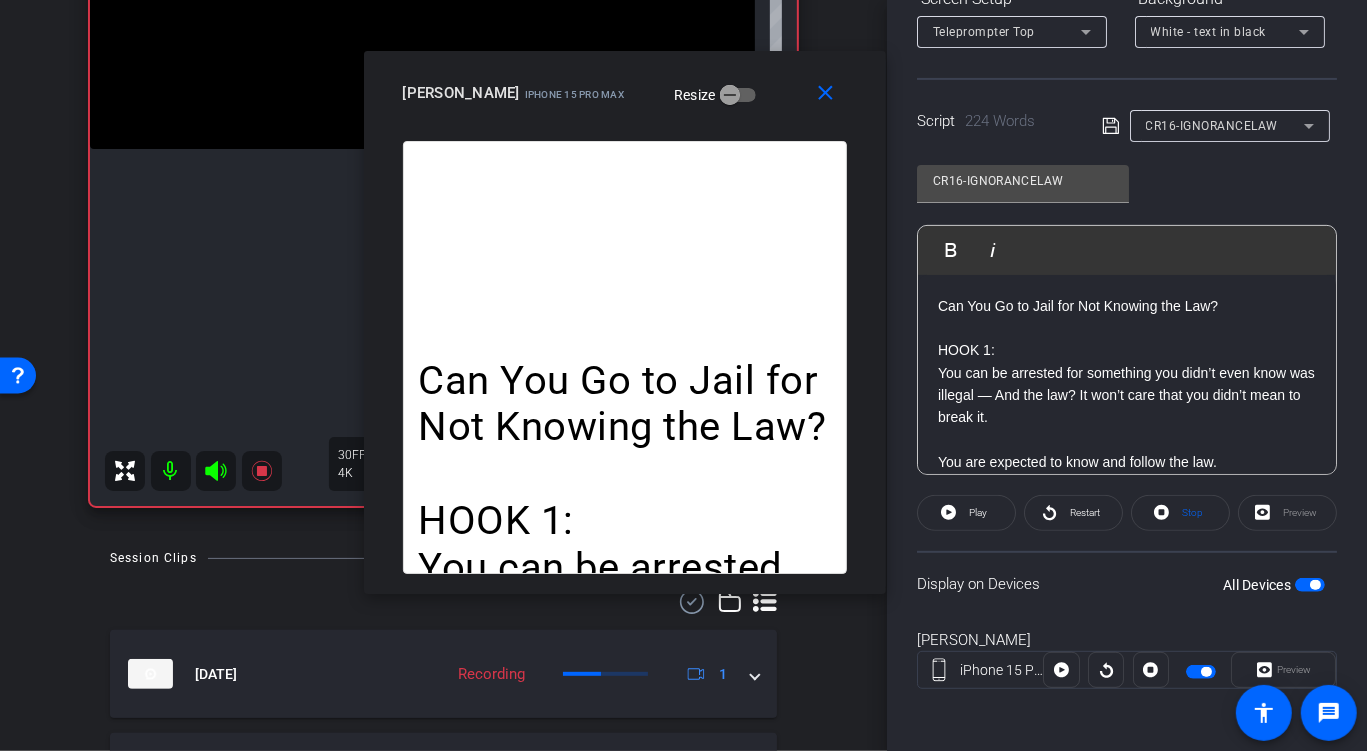drag, startPoint x: 825, startPoint y: 49, endPoint x: 736, endPoint y: 96, distance: 100.6479 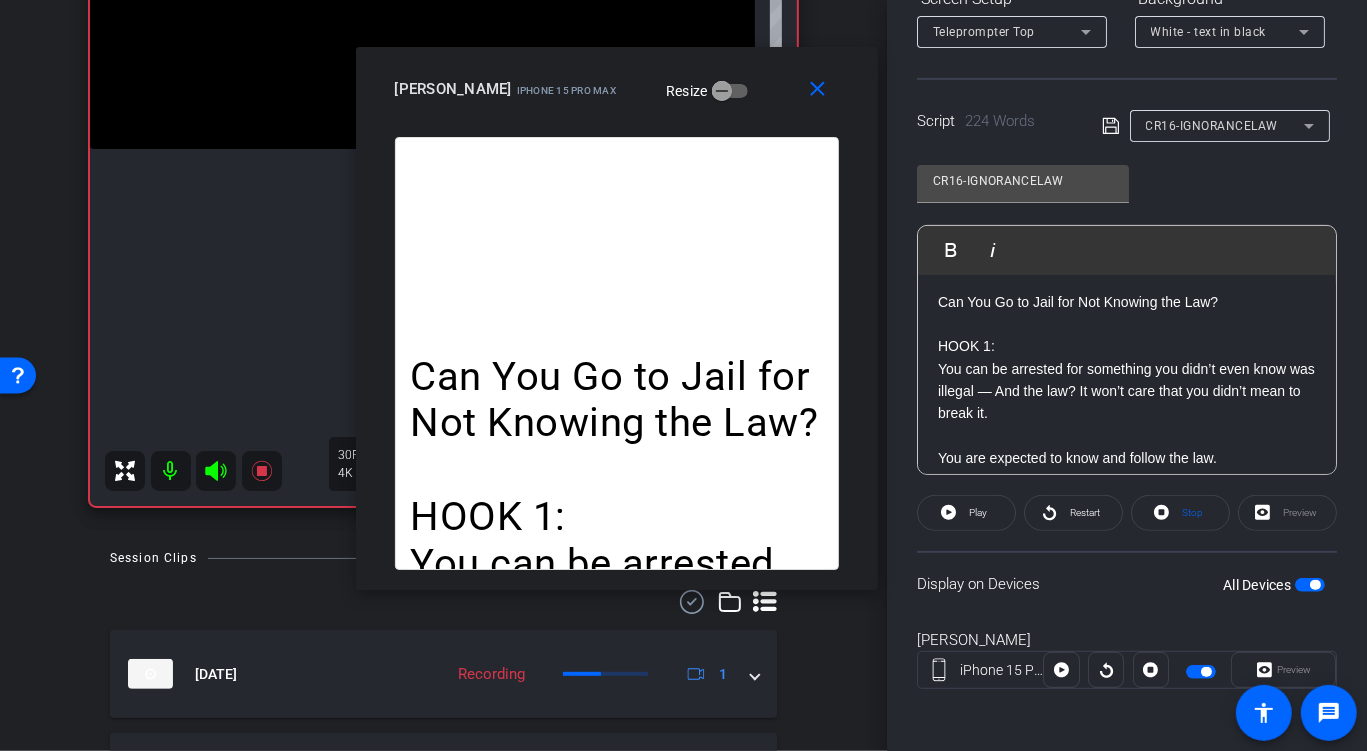 scroll, scrollTop: 0, scrollLeft: 0, axis: both 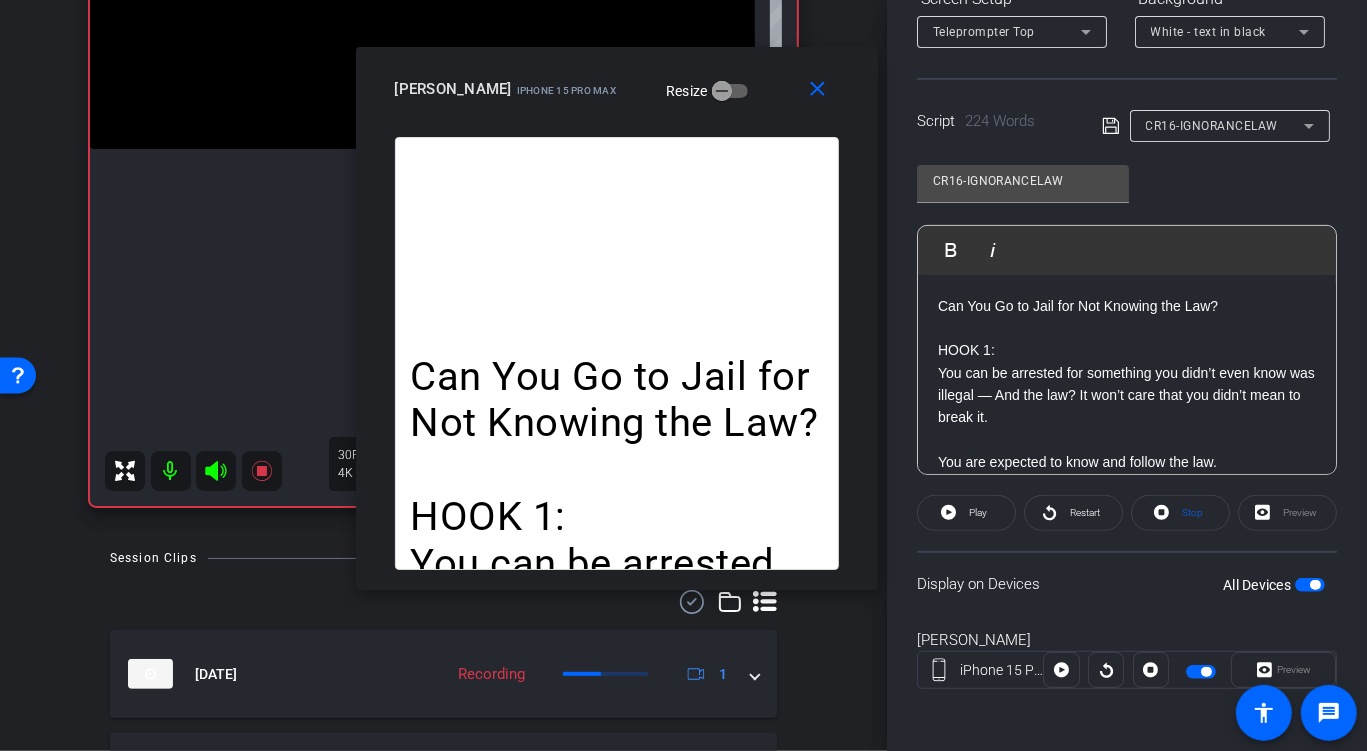 click 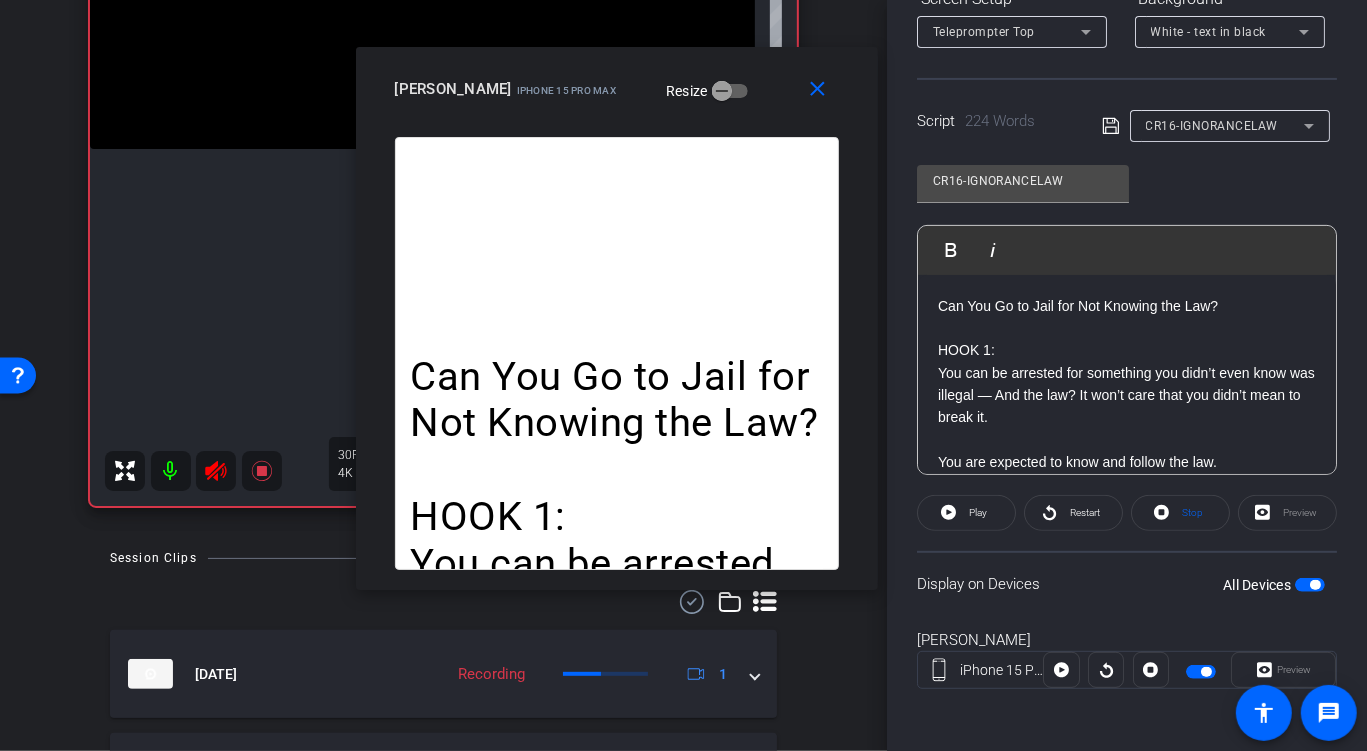 click 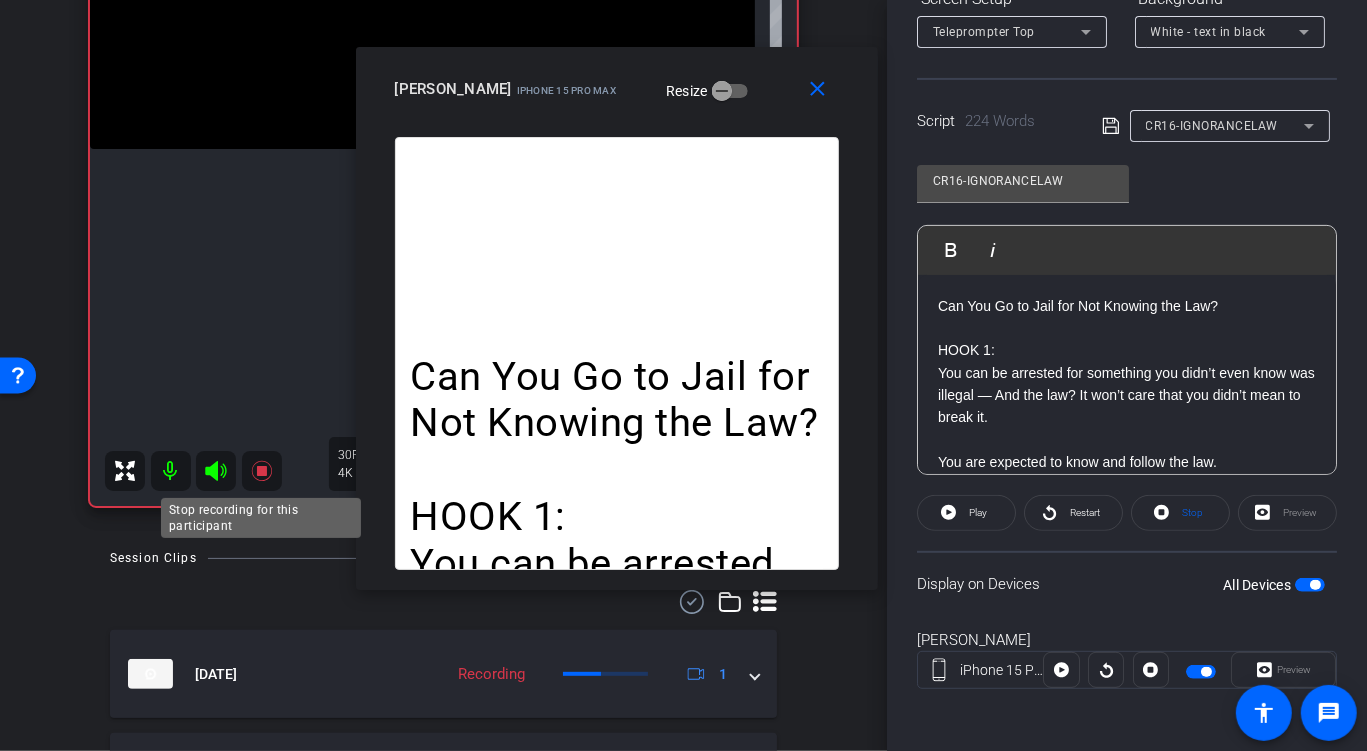 click 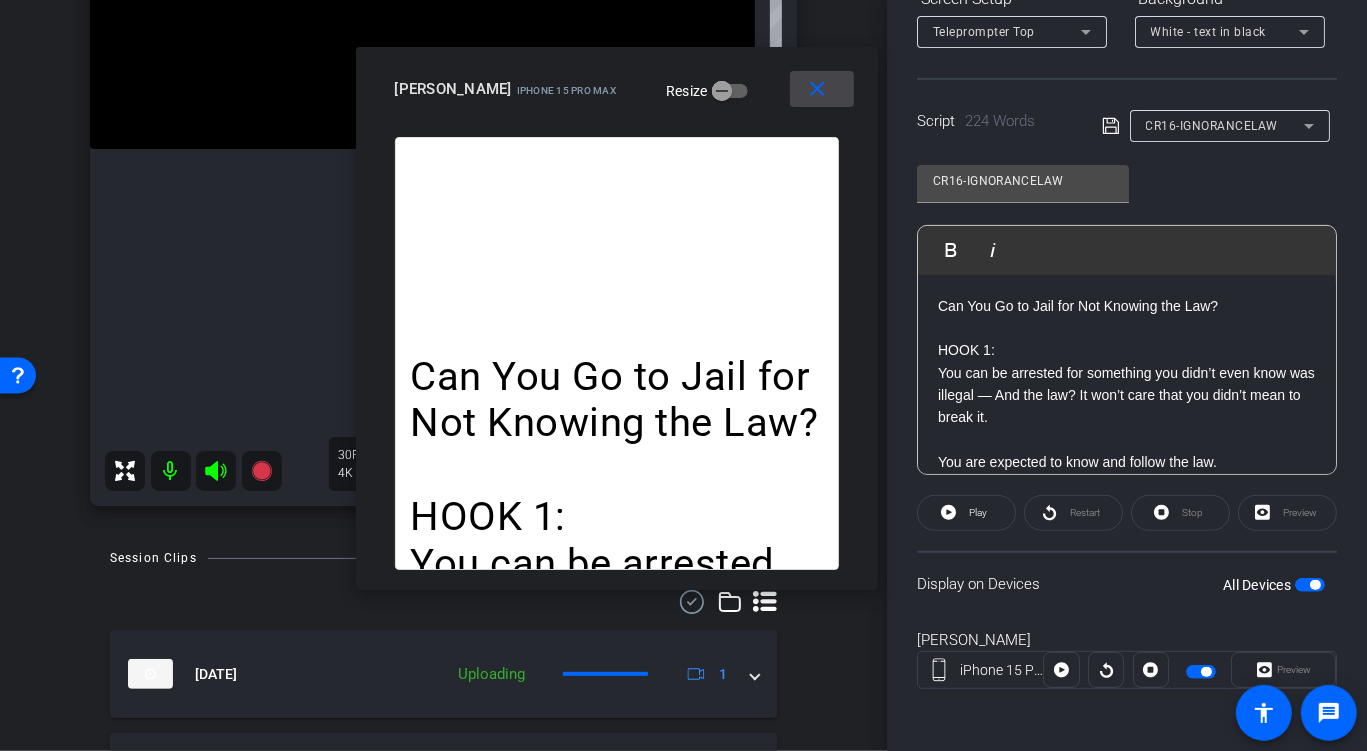 click on "close" at bounding box center (817, 89) 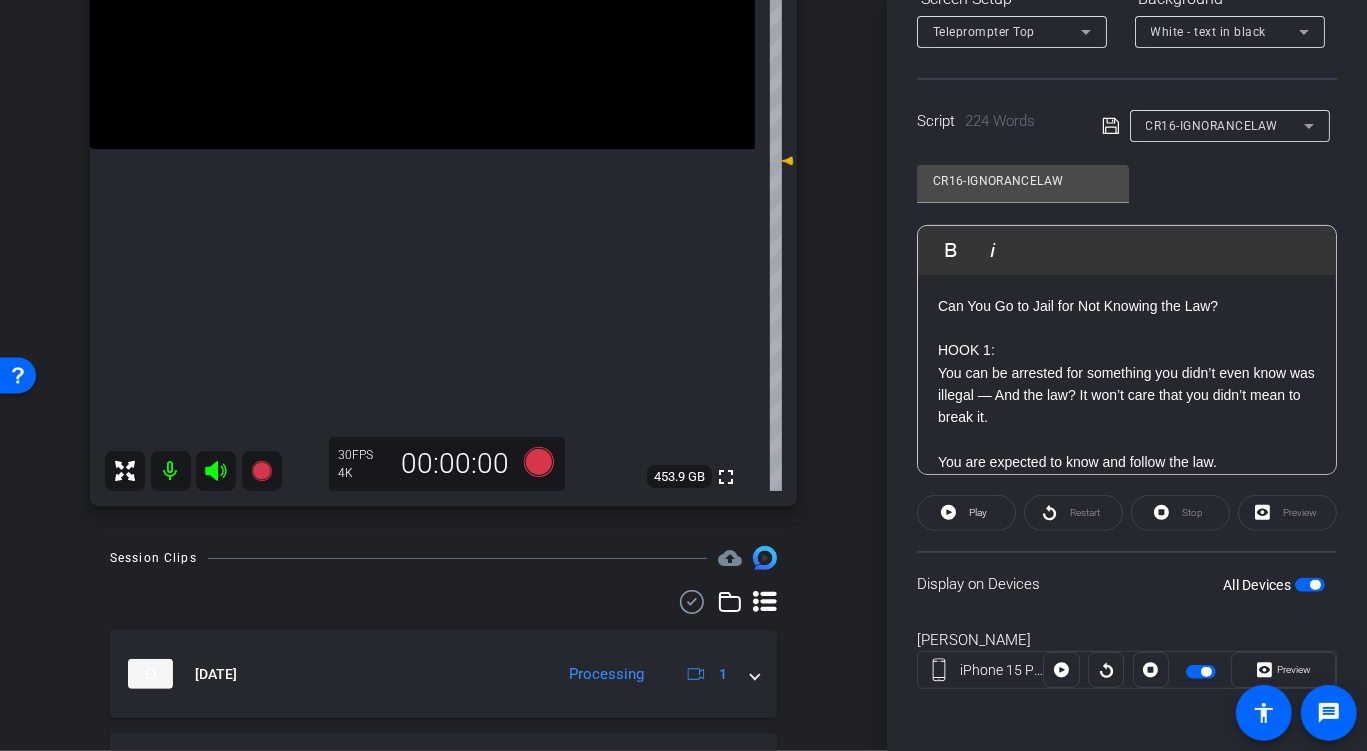 scroll, scrollTop: 0, scrollLeft: 0, axis: both 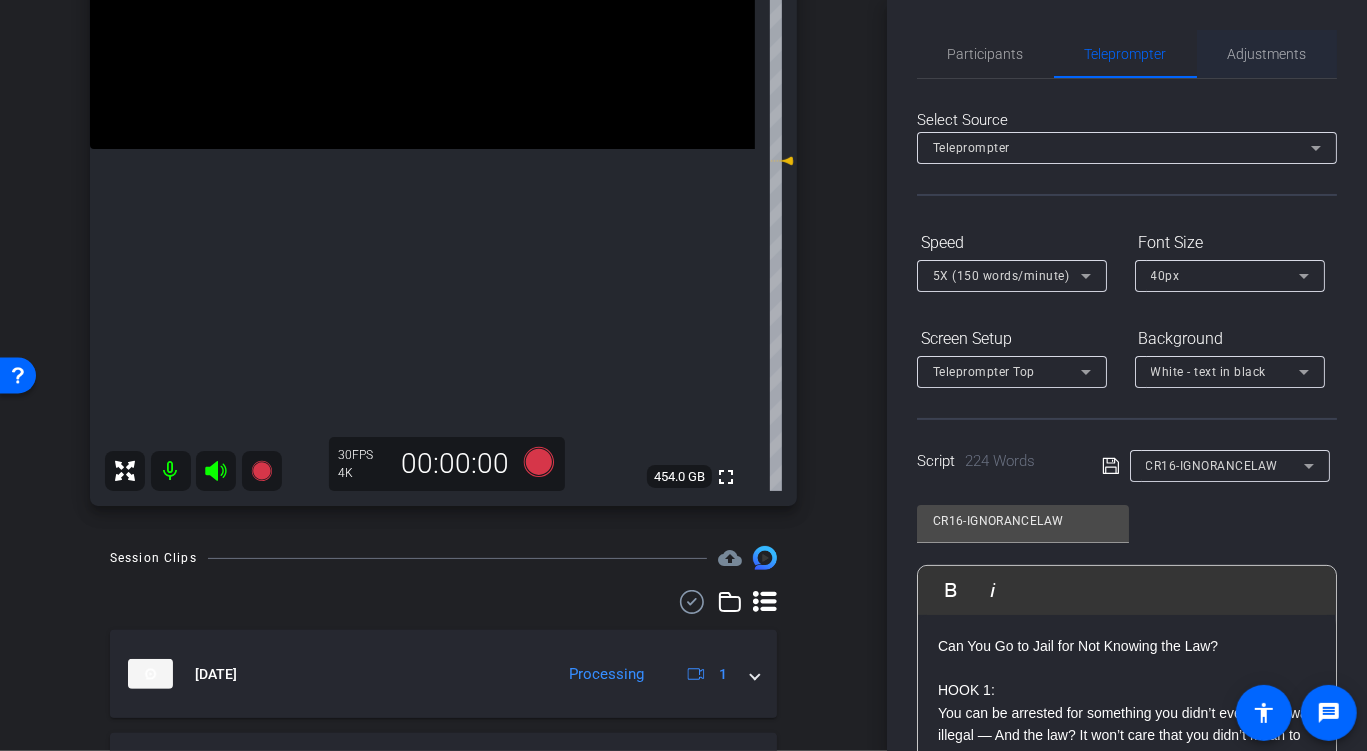 click on "Adjustments" at bounding box center [1267, 54] 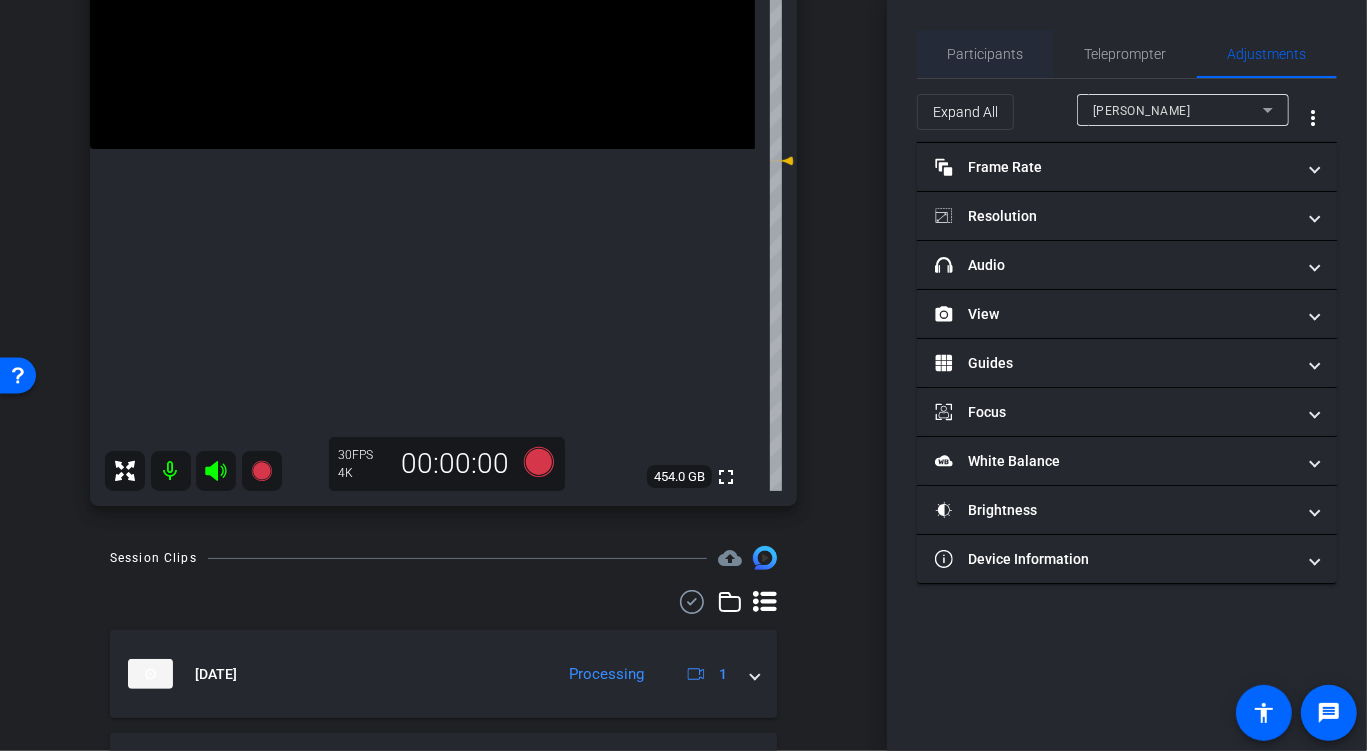 click on "Participants" at bounding box center (986, 54) 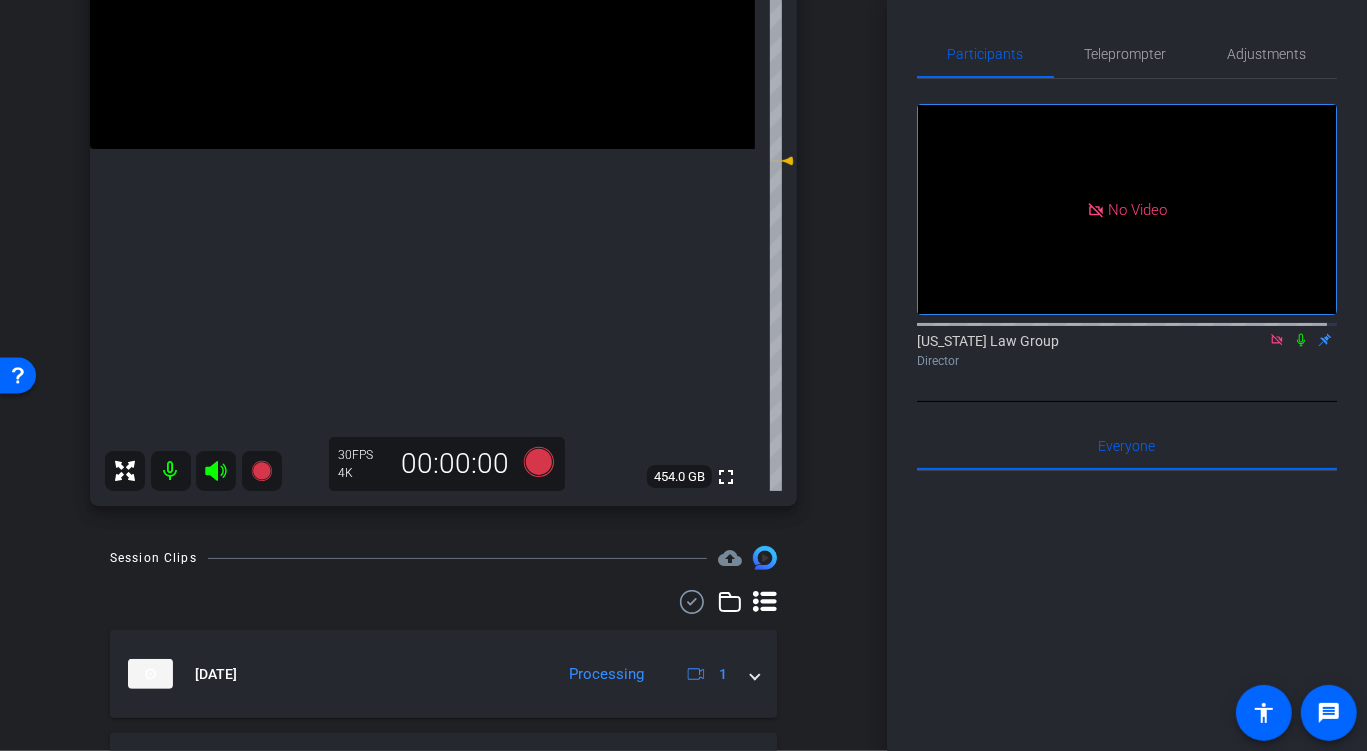 click 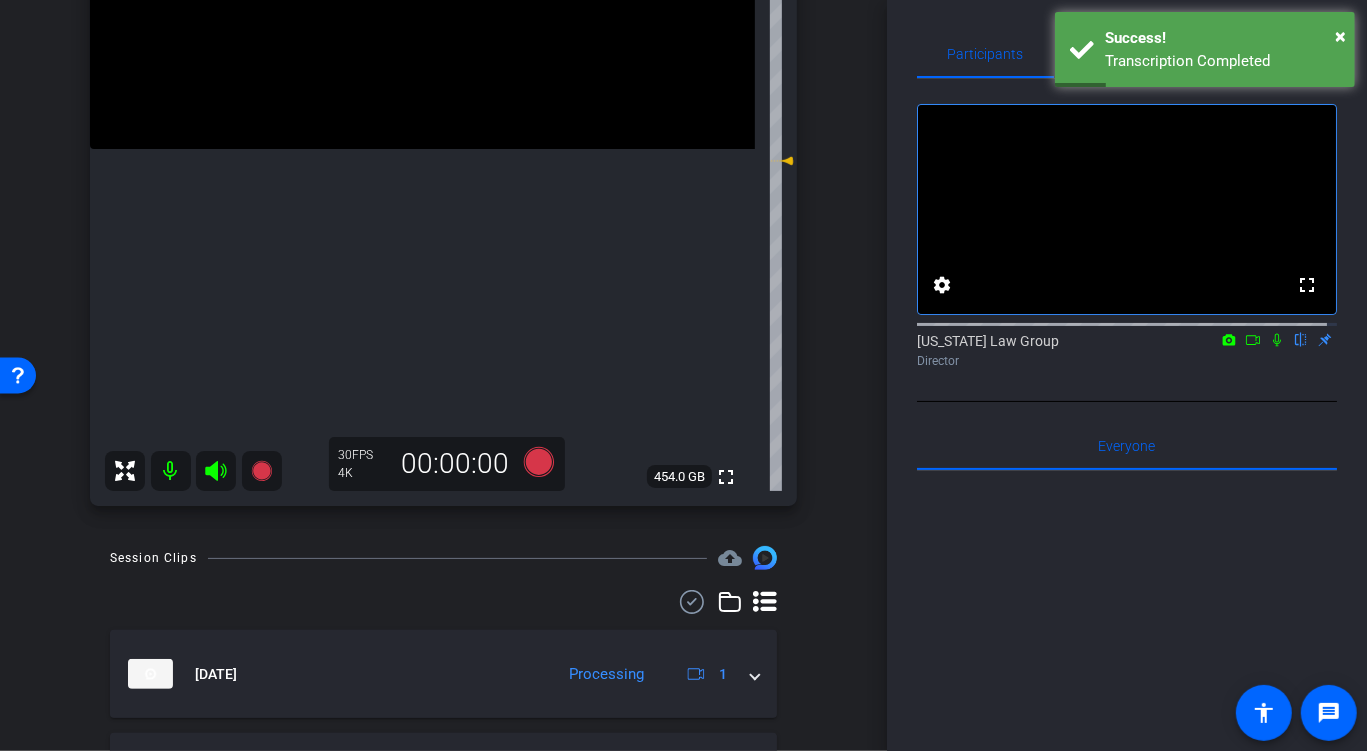 click 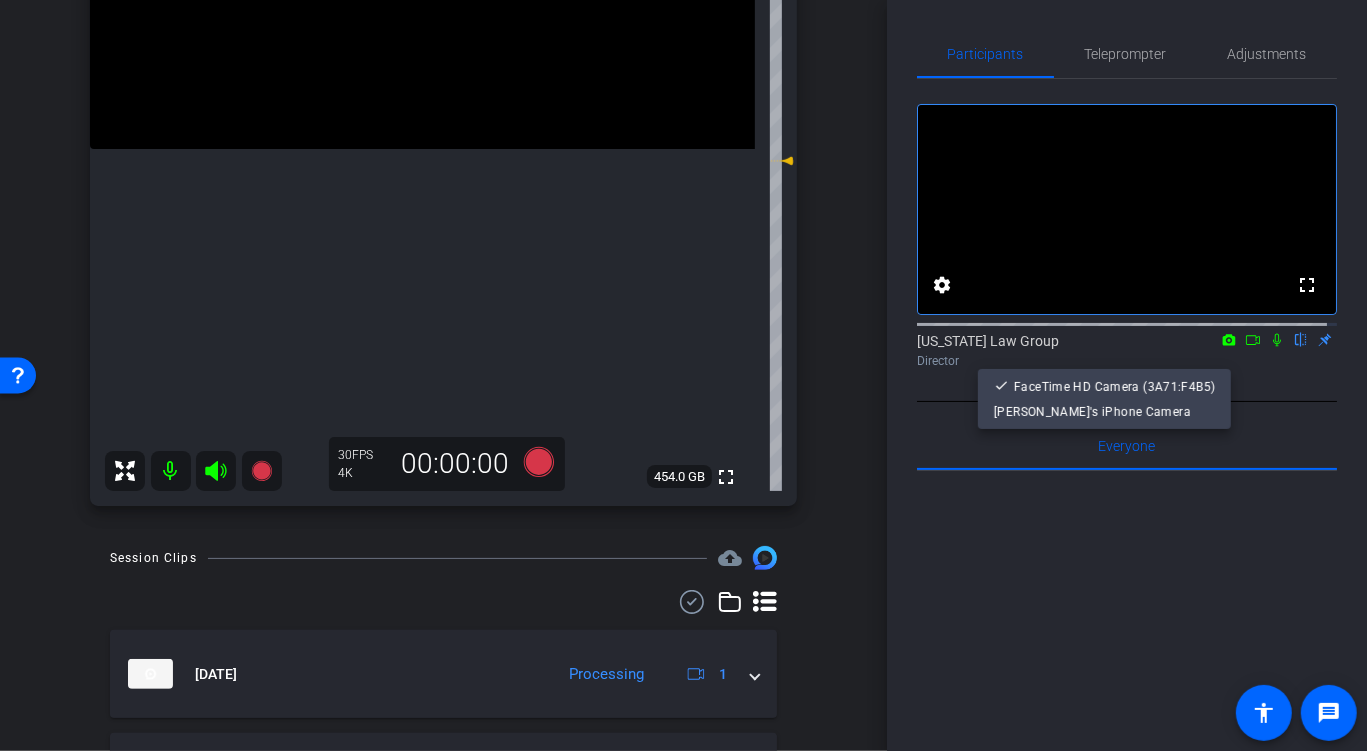 click at bounding box center [683, 375] 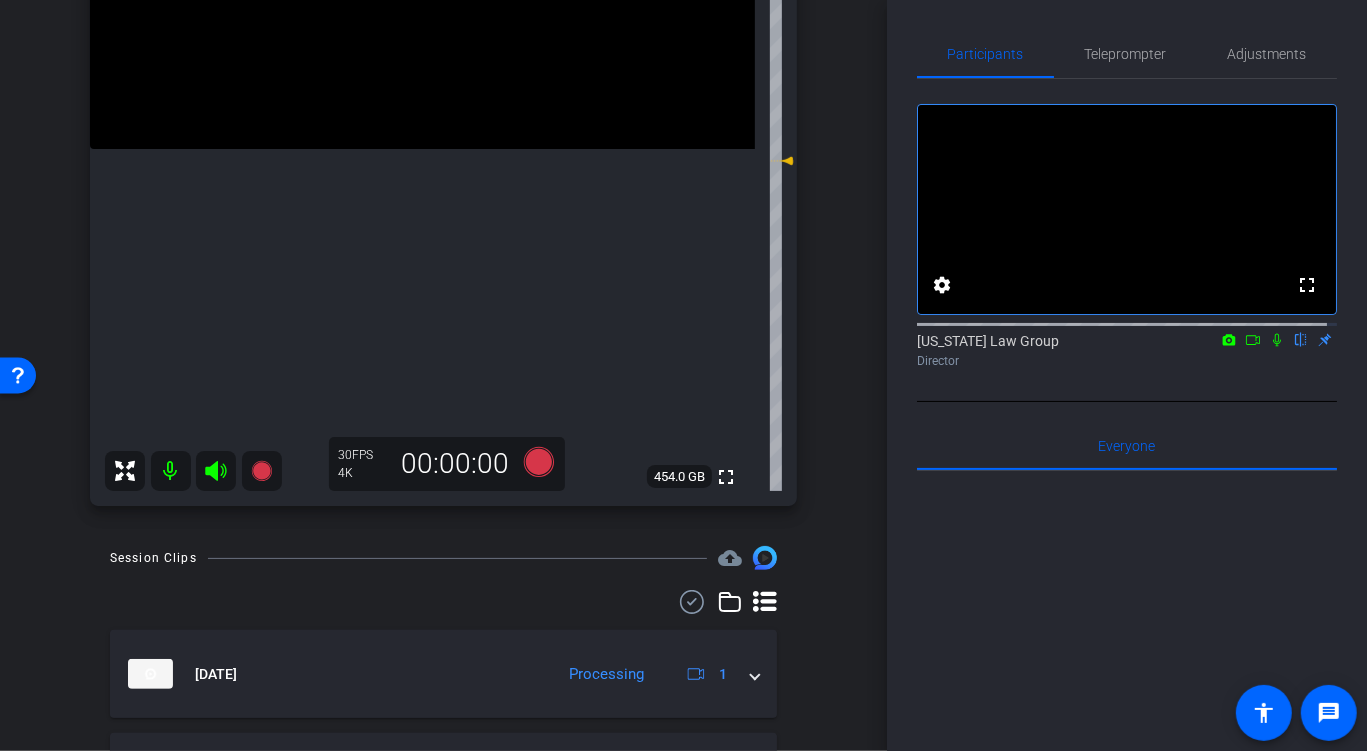 click 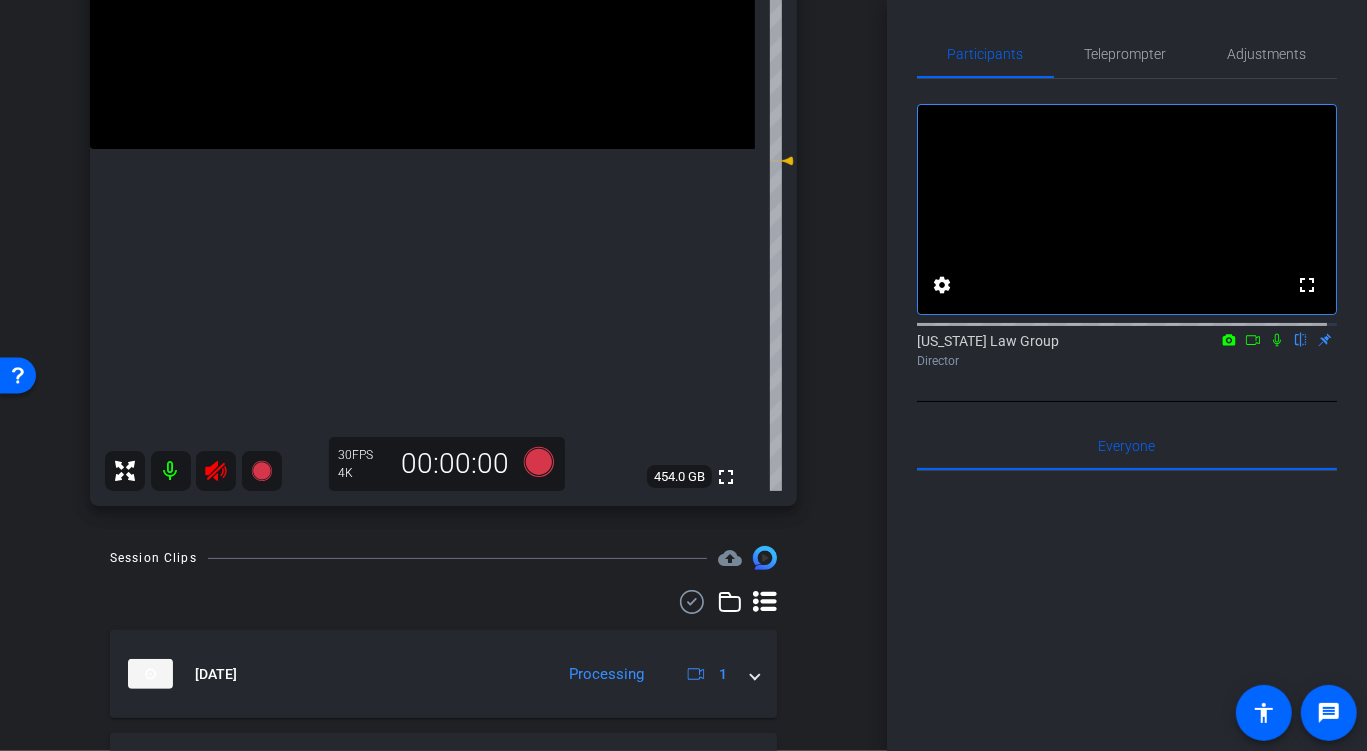 click 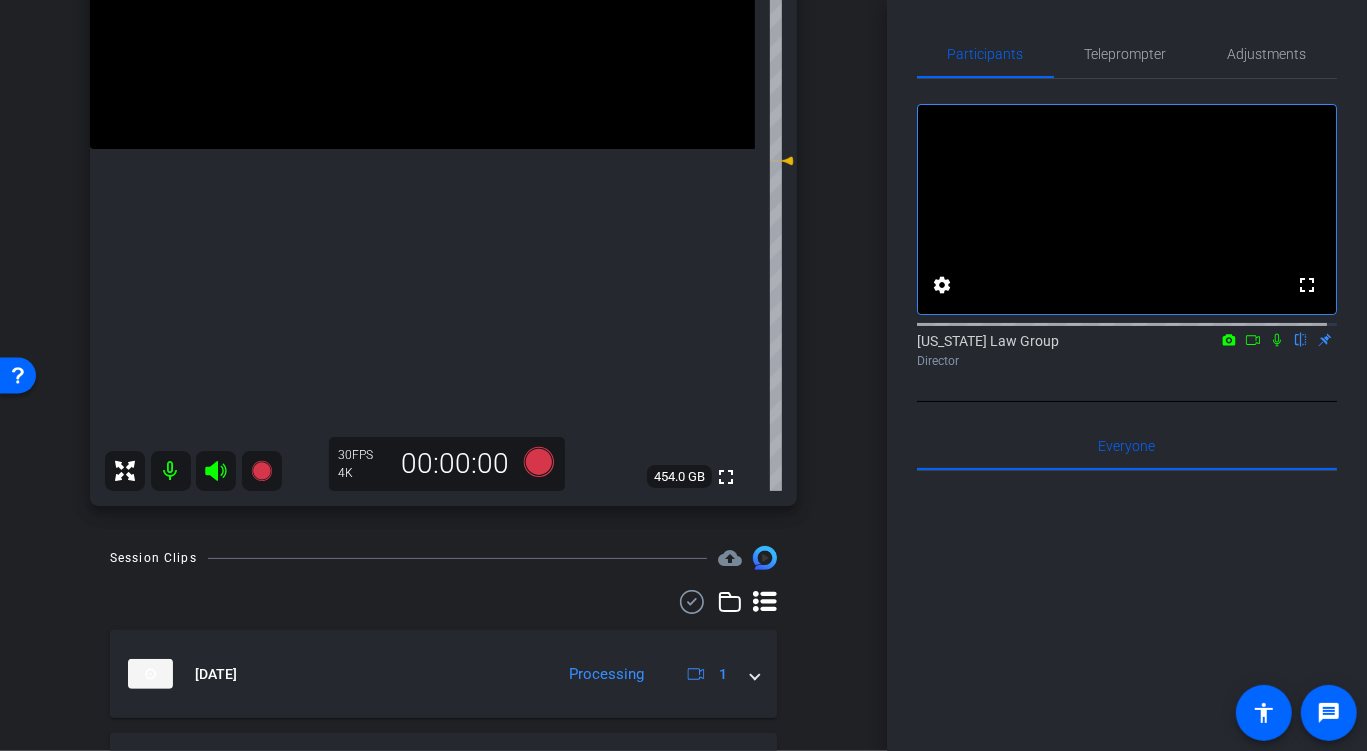 click 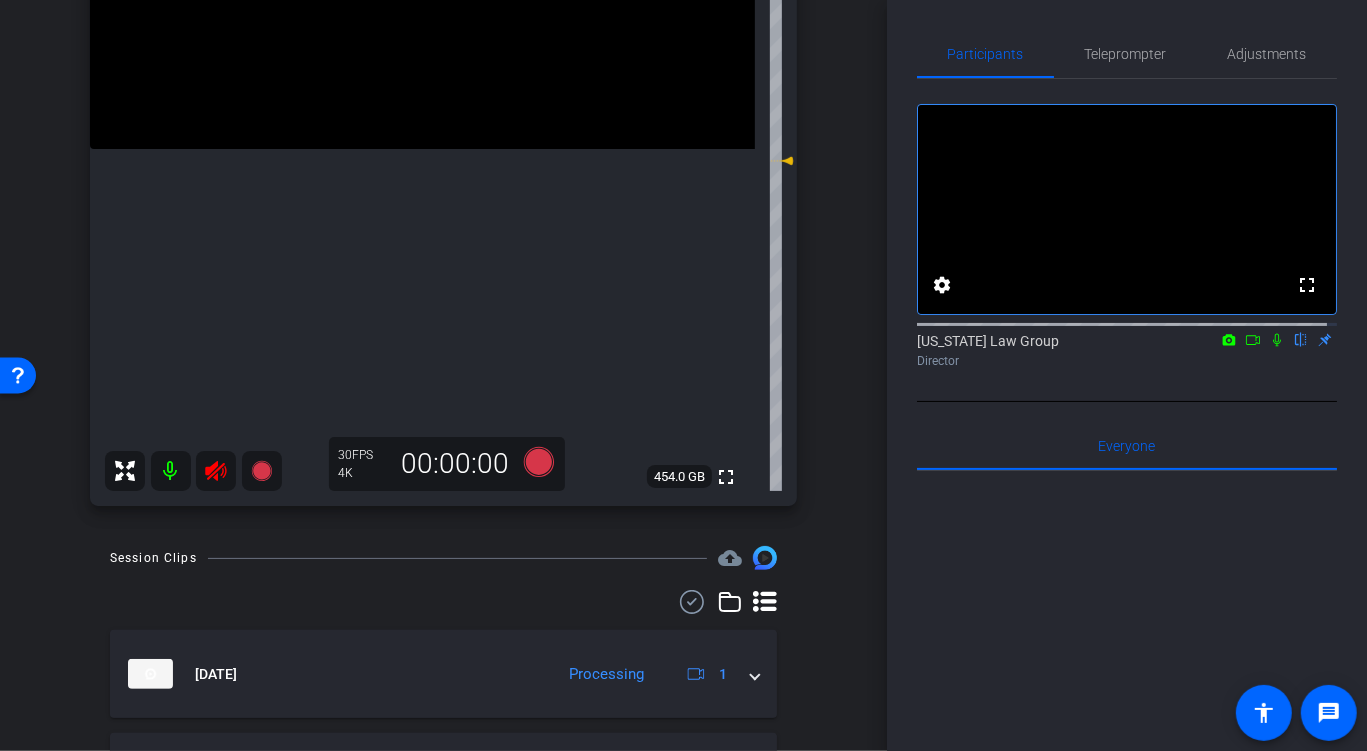 click 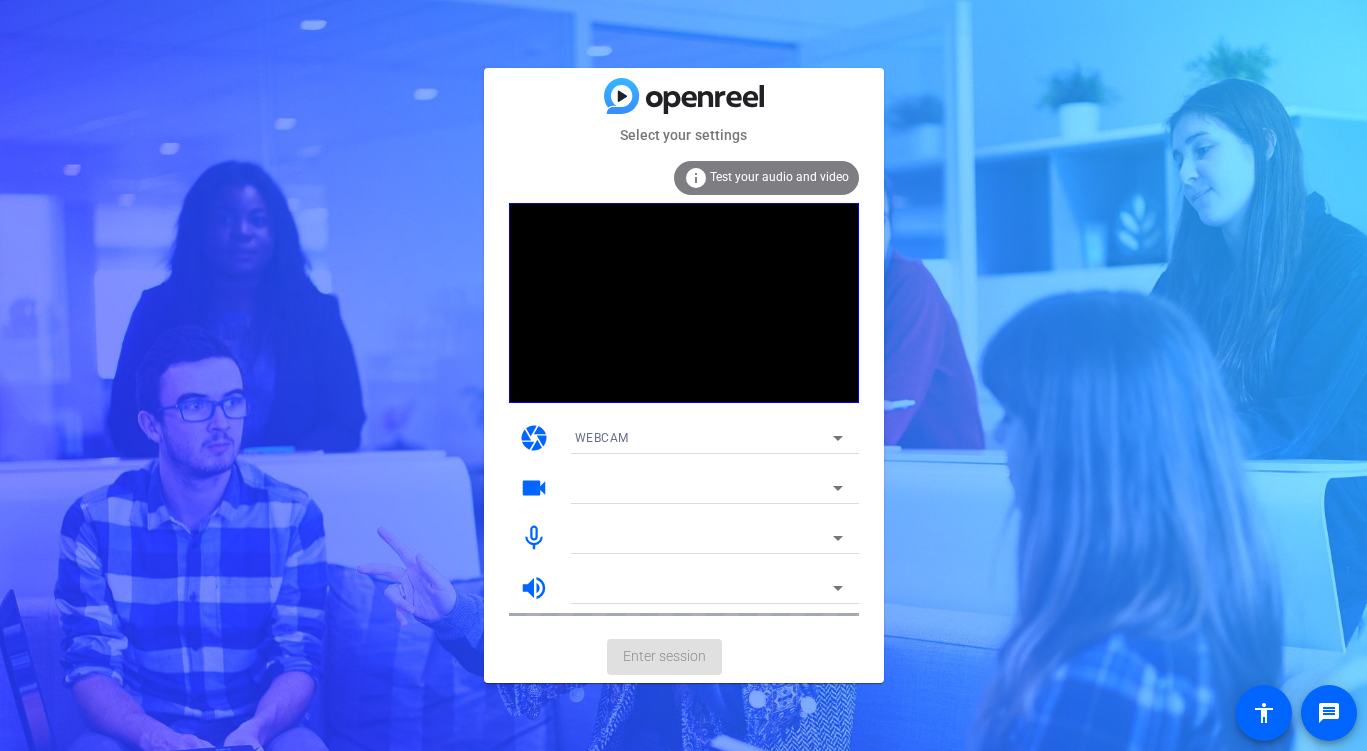 scroll, scrollTop: 0, scrollLeft: 0, axis: both 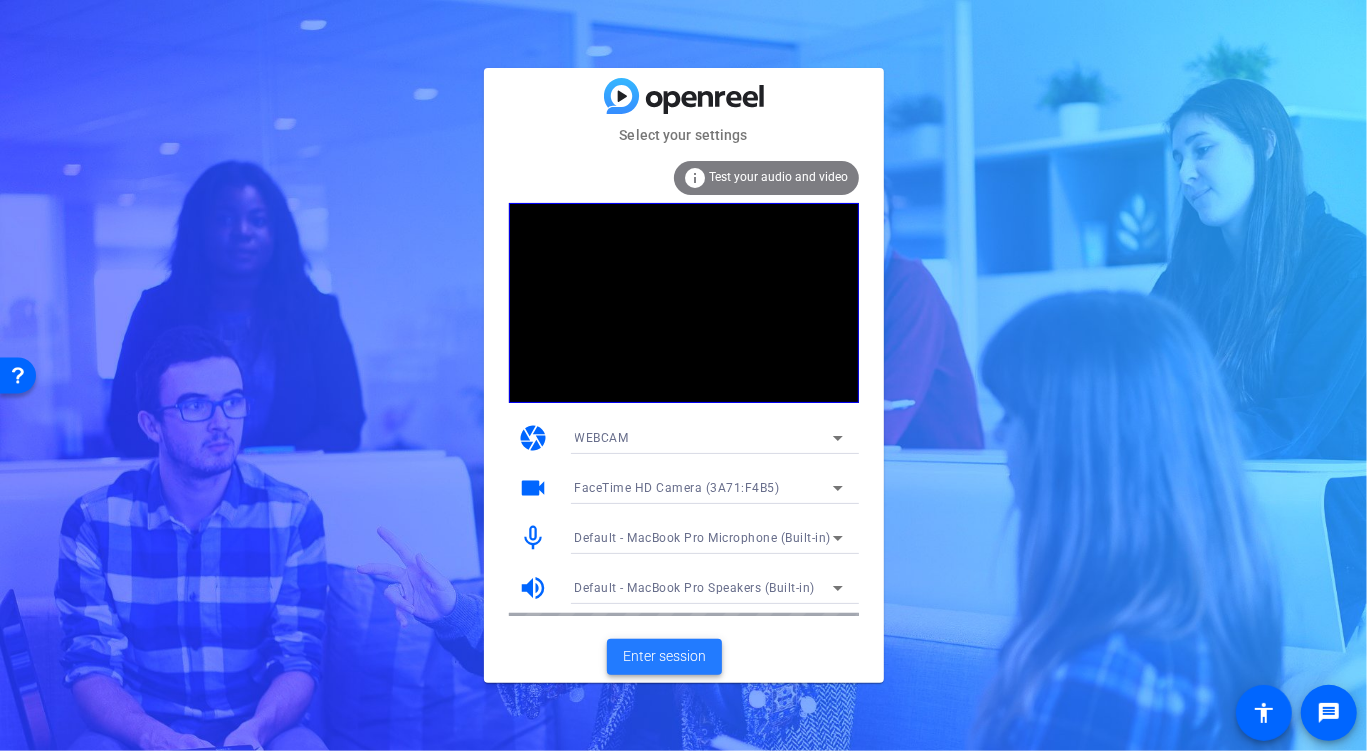 click on "Enter session" 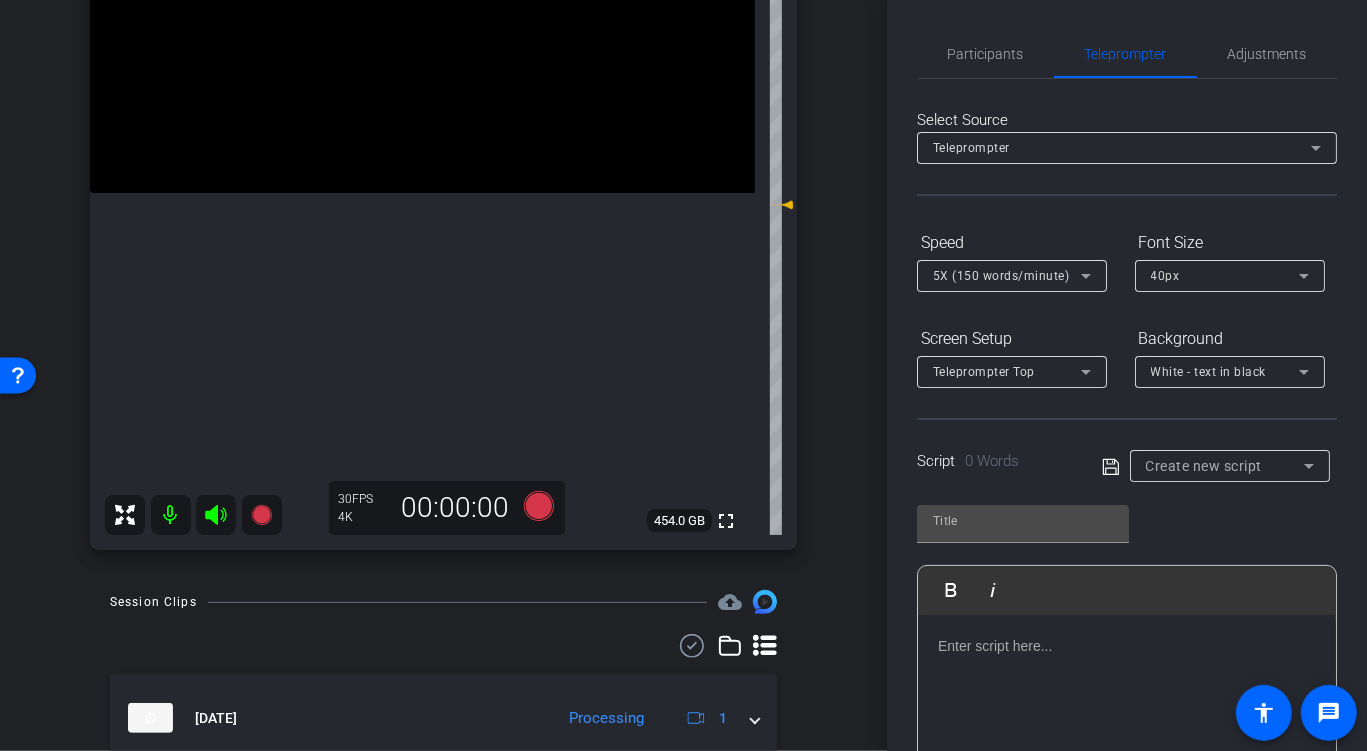 scroll, scrollTop: 396, scrollLeft: 0, axis: vertical 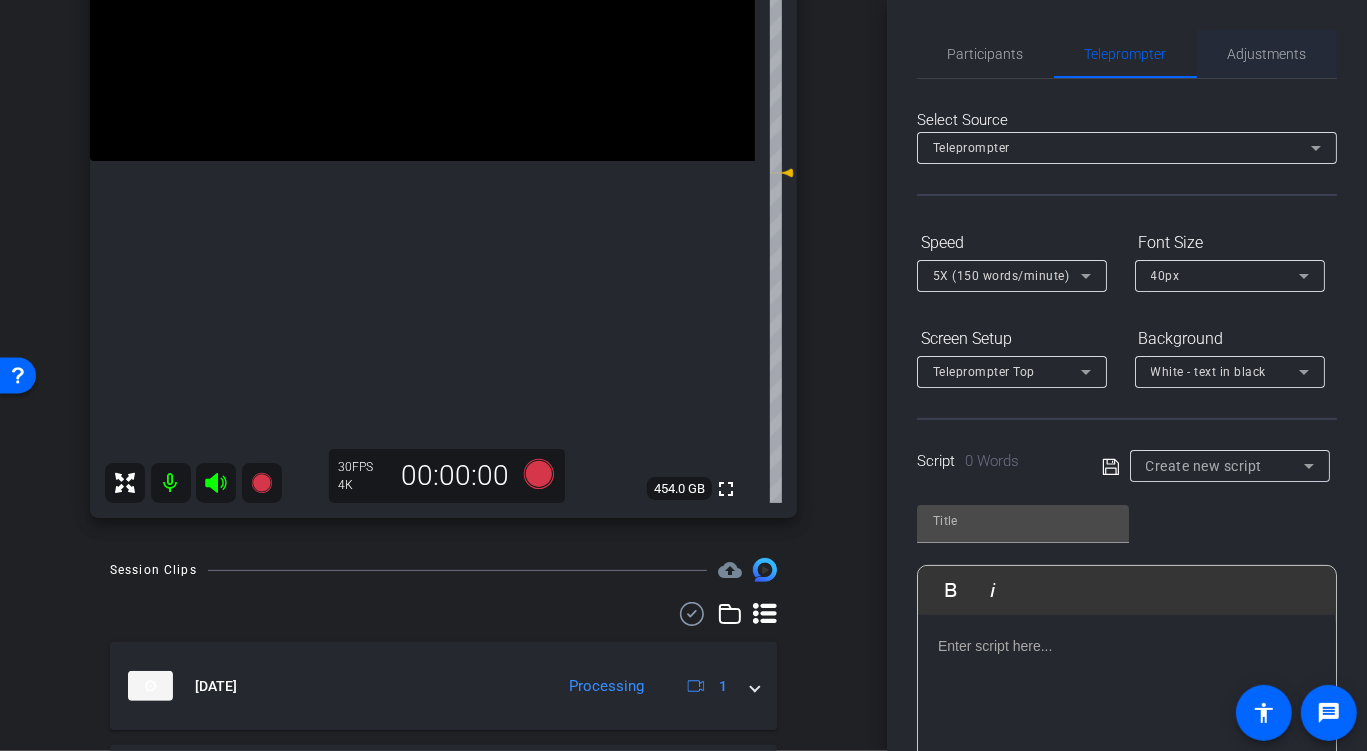 click on "Adjustments" at bounding box center (1267, 54) 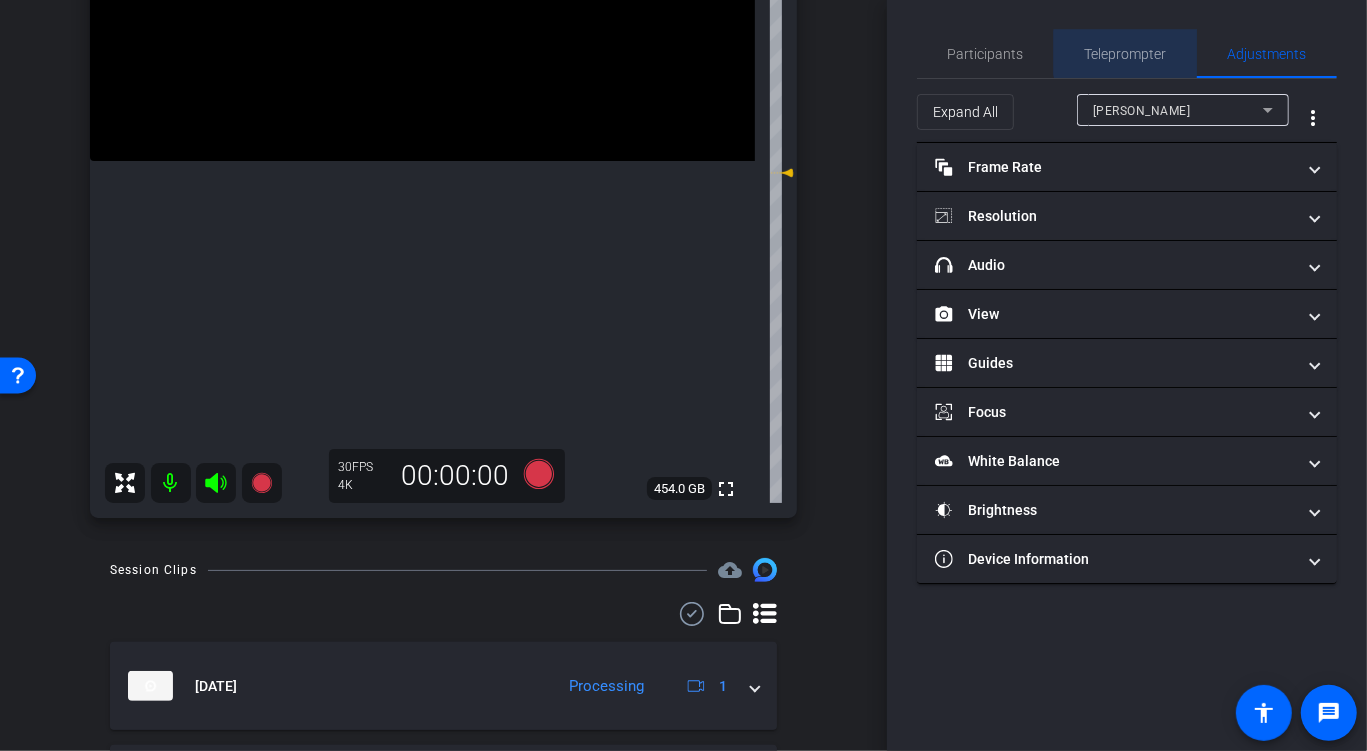 click on "Teleprompter" at bounding box center [1126, 54] 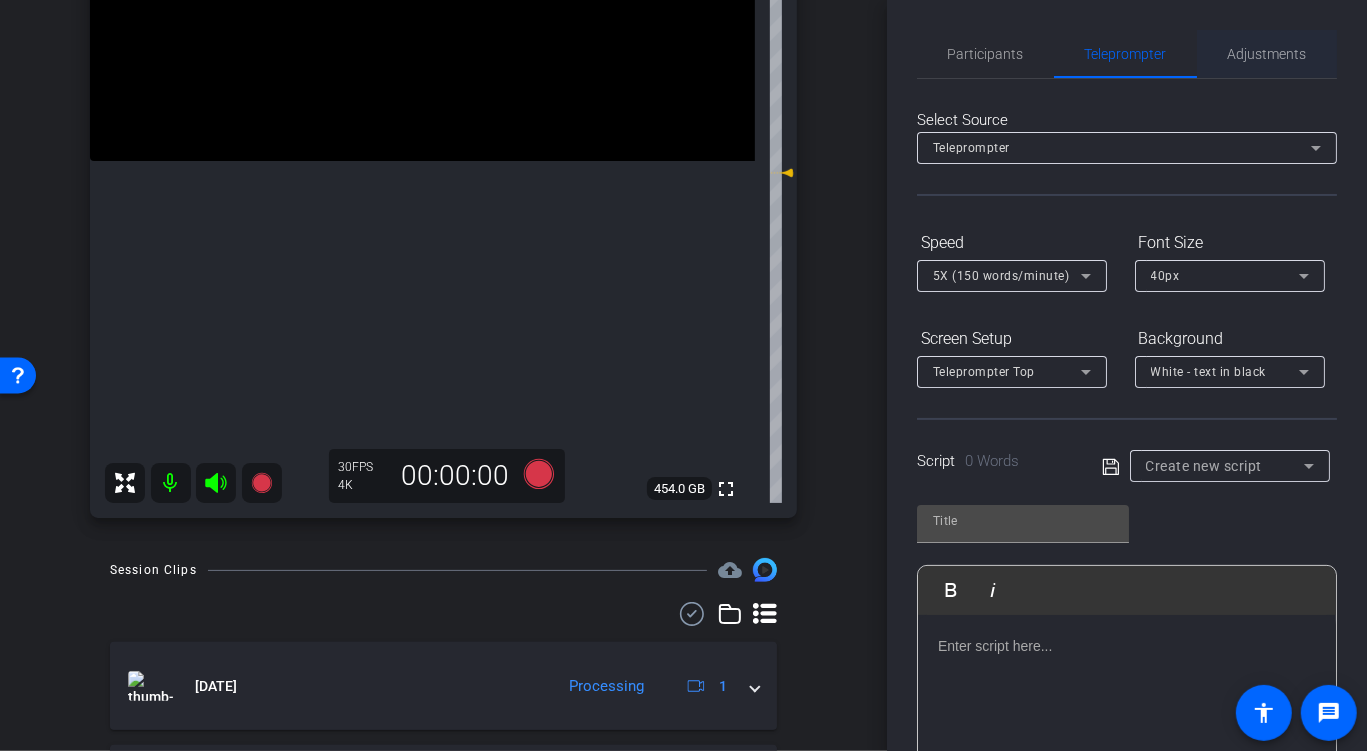 click on "Adjustments" at bounding box center [1267, 54] 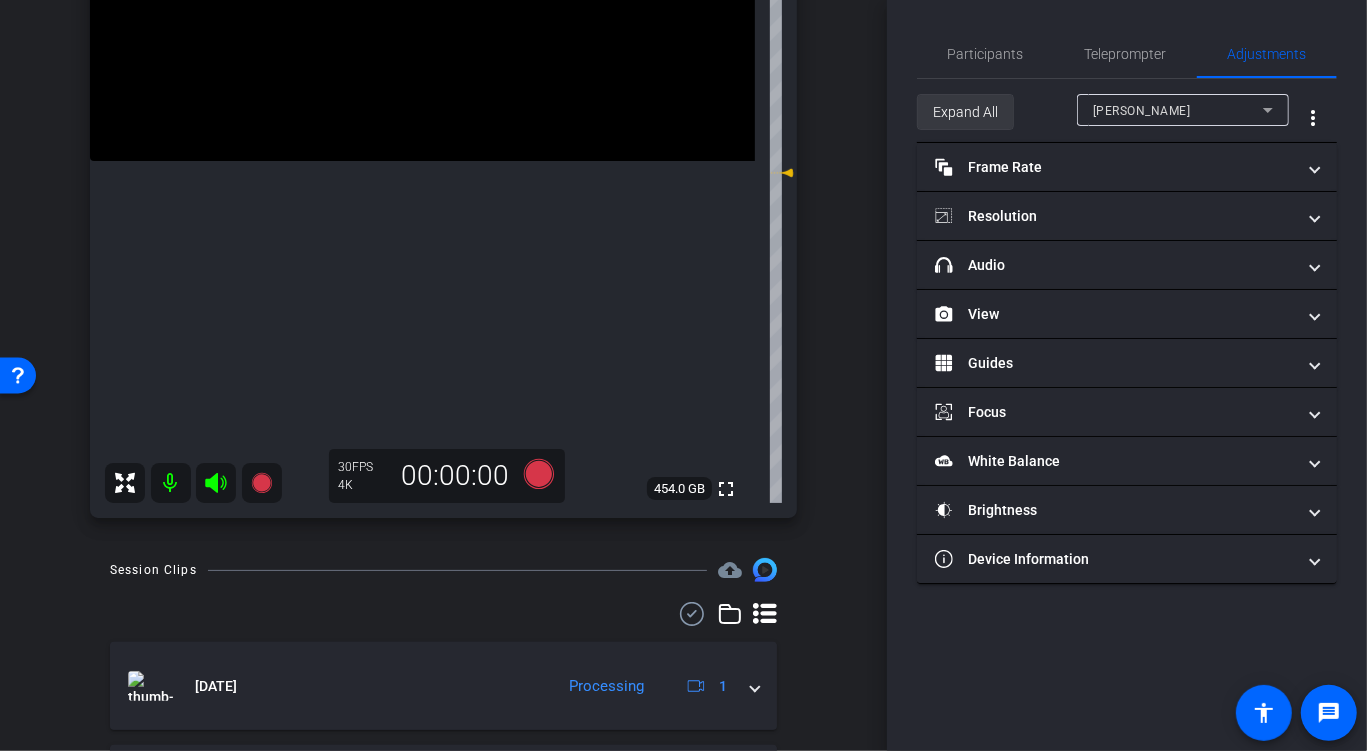 click on "Expand All" 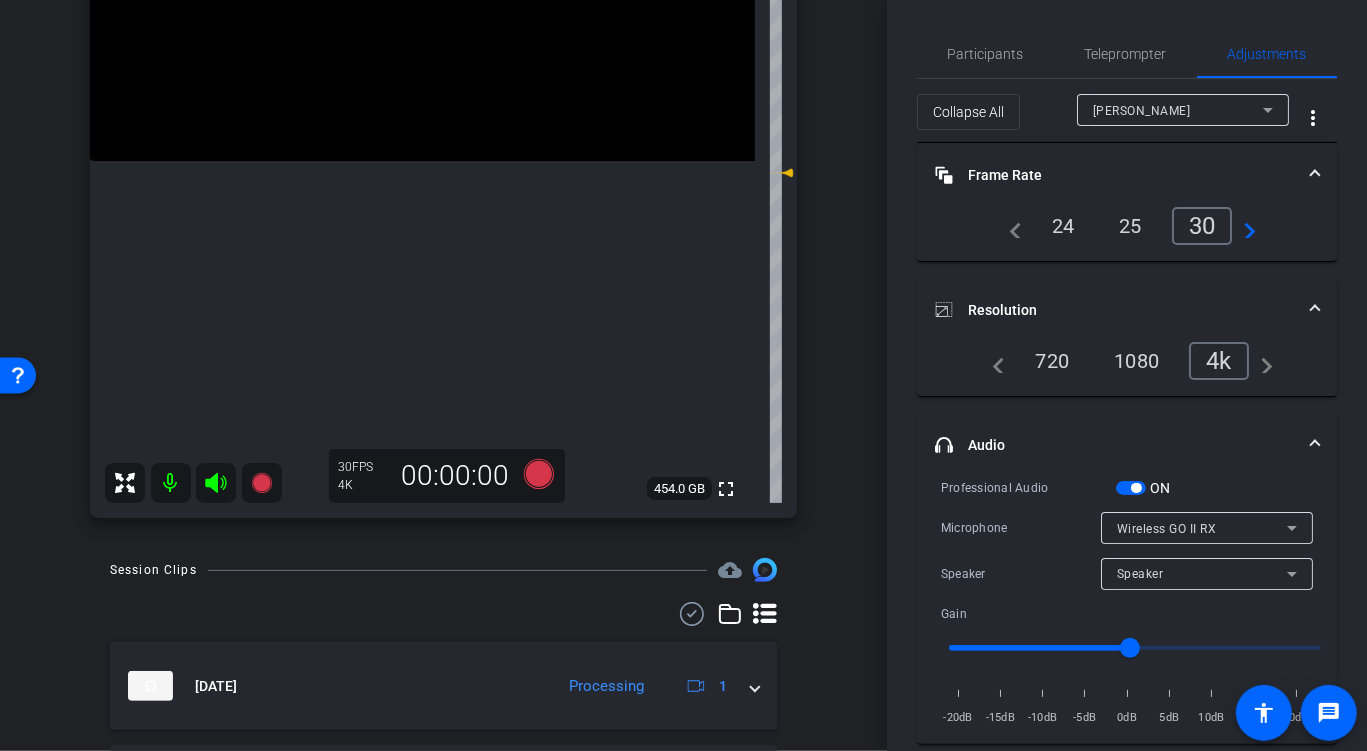 scroll, scrollTop: 3, scrollLeft: 0, axis: vertical 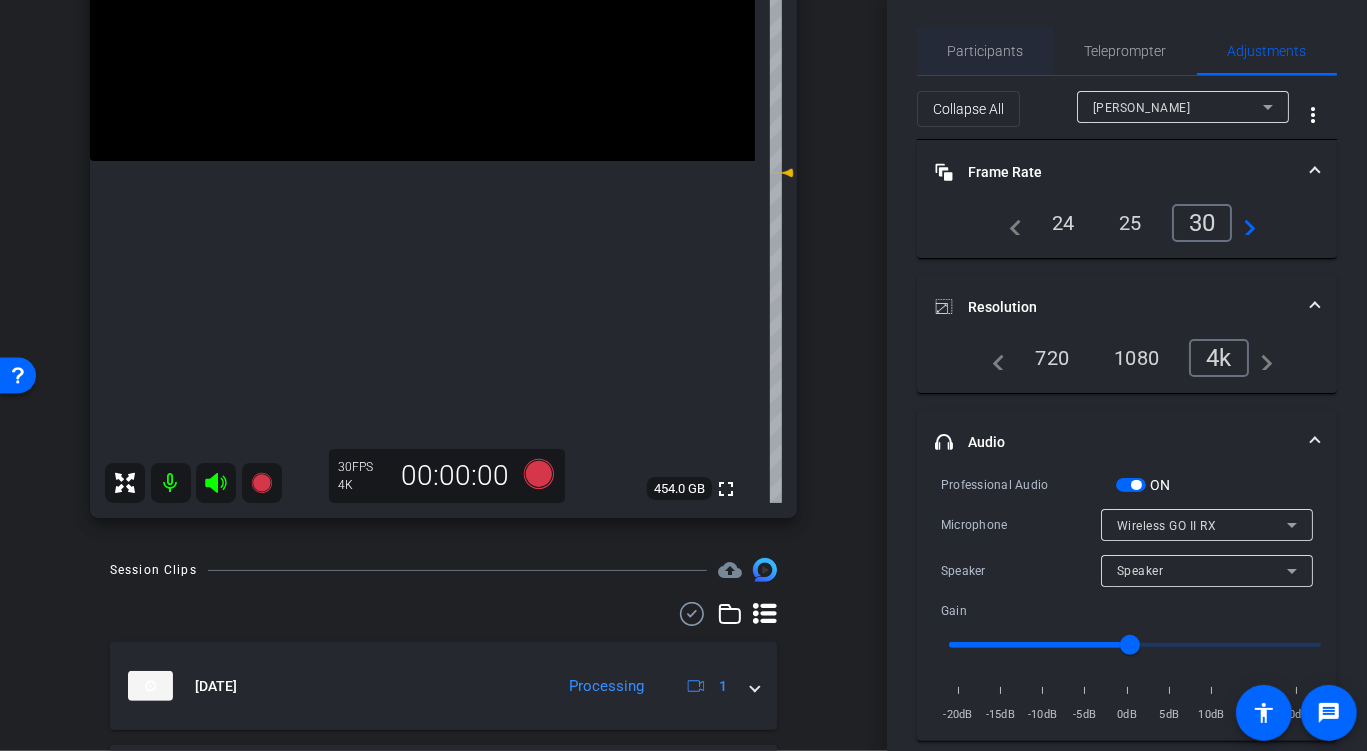 click on "Participants" at bounding box center (986, 51) 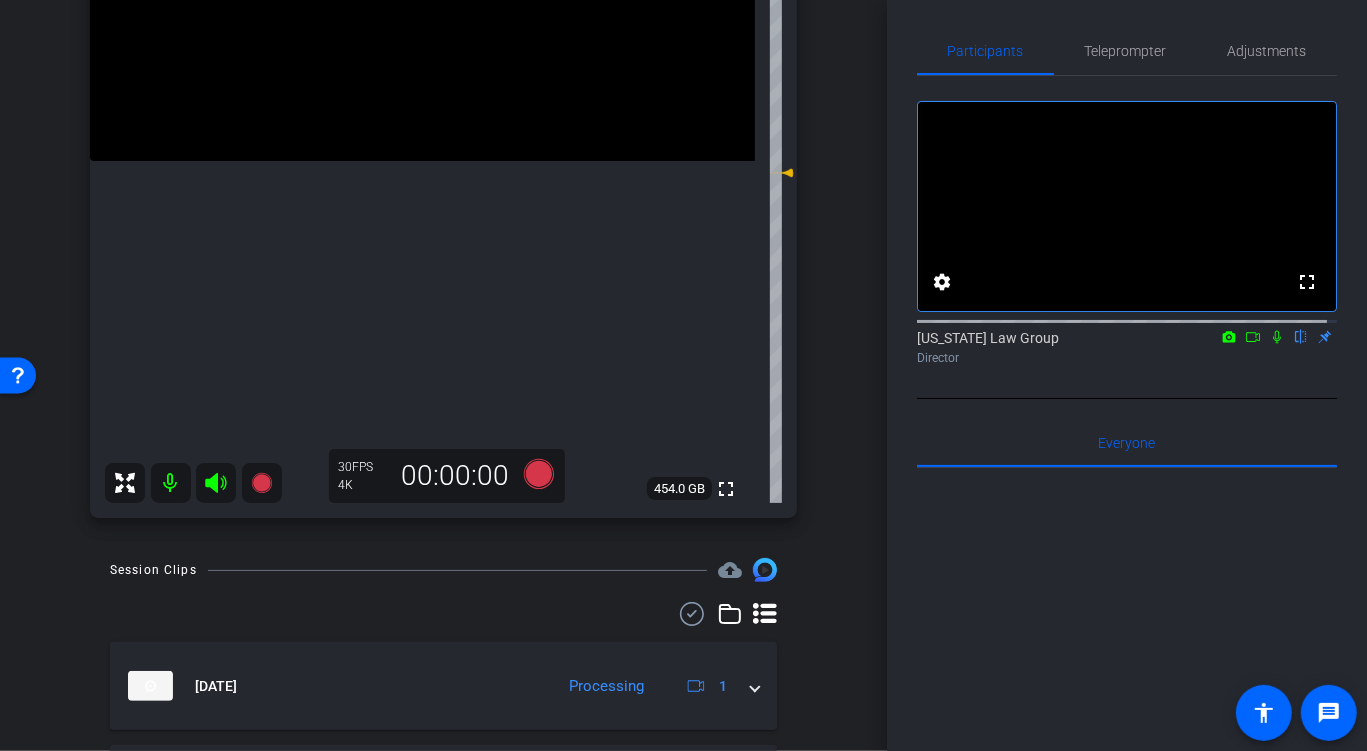 click 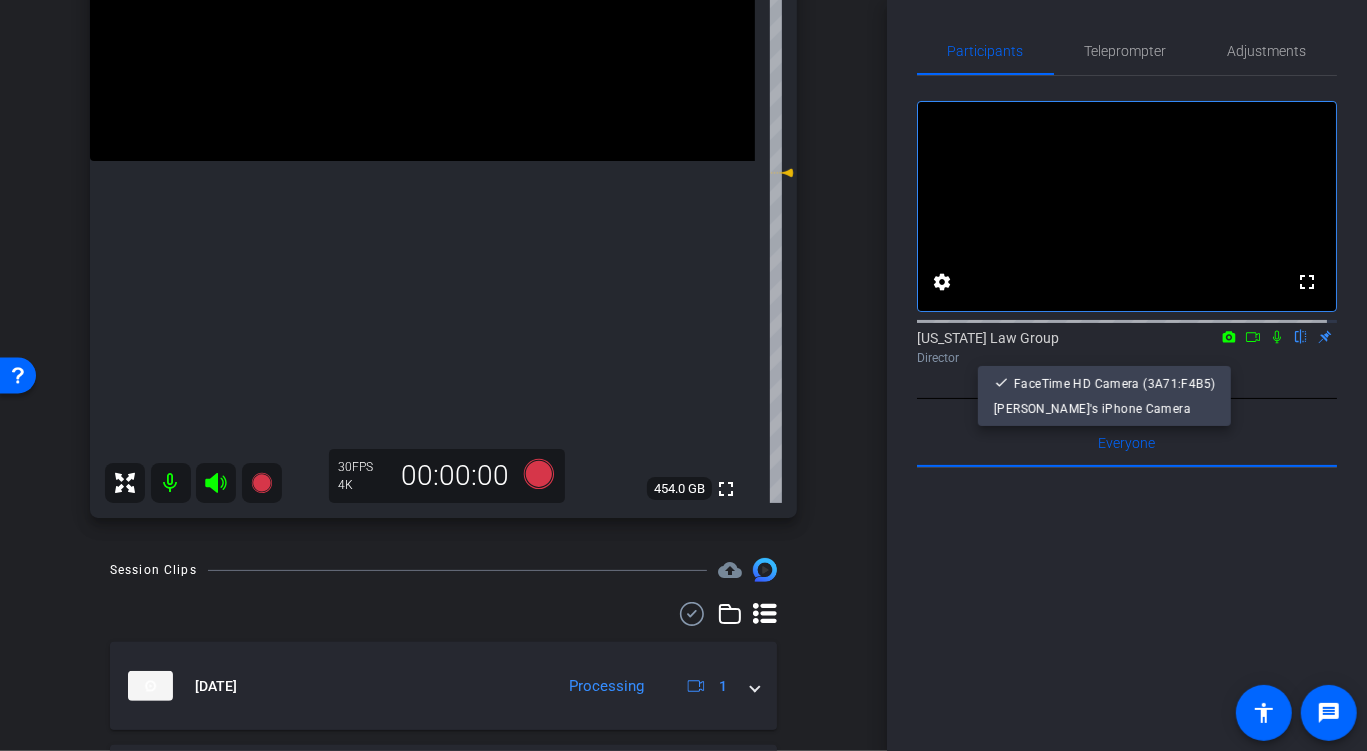 click at bounding box center (683, 375) 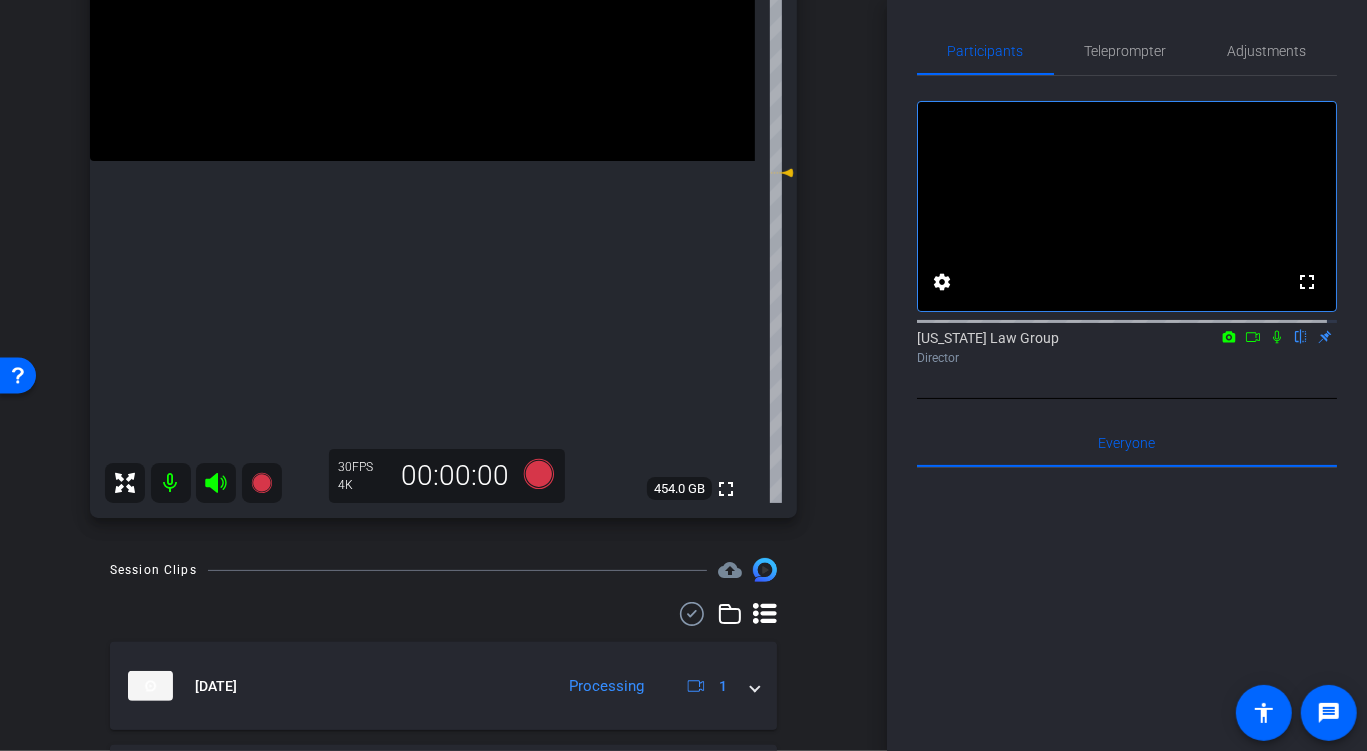 click 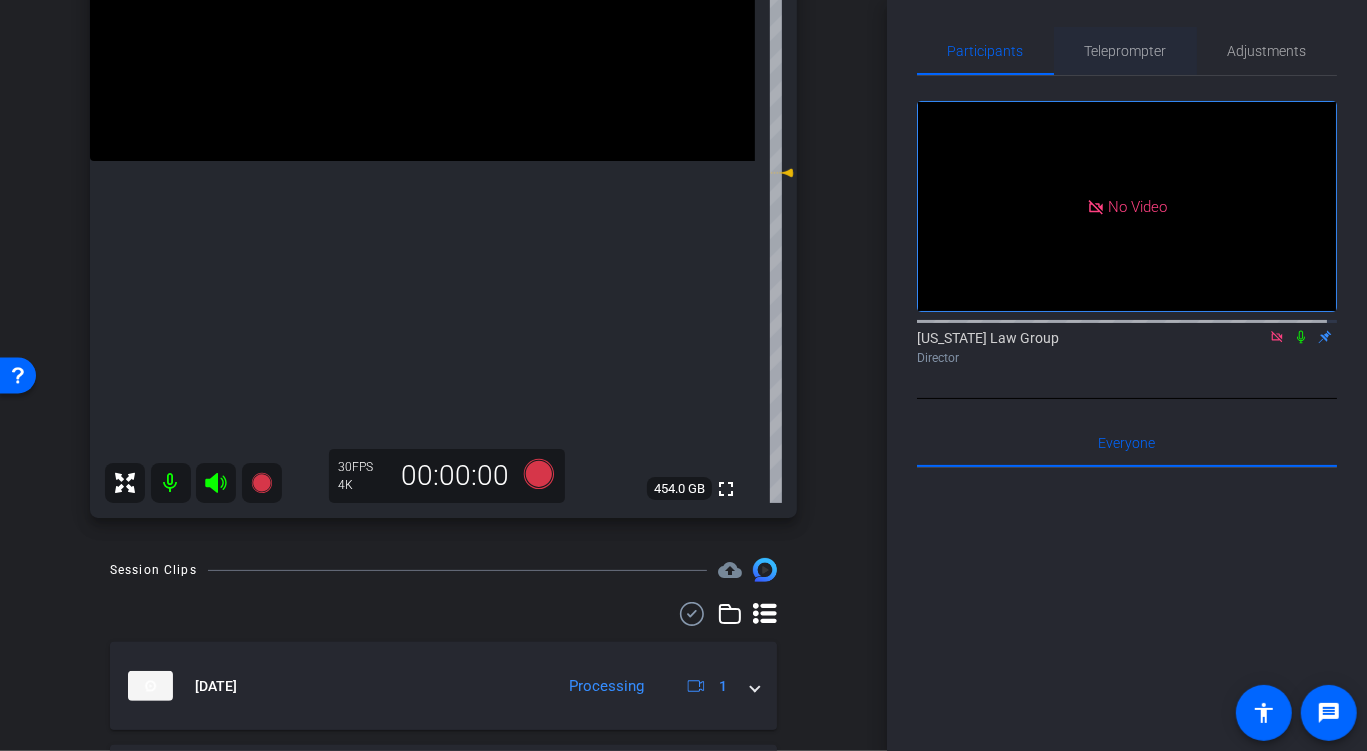 click on "Teleprompter" at bounding box center (1126, 51) 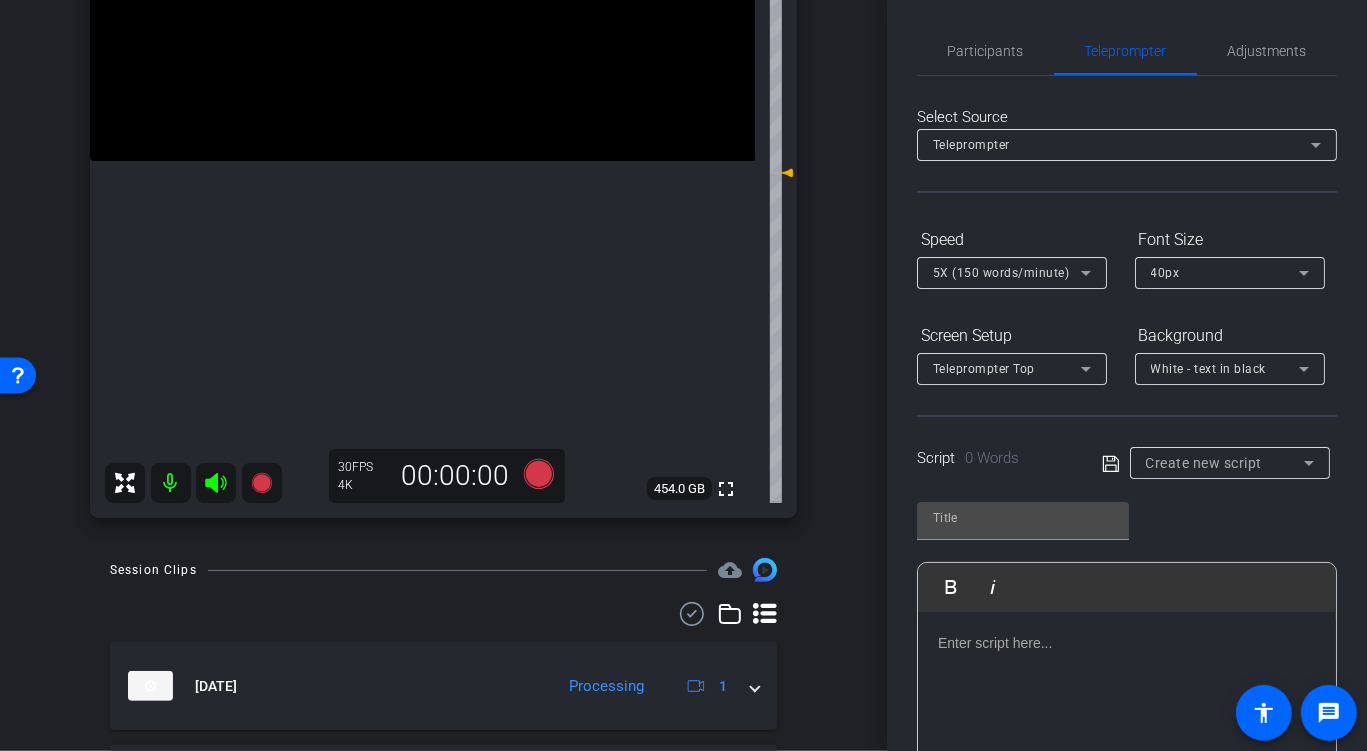 click on "5X (150 words/minute)" at bounding box center (1001, 273) 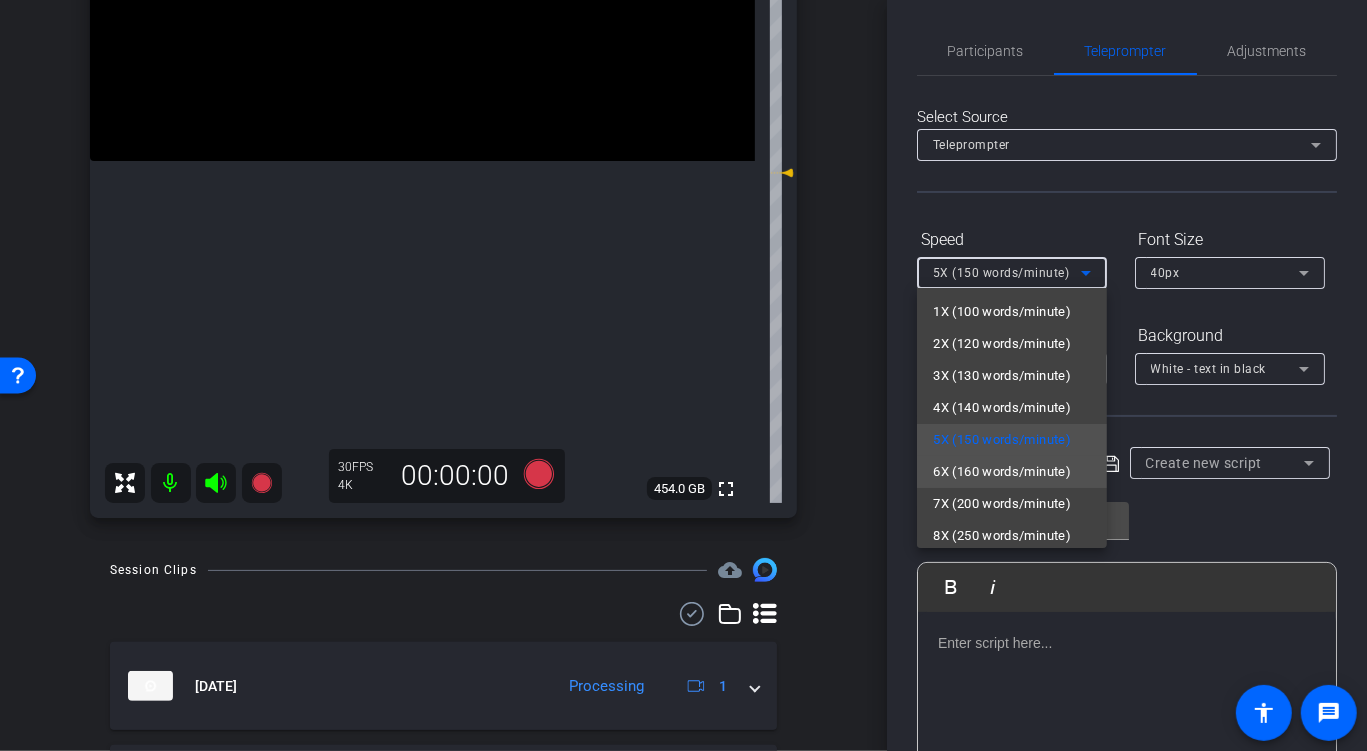 click on "6X (160 words/minute)" at bounding box center (1002, 472) 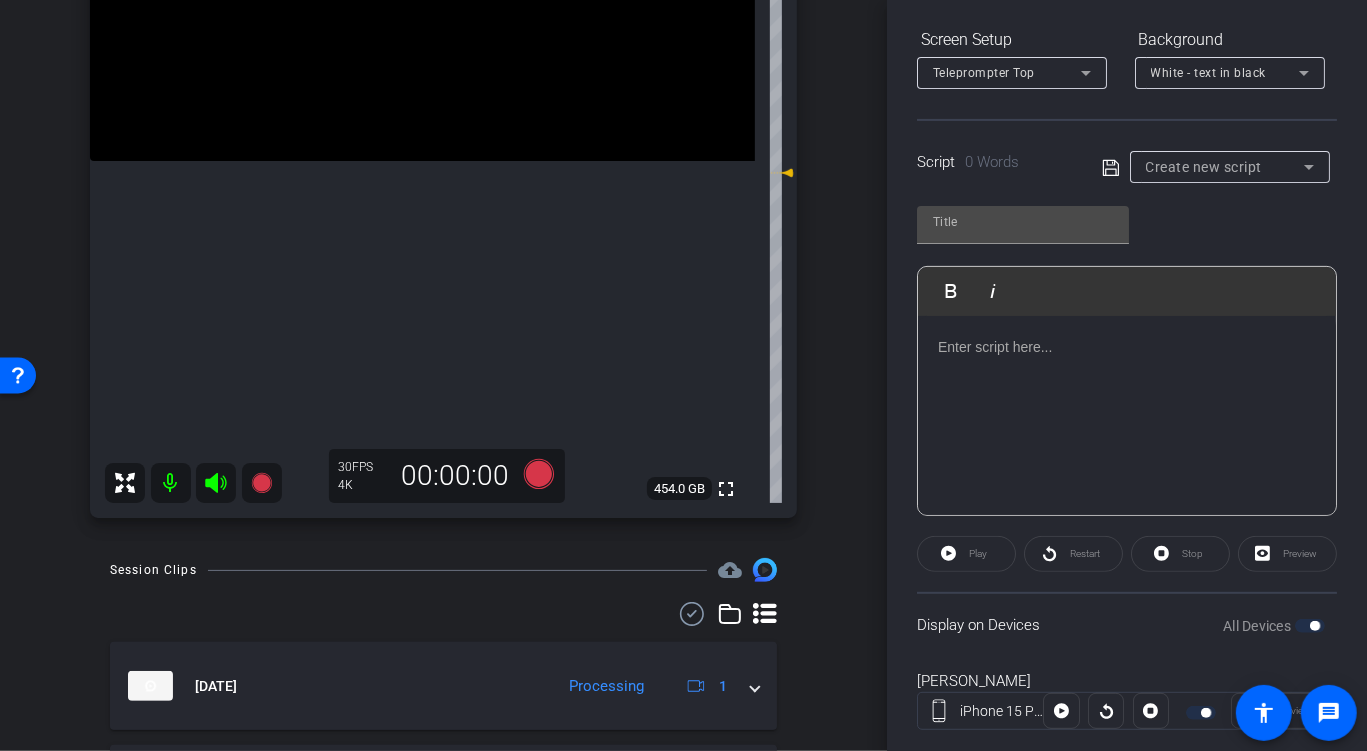 scroll, scrollTop: 340, scrollLeft: 0, axis: vertical 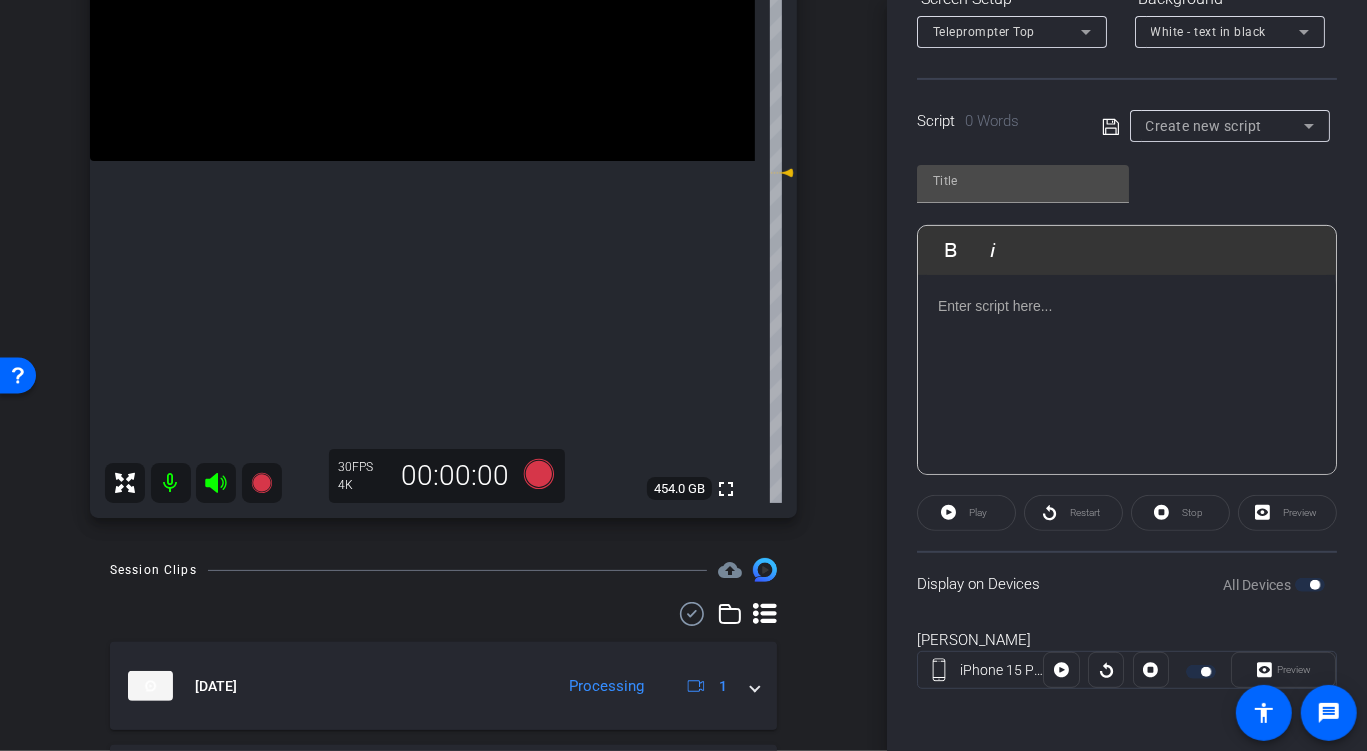 click on "Preview" 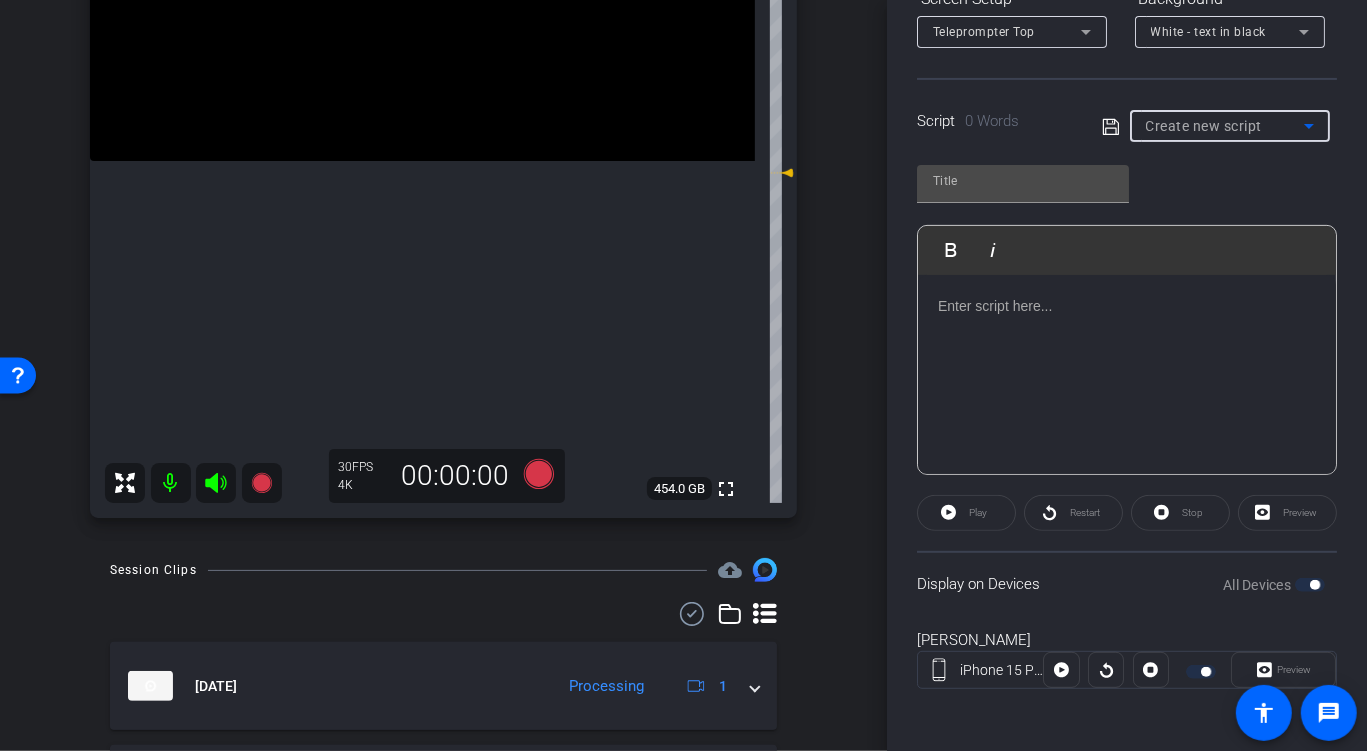 click on "Create new script" at bounding box center (1204, 126) 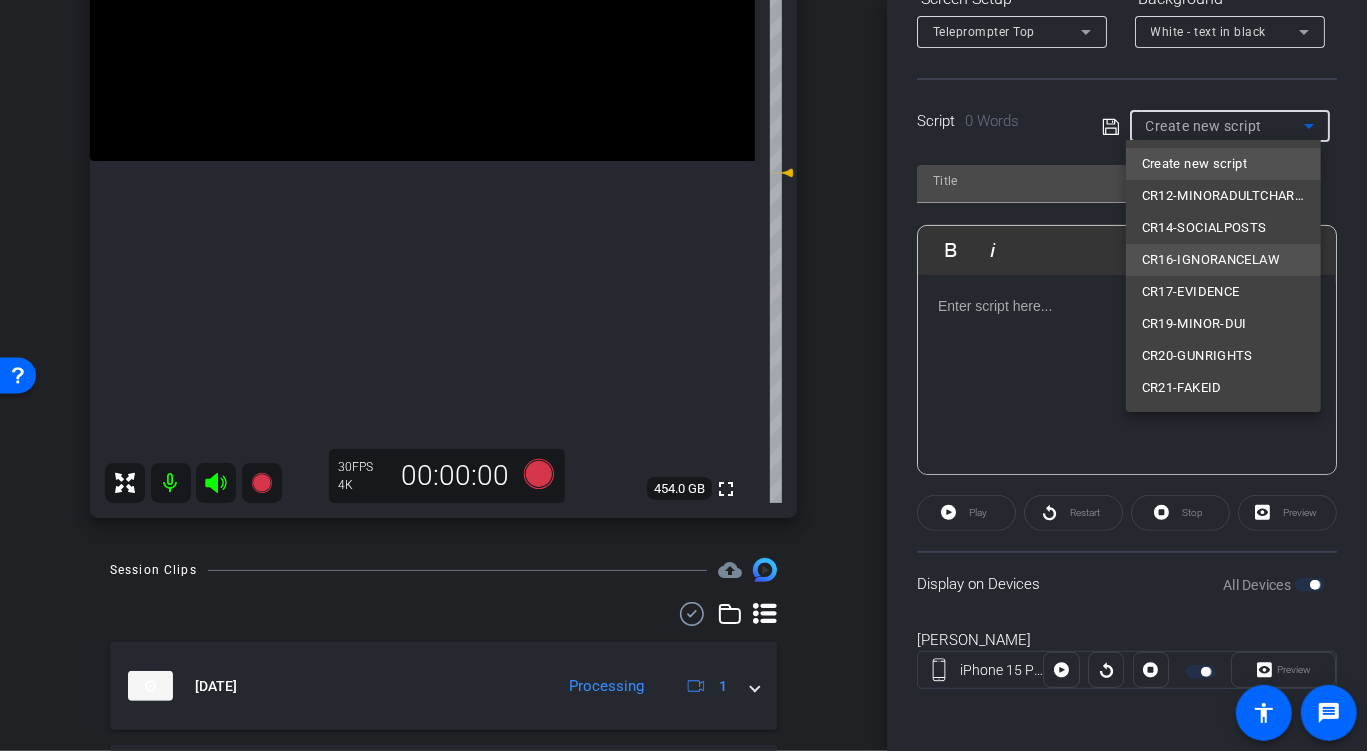 click on "CR16-IGNORANCELAW" at bounding box center [1211, 260] 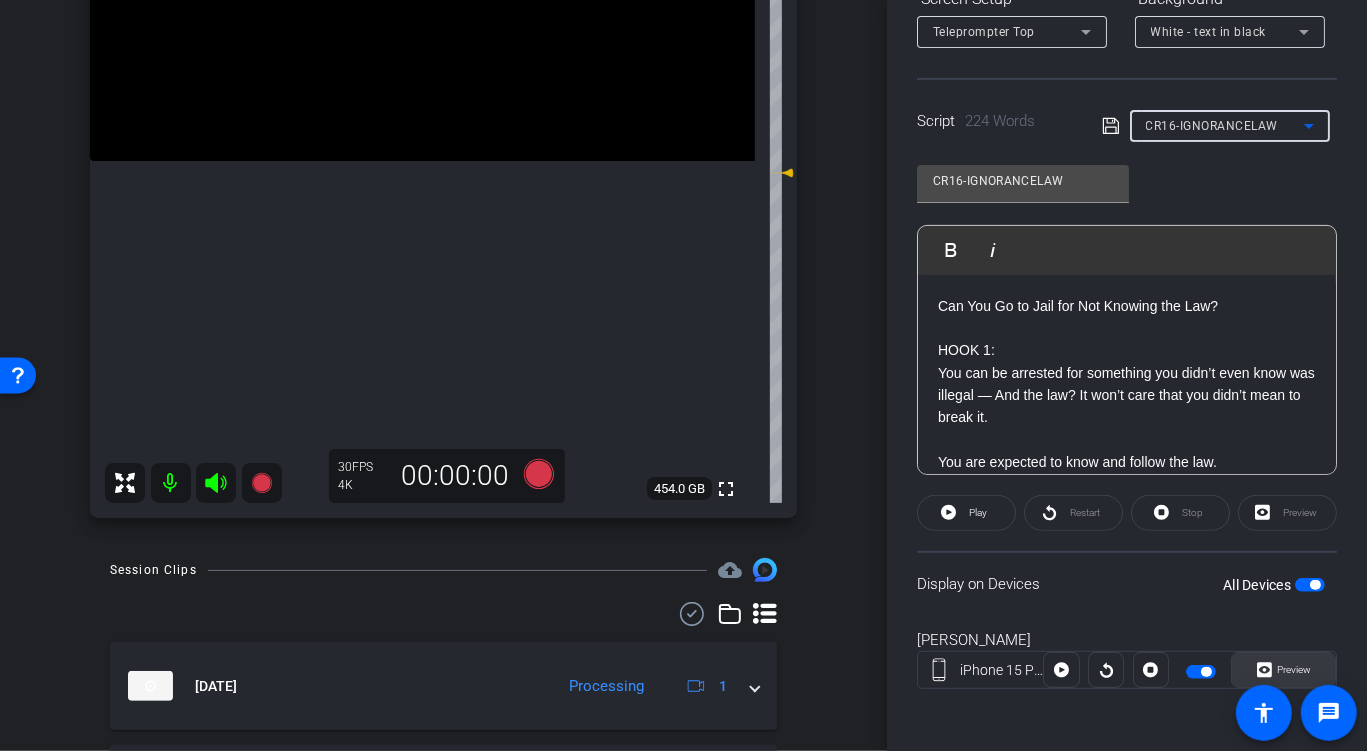 click on "Preview" 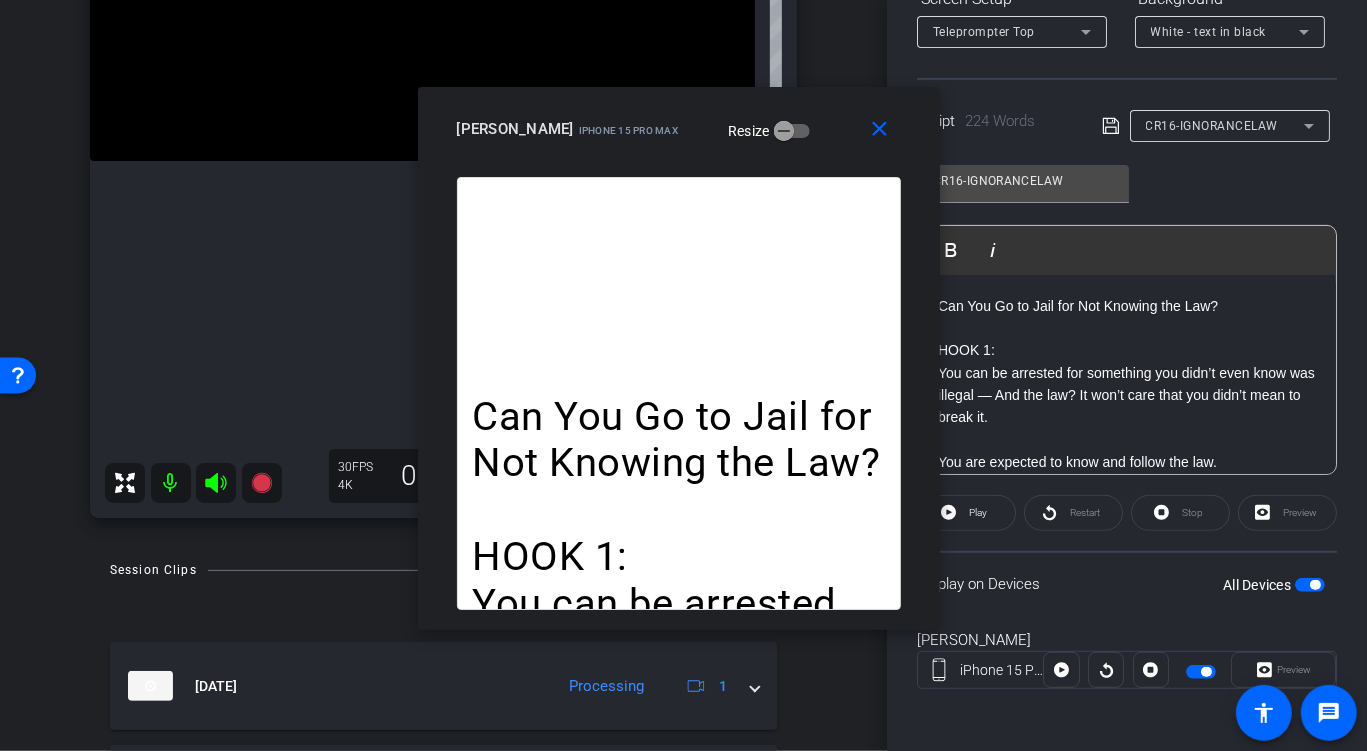 drag, startPoint x: 781, startPoint y: 163, endPoint x: 773, endPoint y: 146, distance: 18.788294 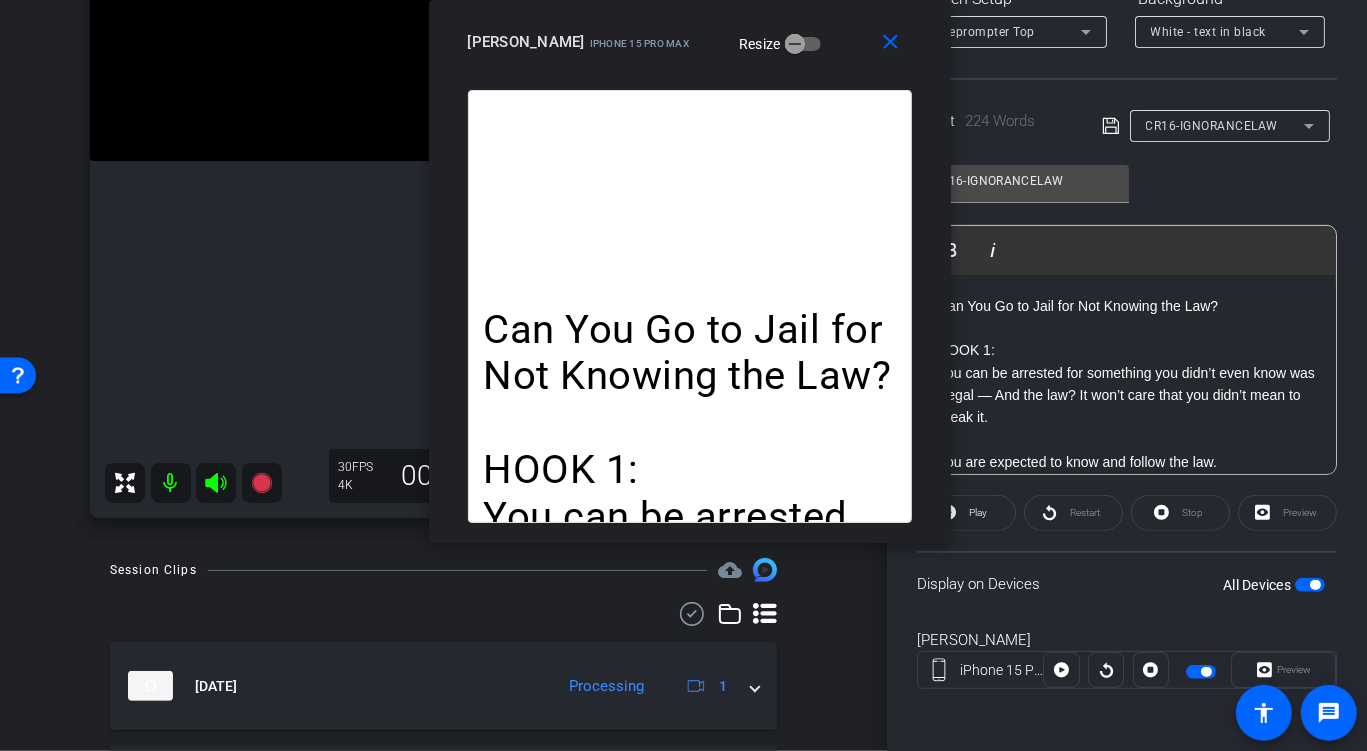 drag, startPoint x: 789, startPoint y: 151, endPoint x: 803, endPoint y: 64, distance: 88.11924 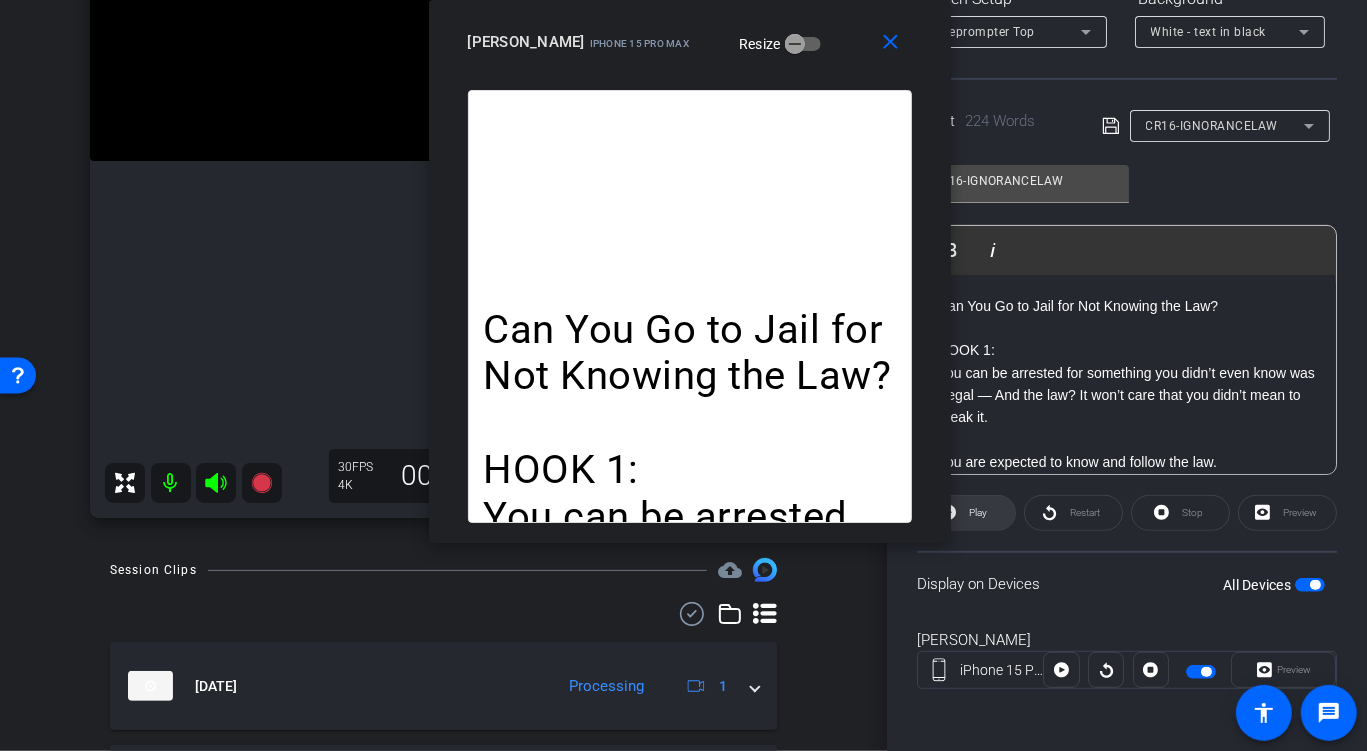 click 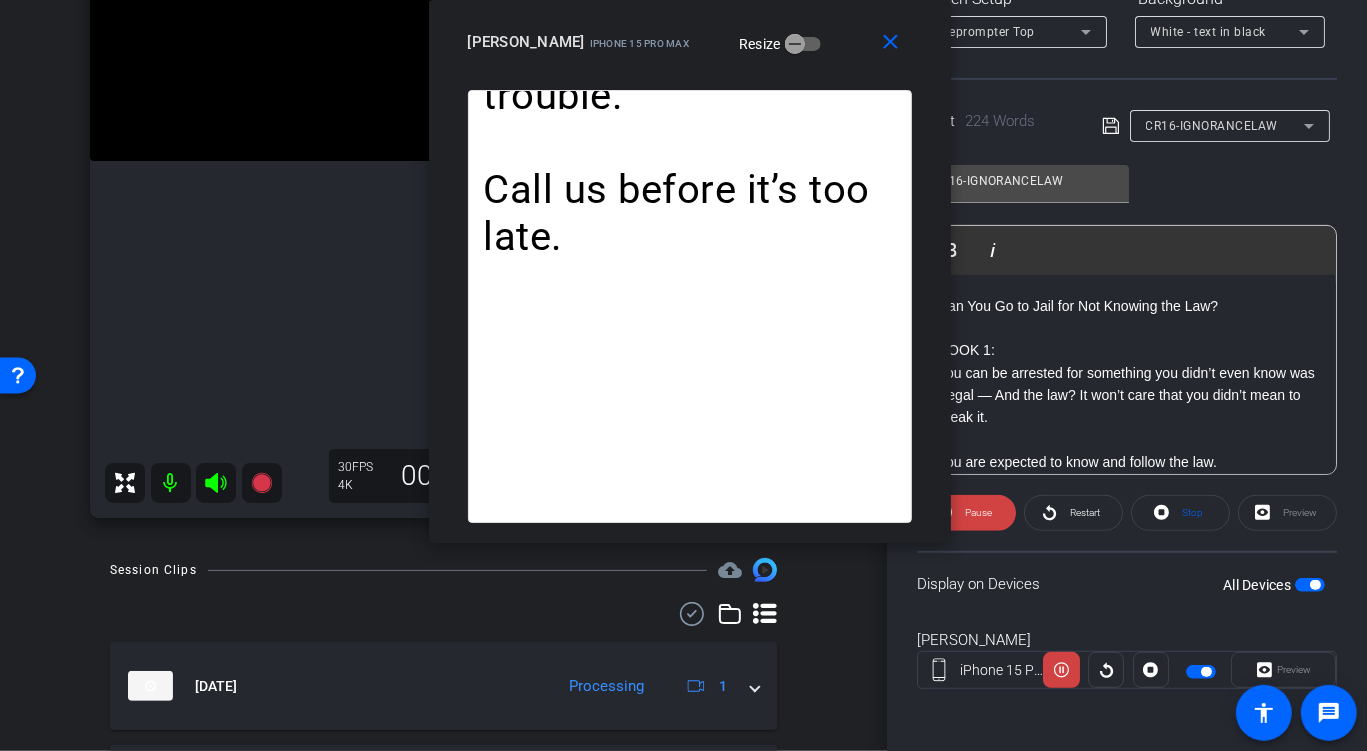 click 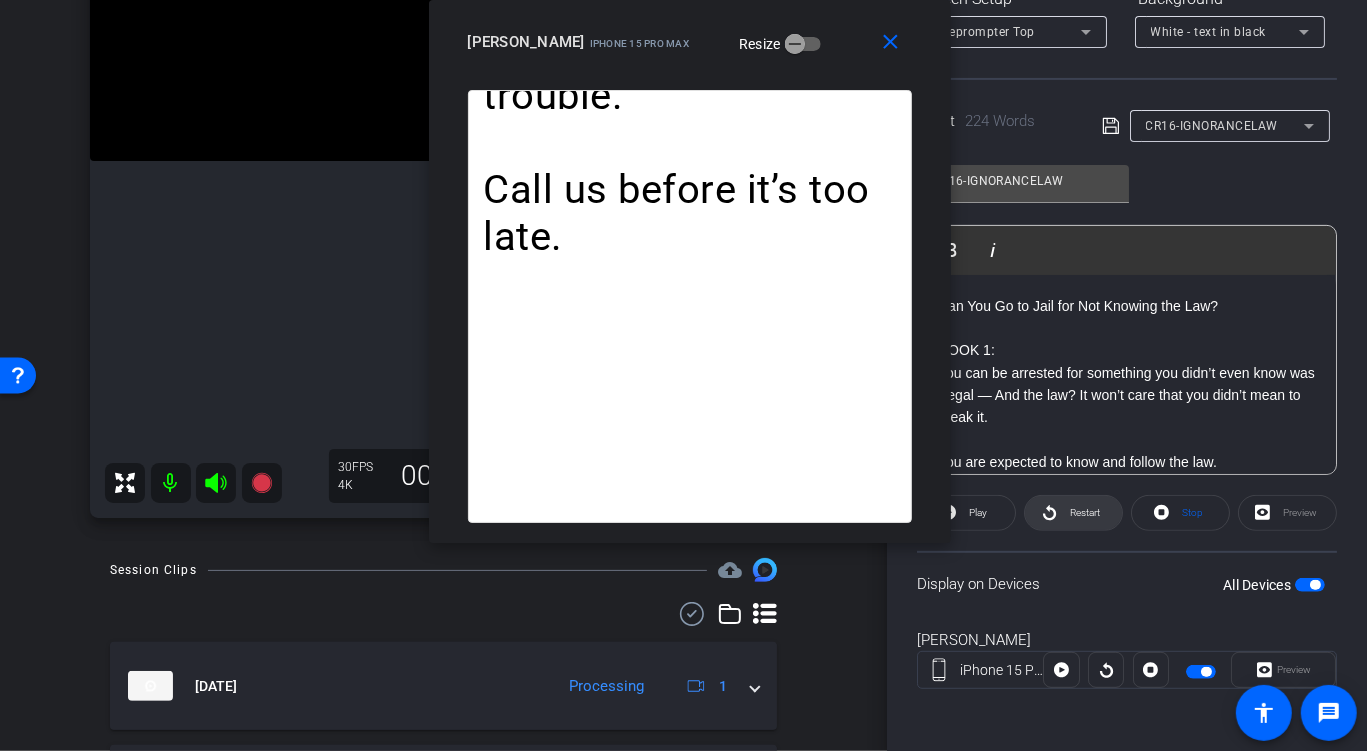 click on "Restart" 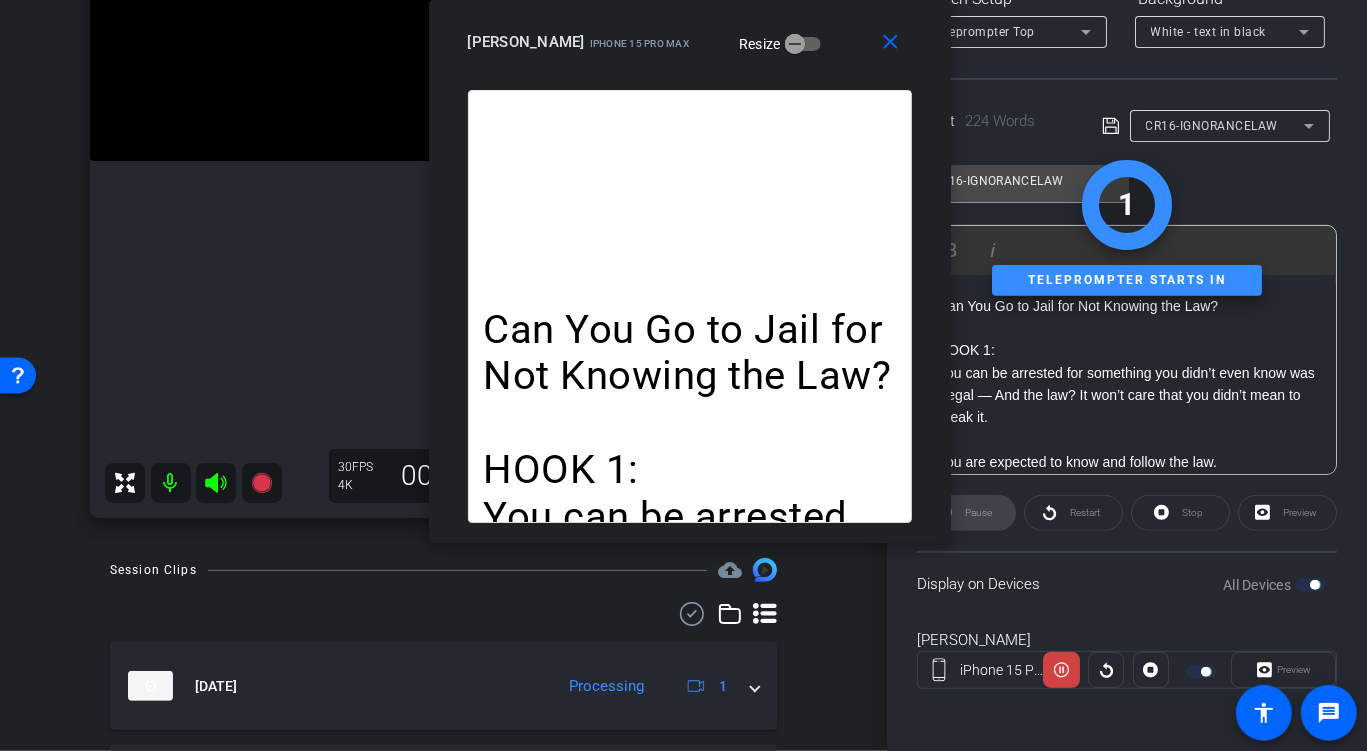 click on "Pause" 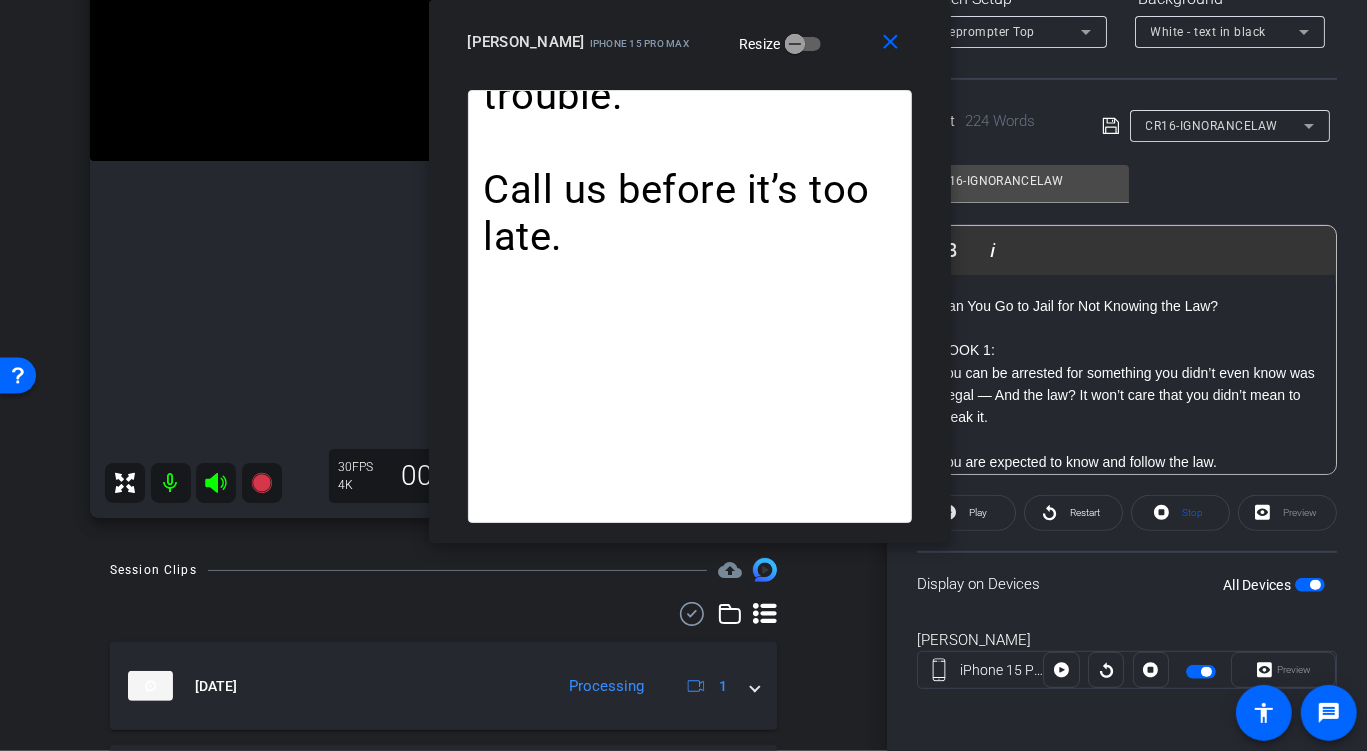 click 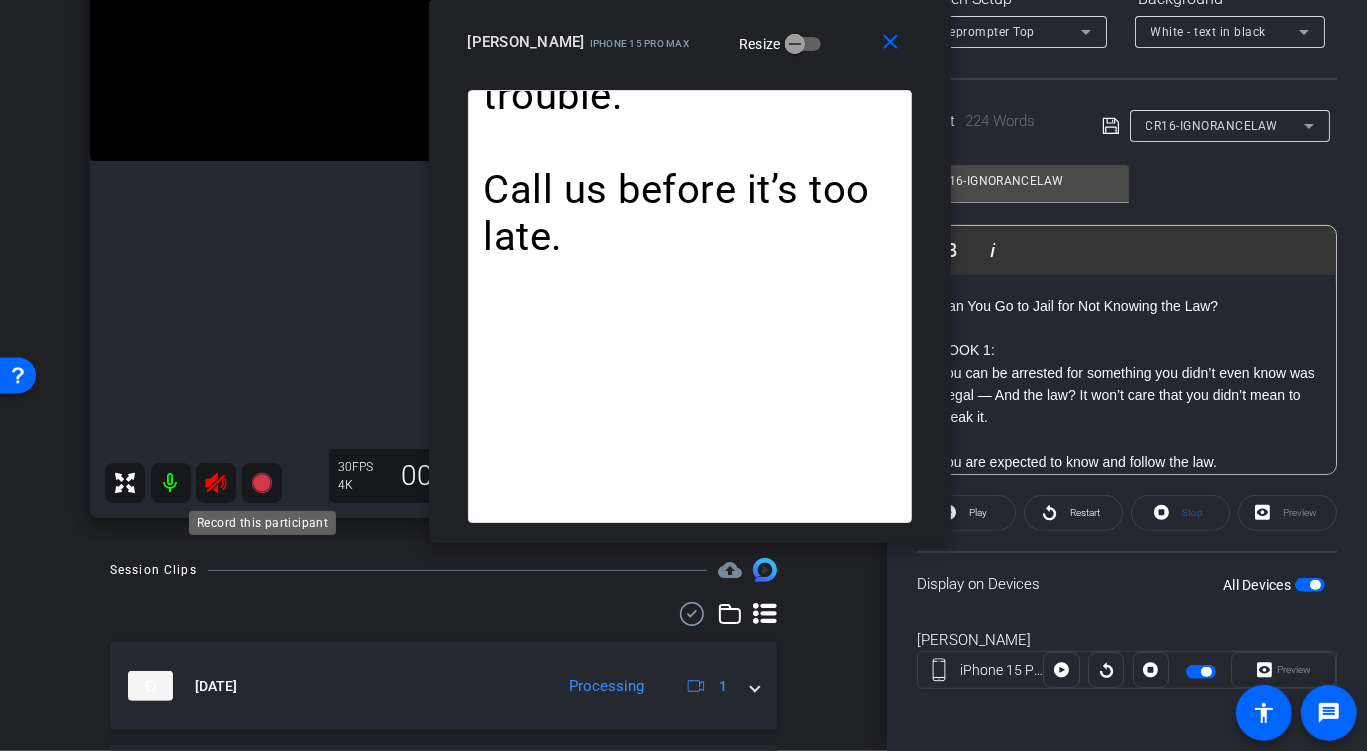 click 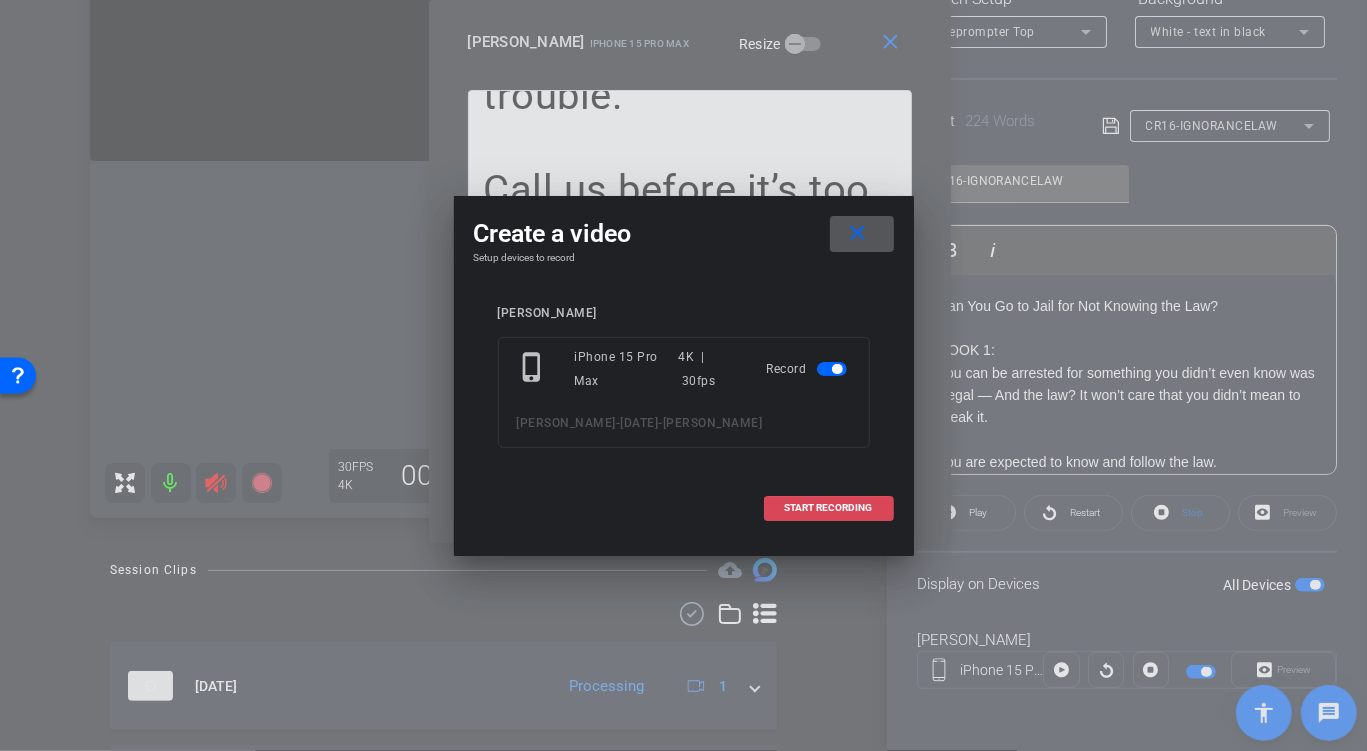 click at bounding box center [829, 508] 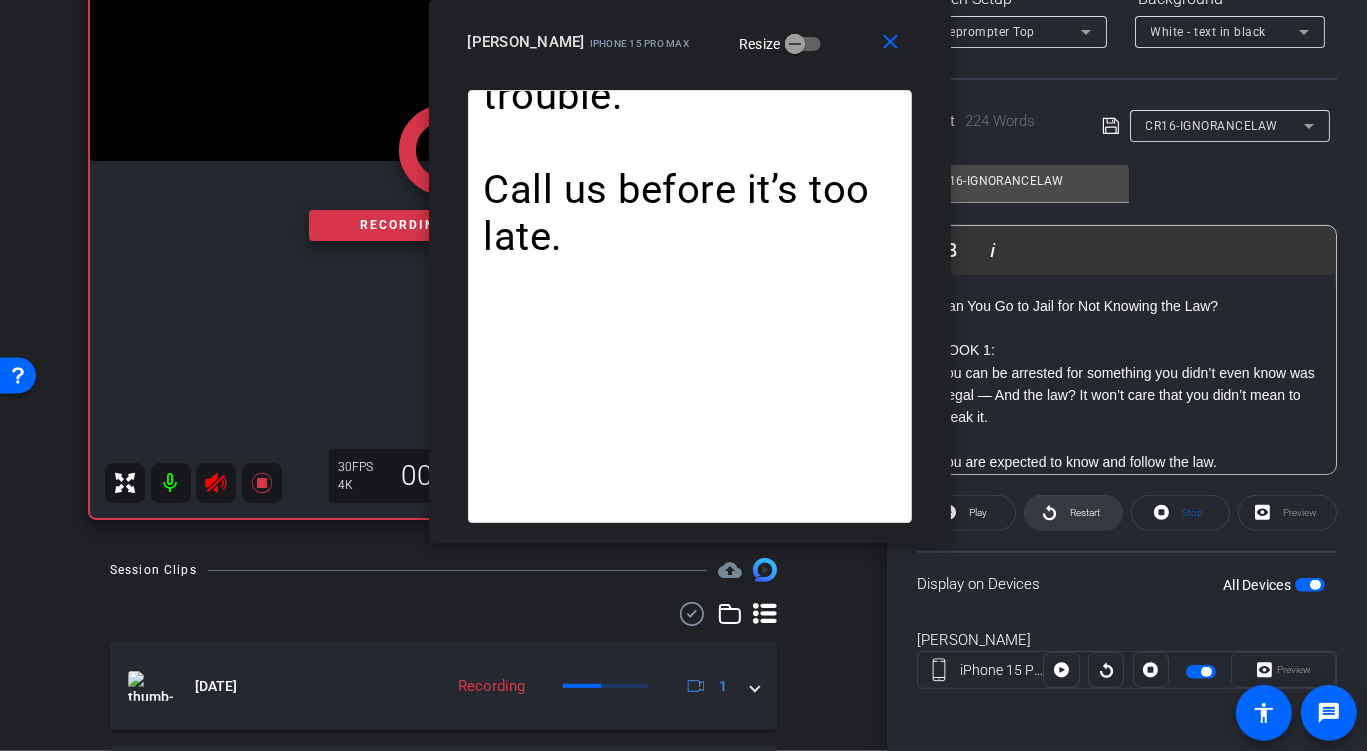 click 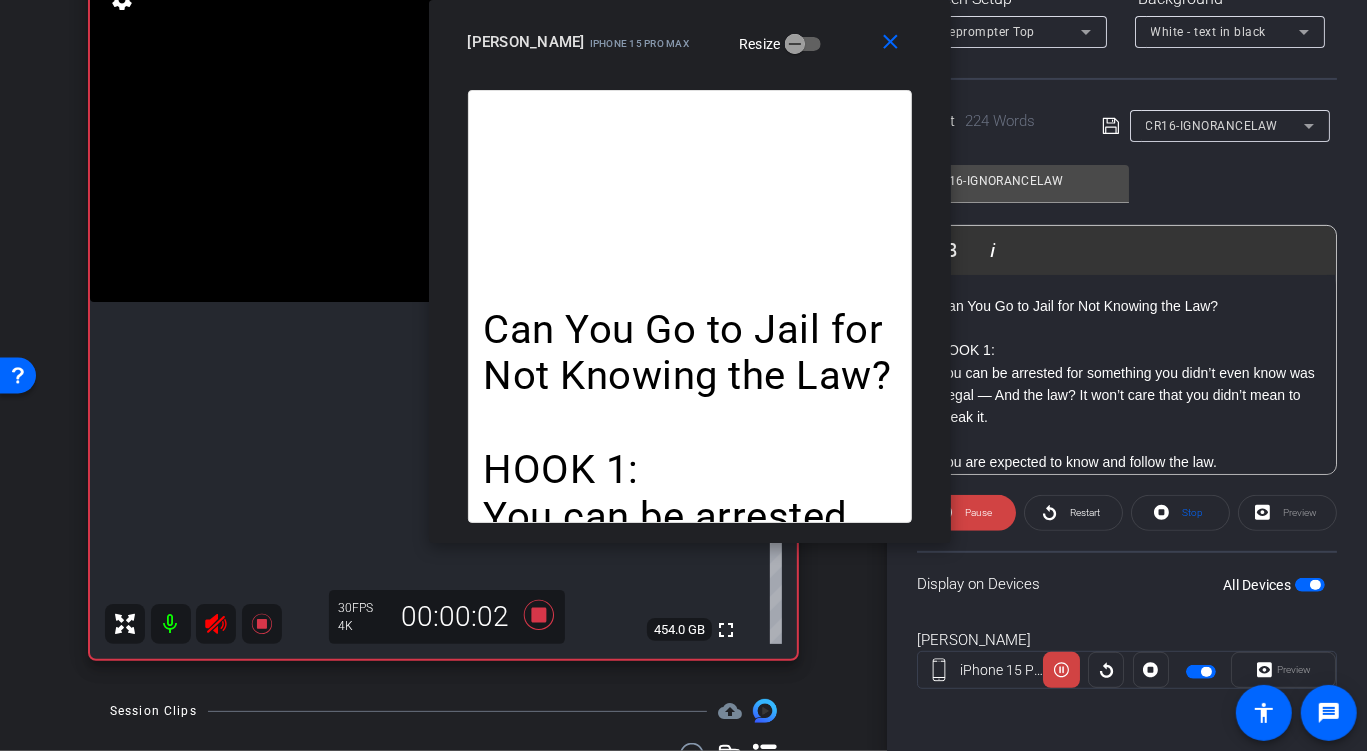 scroll, scrollTop: 252, scrollLeft: 0, axis: vertical 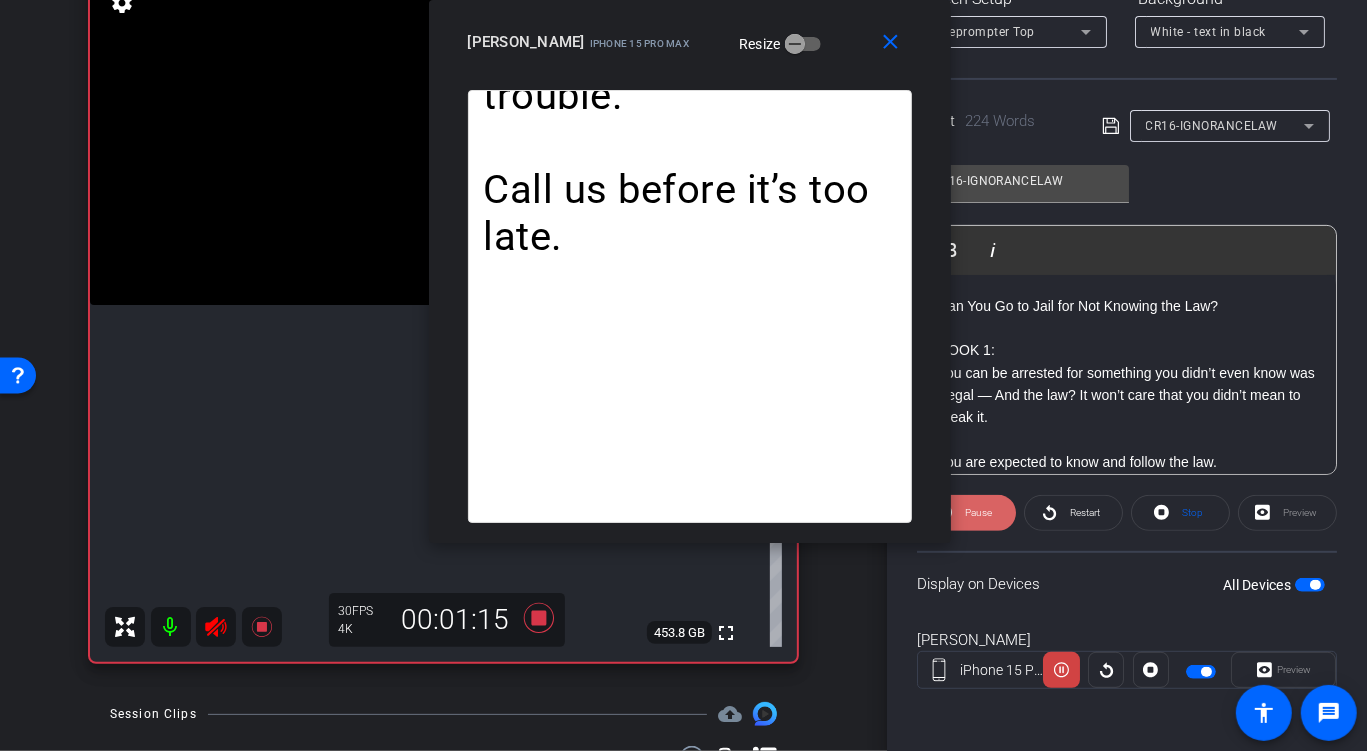 click on "Pause" 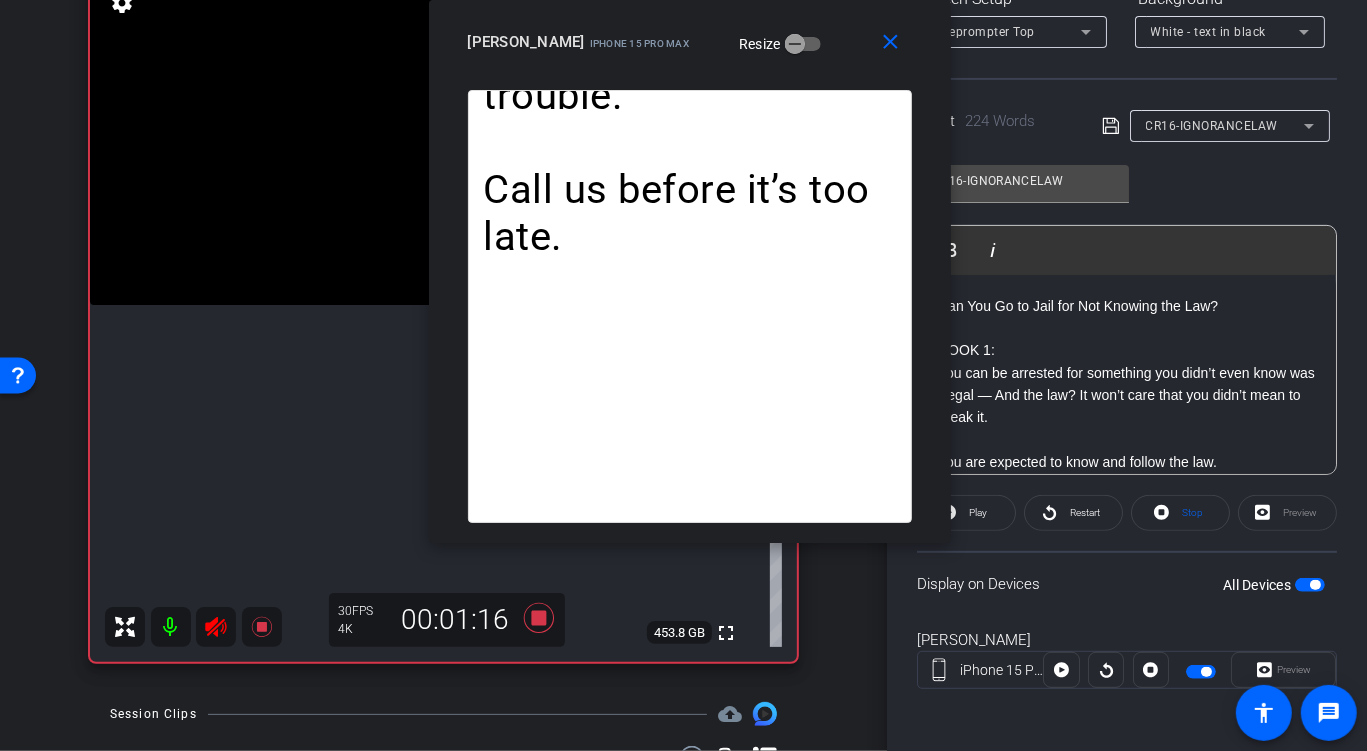 click 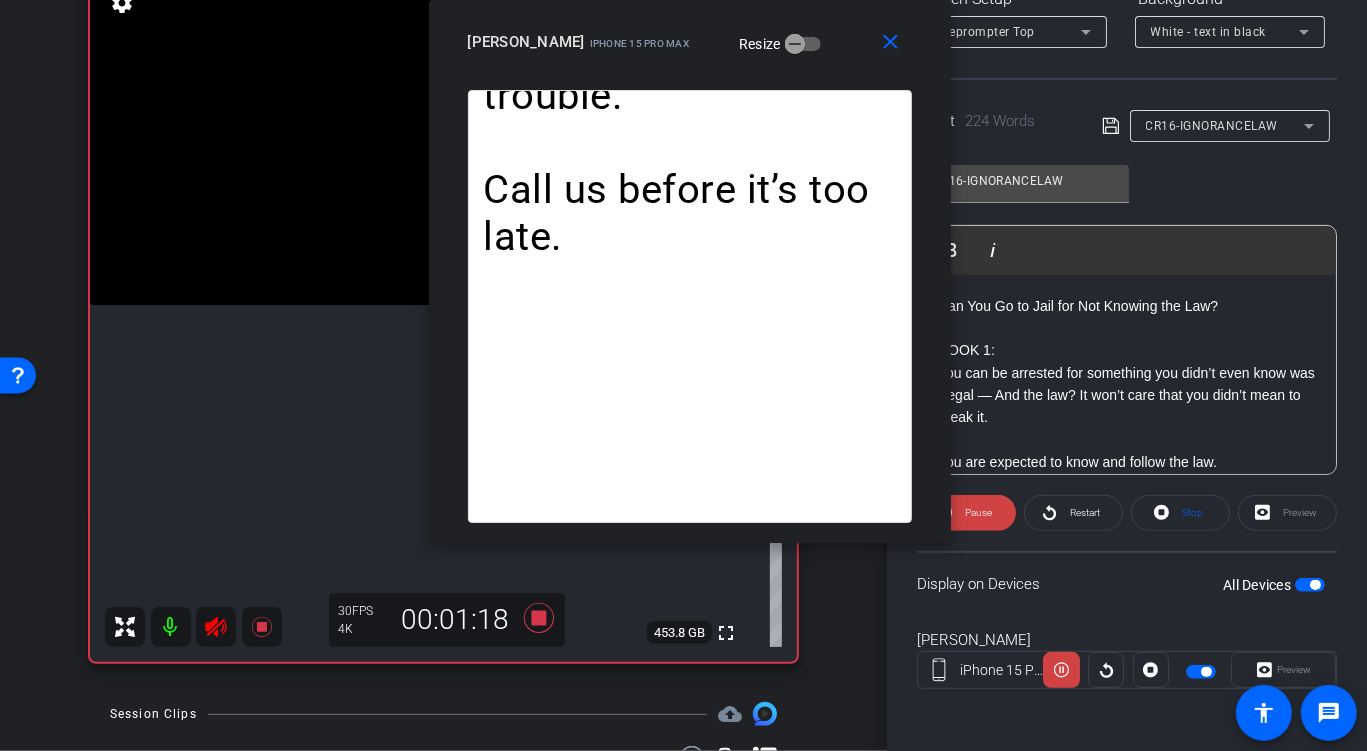 click on "Pause" 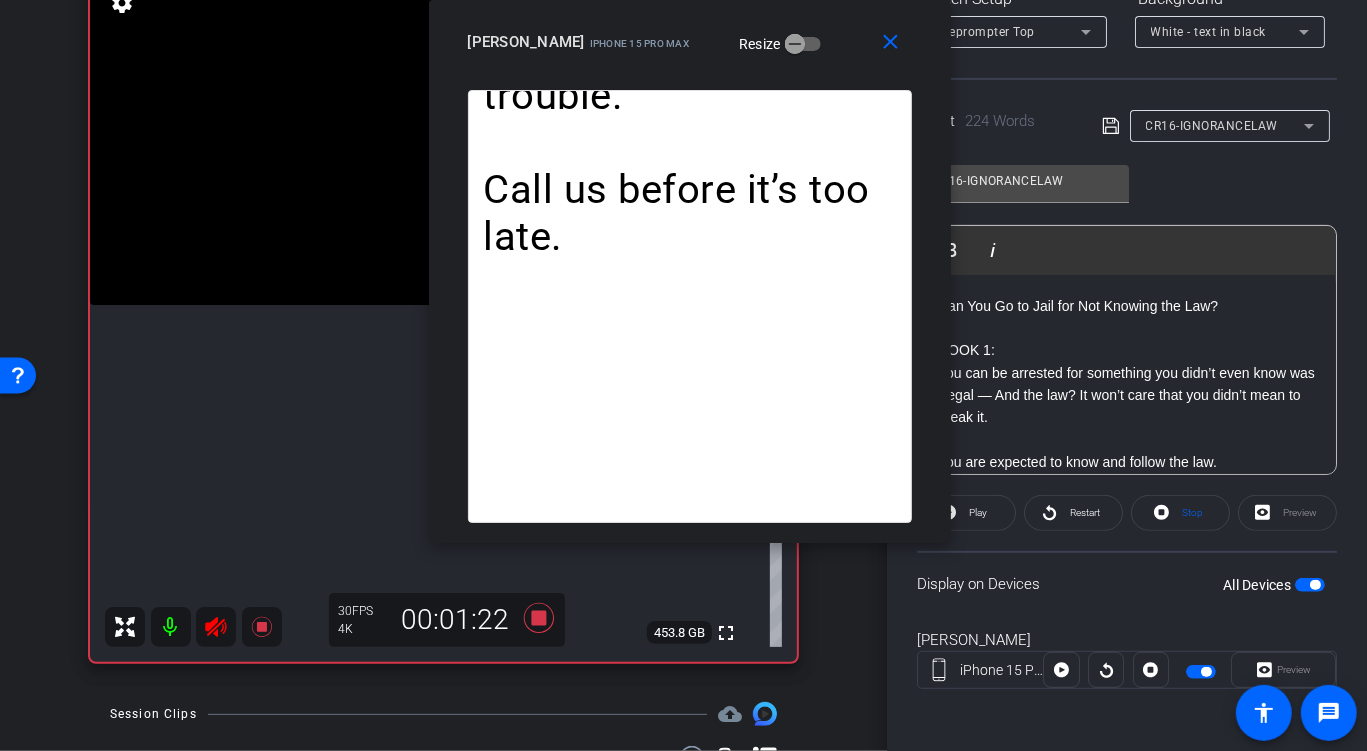 click 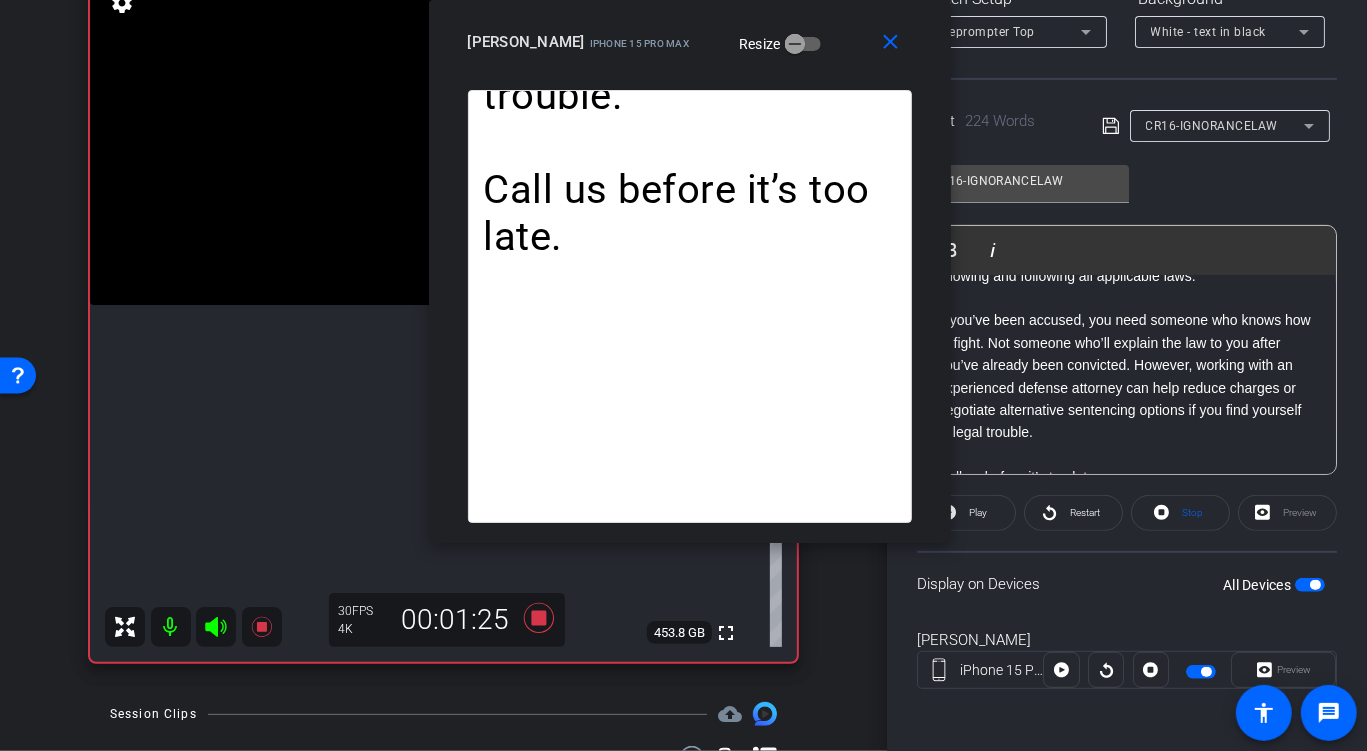 scroll, scrollTop: 665, scrollLeft: 0, axis: vertical 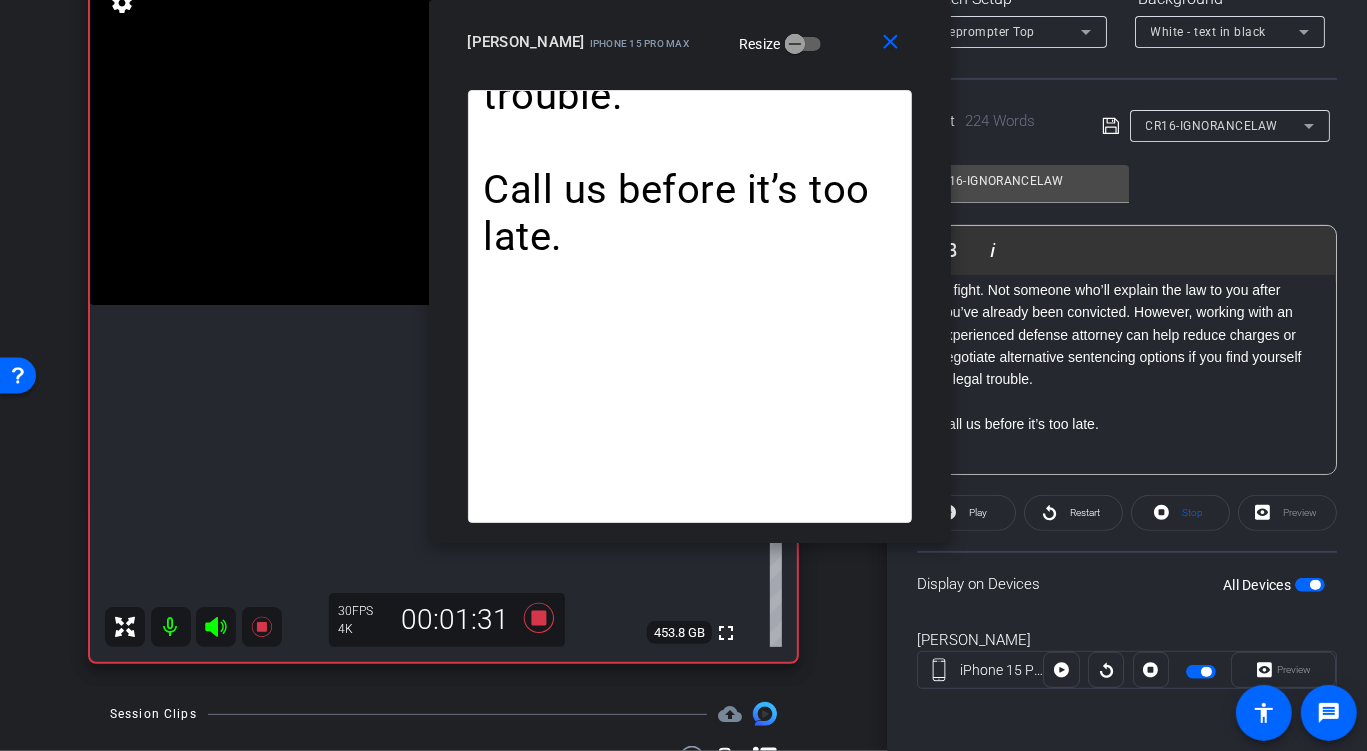 click on "If you’ve been accused, you need someone who knows how to fight. Not someone who’ll explain the law to you after you’ve already been convicted. However, working with an experienced defense attorney can help reduce charges or negotiate alternative sentencing options if you find yourself in legal trouble." 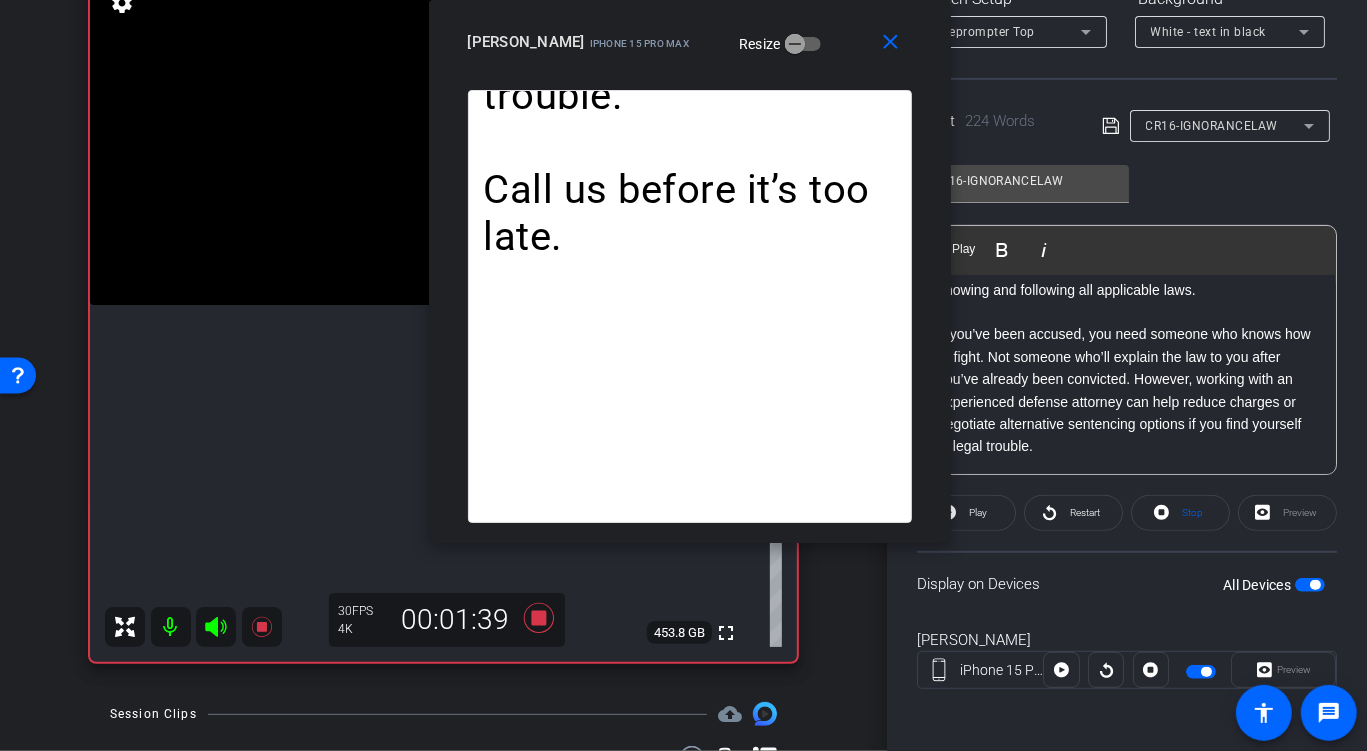 scroll, scrollTop: 592, scrollLeft: 0, axis: vertical 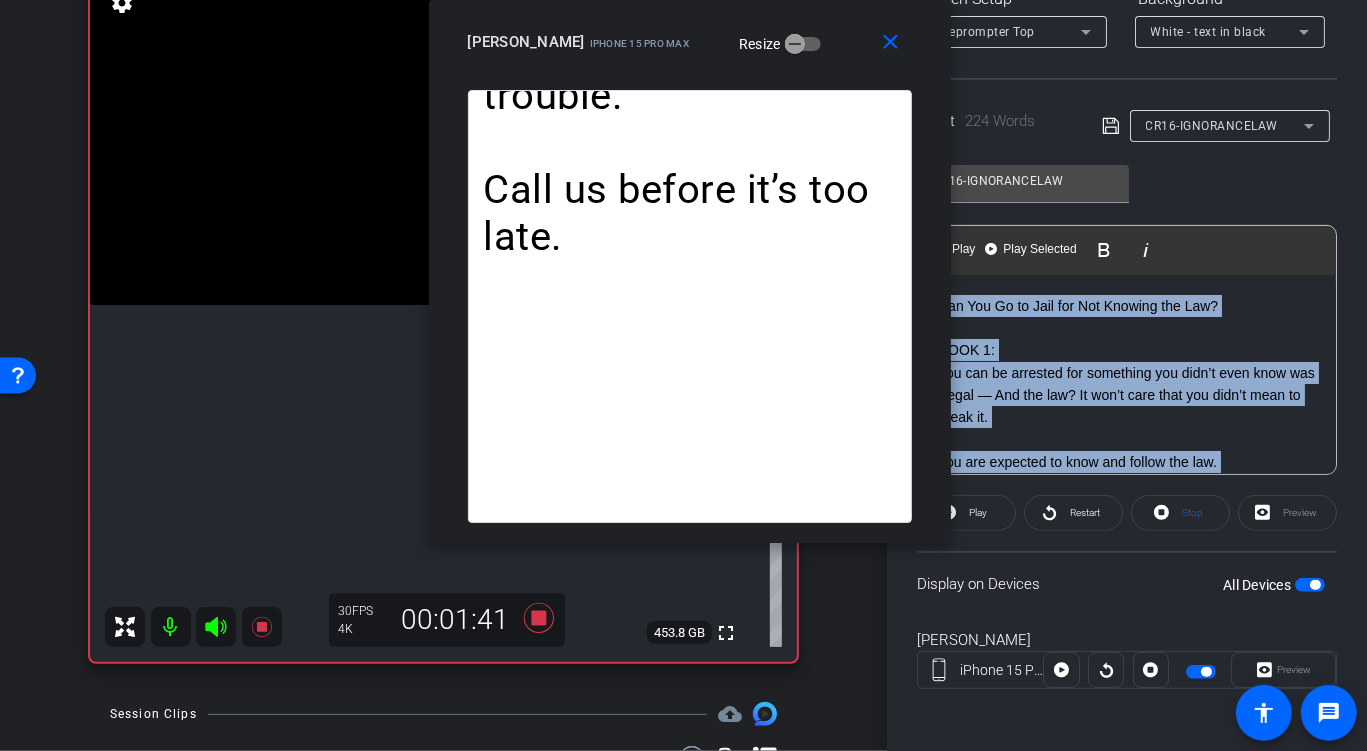 drag, startPoint x: 1223, startPoint y: 310, endPoint x: 872, endPoint y: 184, distance: 372.9303 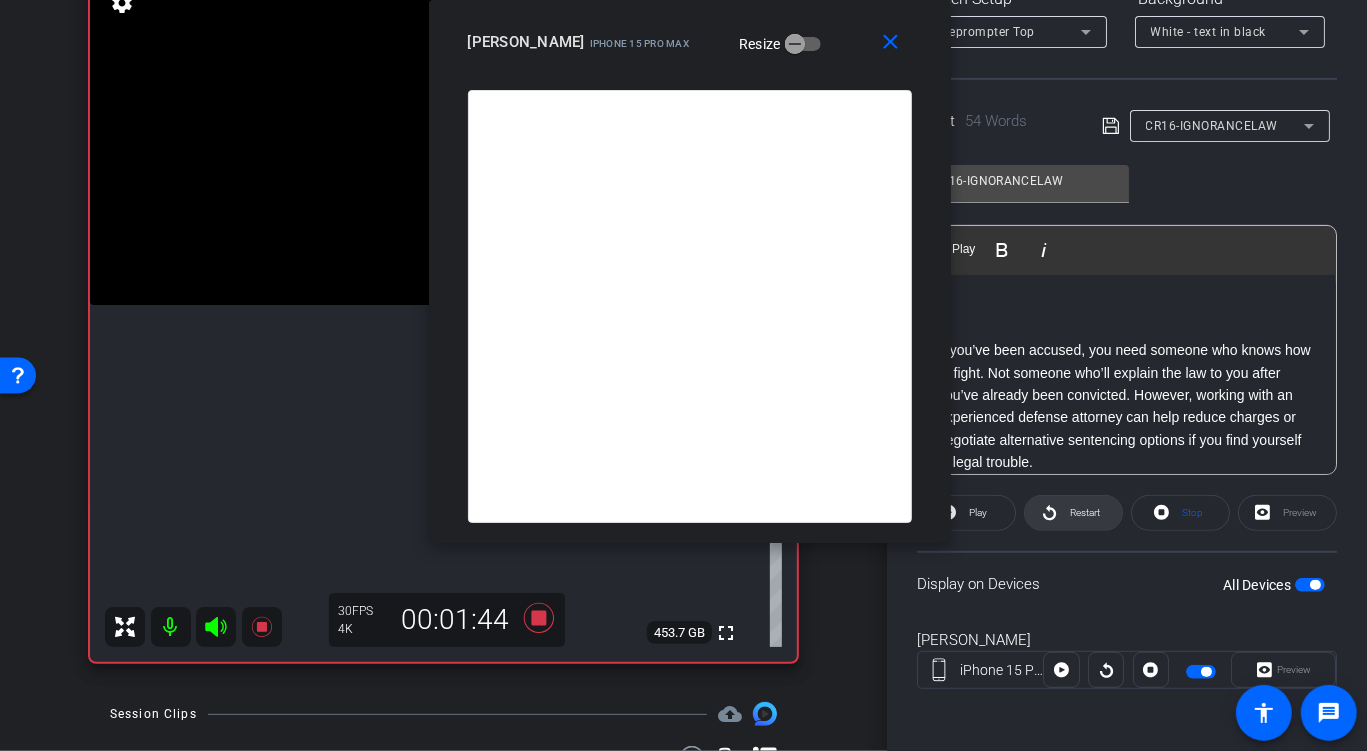 click on "Restart" 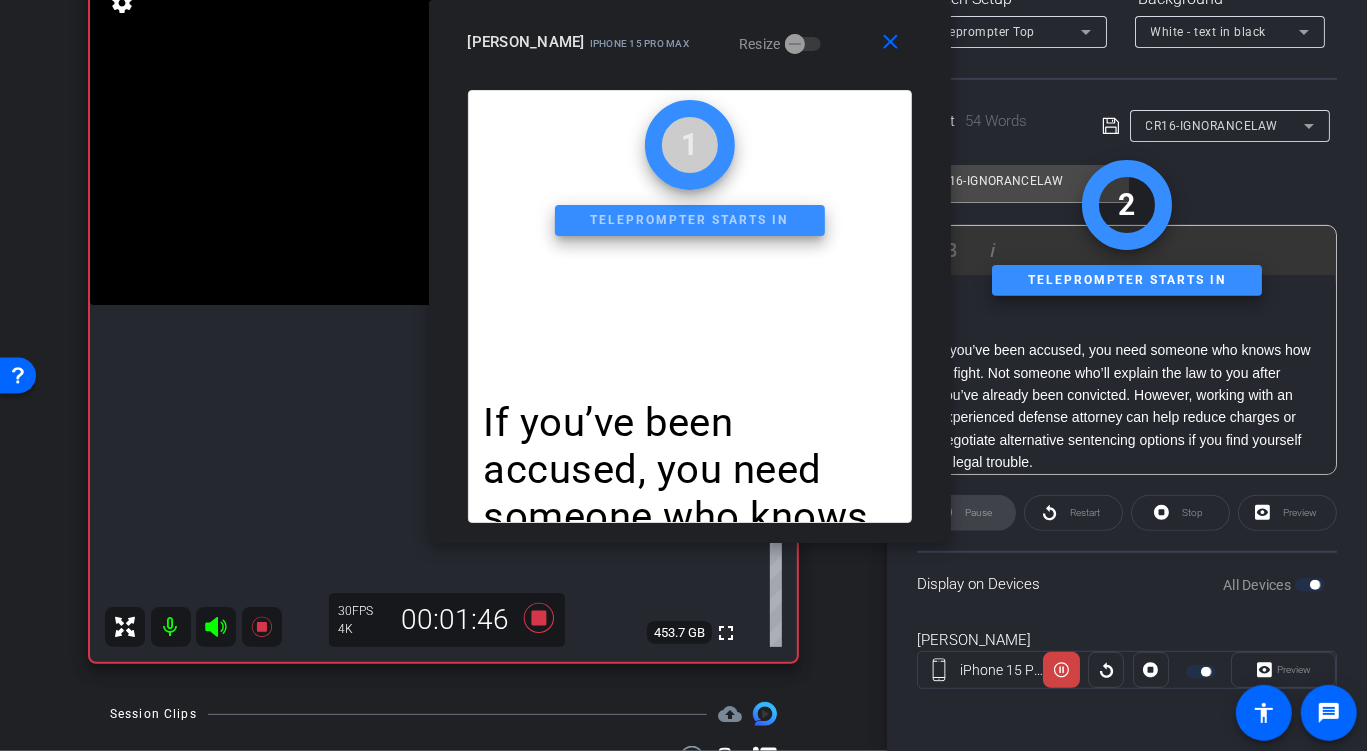 click 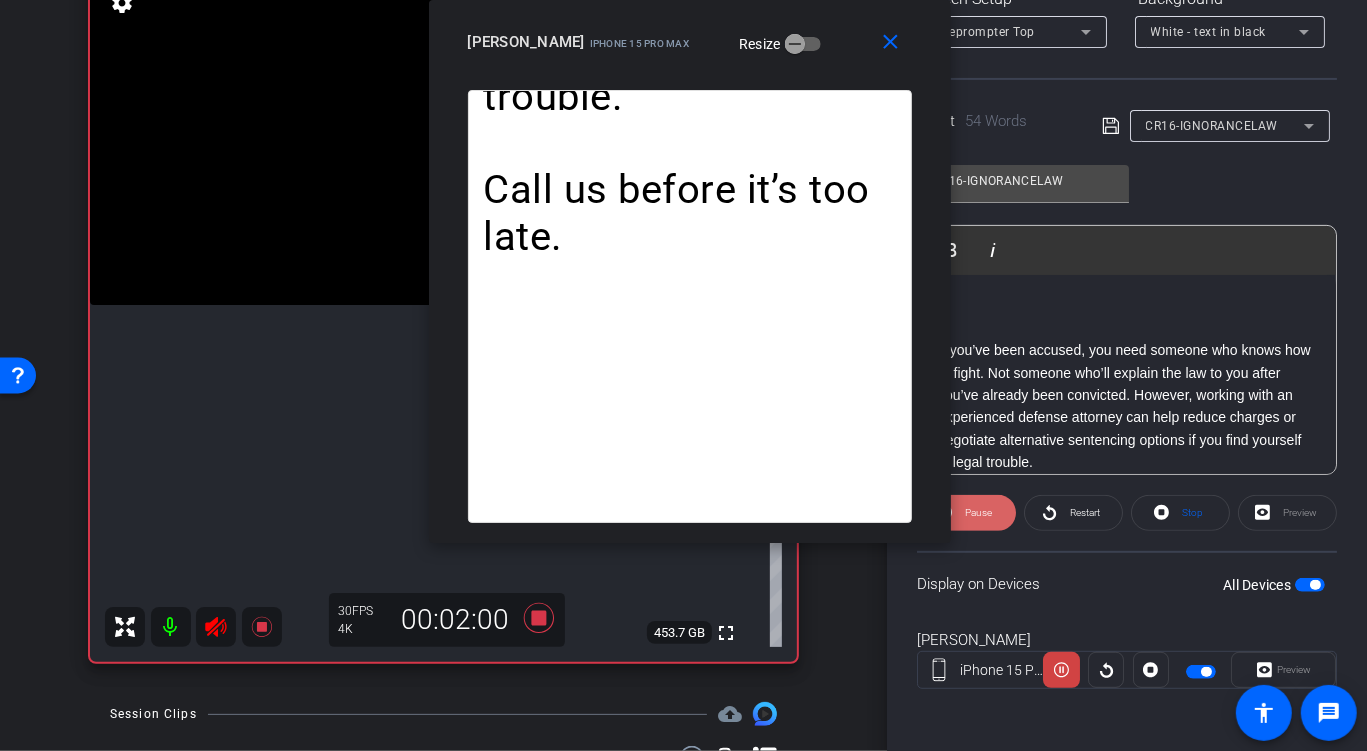 click 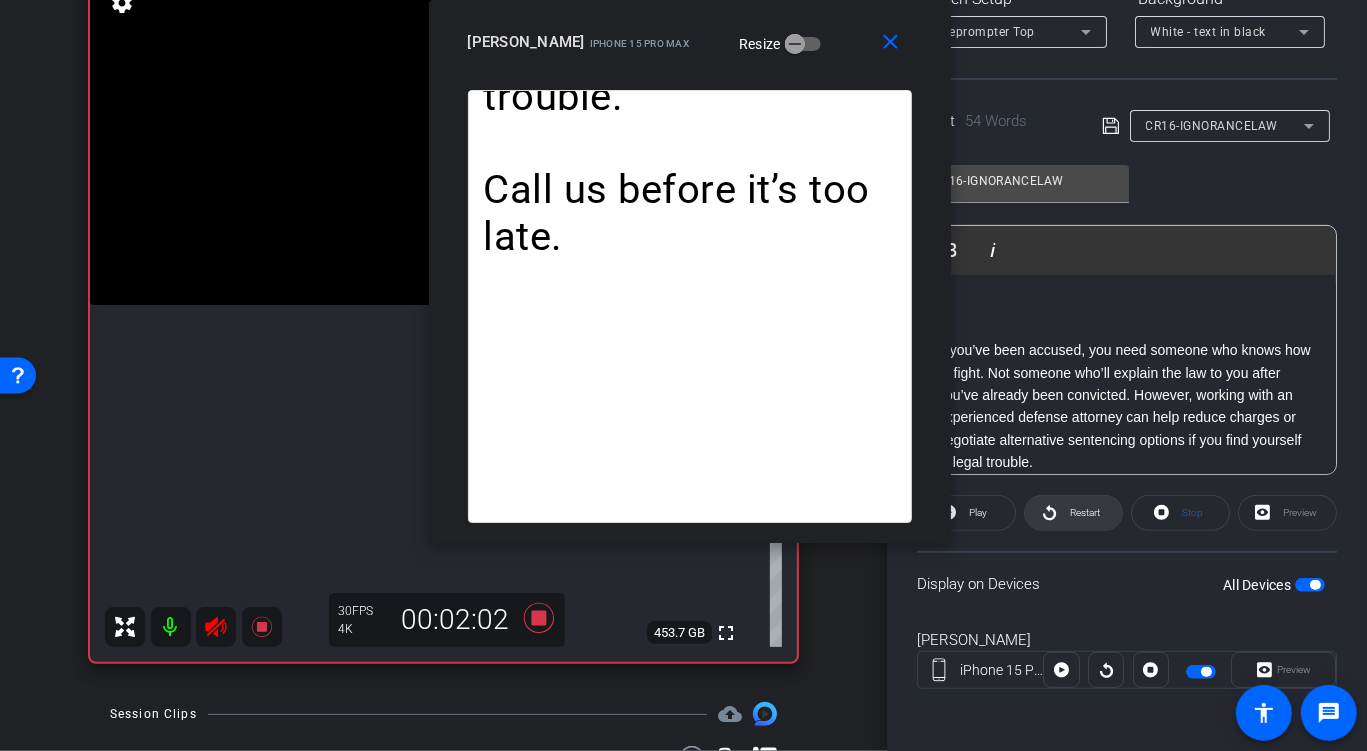 click on "Restart" 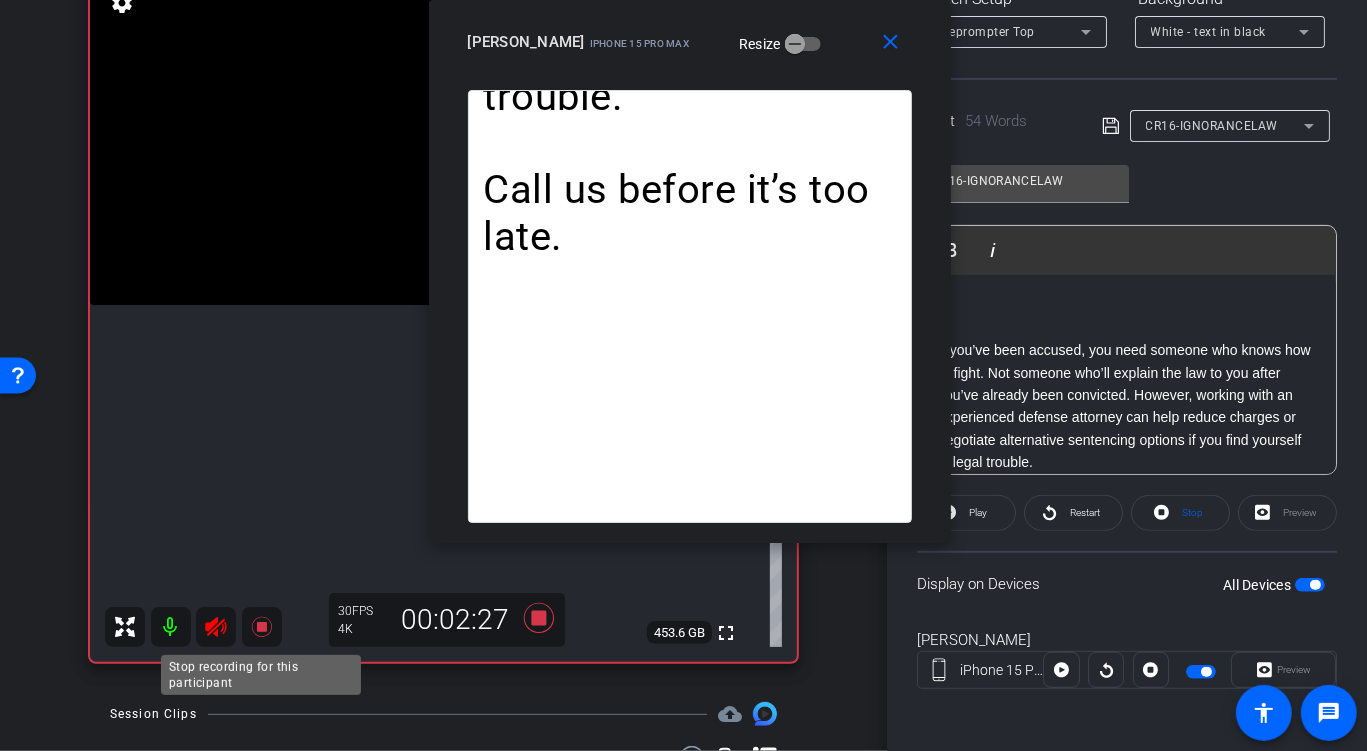 click 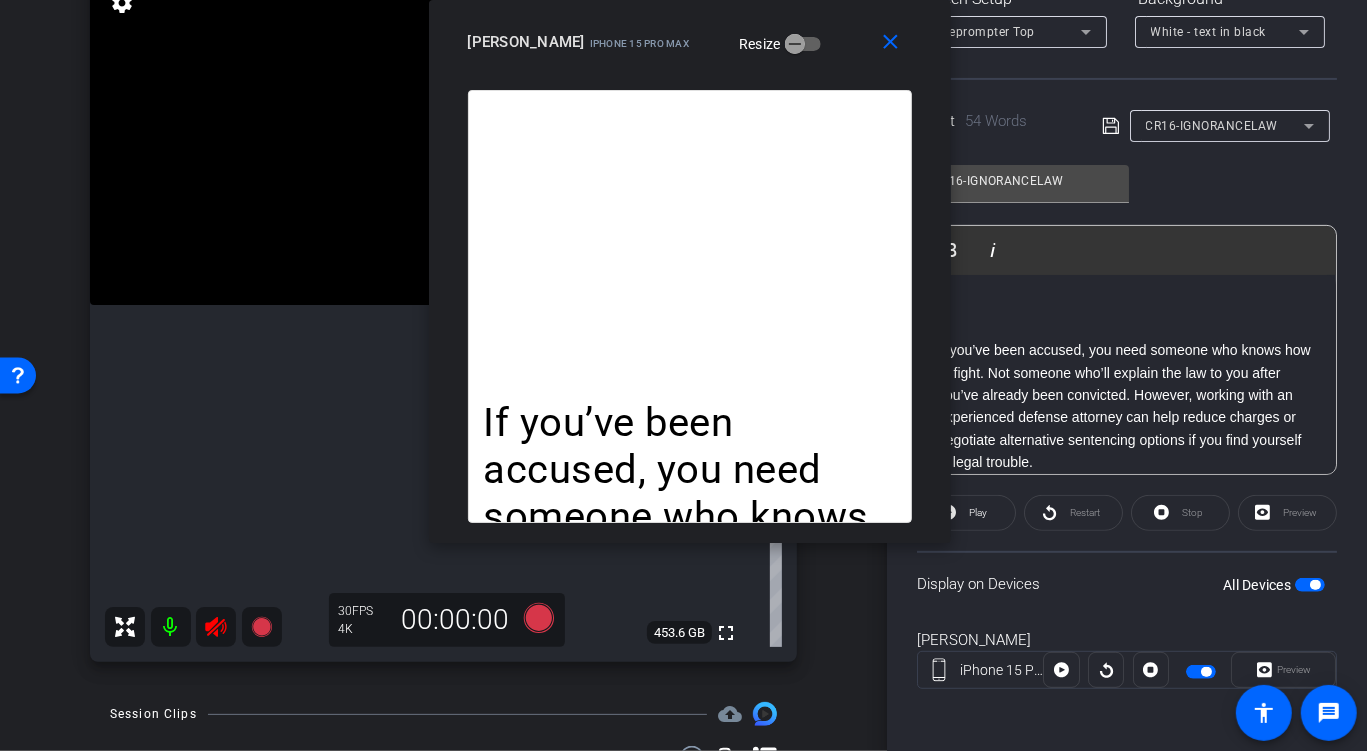click 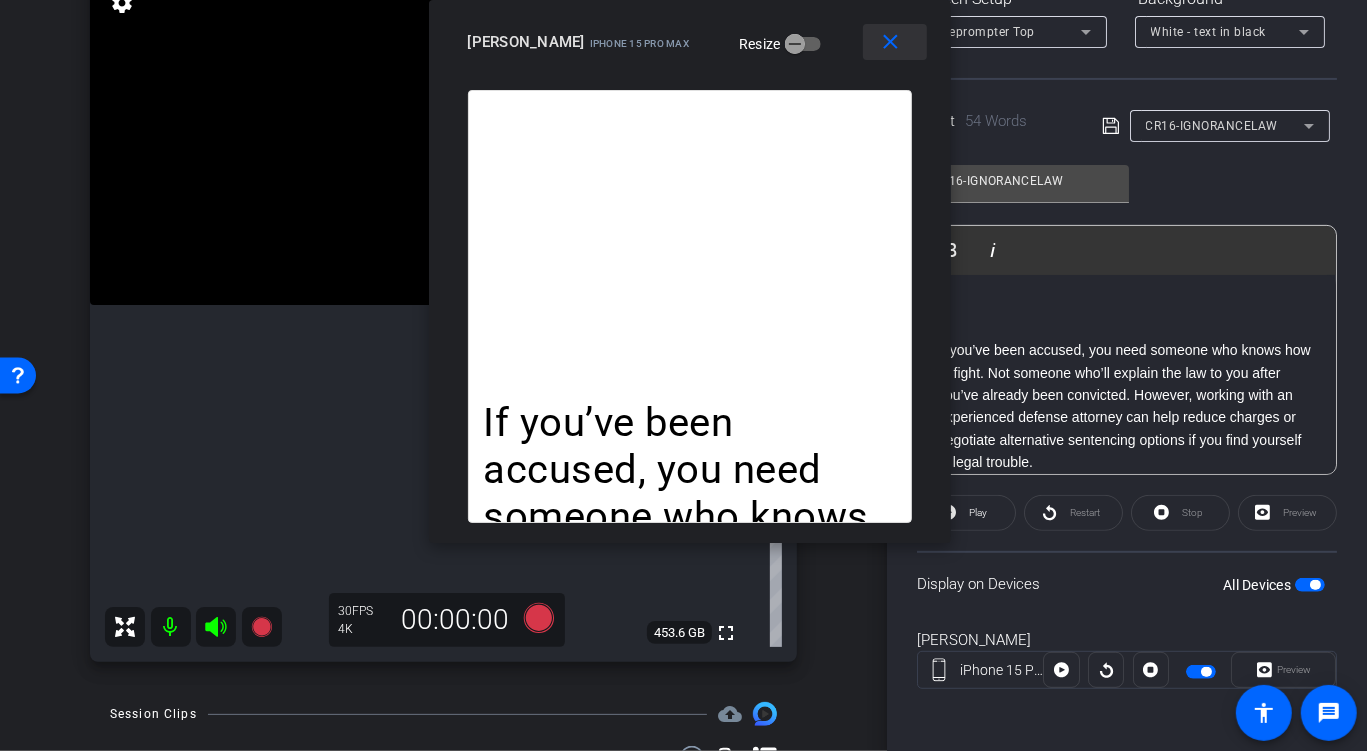 click on "close" at bounding box center [890, 42] 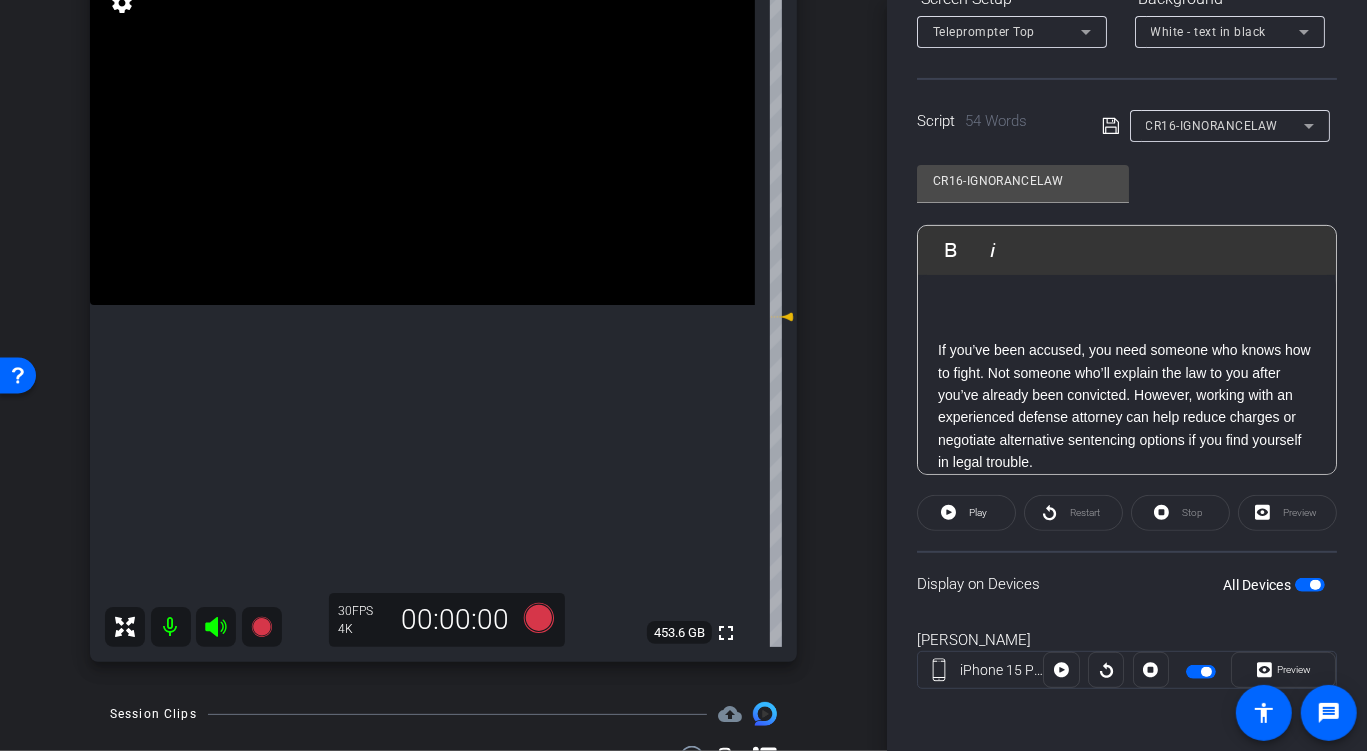 click on "CR16-IGNORANCELAW" at bounding box center [1212, 126] 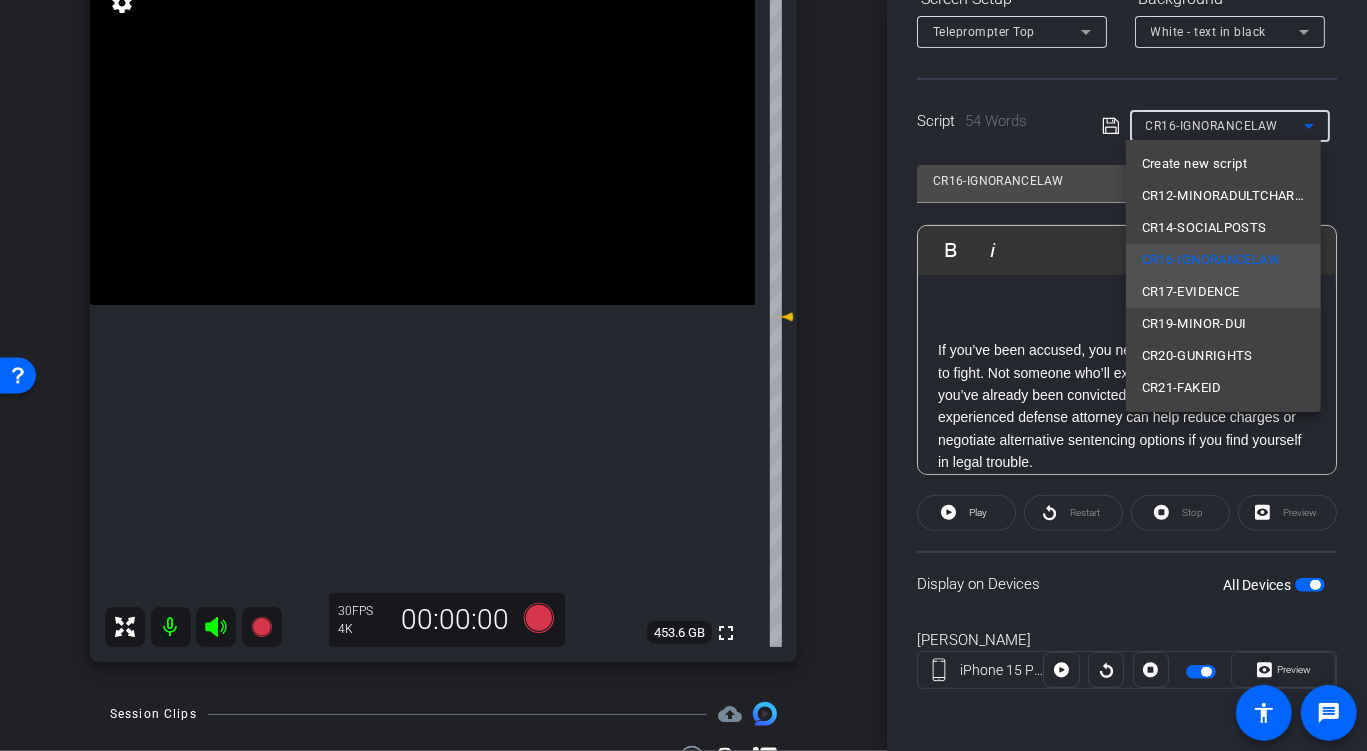 click on "CR17-EVIDENCE" at bounding box center (1223, 292) 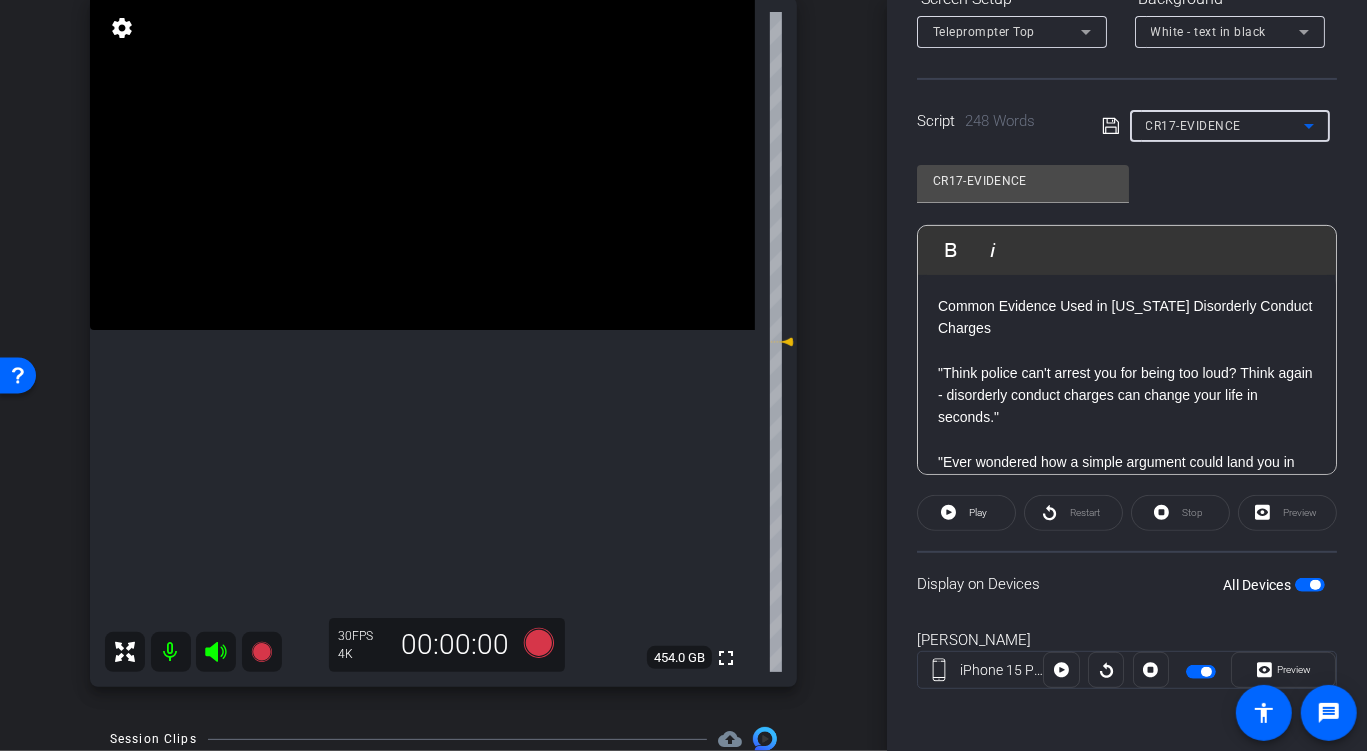 scroll, scrollTop: 223, scrollLeft: 0, axis: vertical 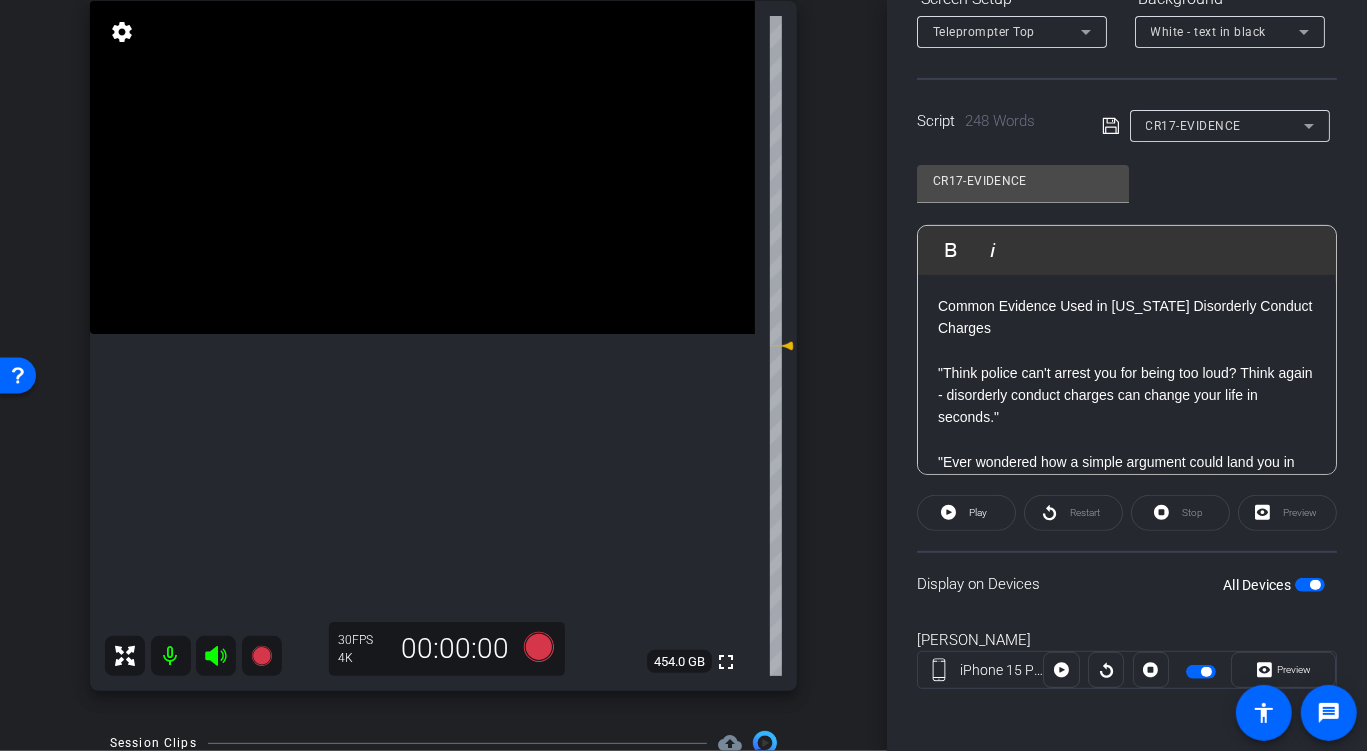 click 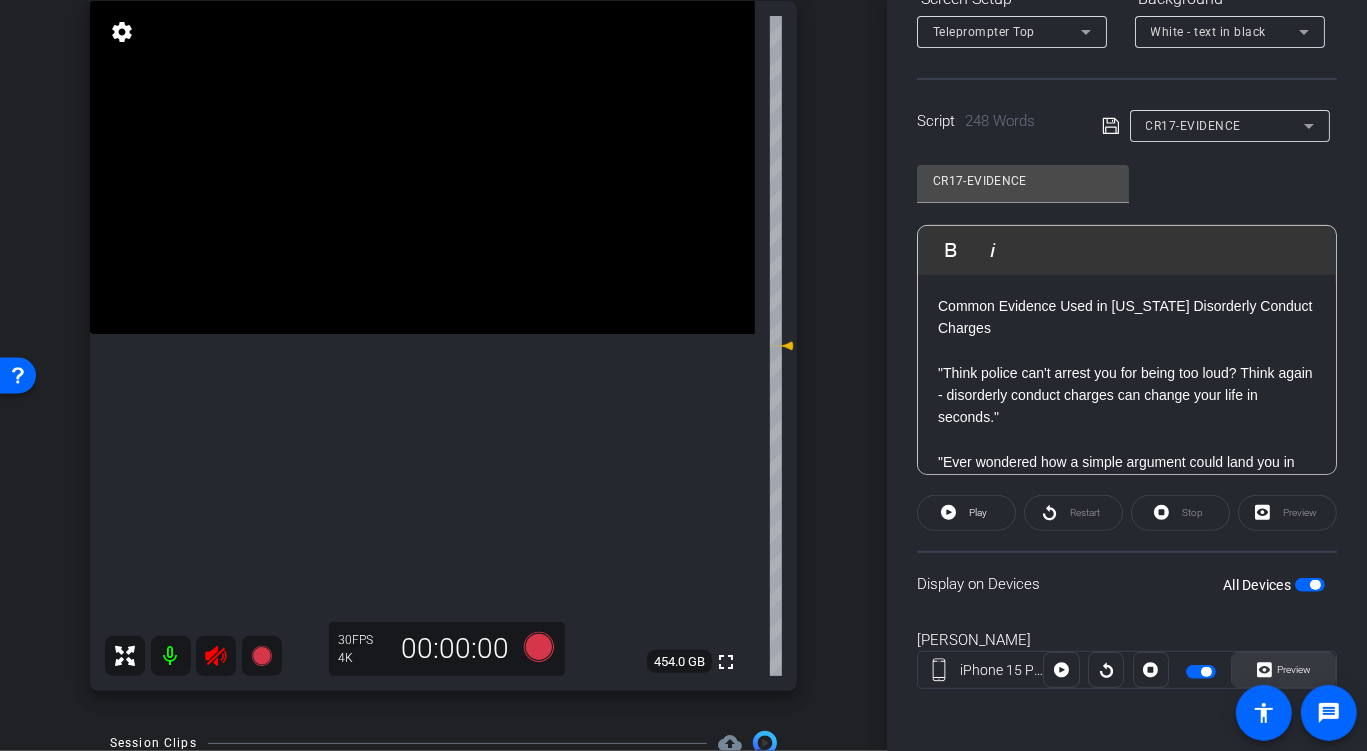 click on "Preview" 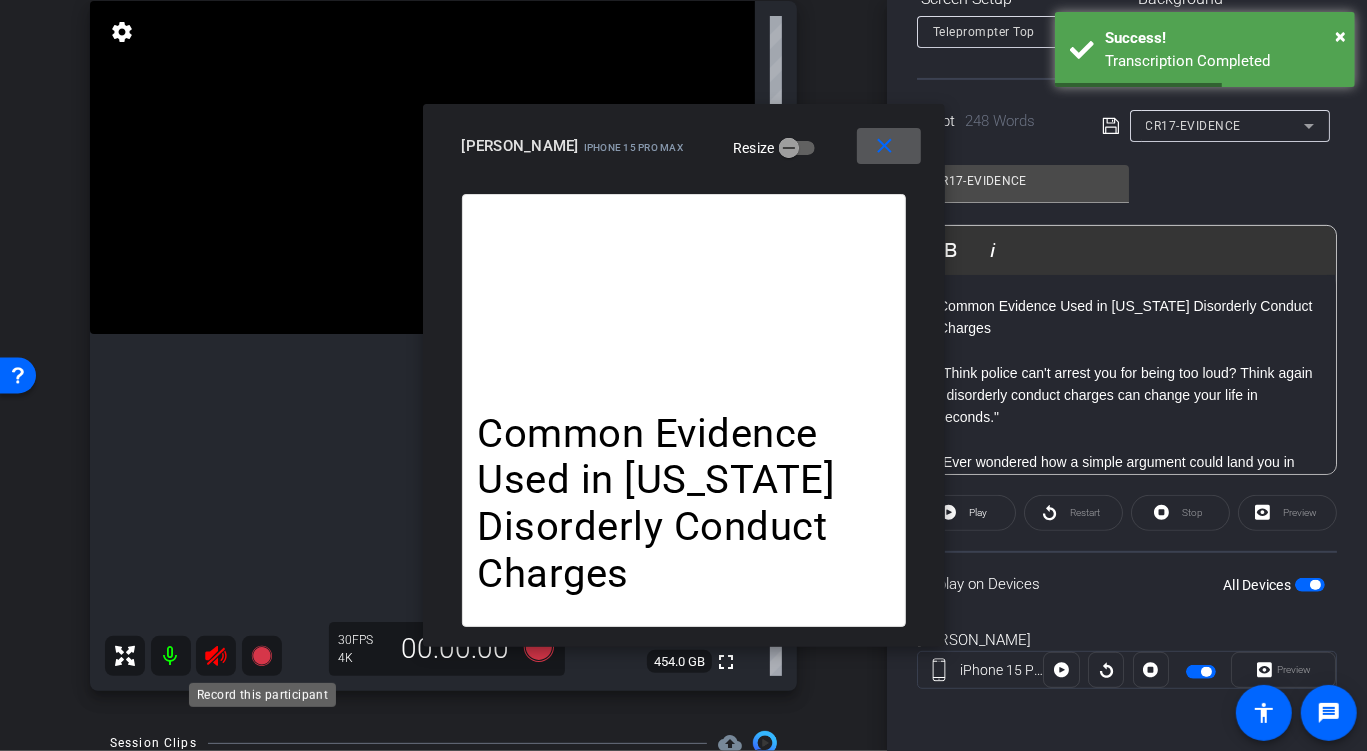 click 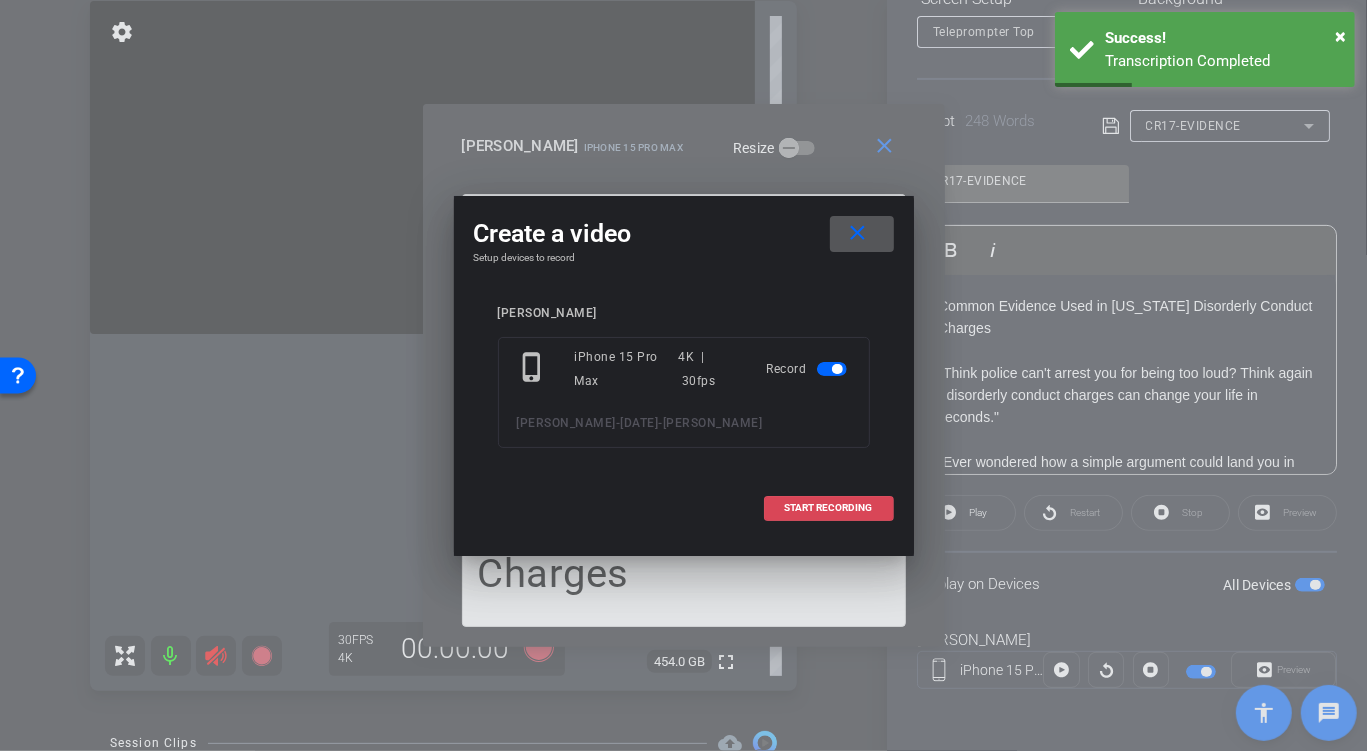 click on "START RECORDING" at bounding box center (829, 508) 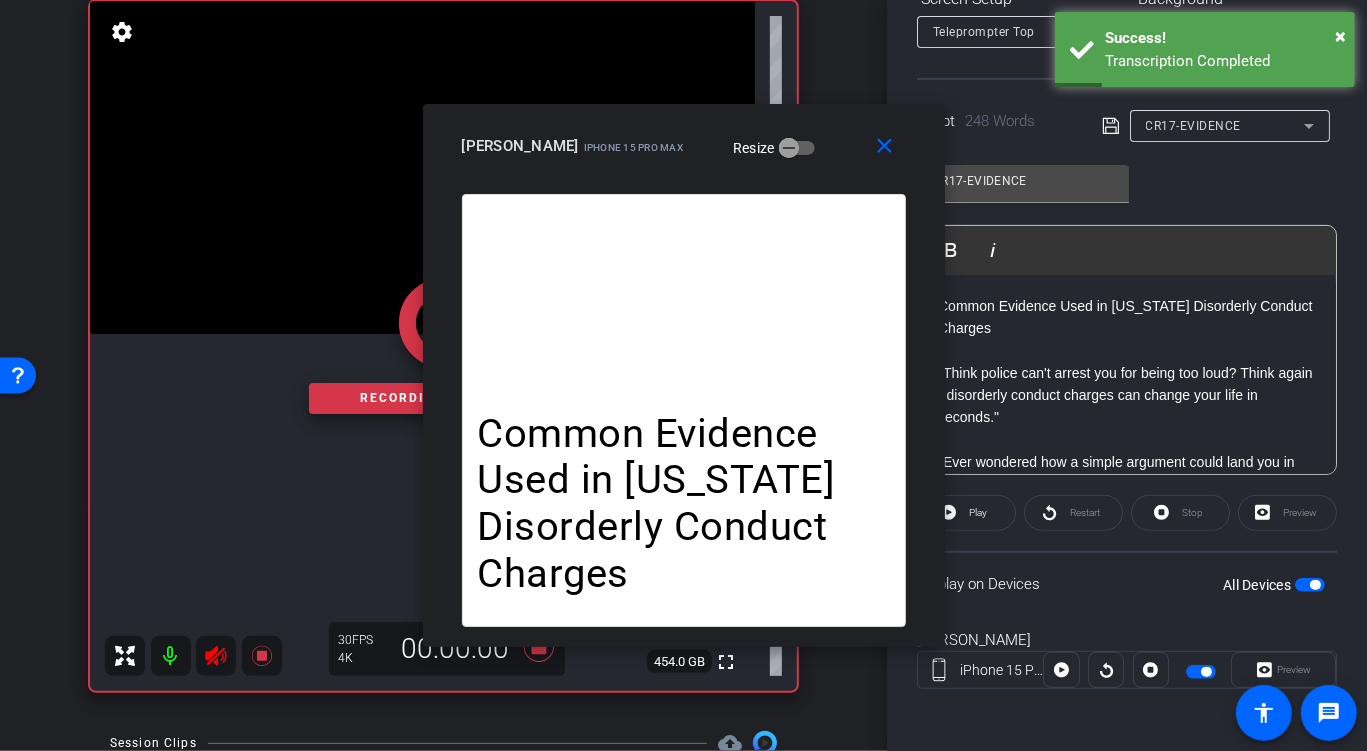 click on "Restart" 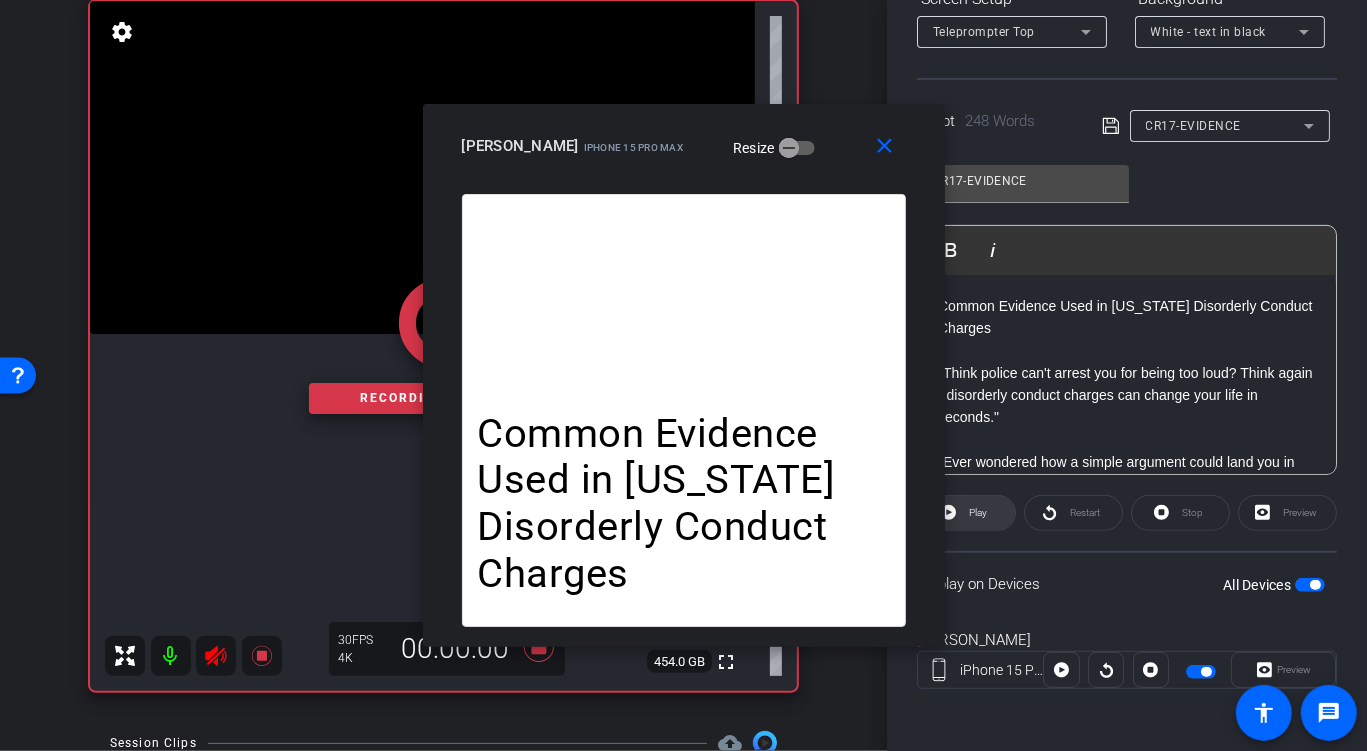 click 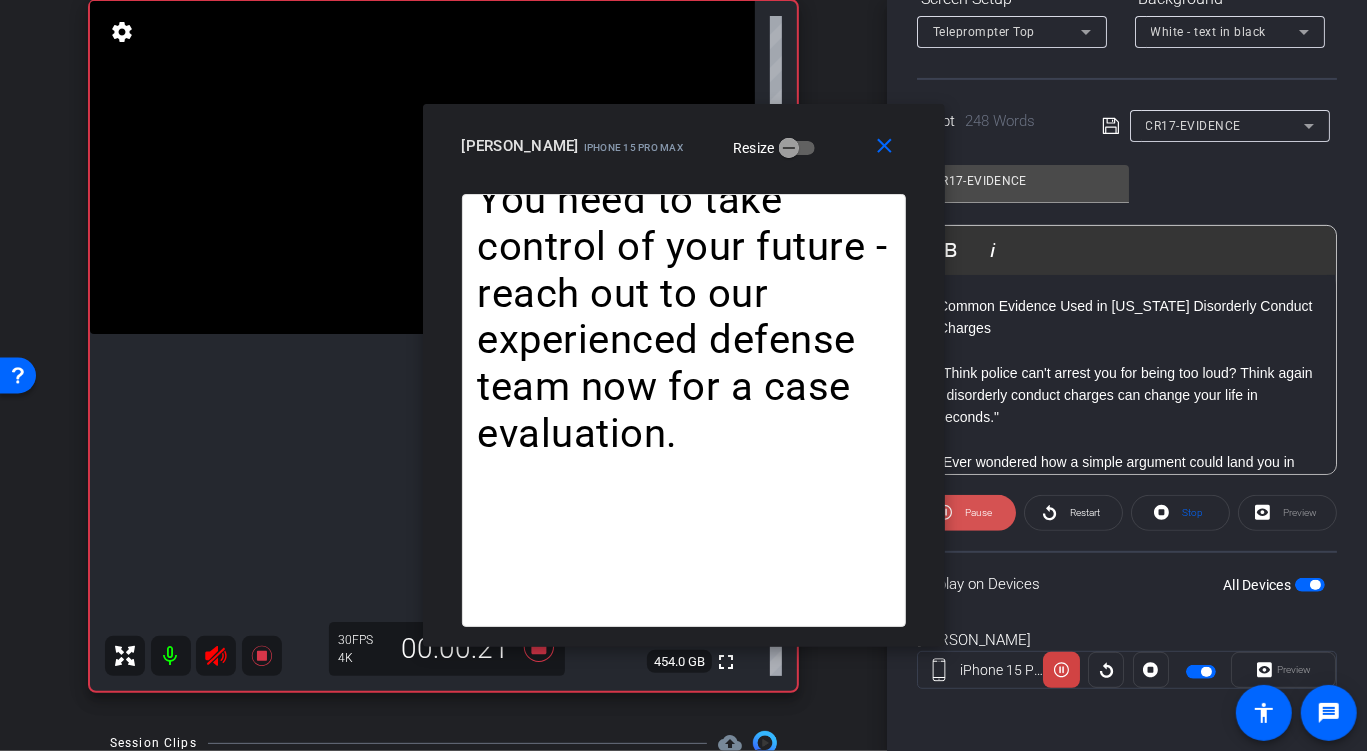 click on "Pause" 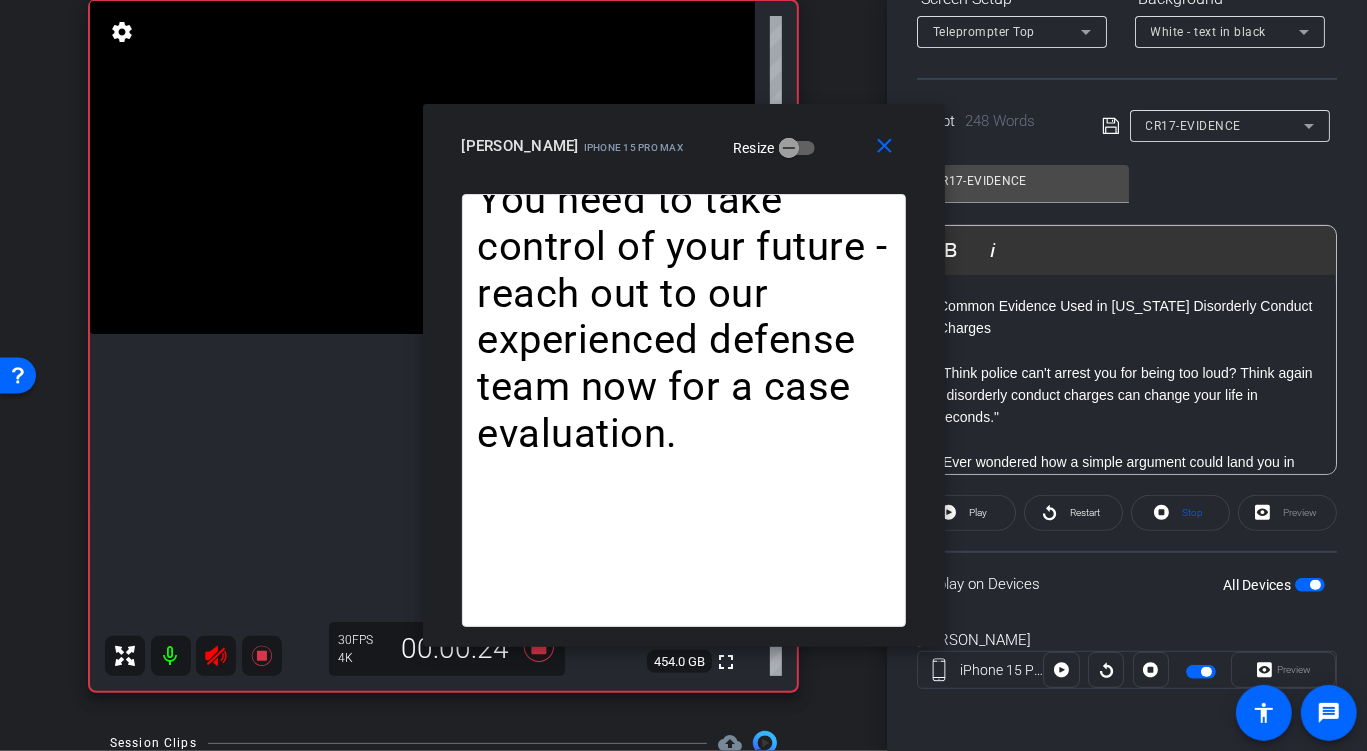click 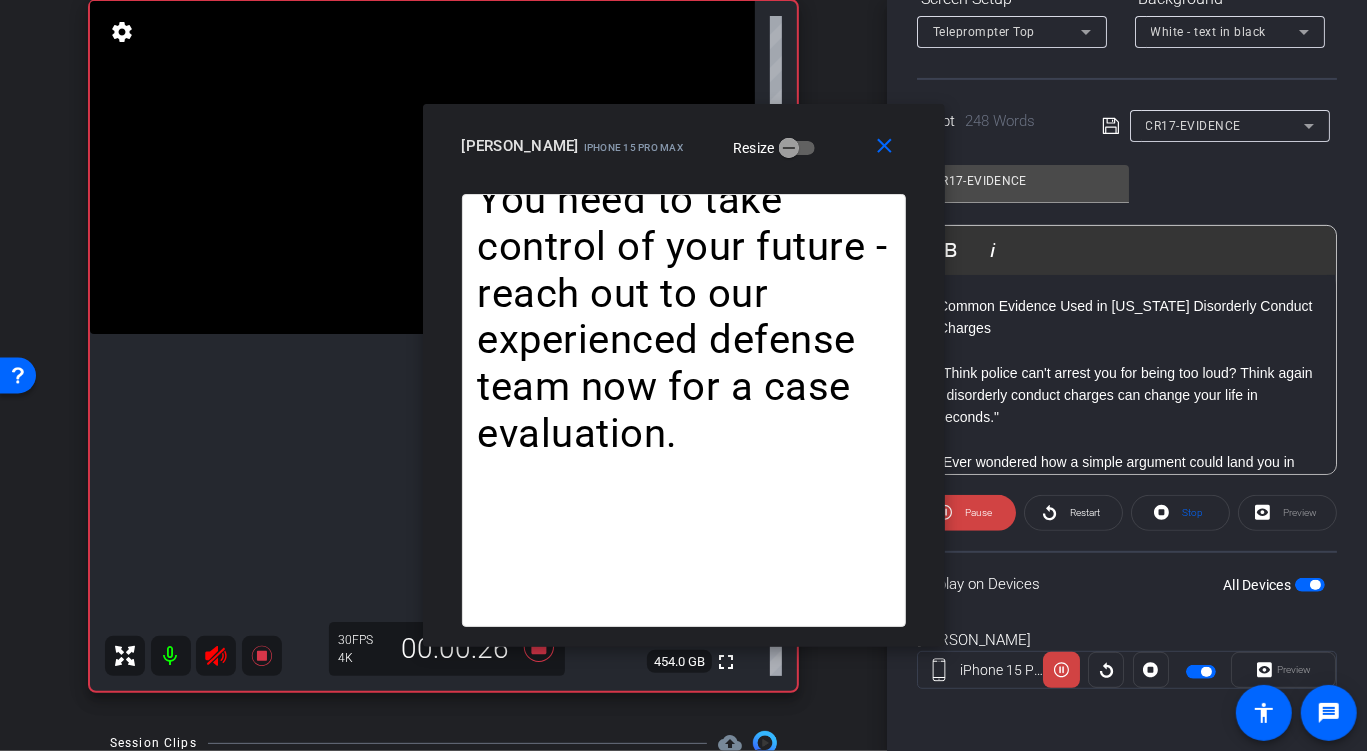 click on "Pause" 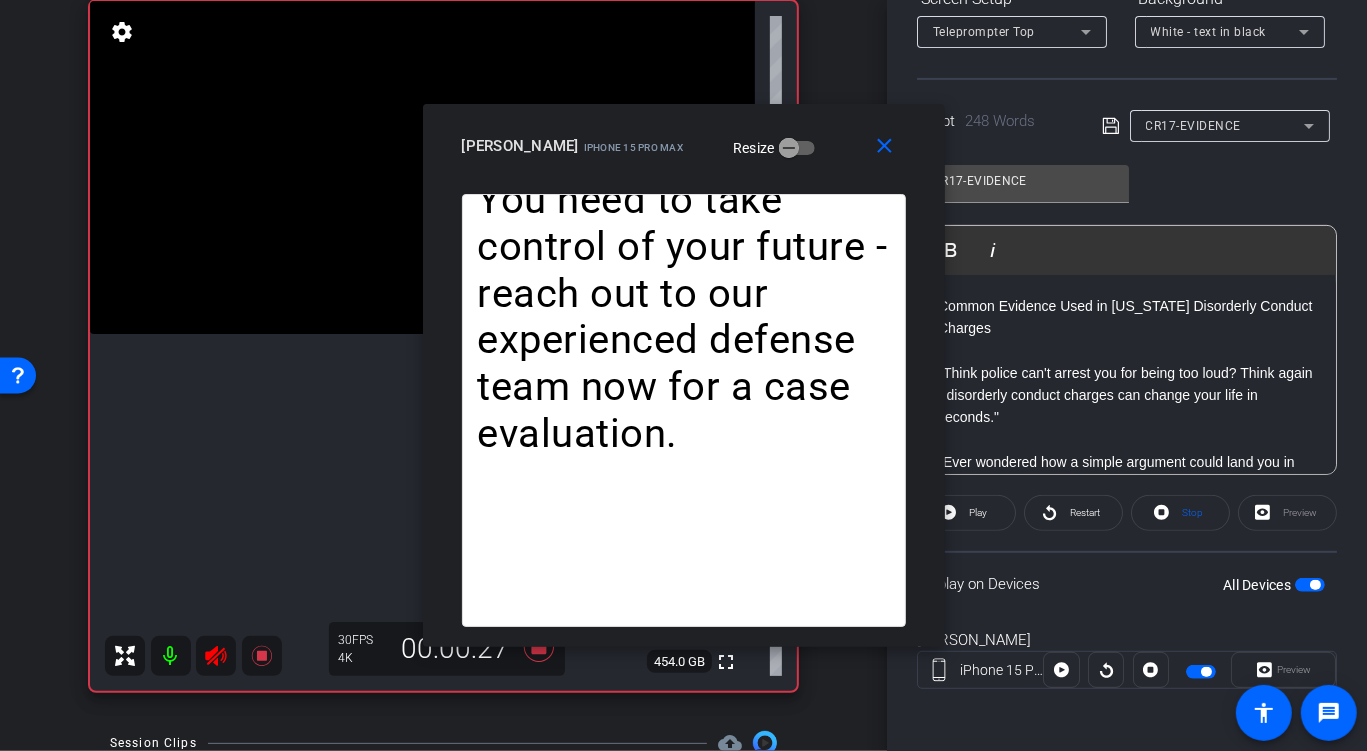 click 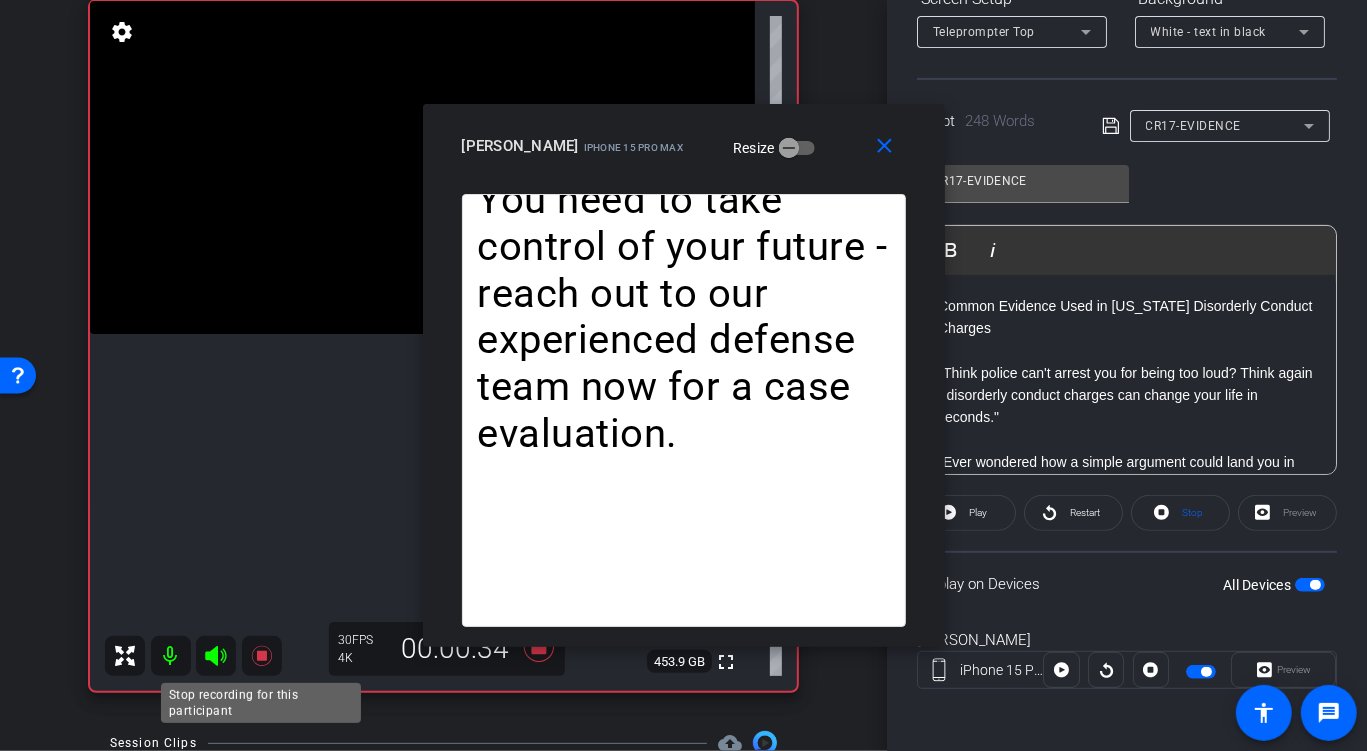 click 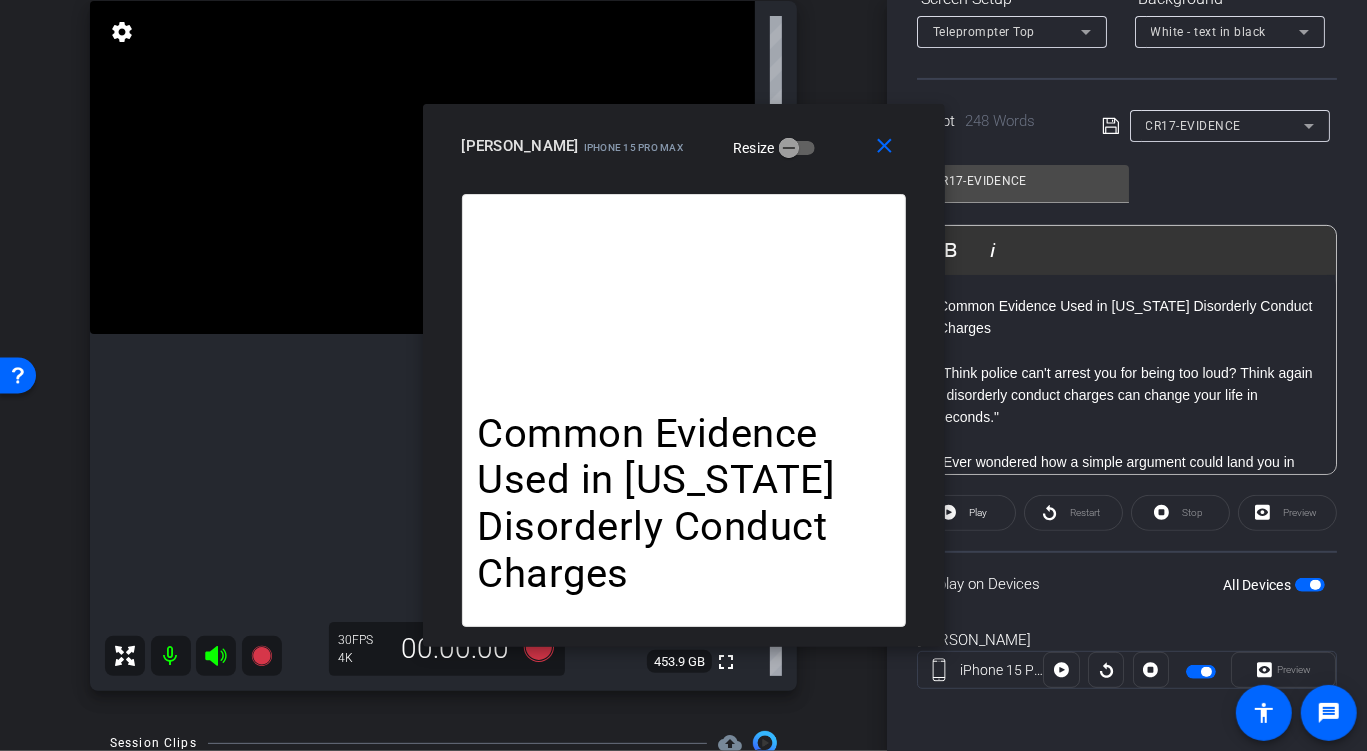 click 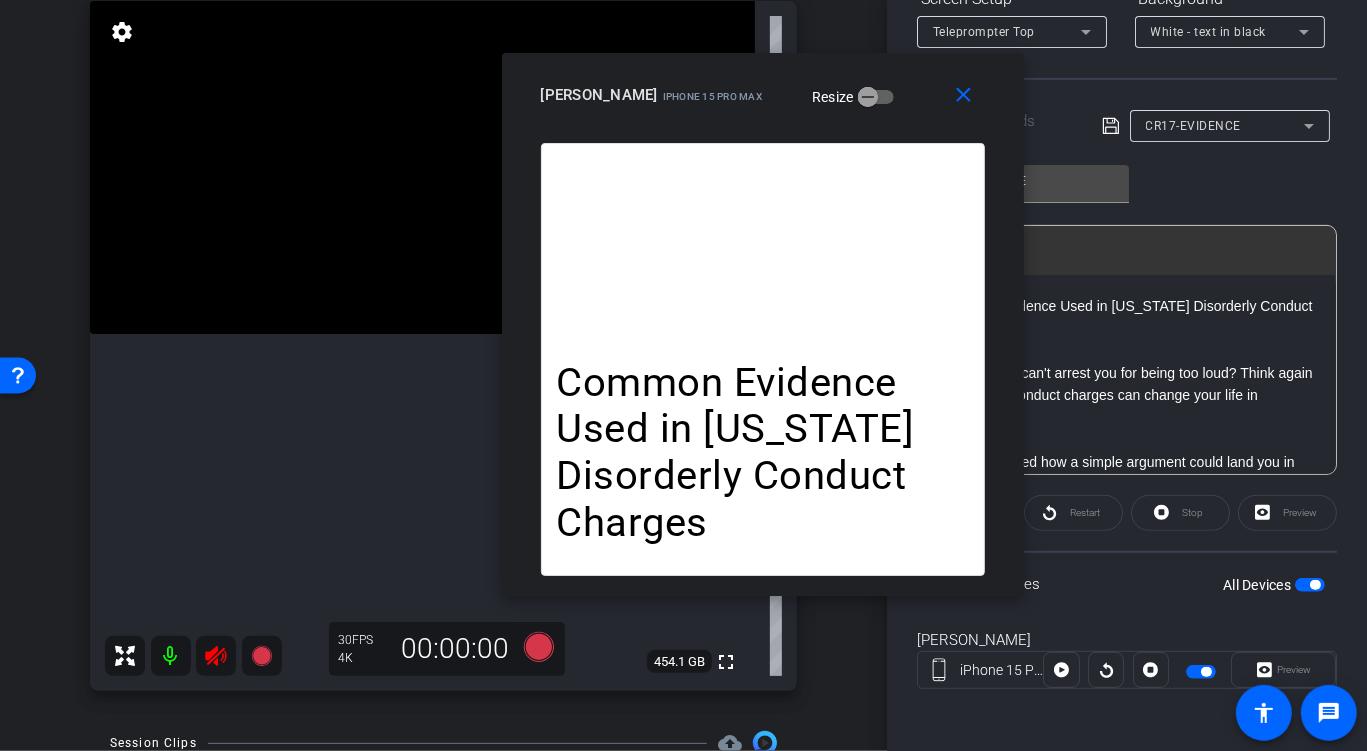 drag, startPoint x: 765, startPoint y: 180, endPoint x: 823, endPoint y: 138, distance: 71.610054 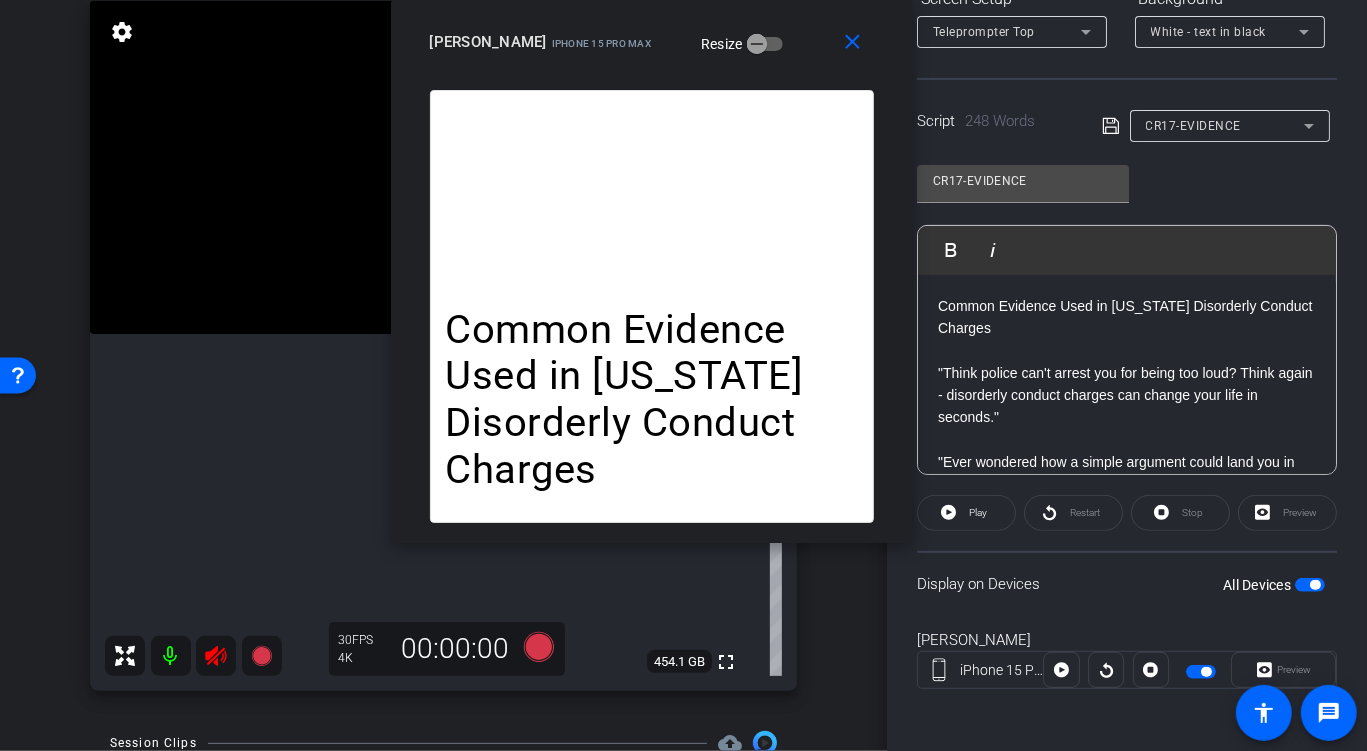 drag, startPoint x: 821, startPoint y: 139, endPoint x: 729, endPoint y: 64, distance: 118.69709 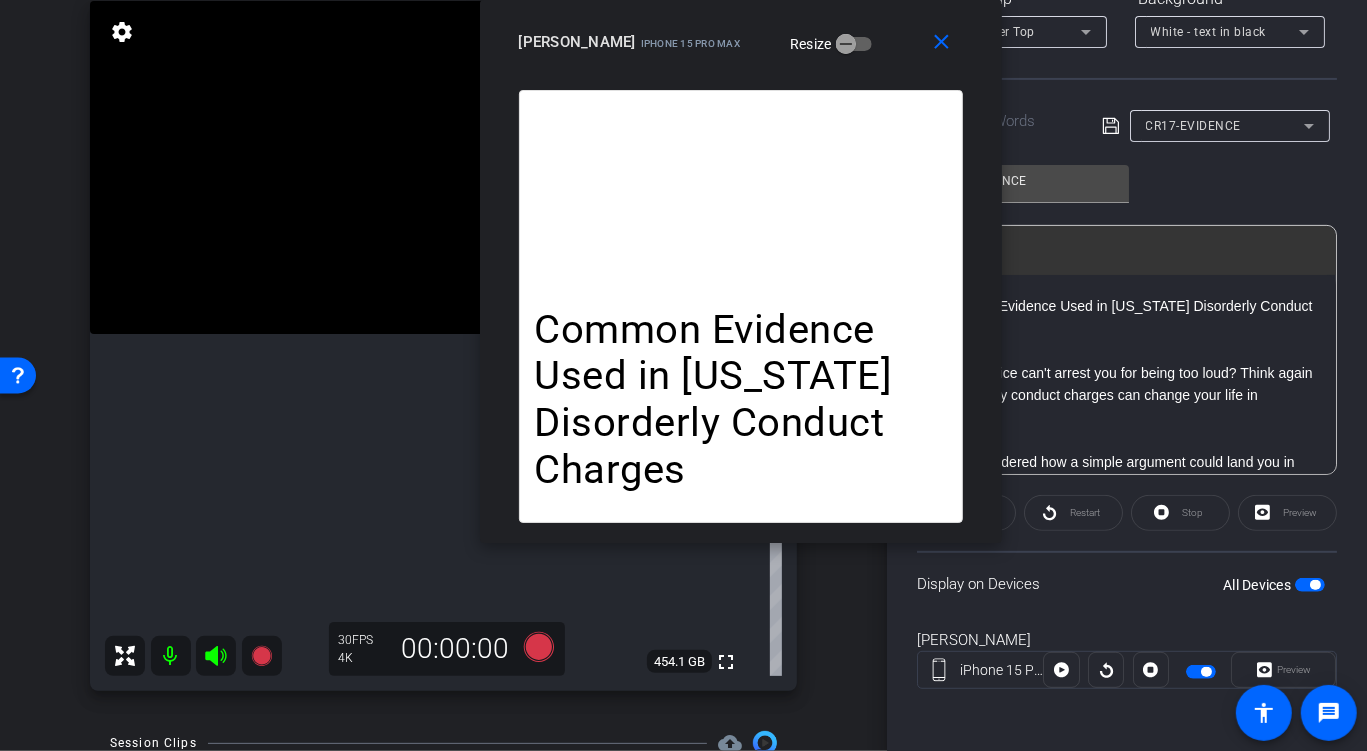 drag, startPoint x: 779, startPoint y: 33, endPoint x: 862, endPoint y: -8, distance: 92.574295 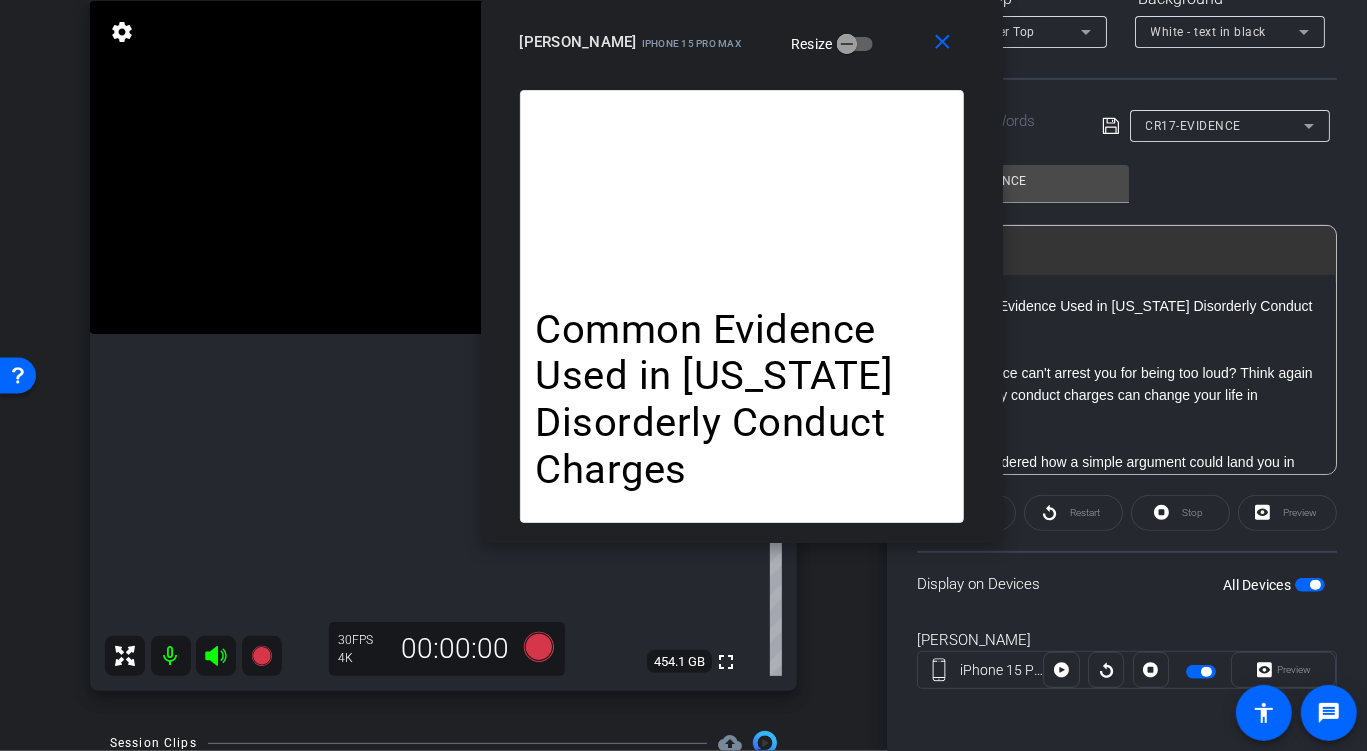 click 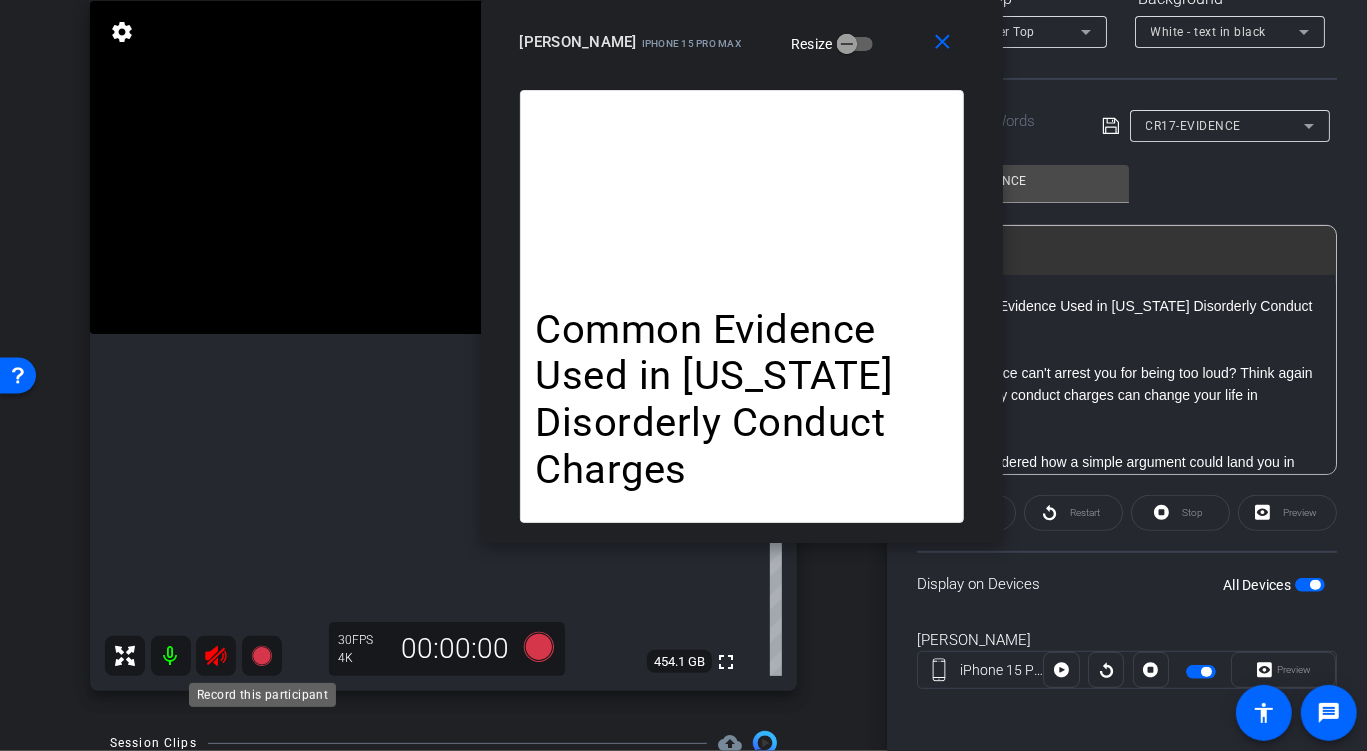 click 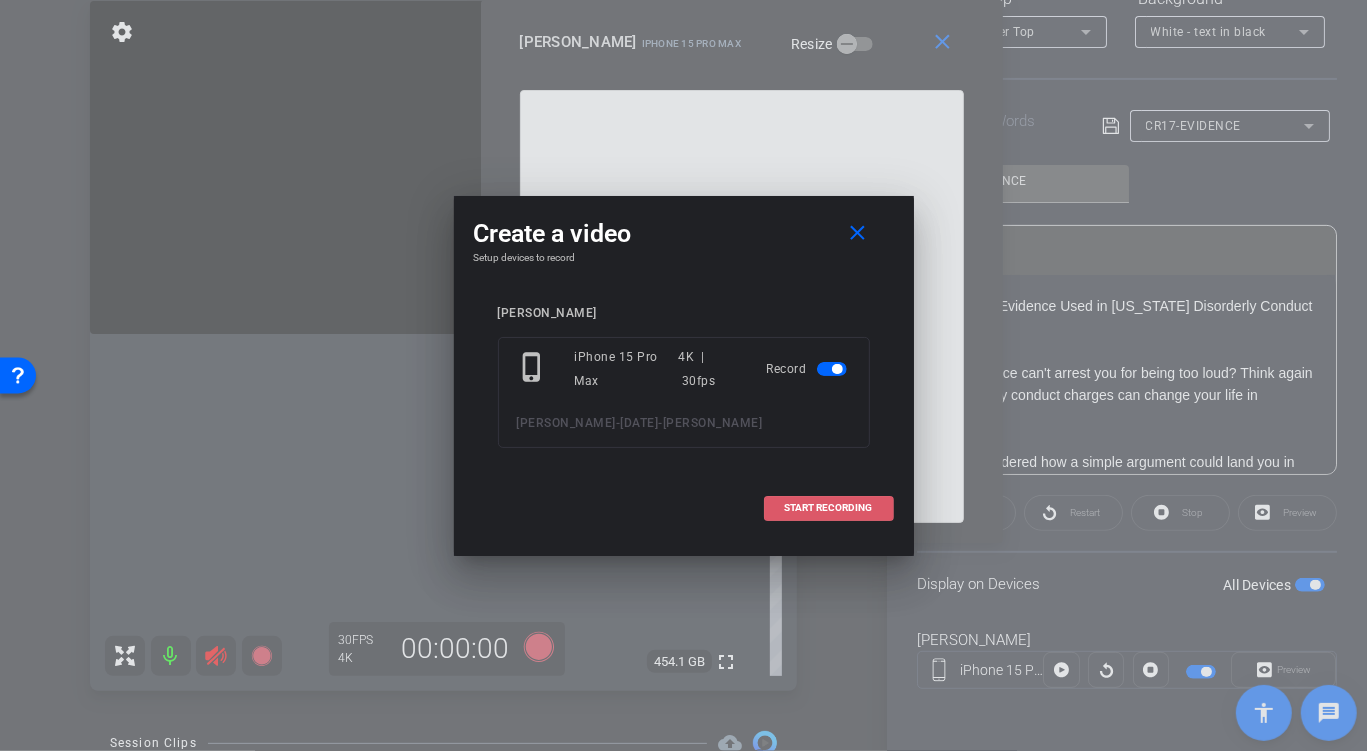 click on "START RECORDING" at bounding box center (829, 508) 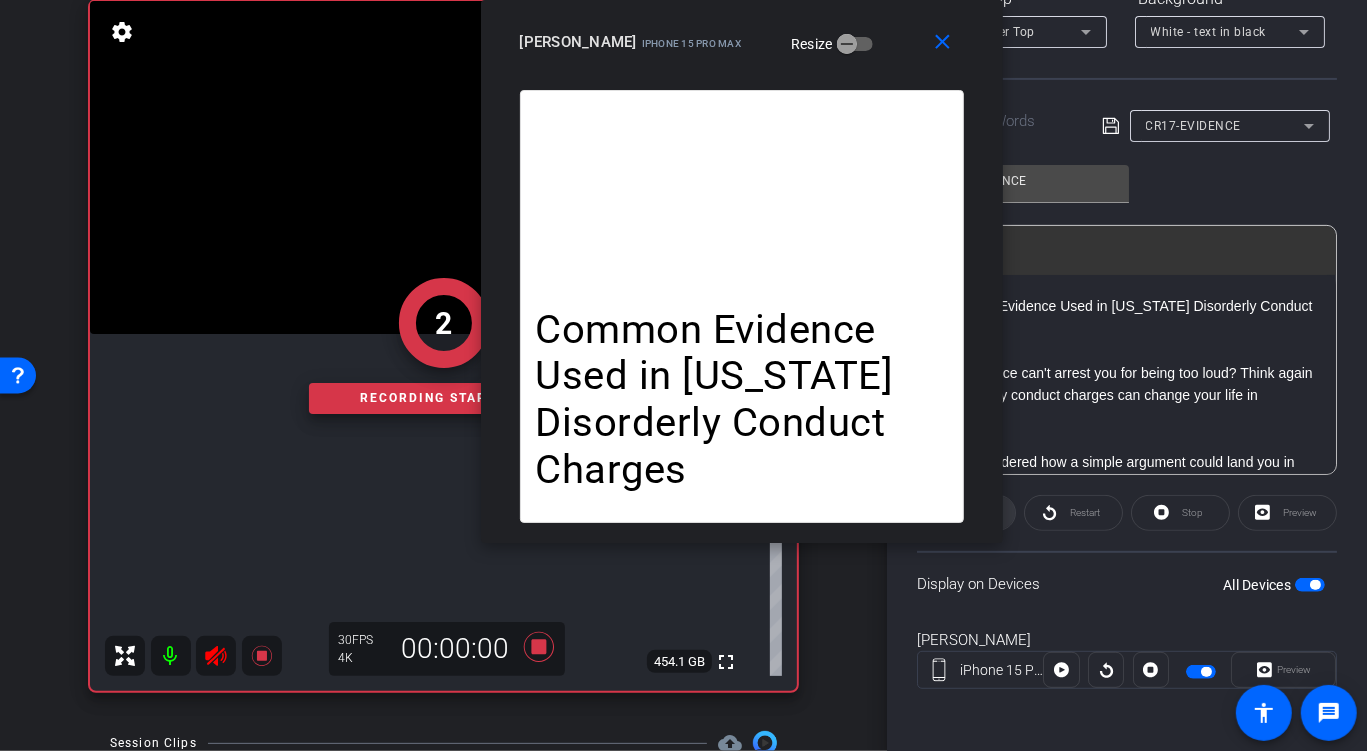 click 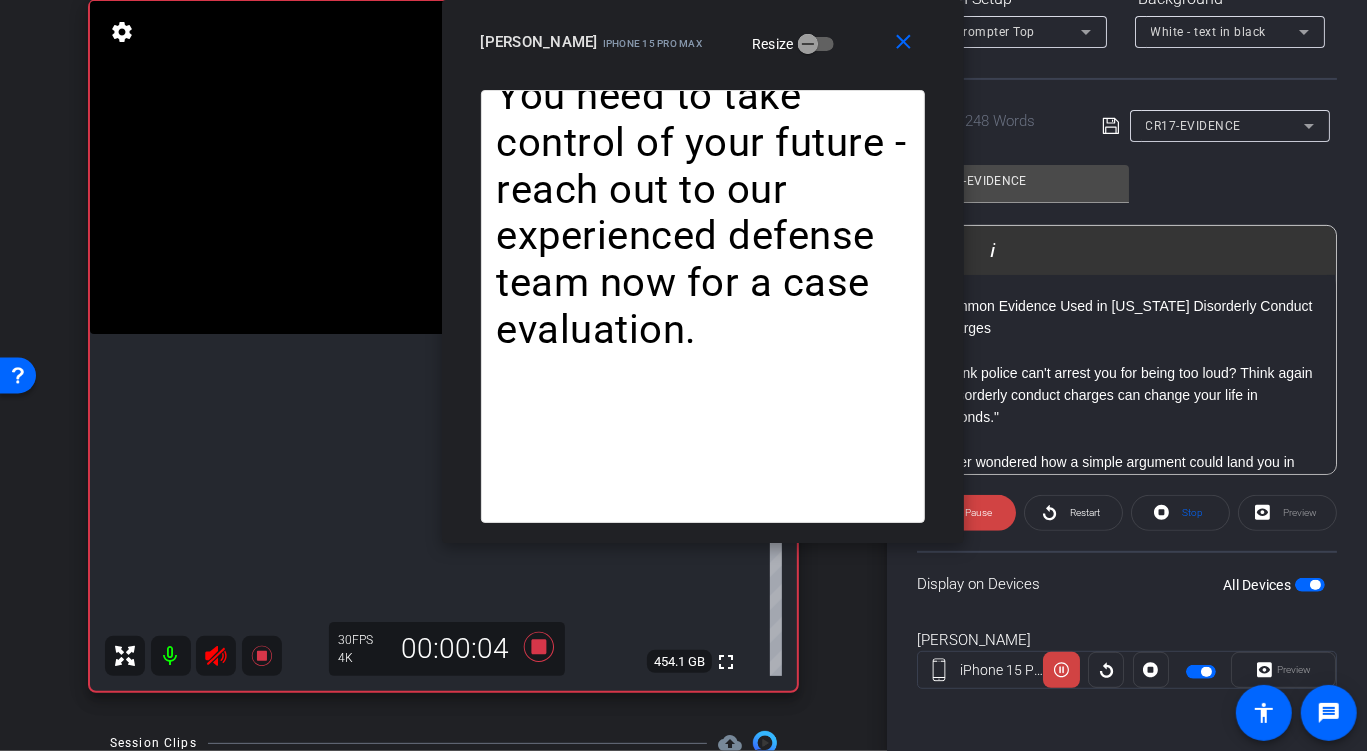 drag, startPoint x: 843, startPoint y: 29, endPoint x: 813, endPoint y: 18, distance: 31.95309 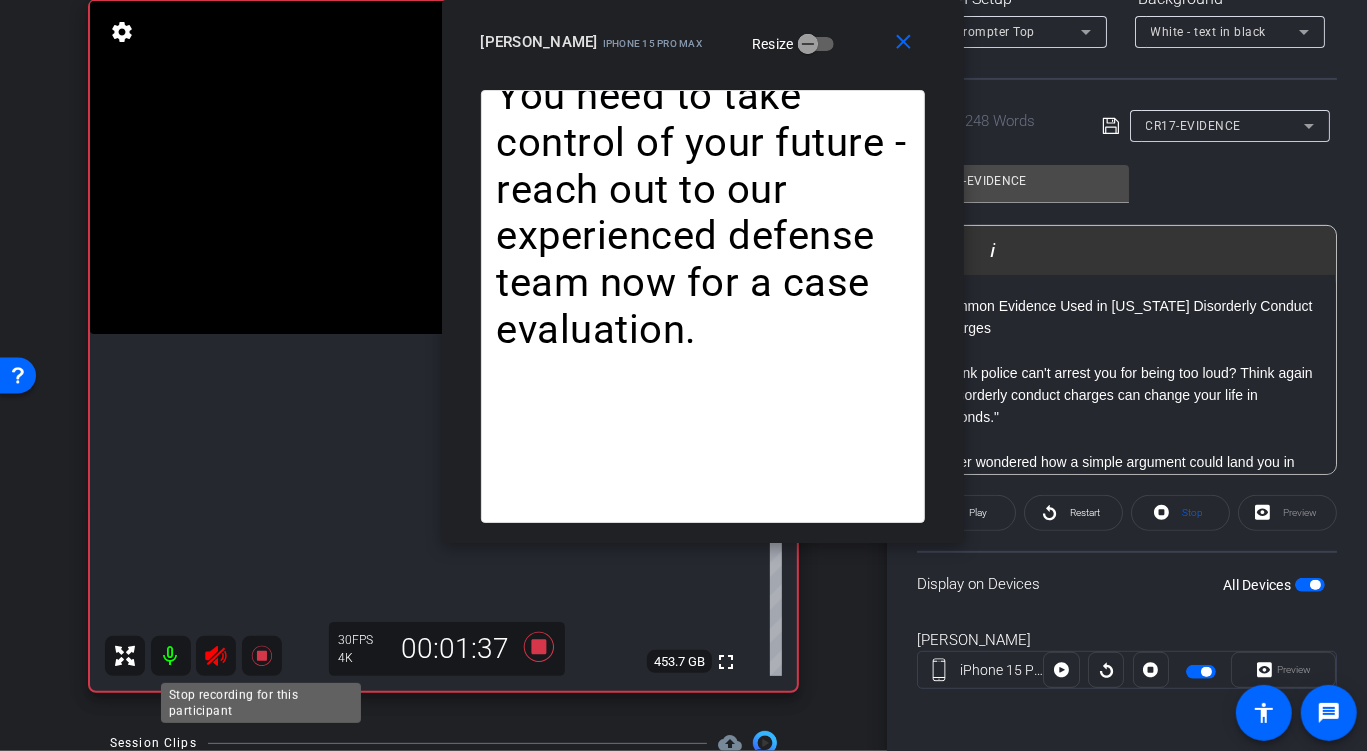 click 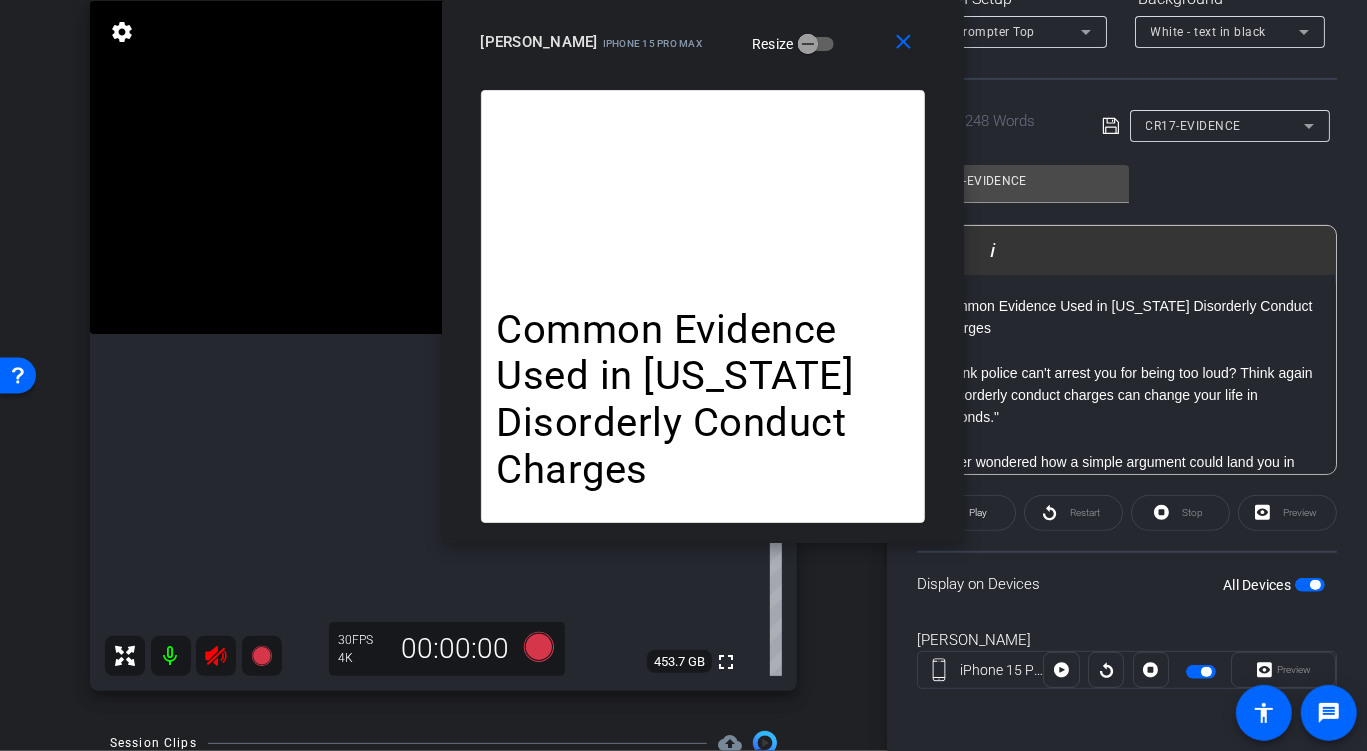 click 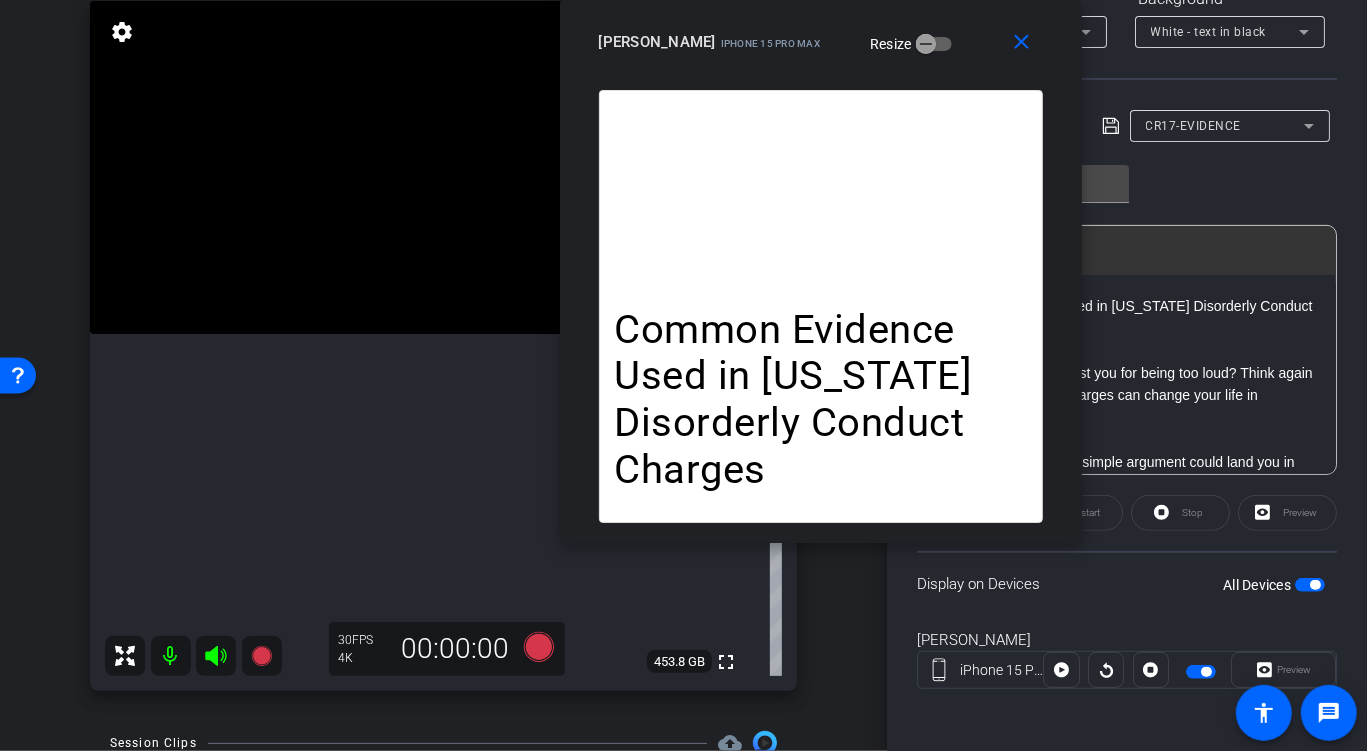 drag, startPoint x: 792, startPoint y: 63, endPoint x: 883, endPoint y: 54, distance: 91.44397 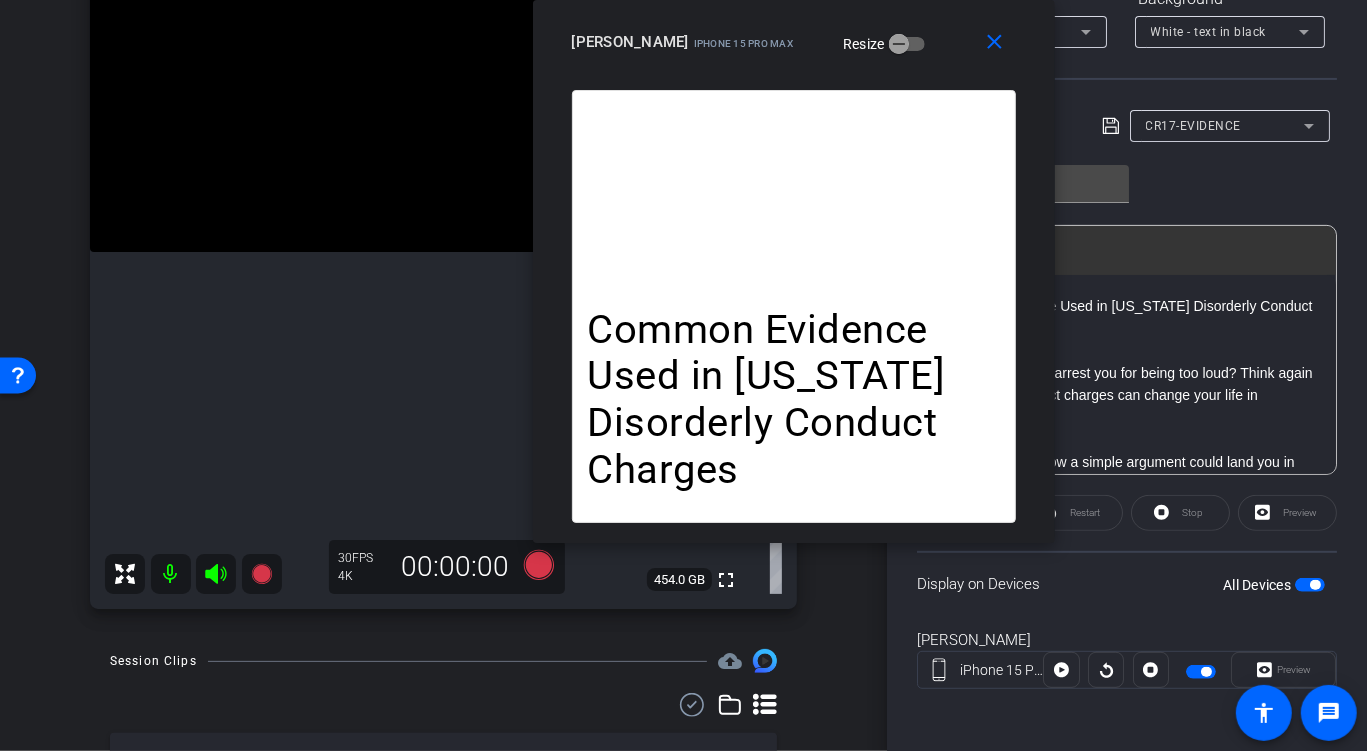 scroll, scrollTop: 316, scrollLeft: 0, axis: vertical 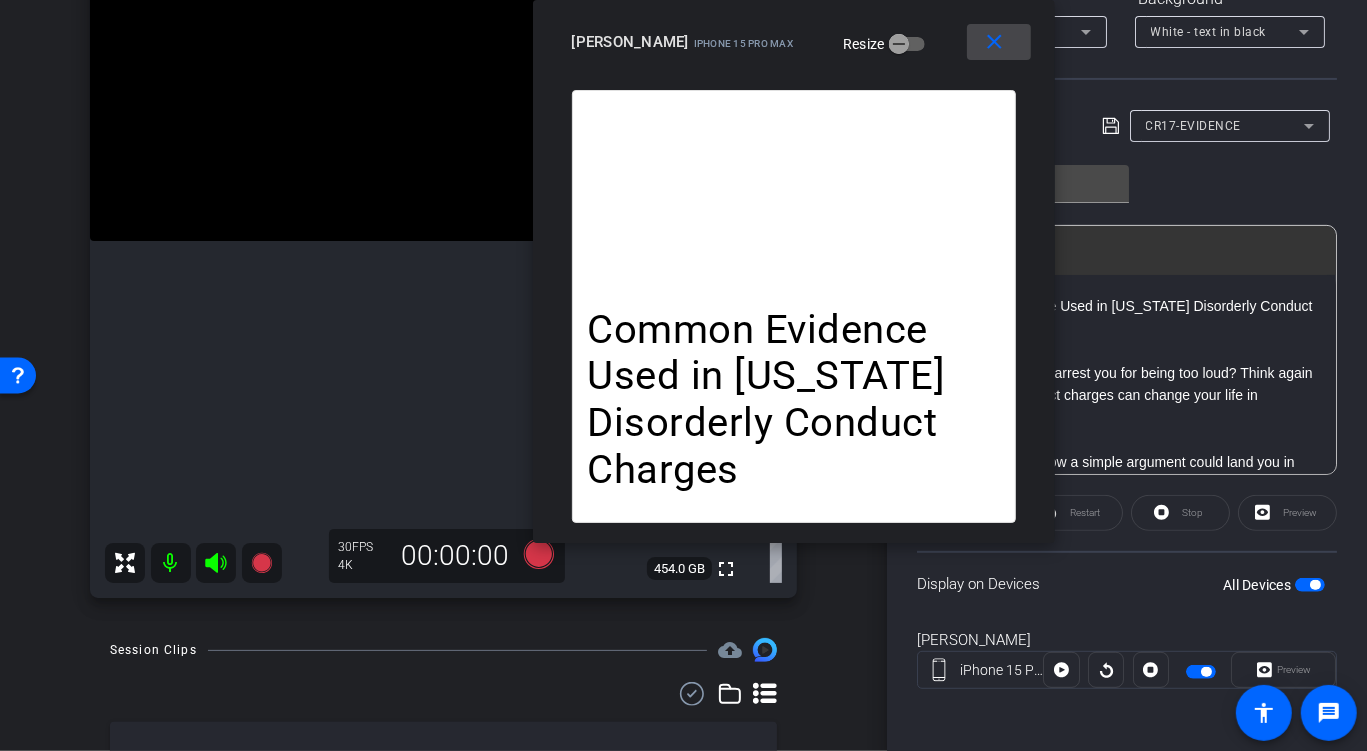 click on "close" at bounding box center [994, 42] 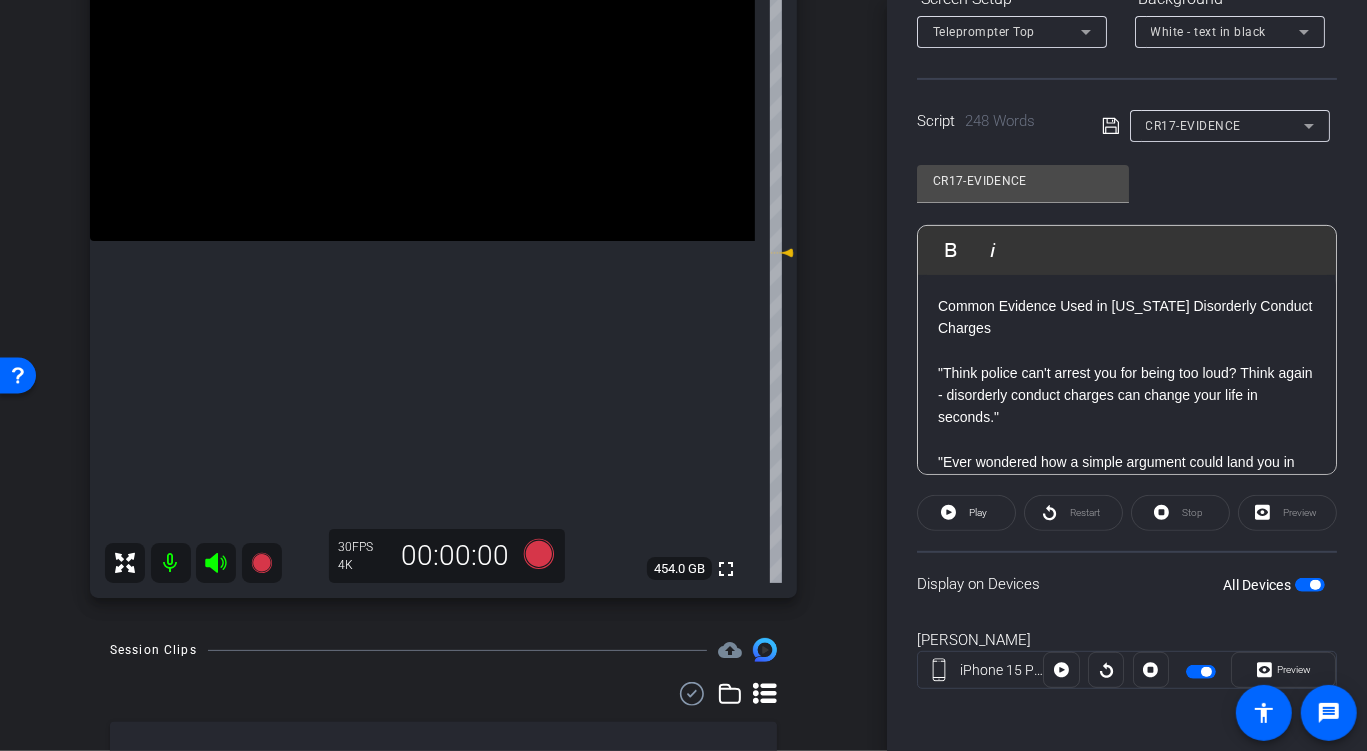 click on "CR17-EVIDENCE" at bounding box center [1225, 125] 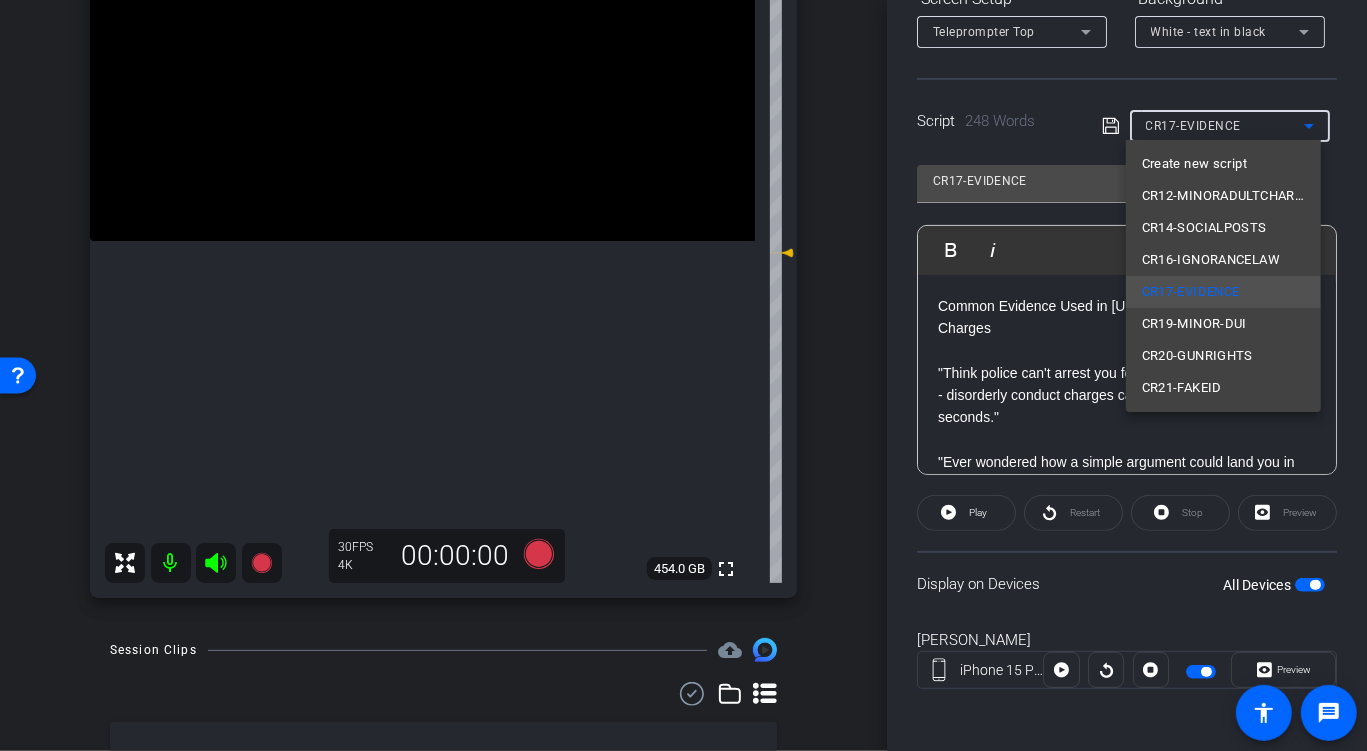 click at bounding box center [683, 375] 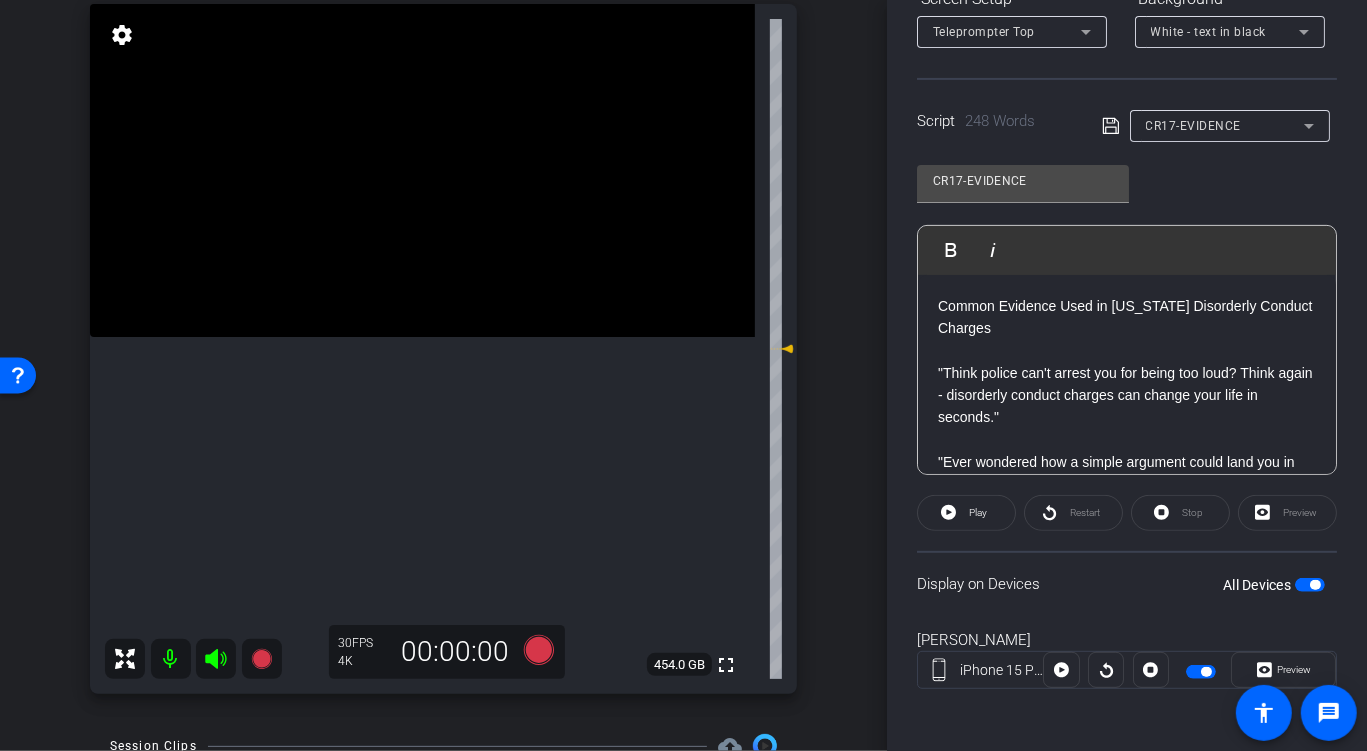 scroll, scrollTop: 221, scrollLeft: 0, axis: vertical 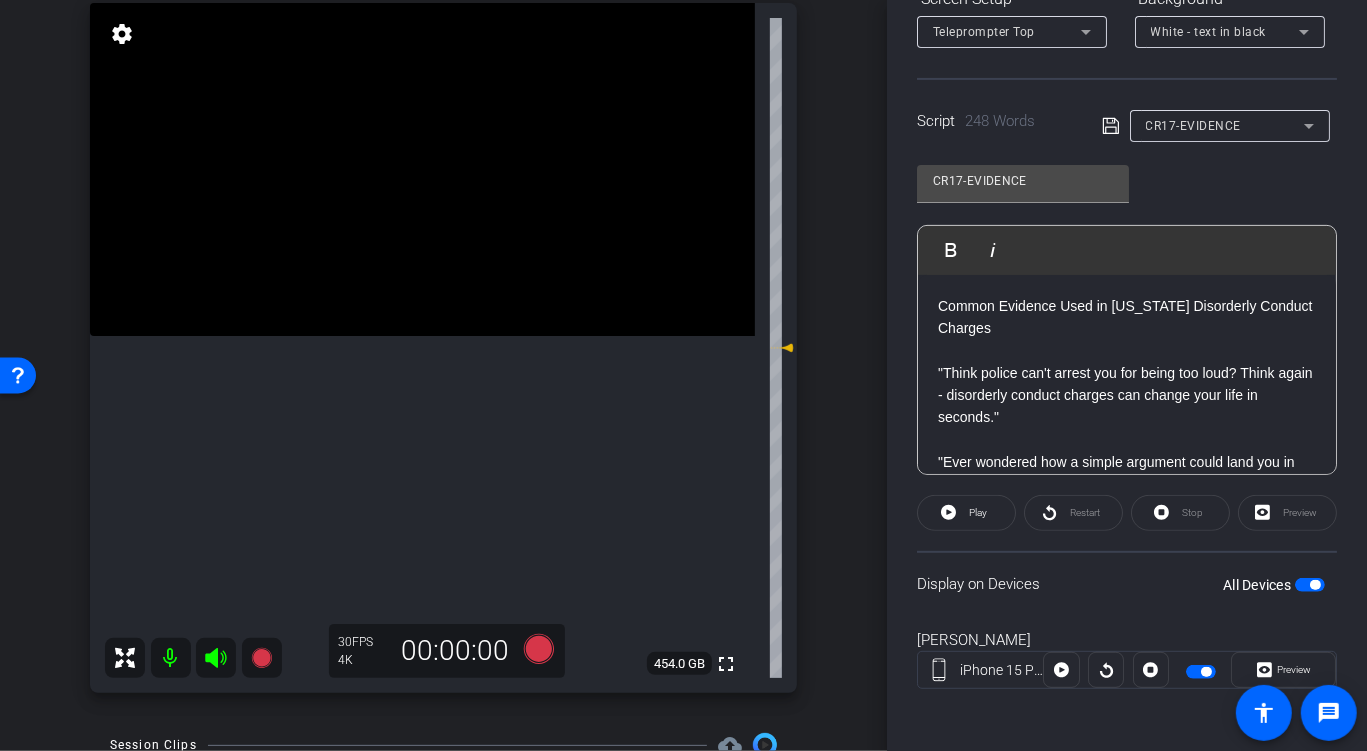 click 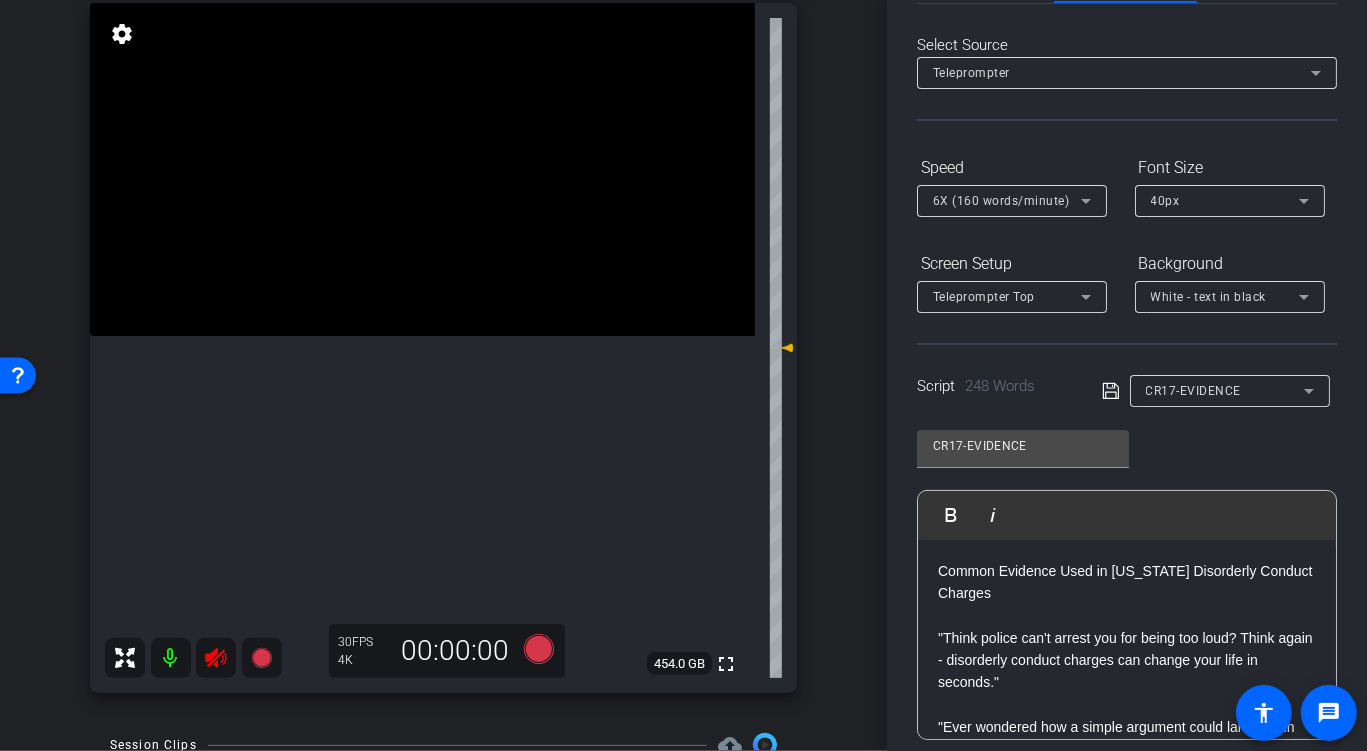 scroll, scrollTop: 0, scrollLeft: 0, axis: both 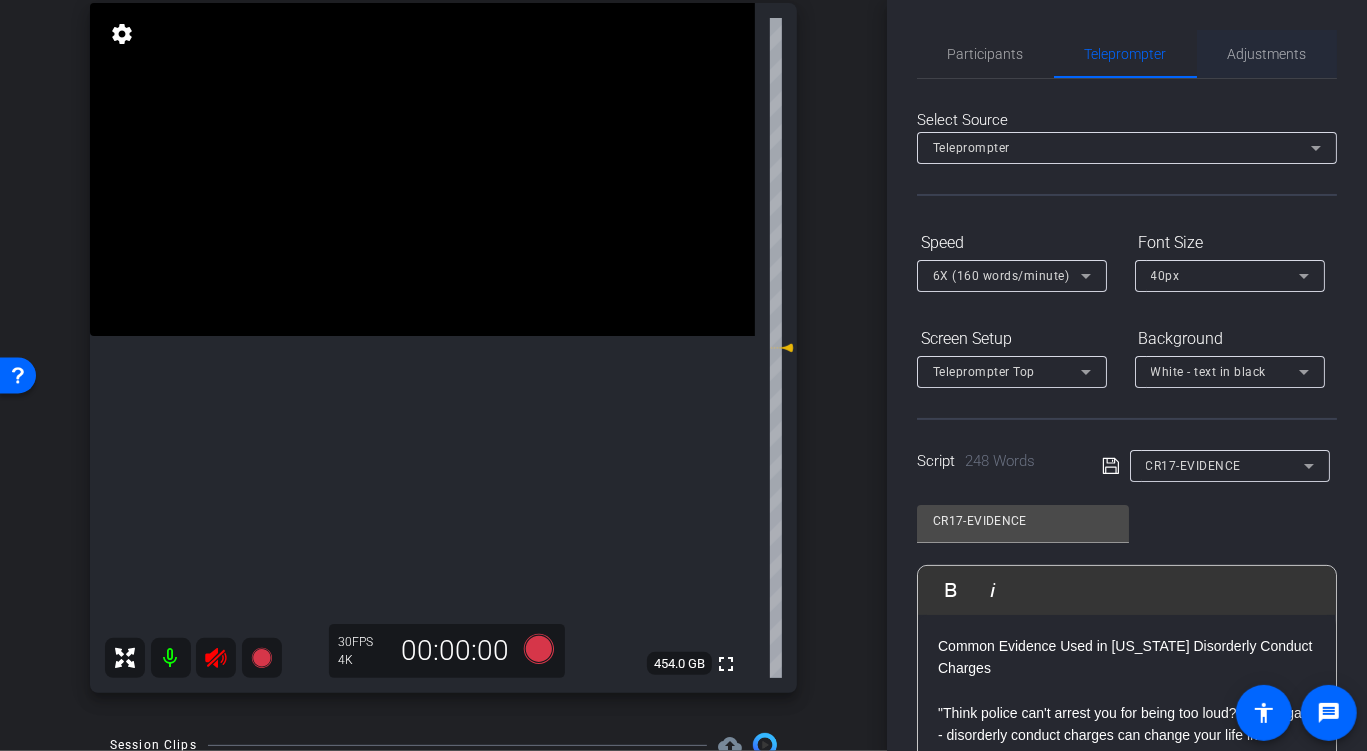 click on "Adjustments" at bounding box center (1267, 54) 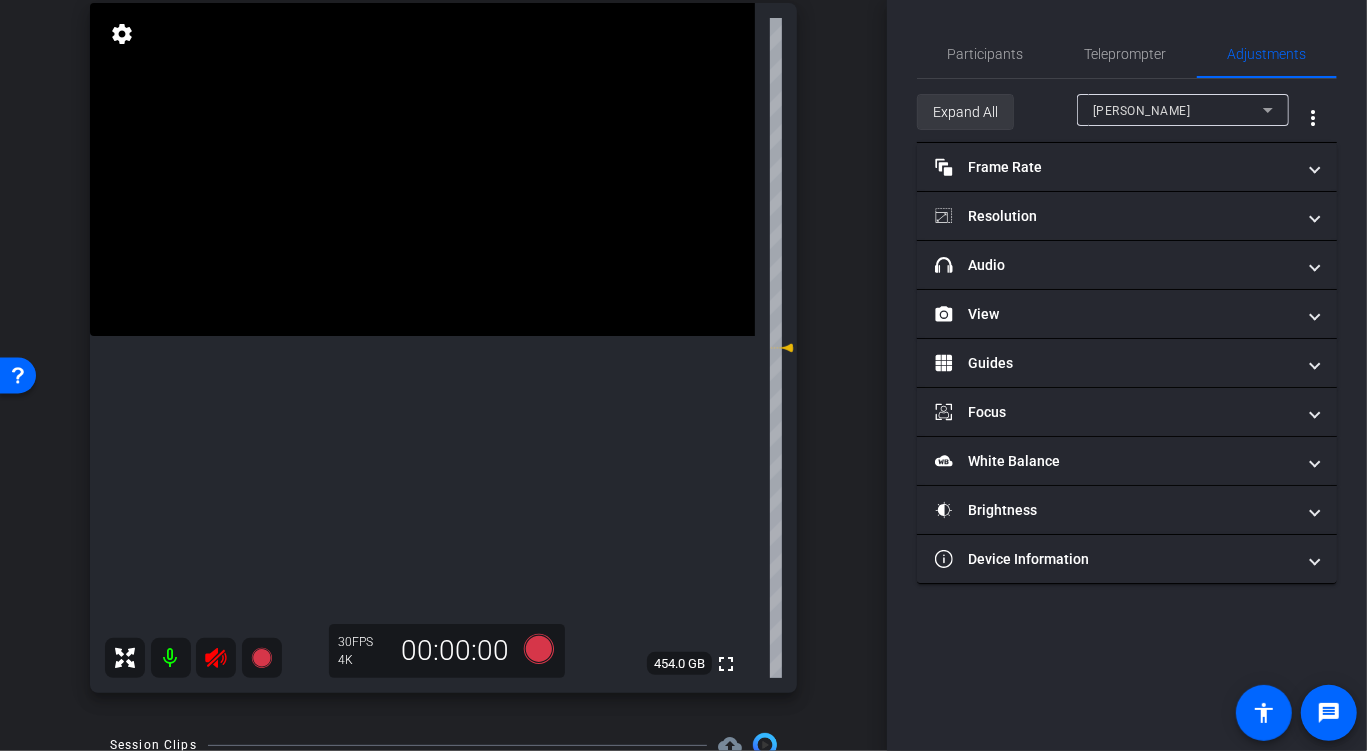 click on "Expand All" 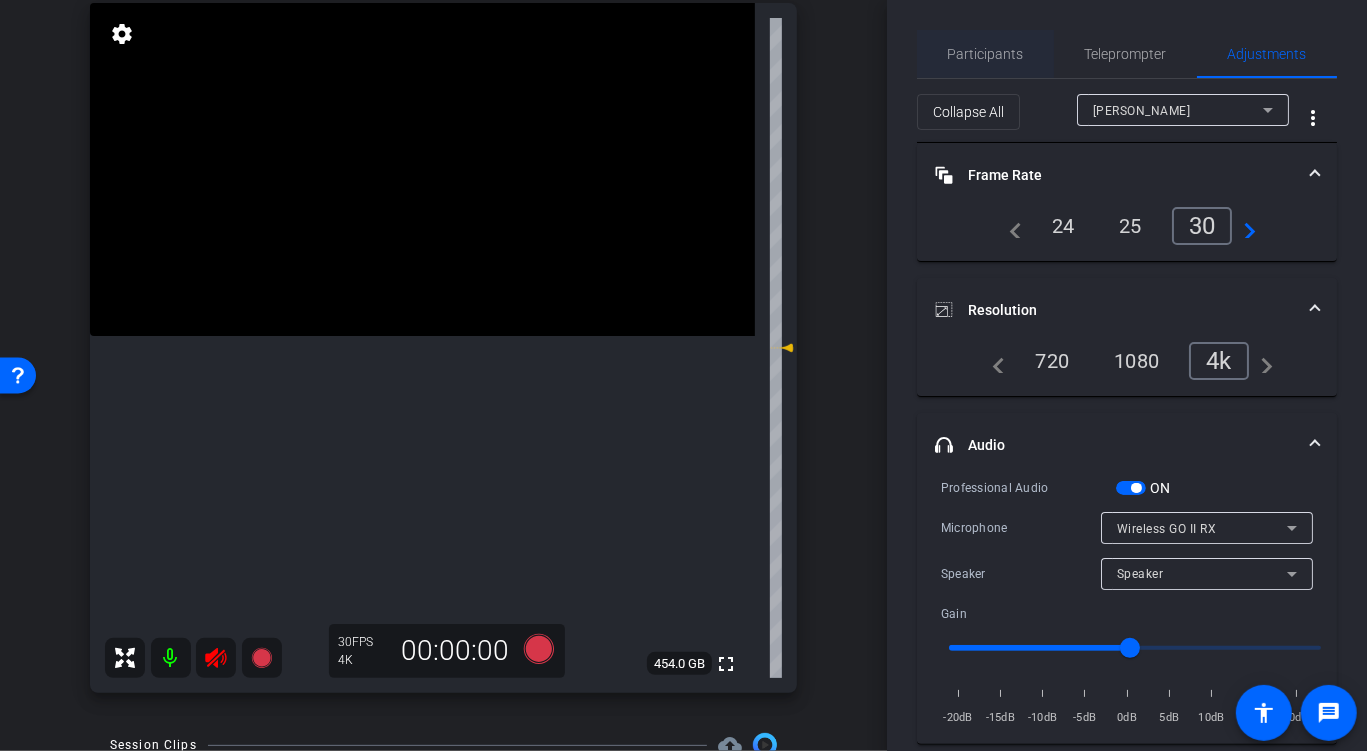click on "Participants" at bounding box center (986, 54) 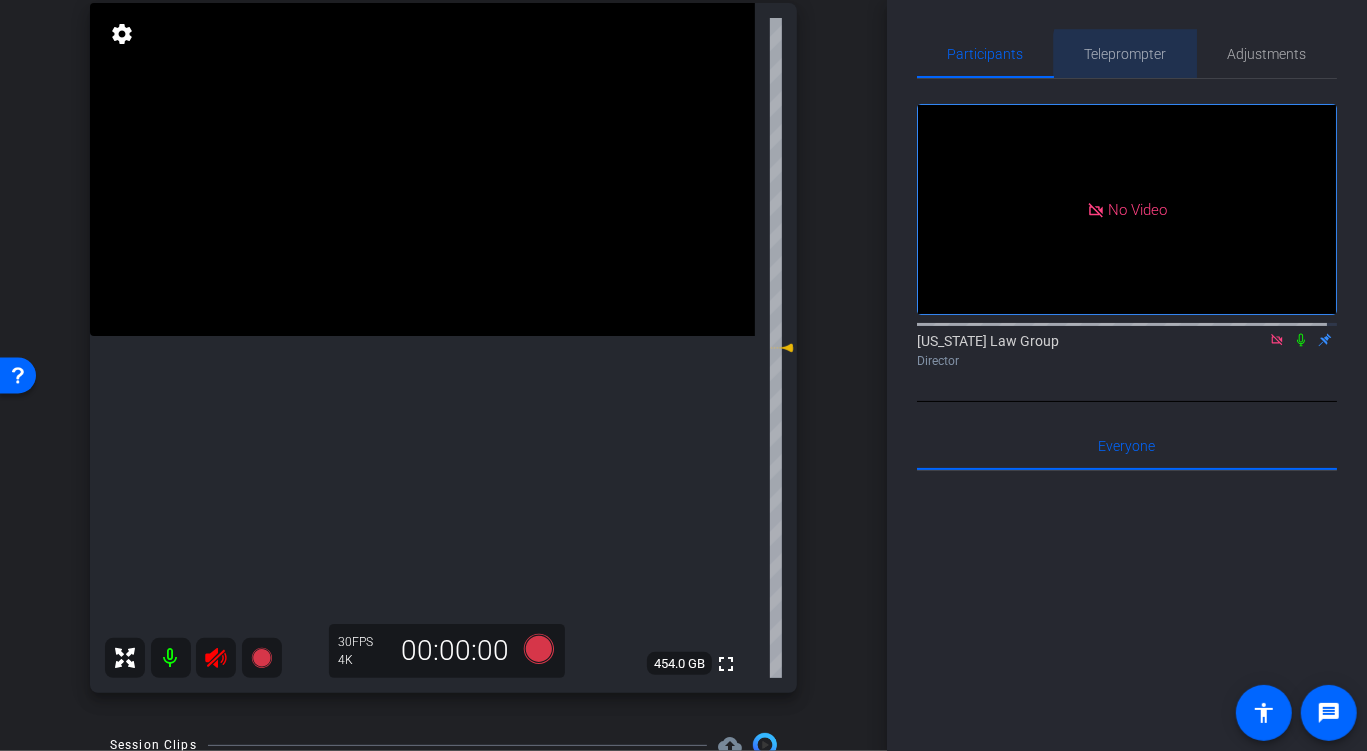 click on "Teleprompter" at bounding box center (1126, 54) 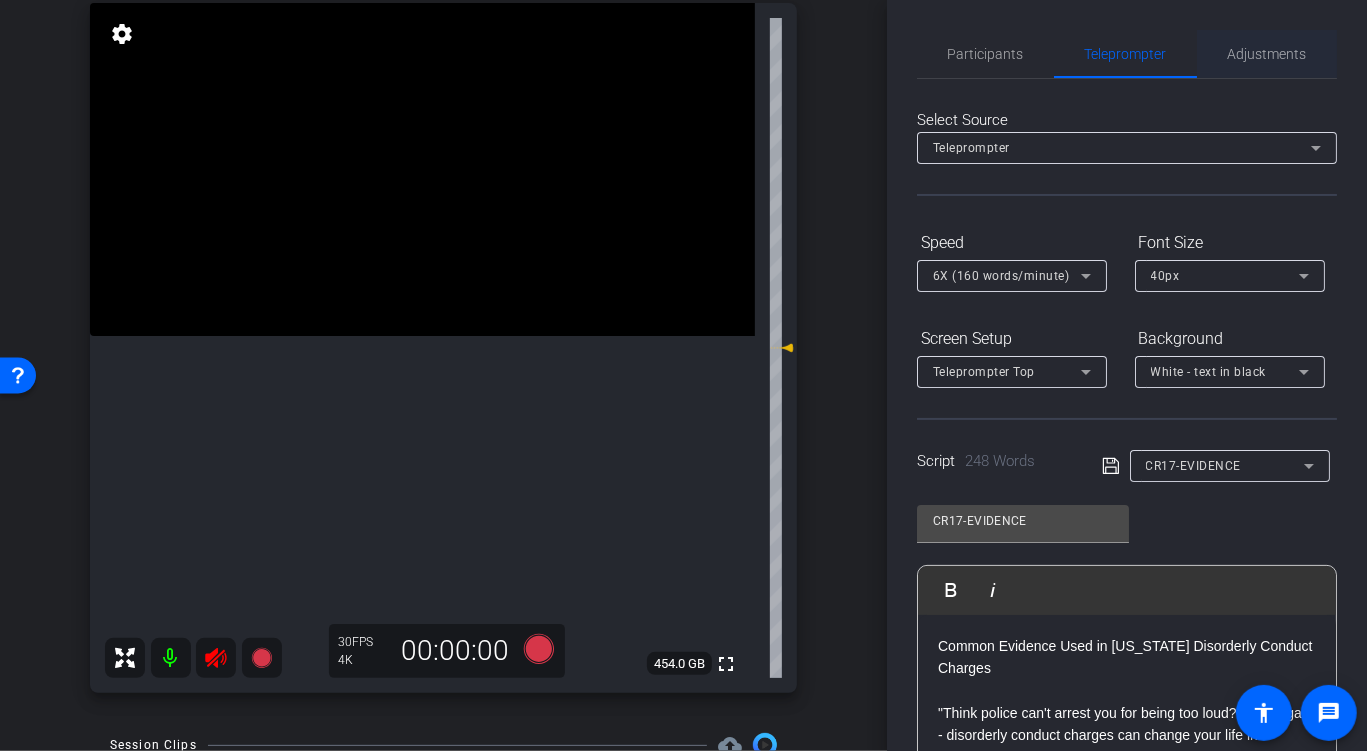 click on "Adjustments" at bounding box center (1267, 54) 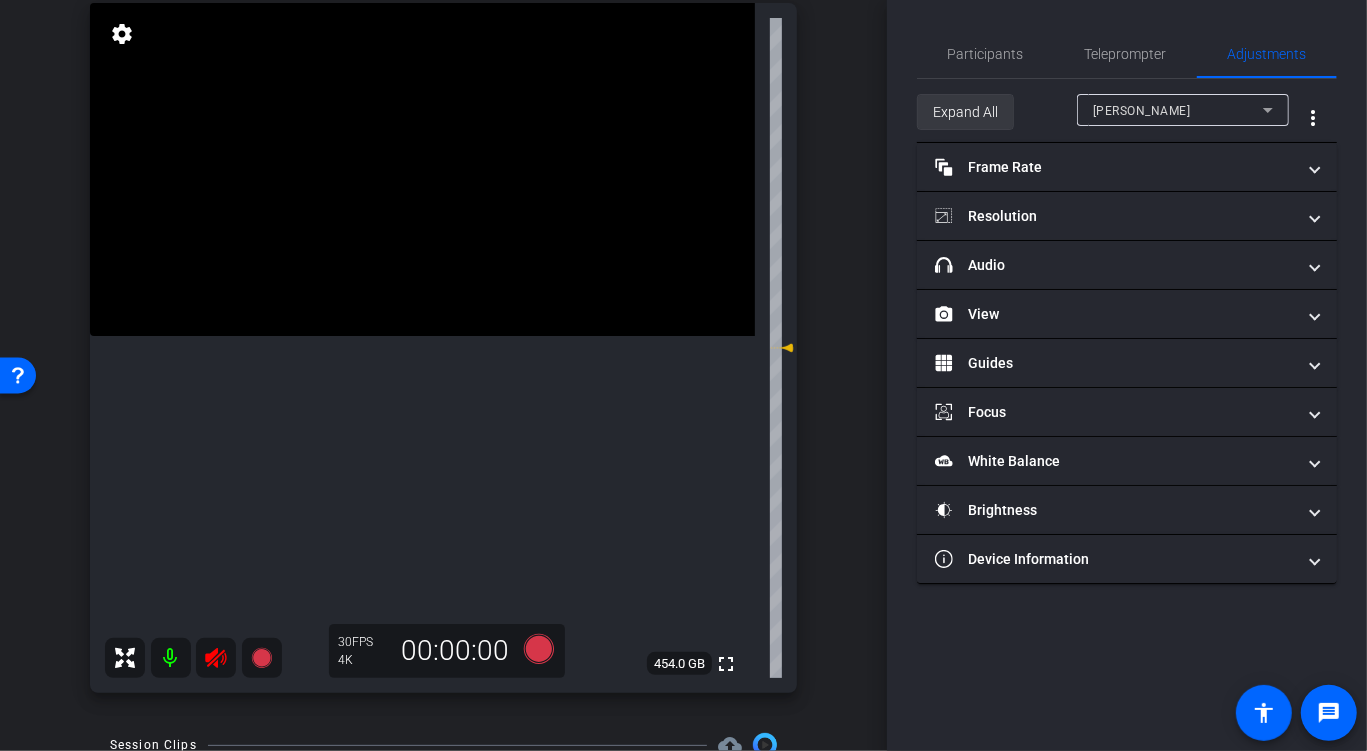 click on "Expand All" 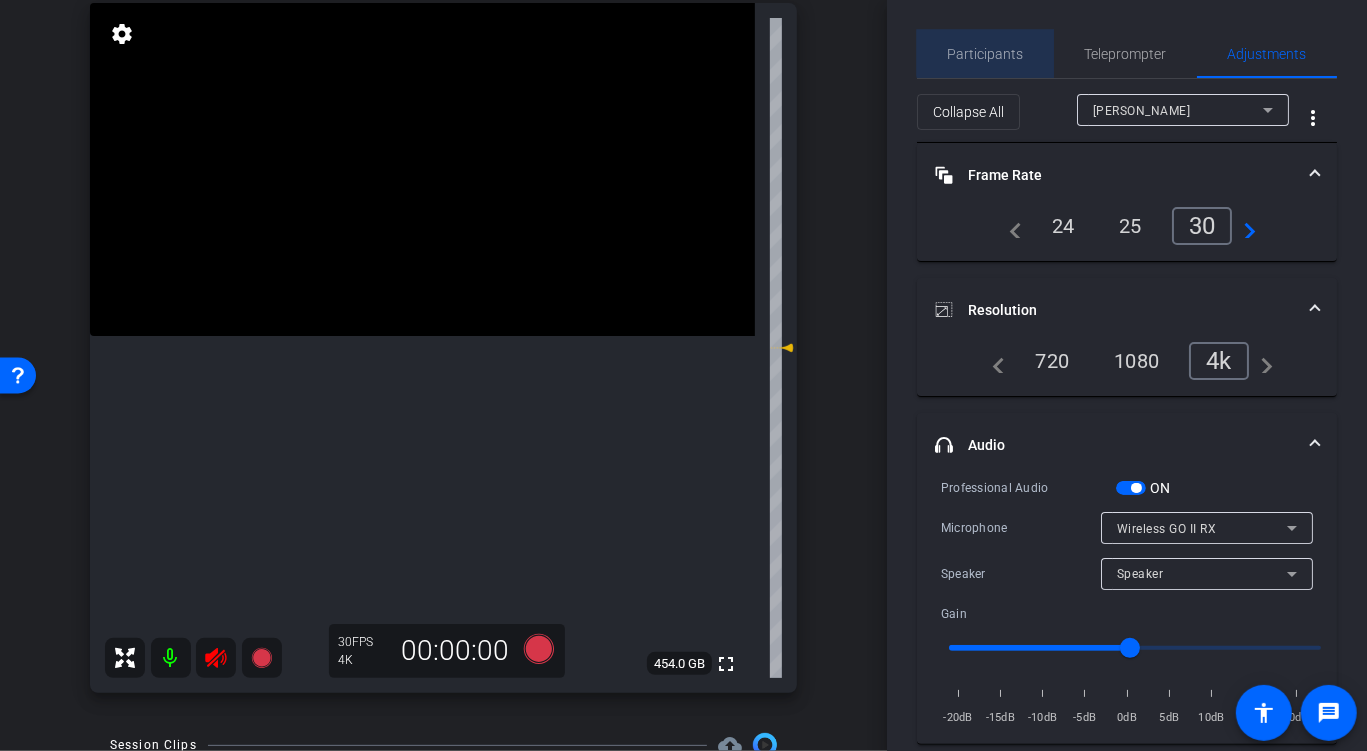 click on "Participants" at bounding box center [986, 54] 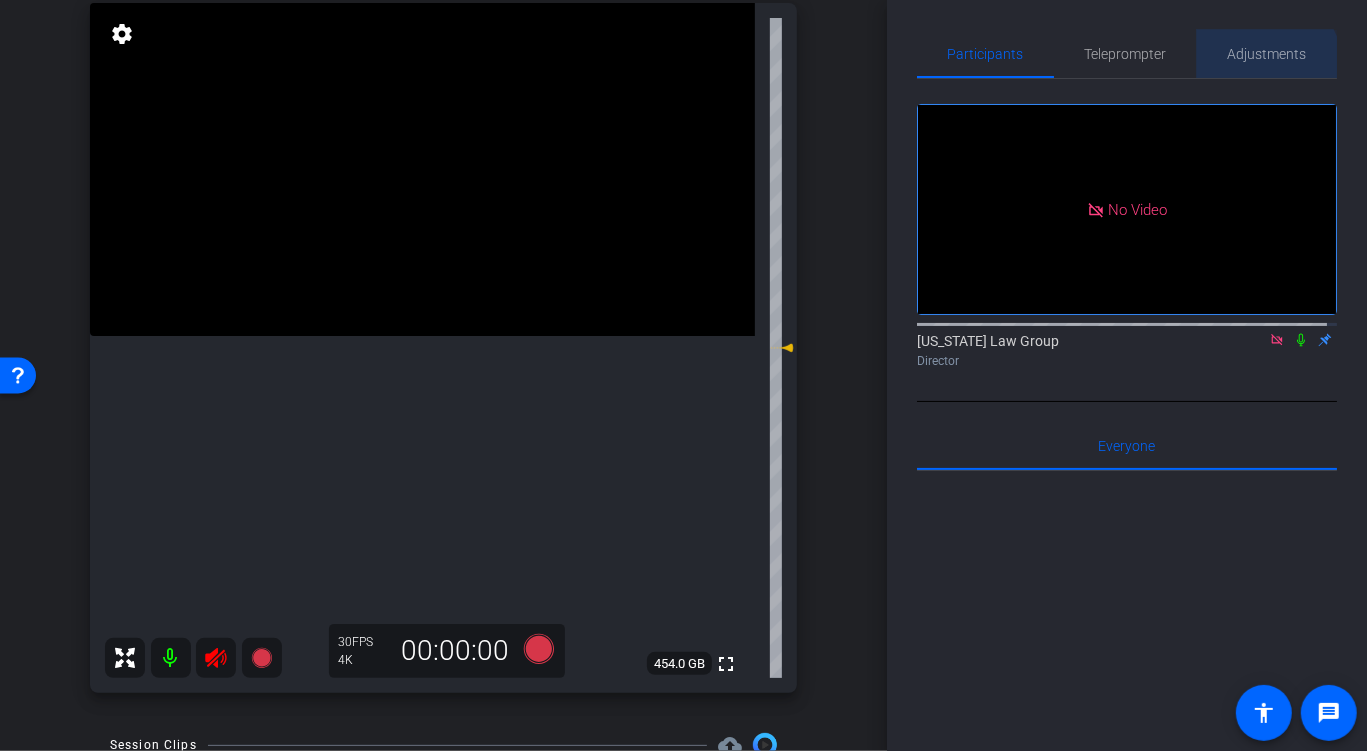 click on "Adjustments" at bounding box center (1267, 54) 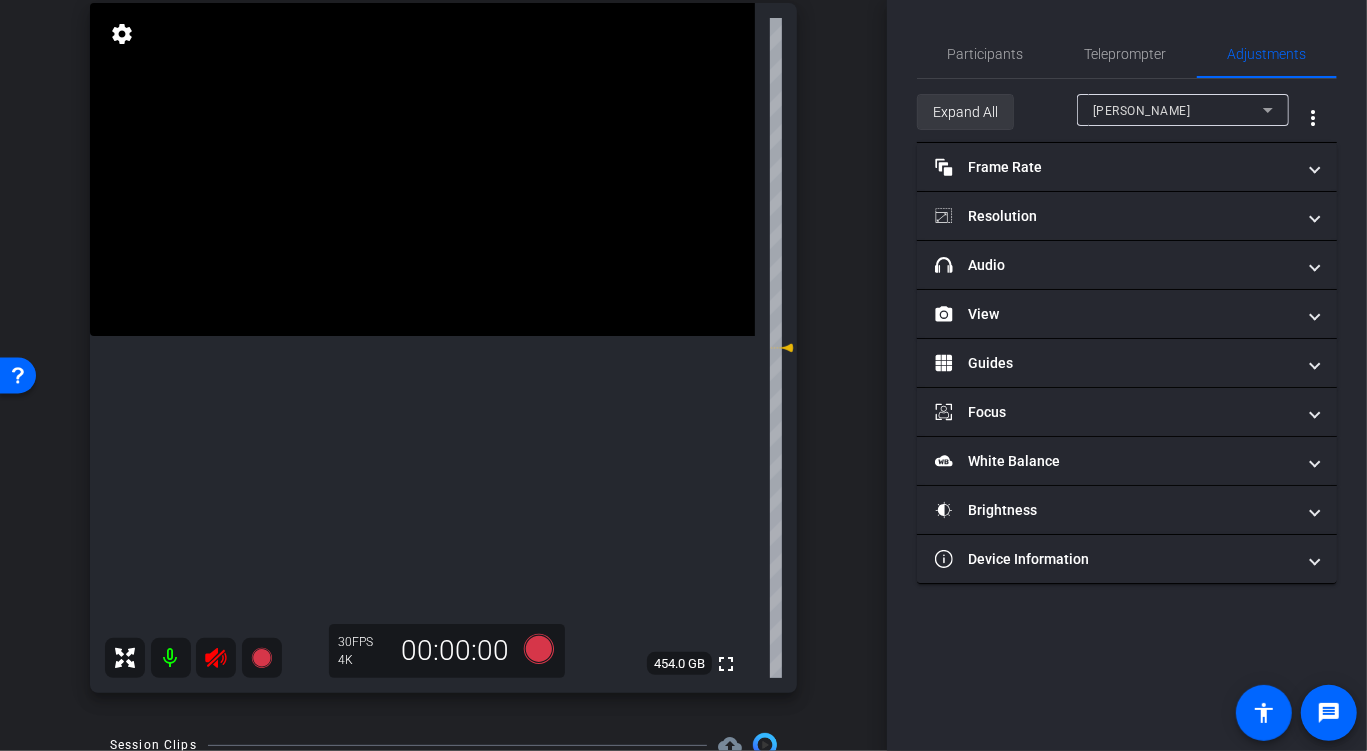 click on "Expand All" 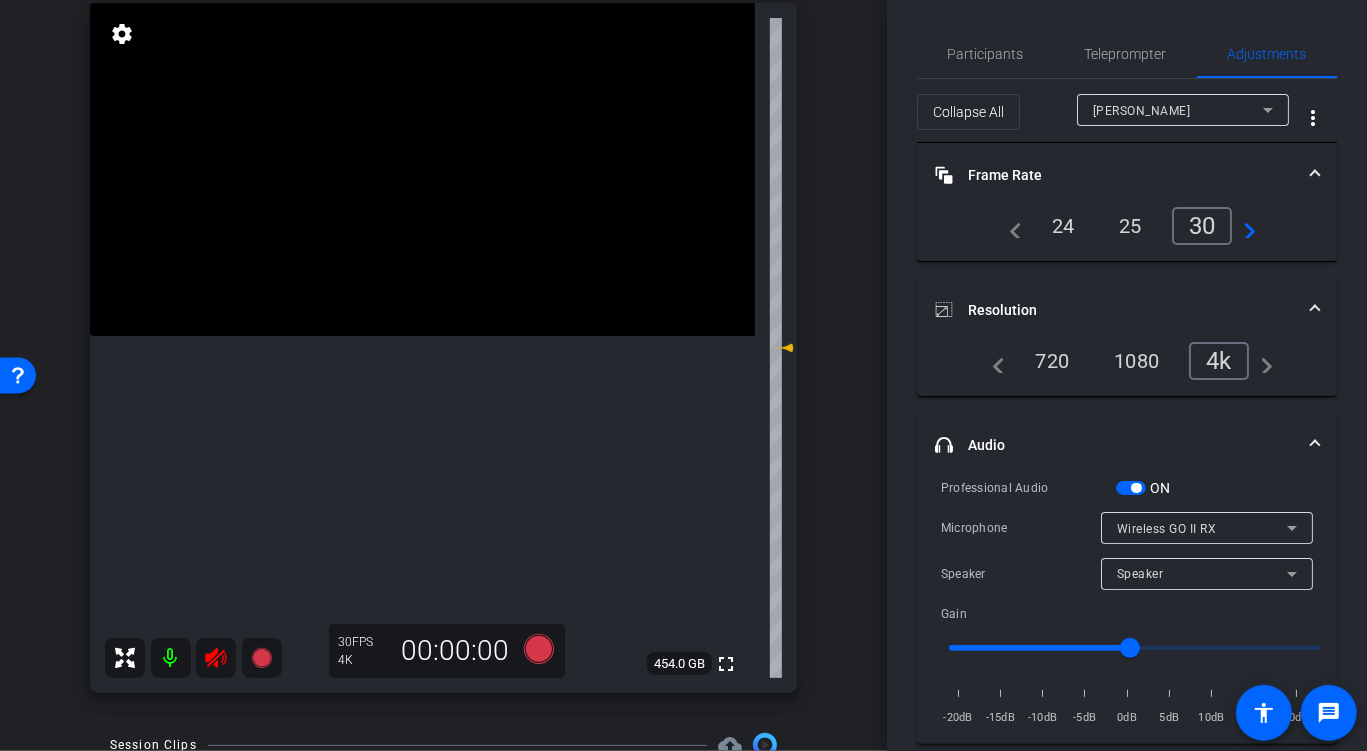click 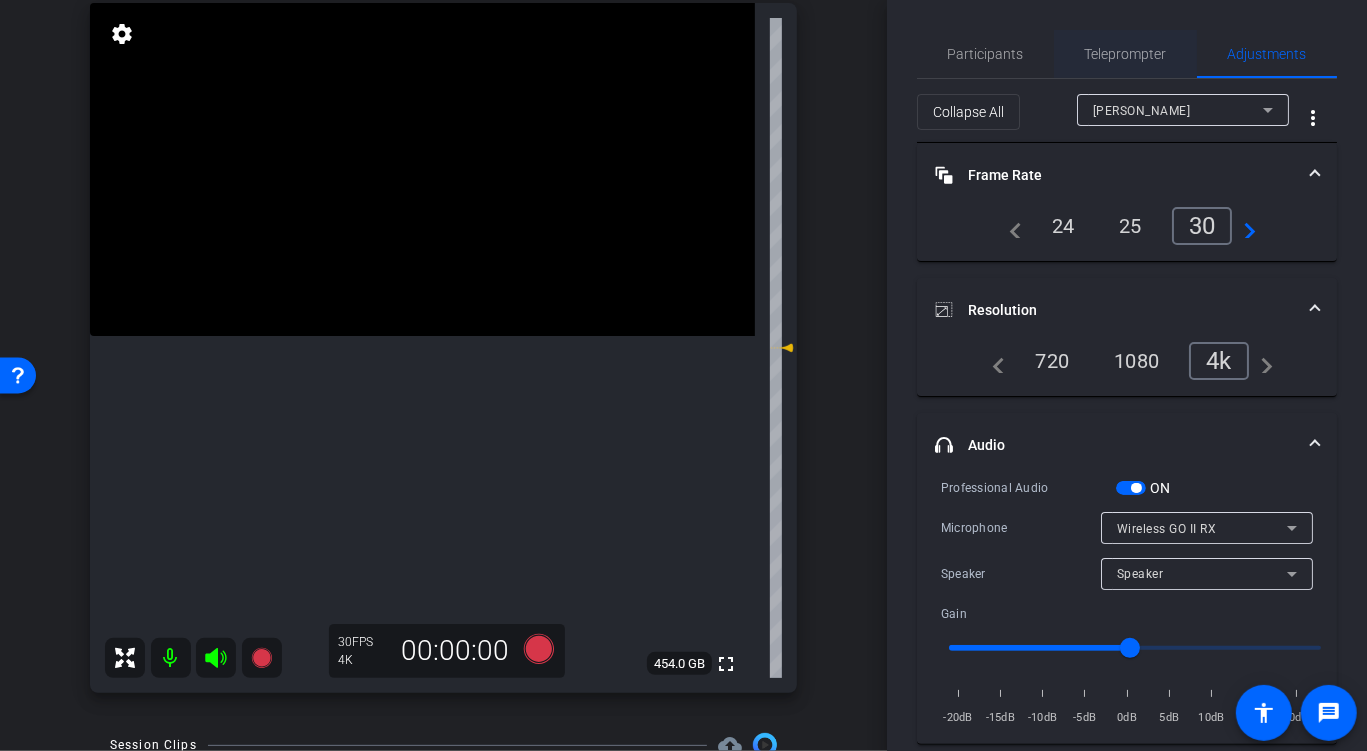 click on "Teleprompter" at bounding box center [1126, 54] 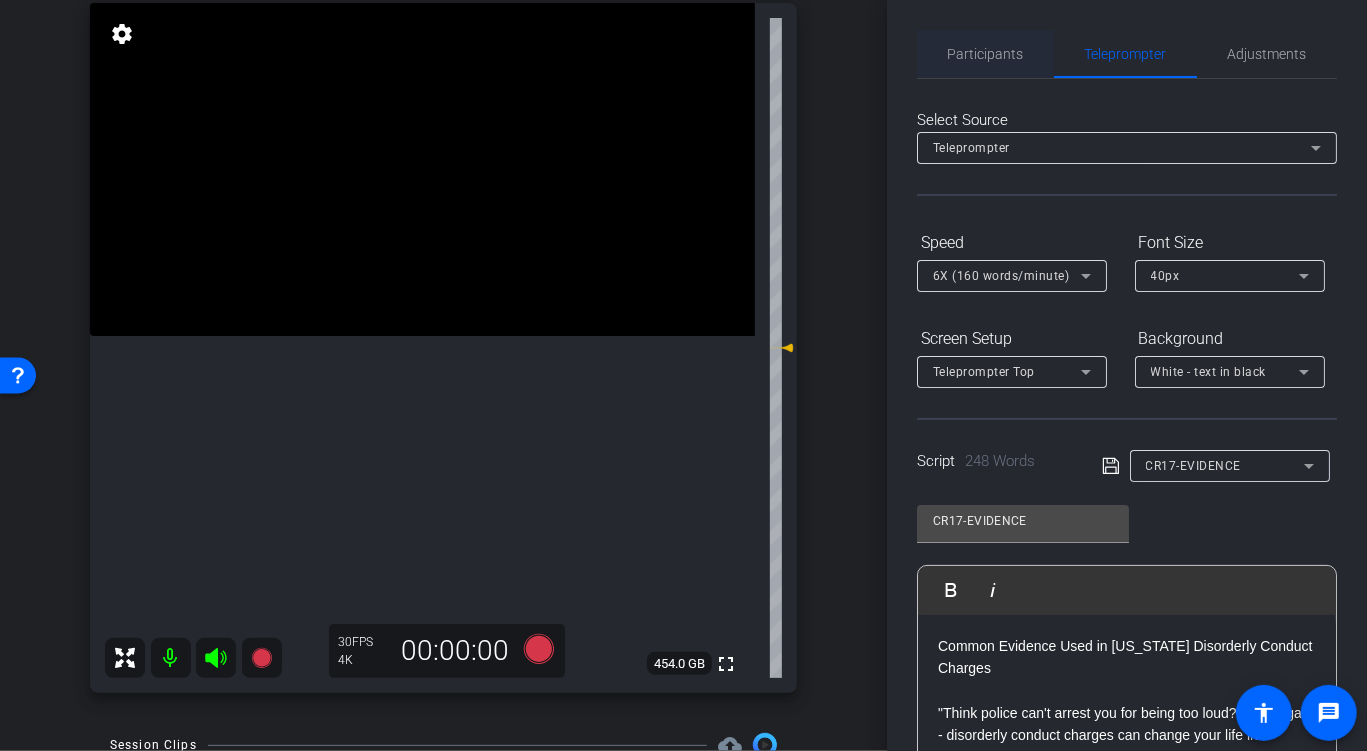 click on "Participants" at bounding box center [986, 54] 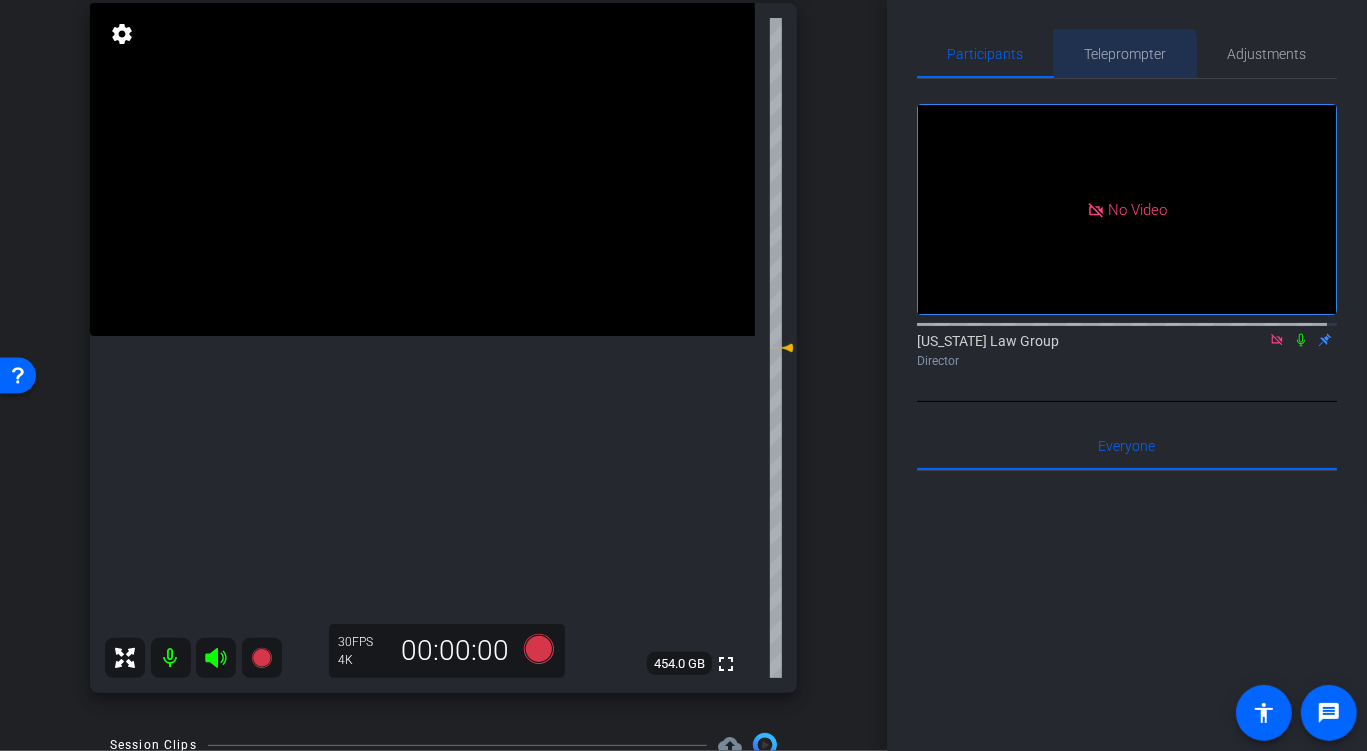 click on "Teleprompter" at bounding box center (1126, 54) 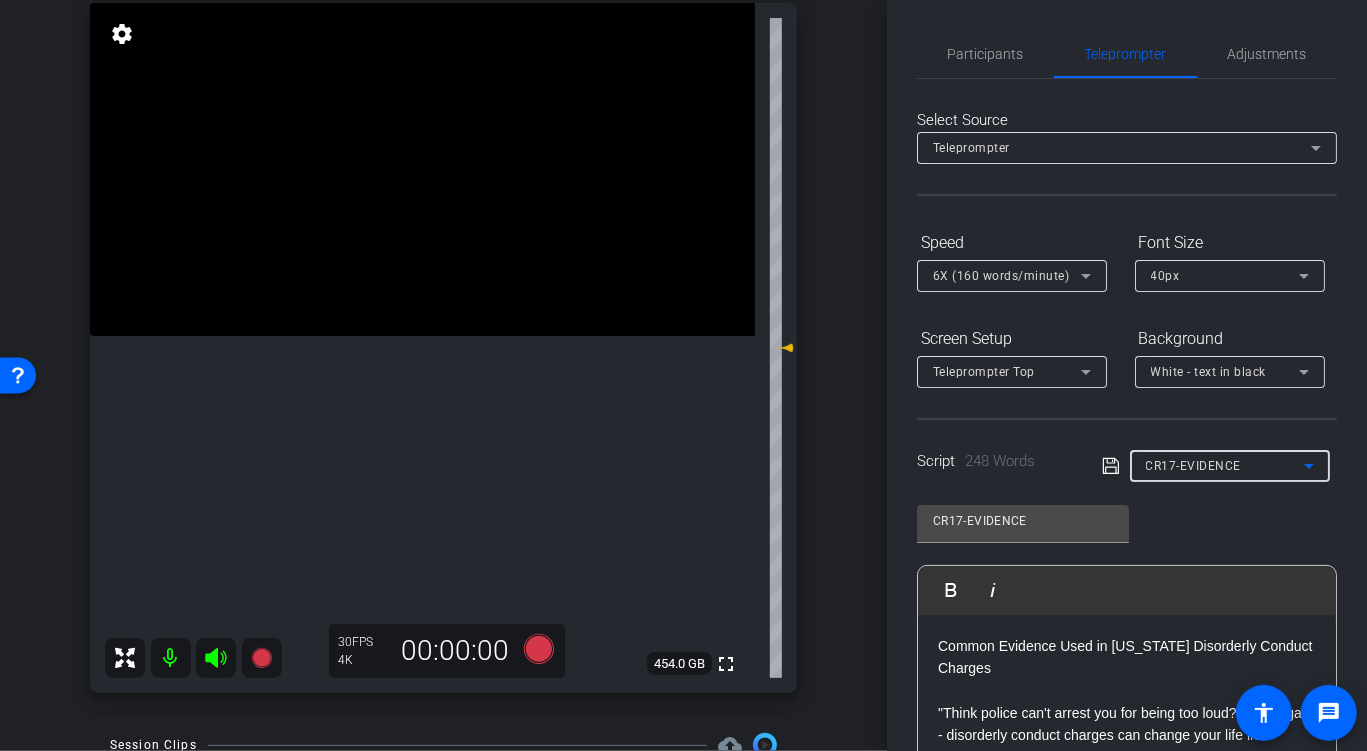 click on "CR17-EVIDENCE" at bounding box center [1225, 465] 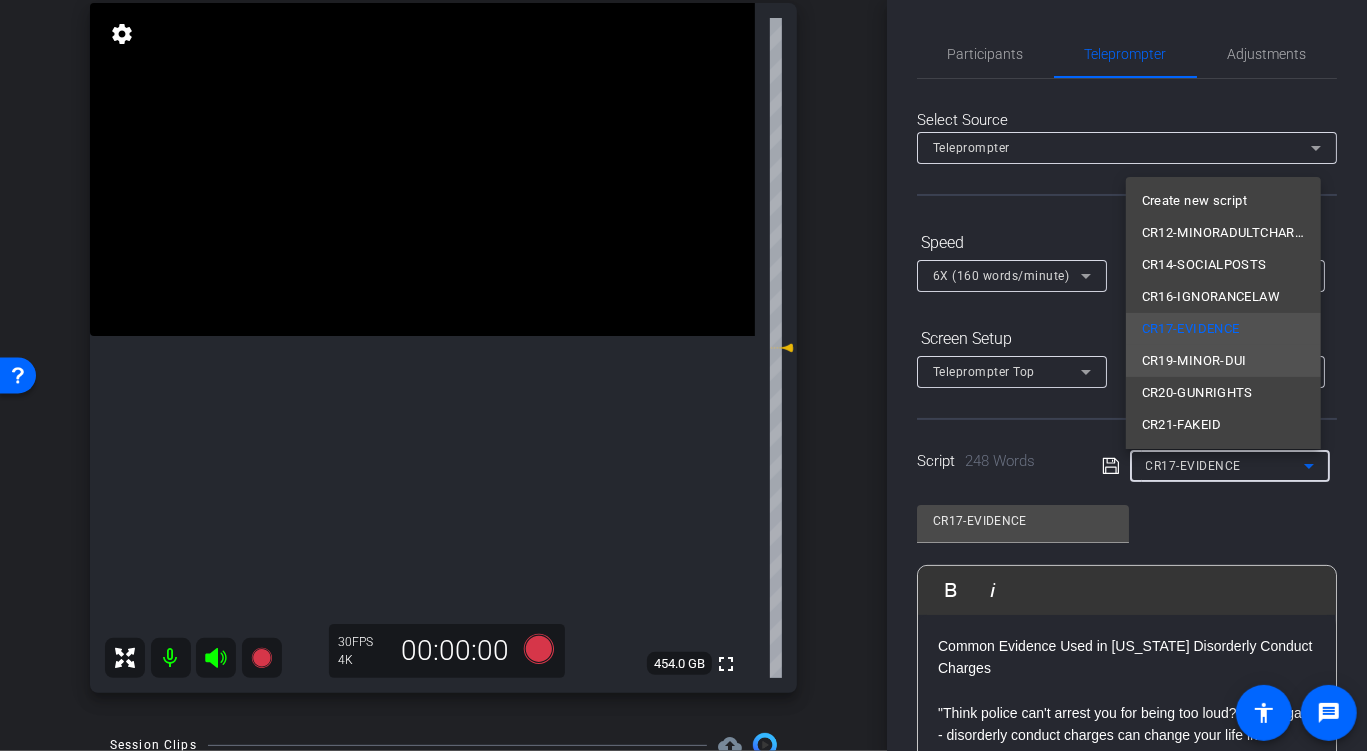 click on "CR19-MINOR-DUI" at bounding box center (1194, 361) 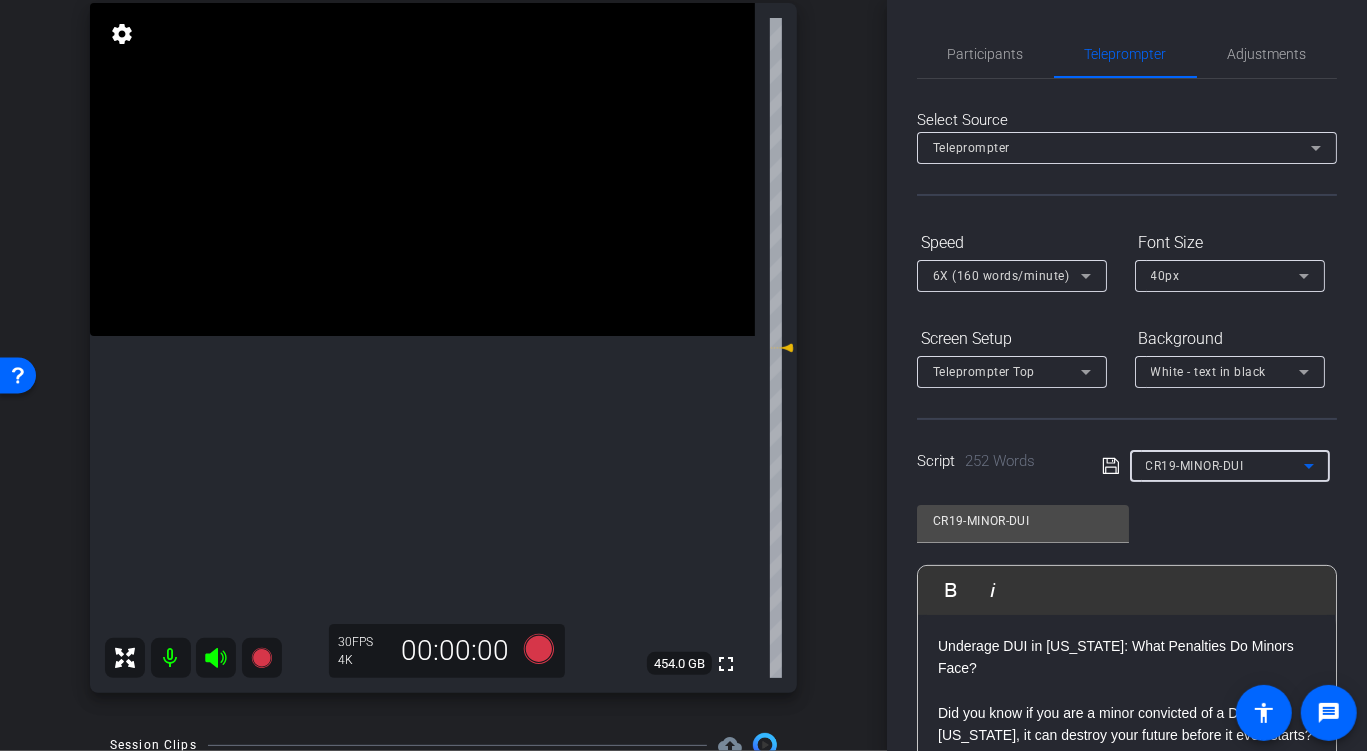 scroll, scrollTop: 340, scrollLeft: 0, axis: vertical 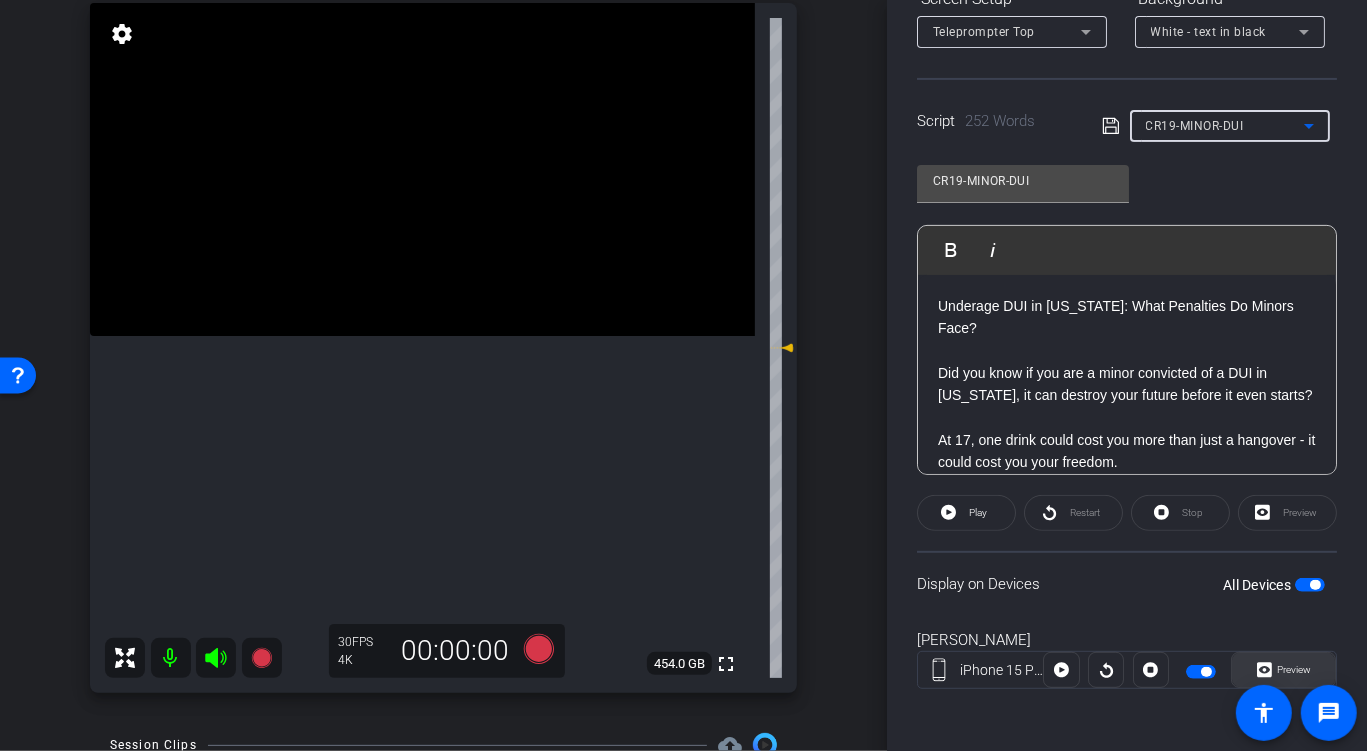 click on "Preview" 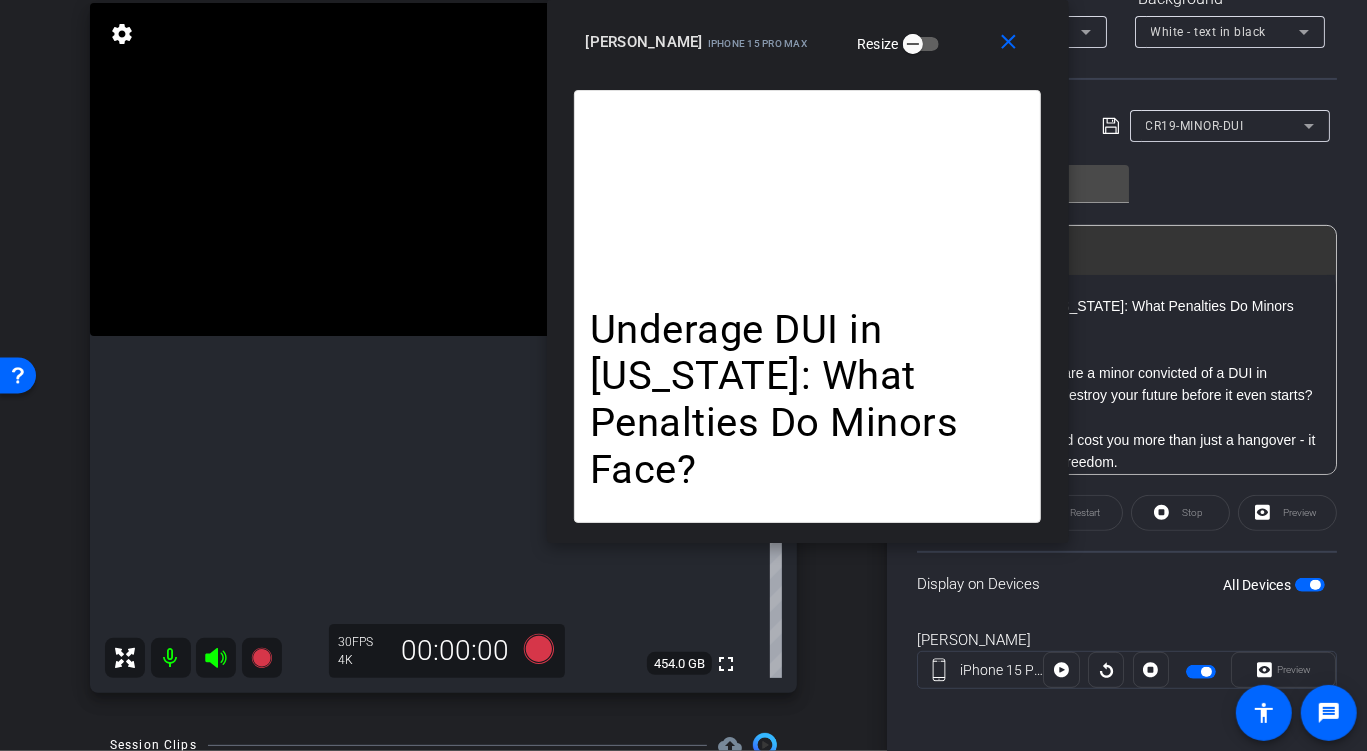 drag, startPoint x: 749, startPoint y: 150, endPoint x: 873, endPoint y: 3, distance: 192.31485 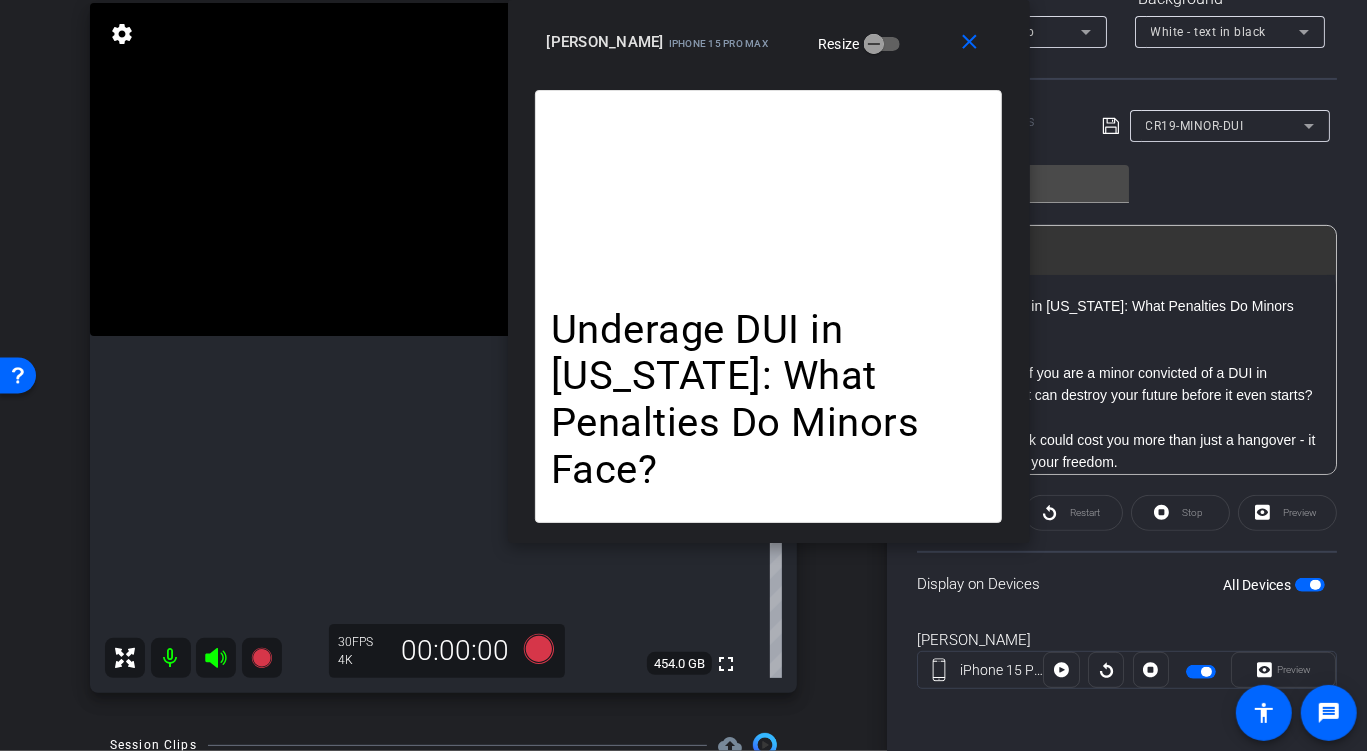 drag, startPoint x: 915, startPoint y: 47, endPoint x: 878, endPoint y: 30, distance: 40.718548 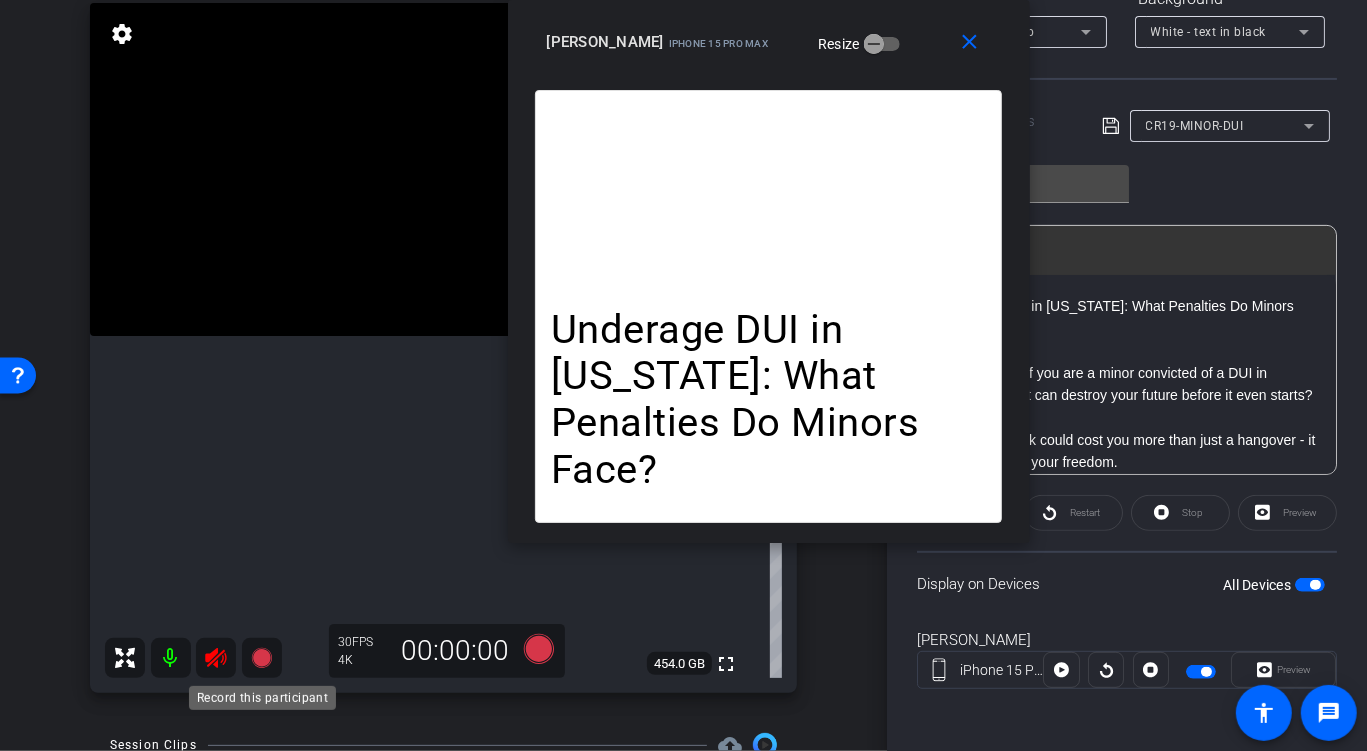 click 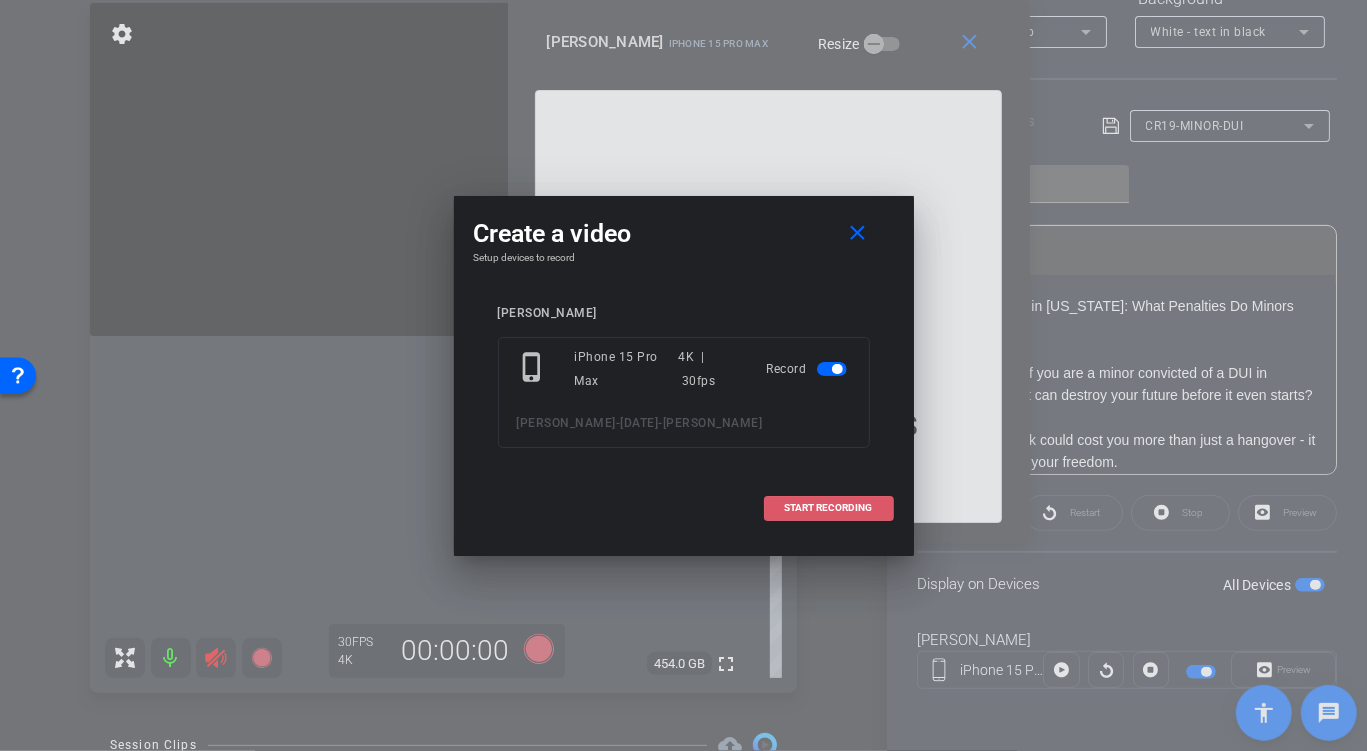 click on "START RECORDING" at bounding box center [829, 508] 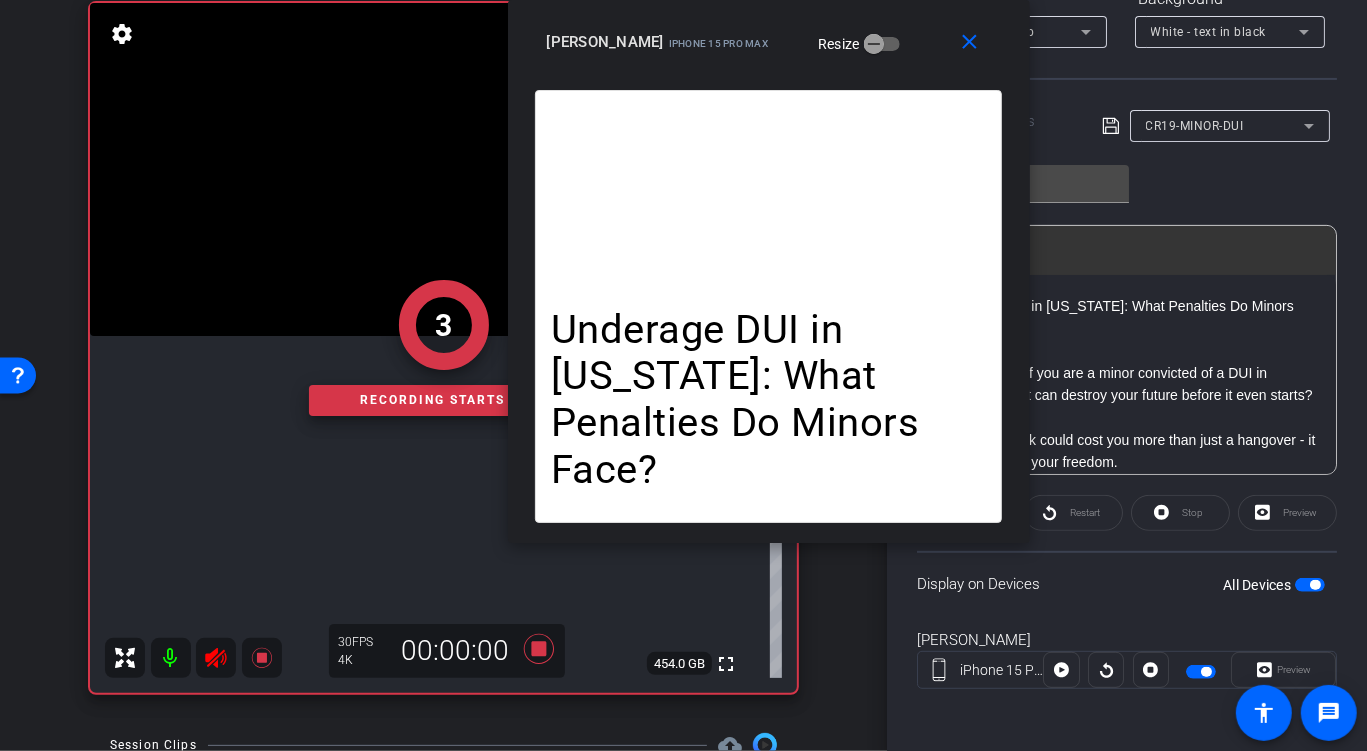 click on "Restart" 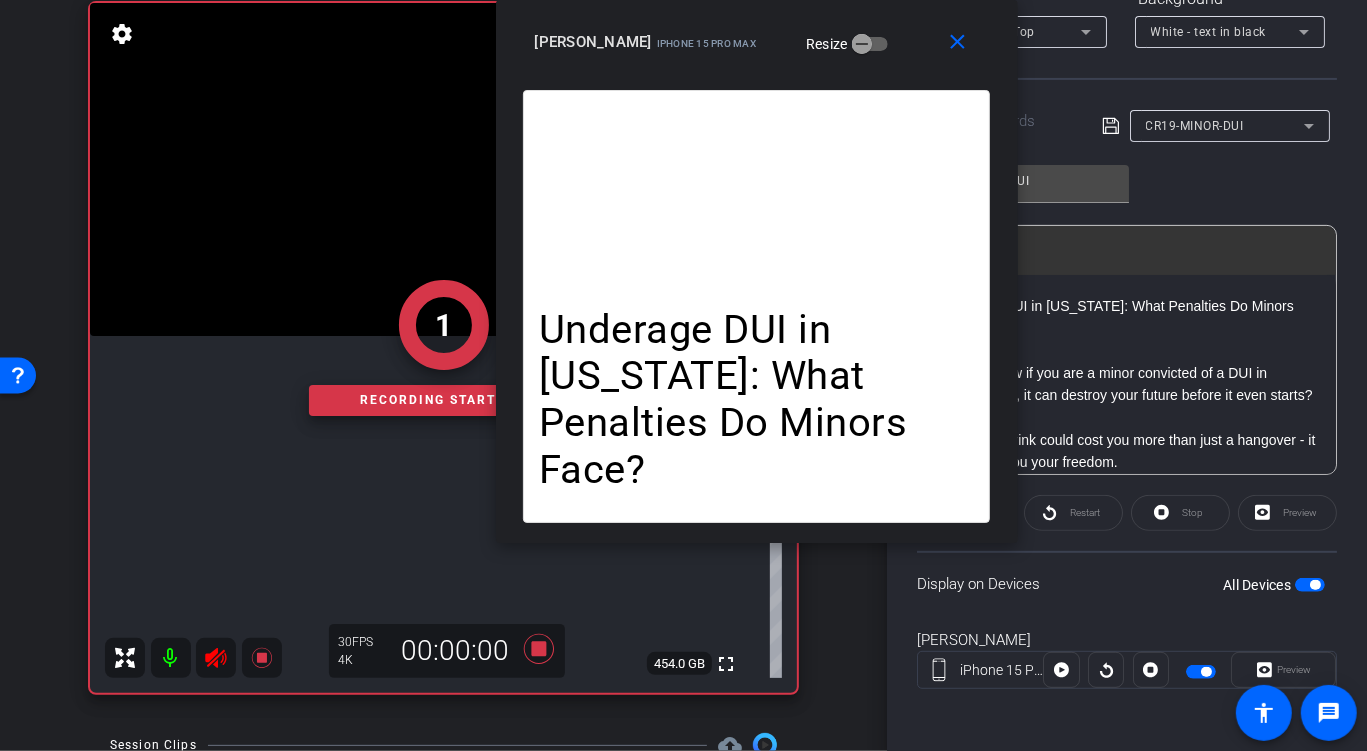 drag, startPoint x: 896, startPoint y: 51, endPoint x: 847, endPoint y: 14, distance: 61.400326 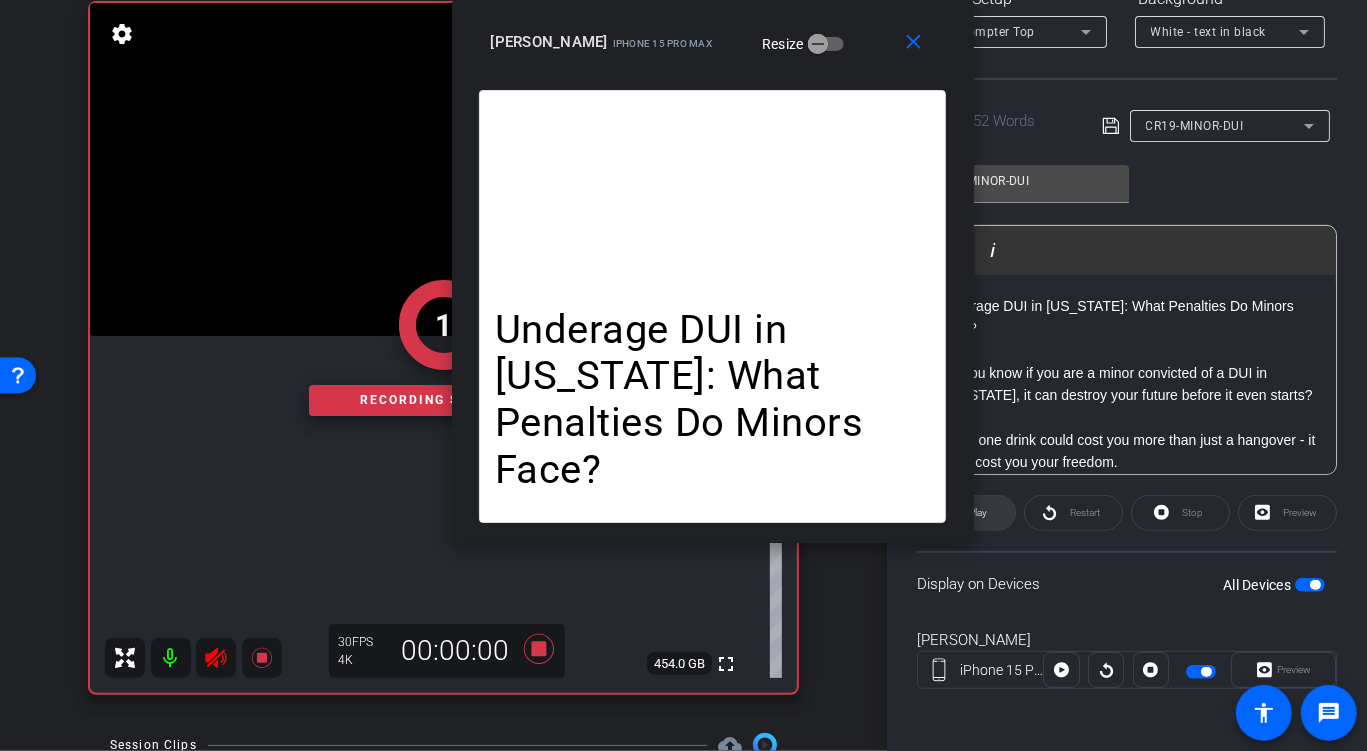 click 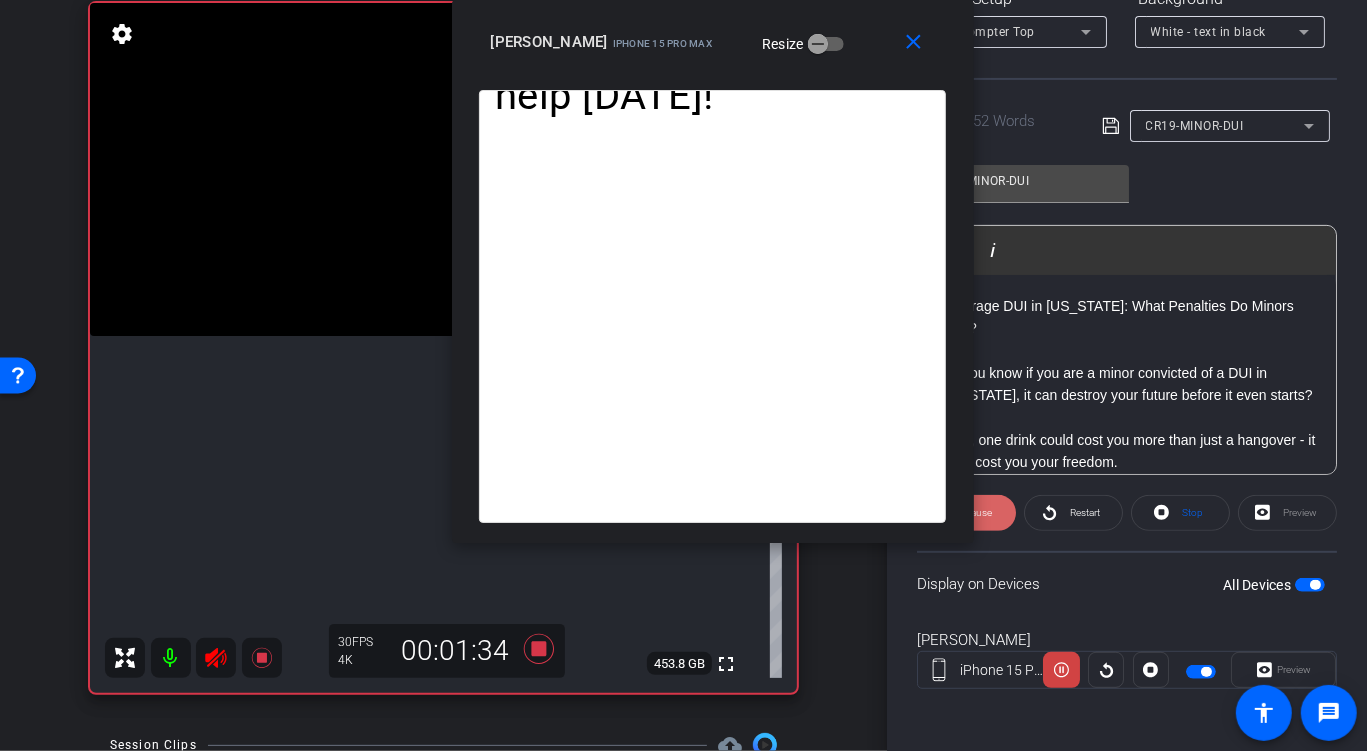 click on "Pause" 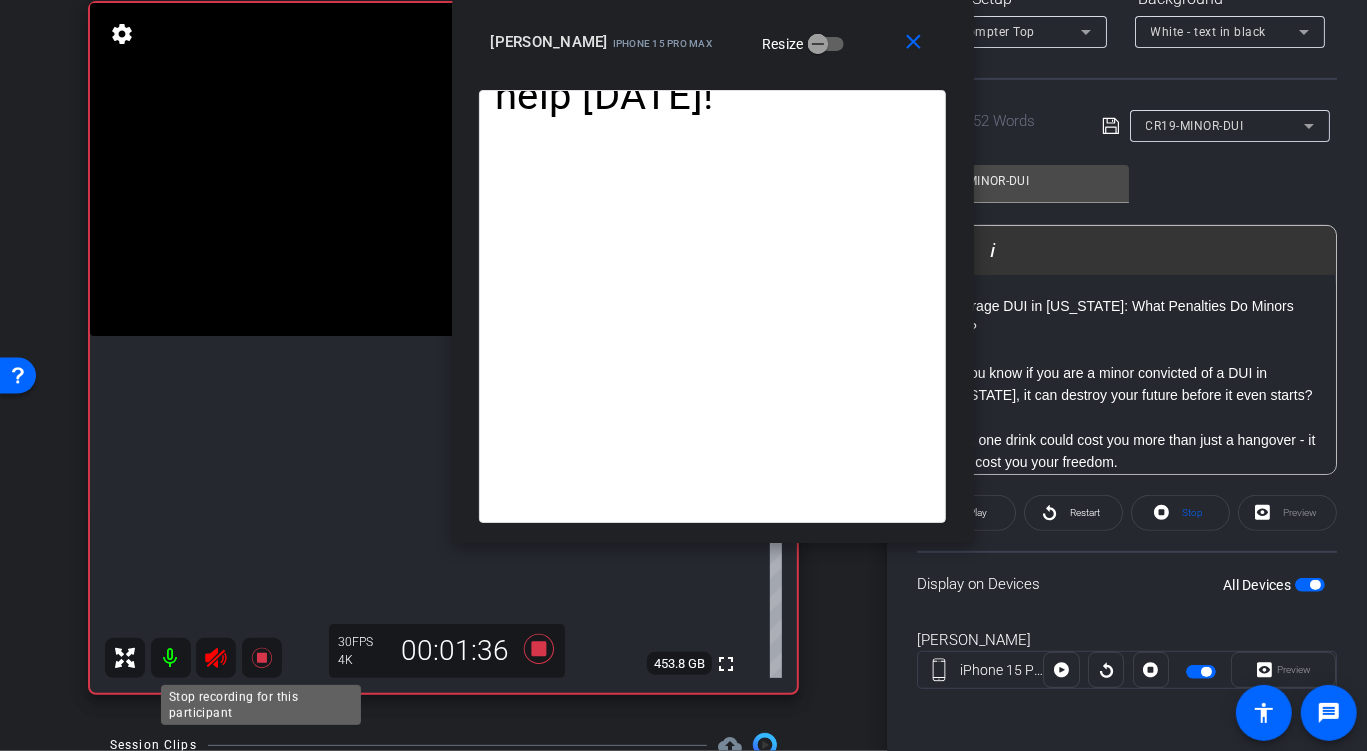 click 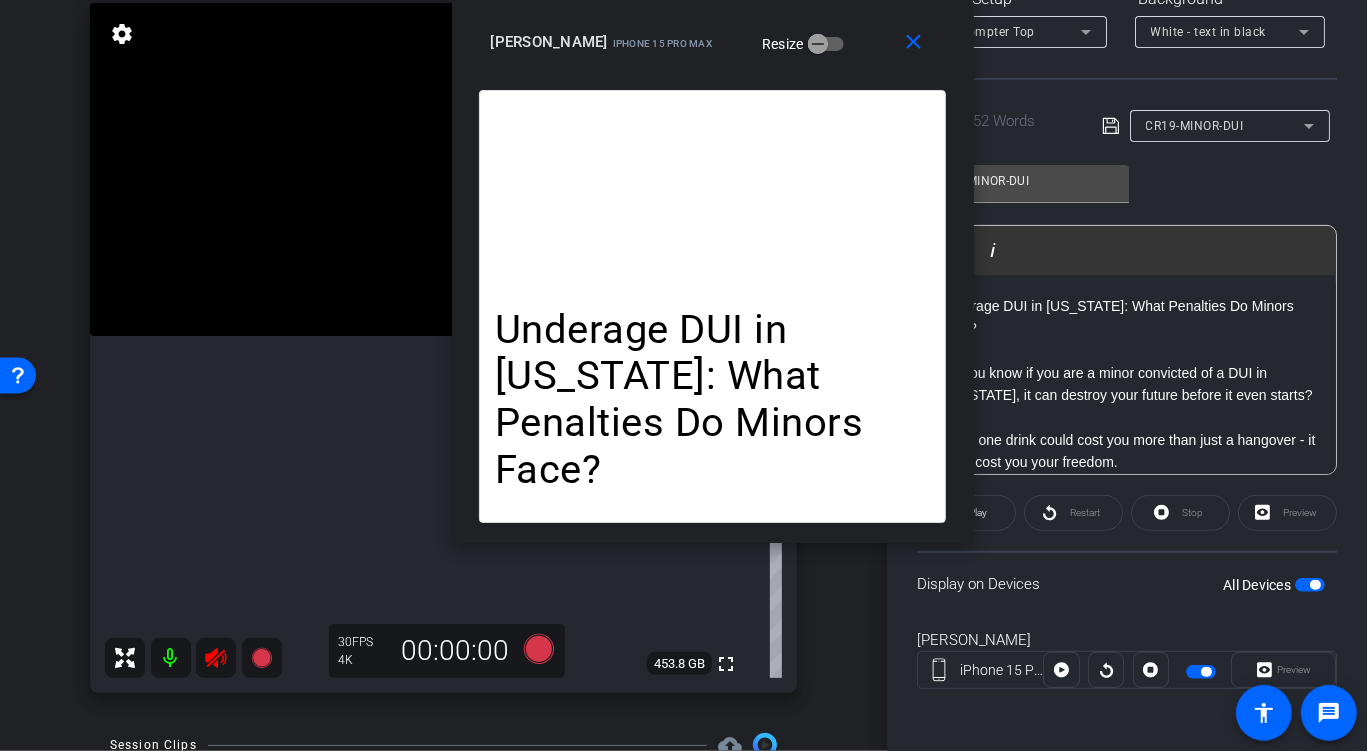 click 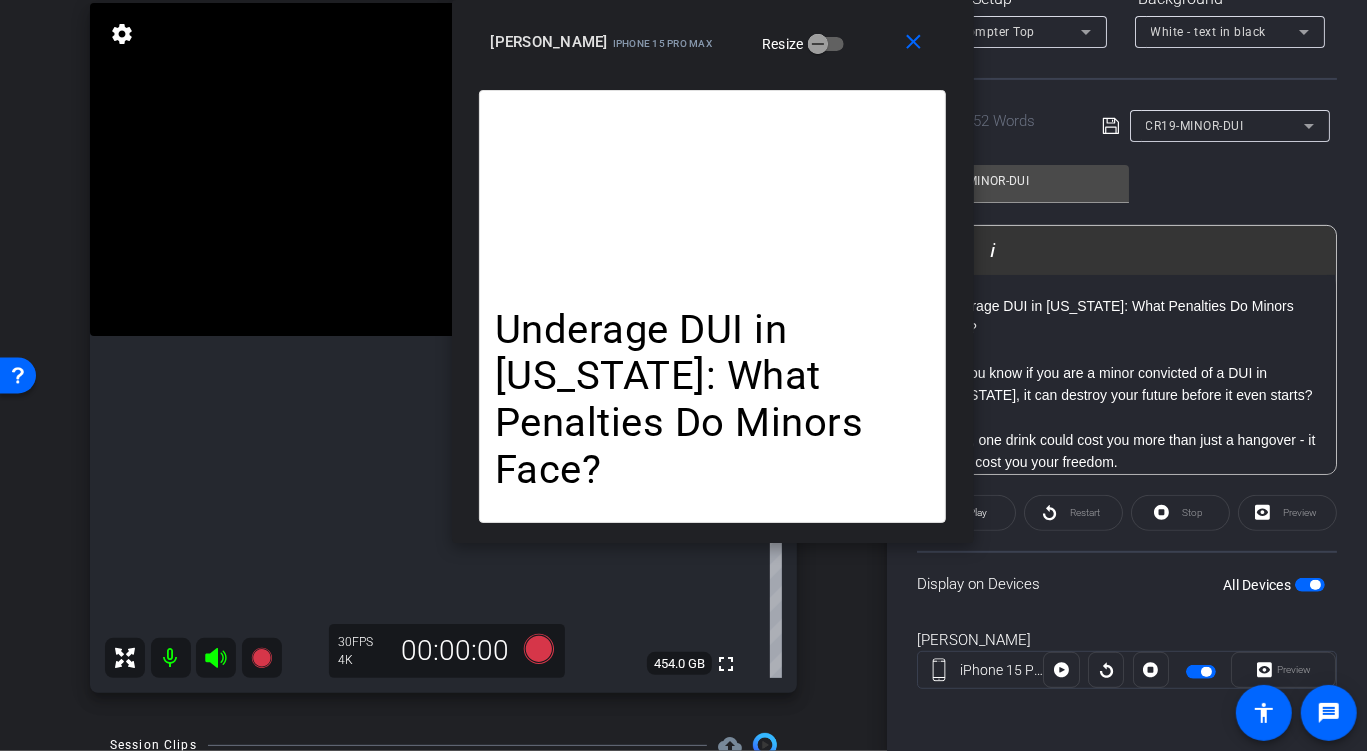 click on "CR19-MINOR-DUI" at bounding box center [1195, 126] 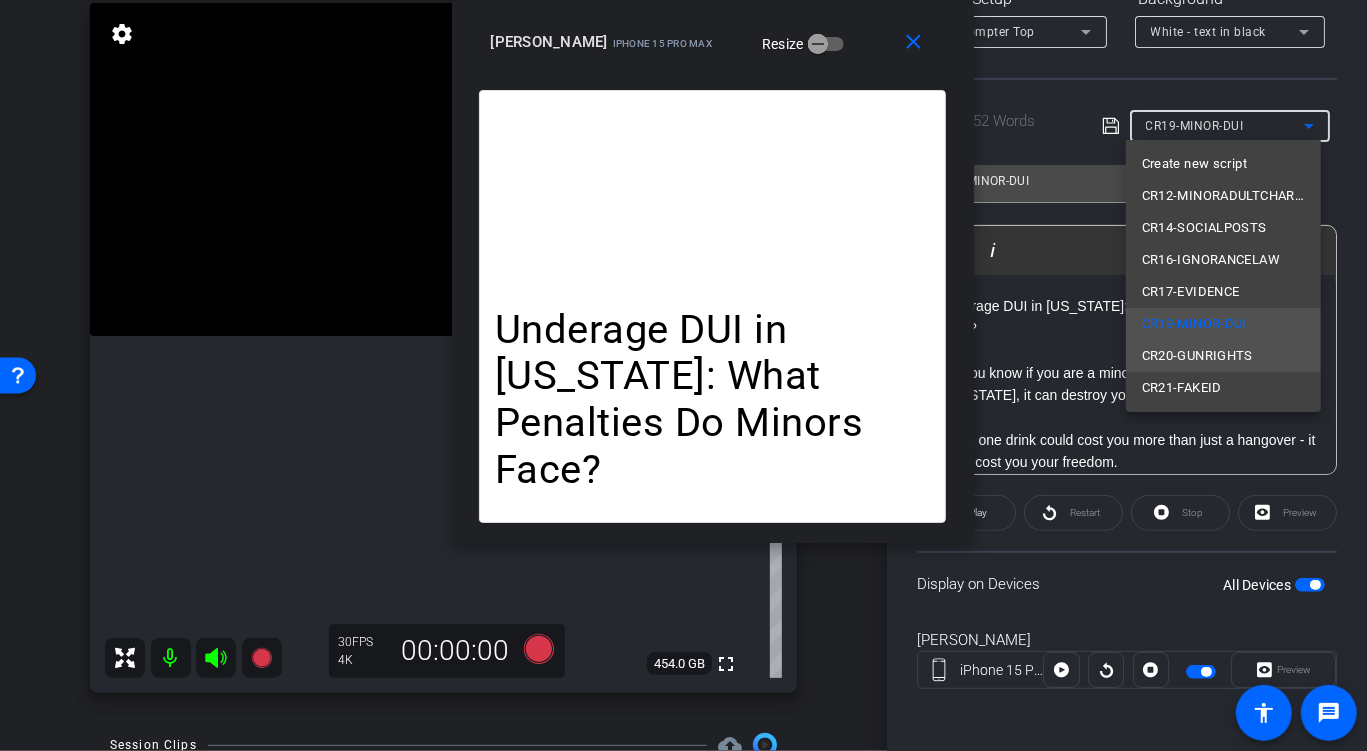 click on "CR20-GUNRIGHTS" at bounding box center [1197, 356] 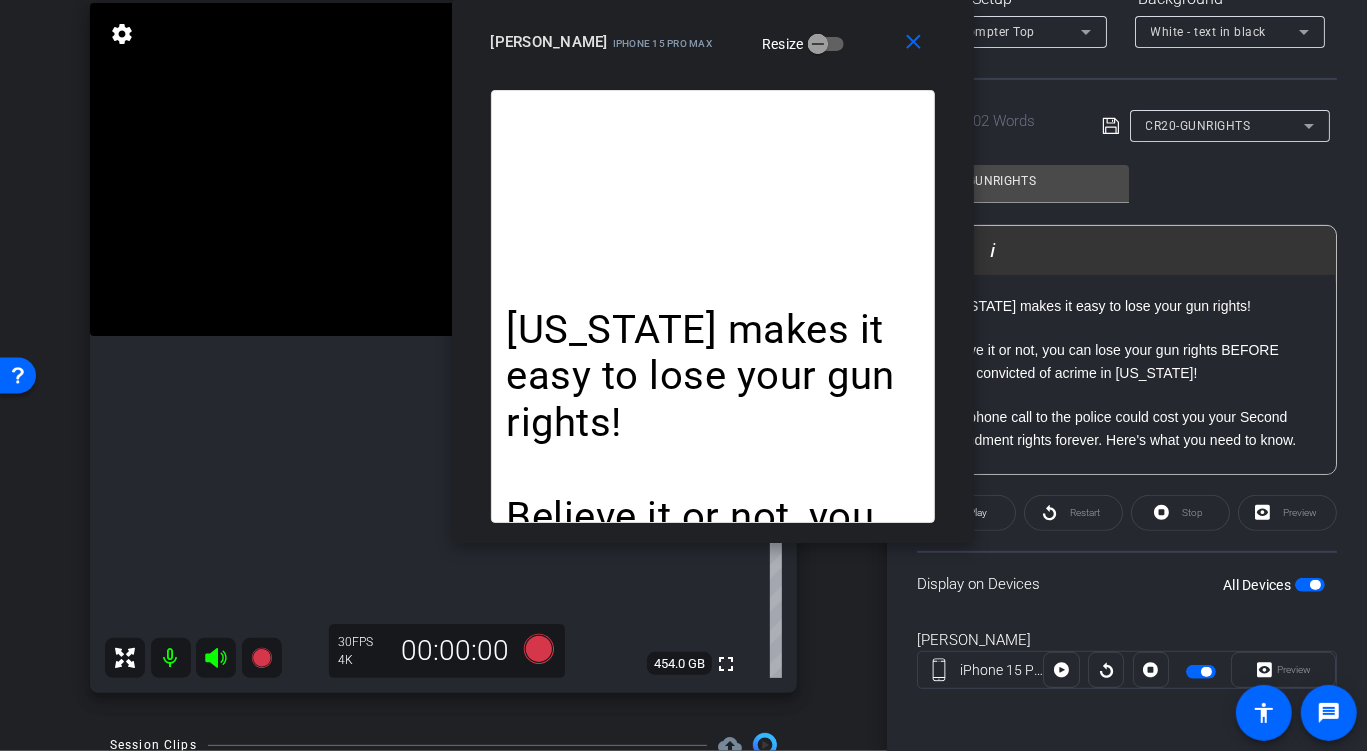 click at bounding box center (216, 658) 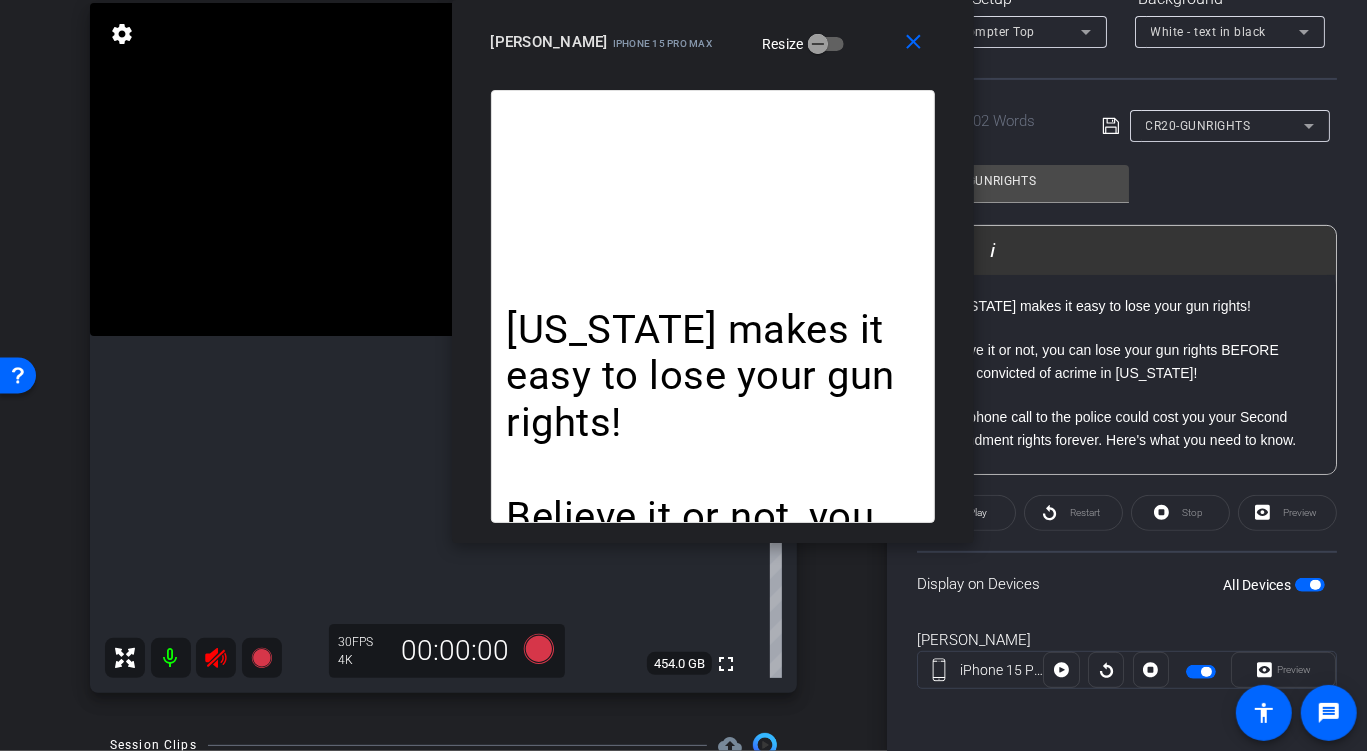 click 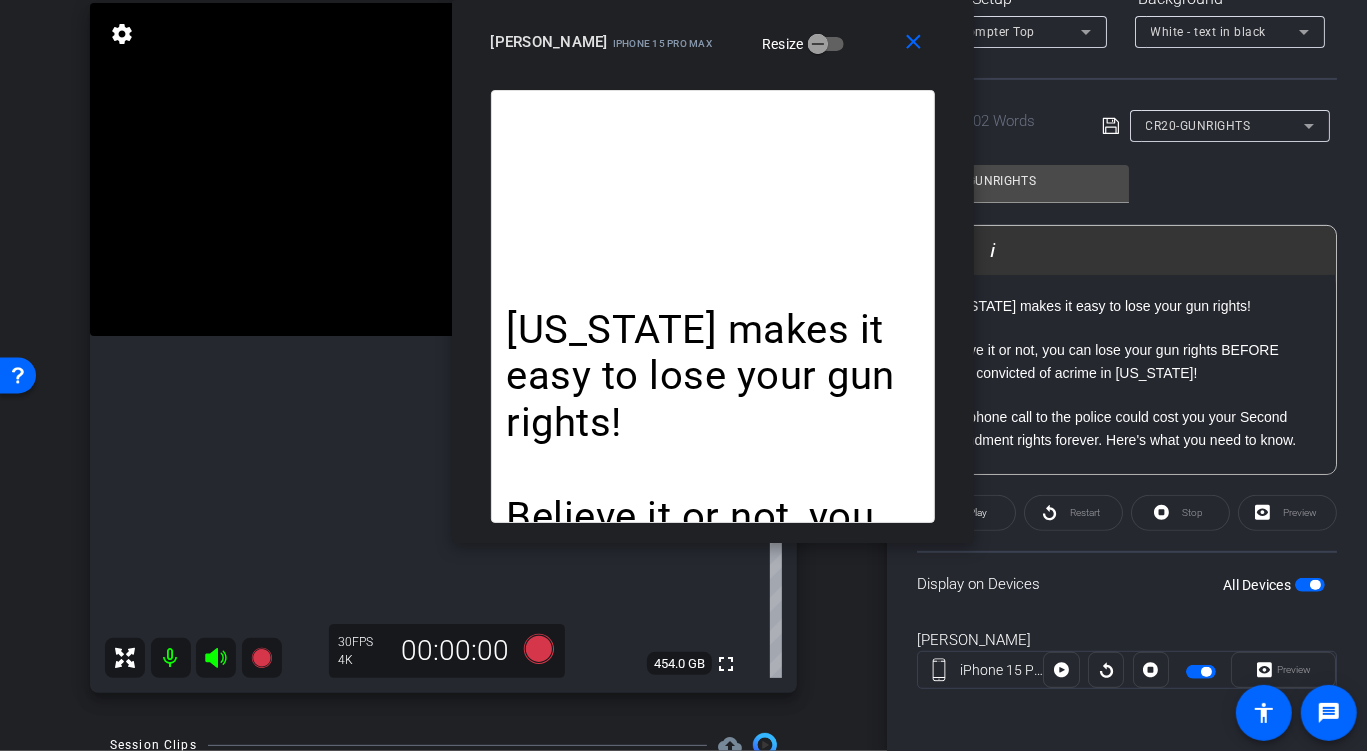 click 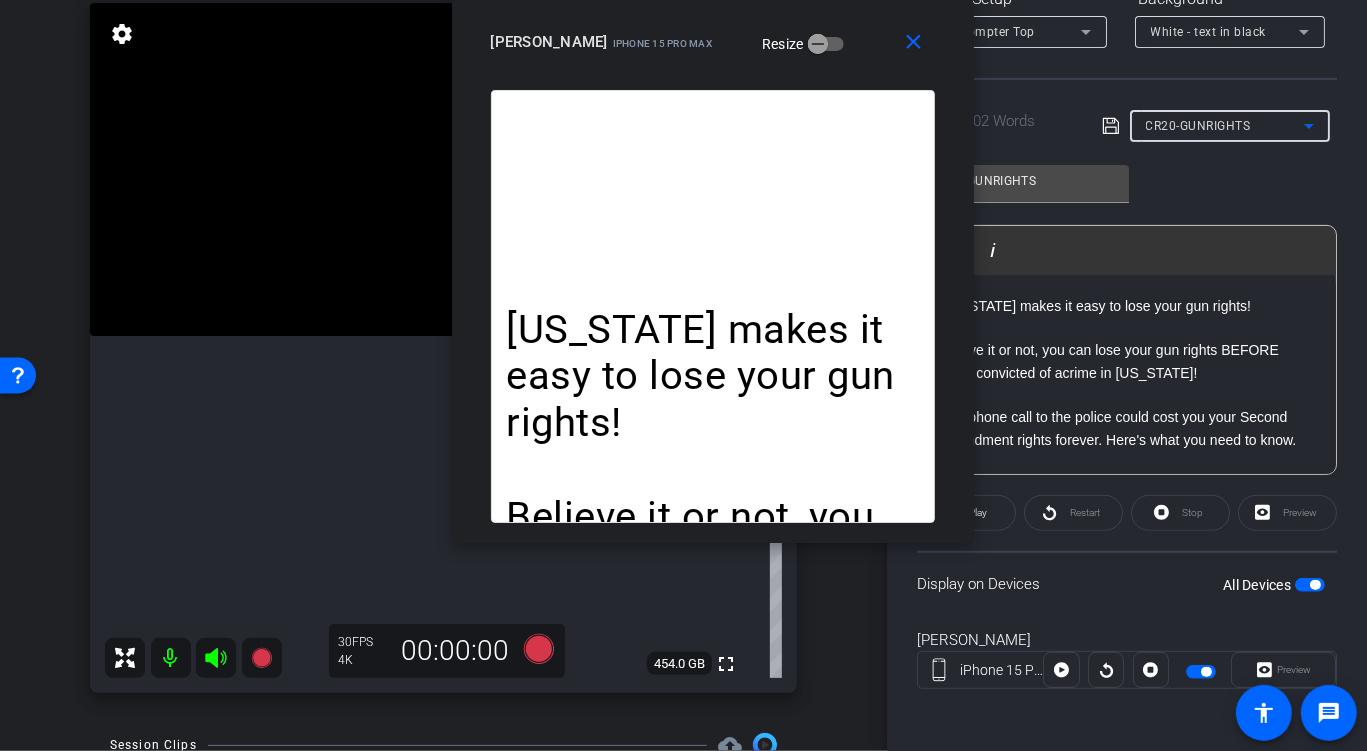 click on "CR20-GUNRIGHTS" at bounding box center [1225, 125] 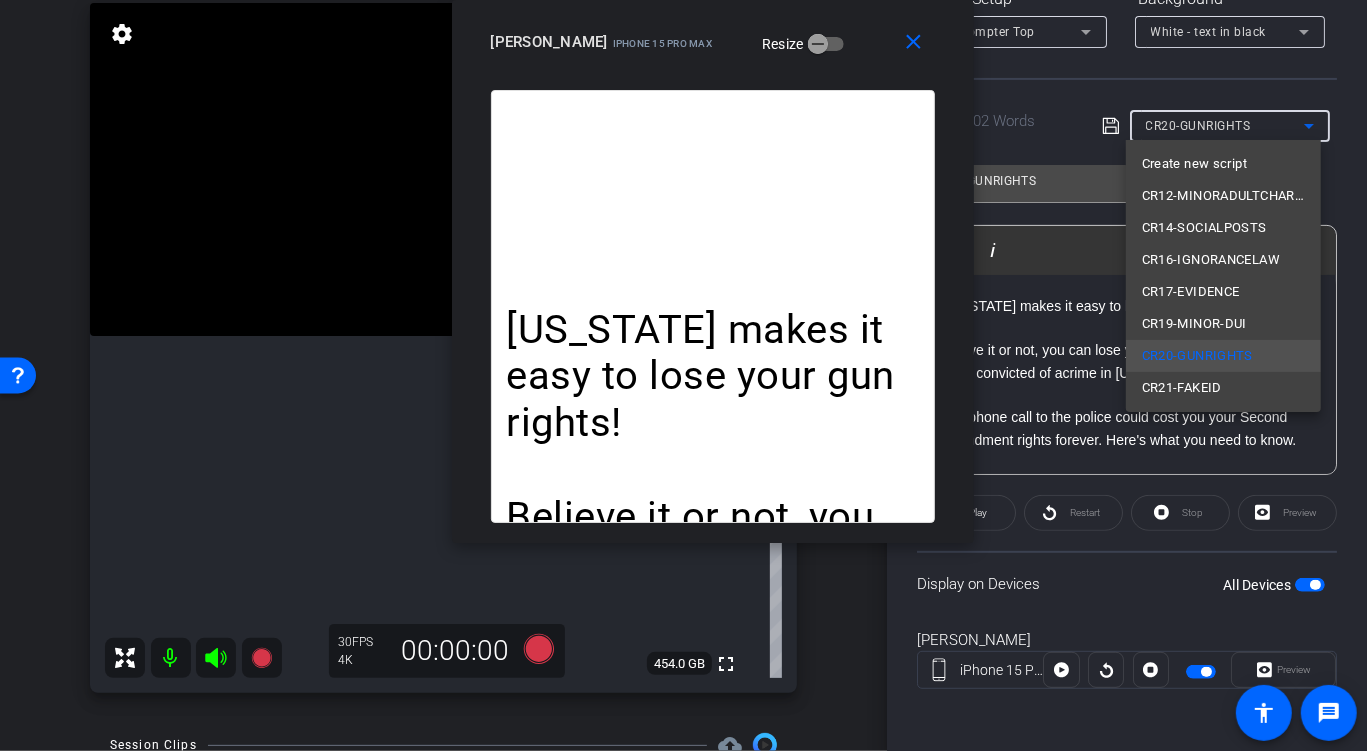 click at bounding box center [683, 375] 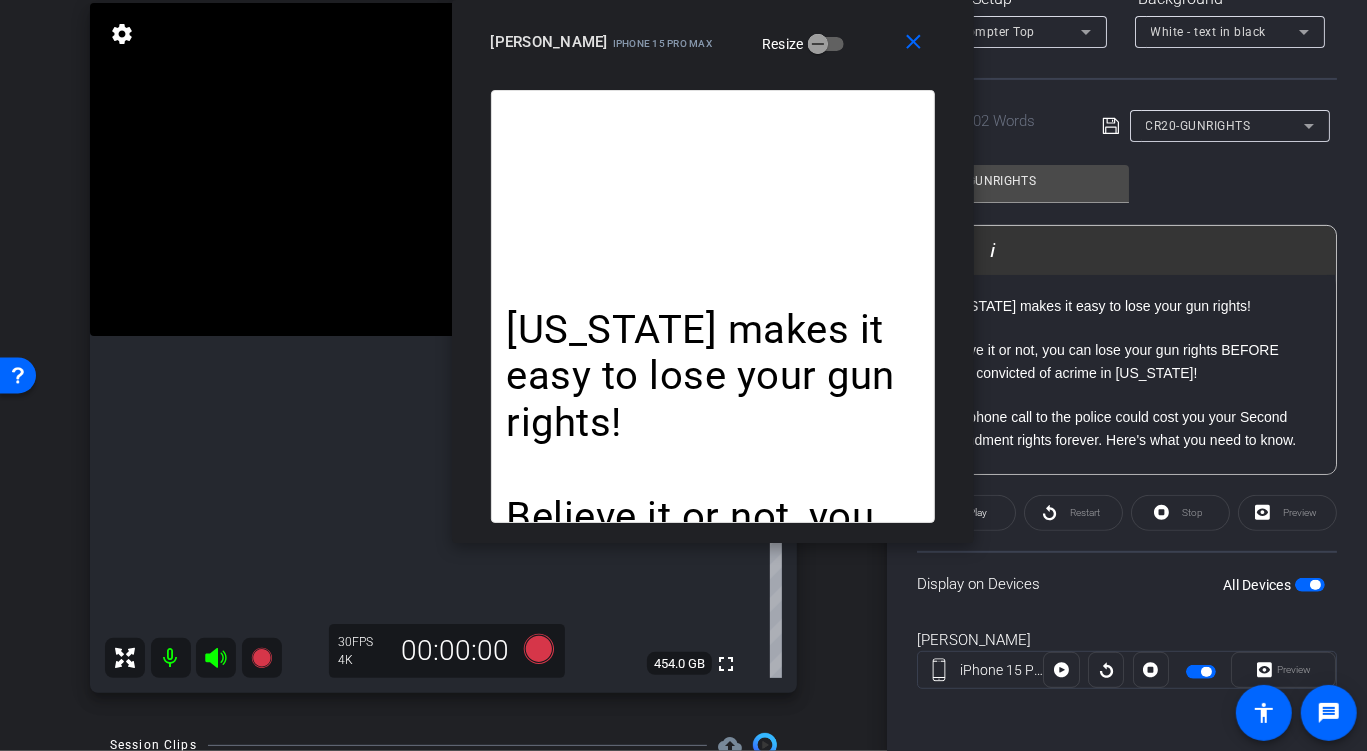 click 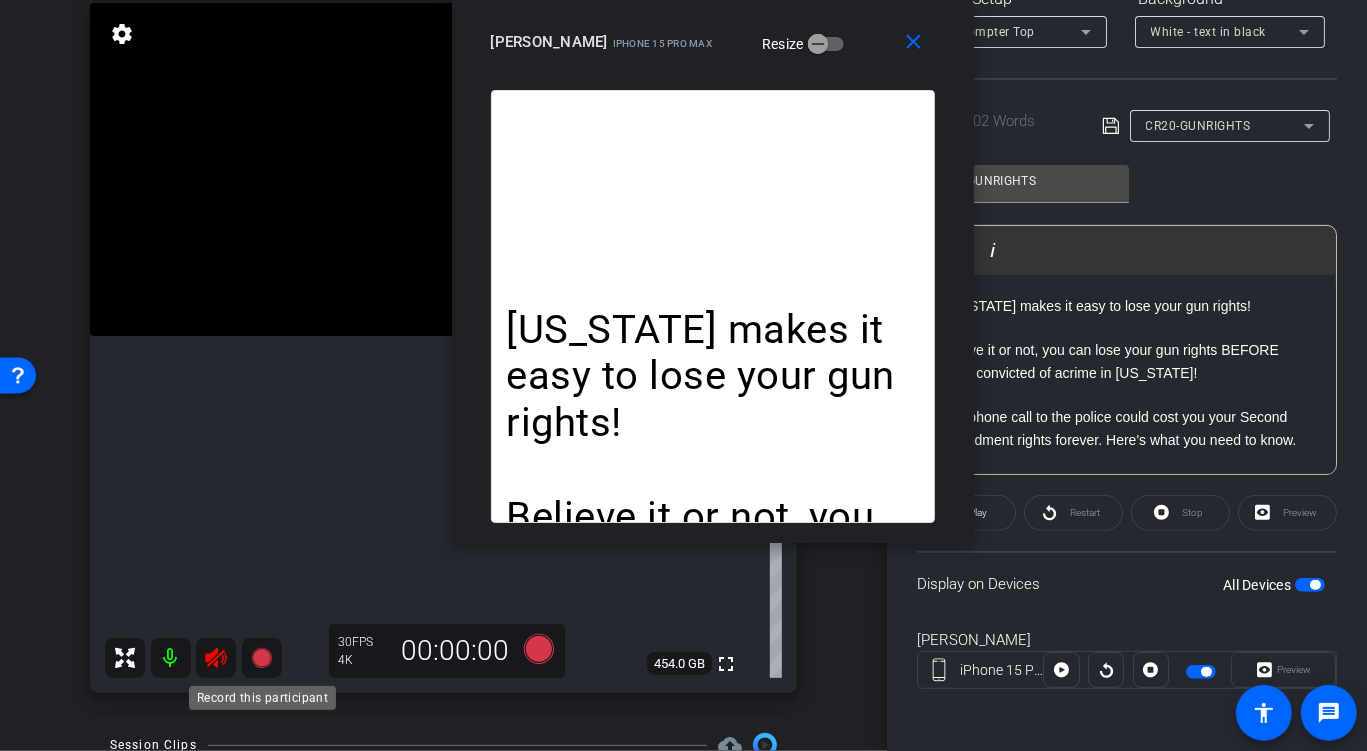 click 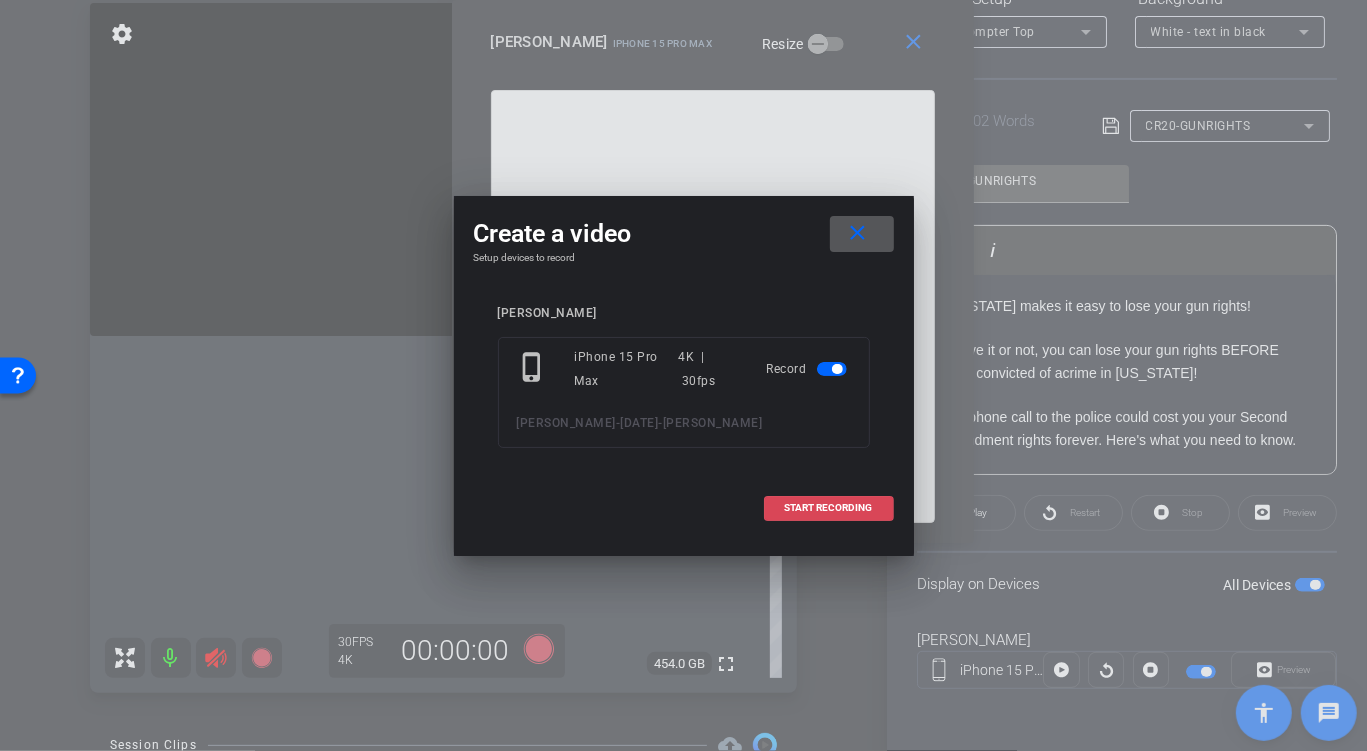click on "START RECORDING" at bounding box center [829, 508] 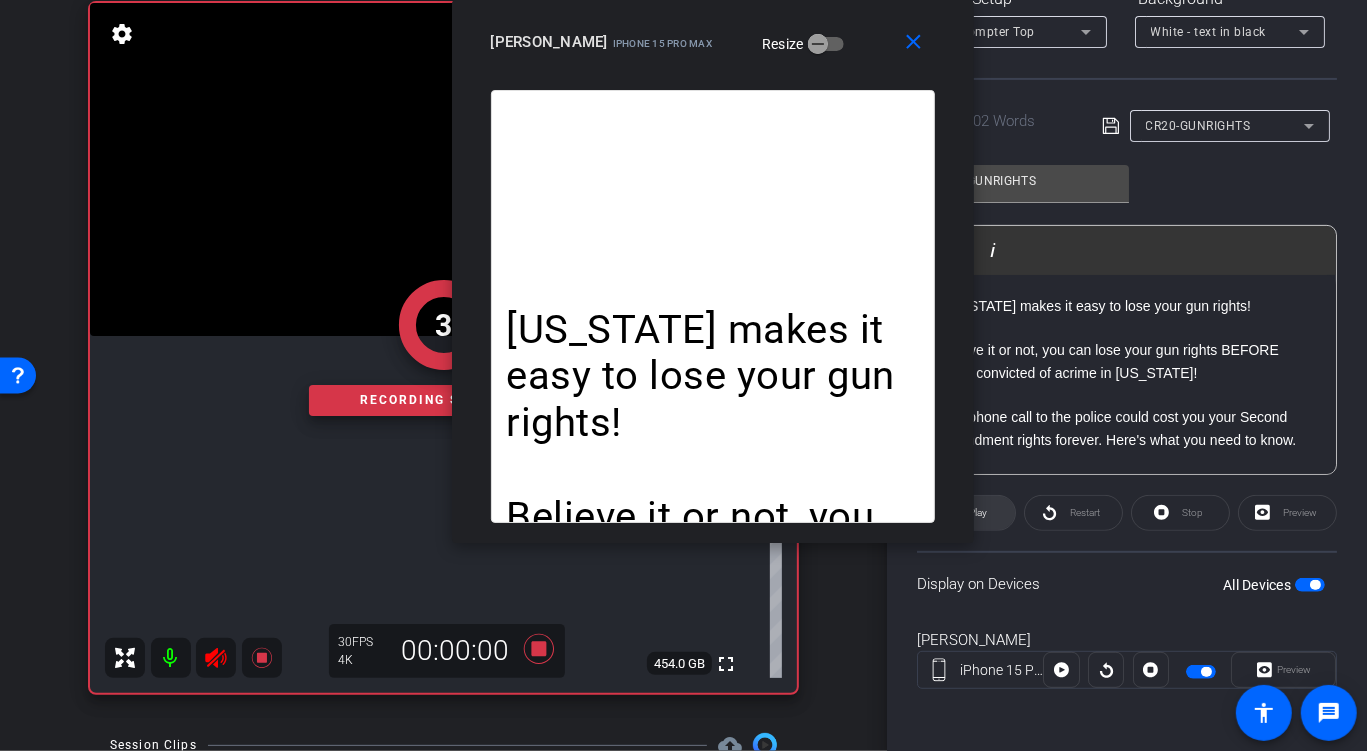 click 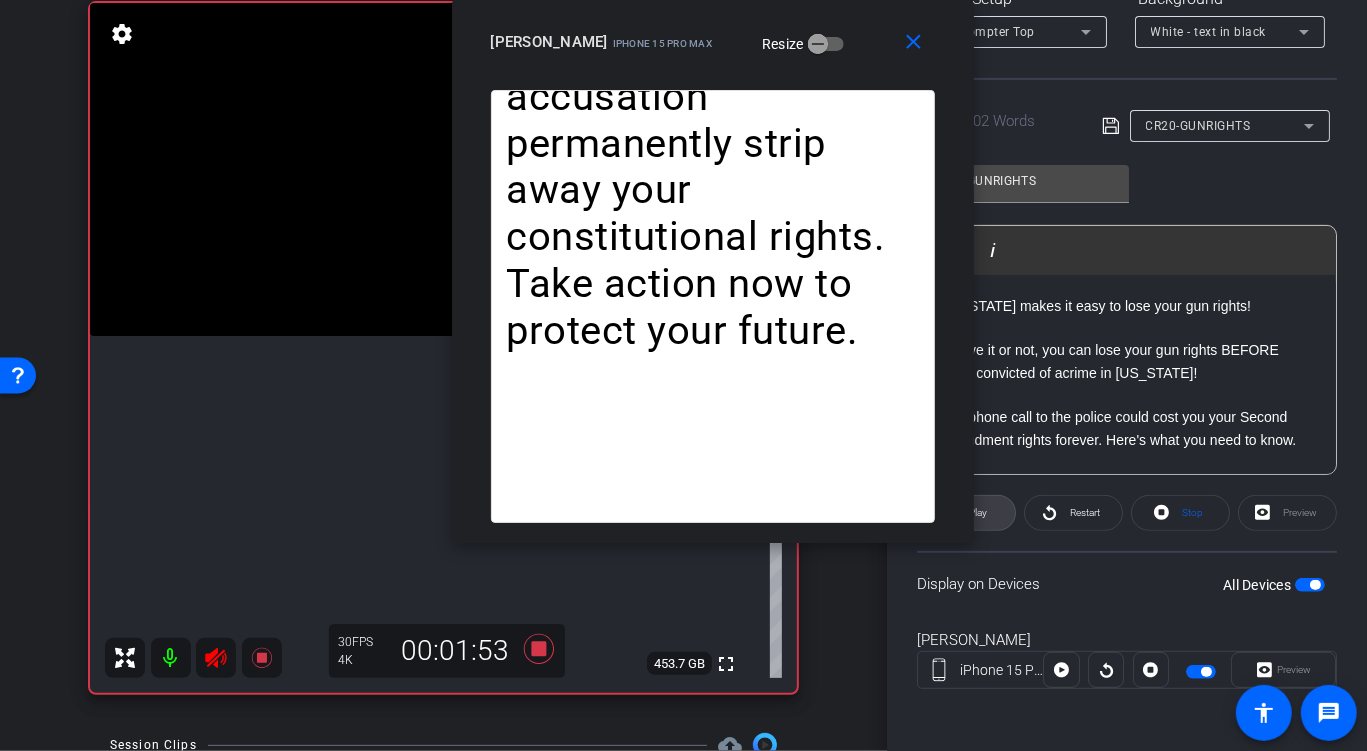 click 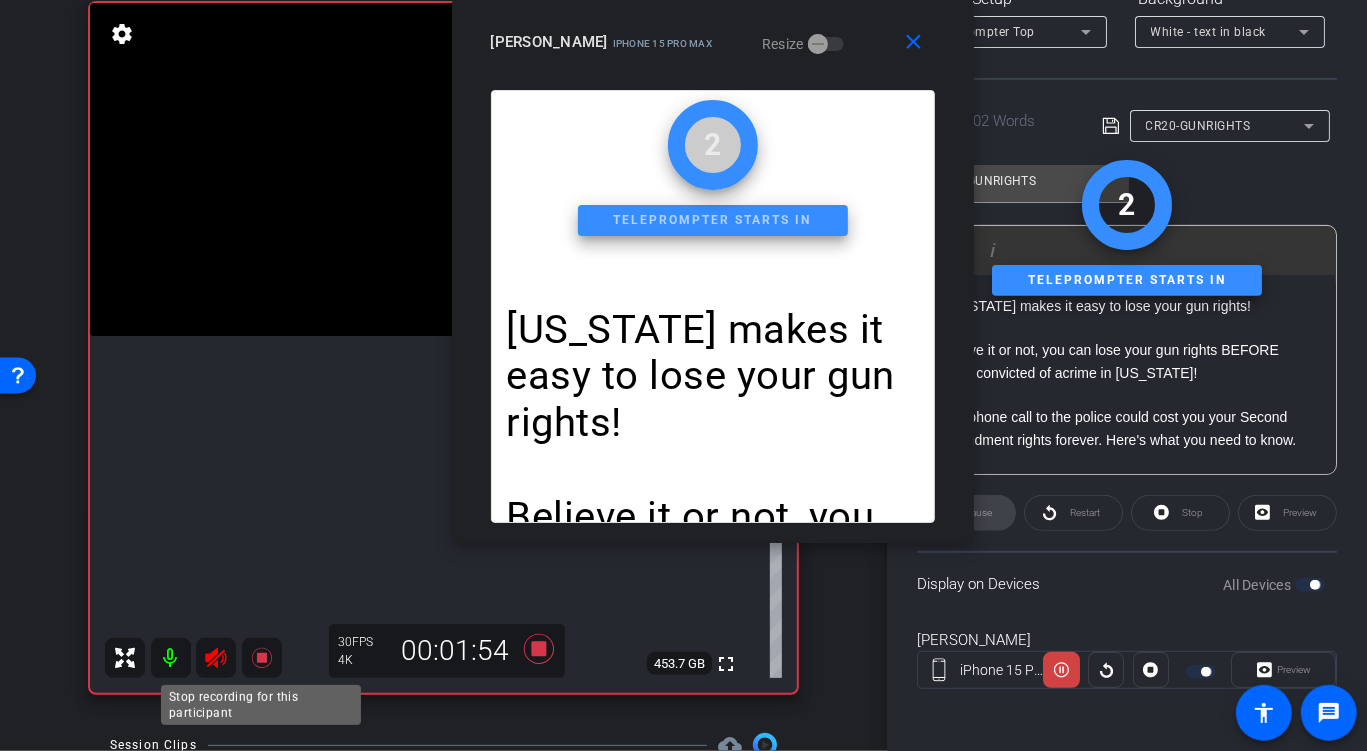 click 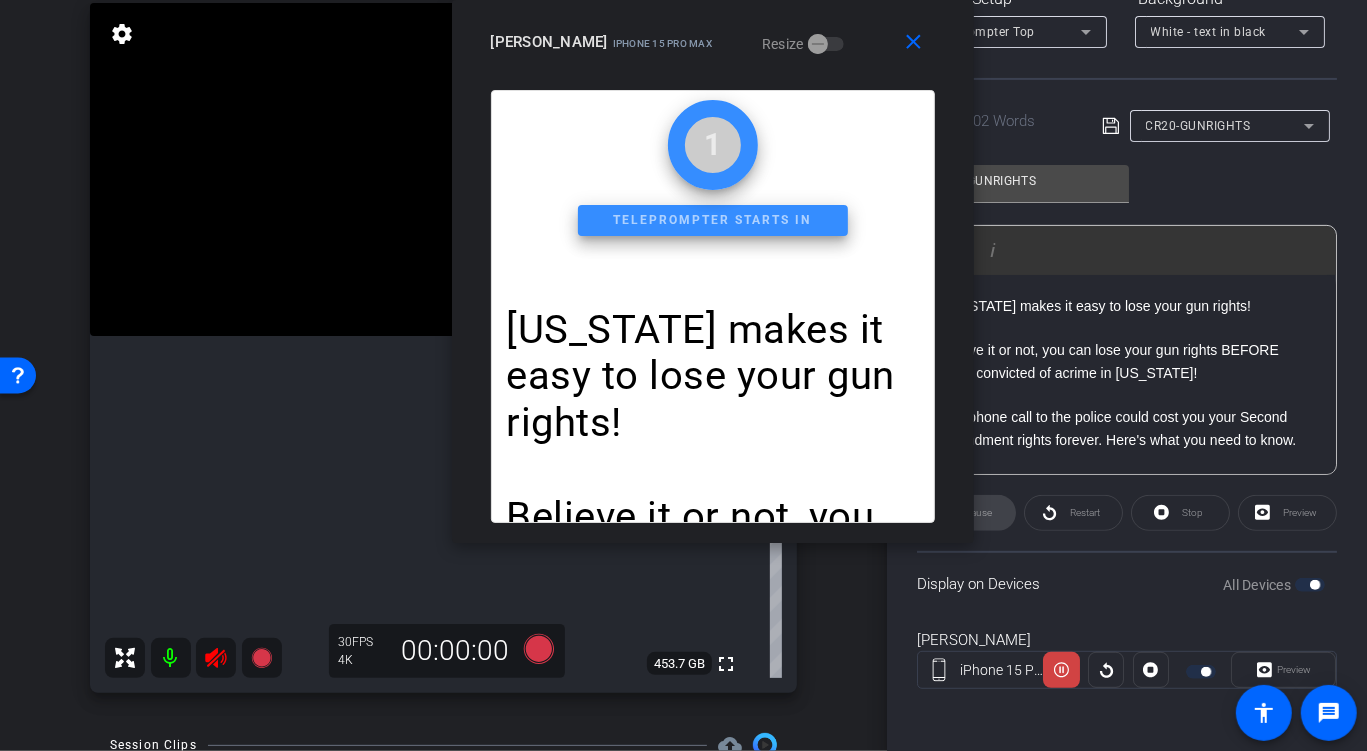 click 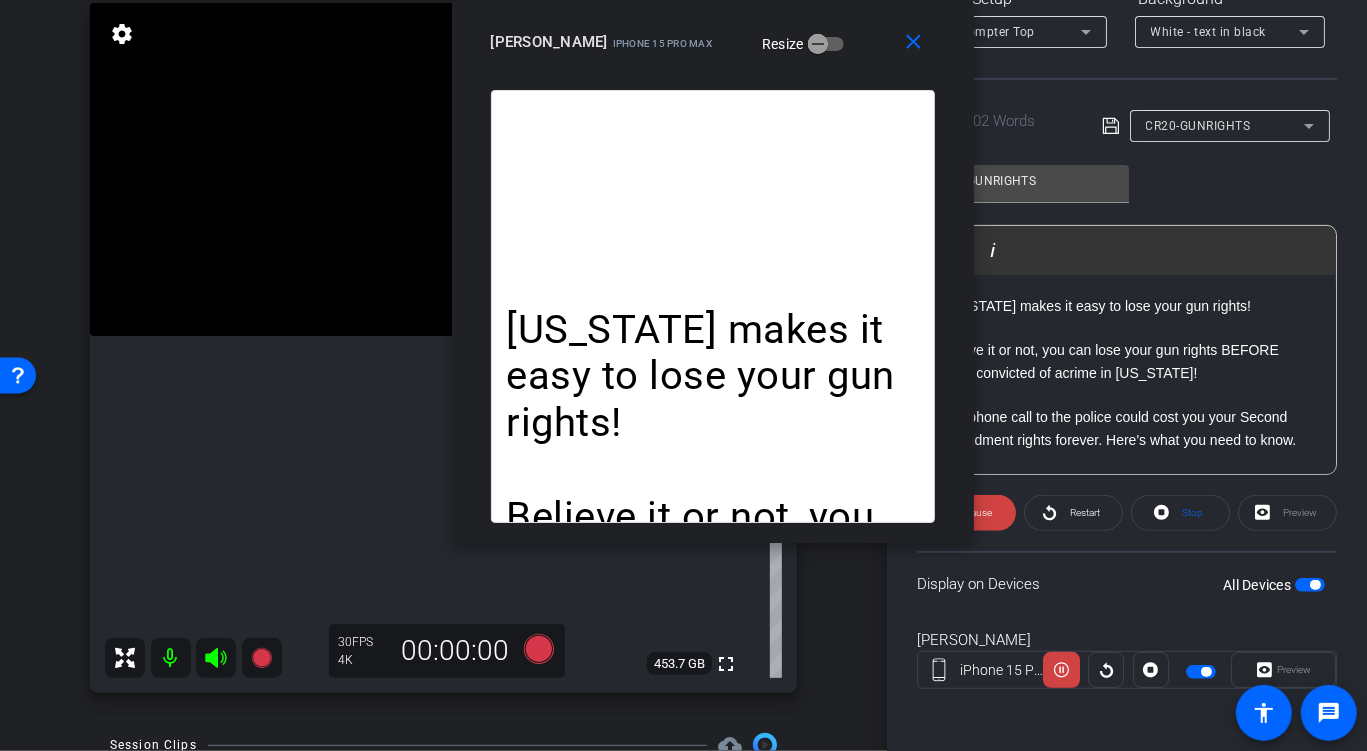 click on "CR20-GUNRIGHTS" at bounding box center (1225, 125) 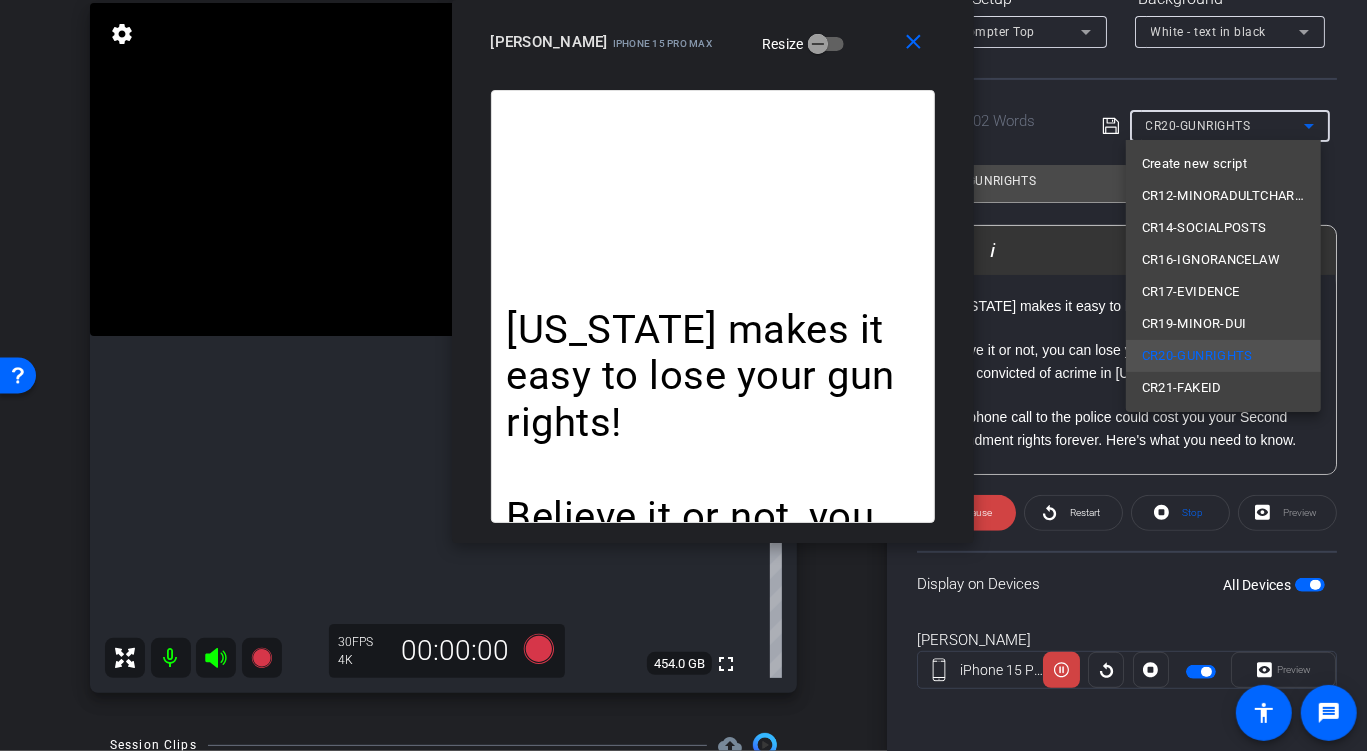 click at bounding box center [683, 375] 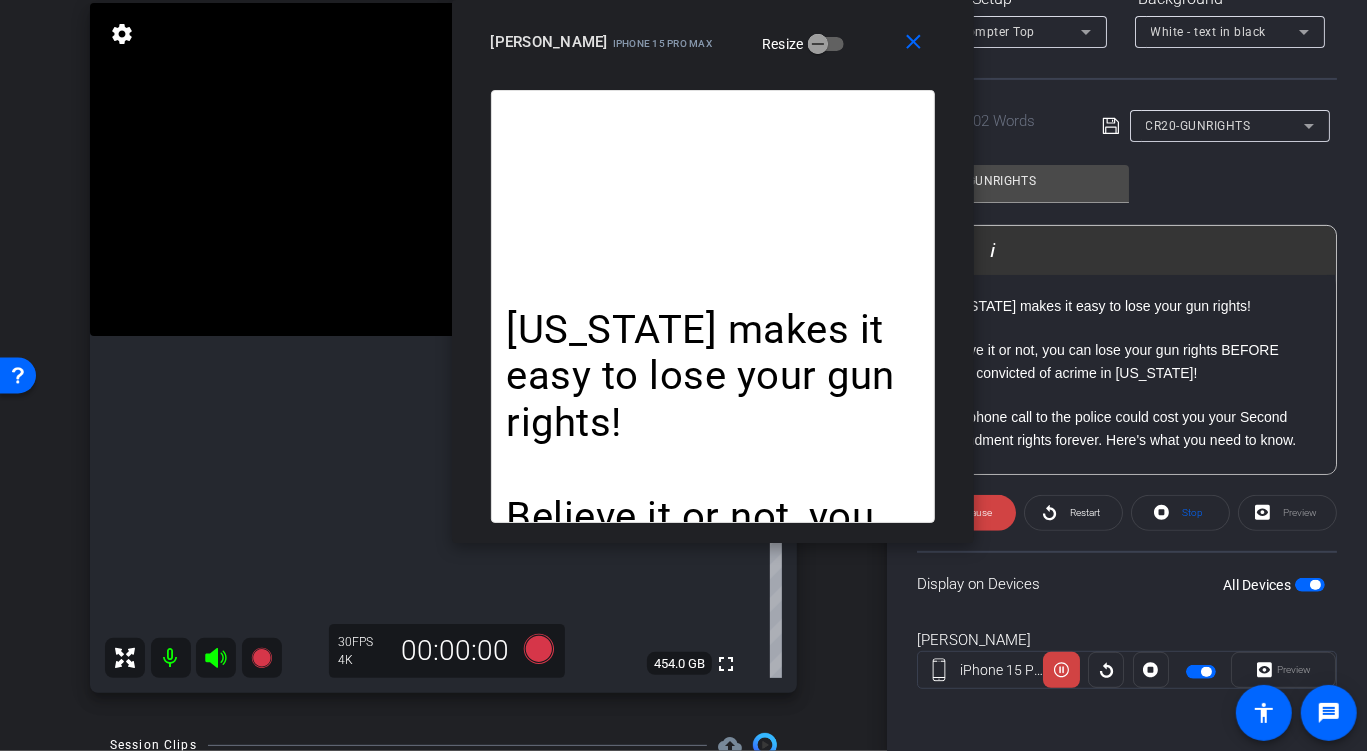 click 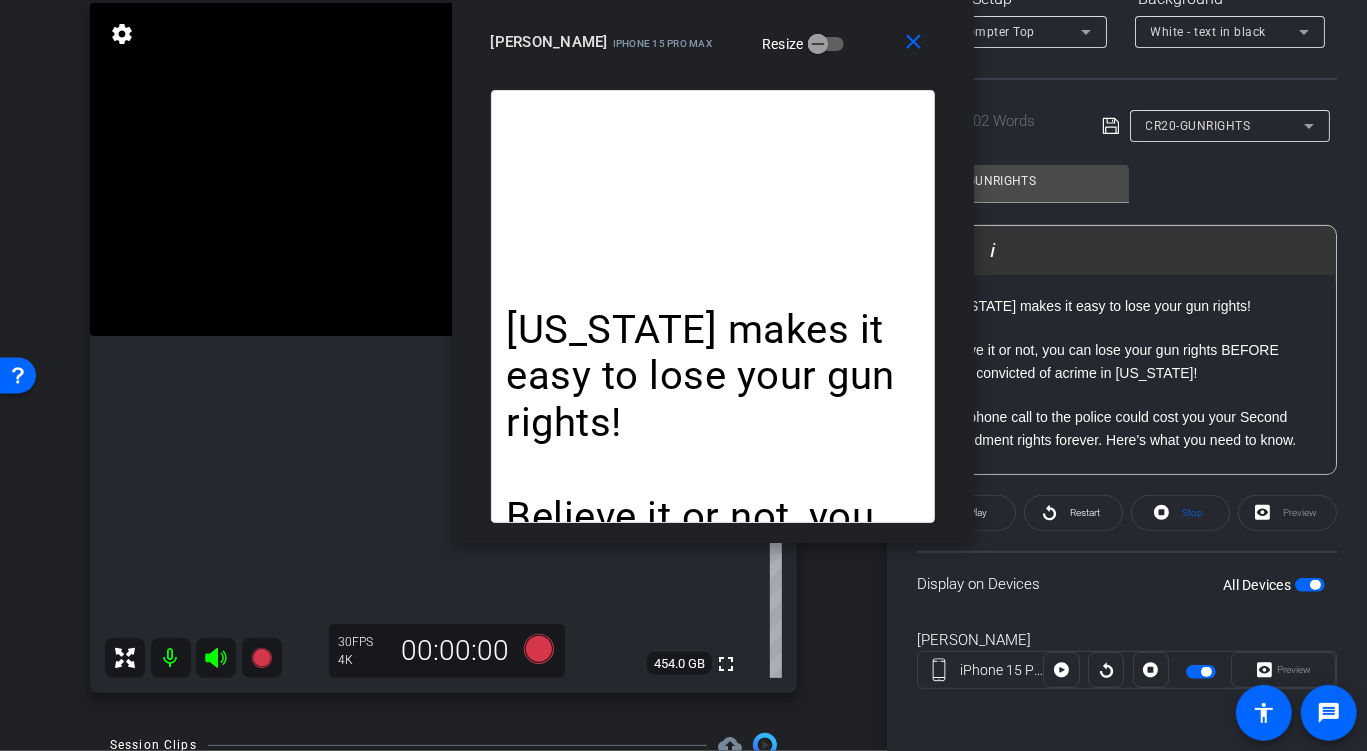 click on "CR20-GUNRIGHTS" at bounding box center [1198, 126] 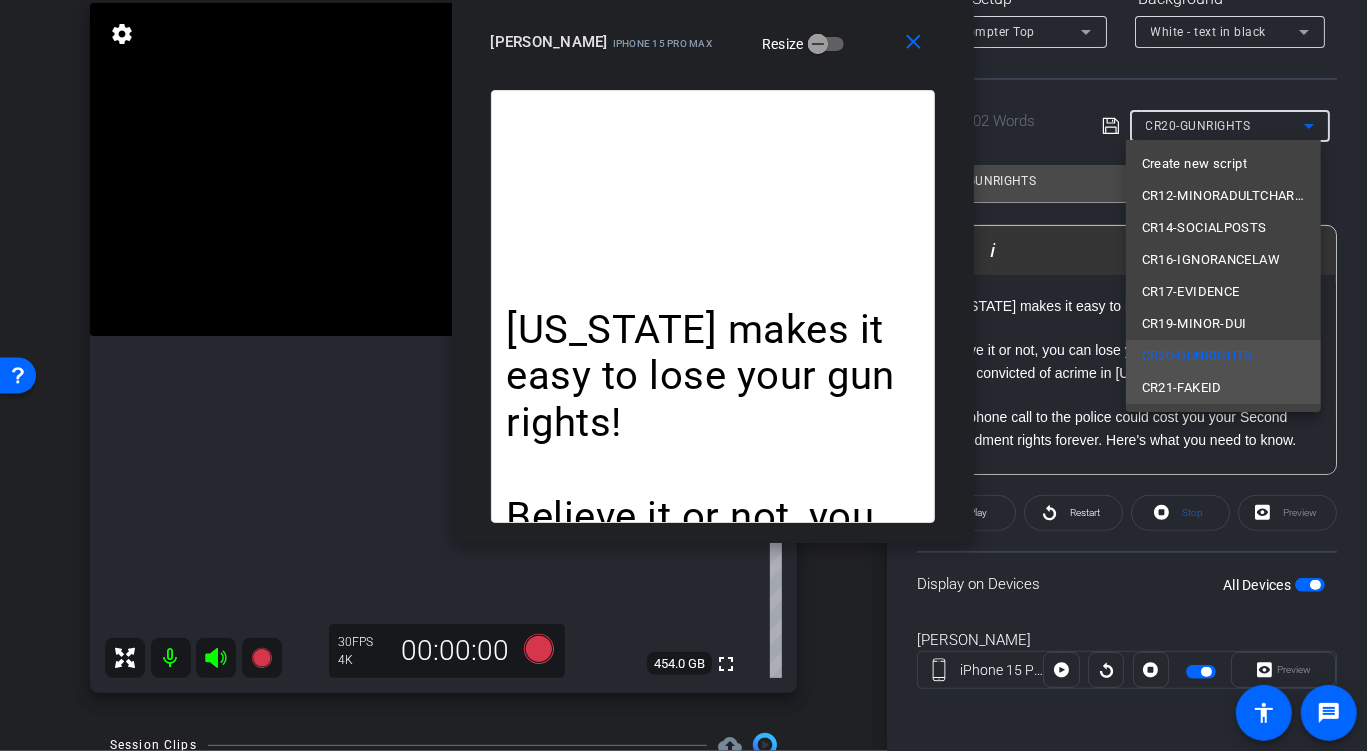 click on "CR21-FAKEID" at bounding box center (1223, 388) 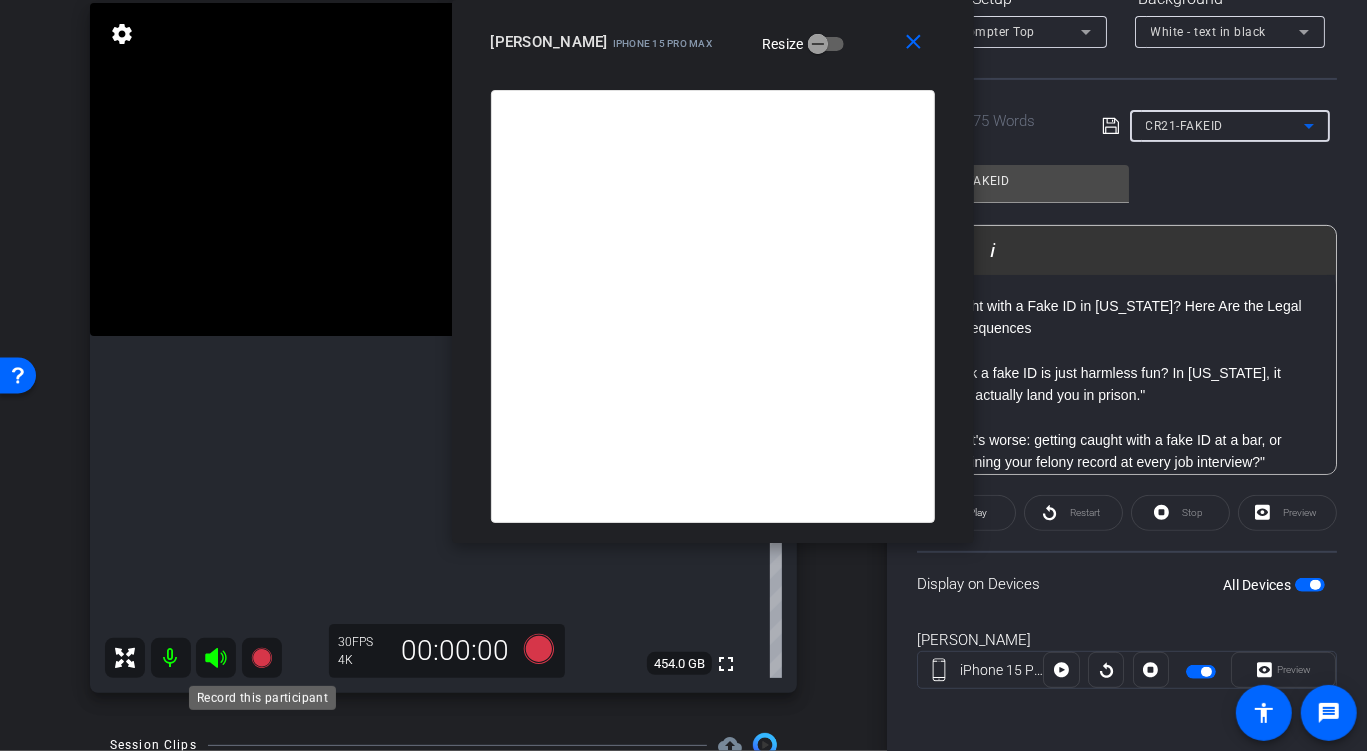click 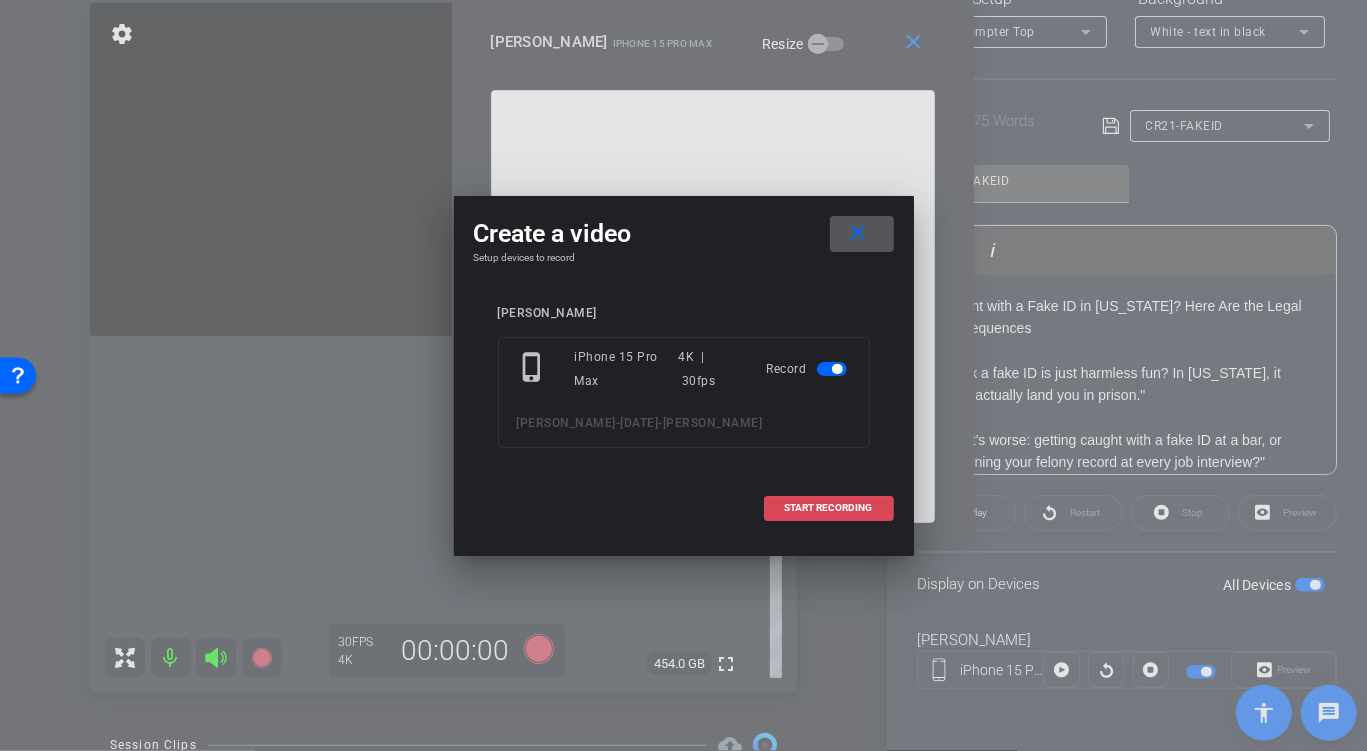 click at bounding box center (829, 508) 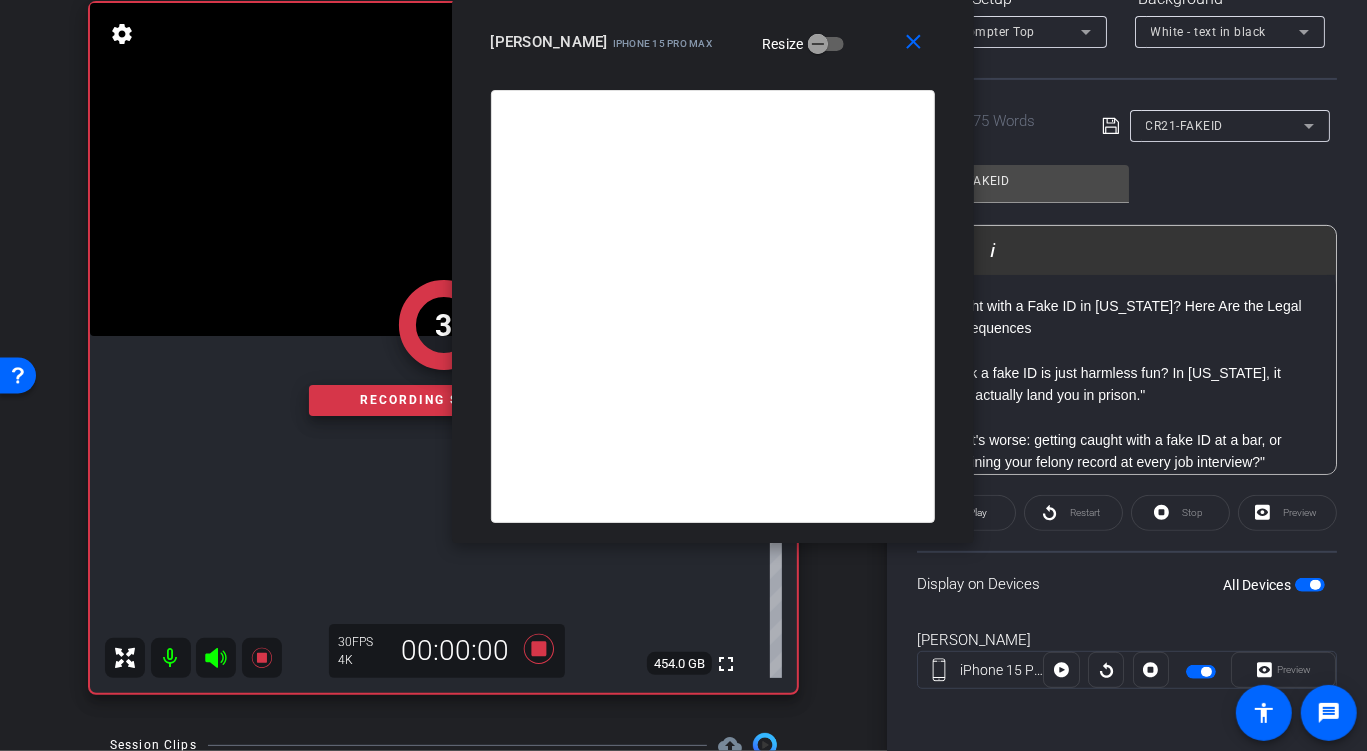 click at bounding box center [193, 658] 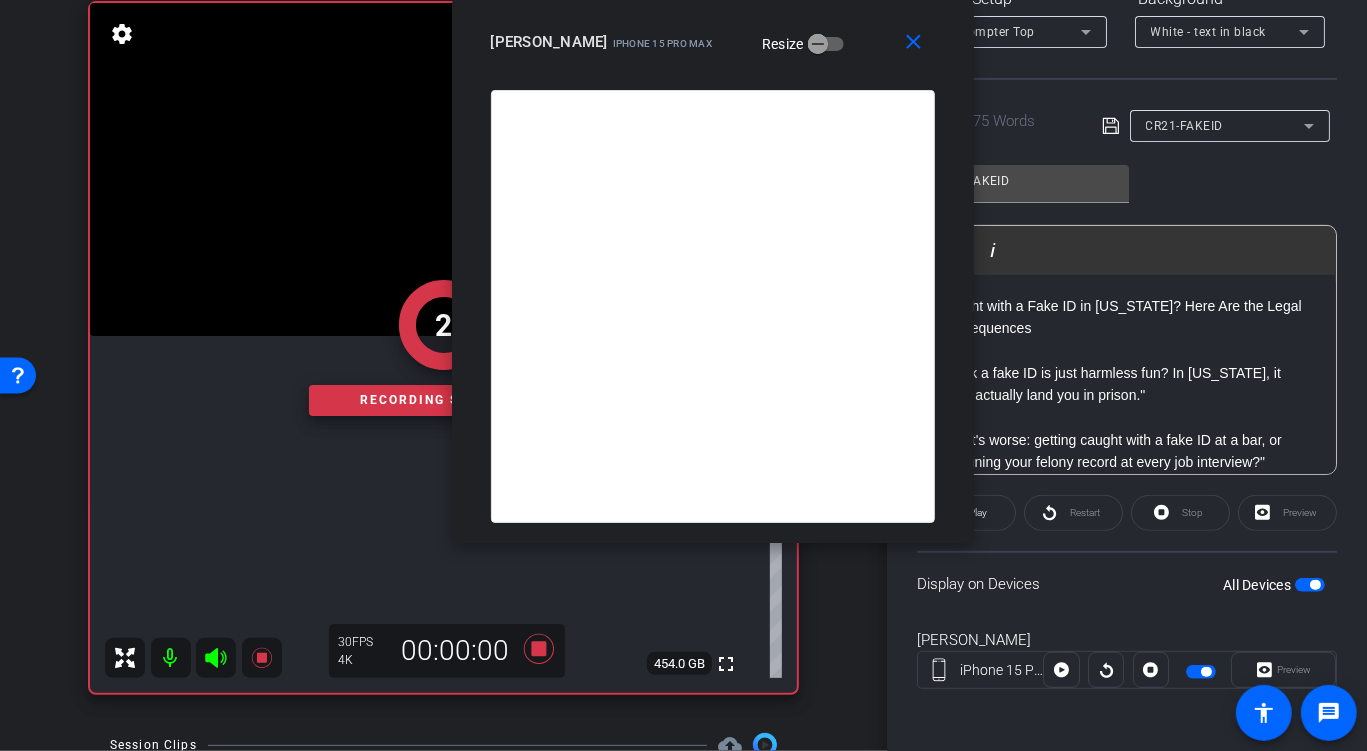 click 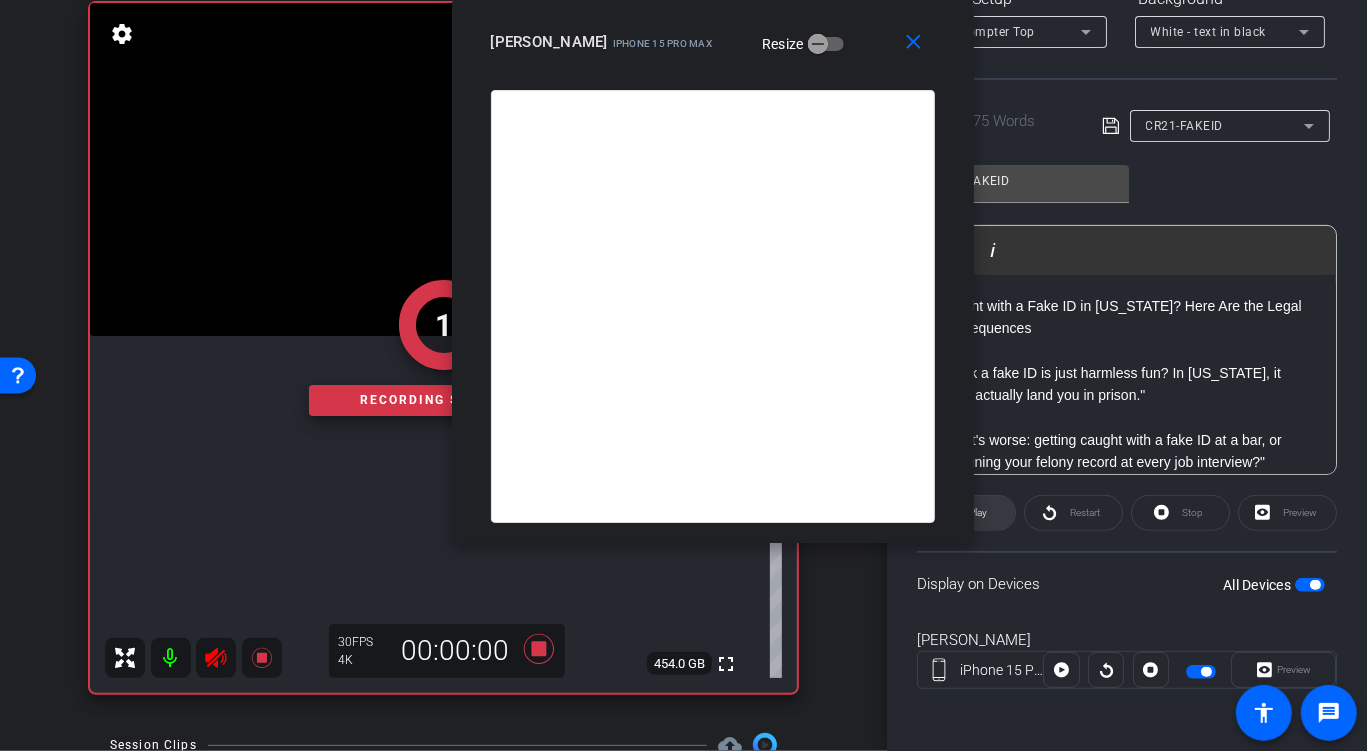 click 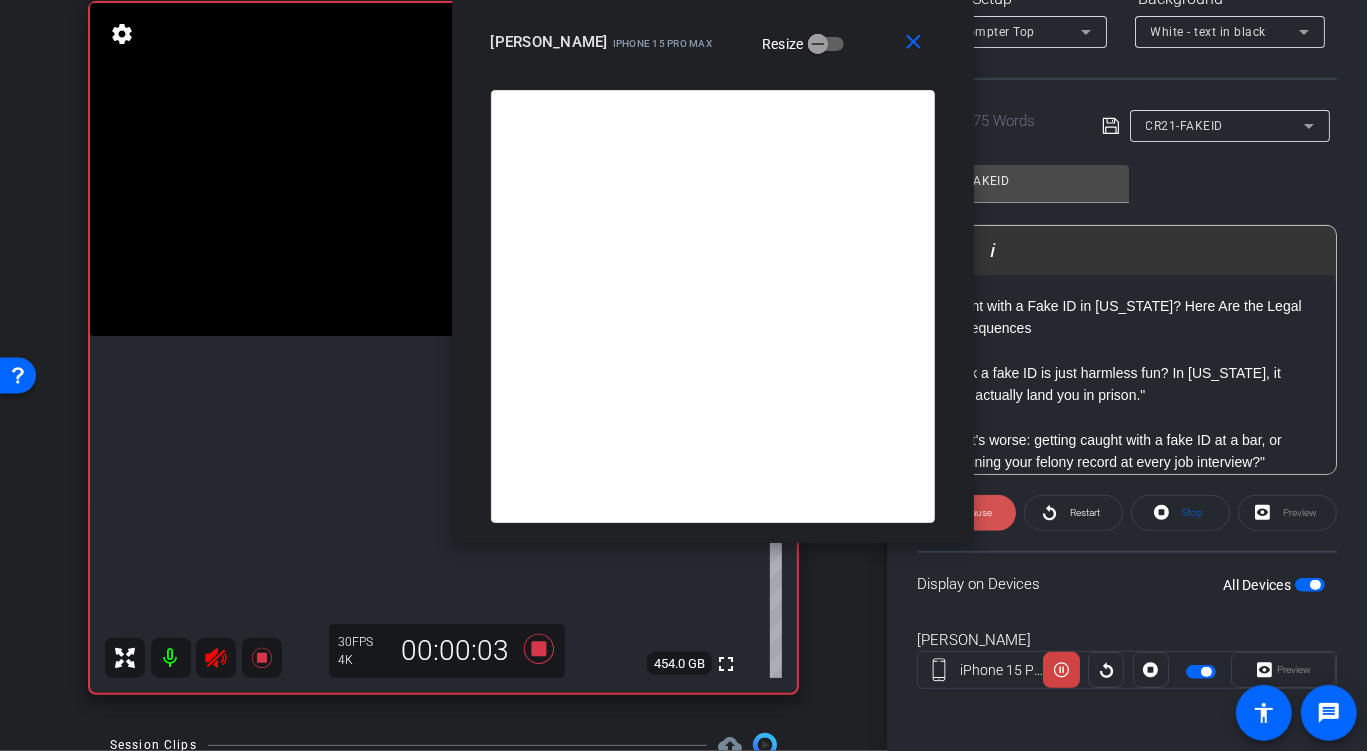 click 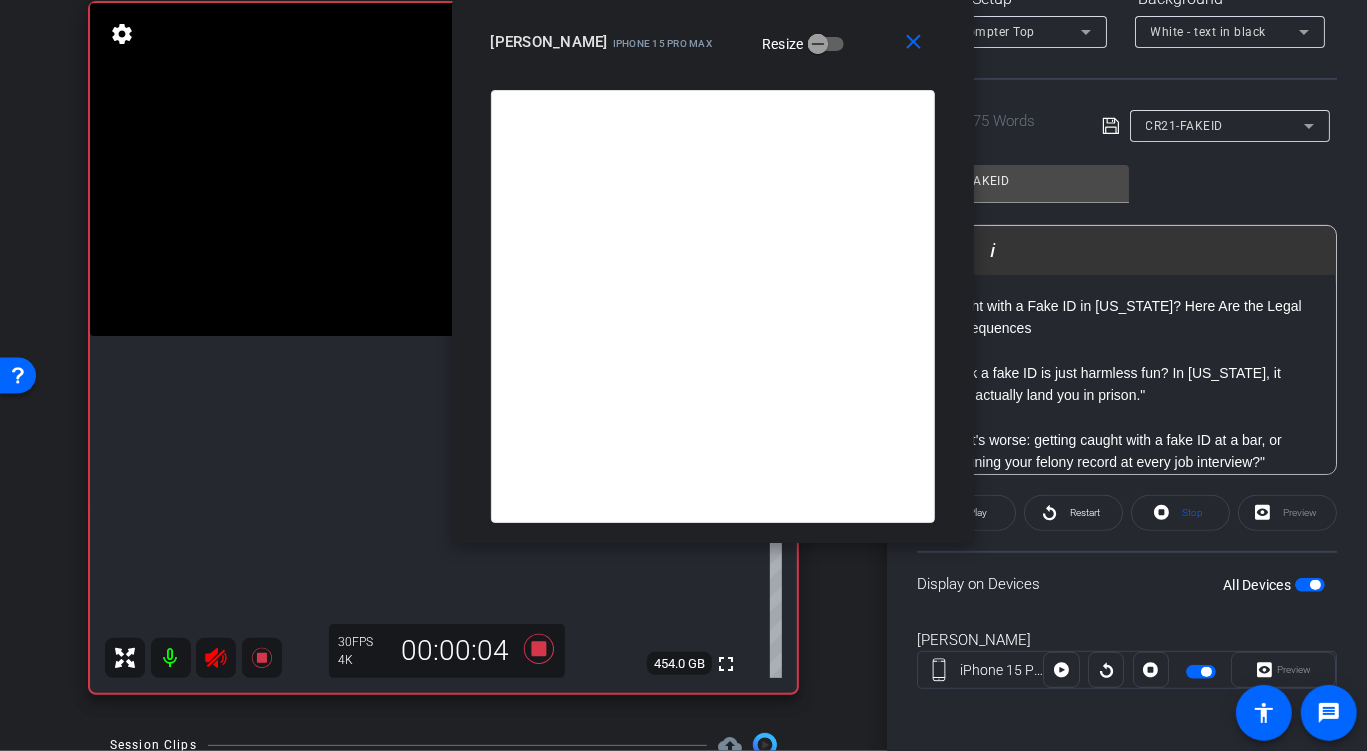 click 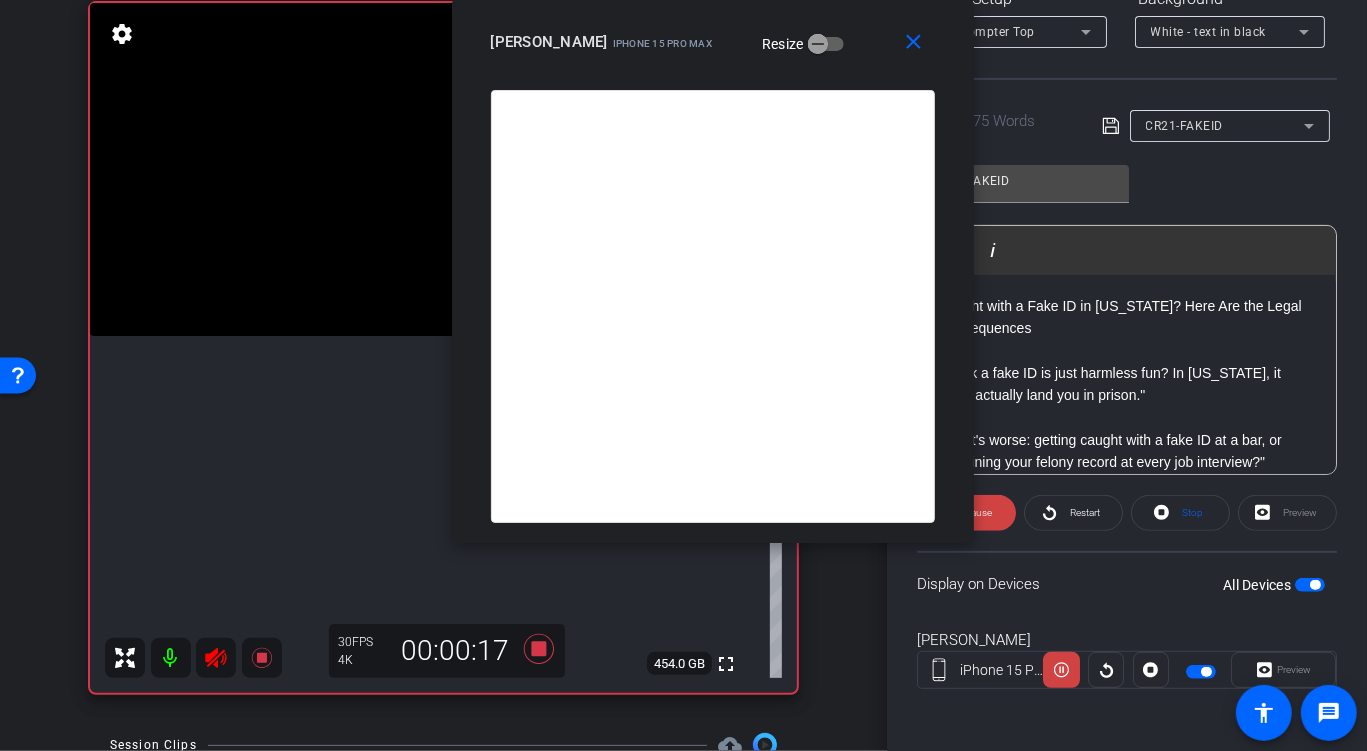 click 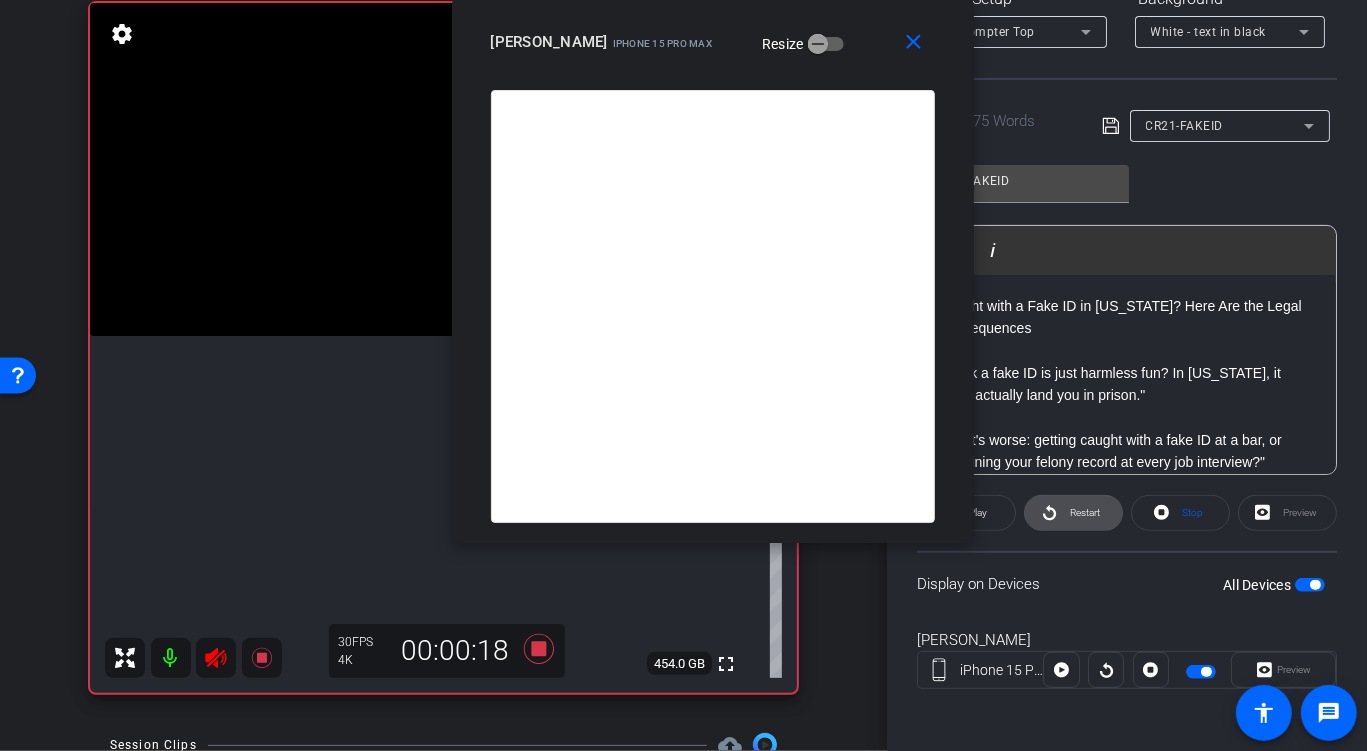 click 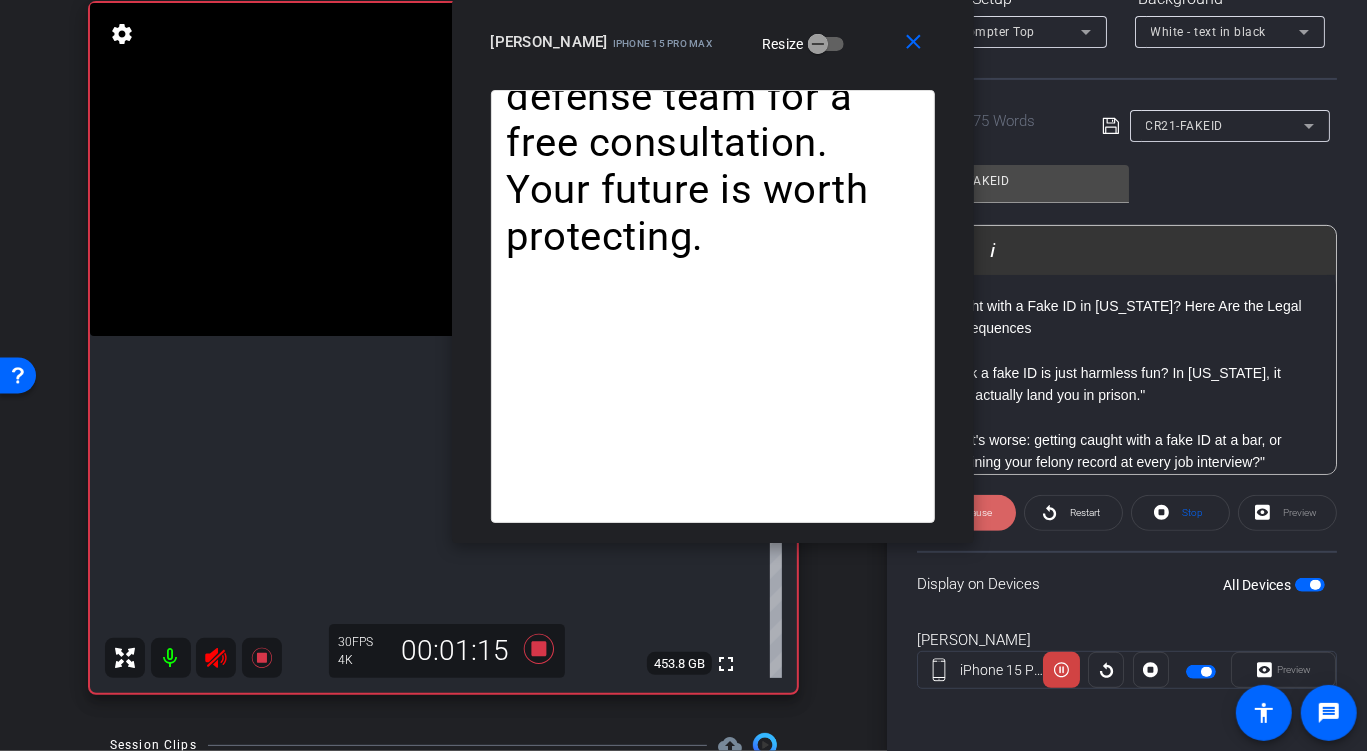click 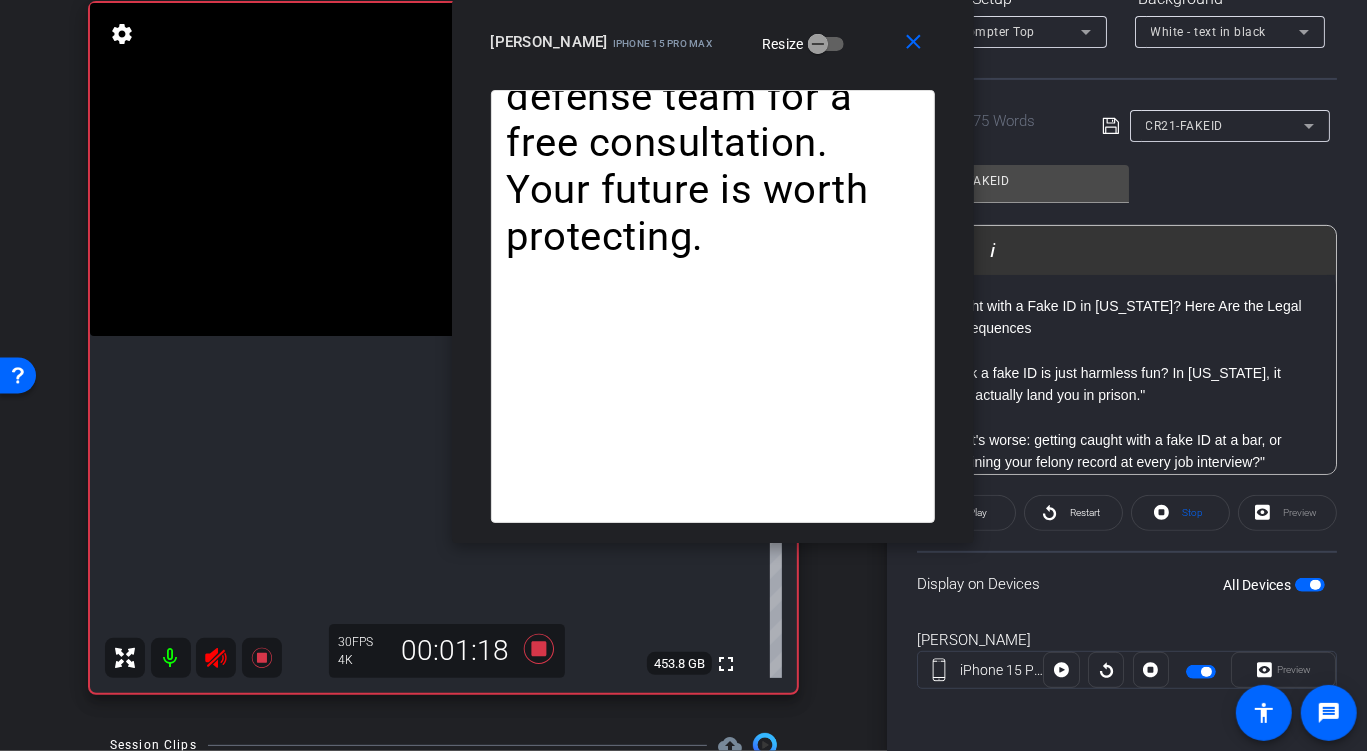 click 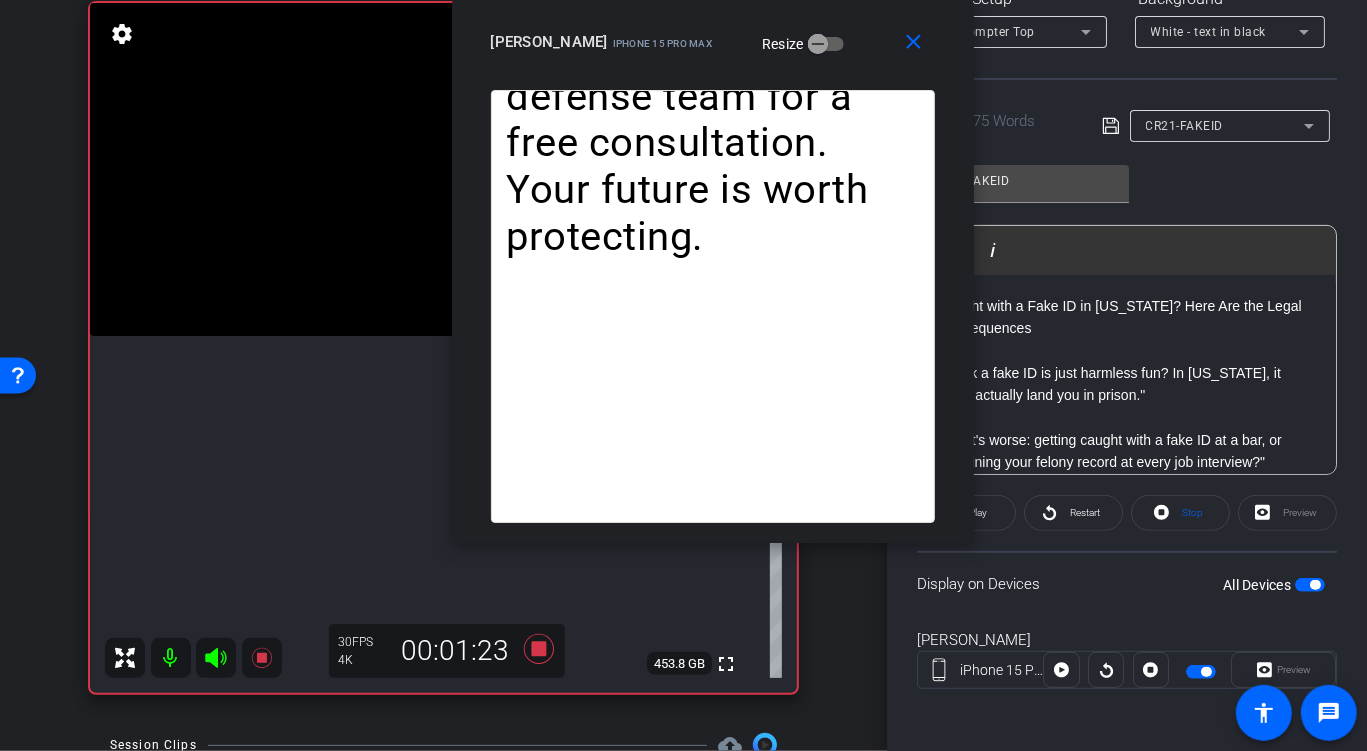 click on ""Think a fake ID is just harmless fun? In [US_STATE], it could actually land you in prison."" 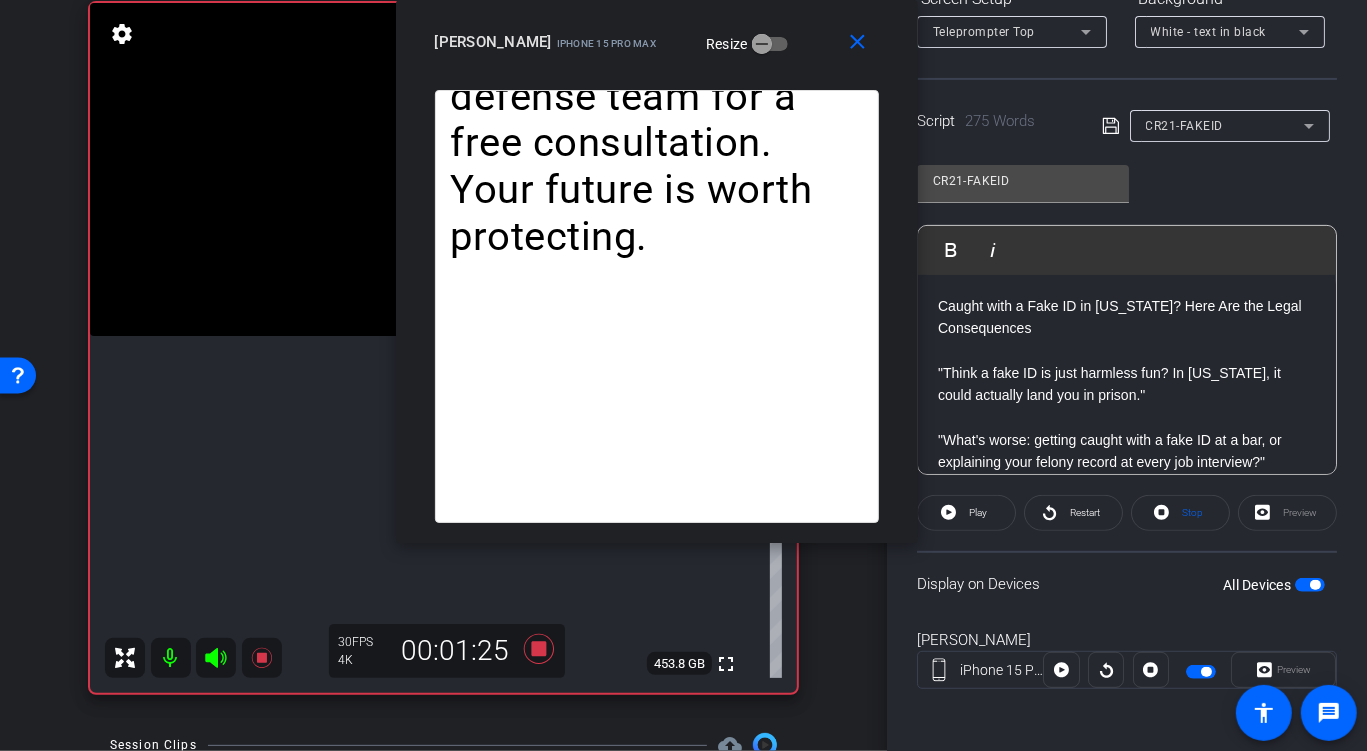 drag, startPoint x: 828, startPoint y: 64, endPoint x: 789, endPoint y: 54, distance: 40.261642 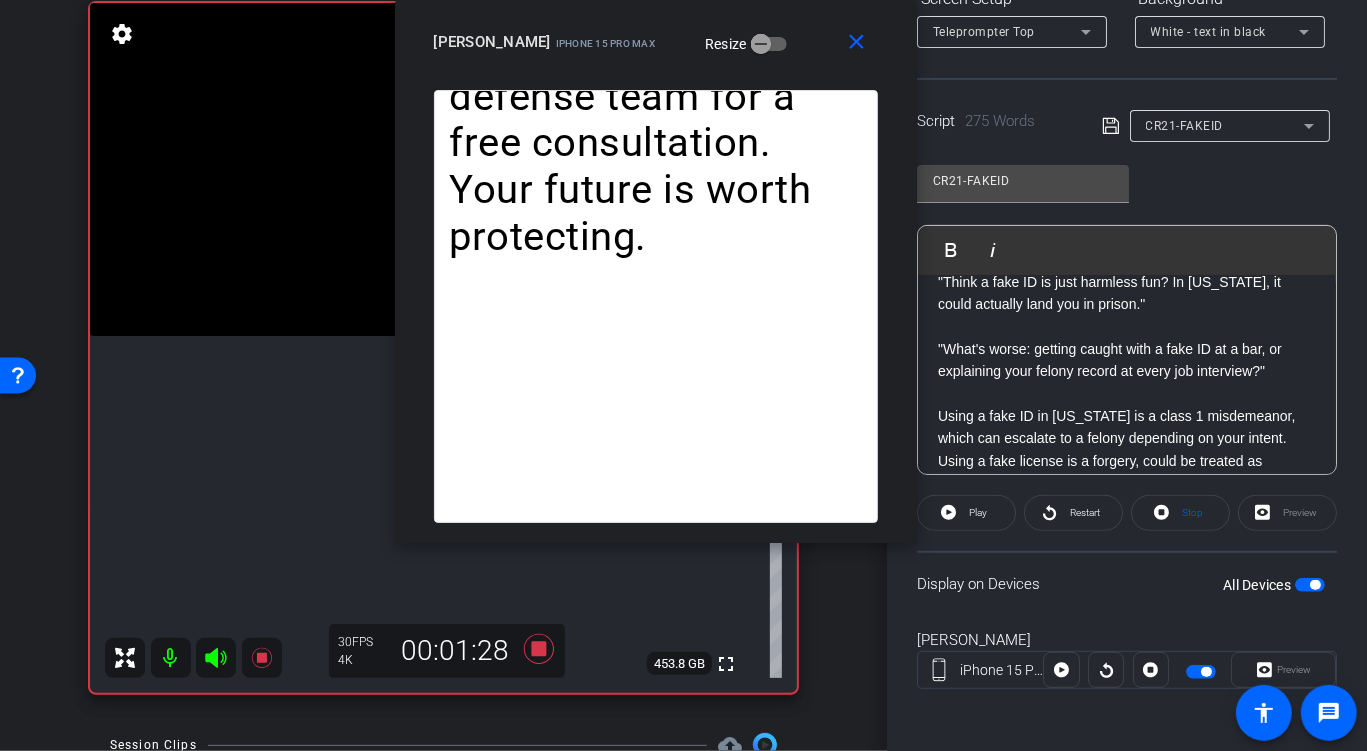 scroll, scrollTop: 85, scrollLeft: 0, axis: vertical 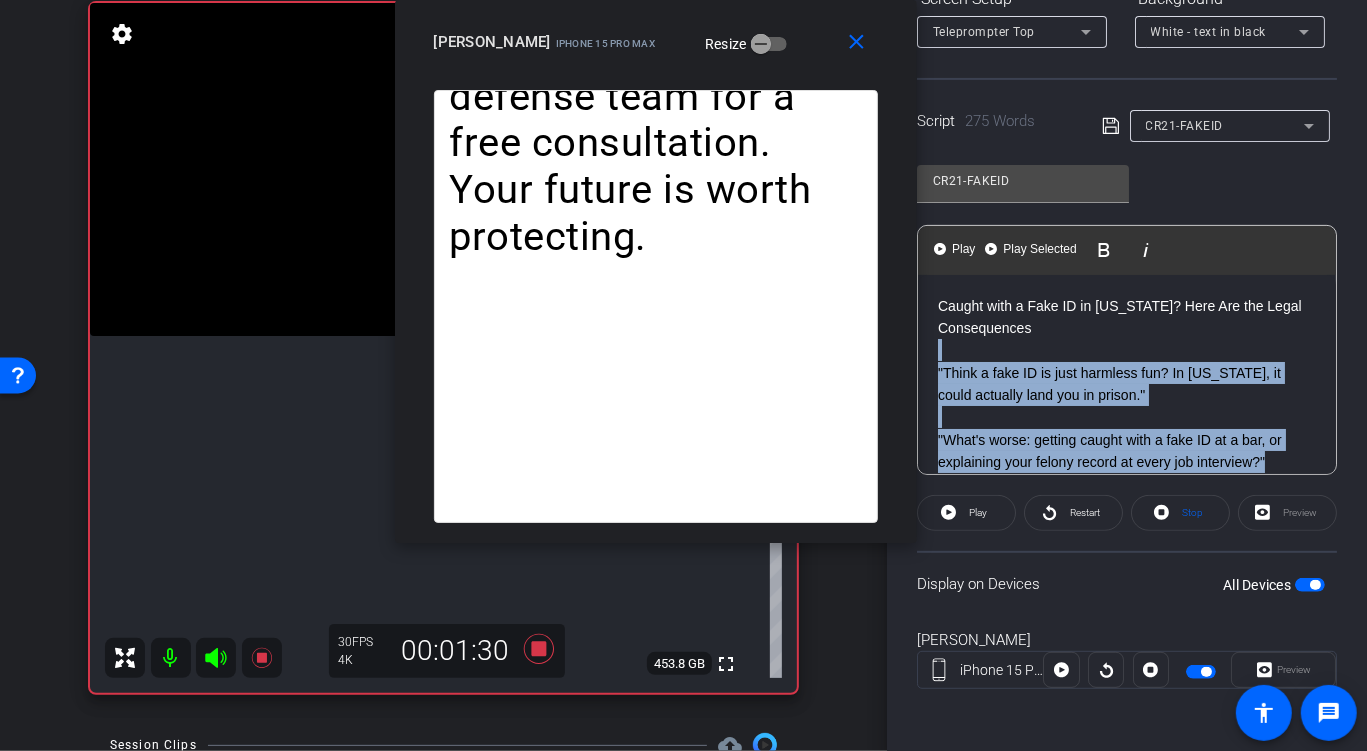 drag, startPoint x: 1284, startPoint y: 382, endPoint x: 906, endPoint y: 241, distance: 403.44144 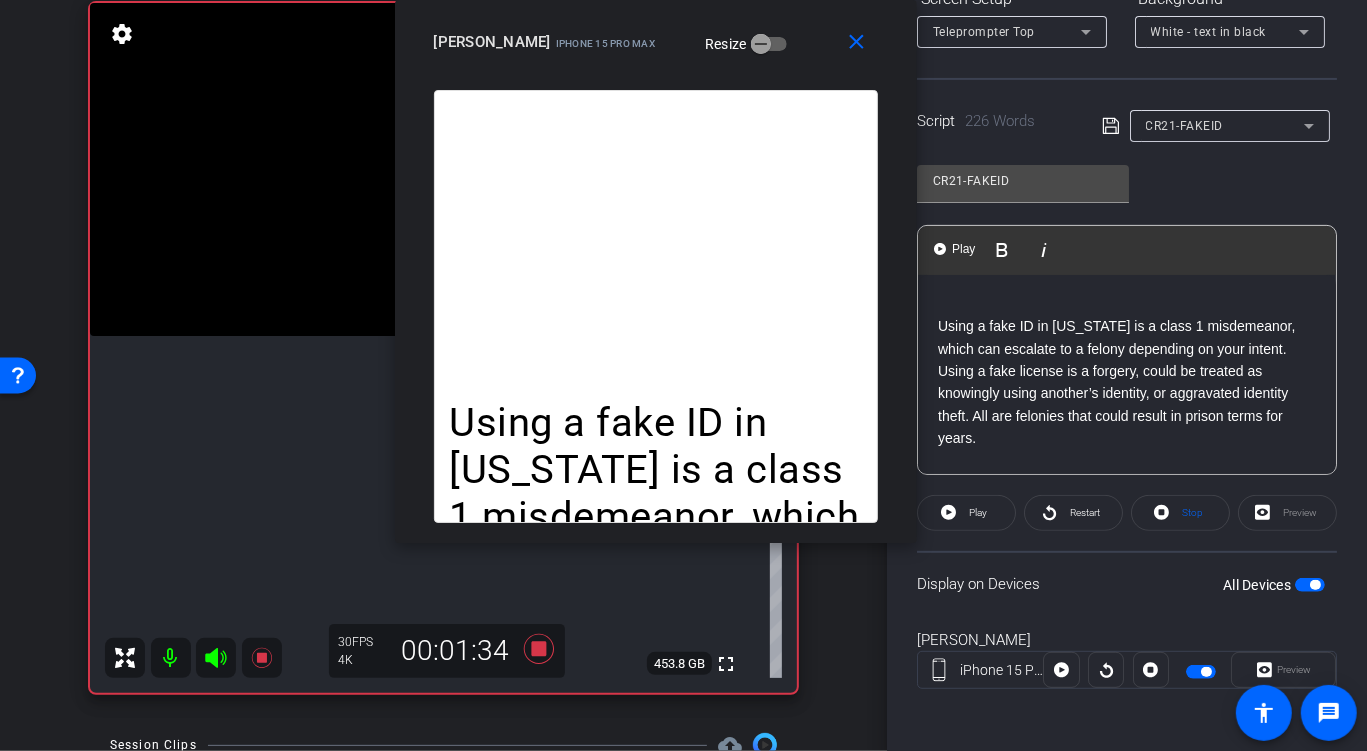 scroll, scrollTop: 60, scrollLeft: 0, axis: vertical 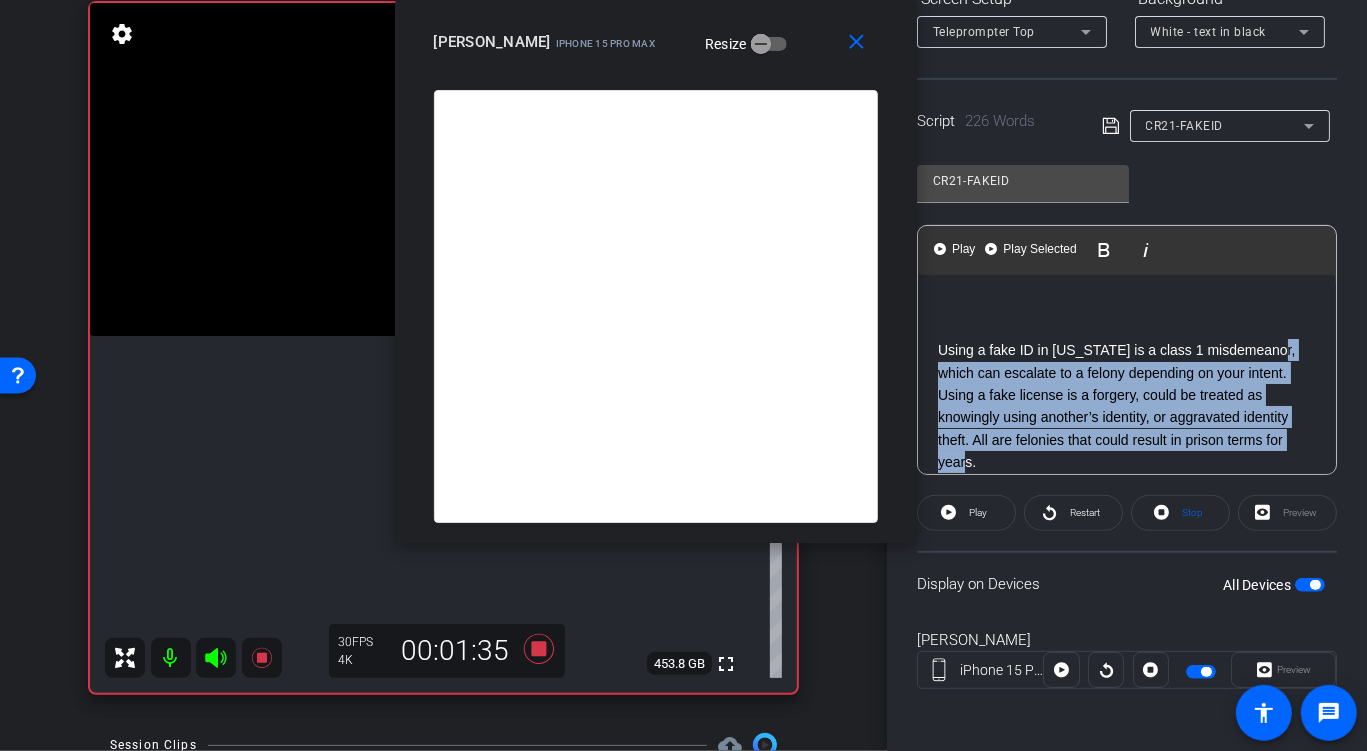 drag, startPoint x: 1008, startPoint y: 400, endPoint x: 905, endPoint y: 256, distance: 177.0452 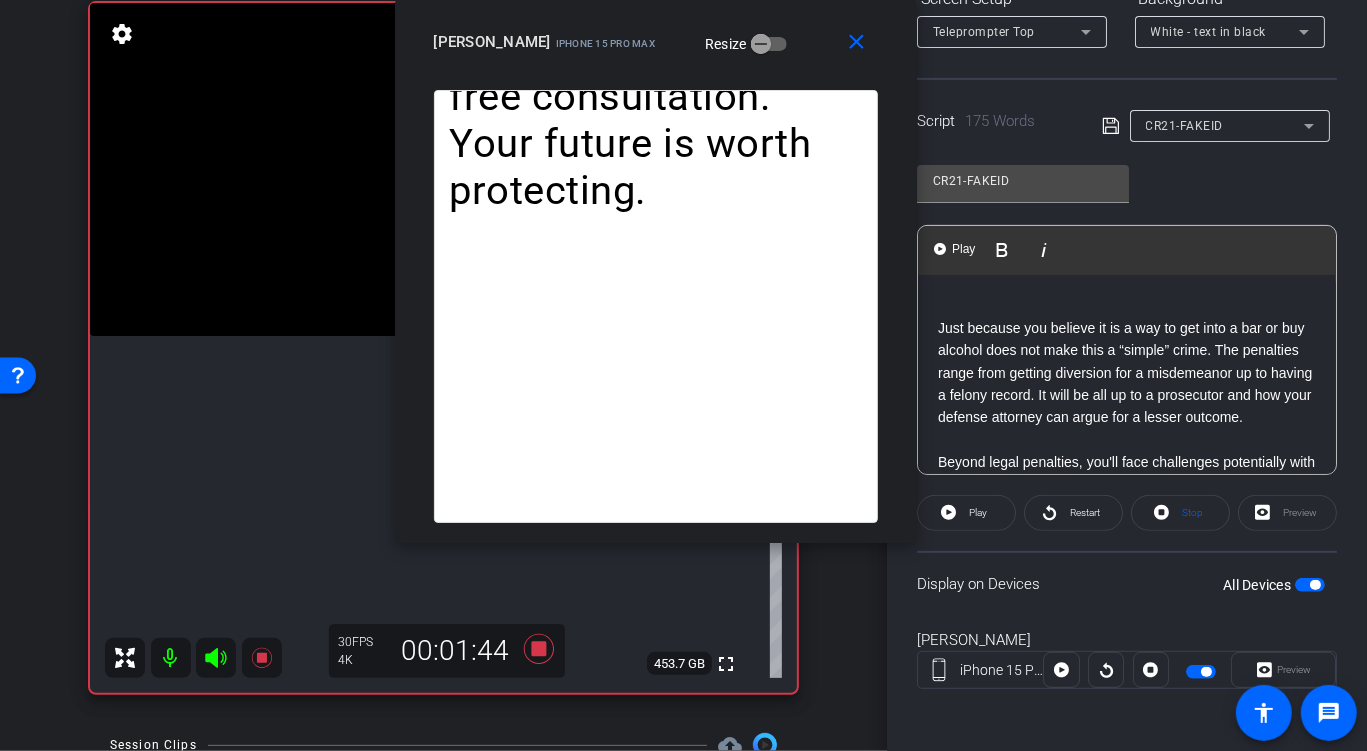 click 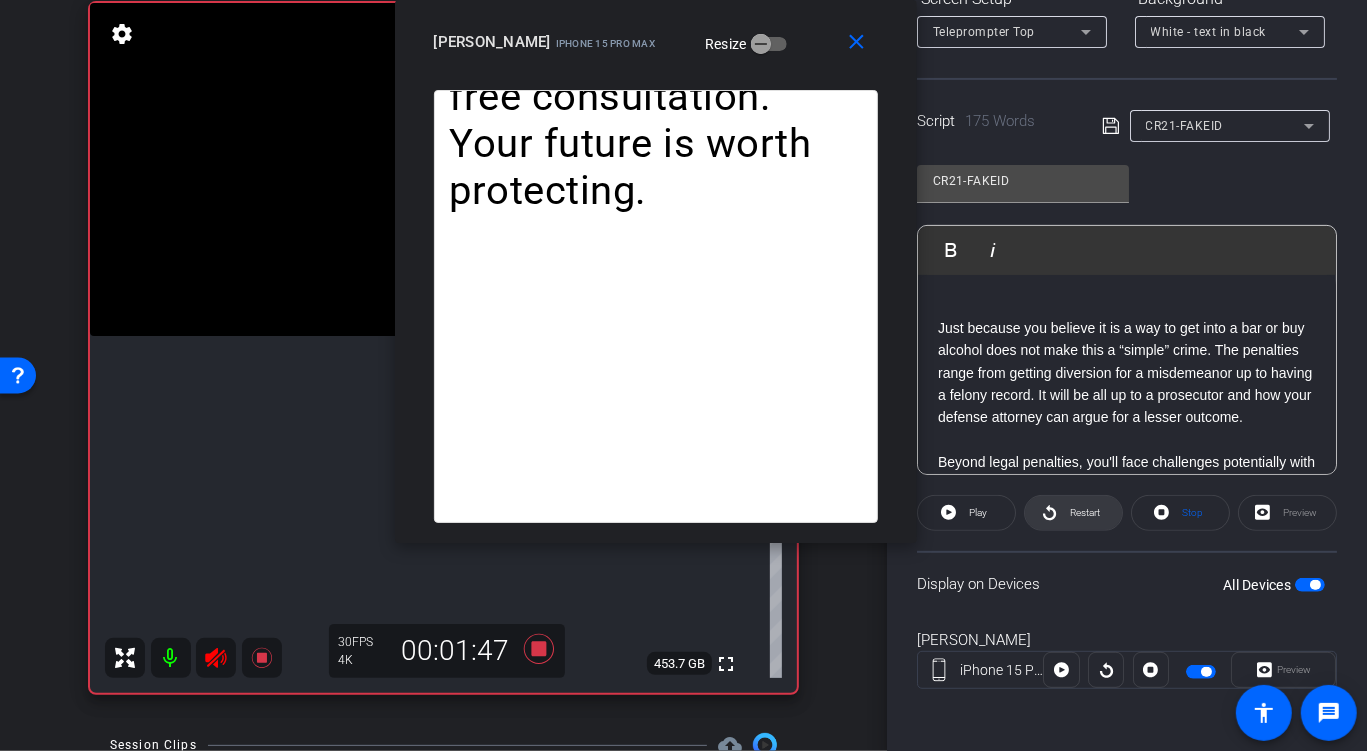click on "Restart" 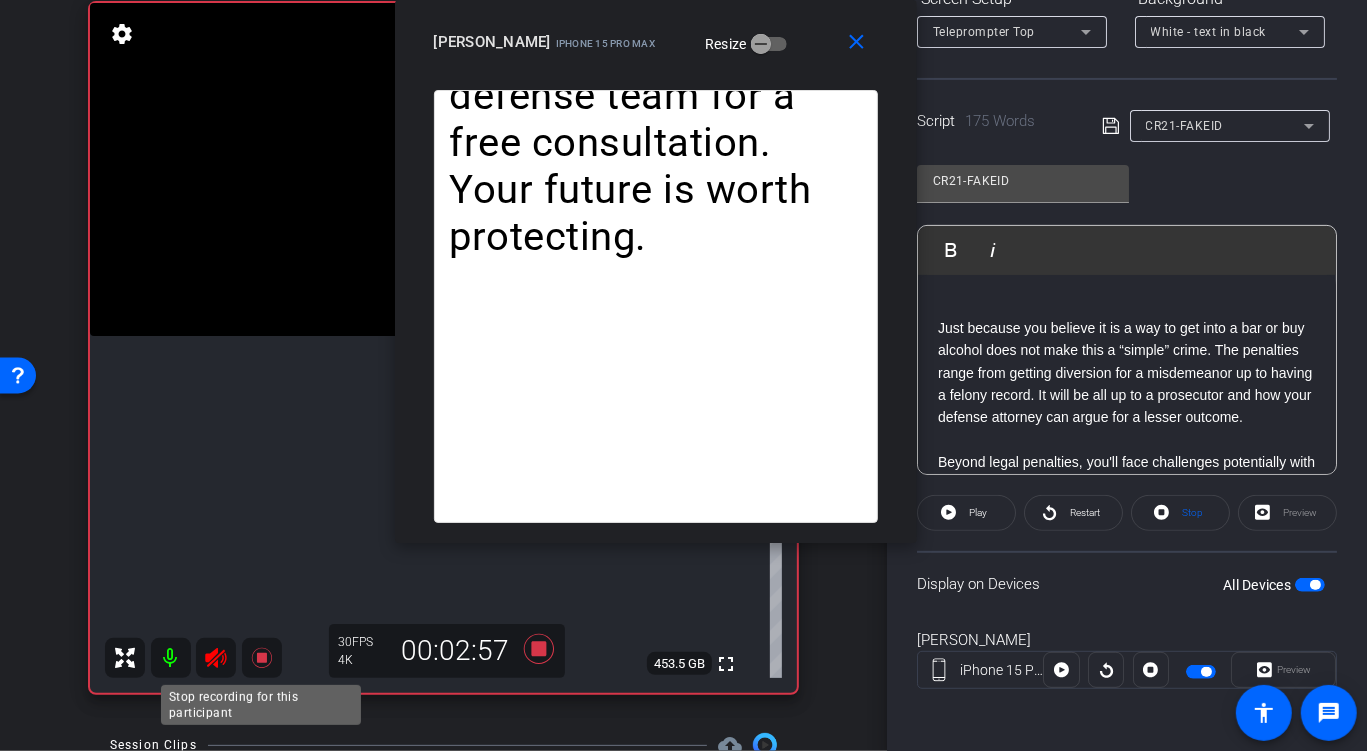click 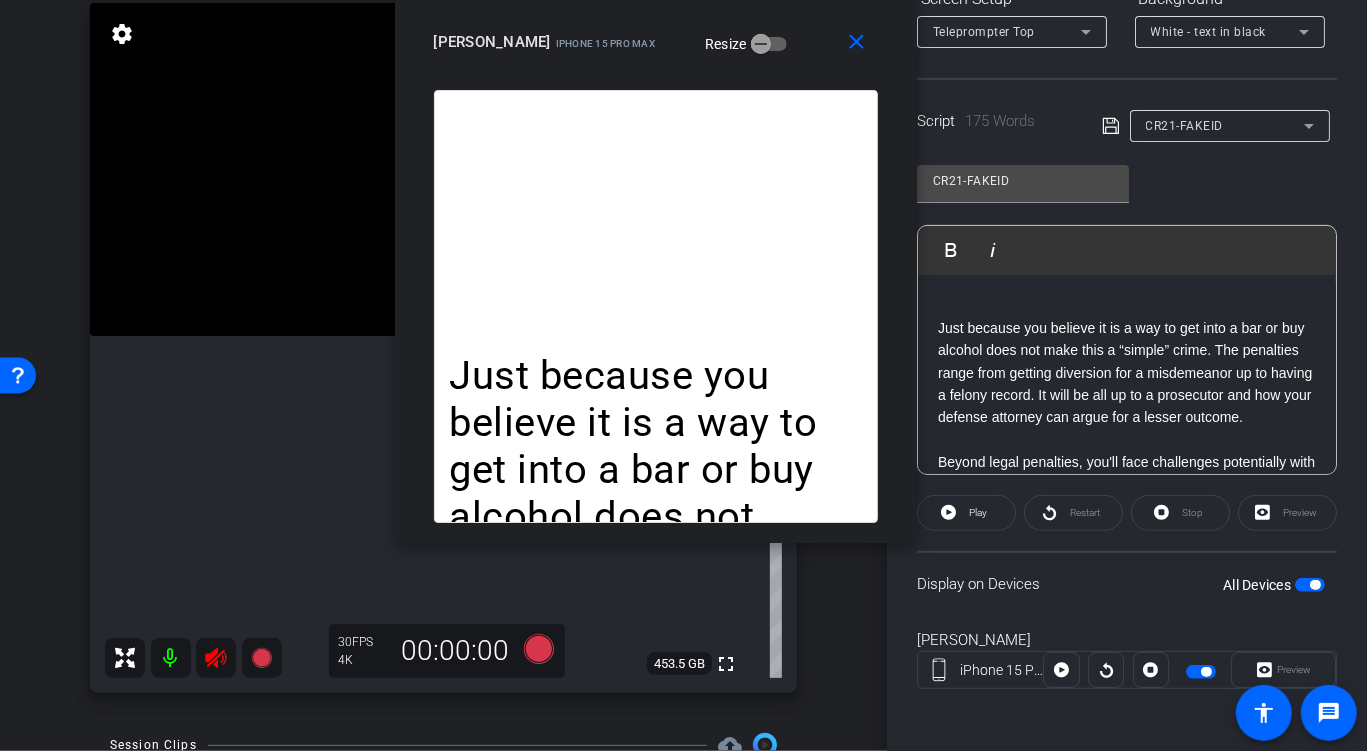 click 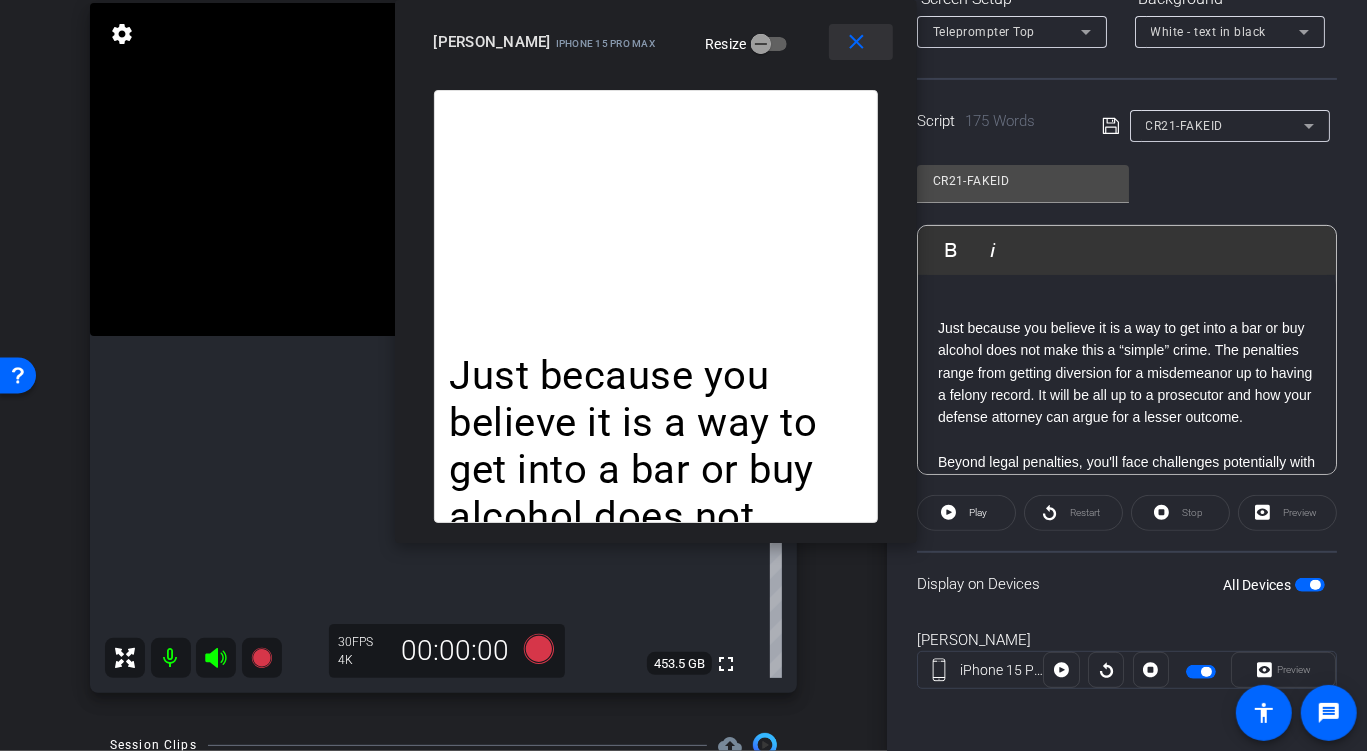click on "close" at bounding box center [856, 42] 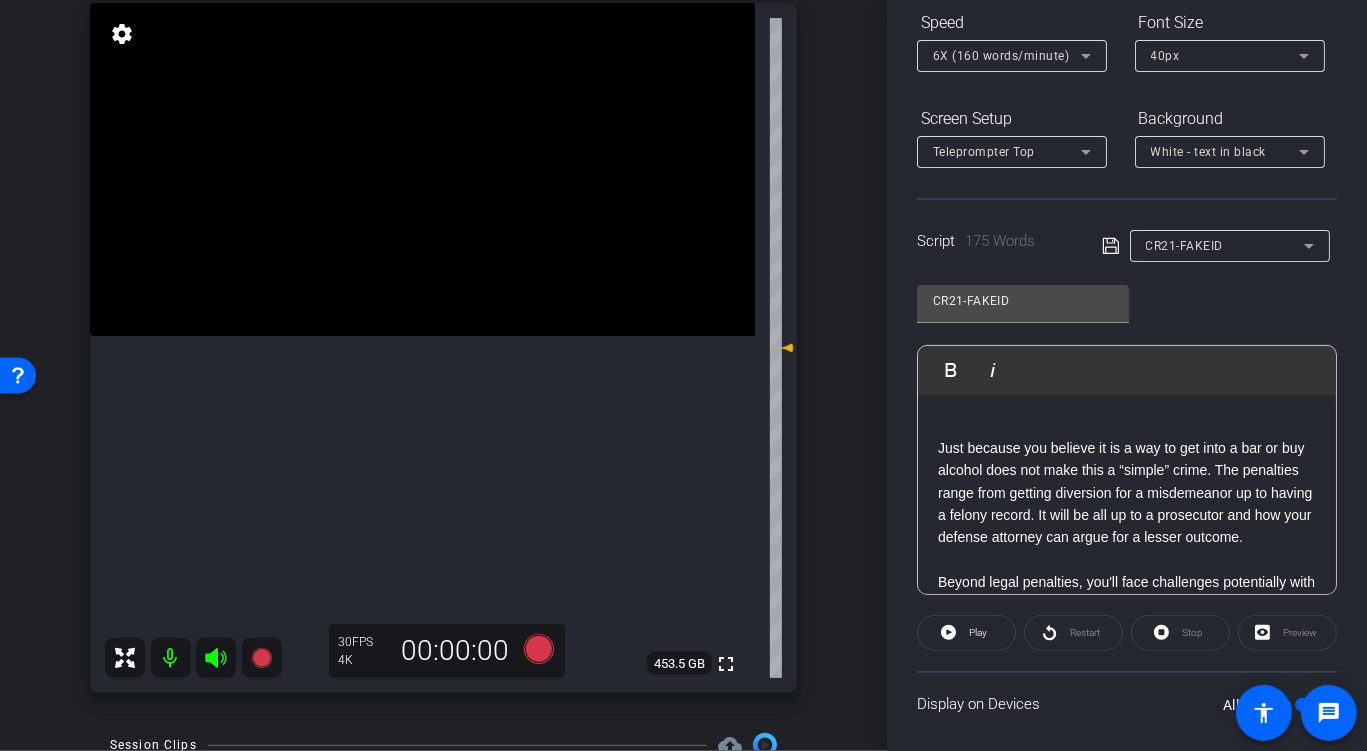 scroll, scrollTop: 0, scrollLeft: 0, axis: both 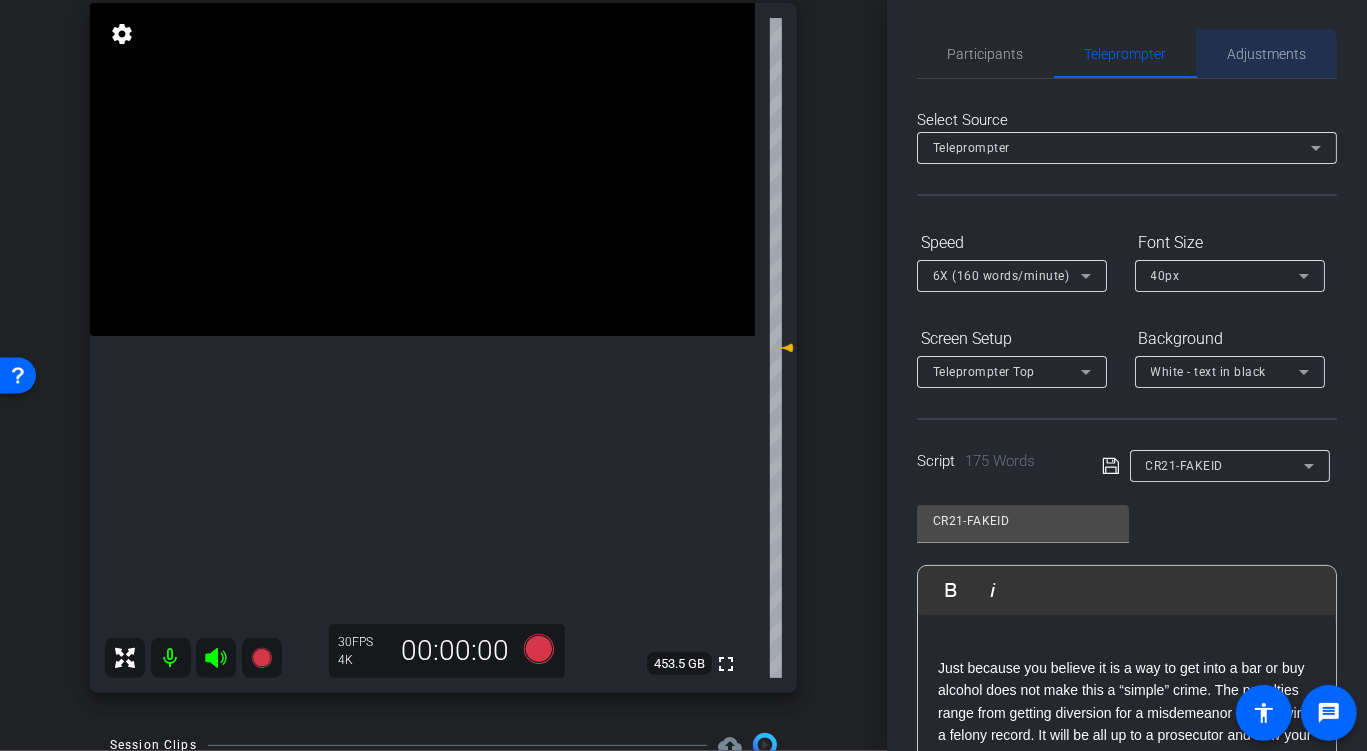 click on "Adjustments" at bounding box center [1267, 54] 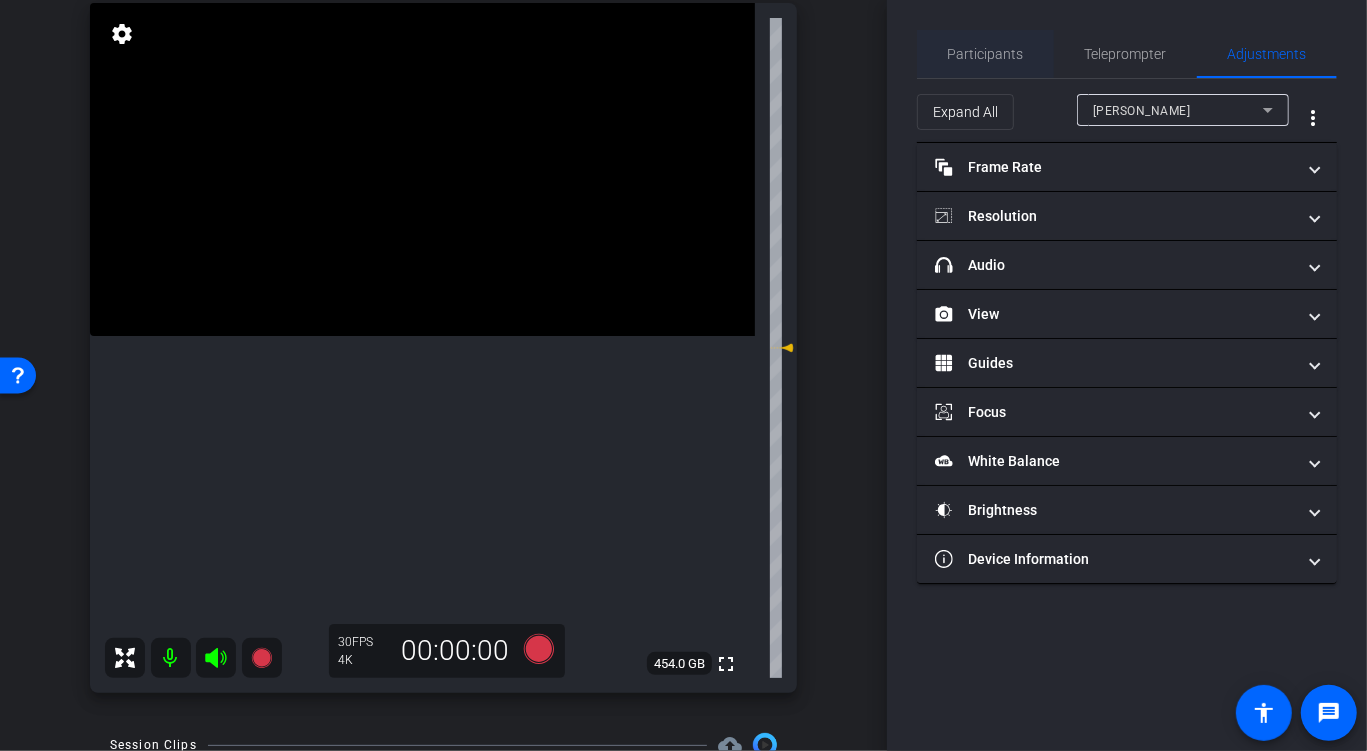click on "Participants" at bounding box center (986, 54) 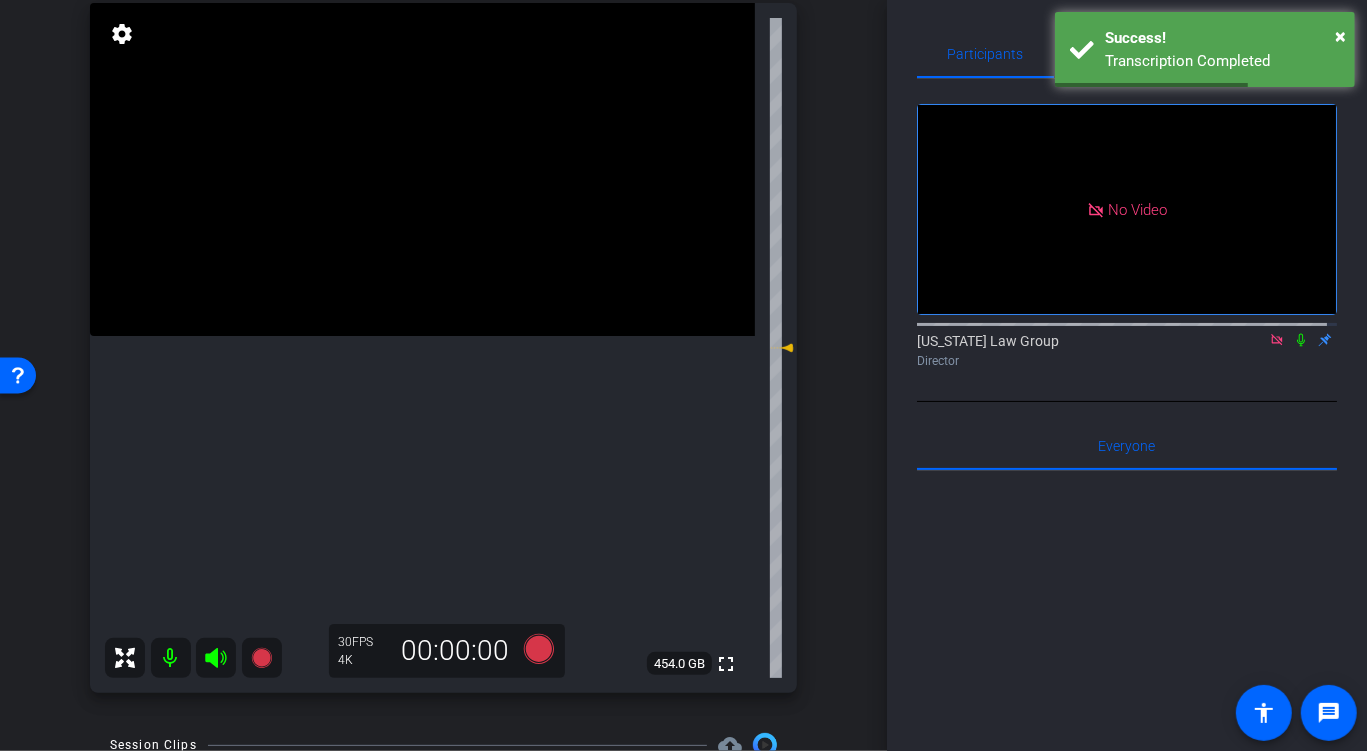 click on "[PERSON_NAME] iPhone 15 Pro Max info ROOM ID: 696033946 90% battery_std fullscreen settings  454.0 GB
30 FPS  4K   00:00:00" at bounding box center (443, 324) 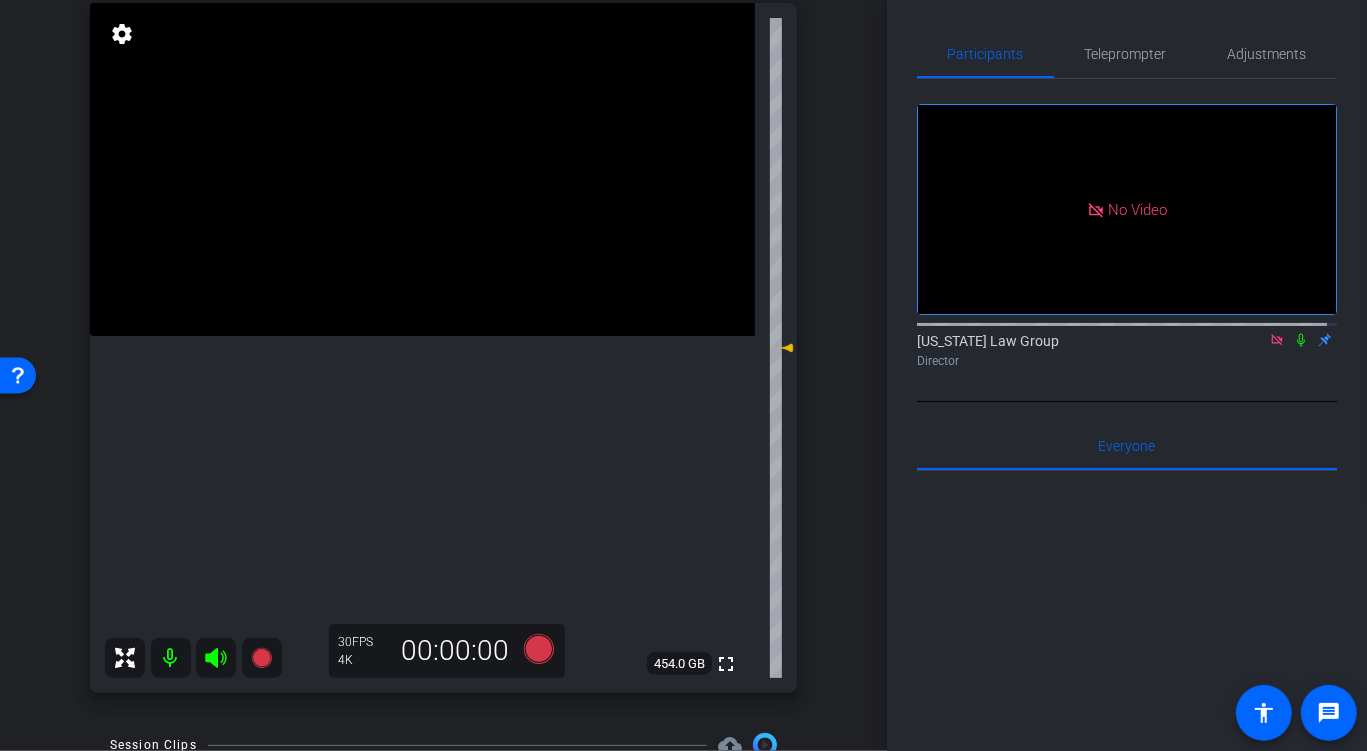 click on "[PERSON_NAME] iPhone 15 Pro Max info ROOM ID: 696033946 90% battery_std fullscreen settings  454.0 GB
30 FPS  4K   00:00:00" at bounding box center [443, 324] 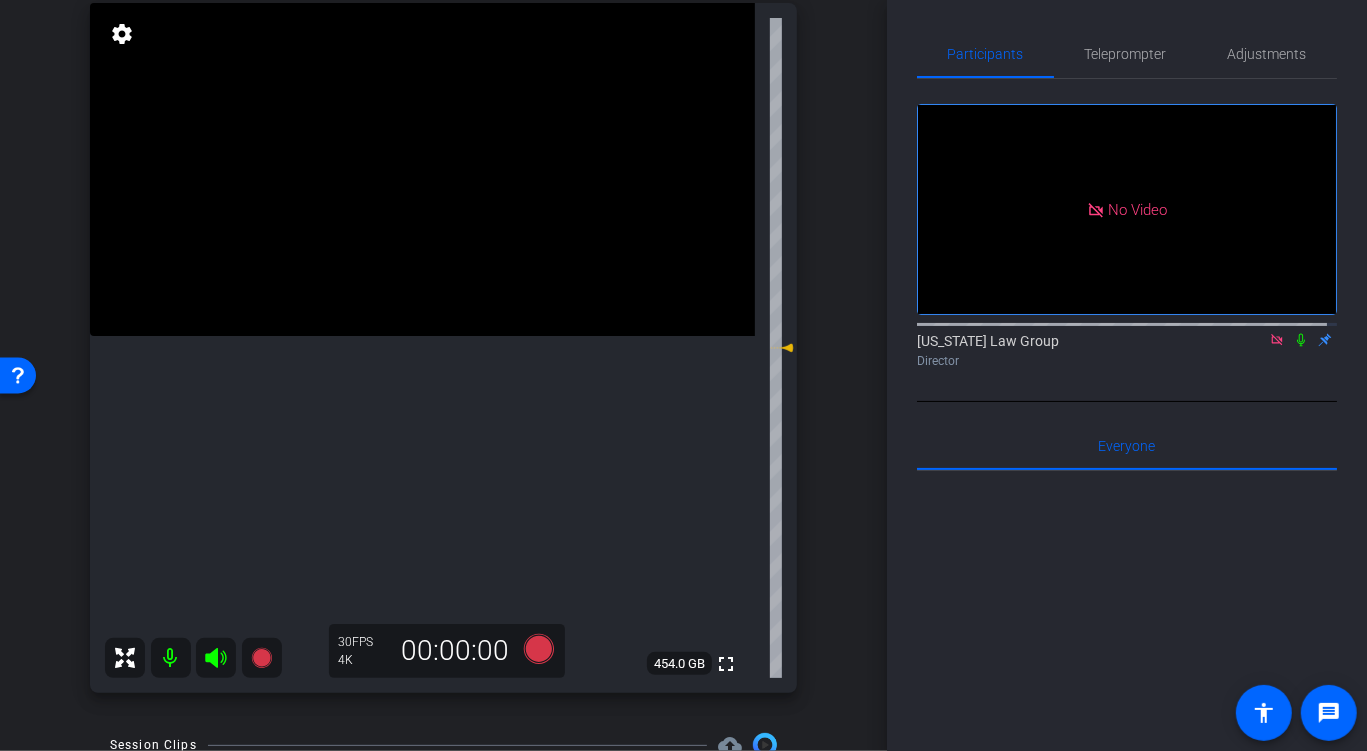 click on "arrow_back  [PERSON_NAME]-[DATE]   Back to project   Send invite  account_box grid_on settings info
We have updated the app to v2.15.0. Please make sure the mobile user has the newest version.  Platform Status highlight_off  [PERSON_NAME] iPhone 15 Pro Max info ROOM ID: 696033946 90% battery_std fullscreen settings  454.0 GB
30 FPS  4K   00:00:00
Session Clips   cloud_upload" at bounding box center (443, 154) 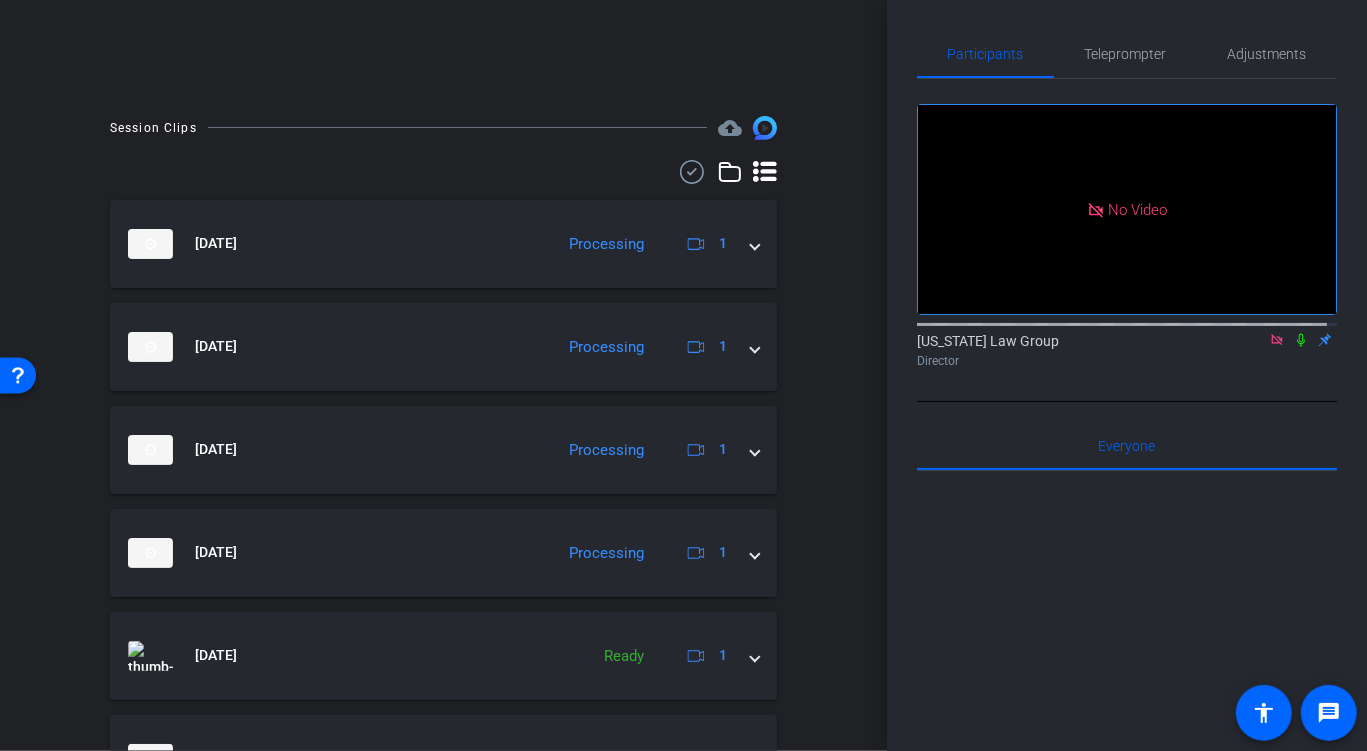 scroll, scrollTop: 0, scrollLeft: 0, axis: both 